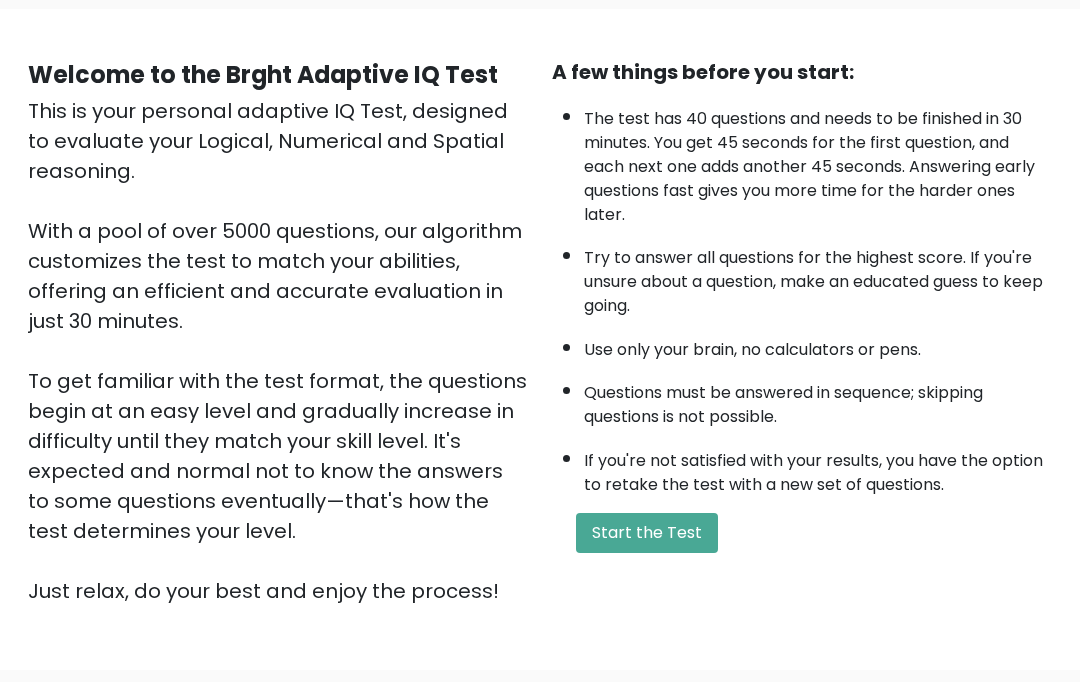scroll, scrollTop: 323, scrollLeft: 0, axis: vertical 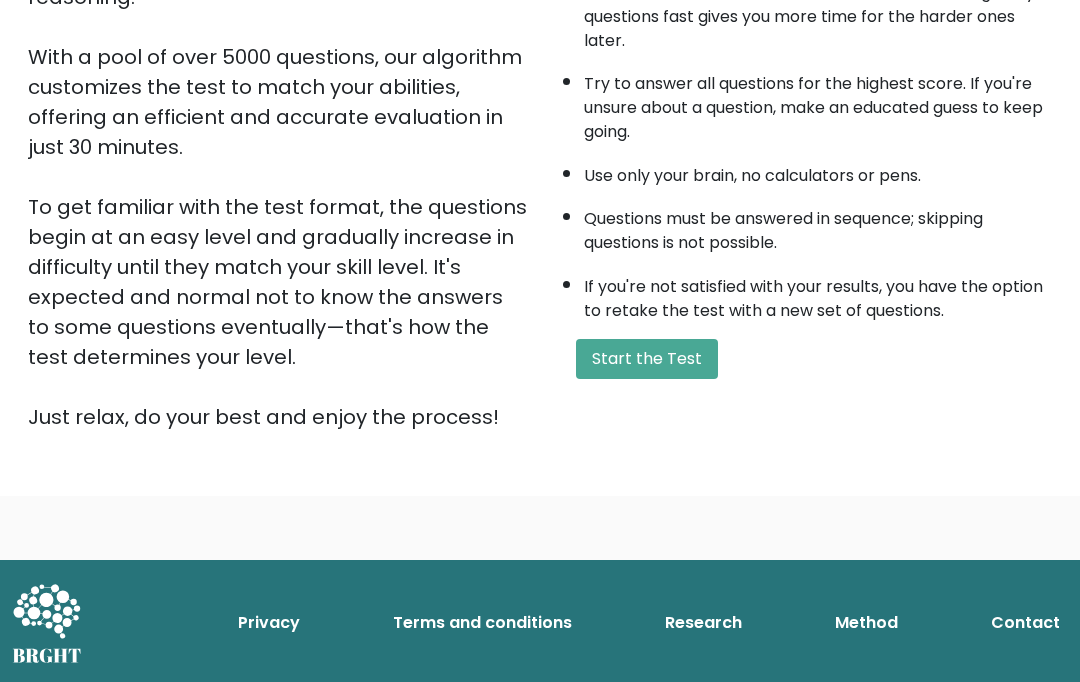 click on "Start the Test" at bounding box center (647, 359) 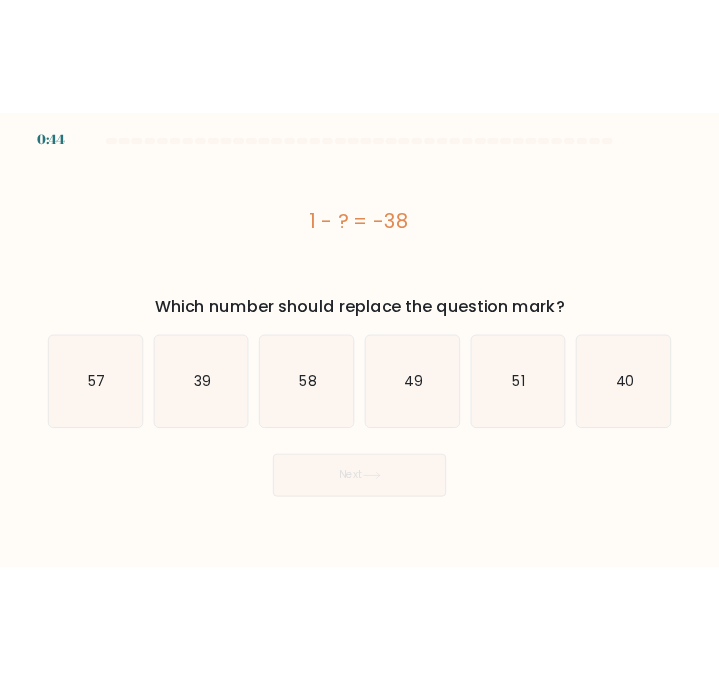 scroll, scrollTop: 0, scrollLeft: 0, axis: both 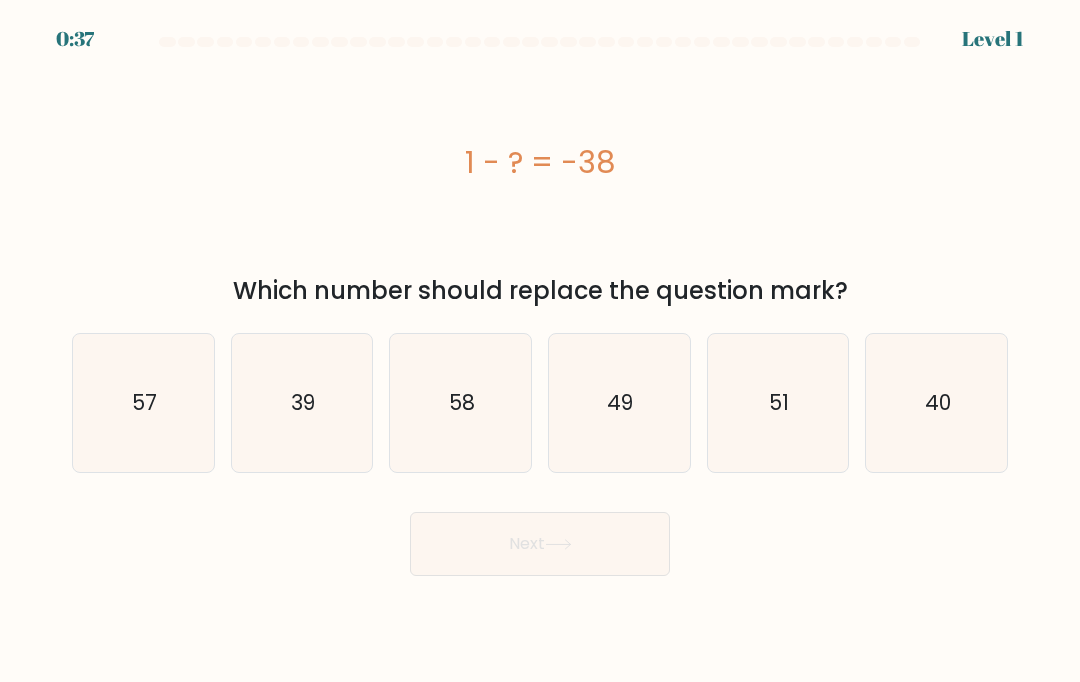 click on "39" 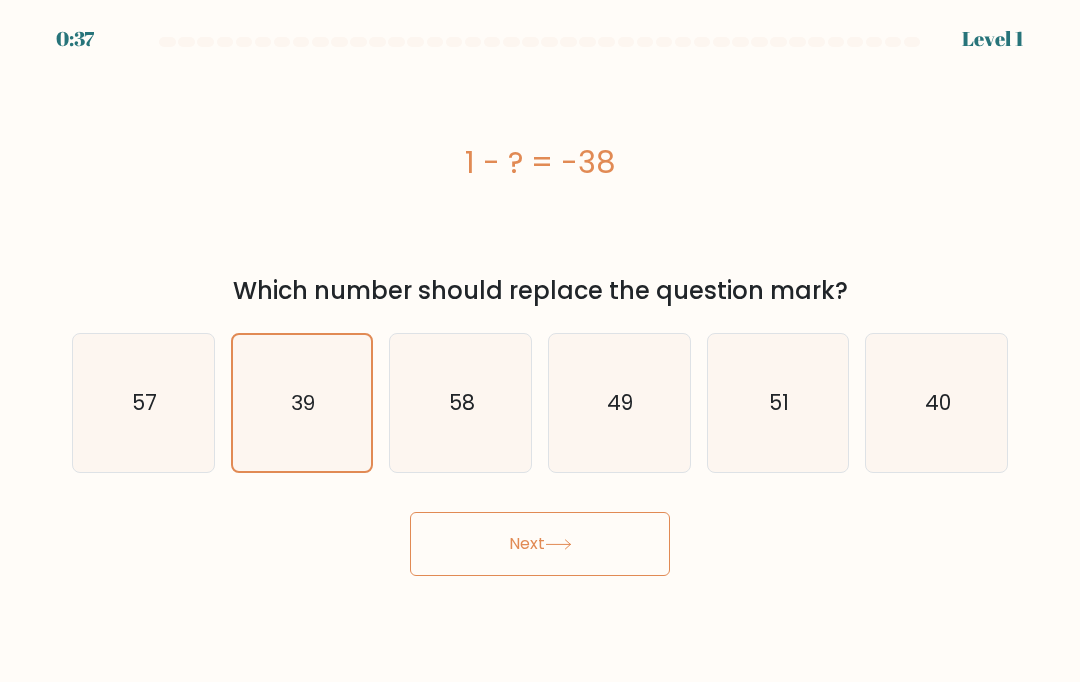click on "Next" at bounding box center [540, 544] 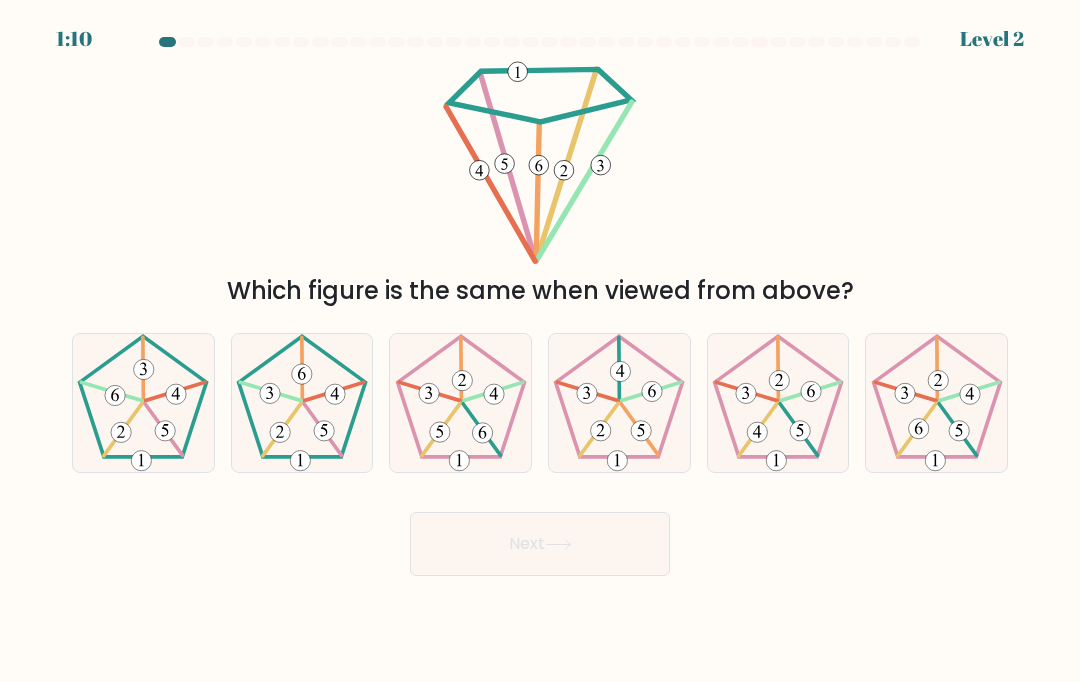 click 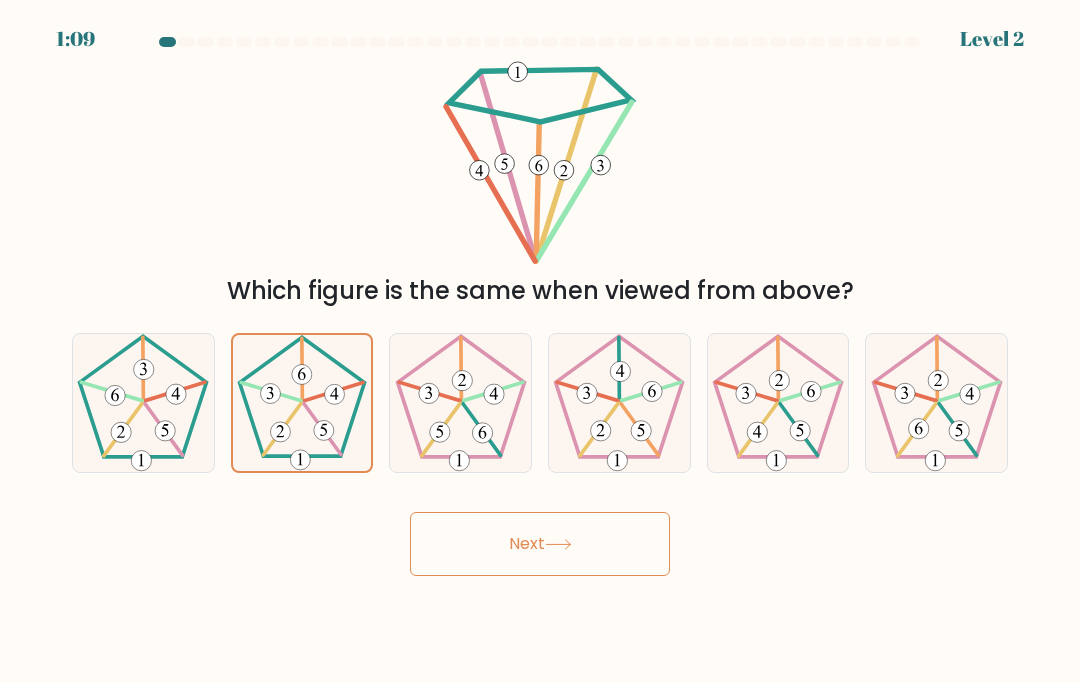 click on "Next" at bounding box center [540, 544] 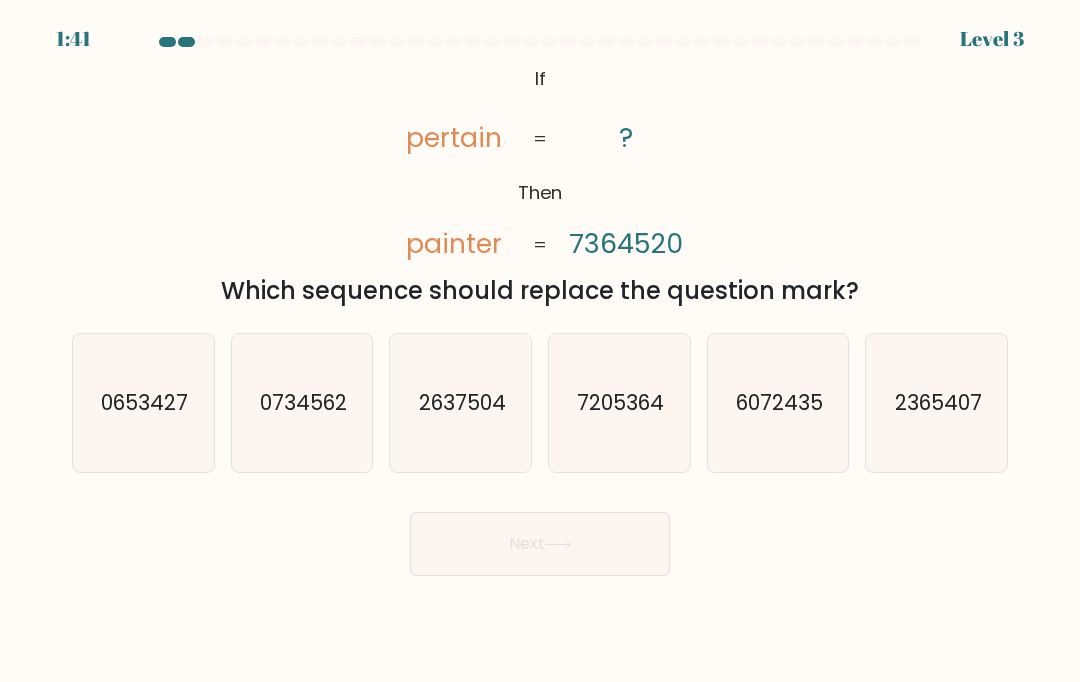 click on "7205364" 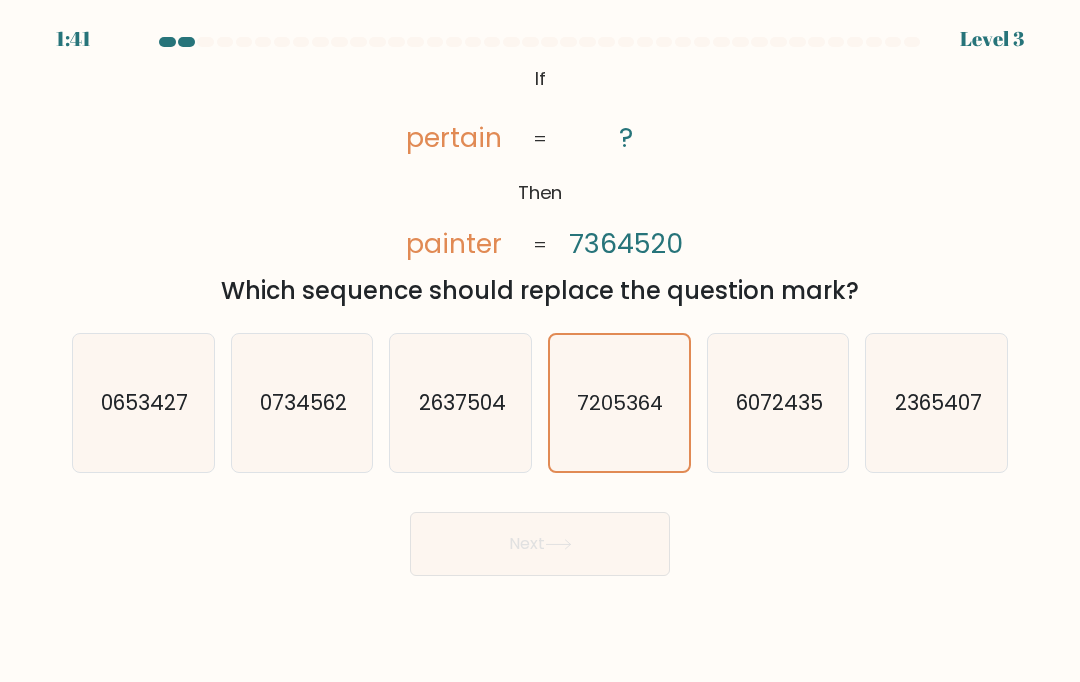 click on "Next" at bounding box center [540, 544] 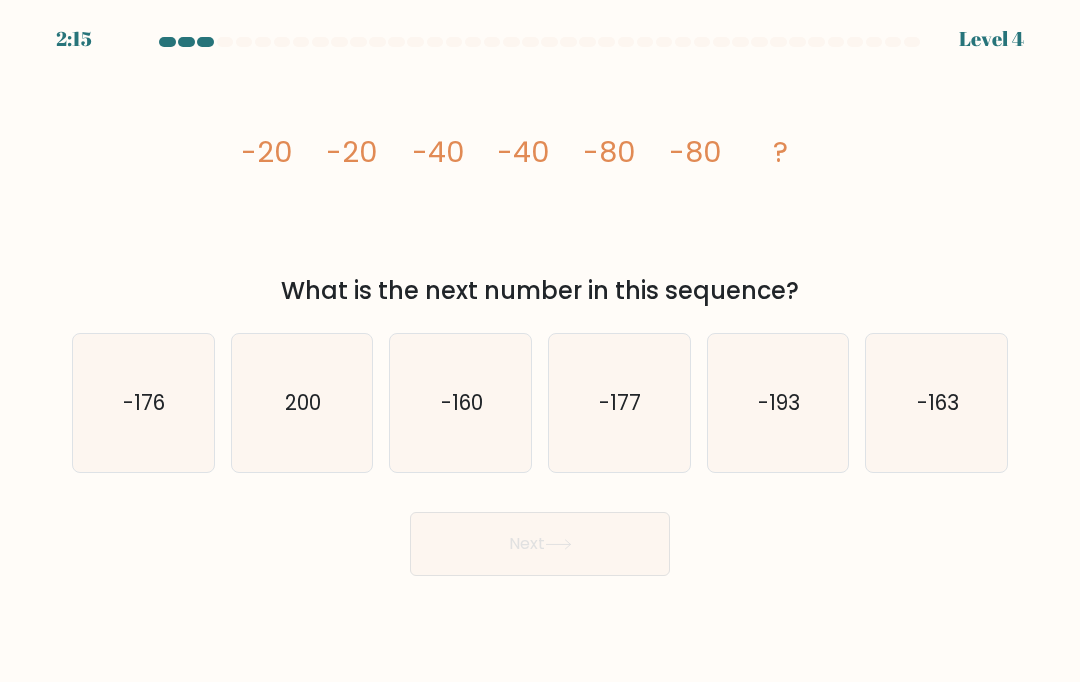 click on "-160" 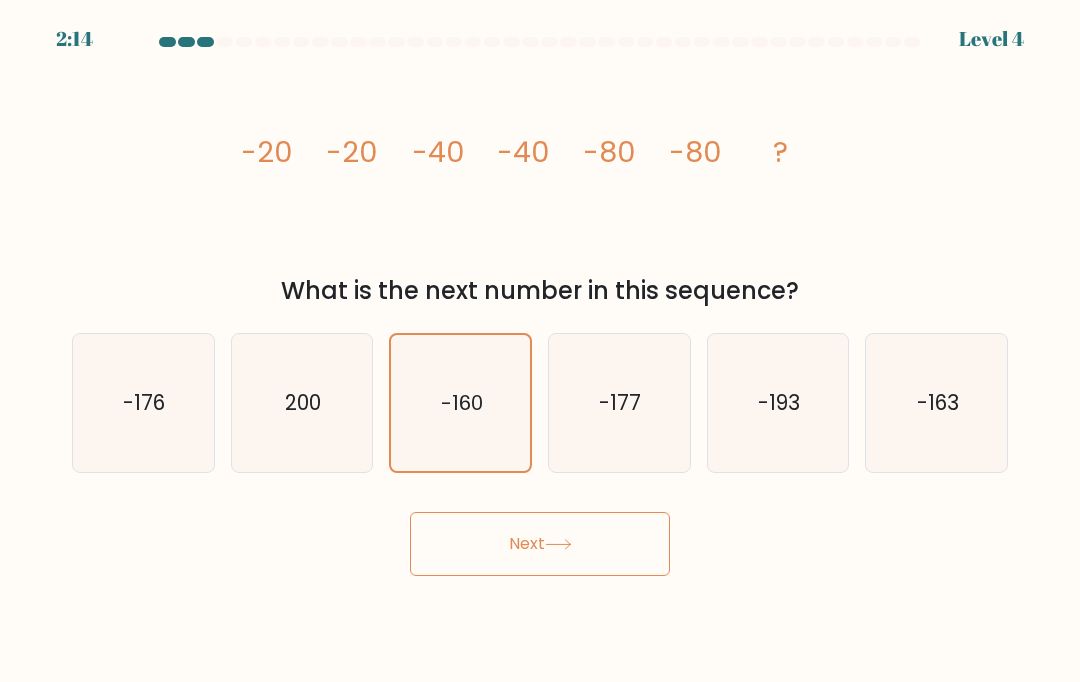 click on "Next" at bounding box center [540, 544] 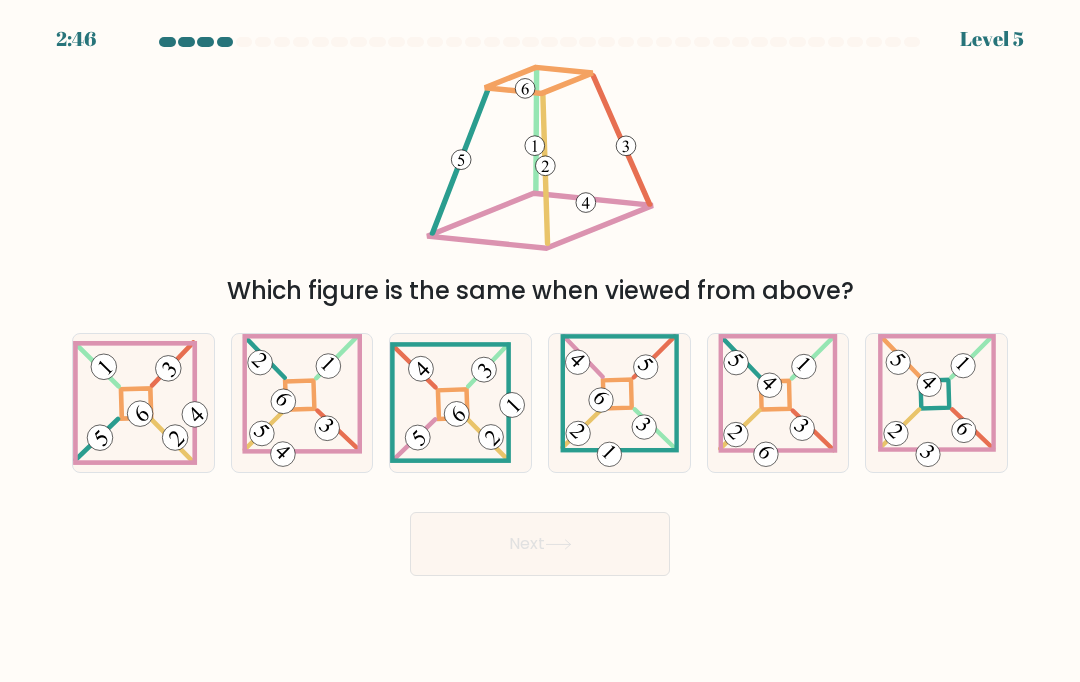 click 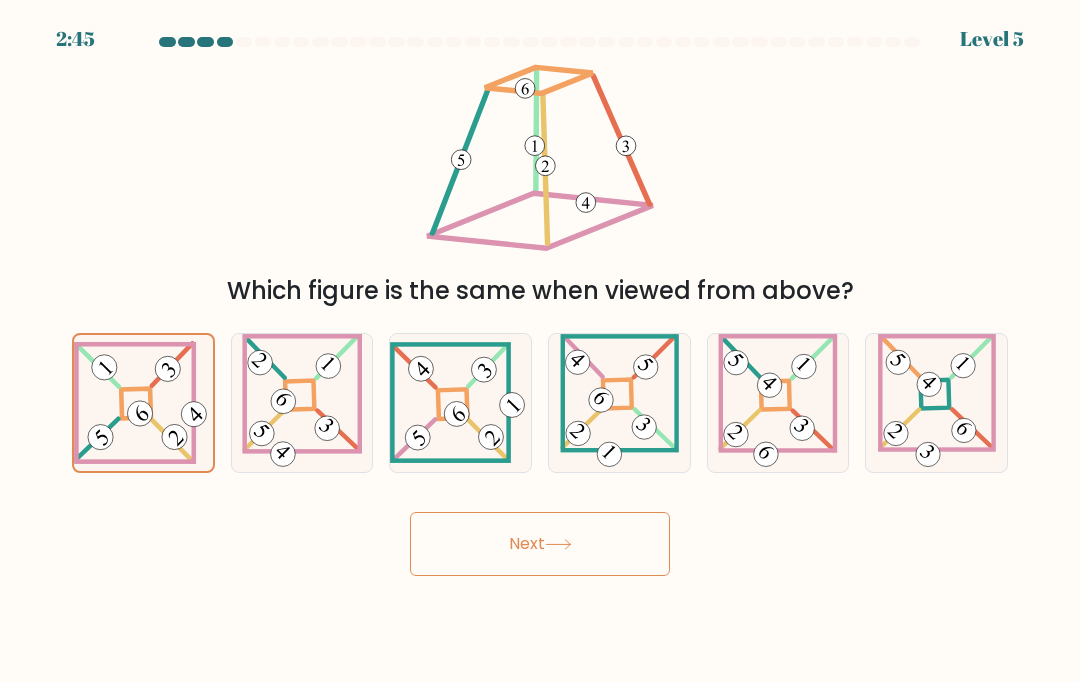 click on "Next" at bounding box center [540, 544] 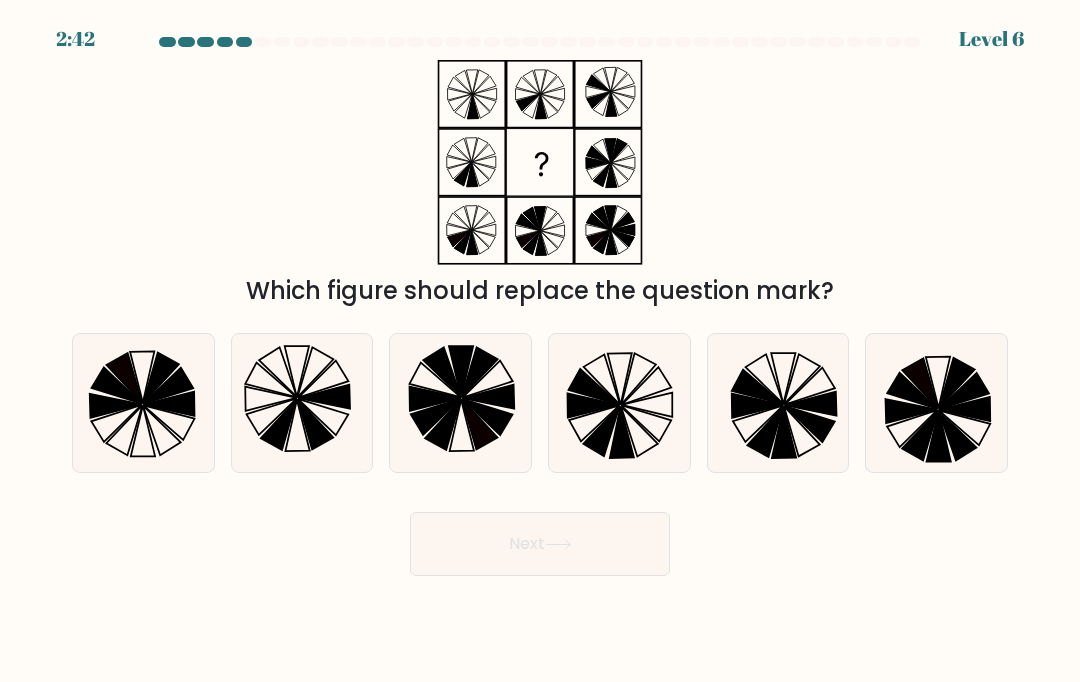 click 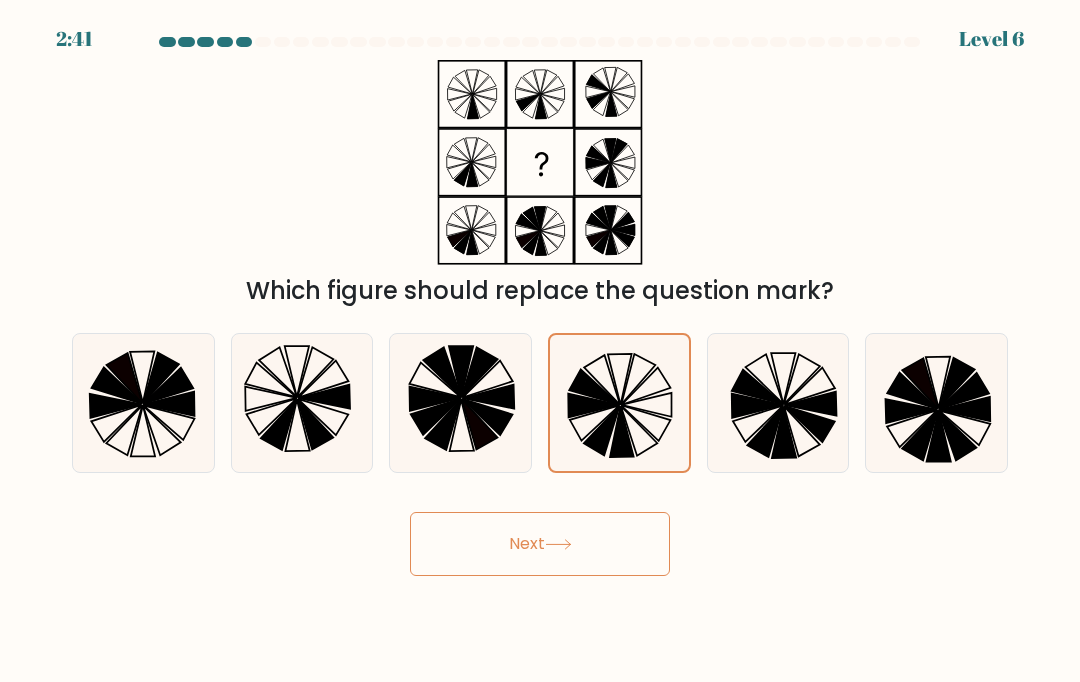 click on "Next" at bounding box center (540, 544) 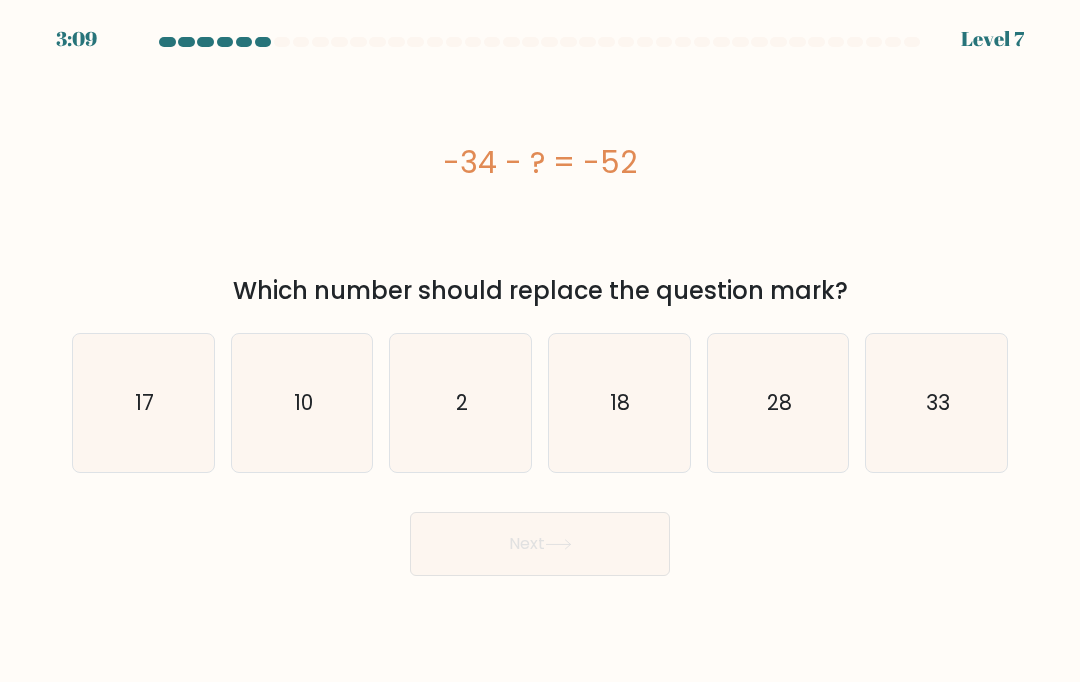 click on "18" 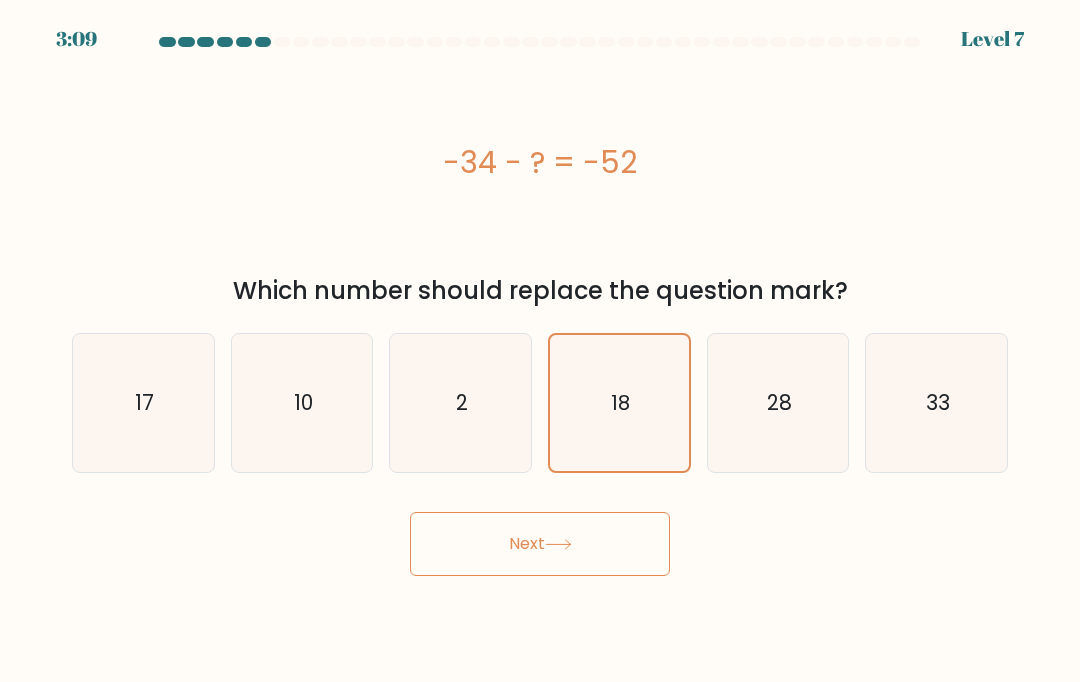 click on "Next" at bounding box center (540, 544) 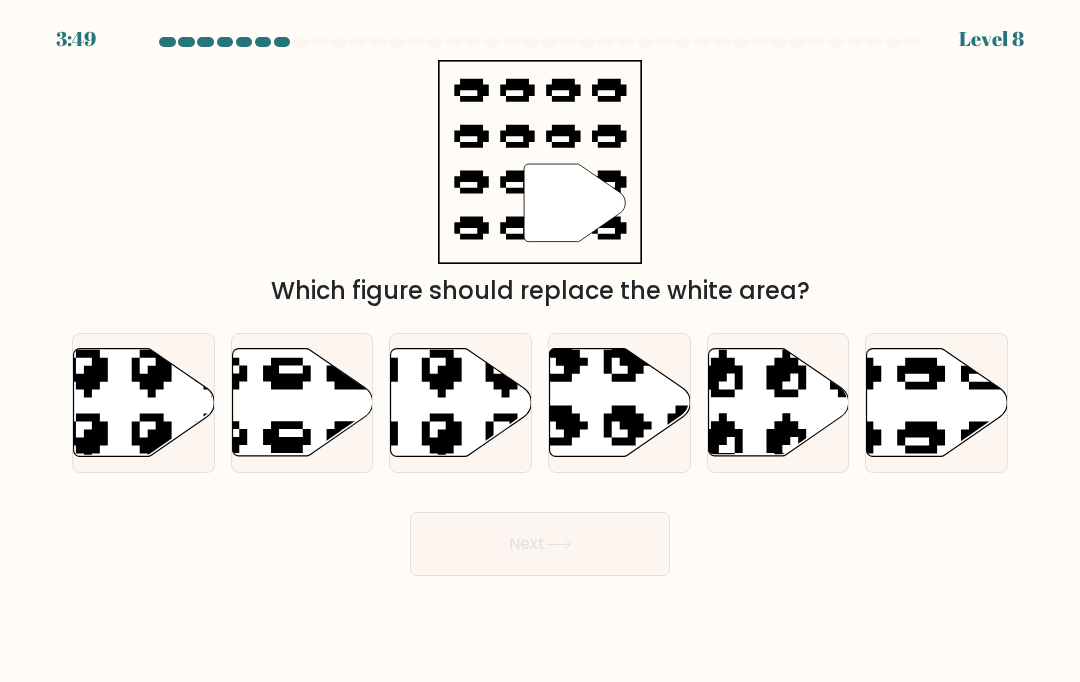 click 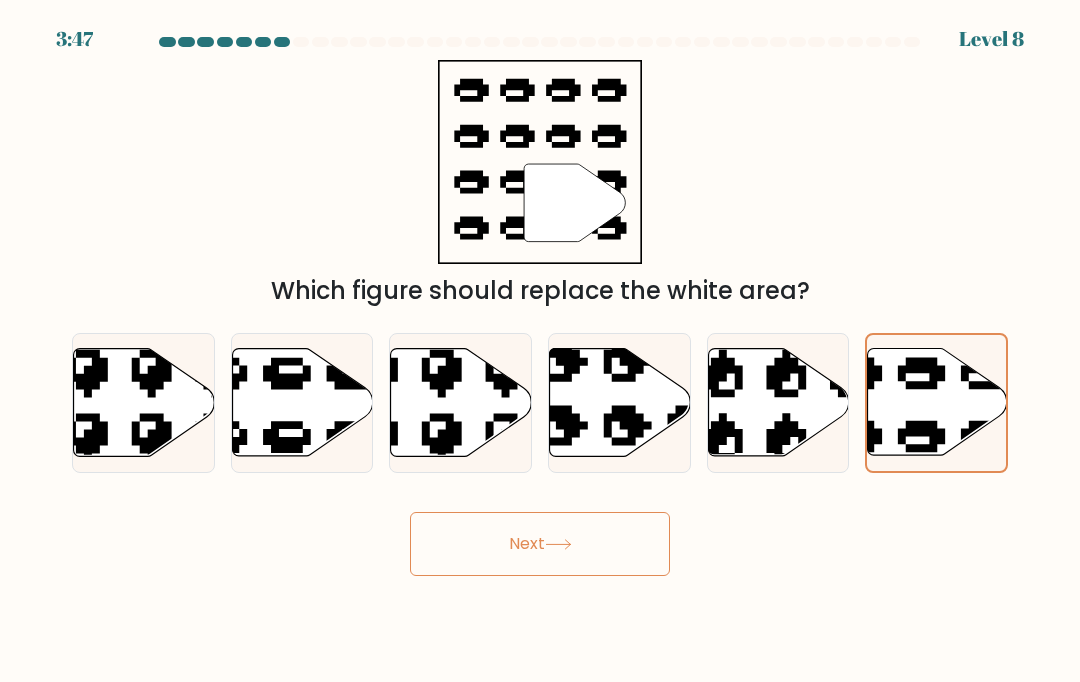 click on "Next" at bounding box center (540, 544) 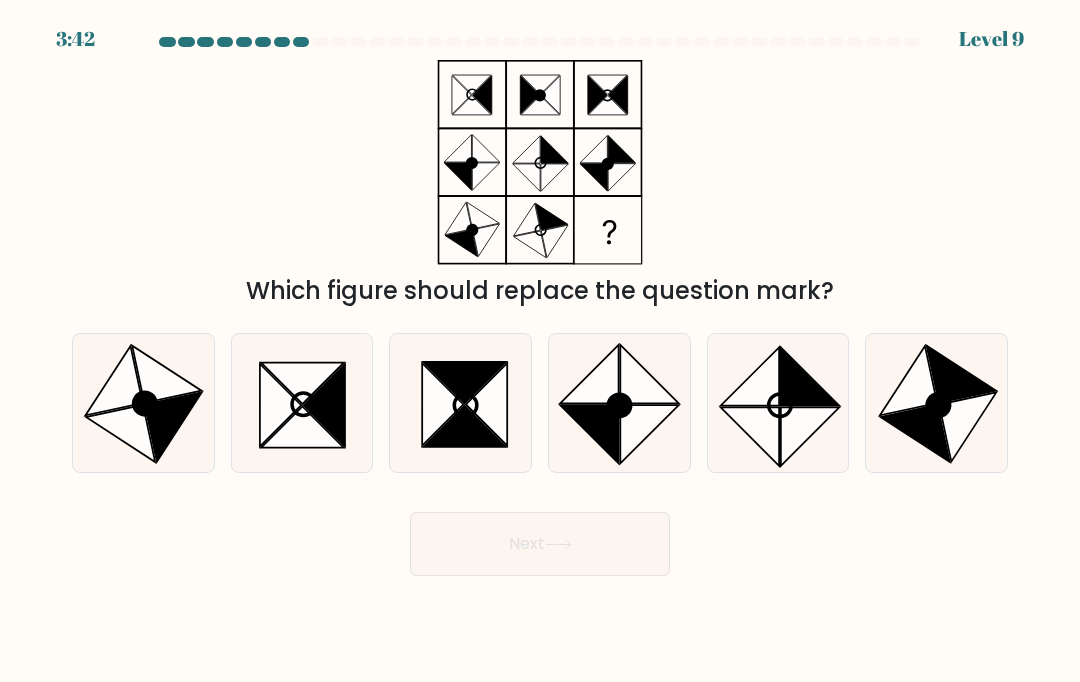 click 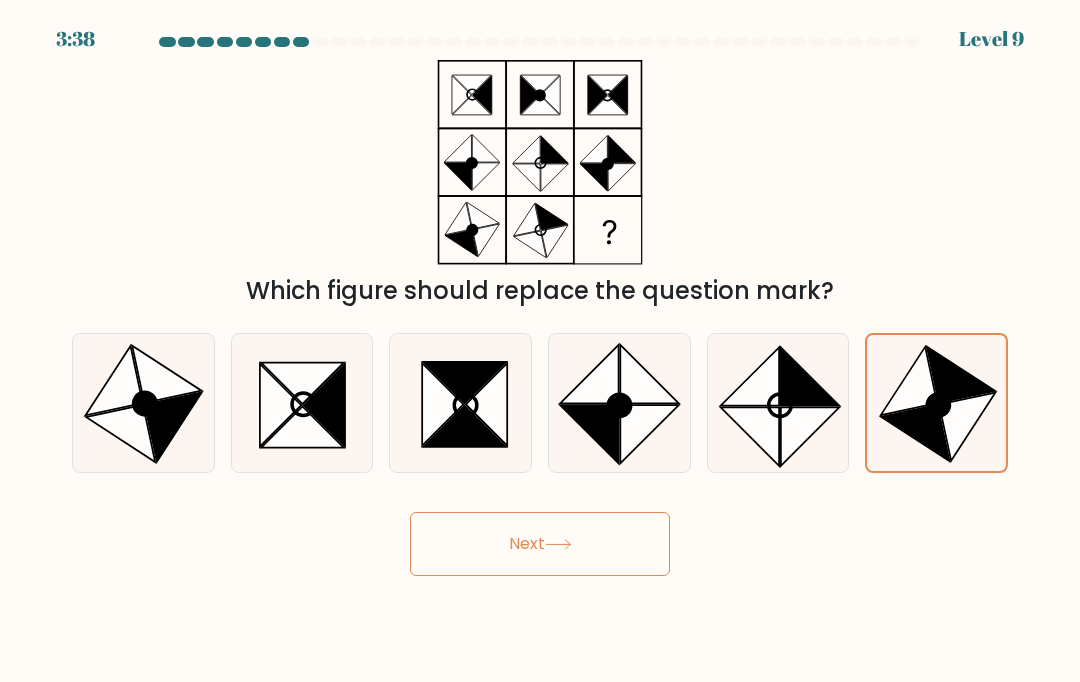 click on "Next" at bounding box center [540, 544] 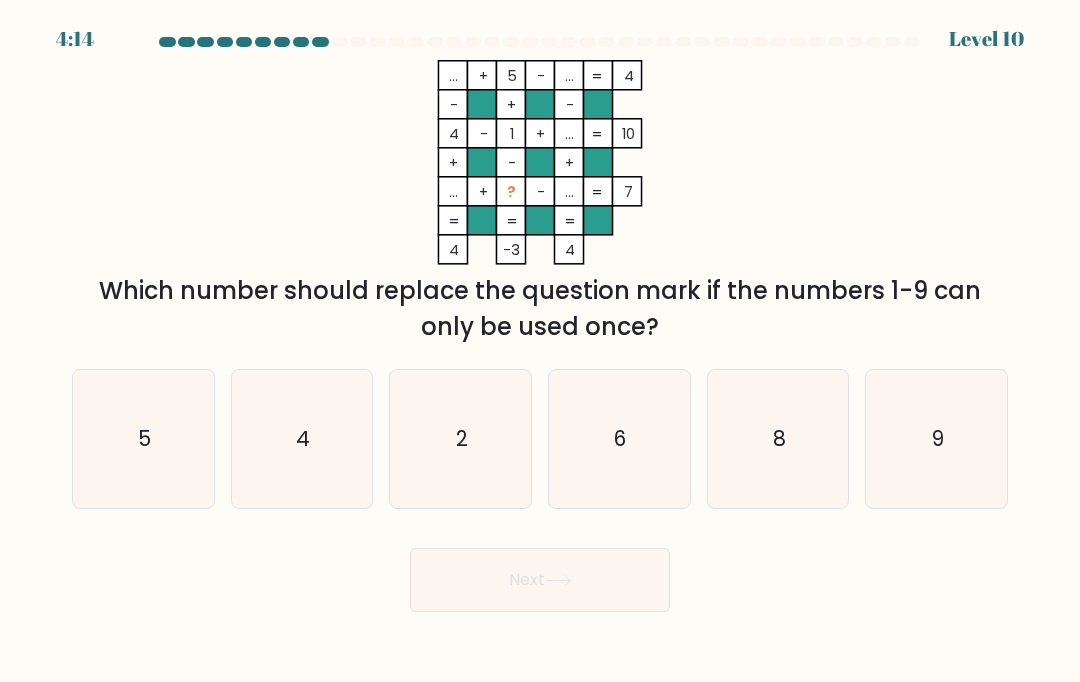 click on "9" 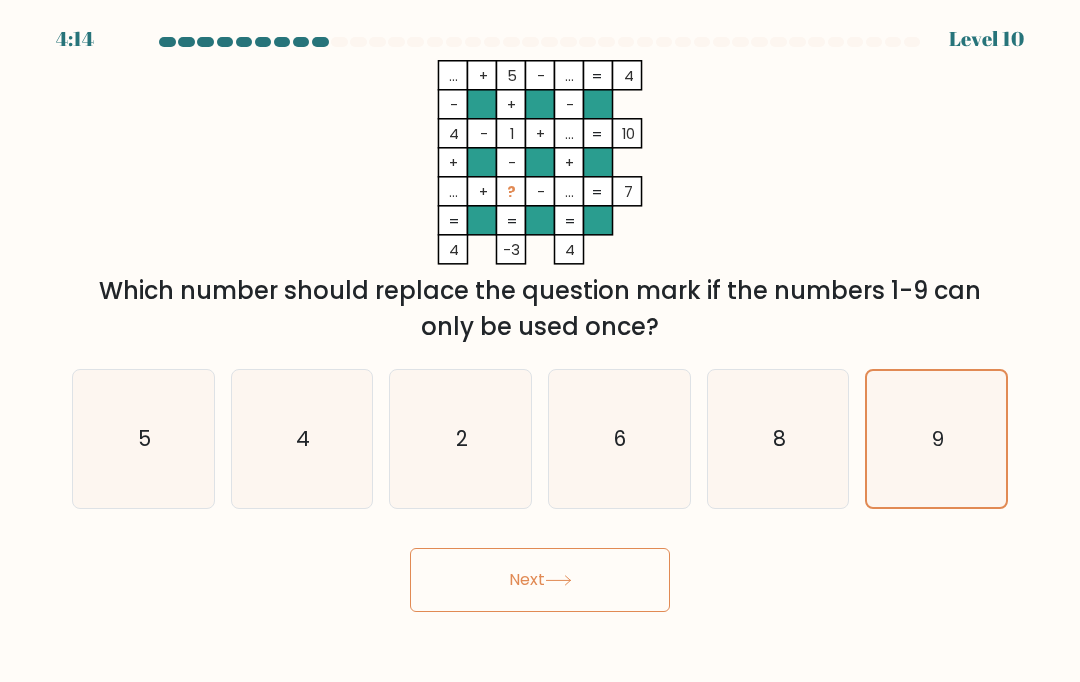 click on "Next" at bounding box center [540, 580] 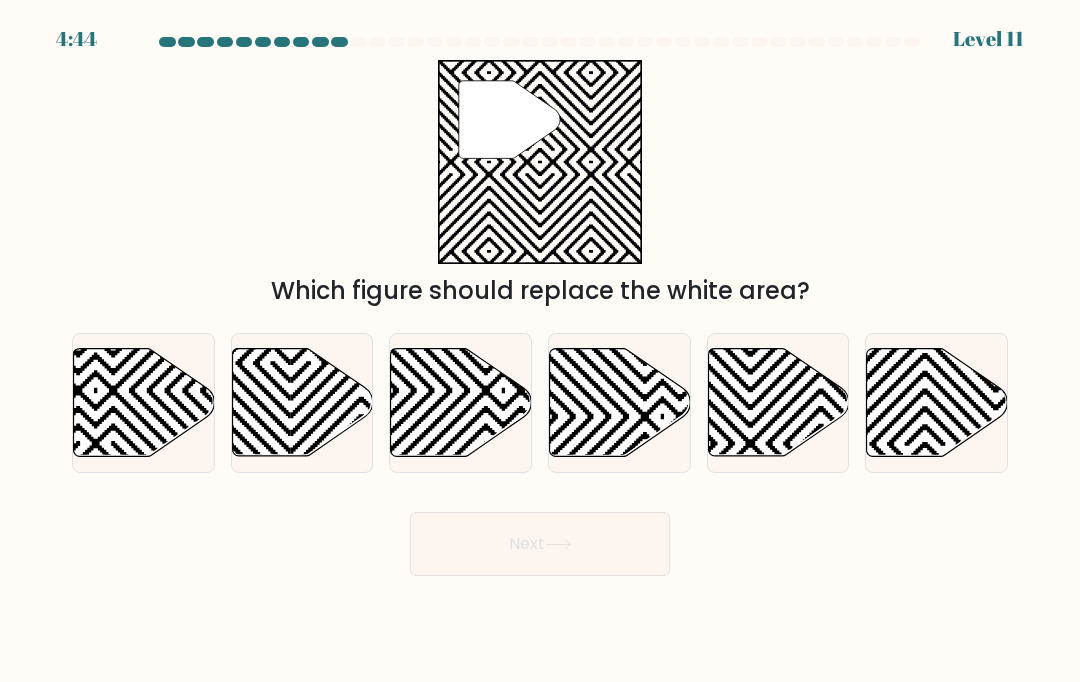 click 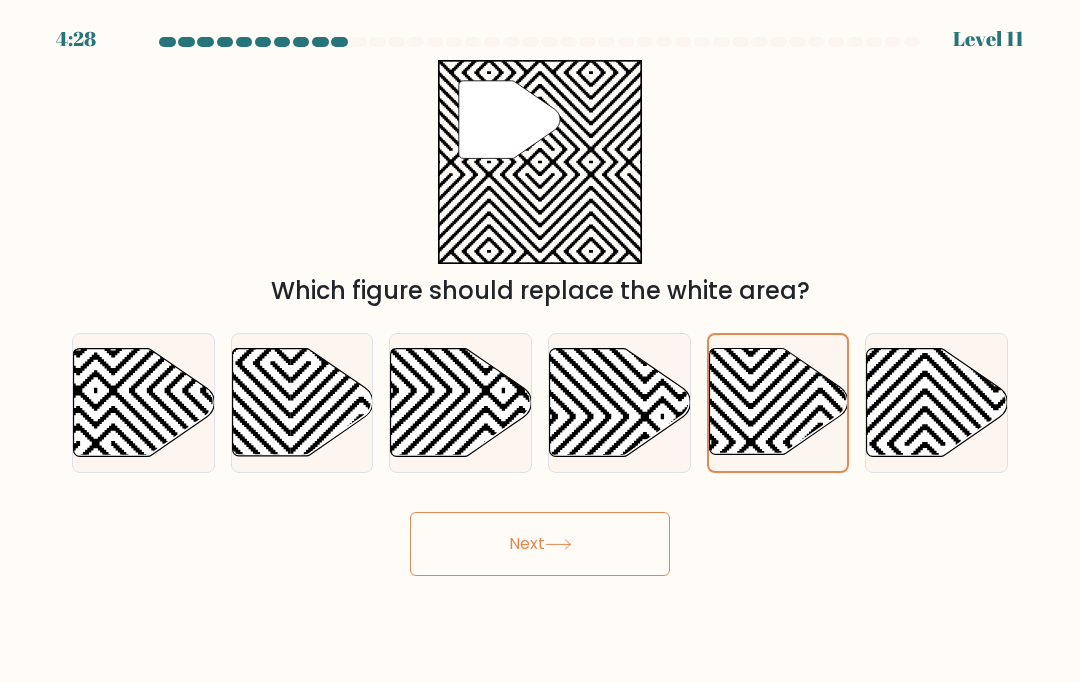 click 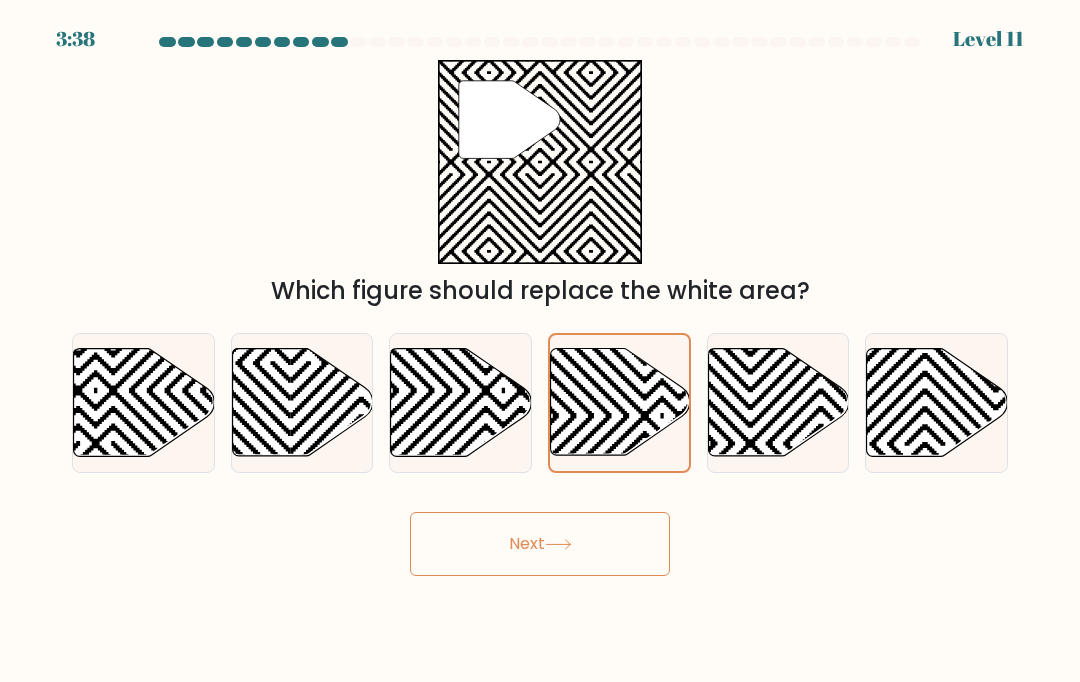 click 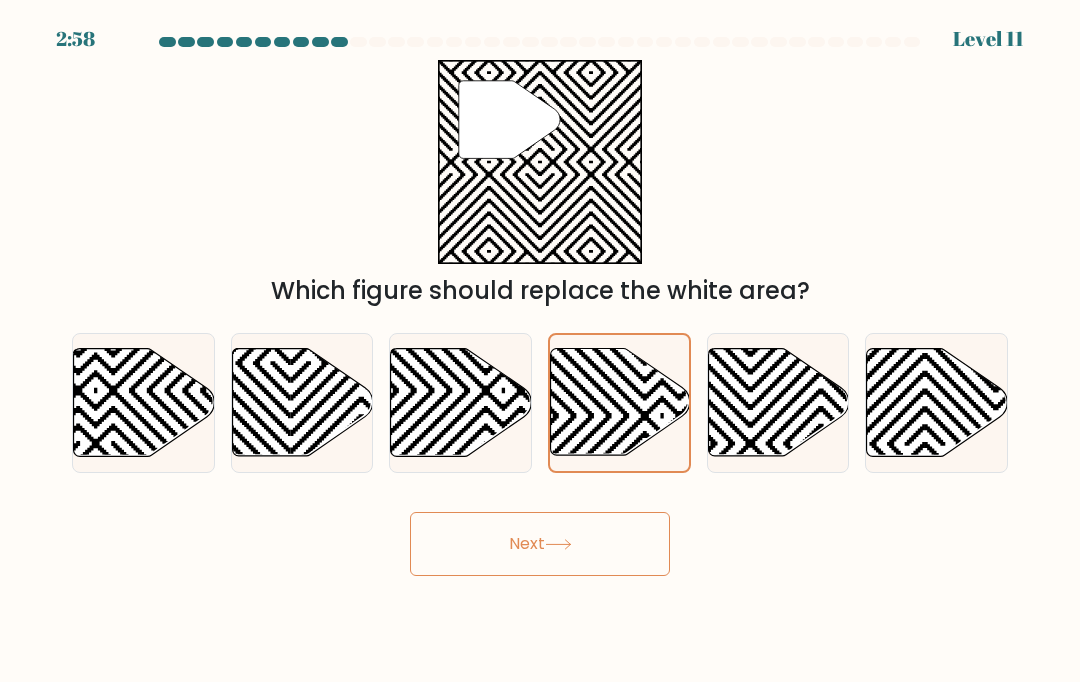 click on "Next" at bounding box center (540, 544) 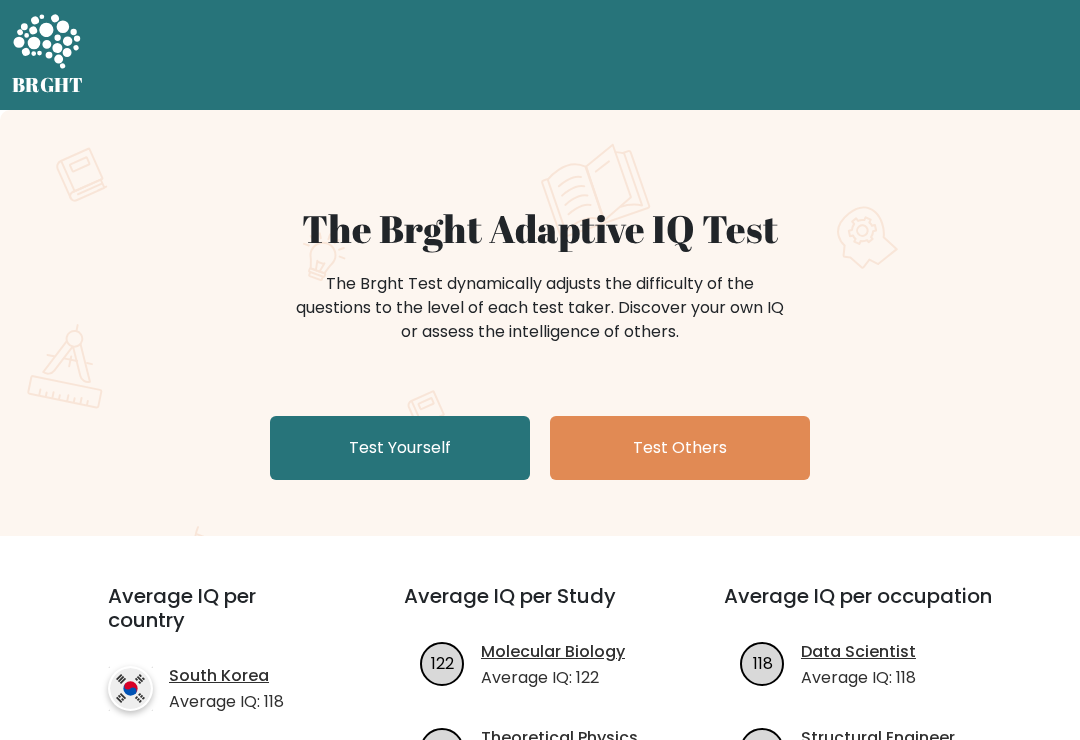 scroll, scrollTop: 0, scrollLeft: 0, axis: both 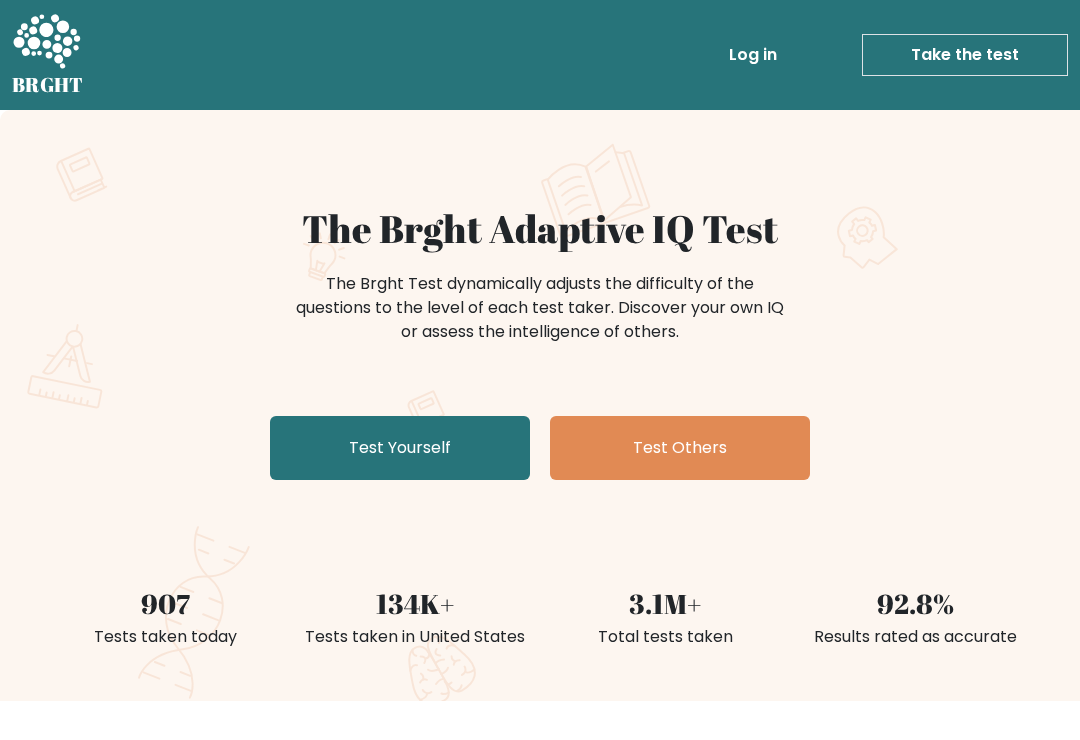 click on "Test Yourself" at bounding box center [400, 448] 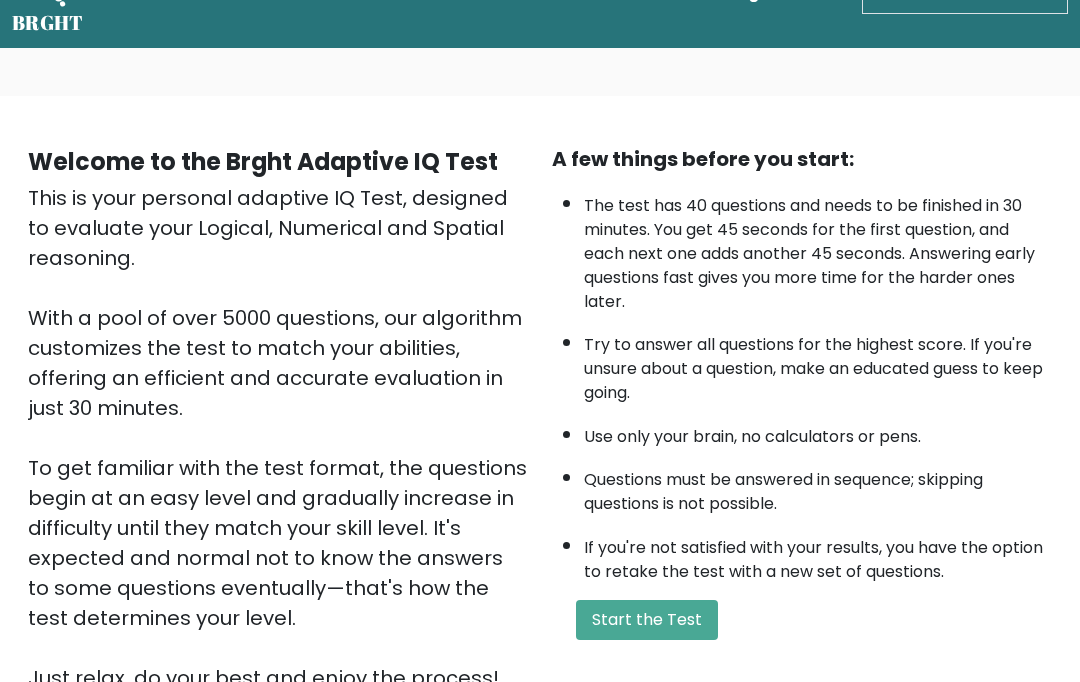 scroll, scrollTop: 323, scrollLeft: 0, axis: vertical 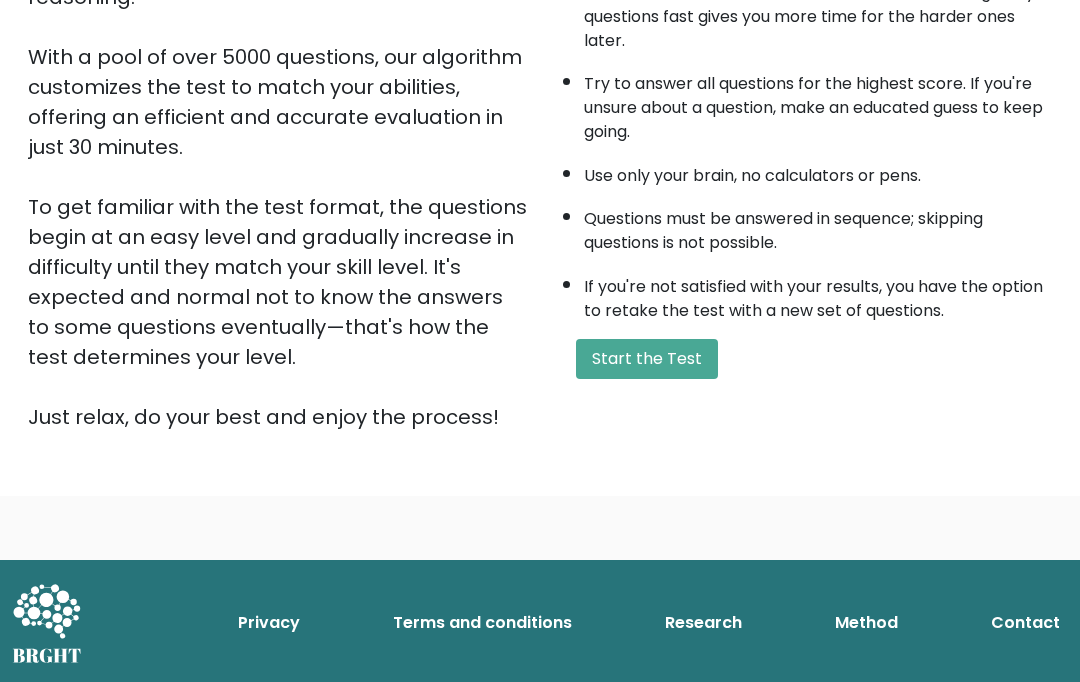 click on "Start the Test" at bounding box center [647, 359] 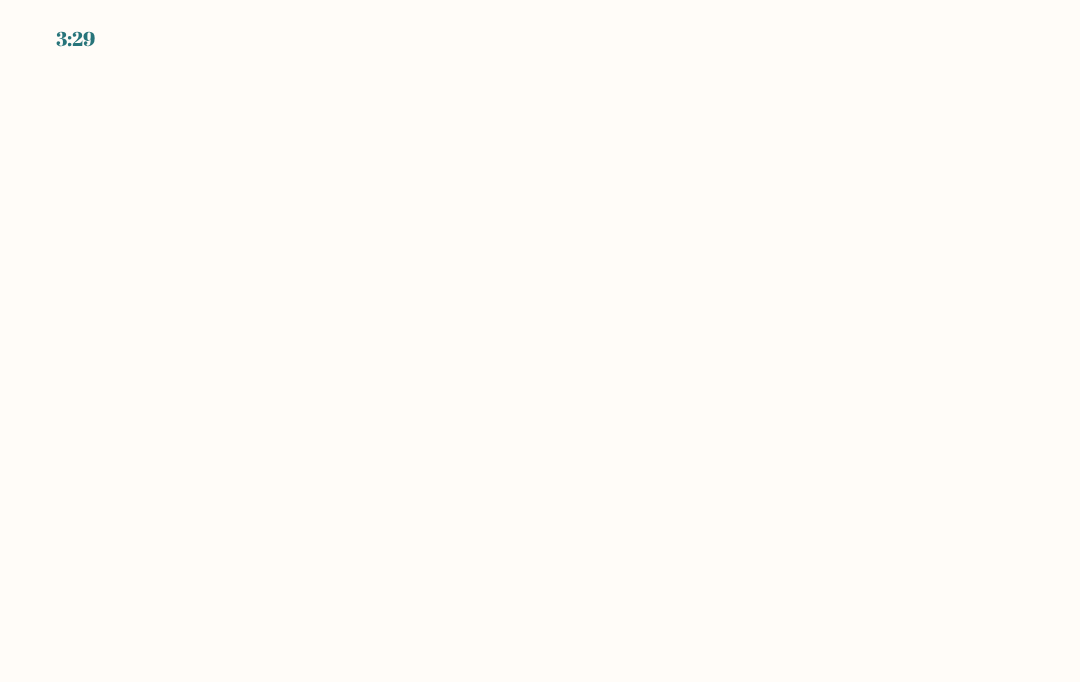 scroll, scrollTop: -15, scrollLeft: 0, axis: vertical 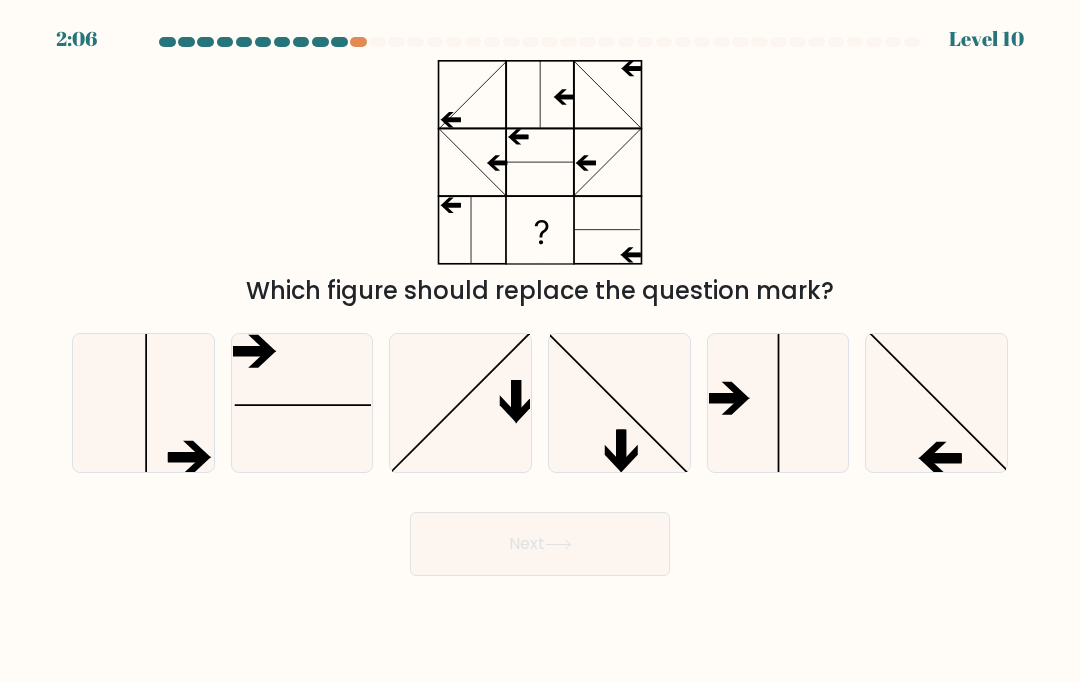 click at bounding box center [936, 403] 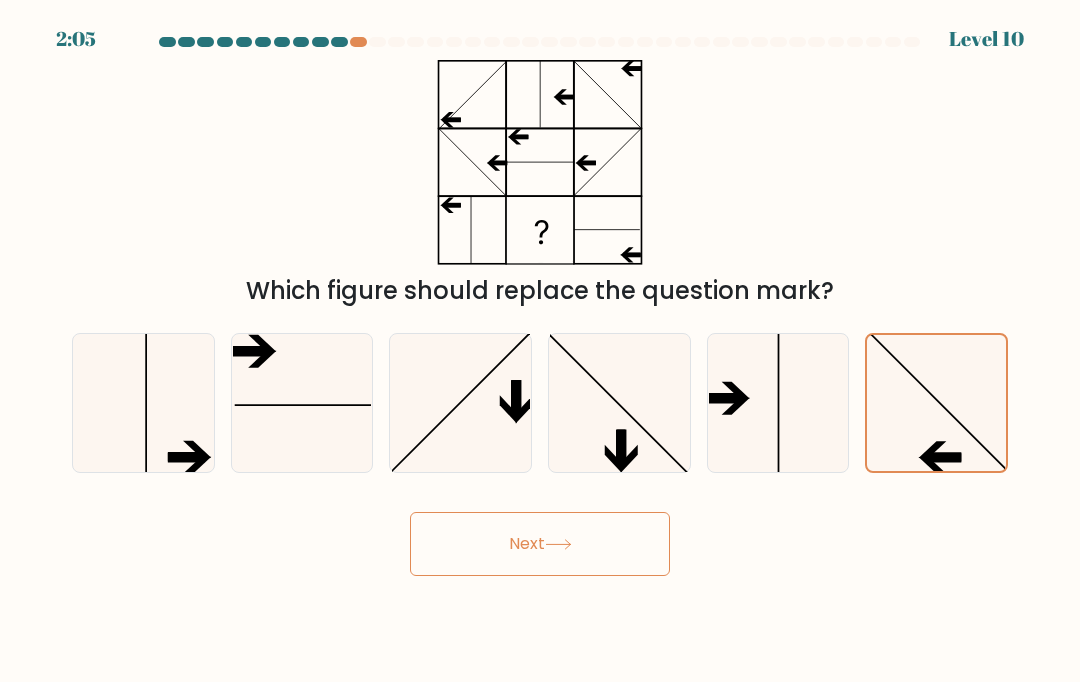 click on "Next" at bounding box center [540, 544] 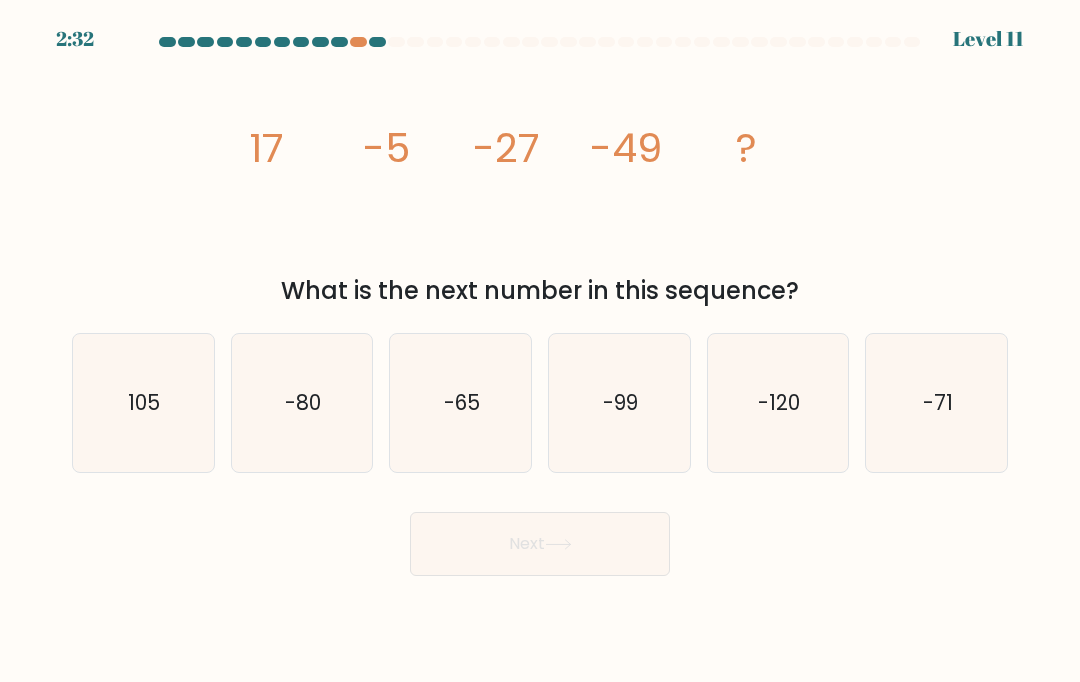 click on "-71" 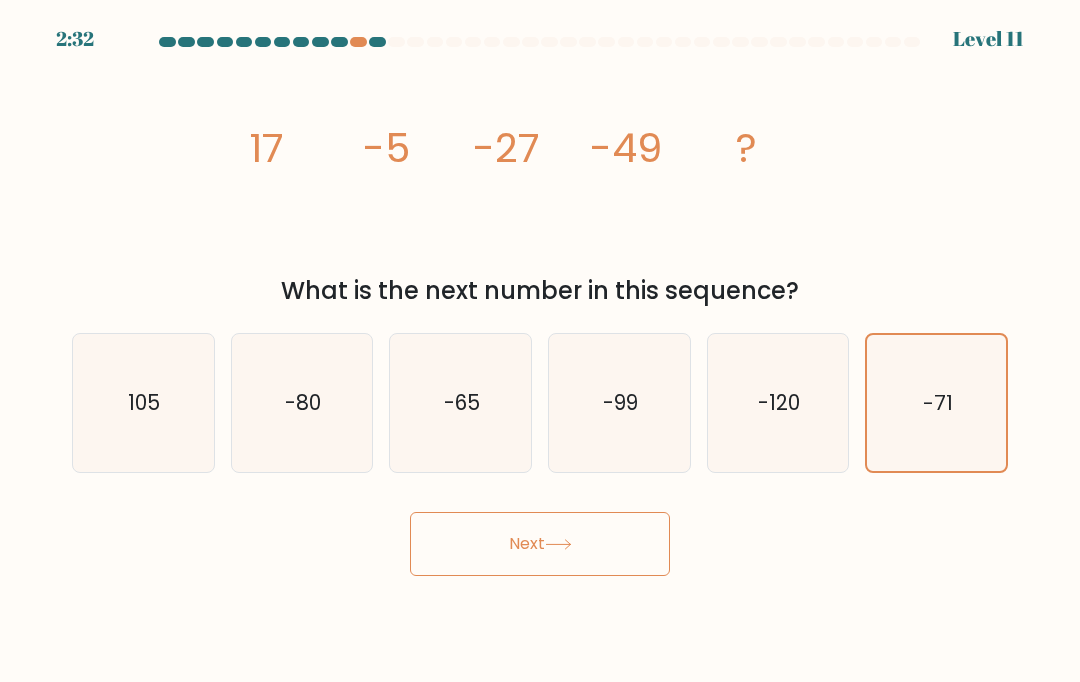 click 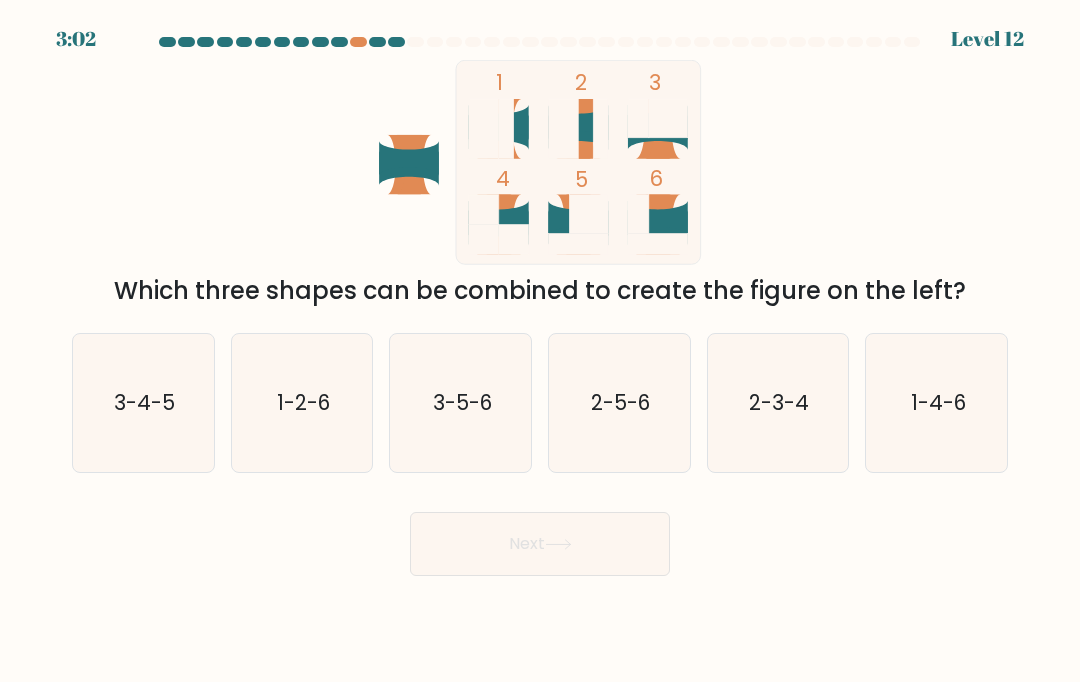 click on "3-5-6" 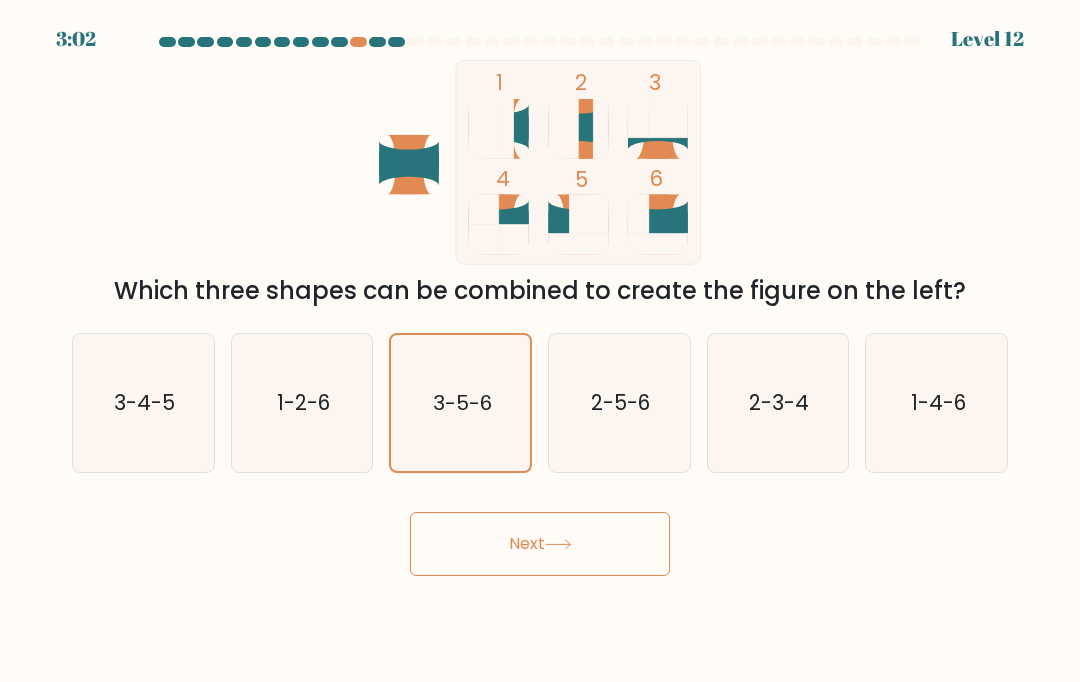 click on "Next" at bounding box center (540, 544) 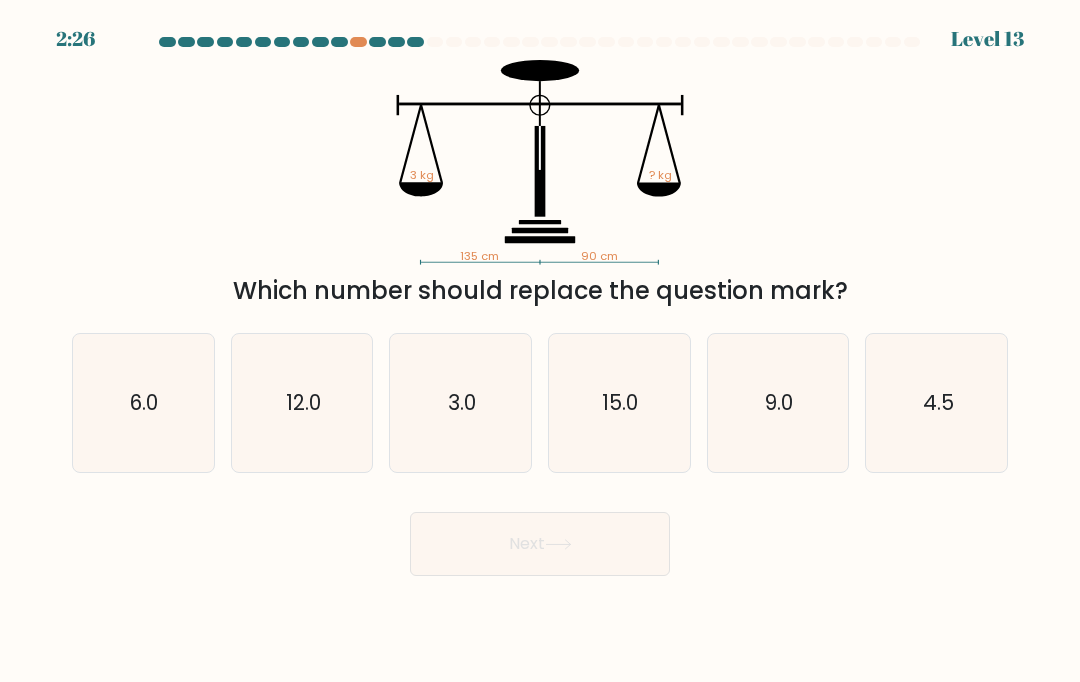 click on "4.5" 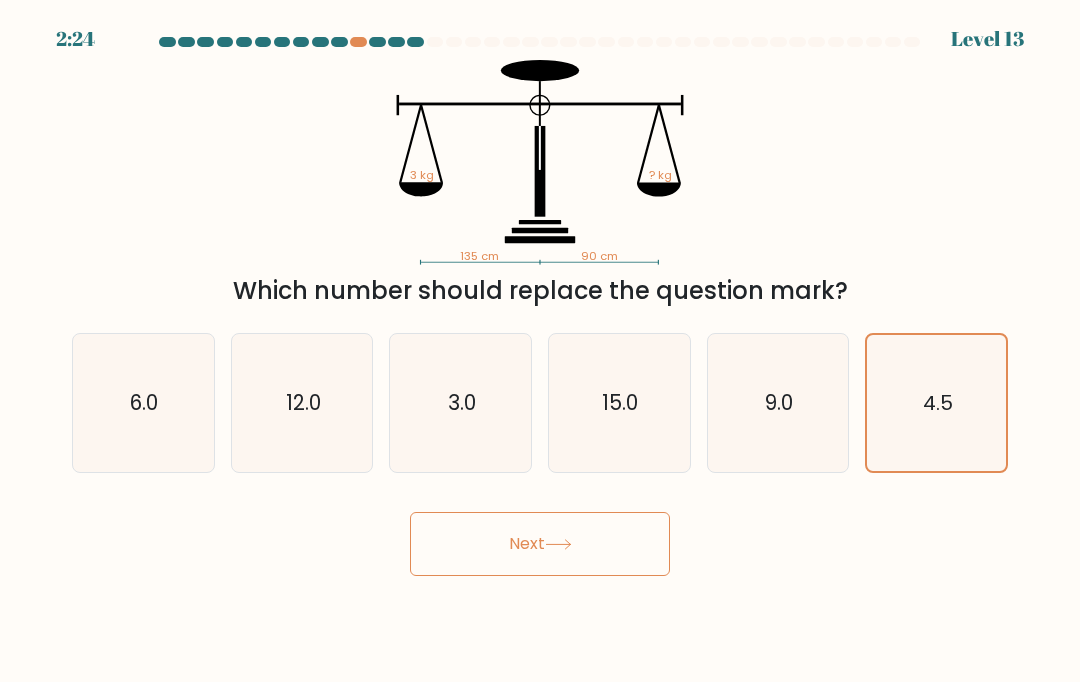 click on "Next" at bounding box center (540, 544) 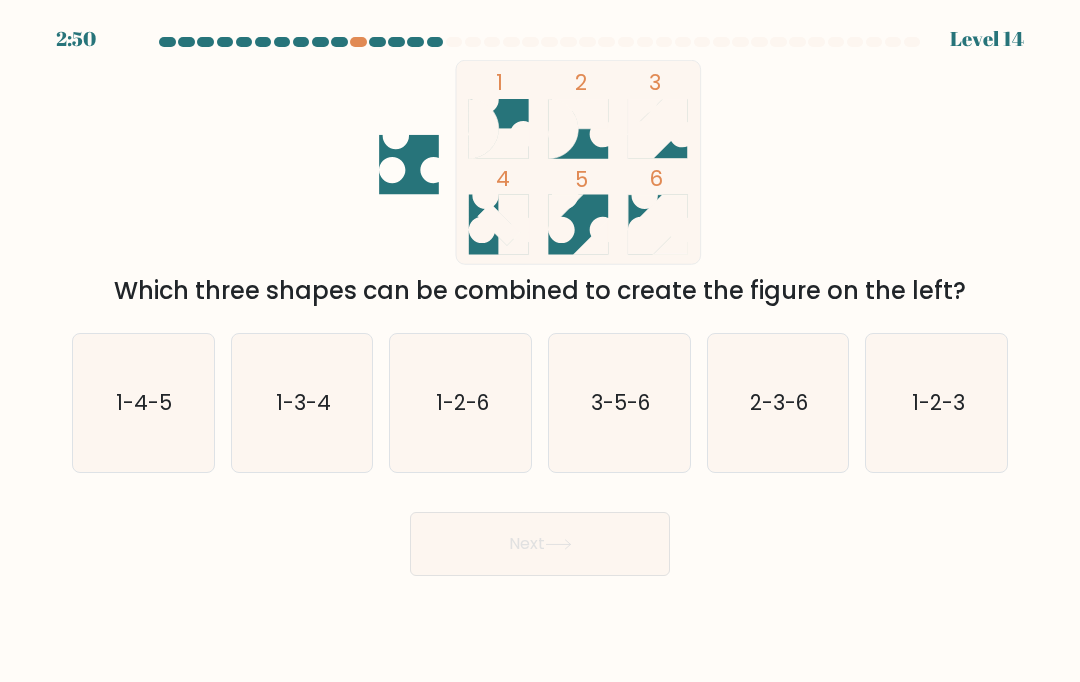 click on "3-5-6" at bounding box center [619, 403] 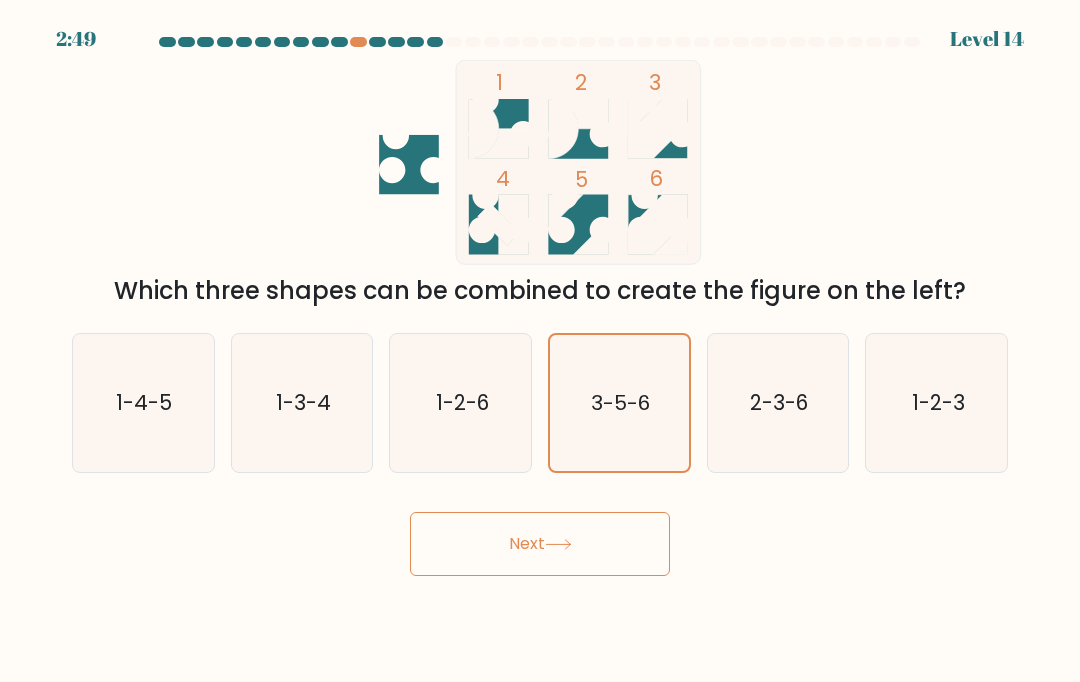 click on "Next" at bounding box center [540, 544] 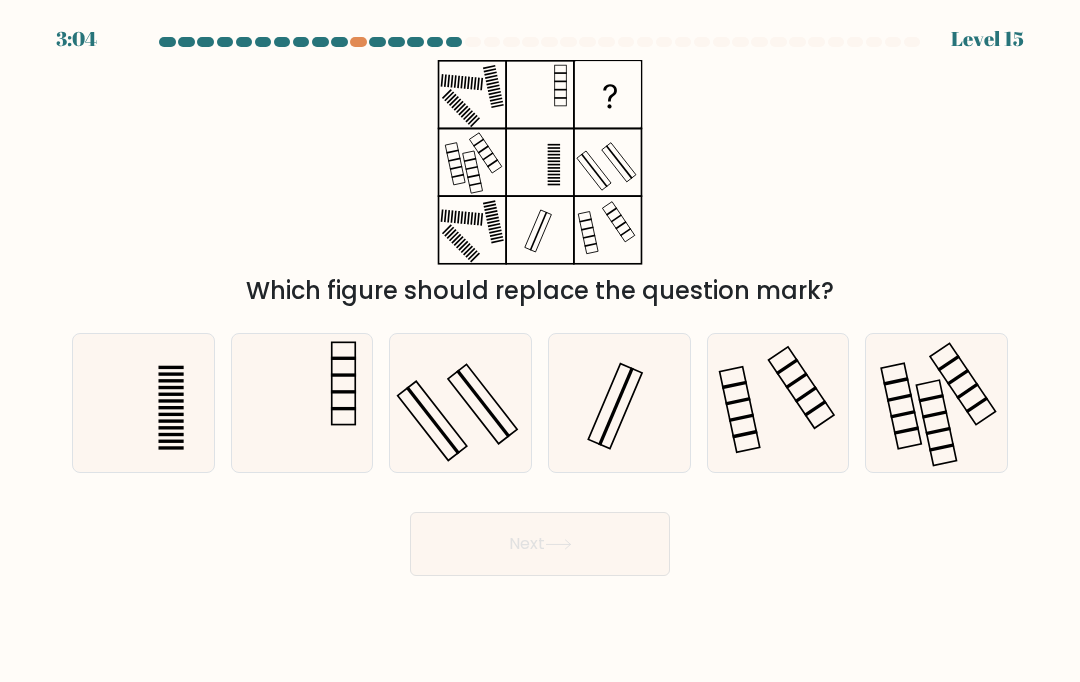 click 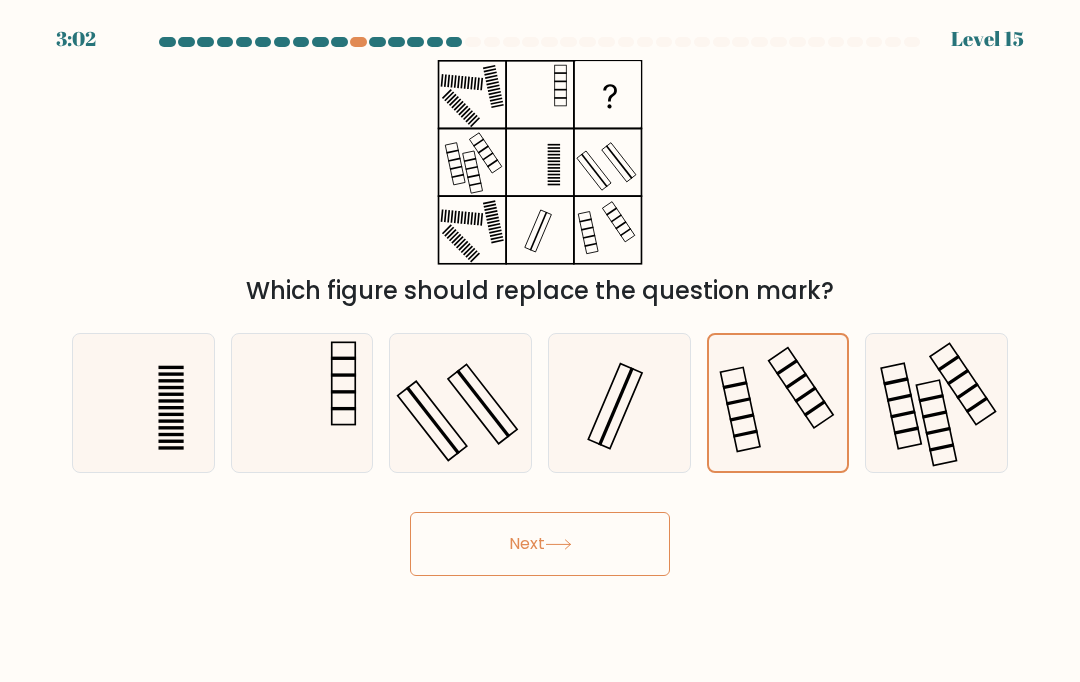 click on "Next" at bounding box center (540, 544) 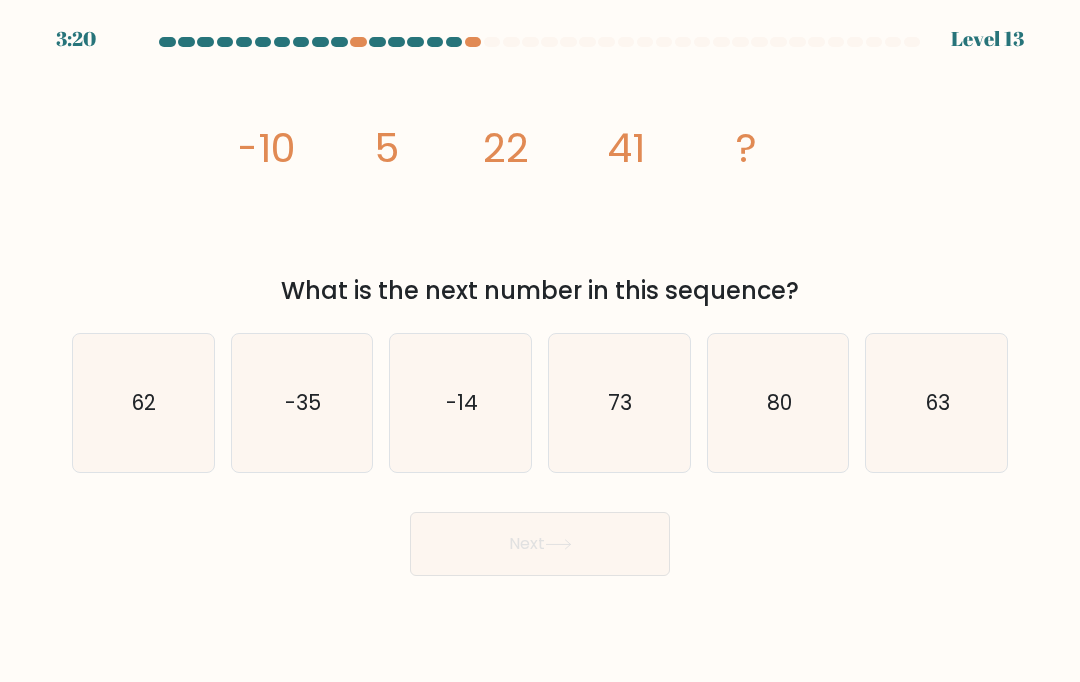 click on "62" 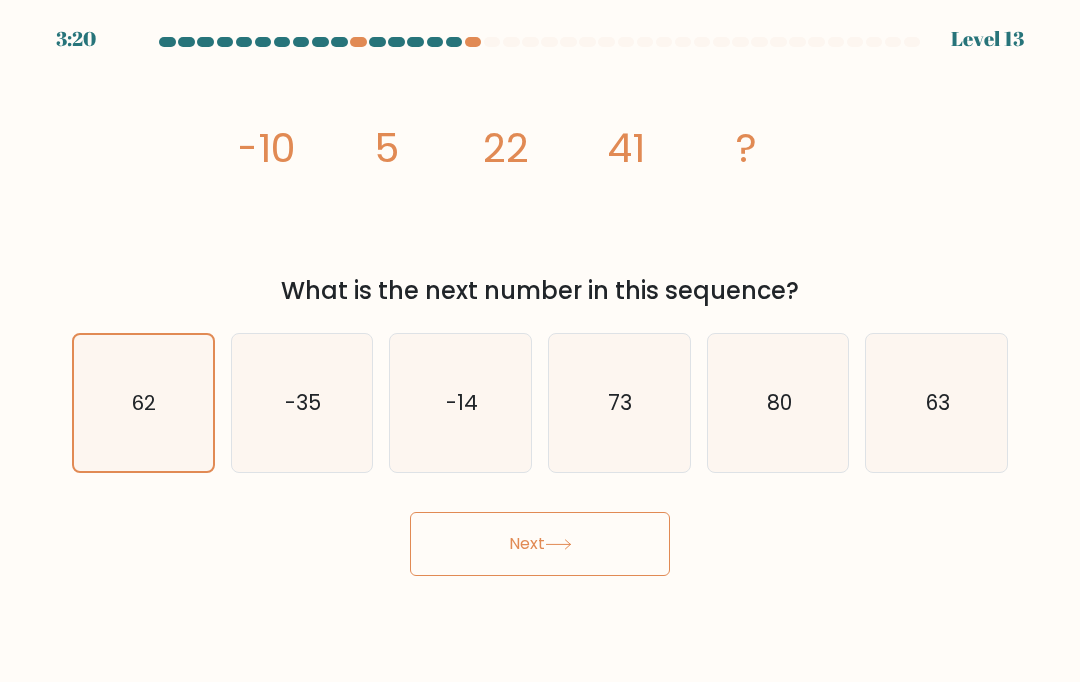 click on "Next" at bounding box center [540, 544] 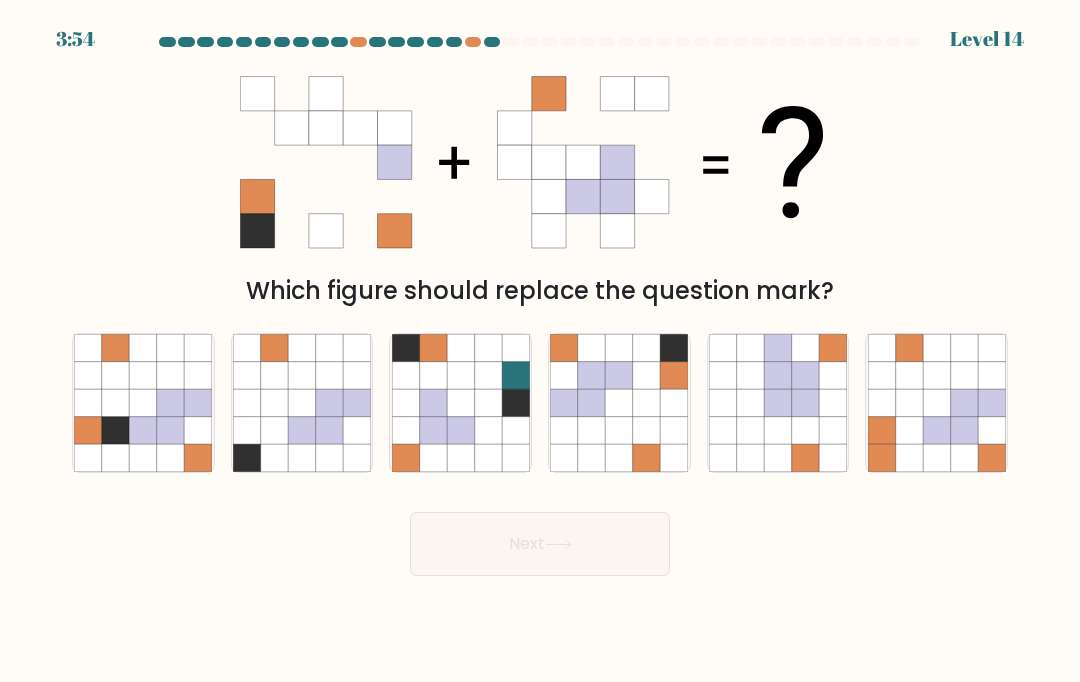 click 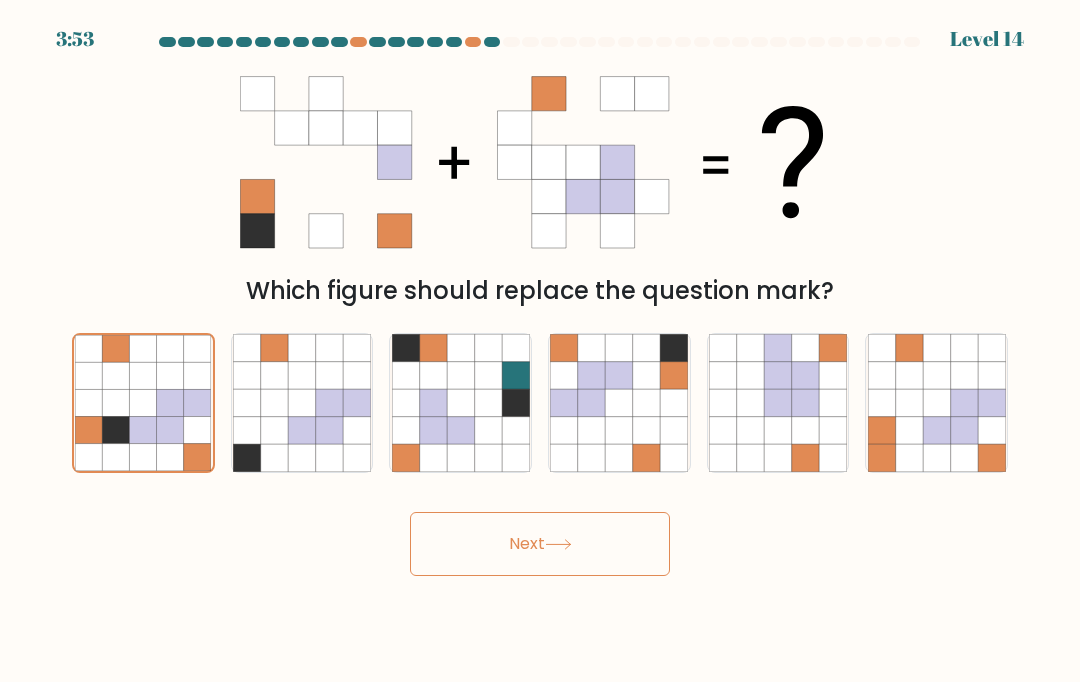 click 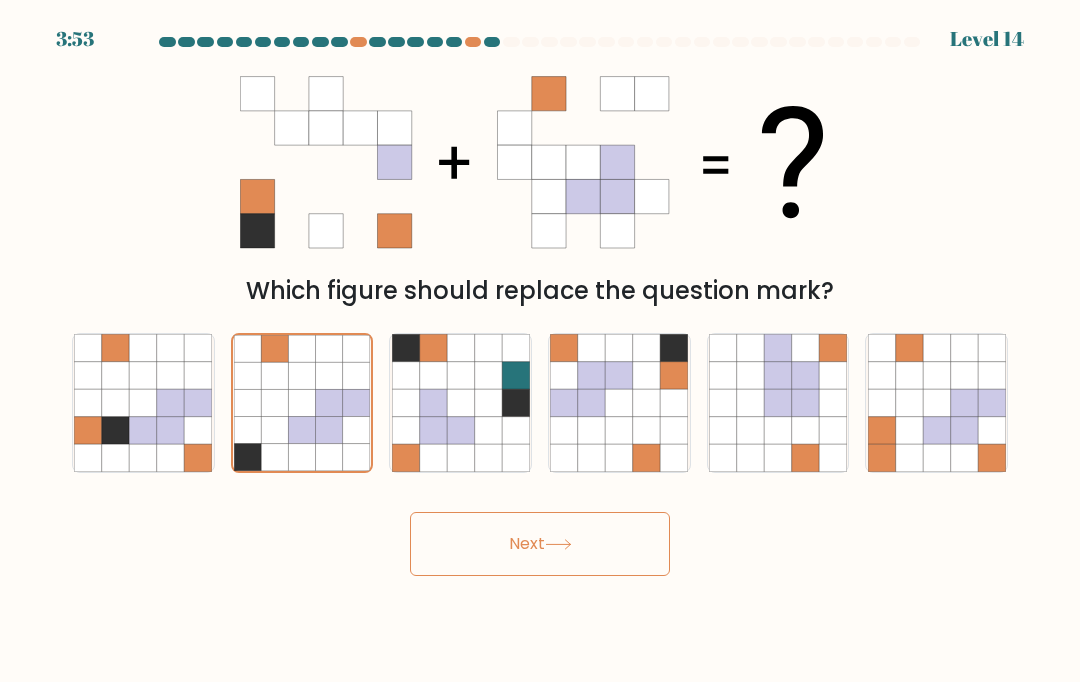 click 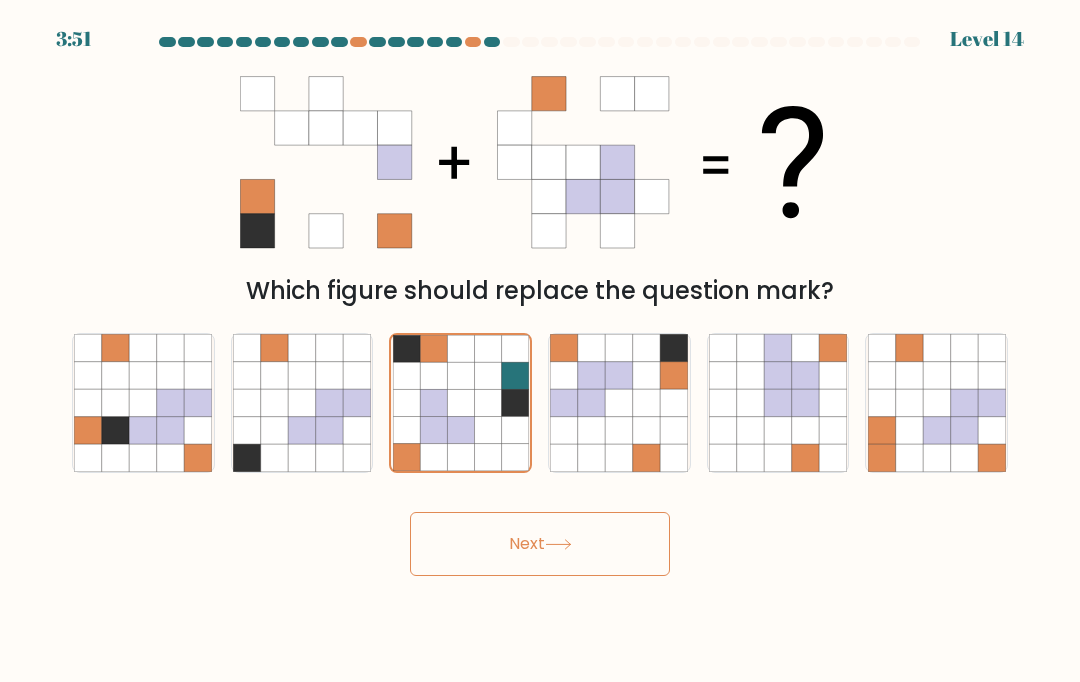 click 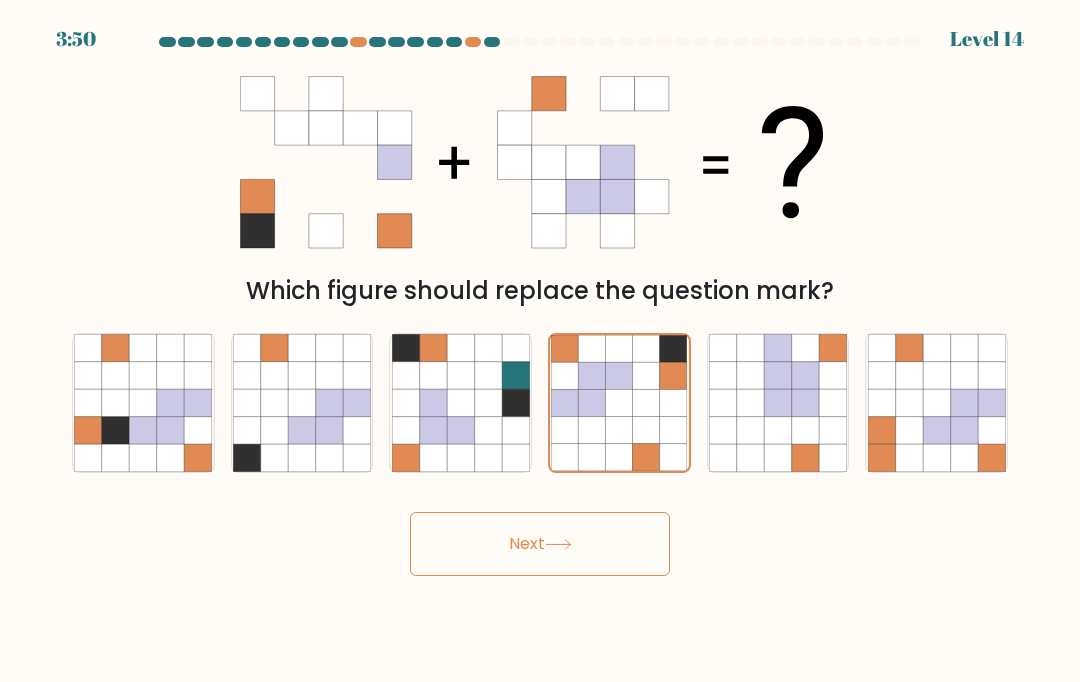 click 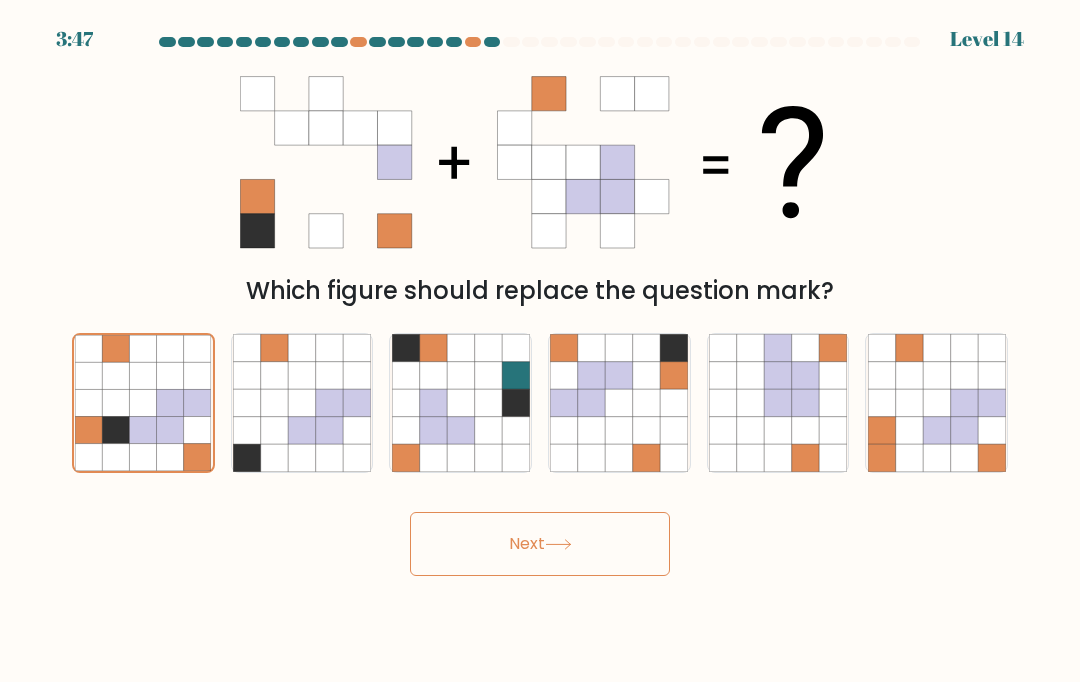 click on "Next" at bounding box center (540, 544) 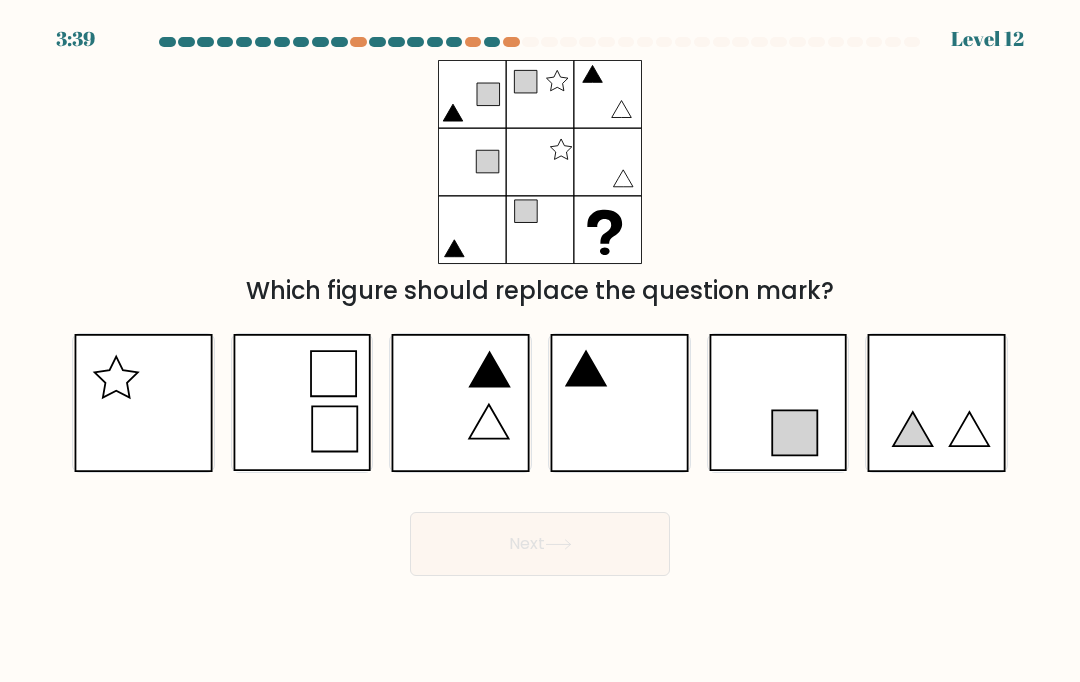 click 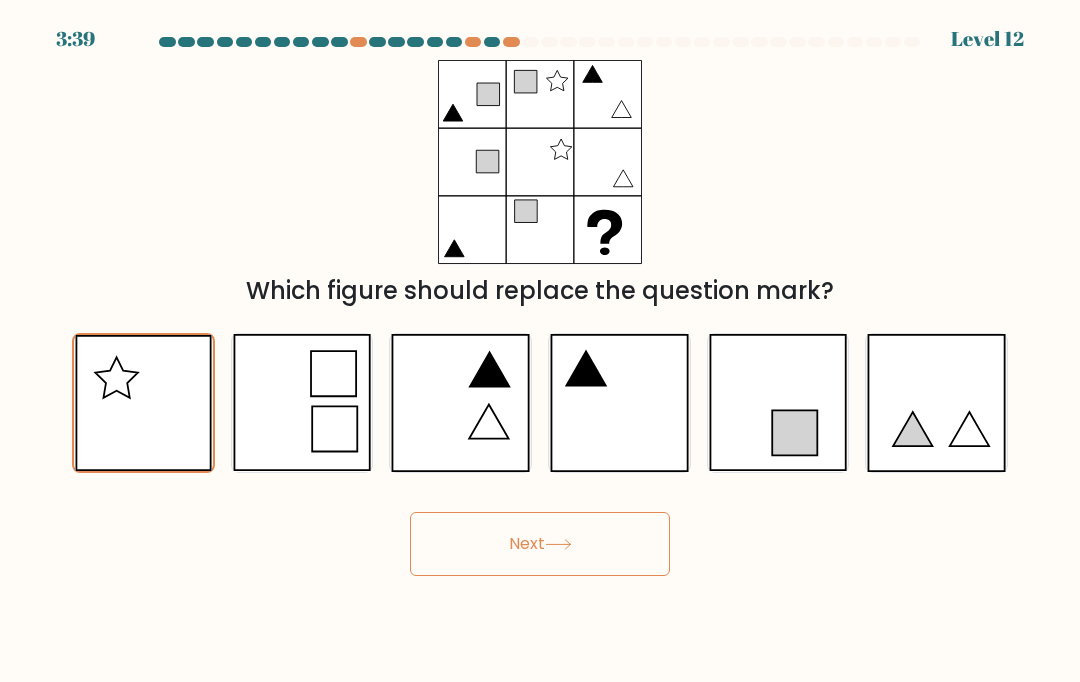click on "Next" at bounding box center [540, 544] 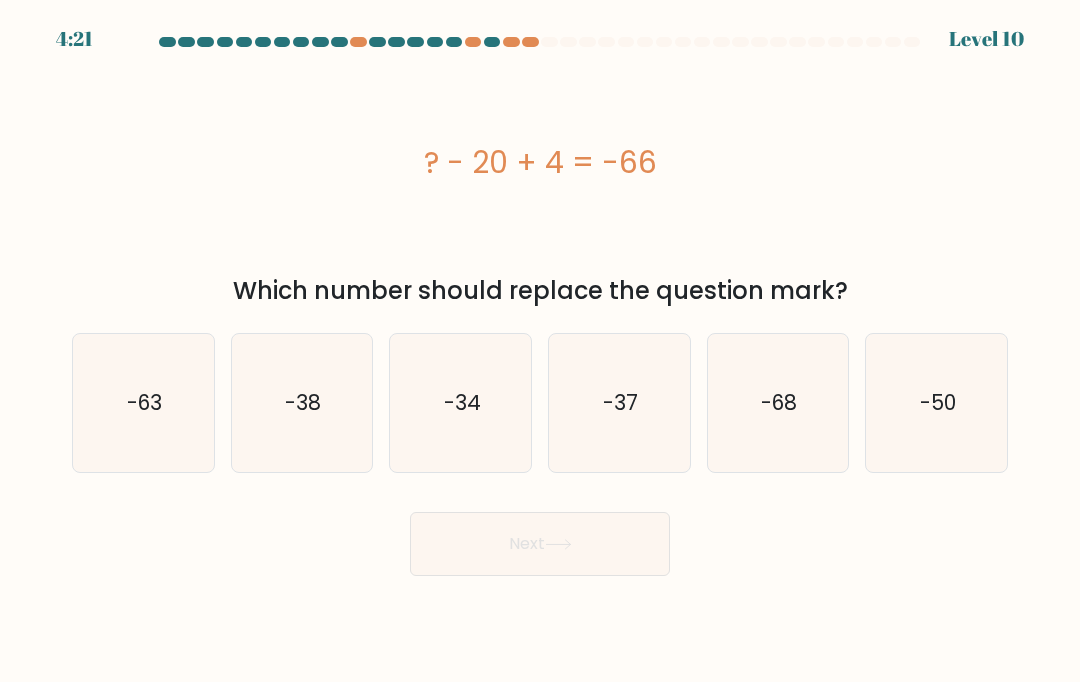 click on "-38" 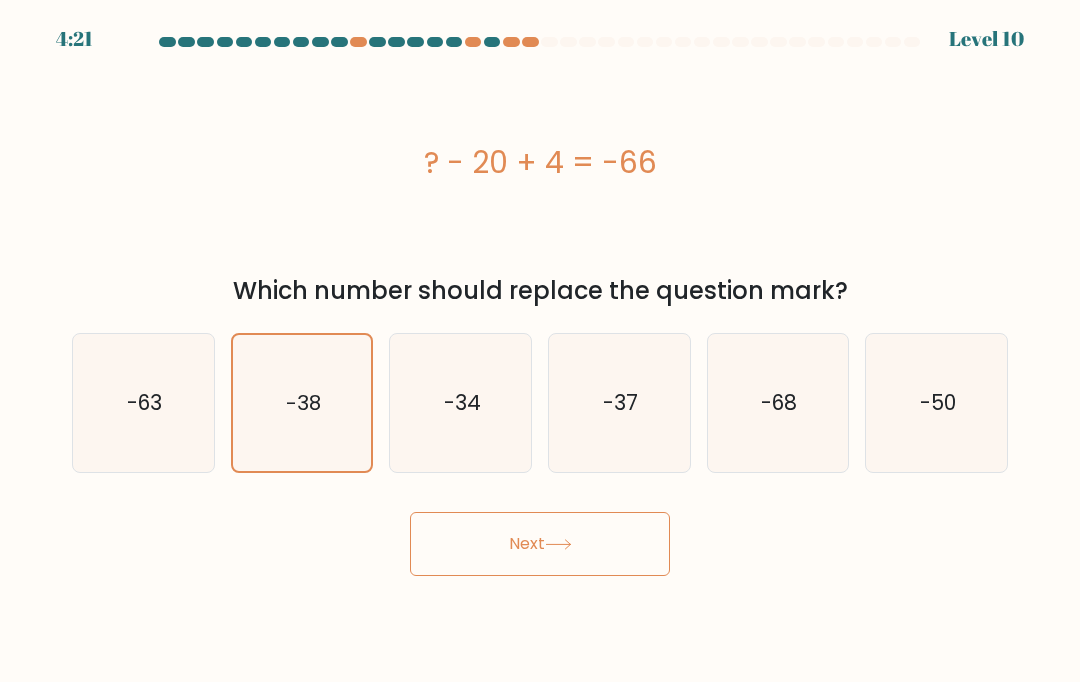 click on "Next" at bounding box center (540, 544) 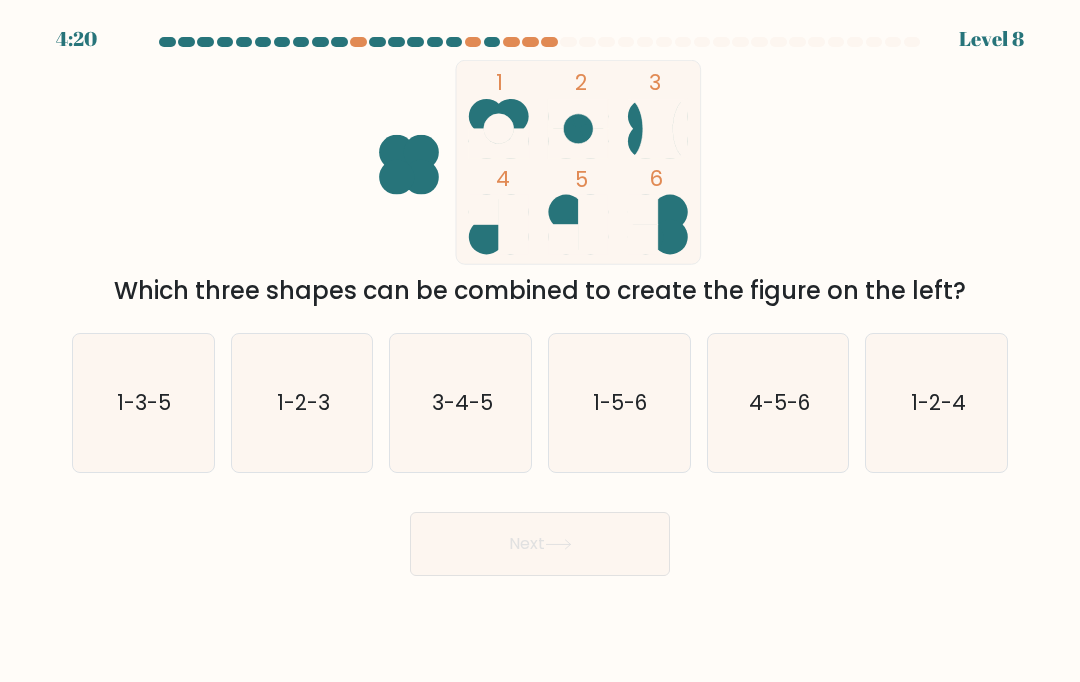 click on "1-3-5" 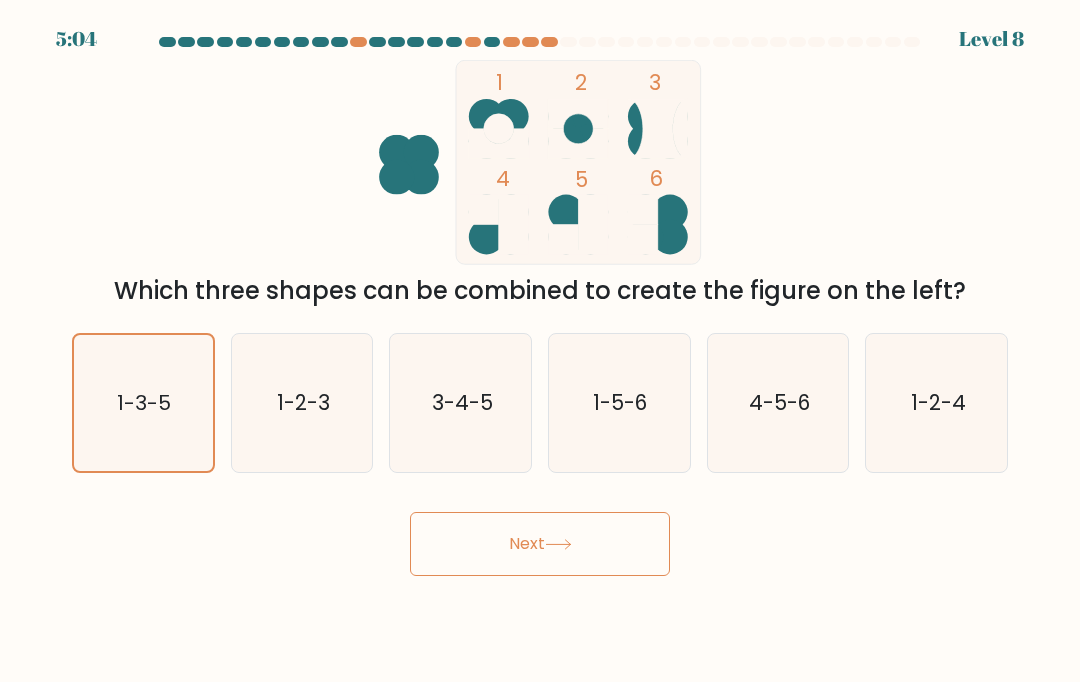 click on "Next" at bounding box center [540, 544] 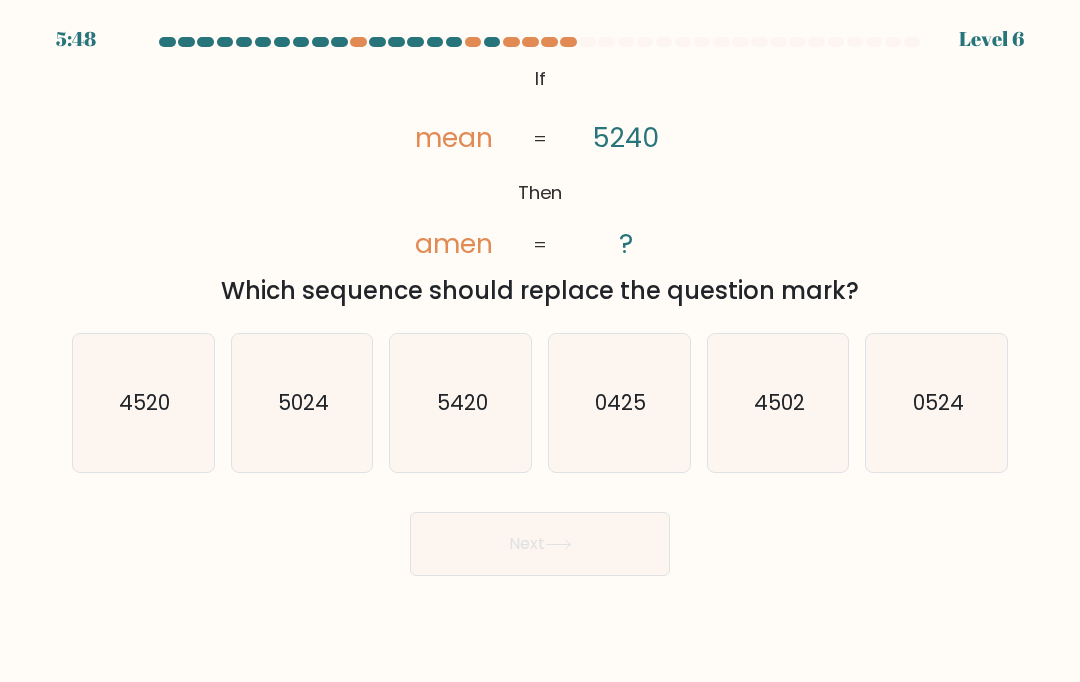 click on "5024" 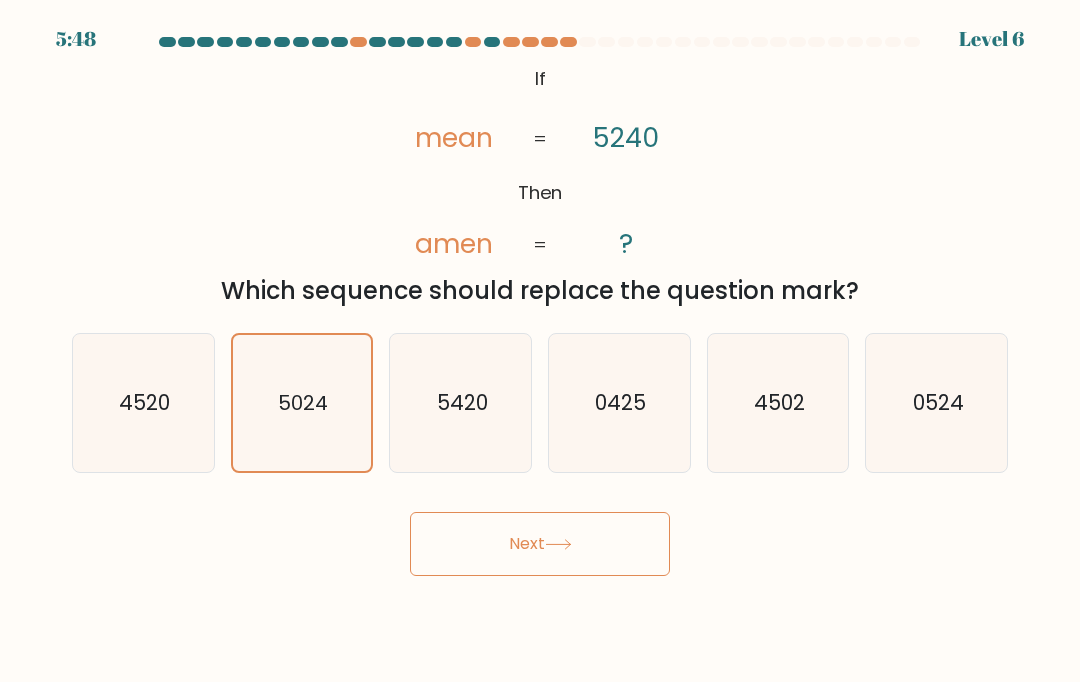 click on "Next" at bounding box center [540, 544] 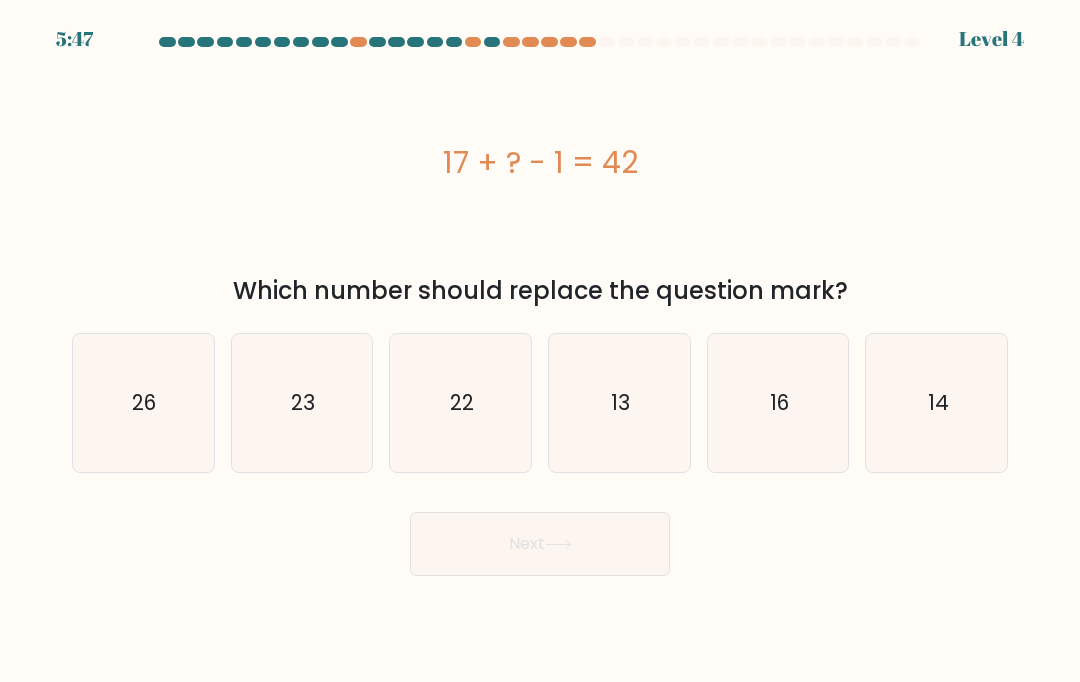 click on "26" 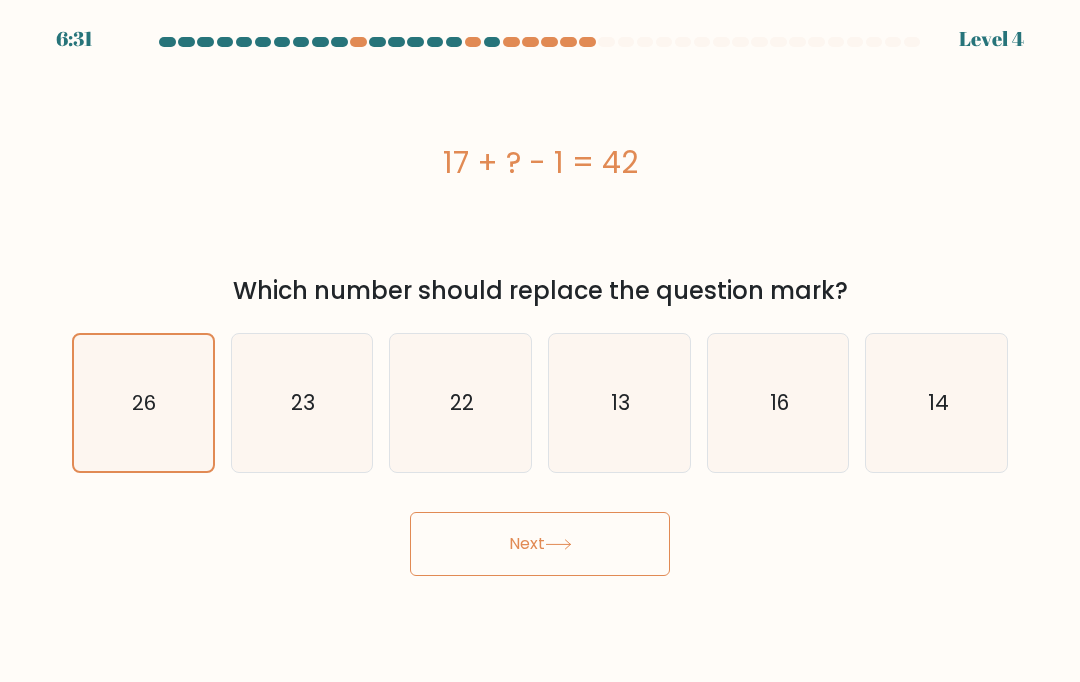 click on "Next" at bounding box center (540, 544) 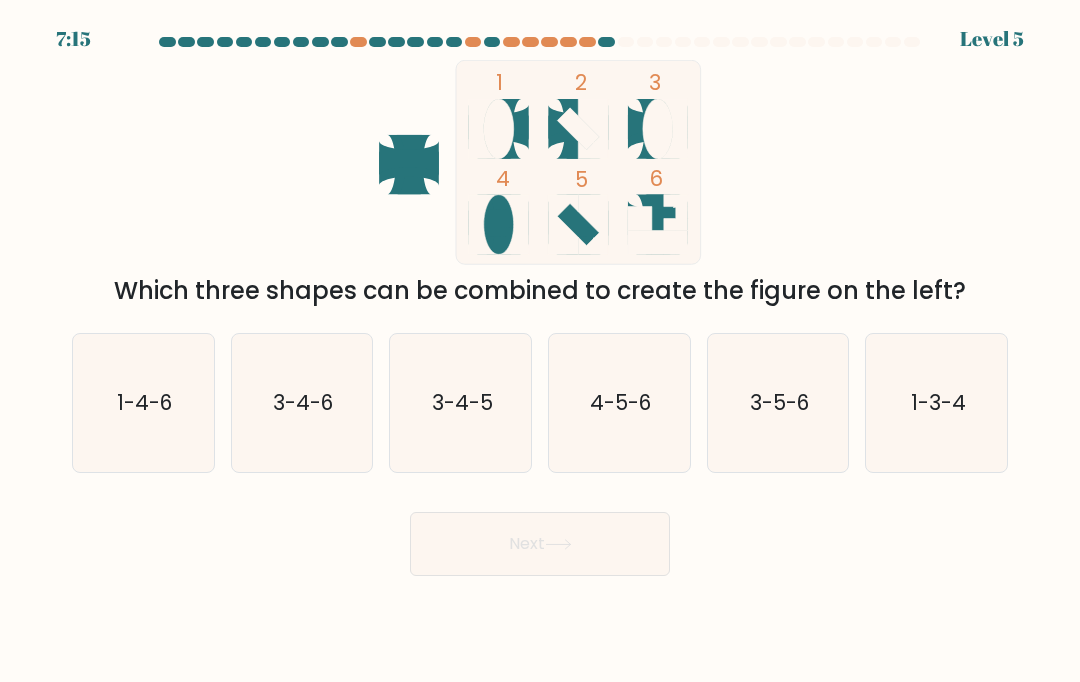 click on "3-4-6" 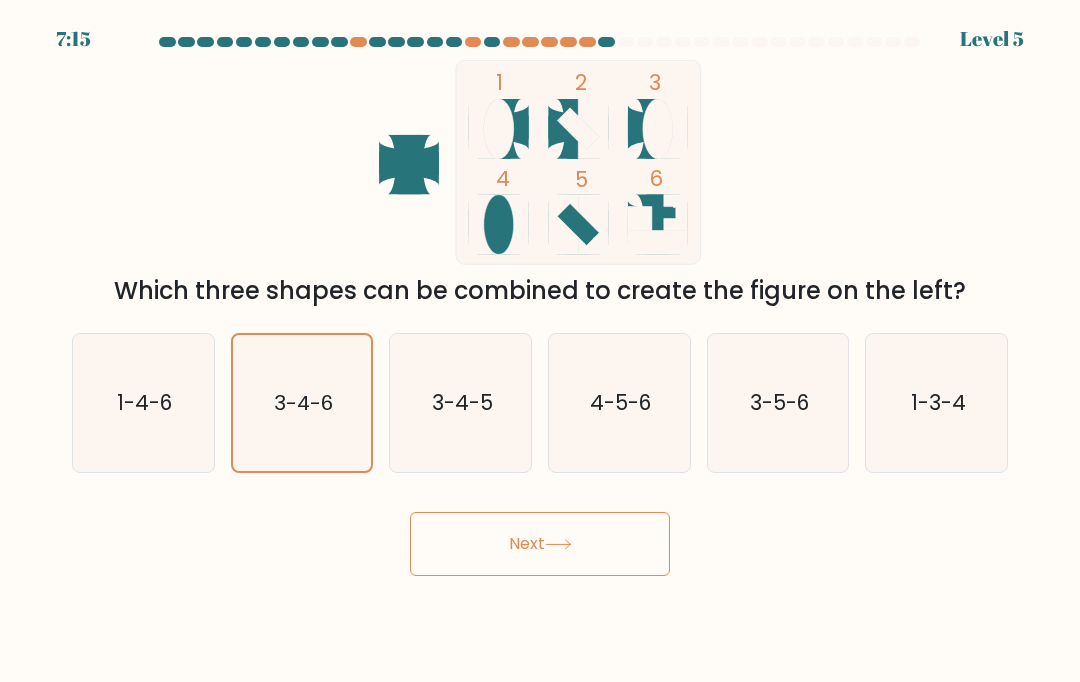 click on "Next" at bounding box center (540, 544) 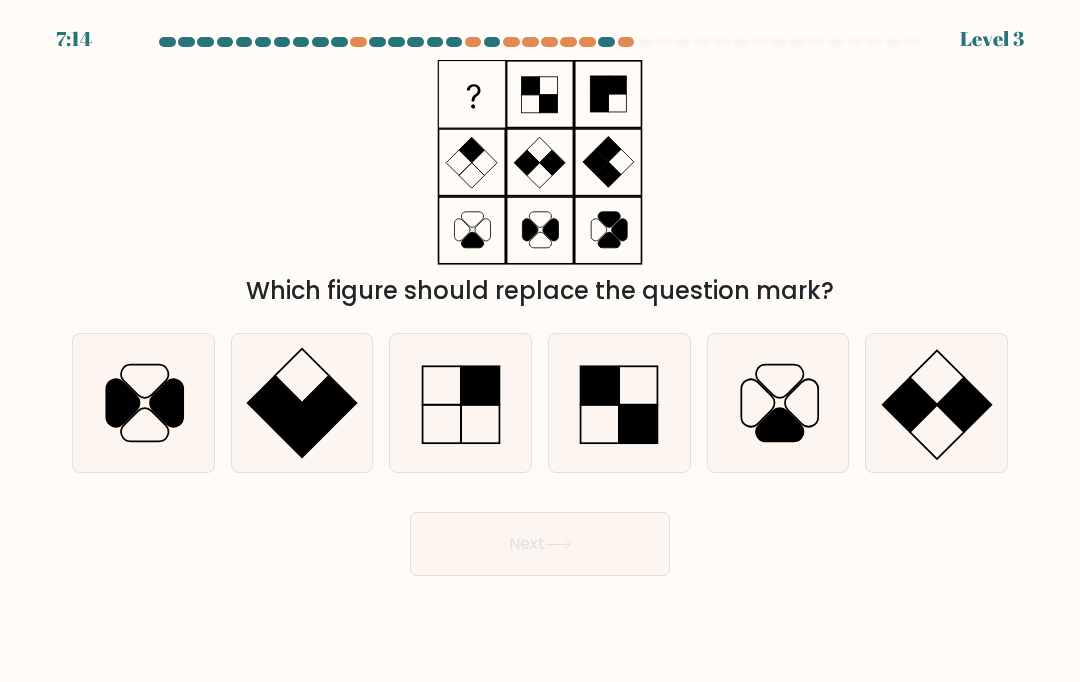 click 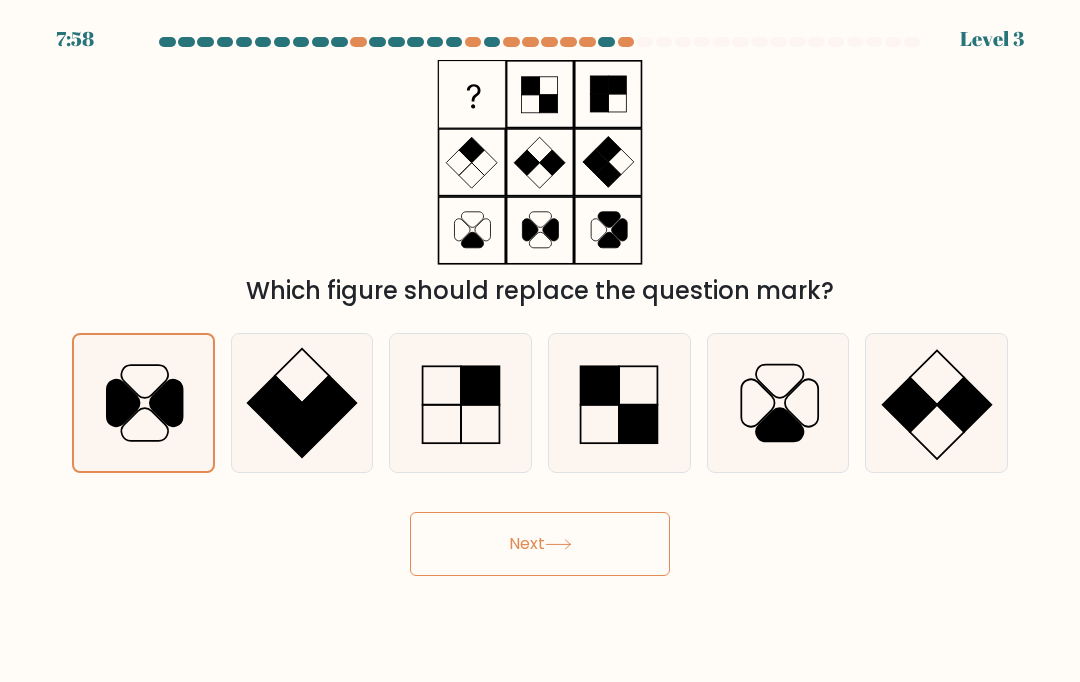 click on "Next" at bounding box center [540, 544] 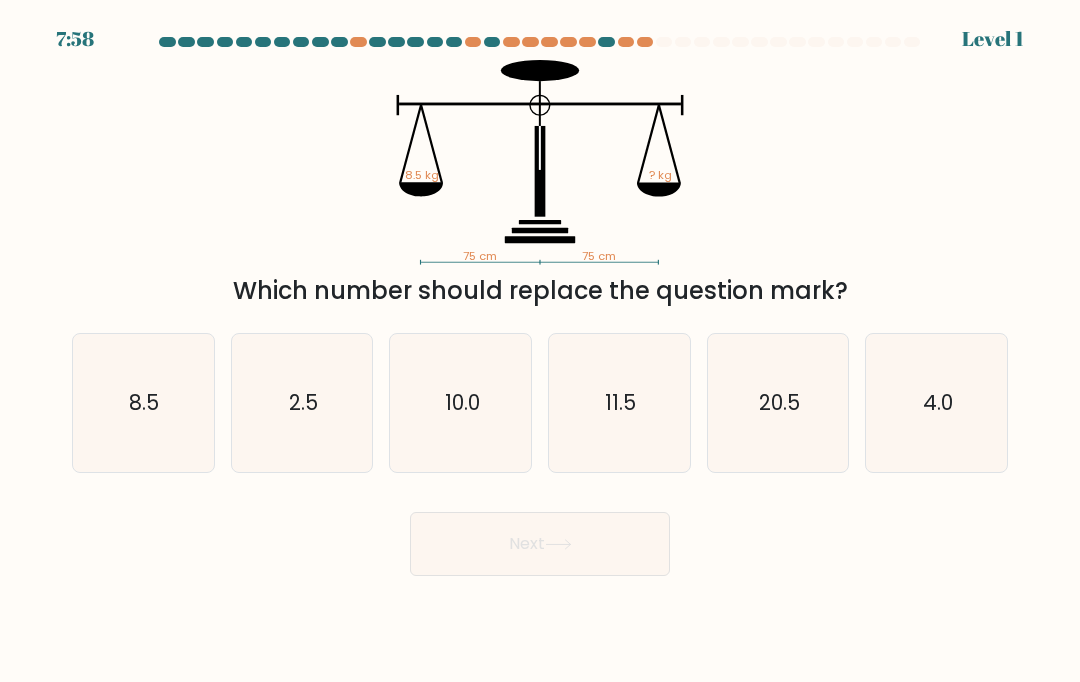click on "2.5" 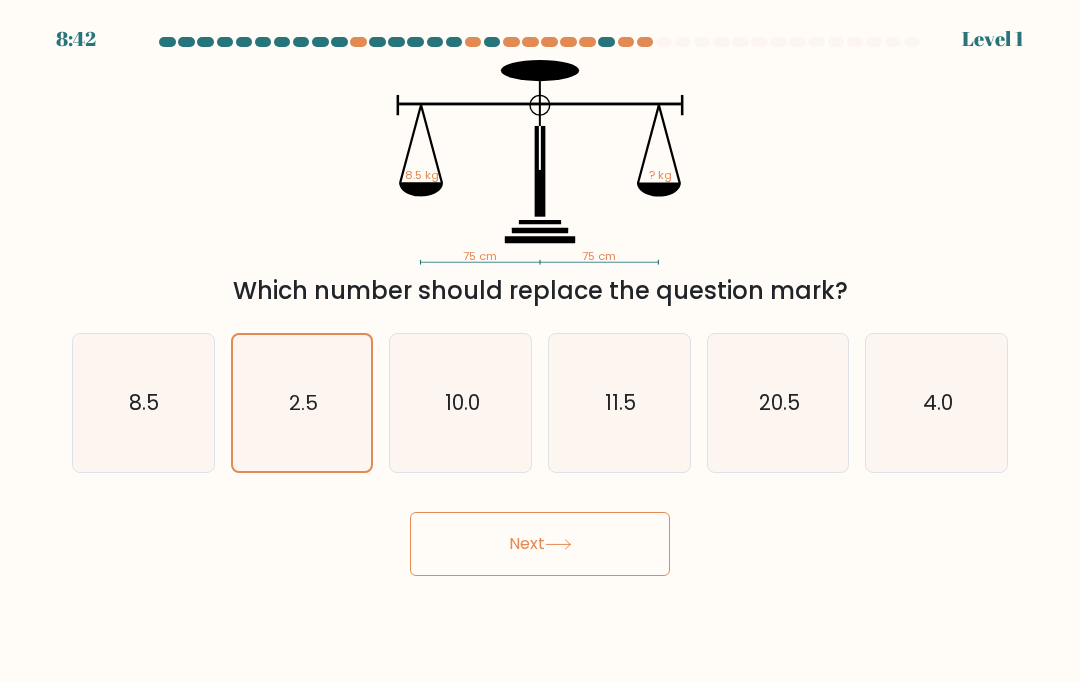 click on "Next" at bounding box center [540, 544] 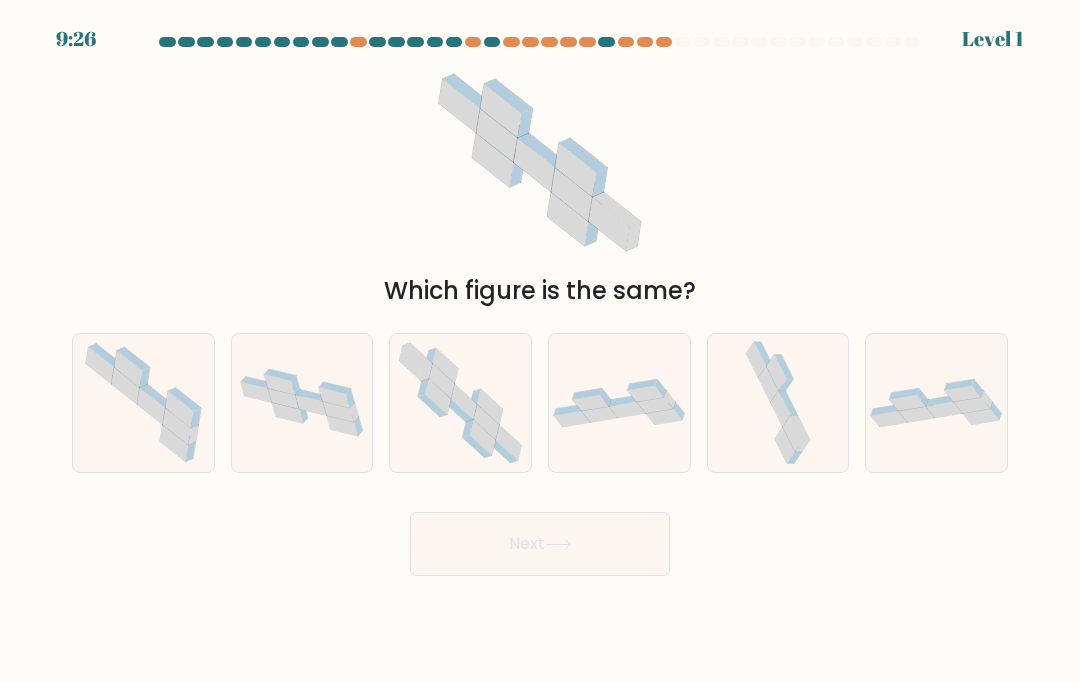 click 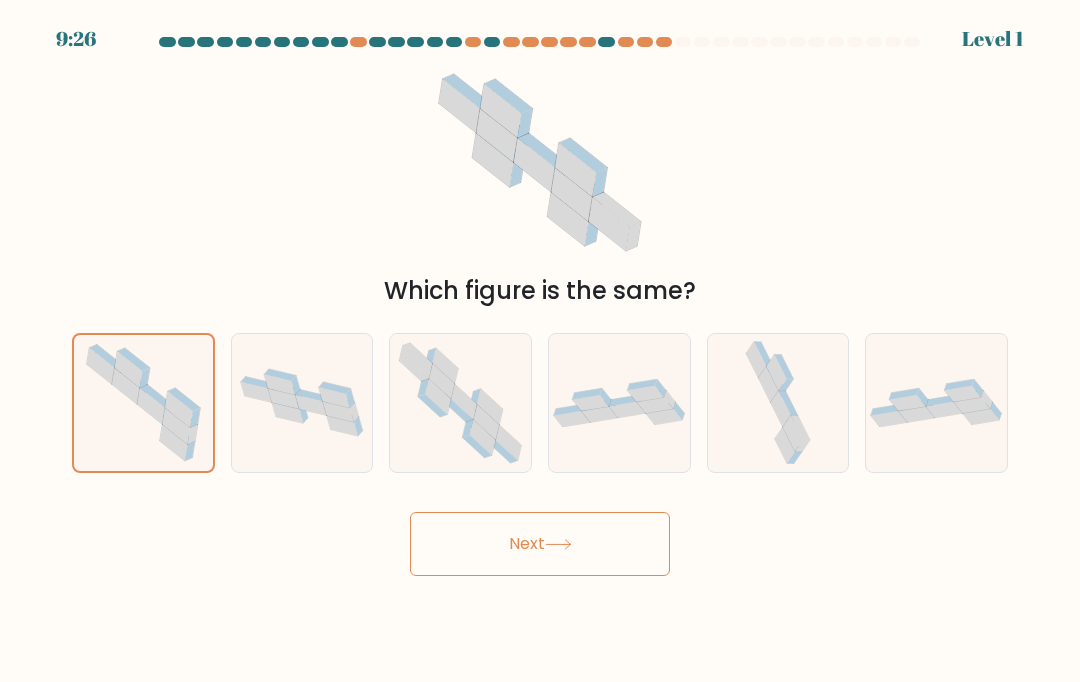 click on "Next" at bounding box center (540, 544) 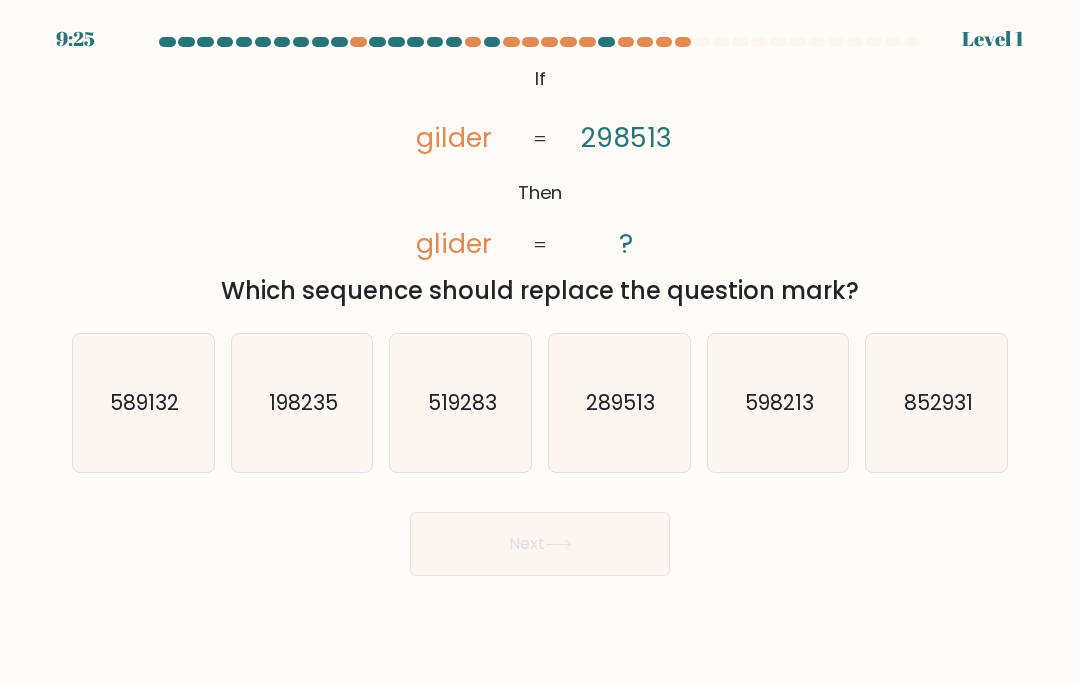 click on "198235" 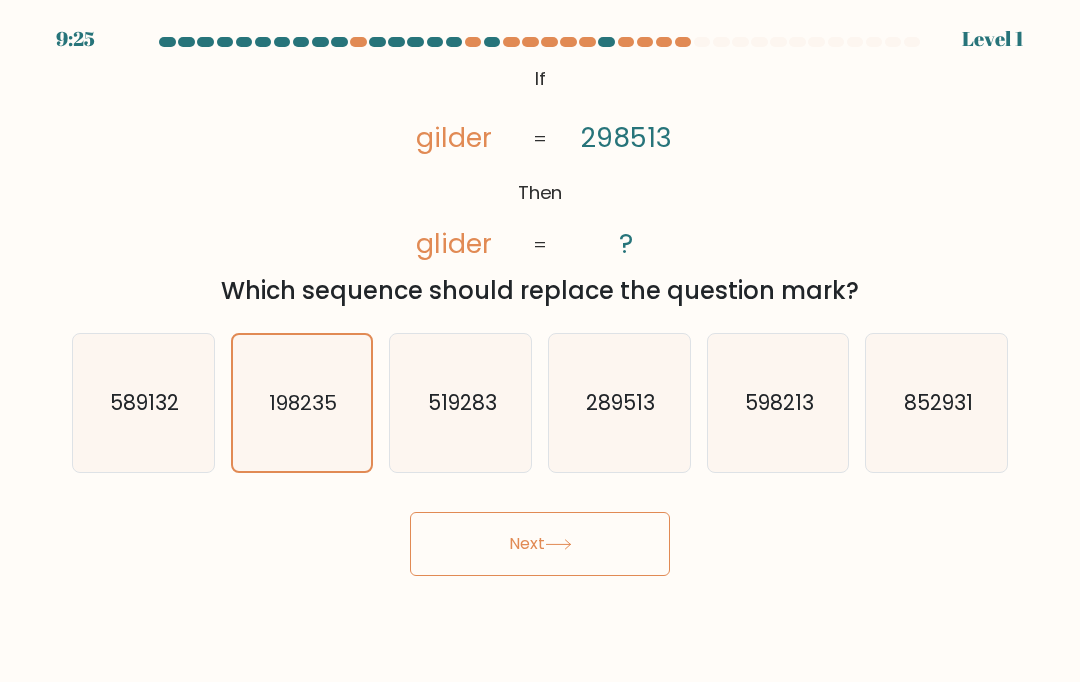 click on "Next" at bounding box center [540, 544] 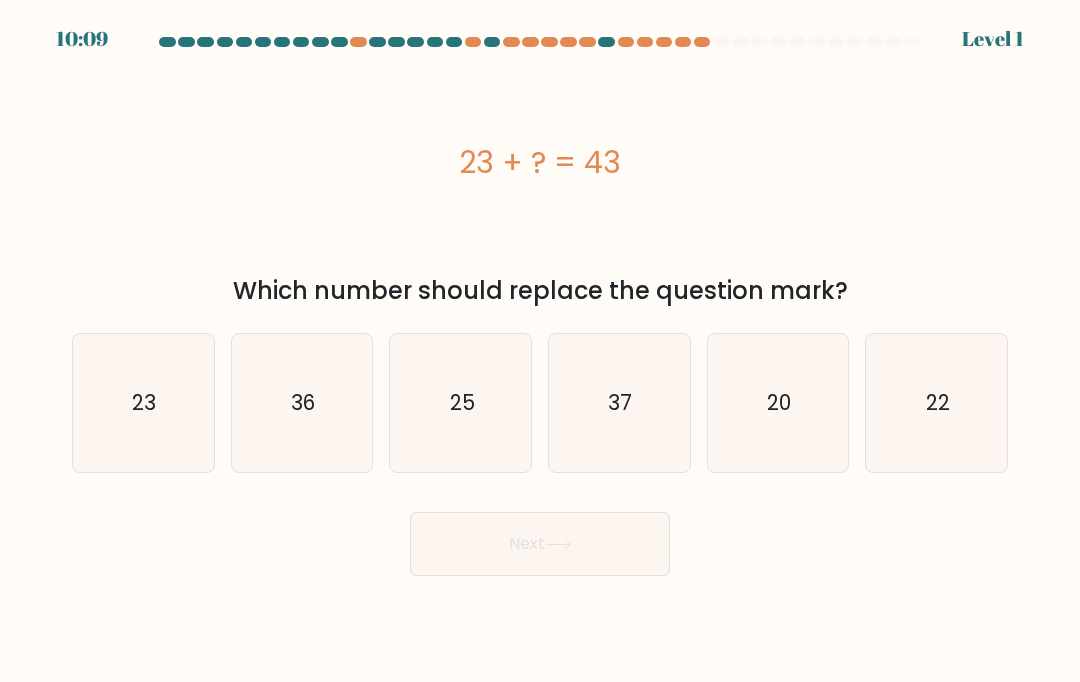 click on "36" 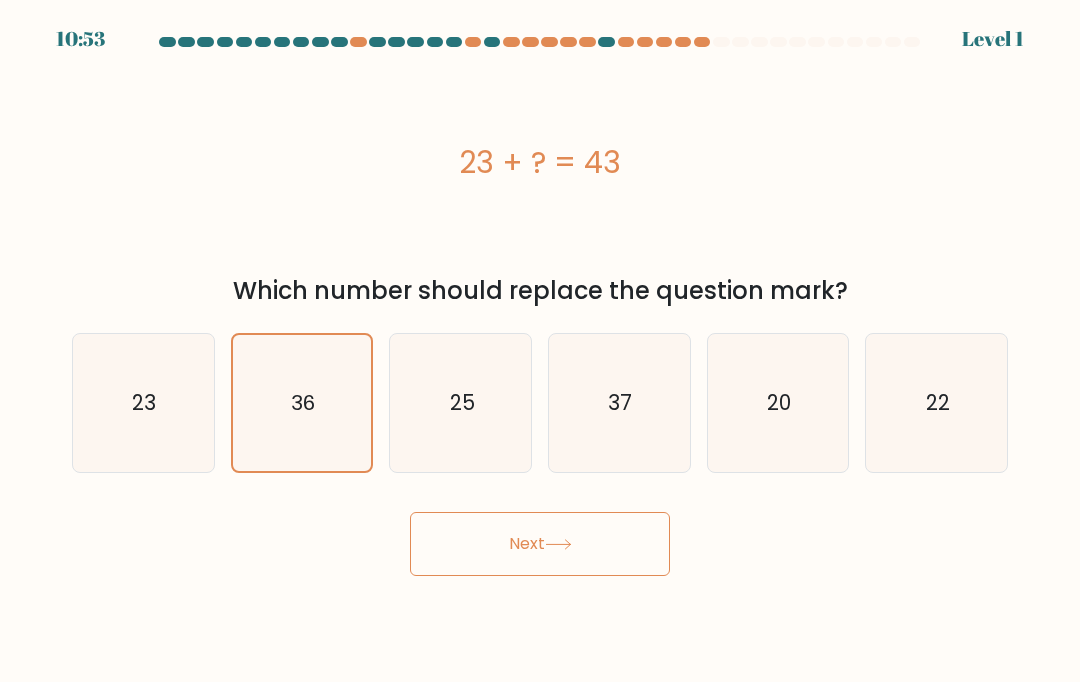 click on "Next" at bounding box center [540, 544] 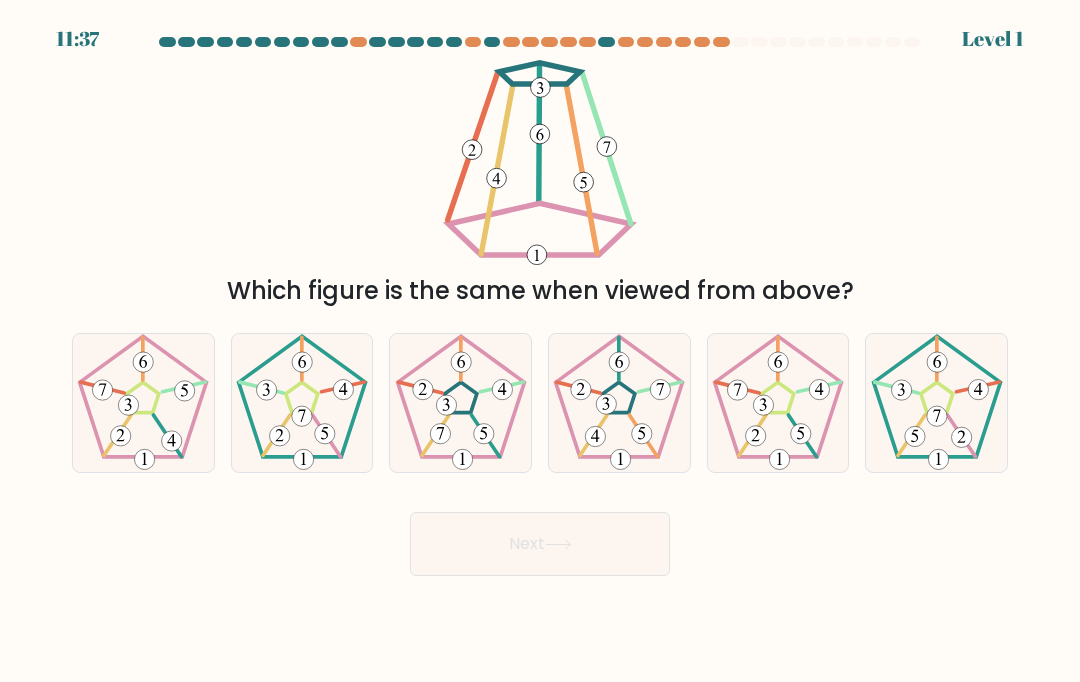 click 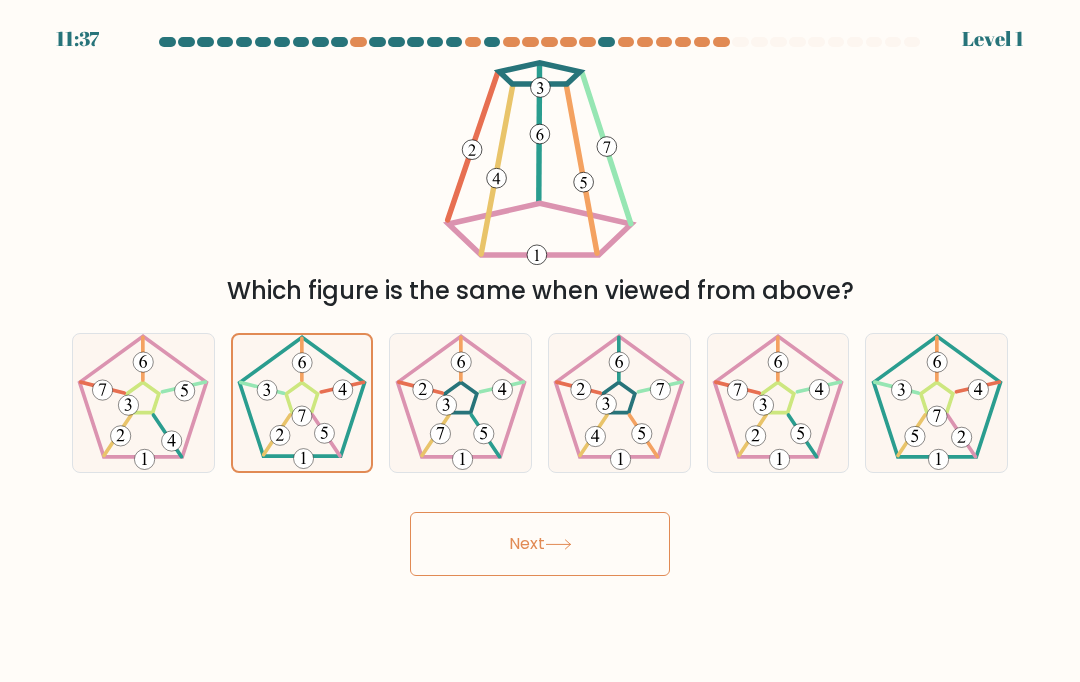 click on "Next" at bounding box center (540, 544) 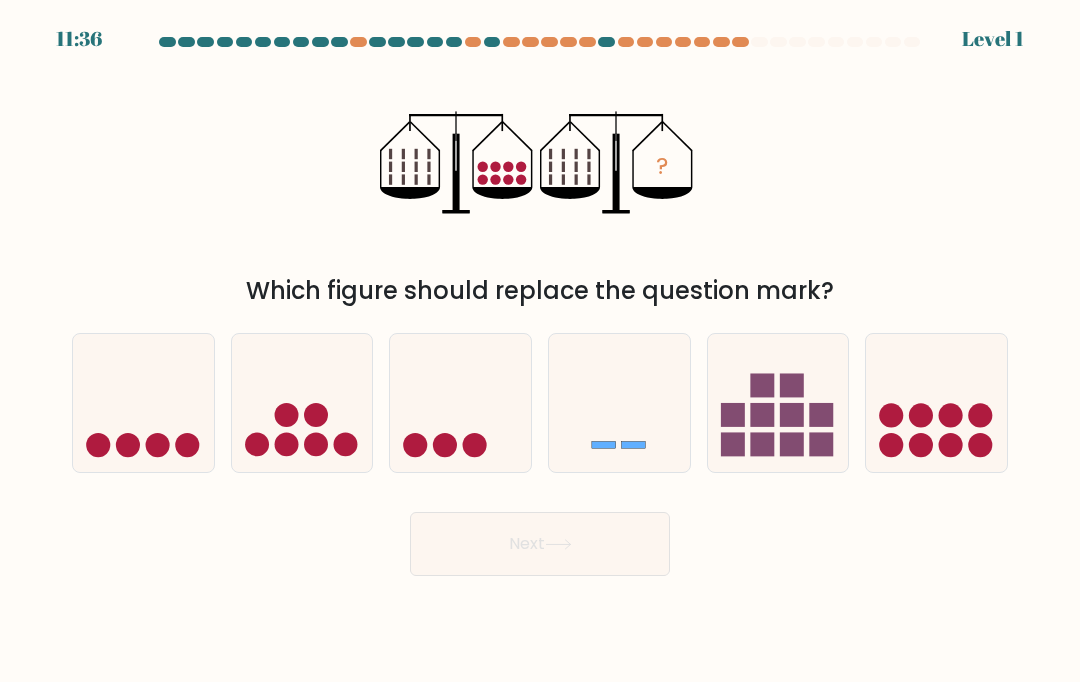 click 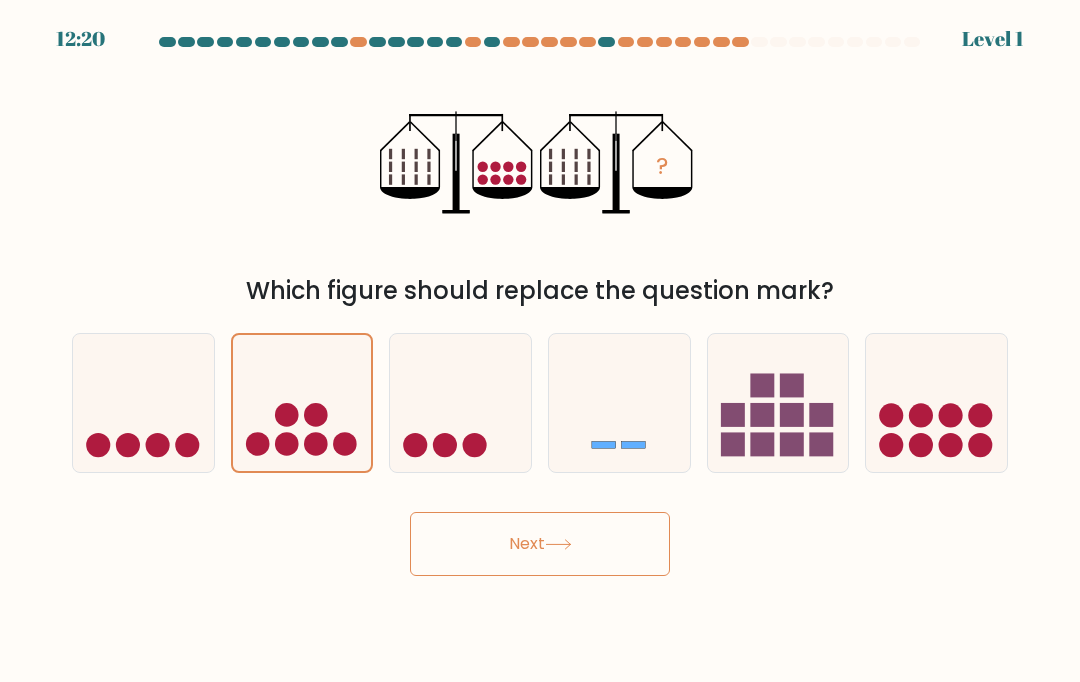 click on "Next" at bounding box center [540, 544] 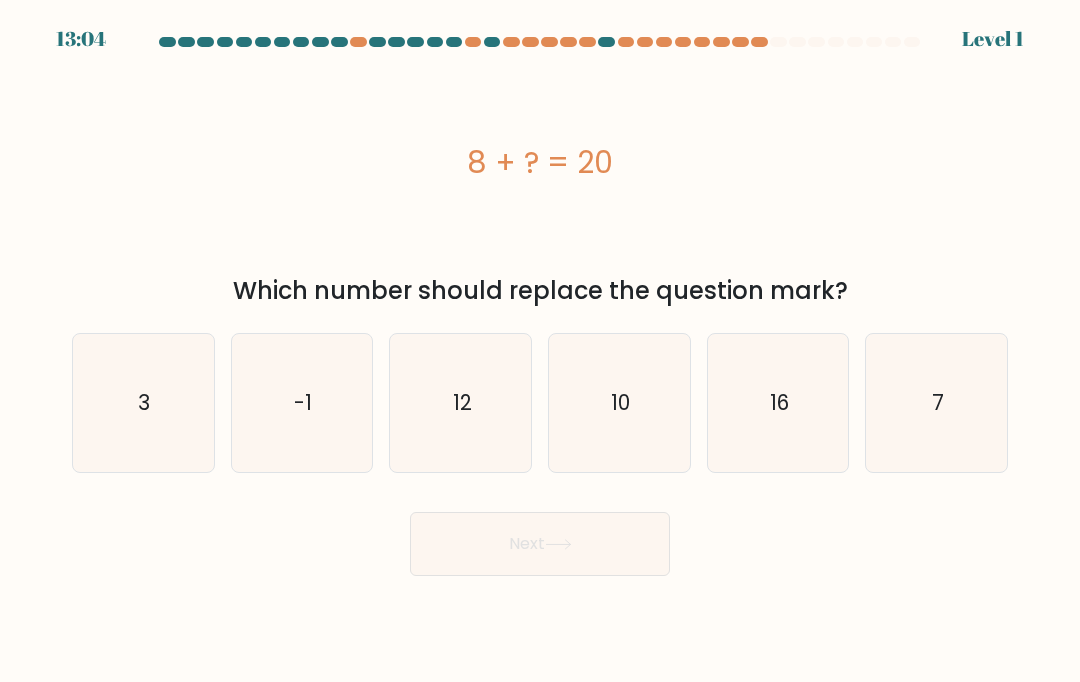 click on "-1" 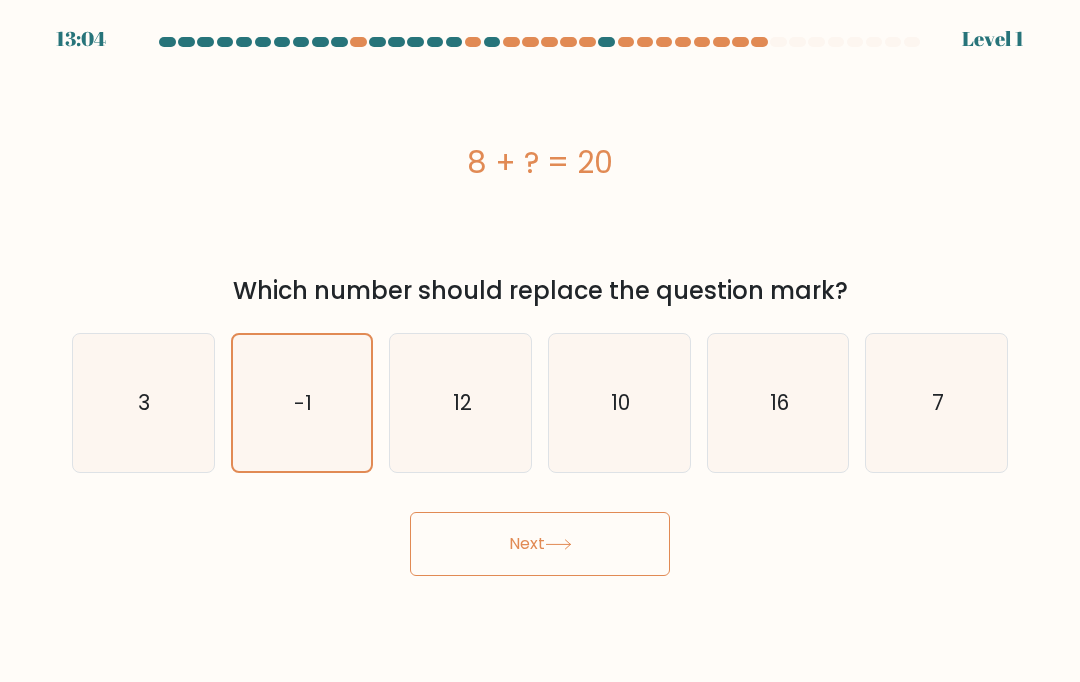 click on "Next" at bounding box center (540, 544) 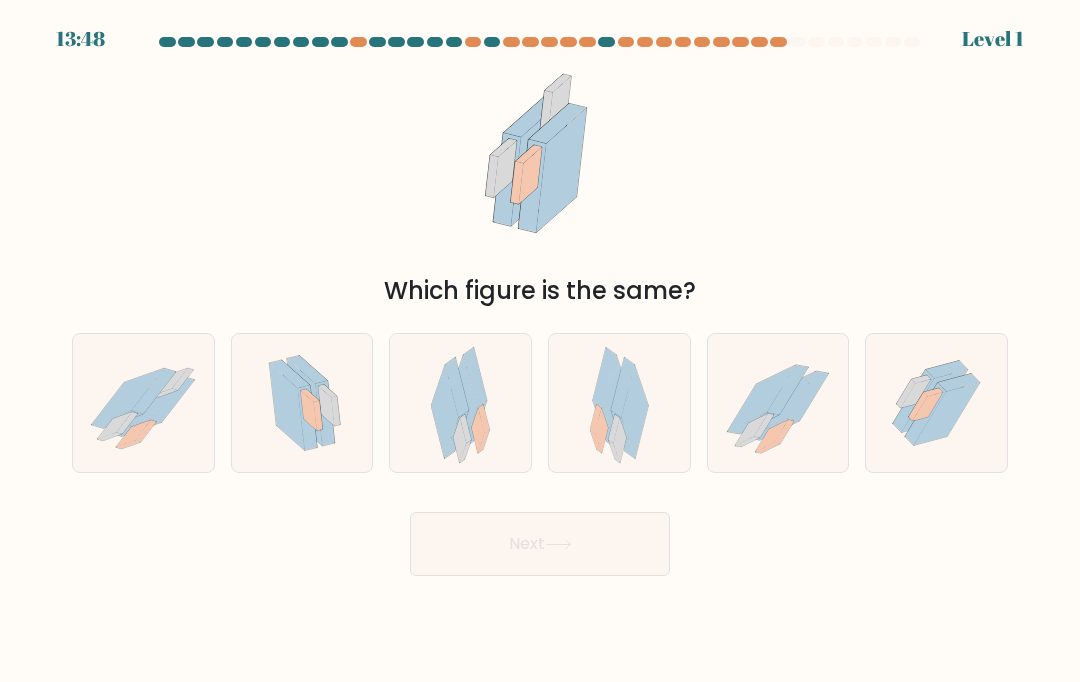 click 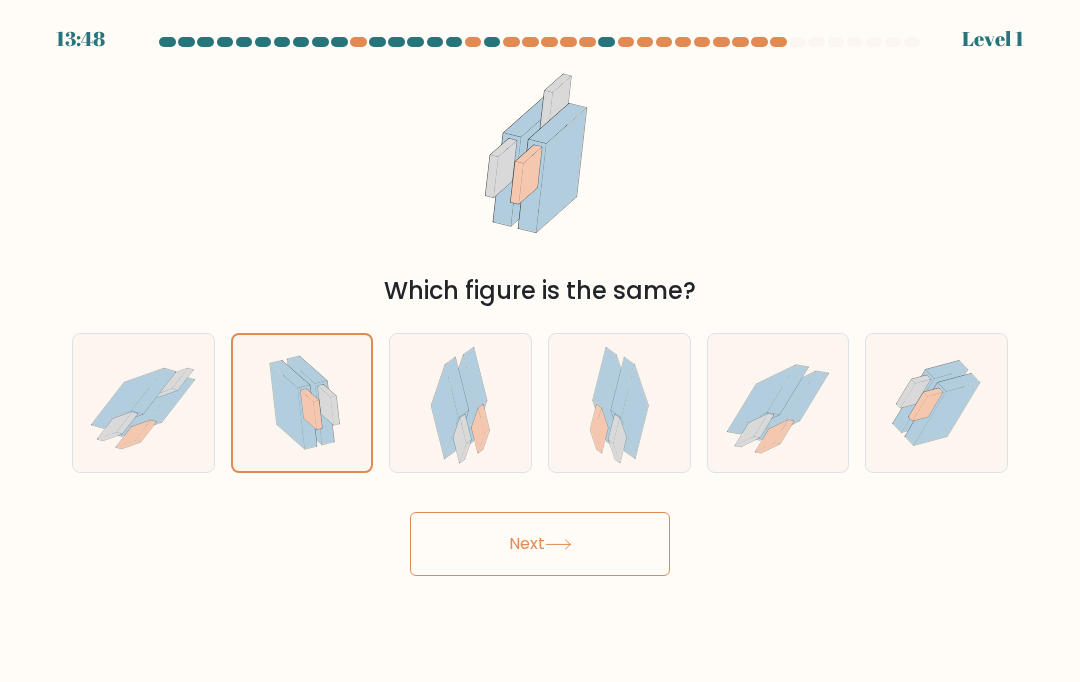 click on "Next" at bounding box center (540, 544) 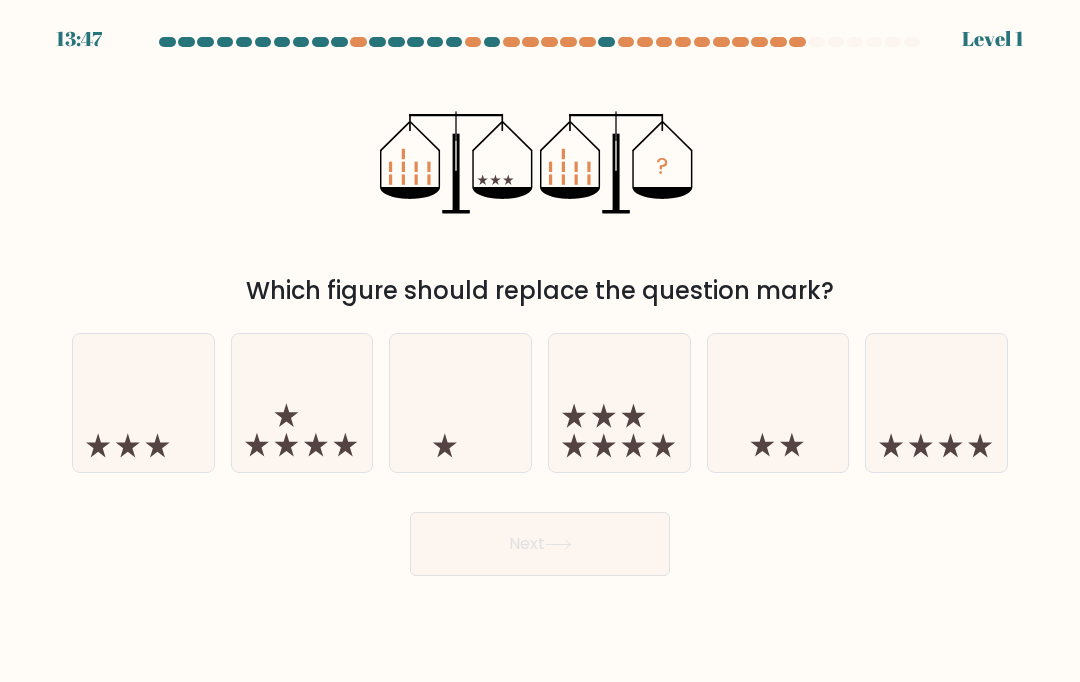 click 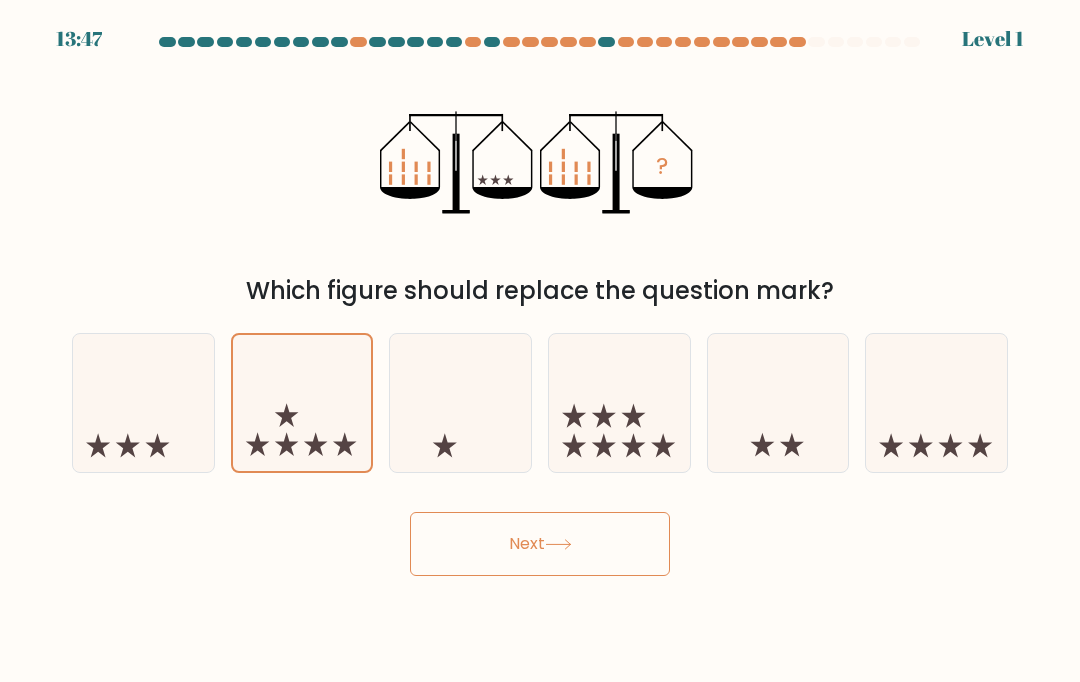 click on "Next" at bounding box center [540, 544] 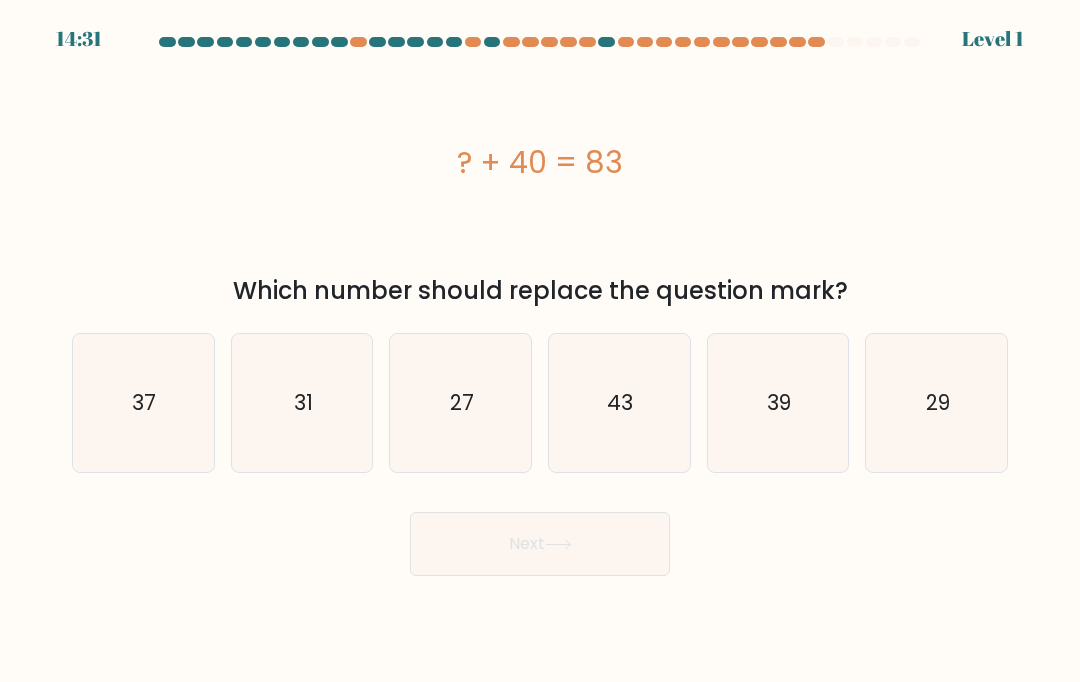 click on "31" 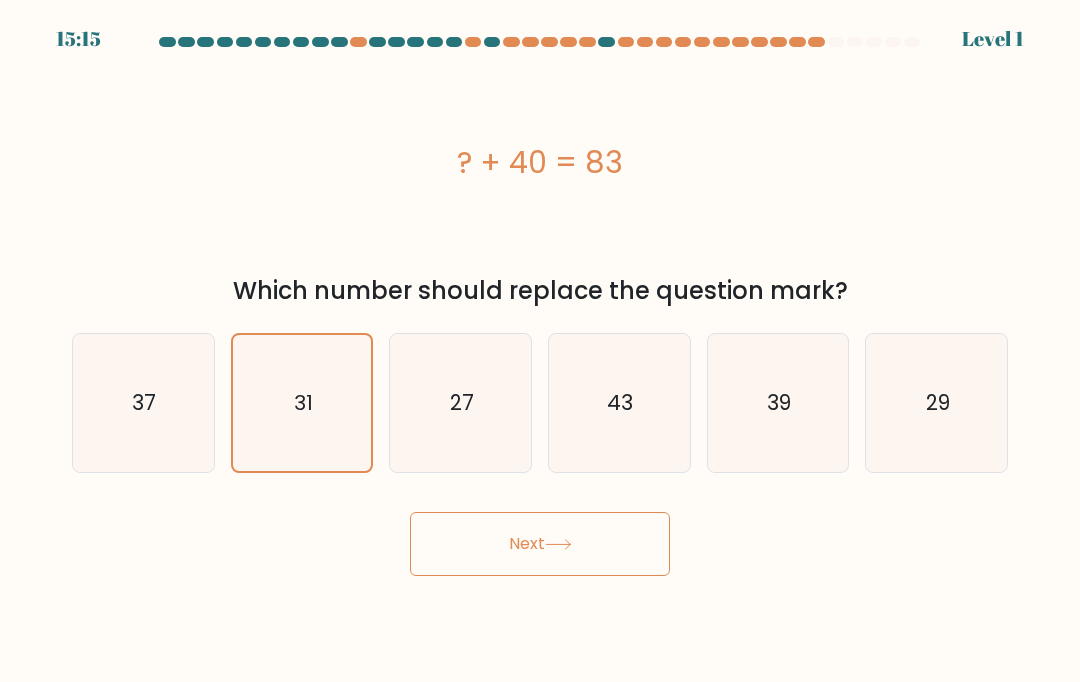 click on "Next" at bounding box center [540, 544] 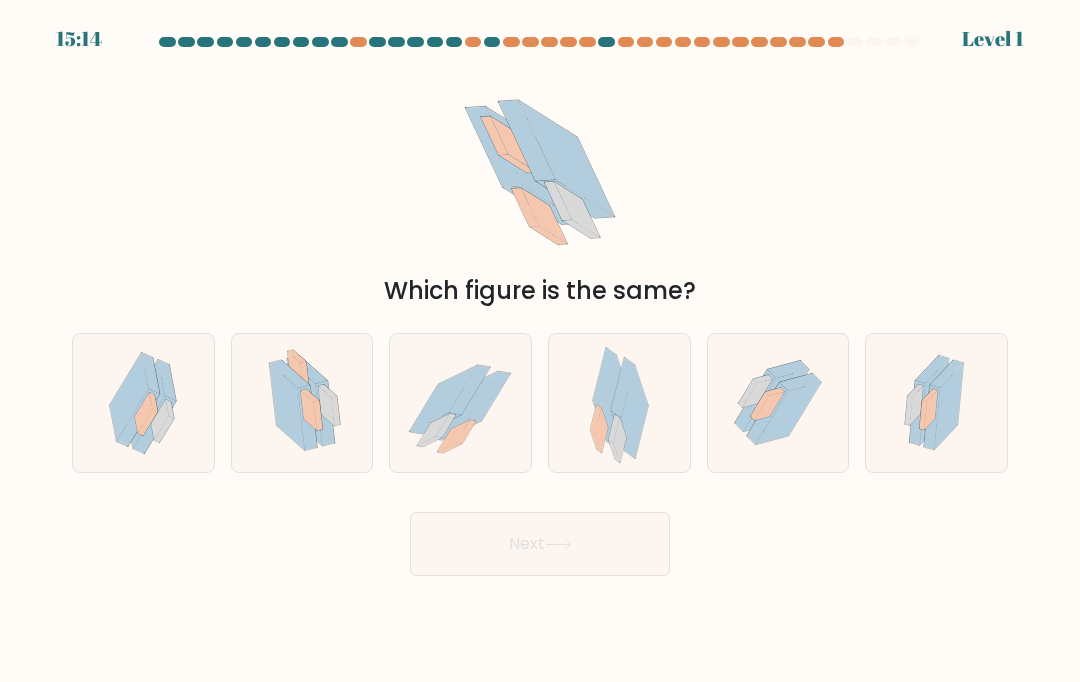 click 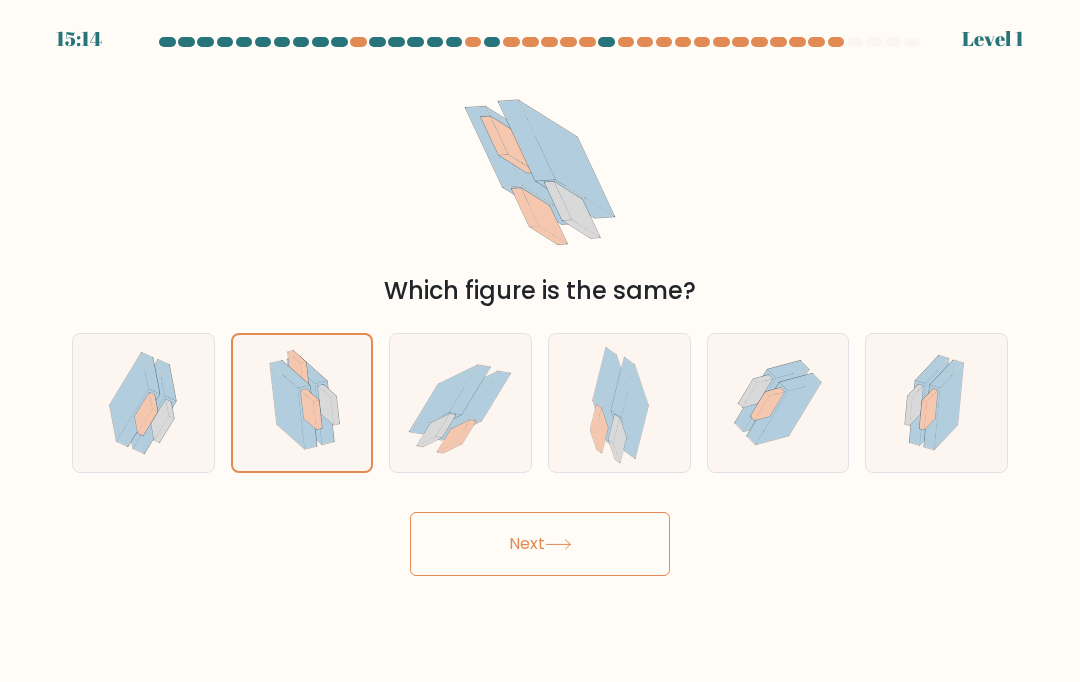 click on "Next" at bounding box center [540, 544] 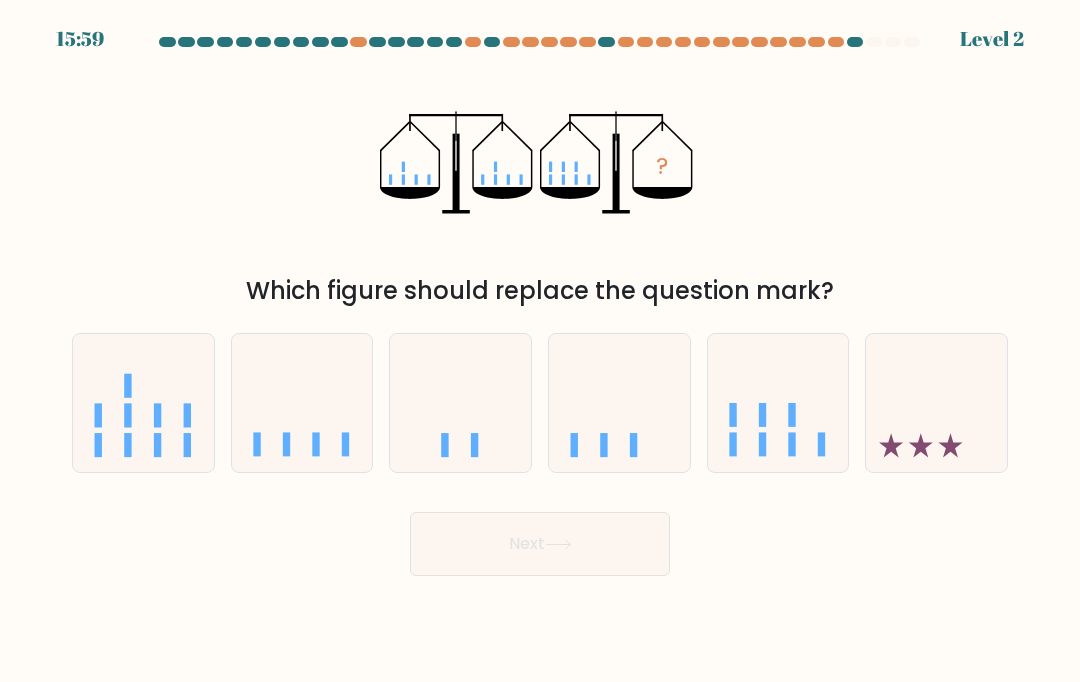 click 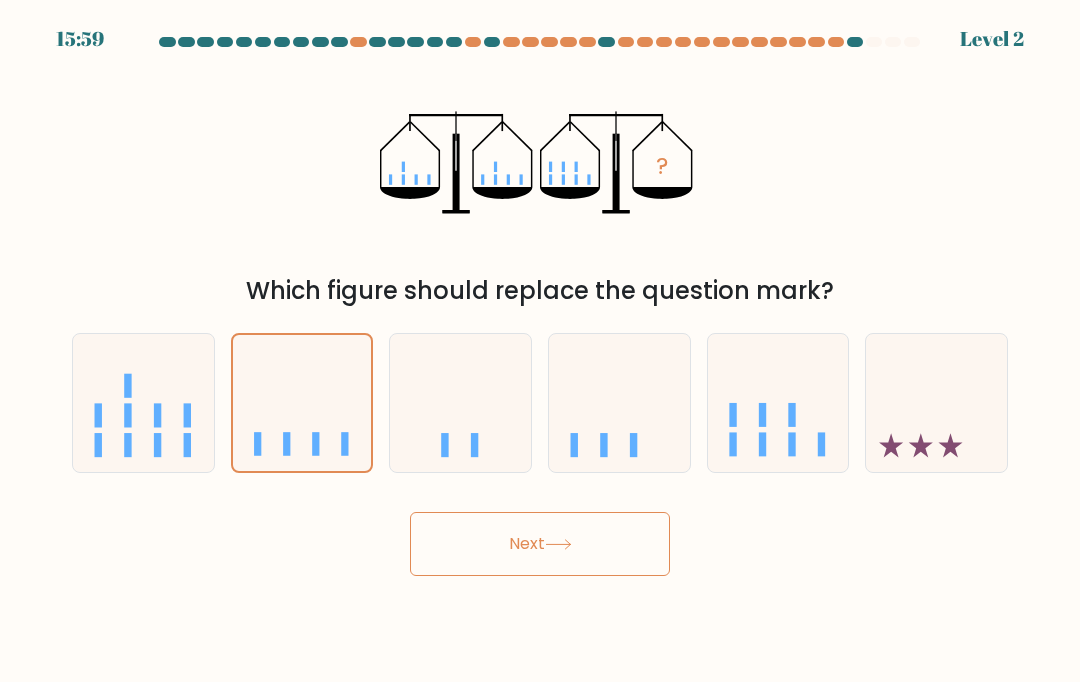 click on "Next" at bounding box center [540, 544] 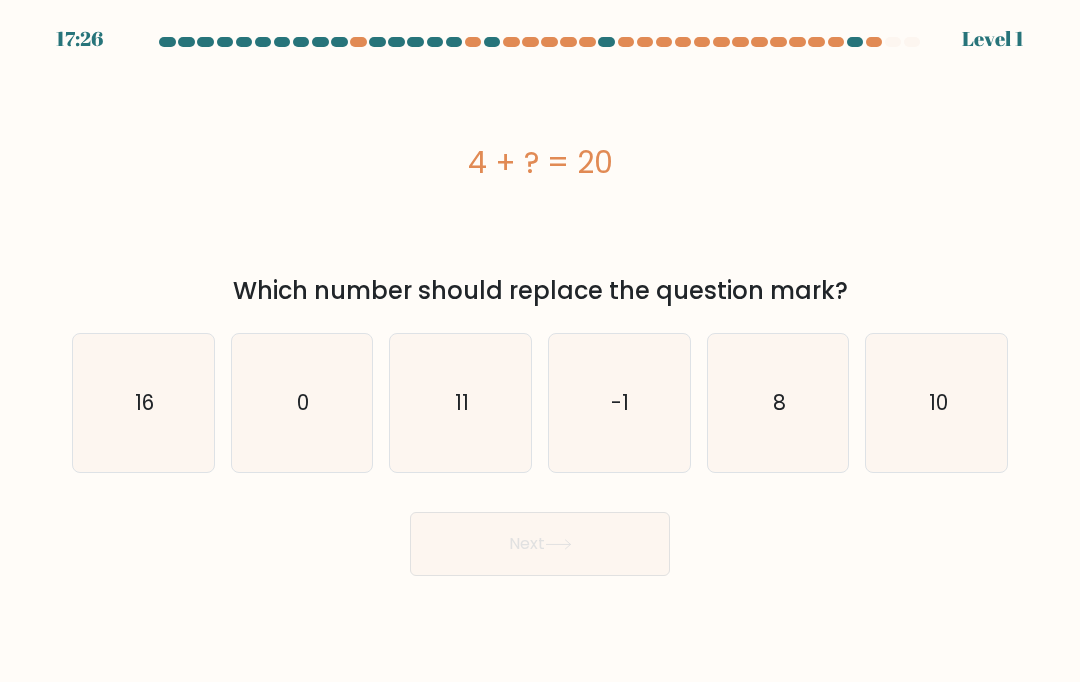 click on "11" 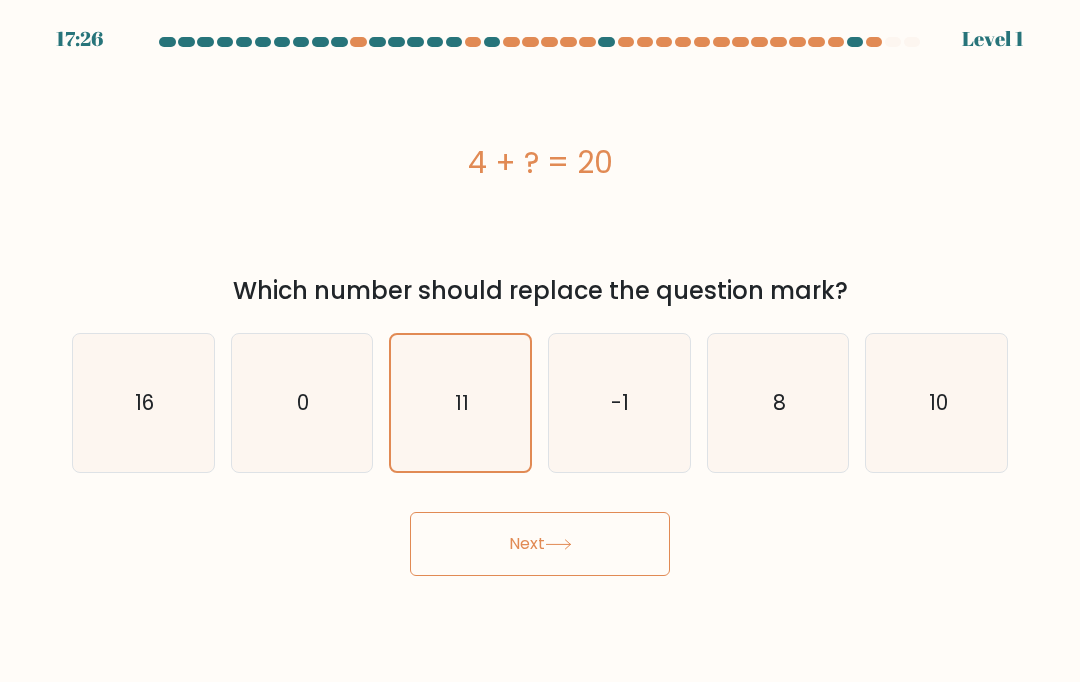 click on "Next" at bounding box center [540, 544] 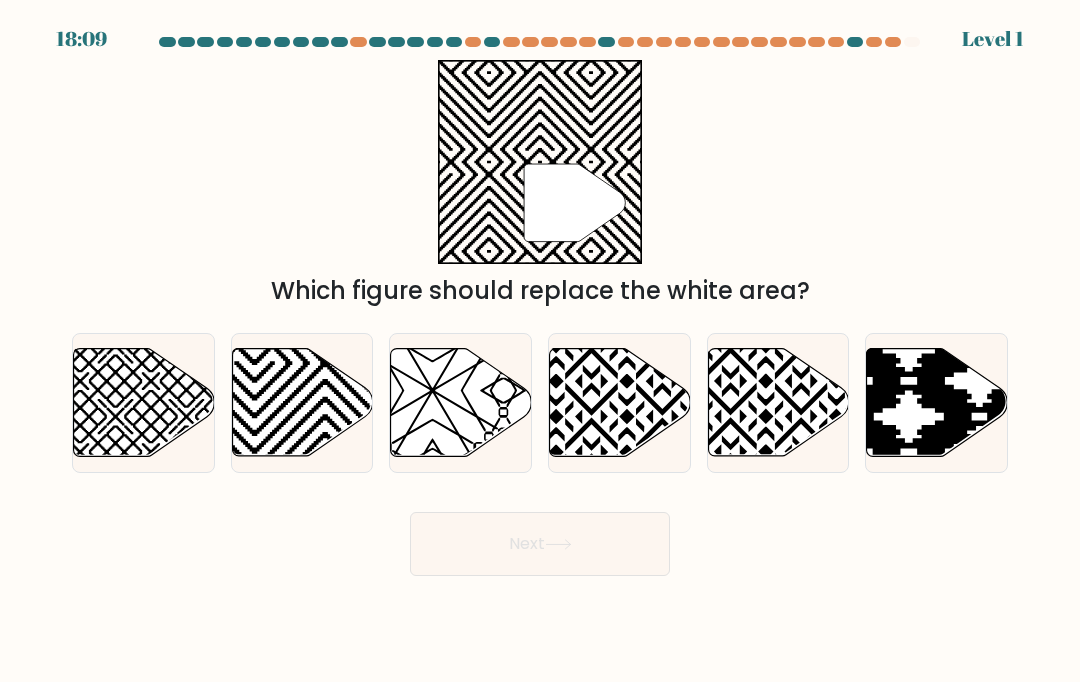 click 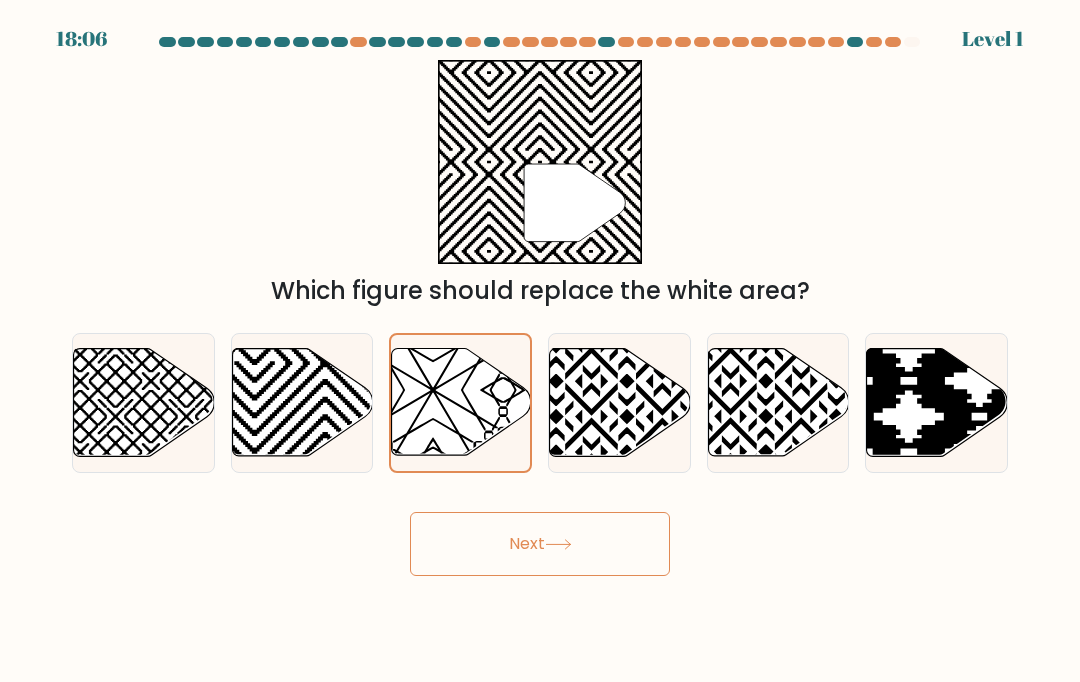 click 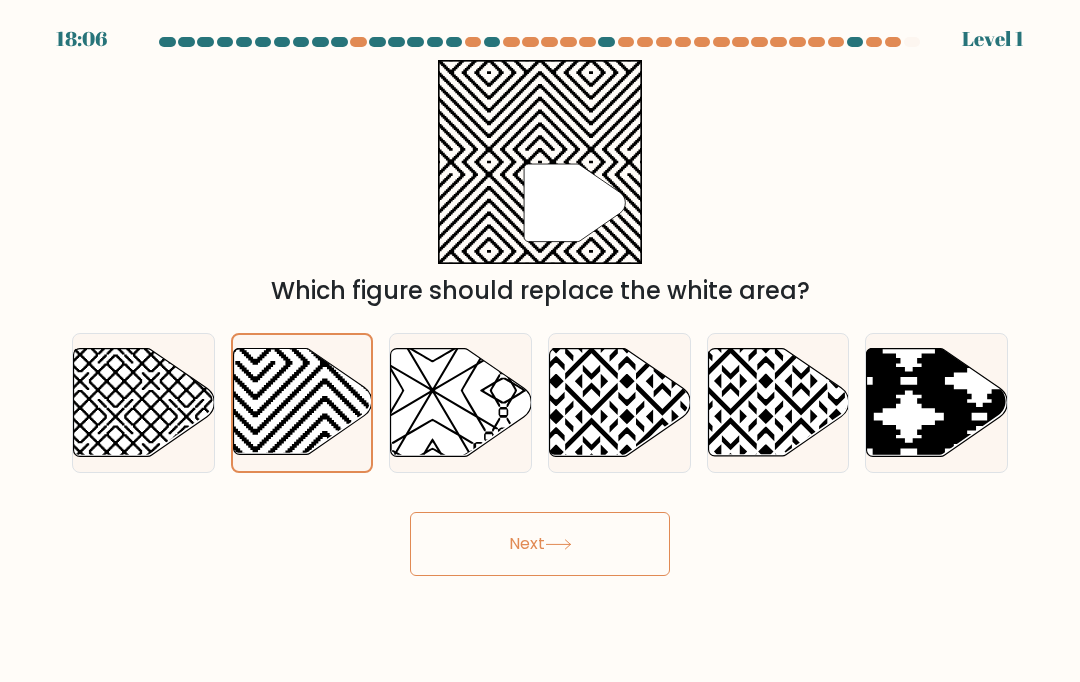 click on "Next" at bounding box center [540, 544] 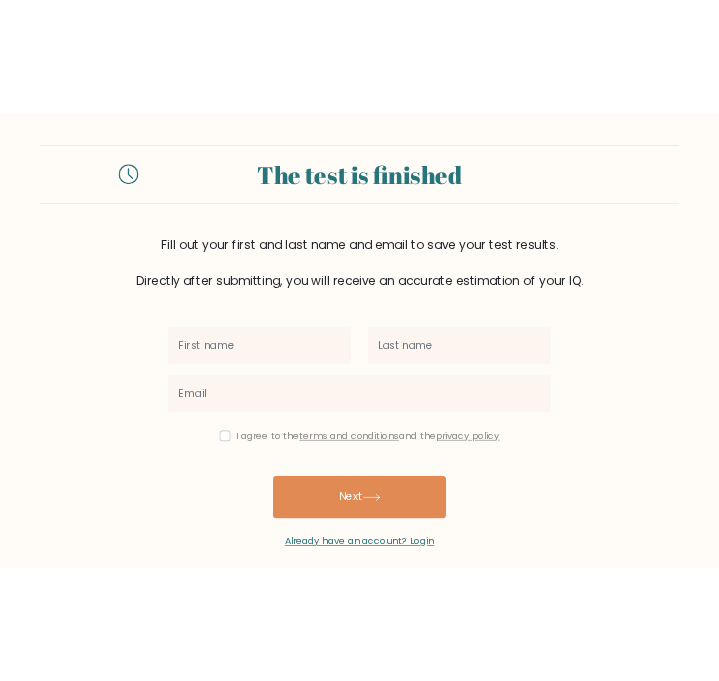 scroll, scrollTop: 0, scrollLeft: 0, axis: both 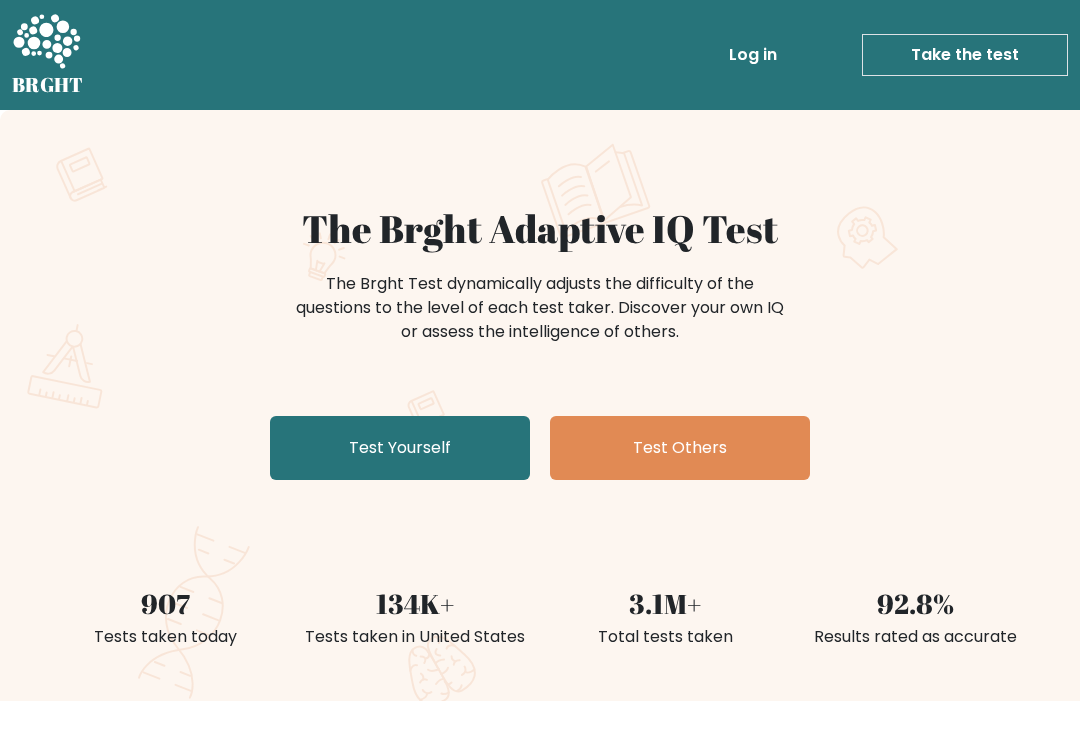 click on "Test Yourself" at bounding box center (400, 448) 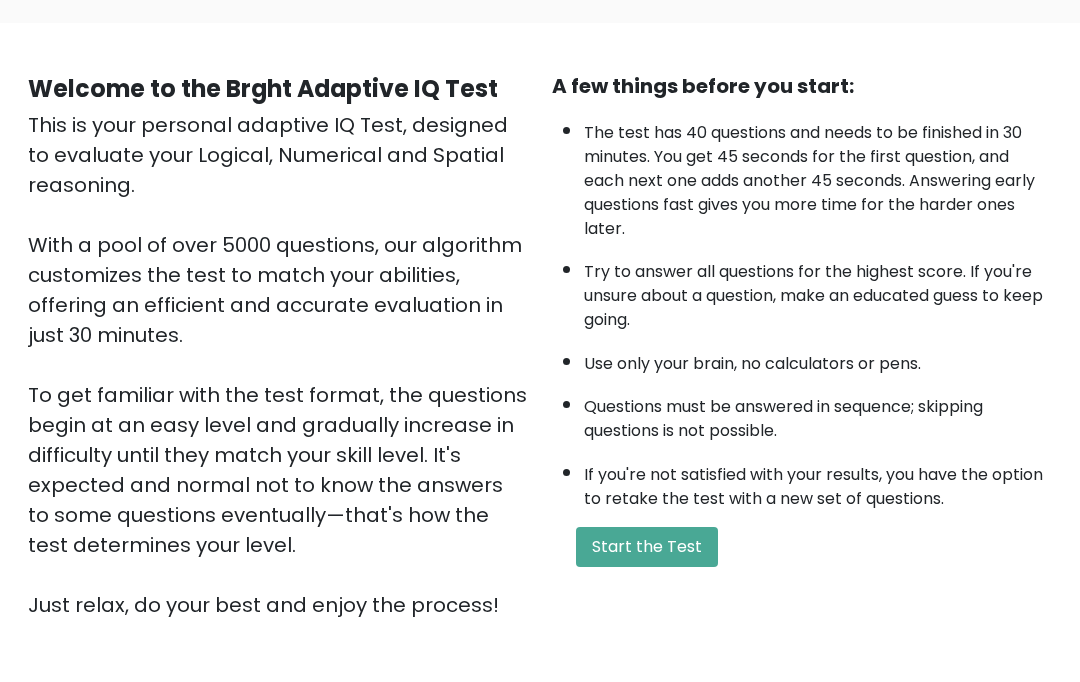 scroll, scrollTop: 323, scrollLeft: 0, axis: vertical 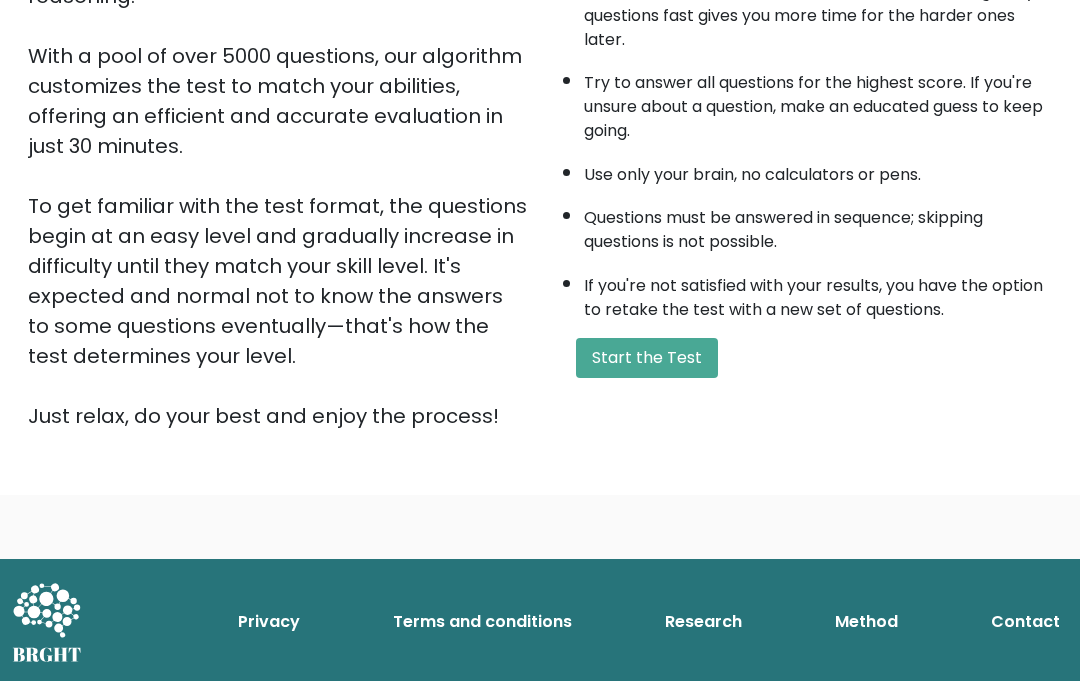 click on "Start the Test" at bounding box center [647, 359] 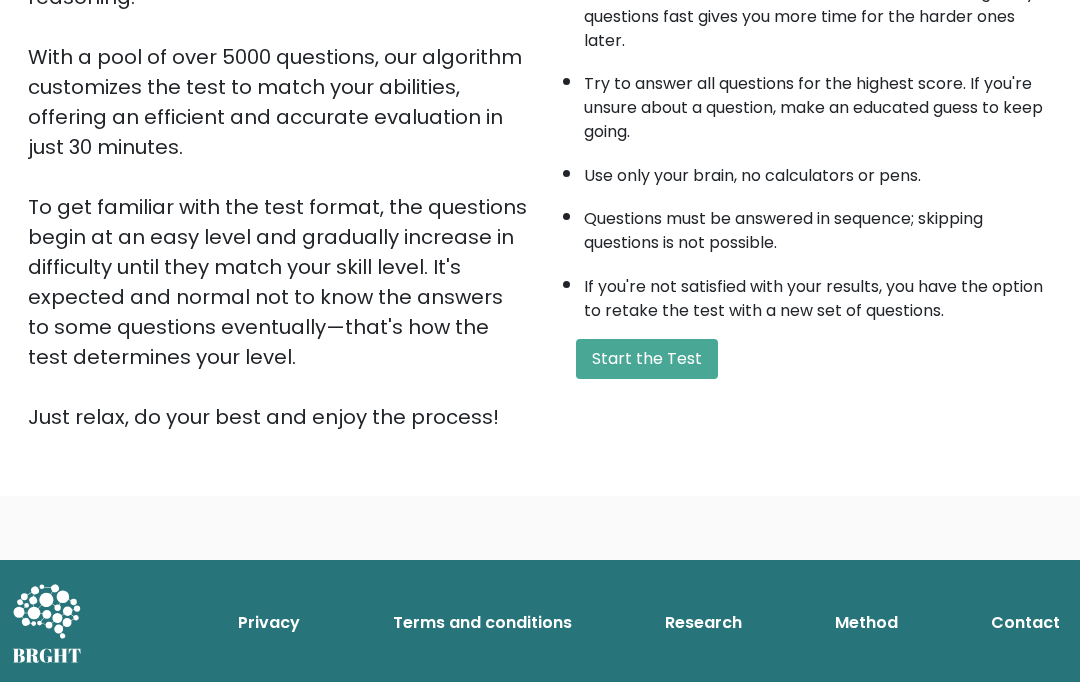 click on "Start the Test" at bounding box center [647, 359] 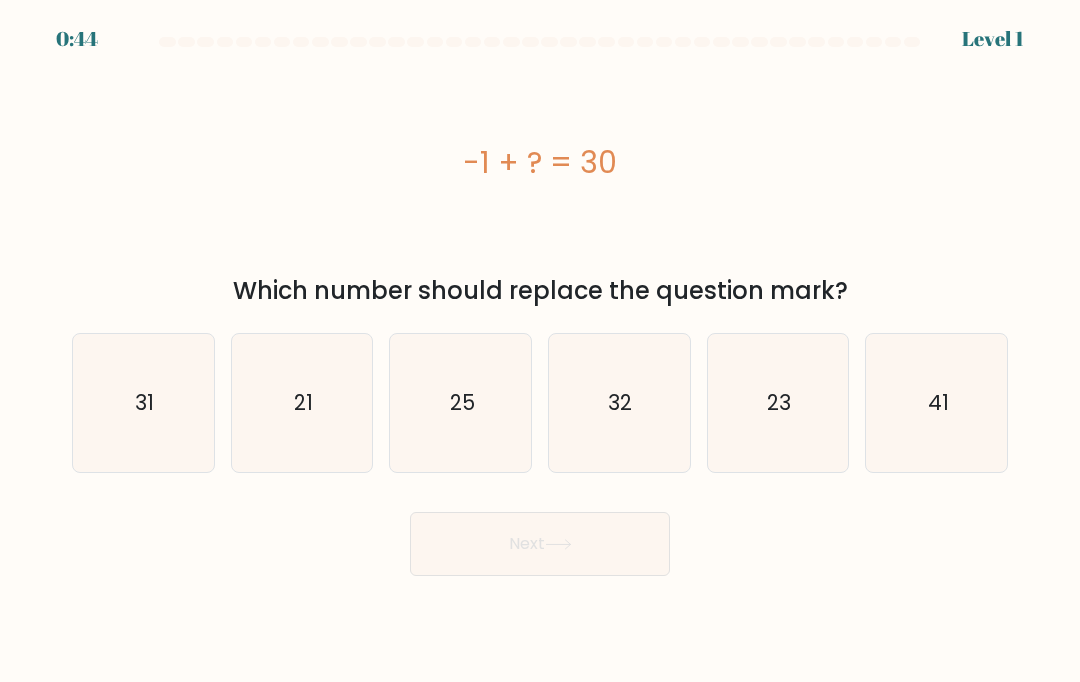 scroll, scrollTop: 0, scrollLeft: 0, axis: both 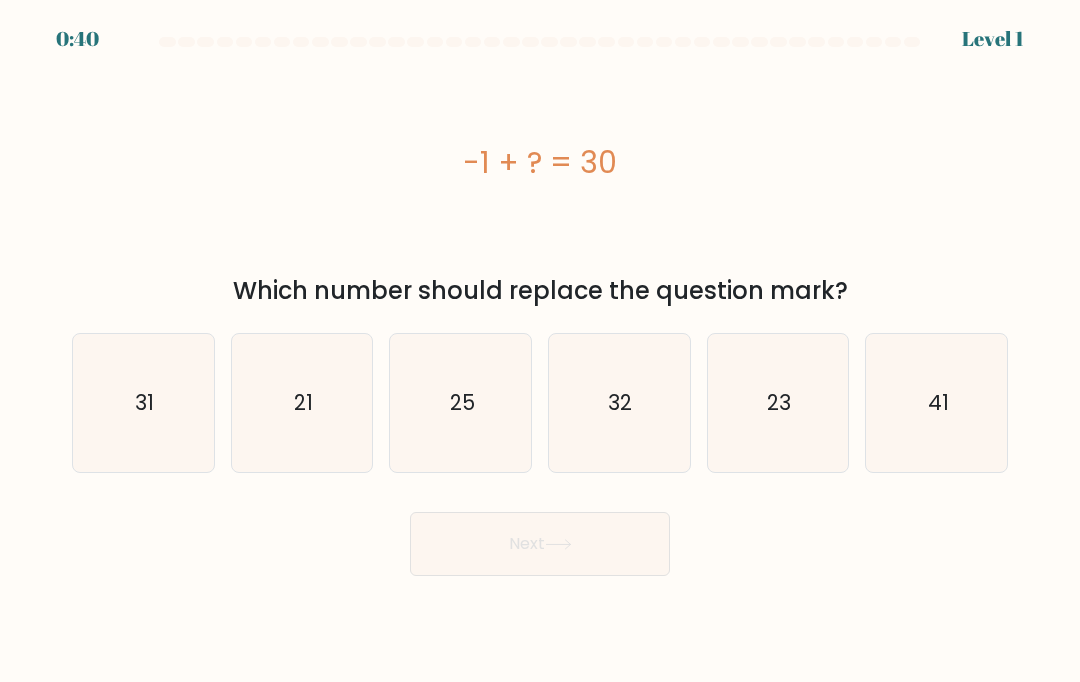 click on "31" 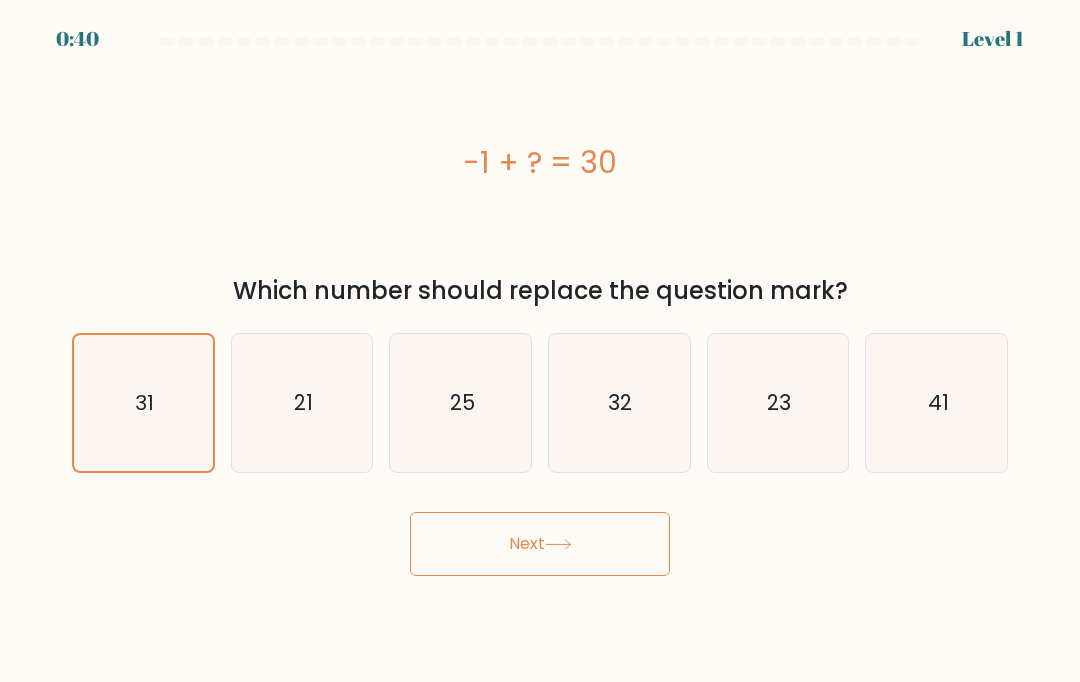 click on "Next" at bounding box center [540, 544] 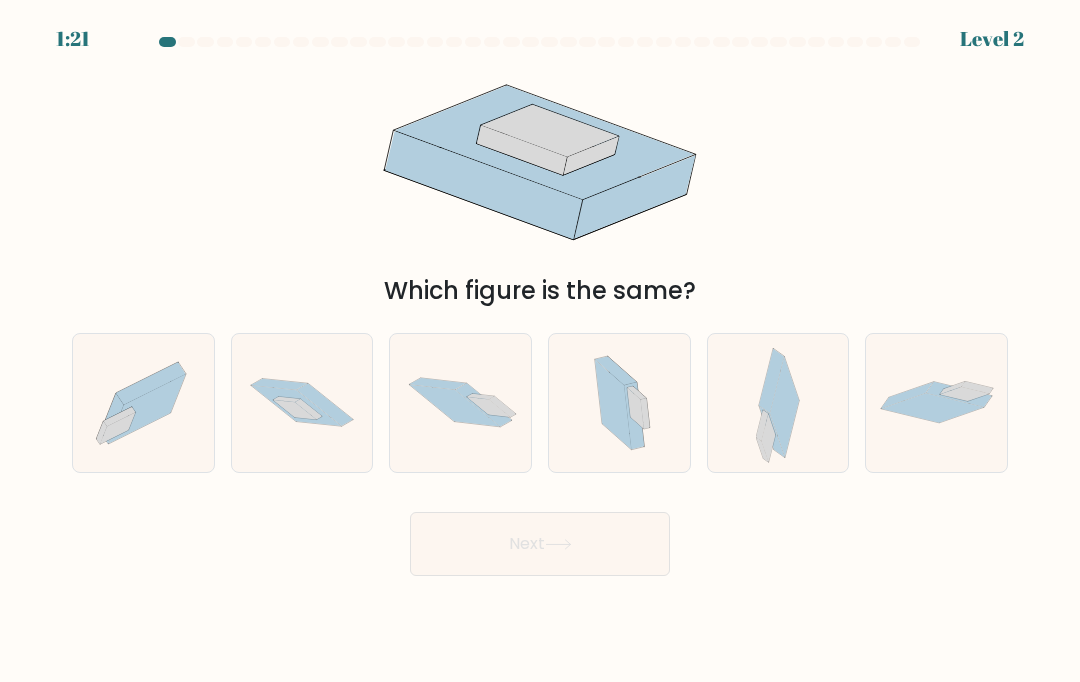 click 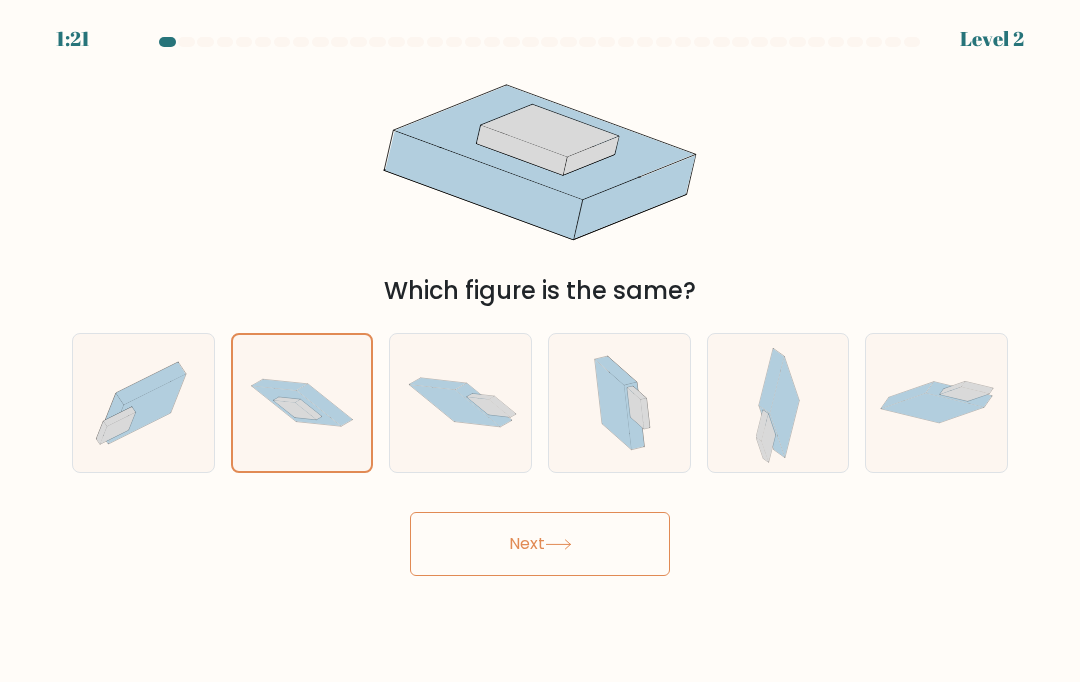 click on "Next" at bounding box center [540, 544] 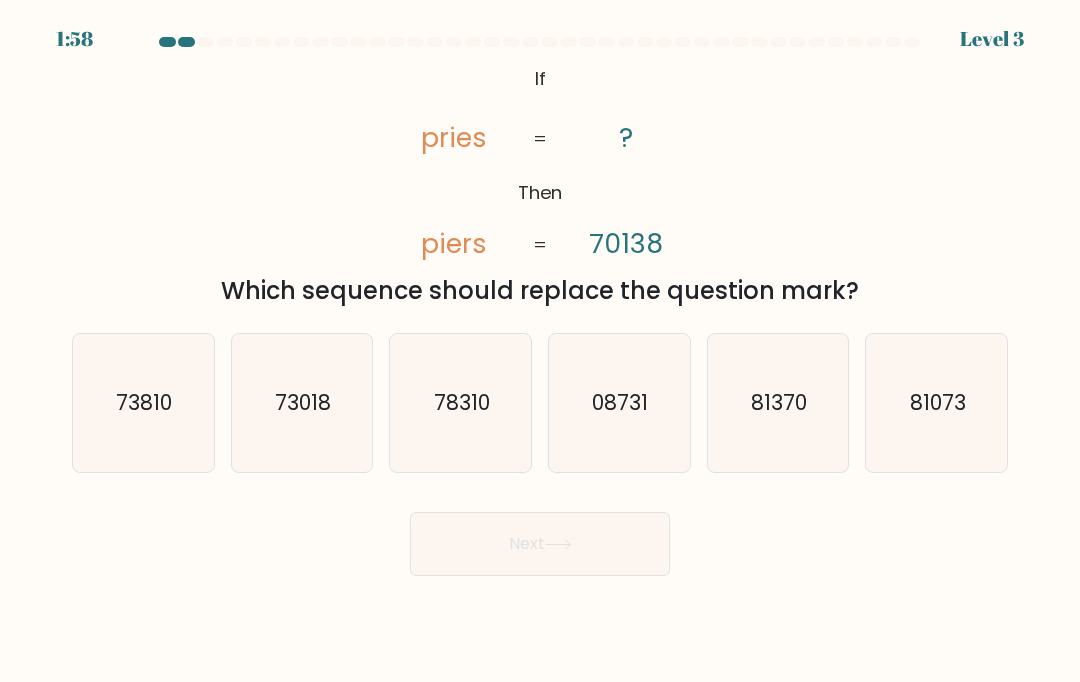 click on "73018" 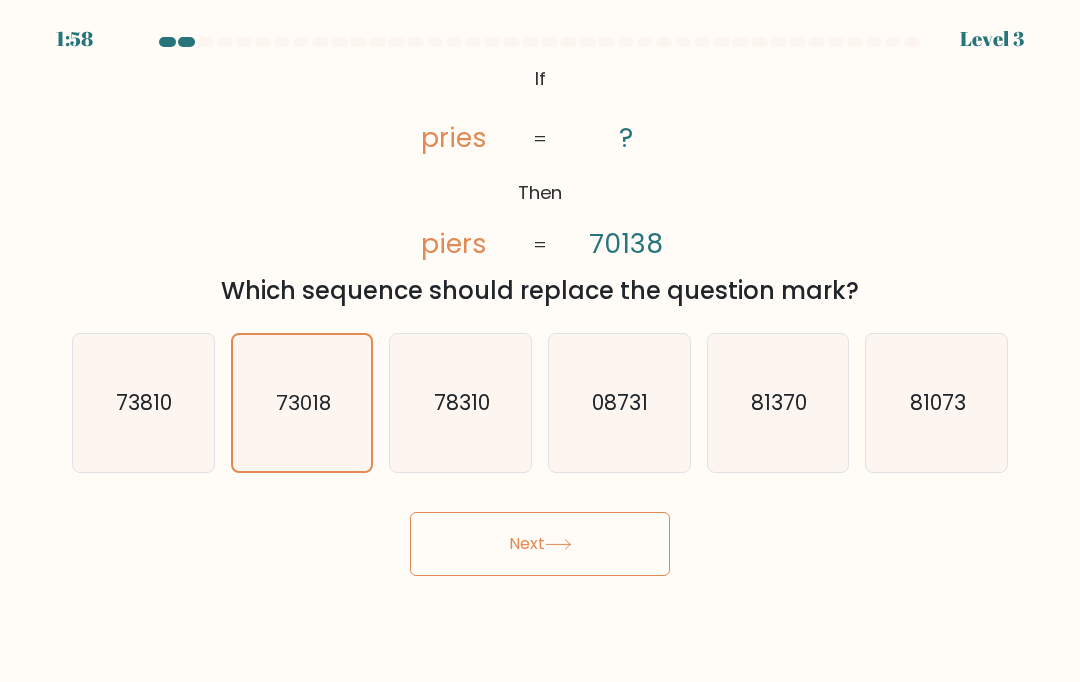 click on "Next" at bounding box center [540, 544] 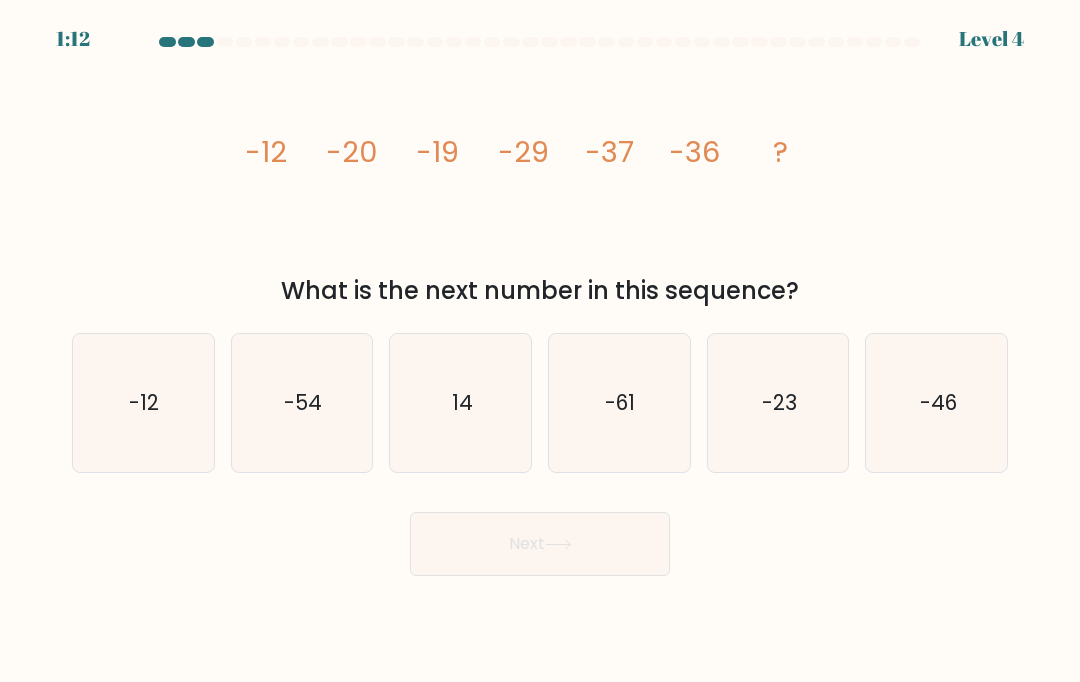 click on "-54" 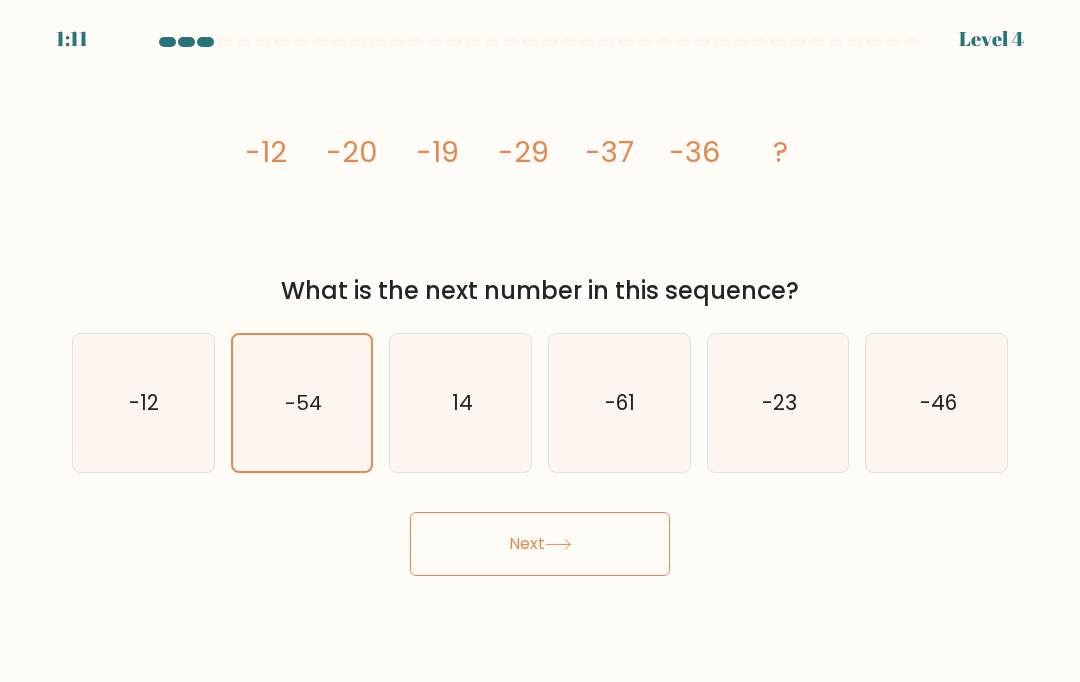 click on "Next" at bounding box center [540, 544] 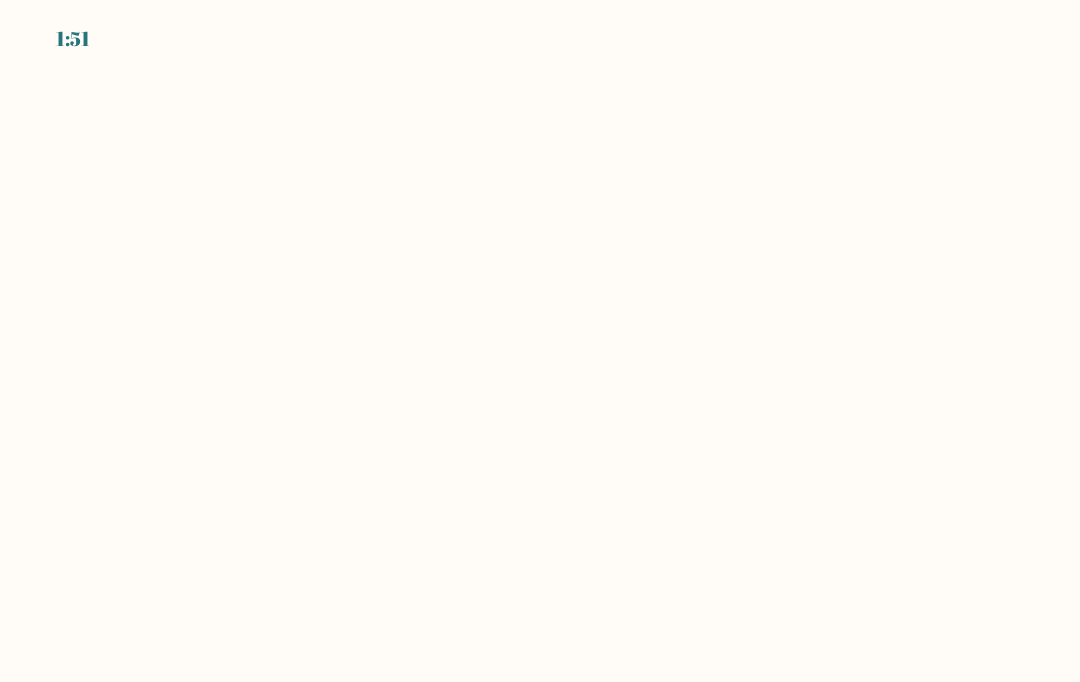 scroll, scrollTop: 0, scrollLeft: 0, axis: both 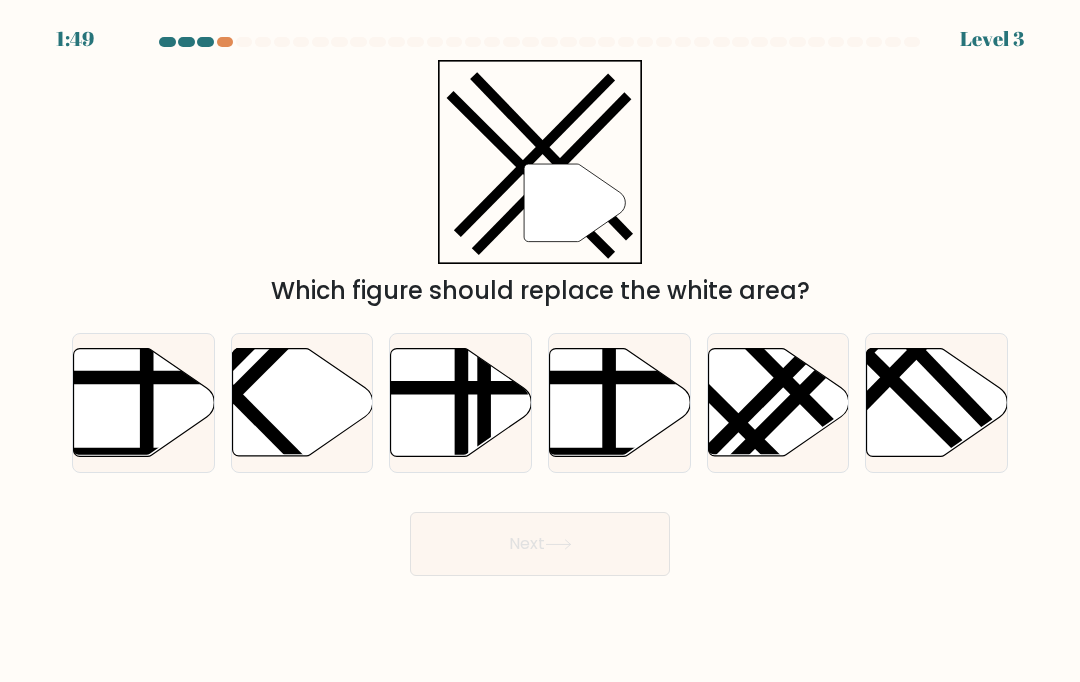 click 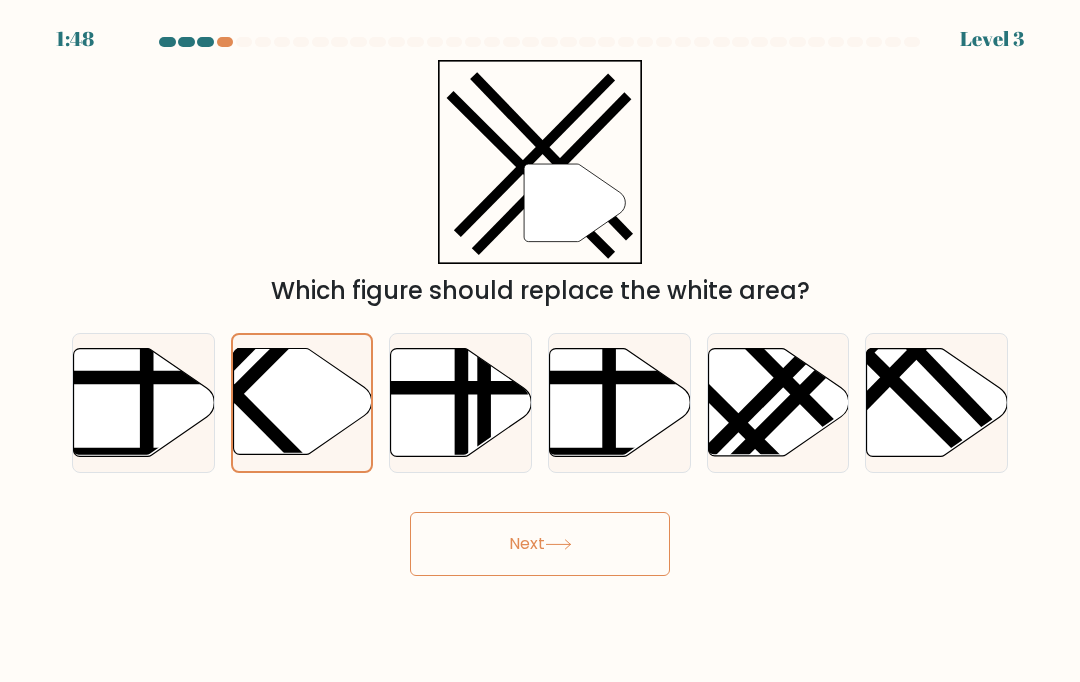 click on "Next" at bounding box center (540, 544) 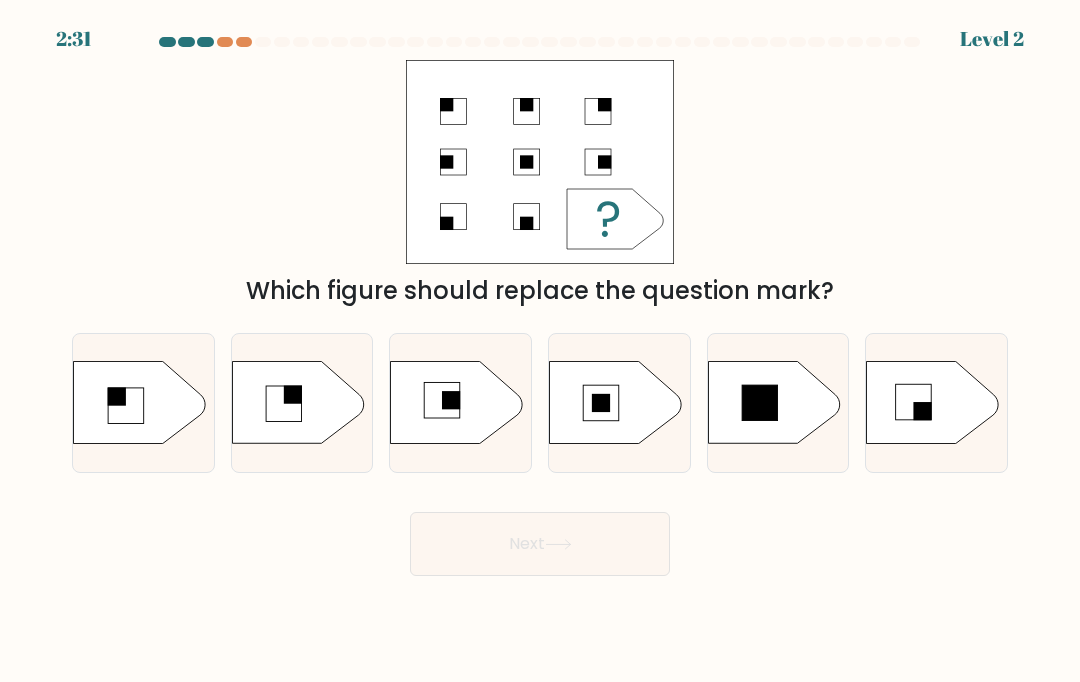 click 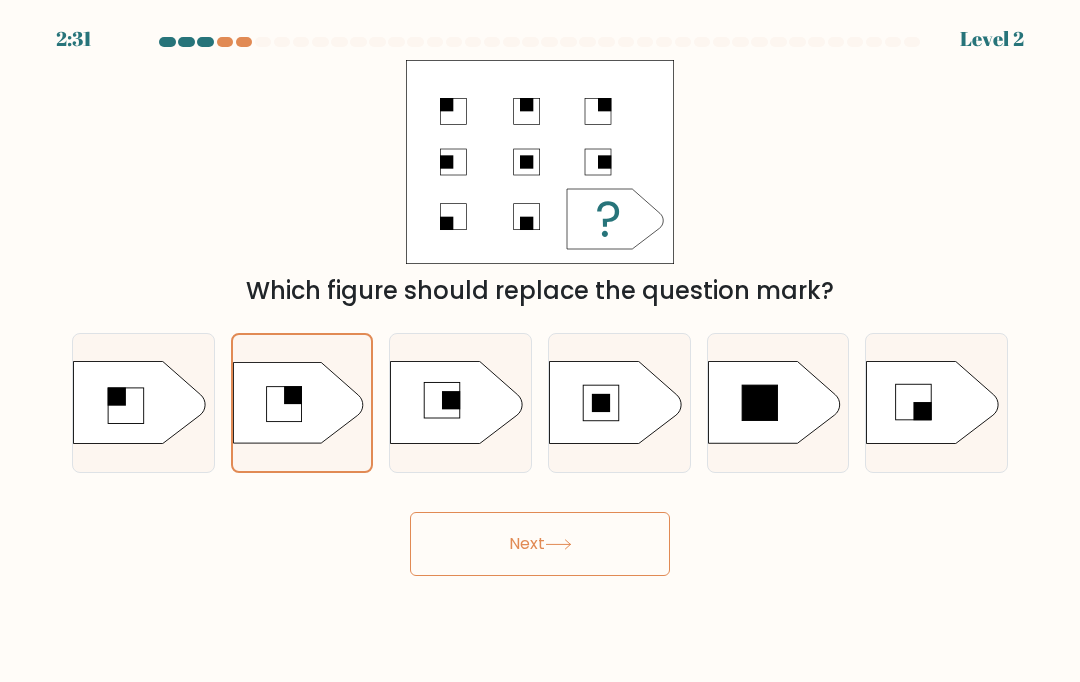 click on "Next" at bounding box center (540, 544) 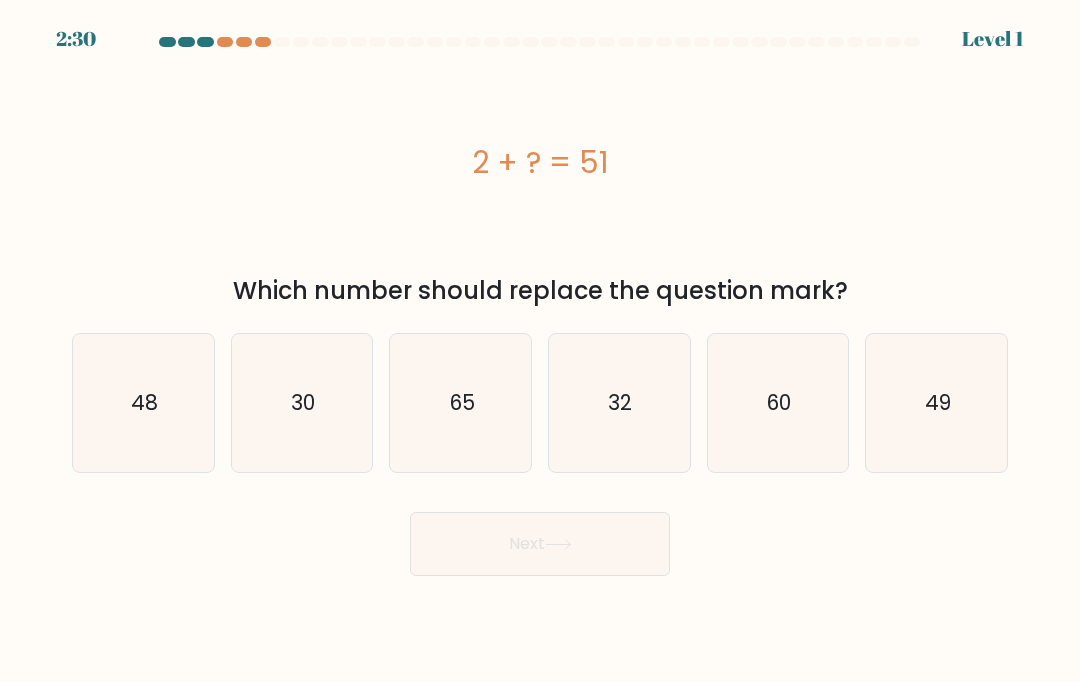 click on "30" 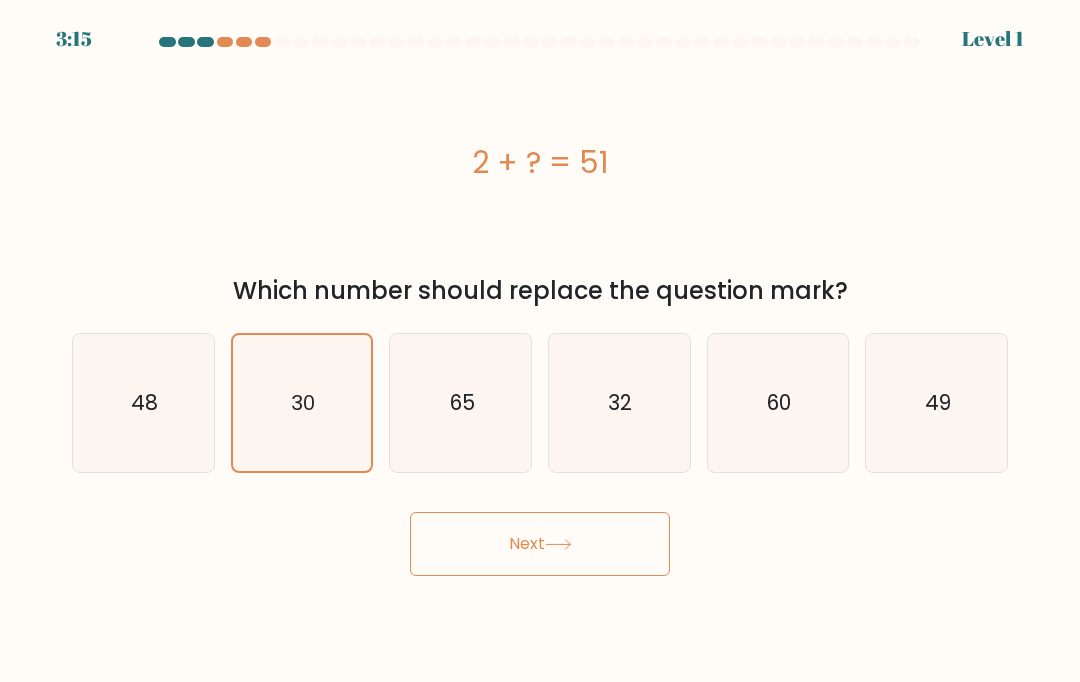 click on "Next" at bounding box center (540, 544) 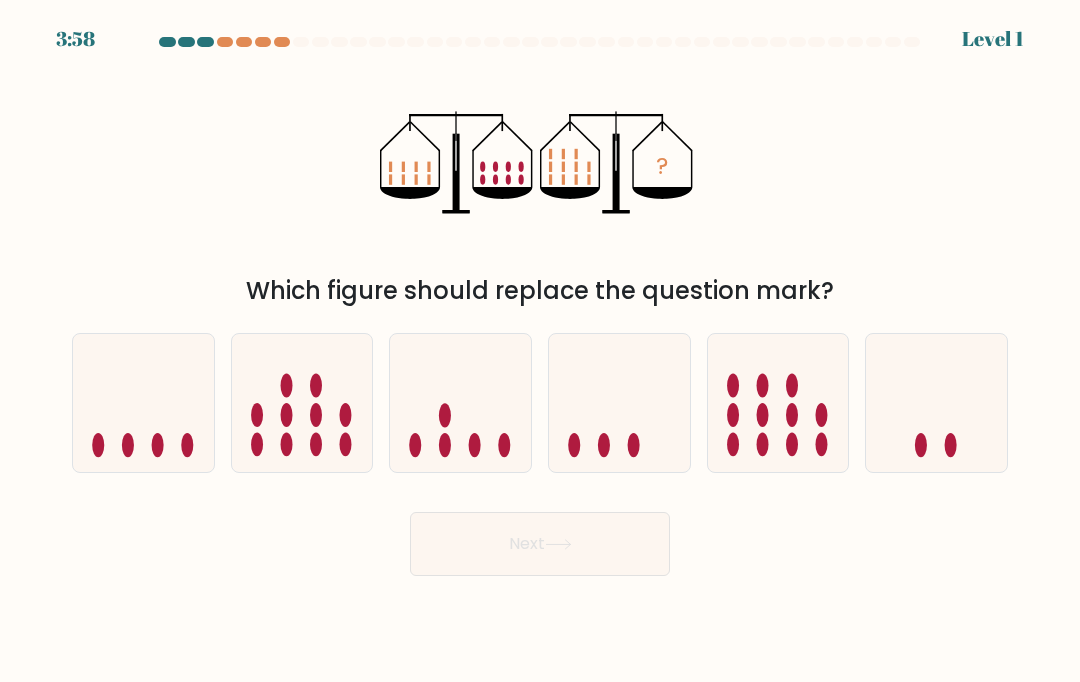 click 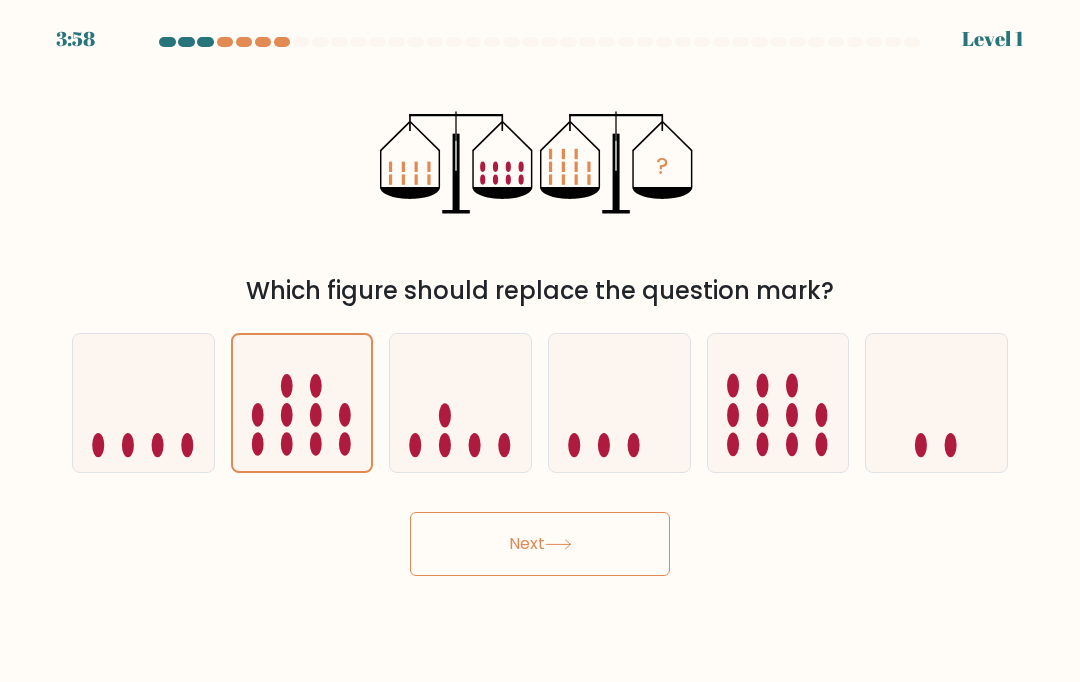 click on "Next" at bounding box center [540, 544] 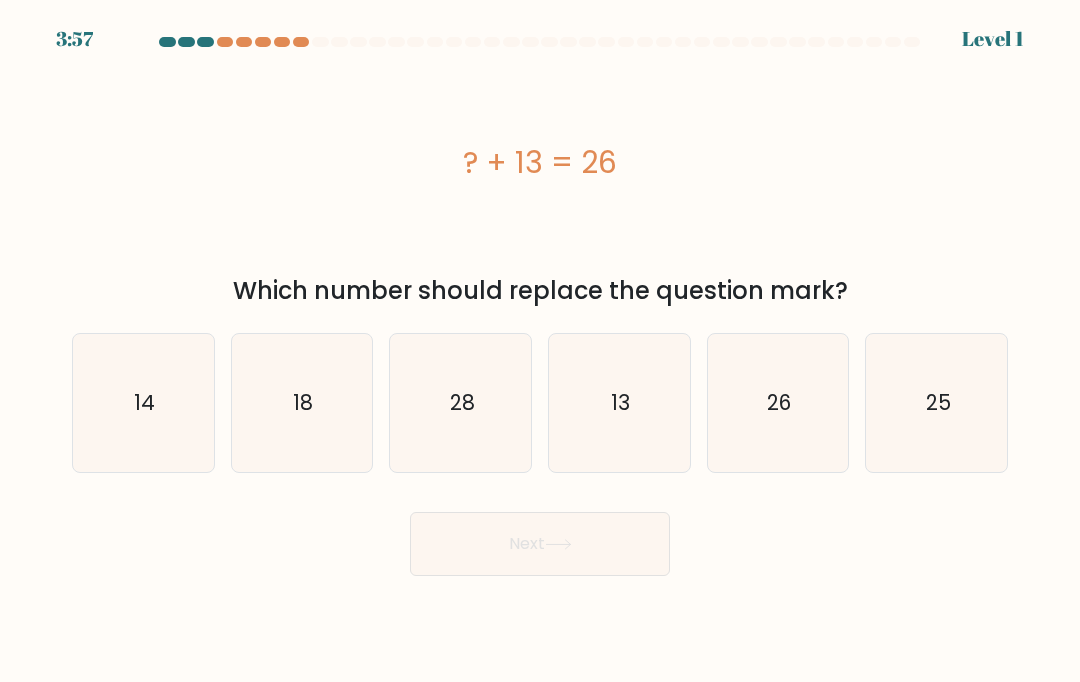 click on "18" 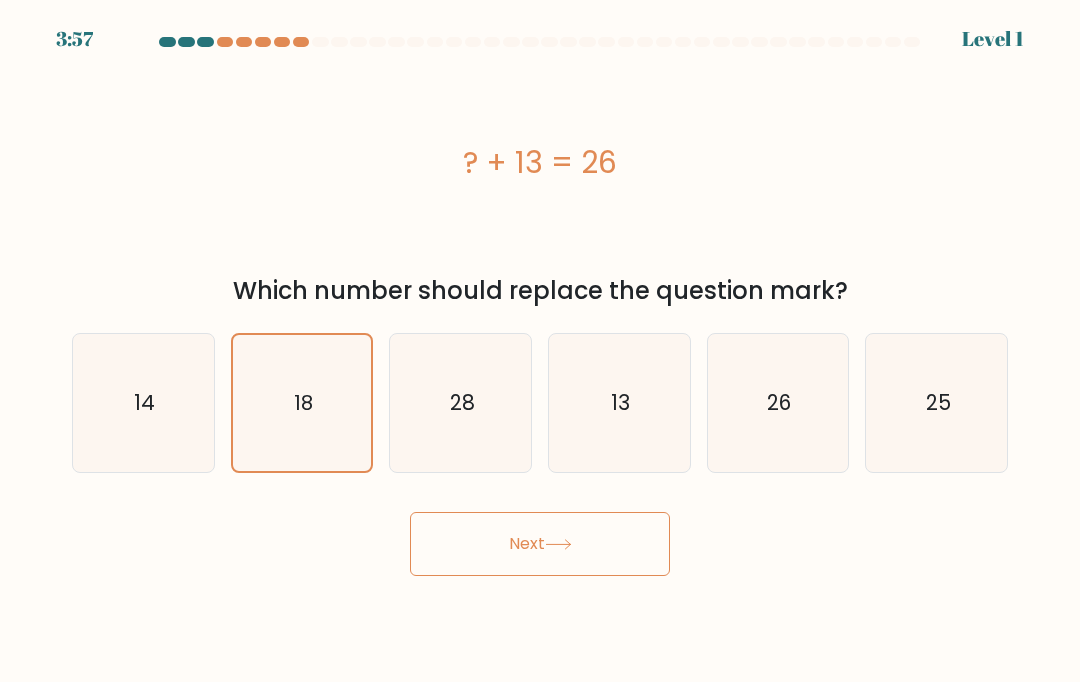 click on "Next" at bounding box center [540, 544] 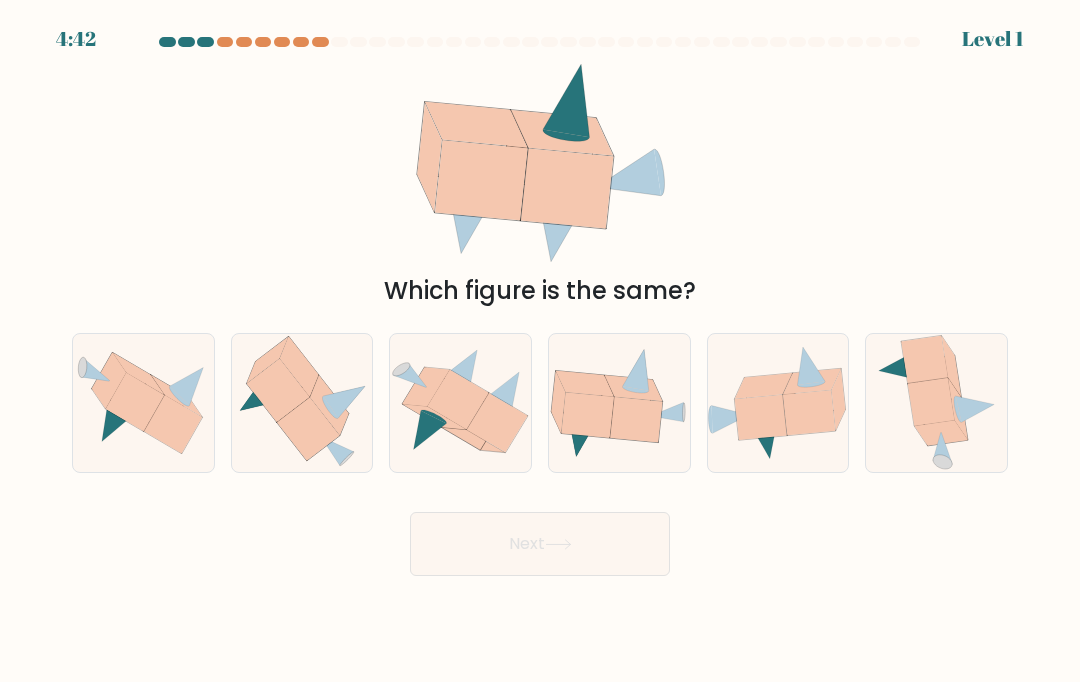 click 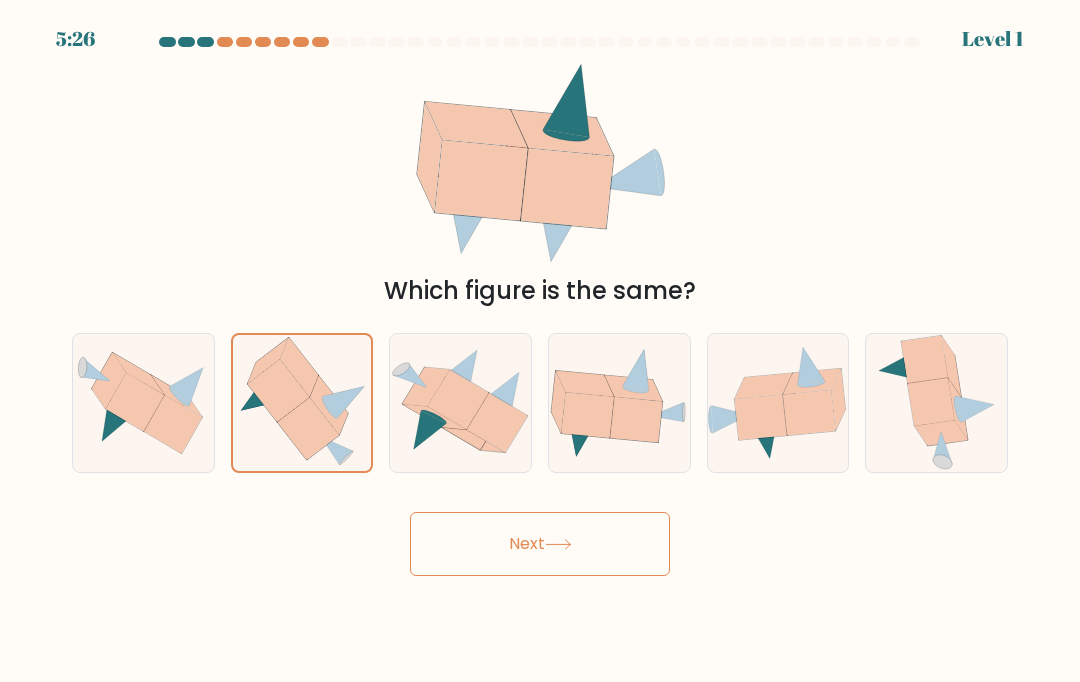 click on "Next" at bounding box center (540, 544) 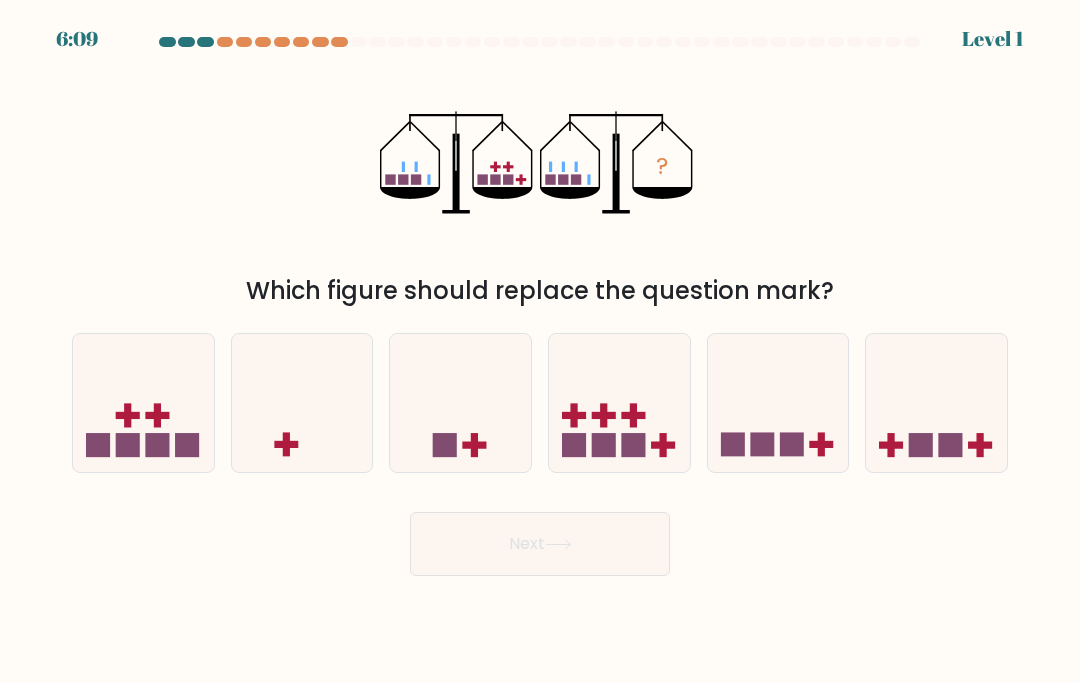 click 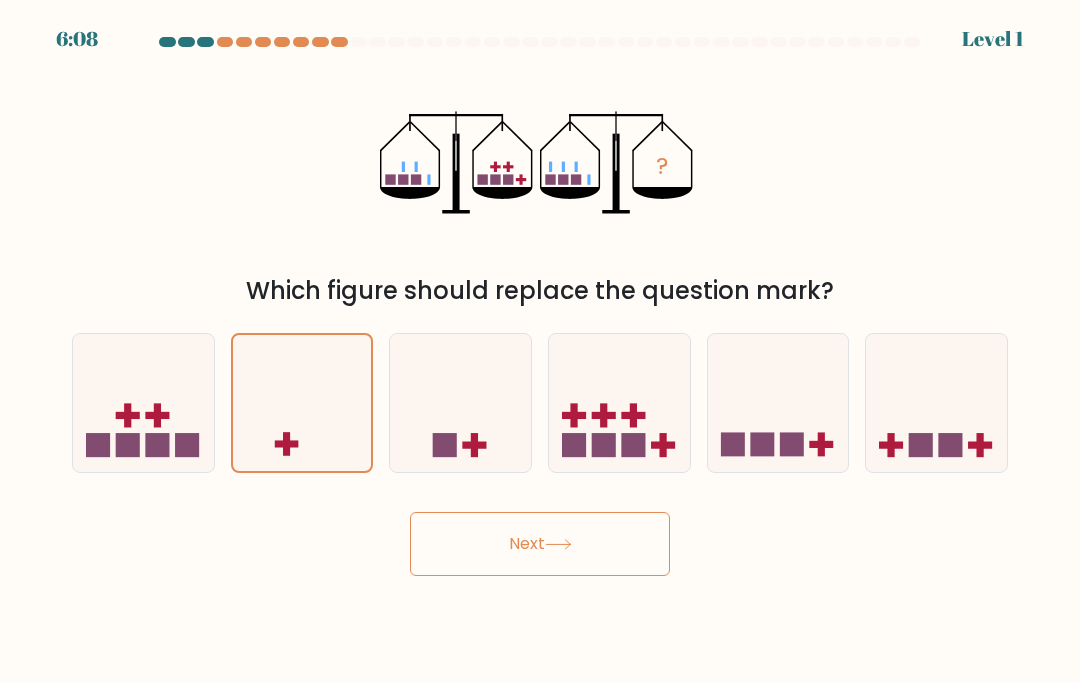 click on "Next" at bounding box center [540, 544] 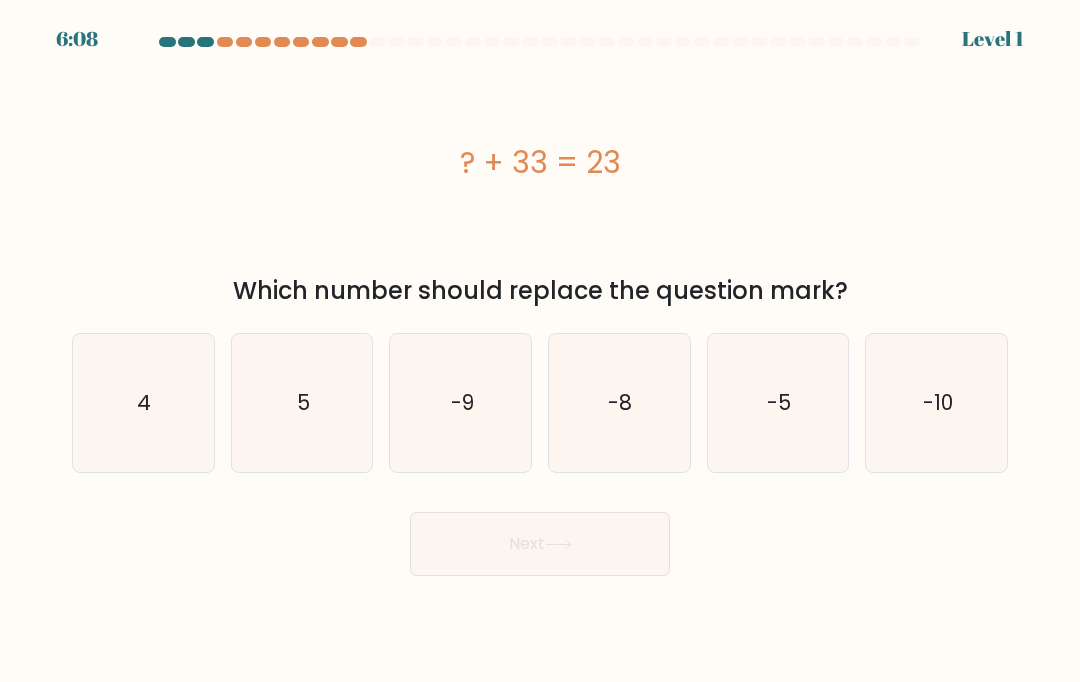 click on "Next" at bounding box center (540, 544) 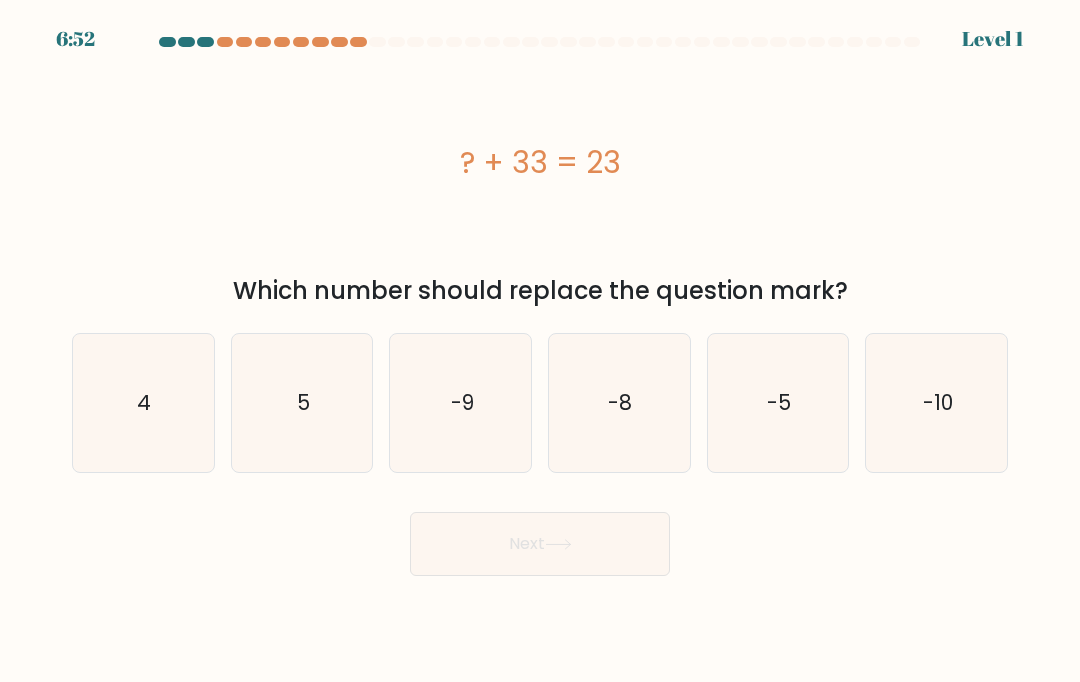 click on "5" 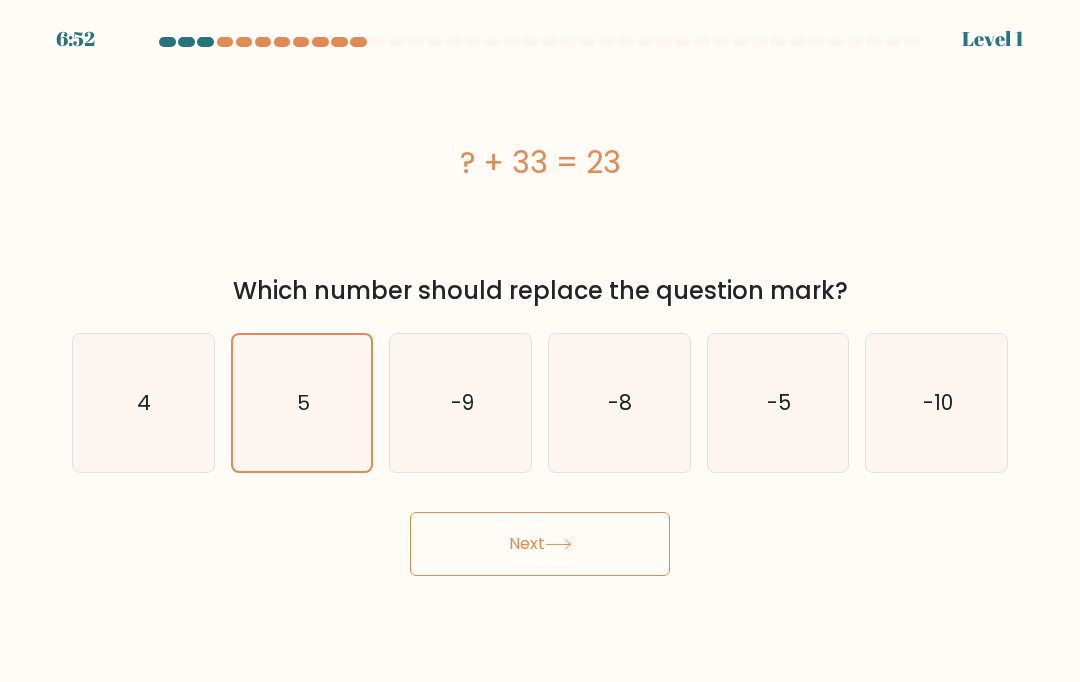 click on "Next" at bounding box center (540, 544) 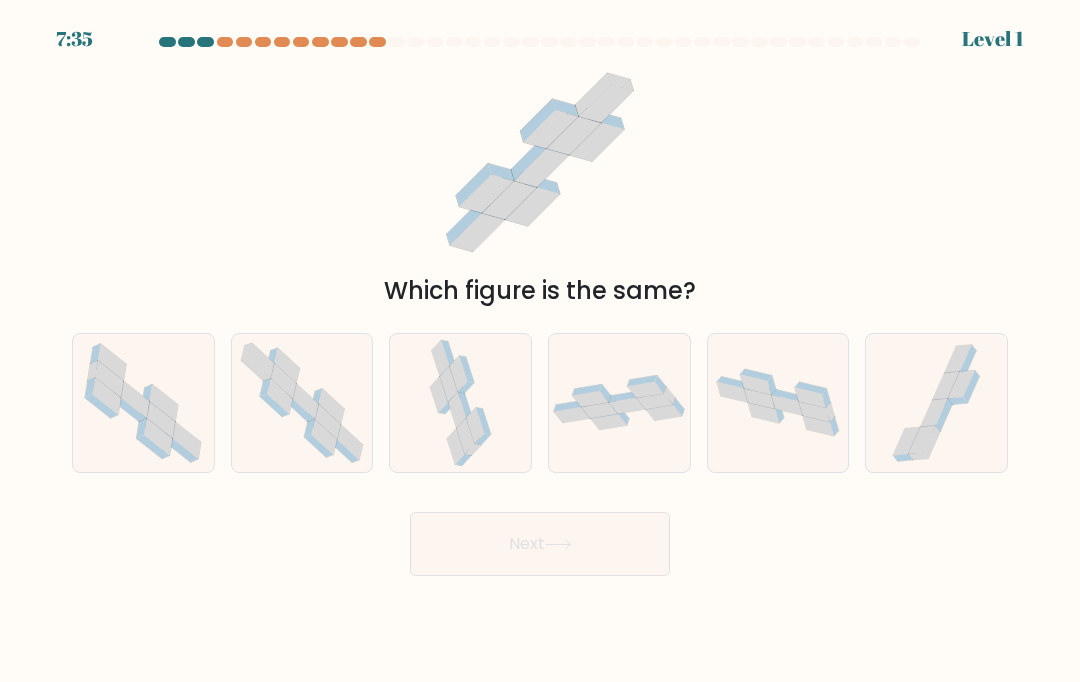 click 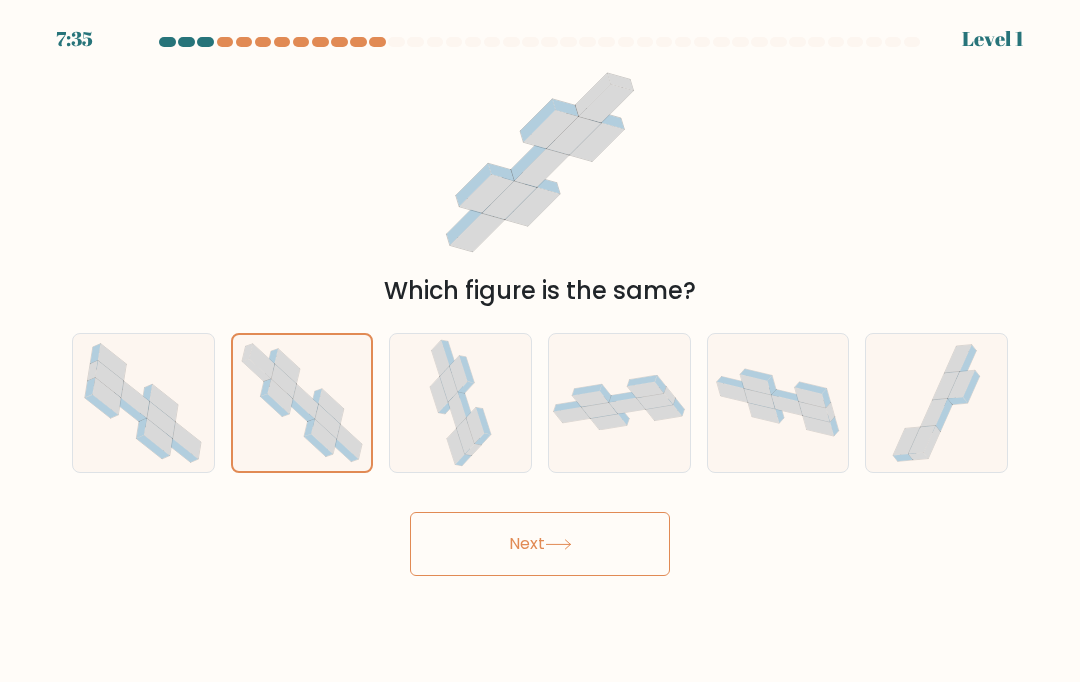 click on "Next" at bounding box center (540, 544) 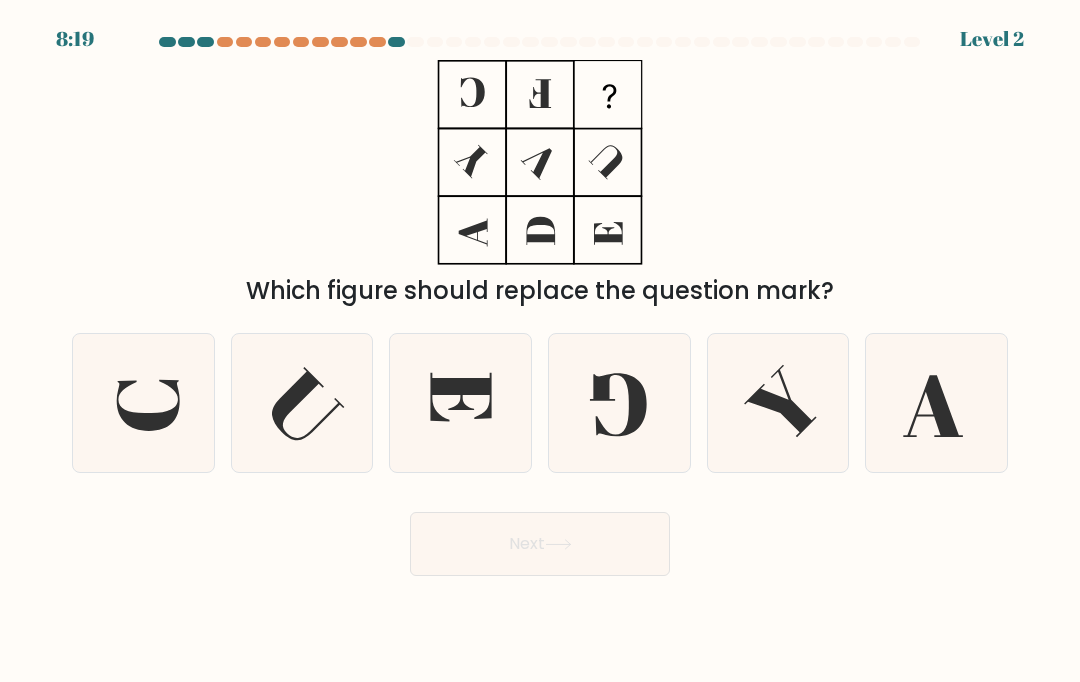 click 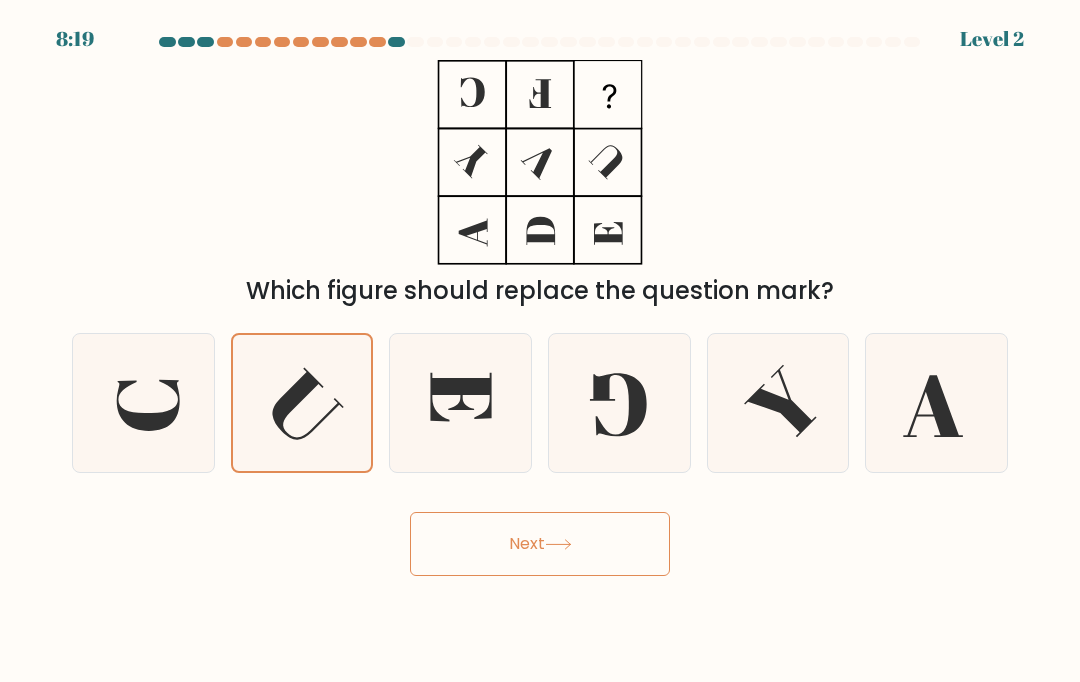 click on "Next" at bounding box center (540, 544) 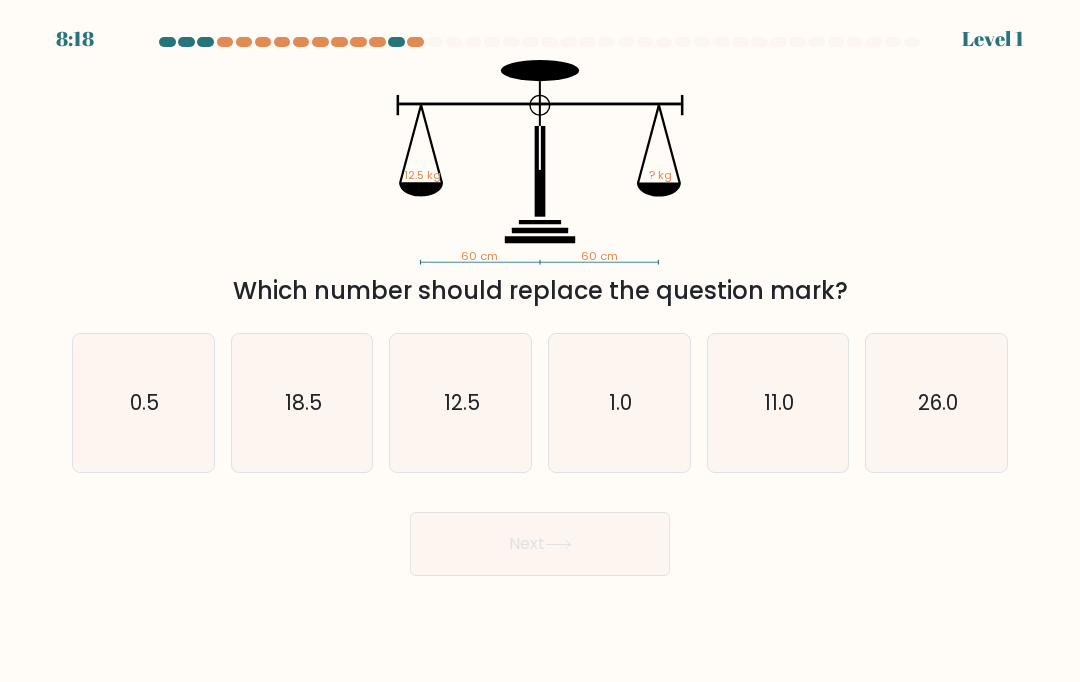 click on "18.5" 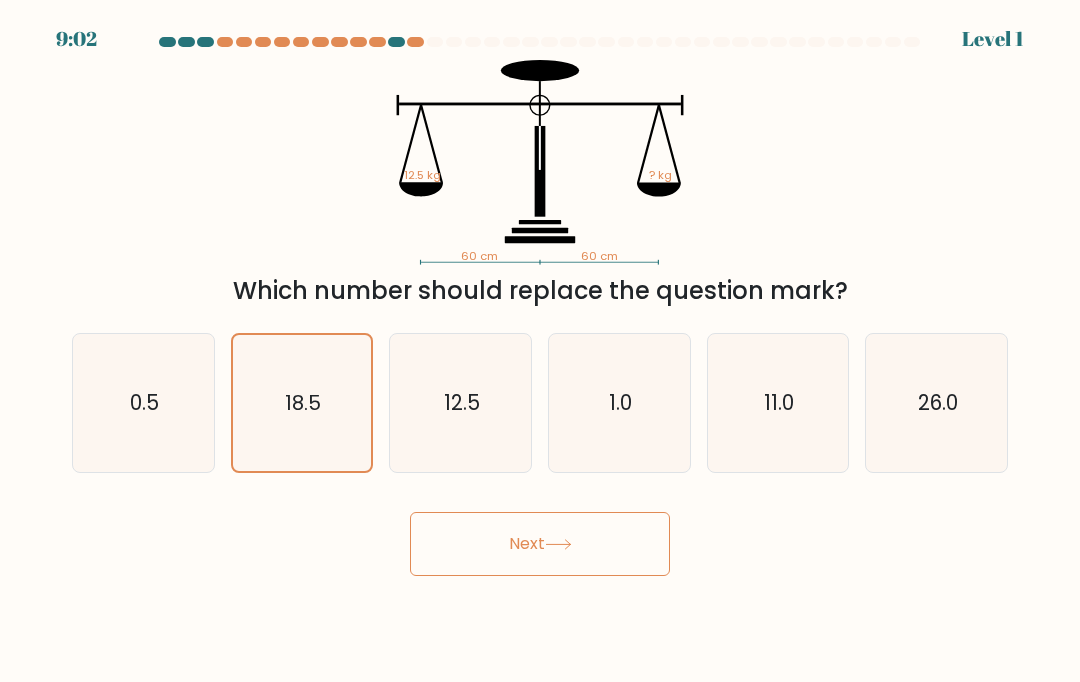 click on "Next" at bounding box center [540, 544] 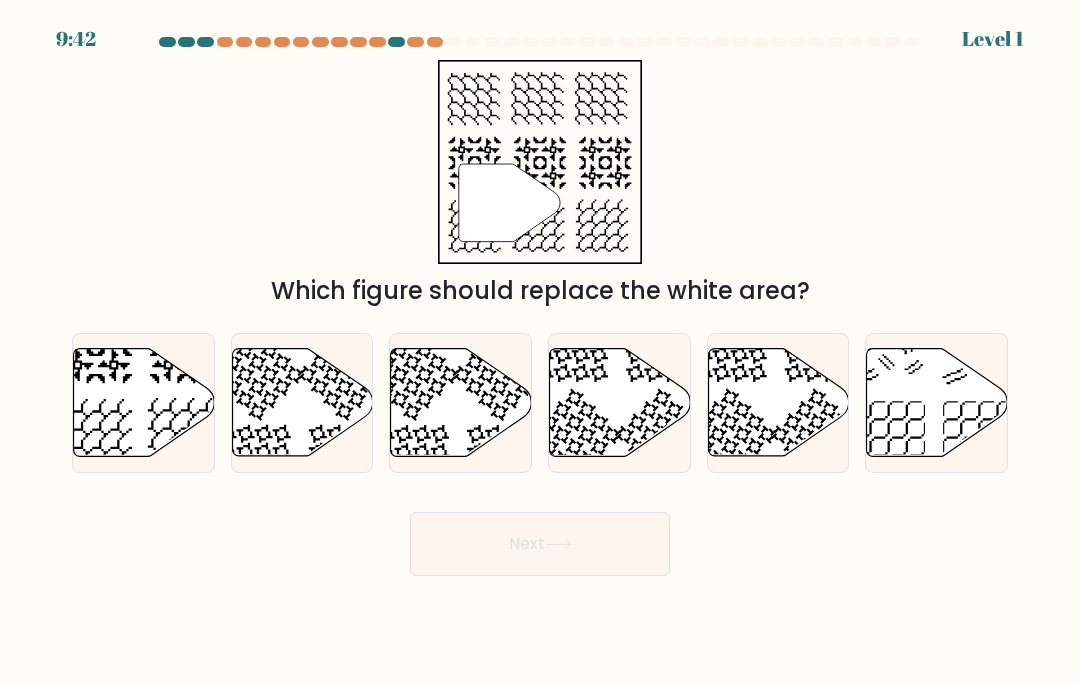 click 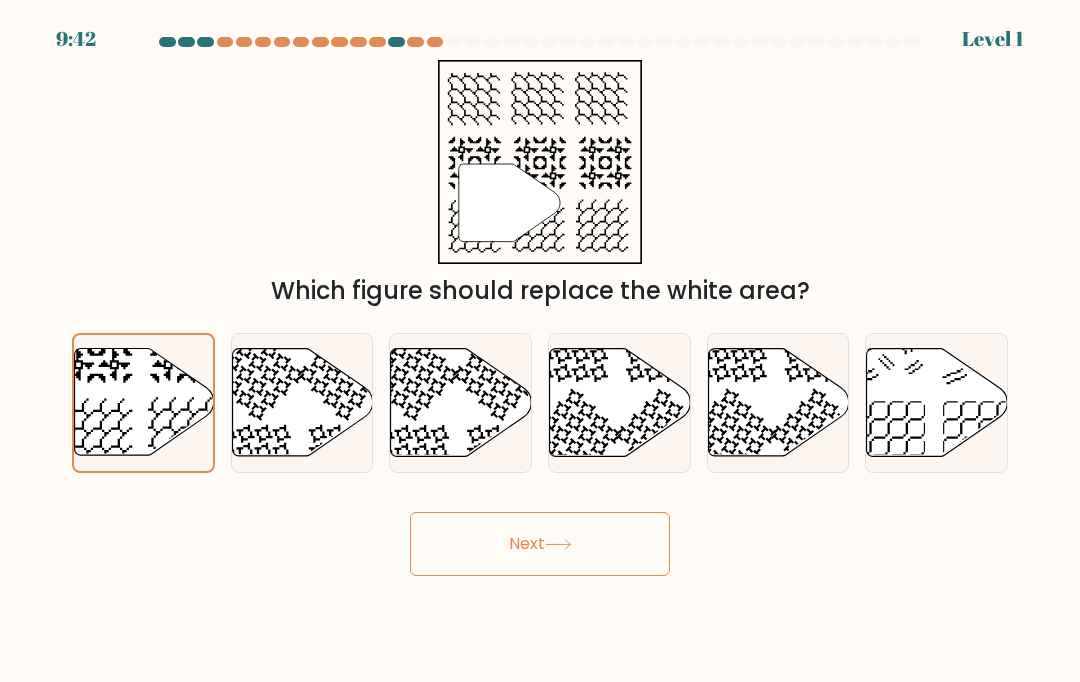 click on "Next" at bounding box center [540, 544] 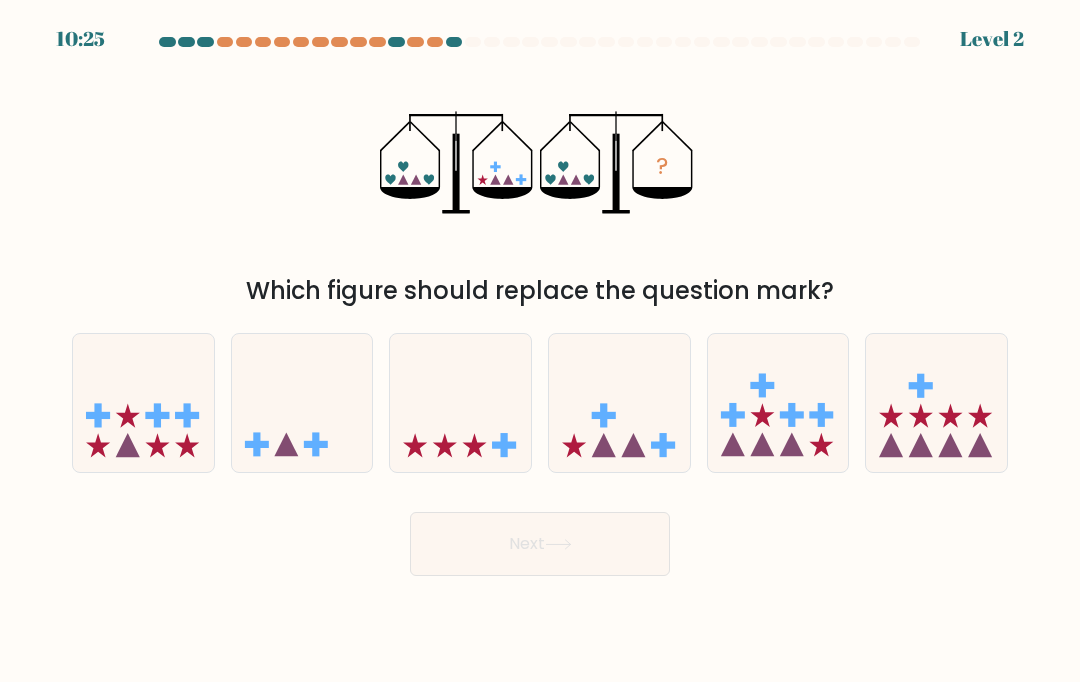 click at bounding box center (460, 403) 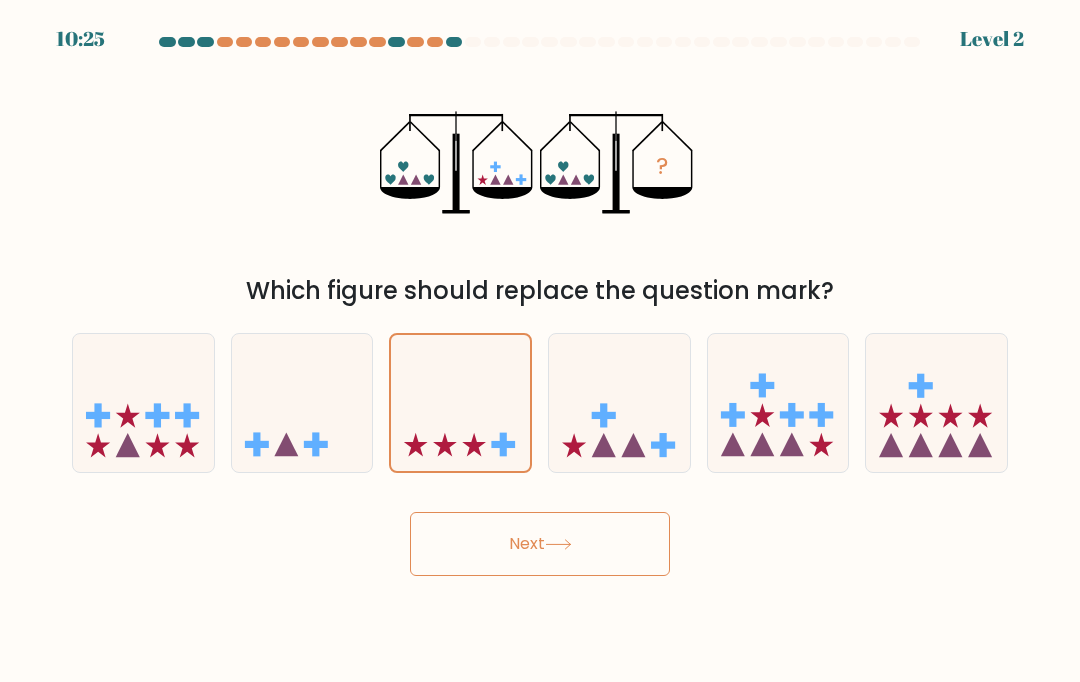 click on "Next" at bounding box center (540, 544) 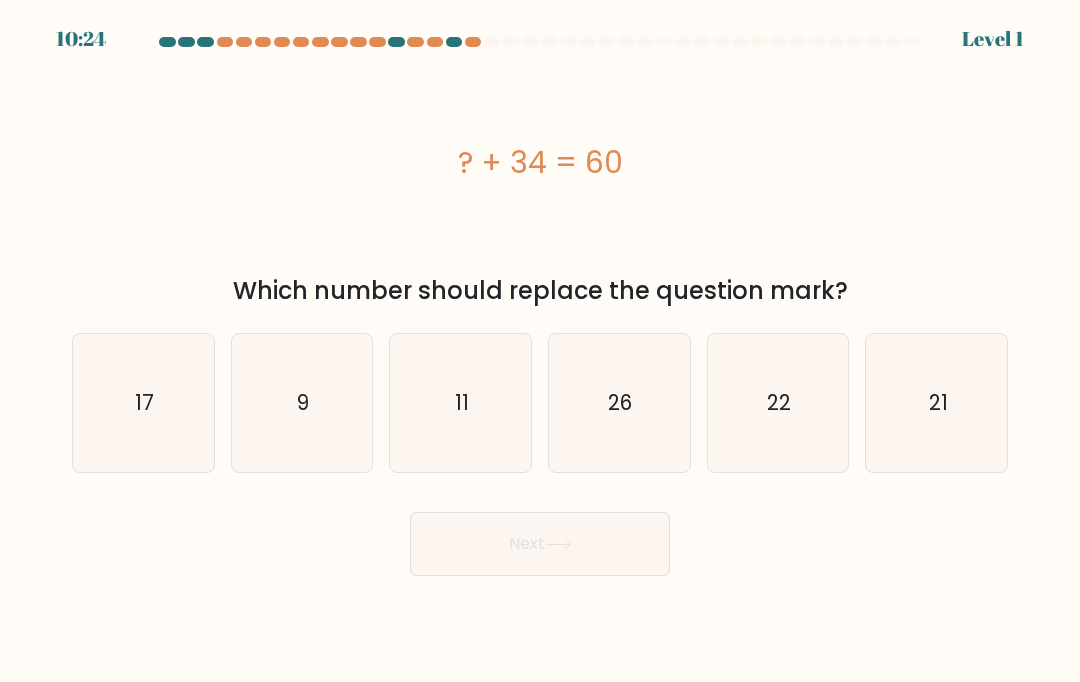 click on "9" 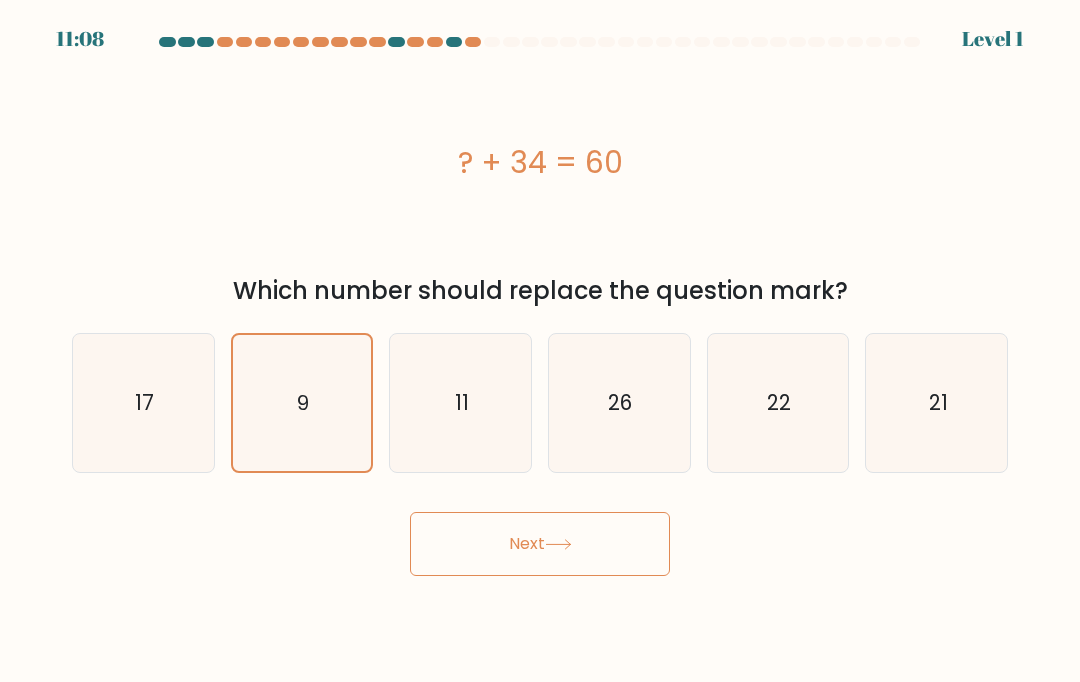 click on "a. 9" at bounding box center [540, 306] 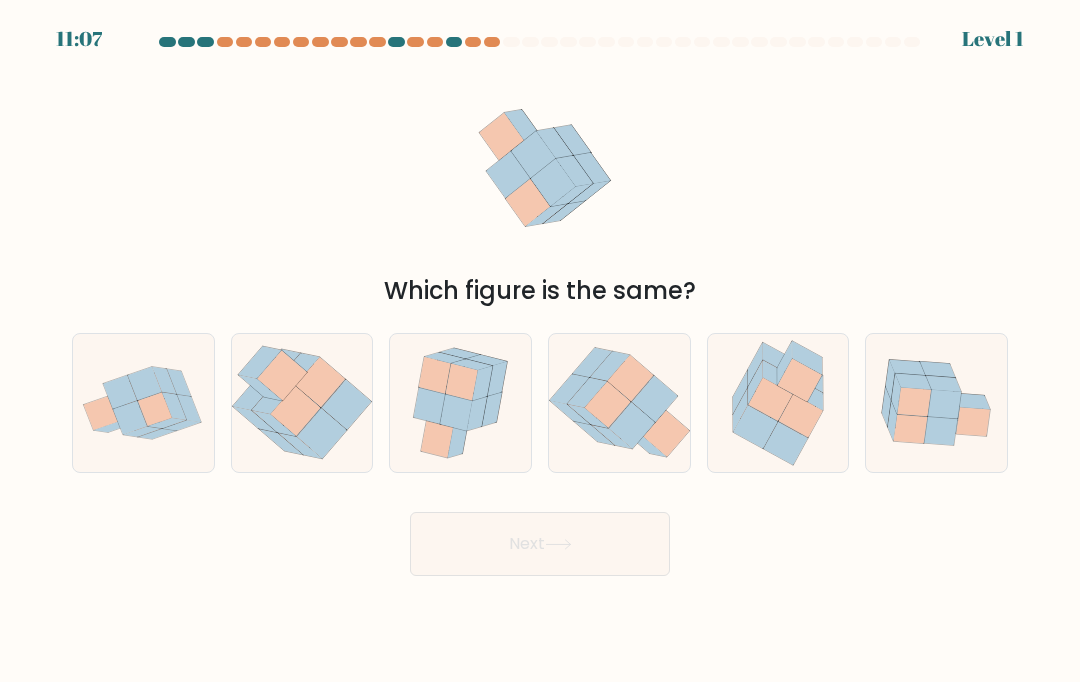 click at bounding box center (302, 403) 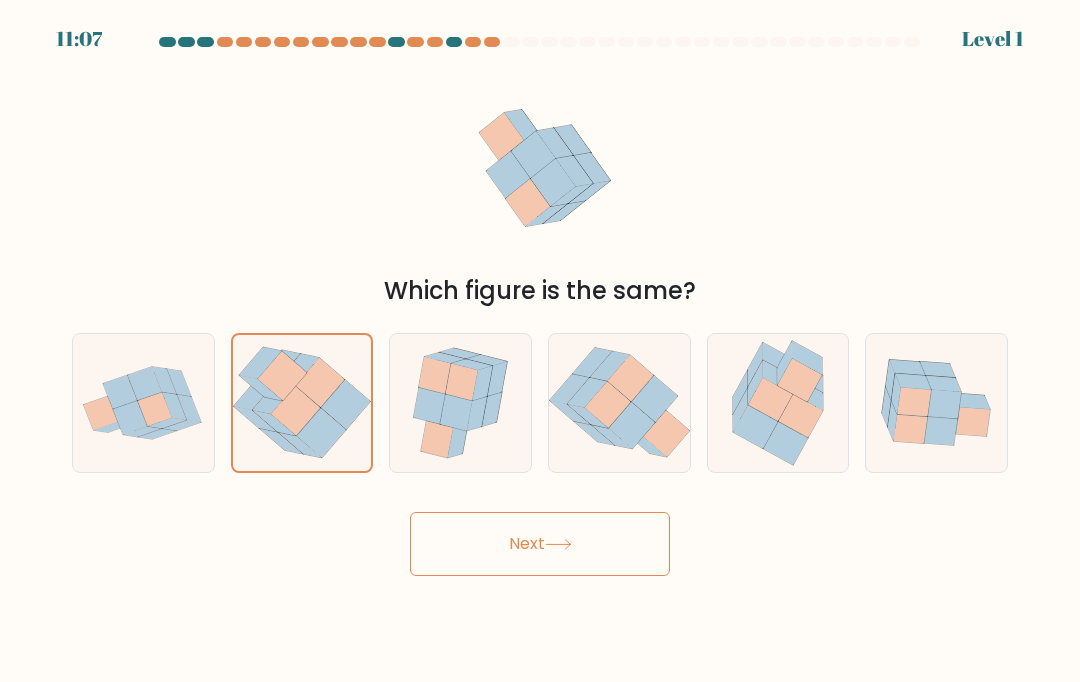 click on "Next" at bounding box center [540, 544] 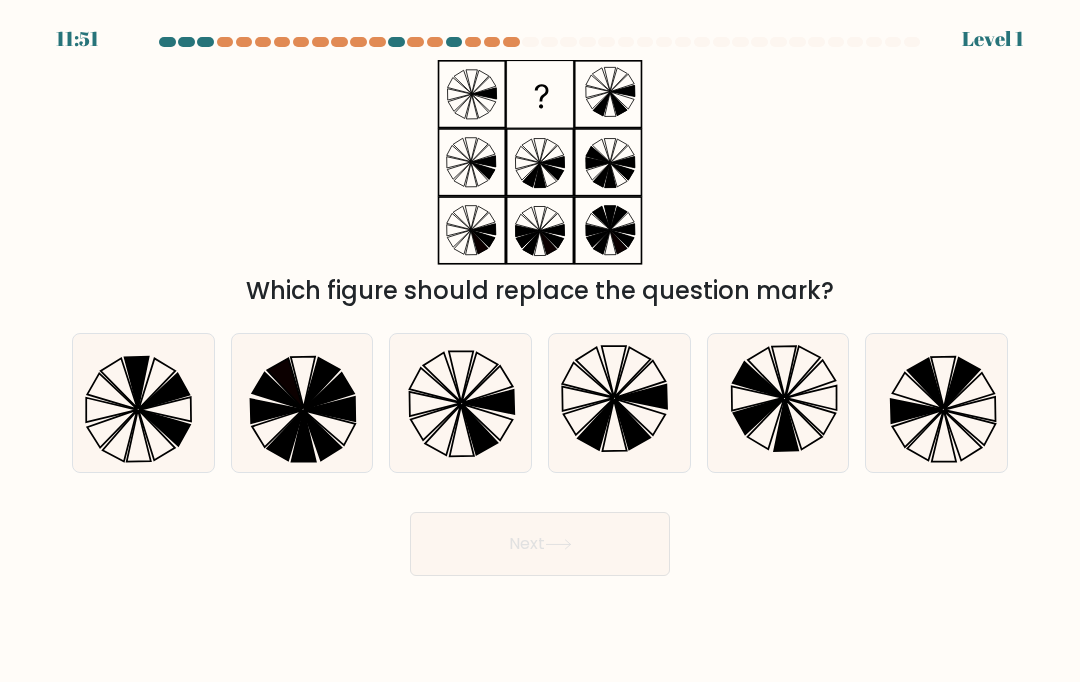 click 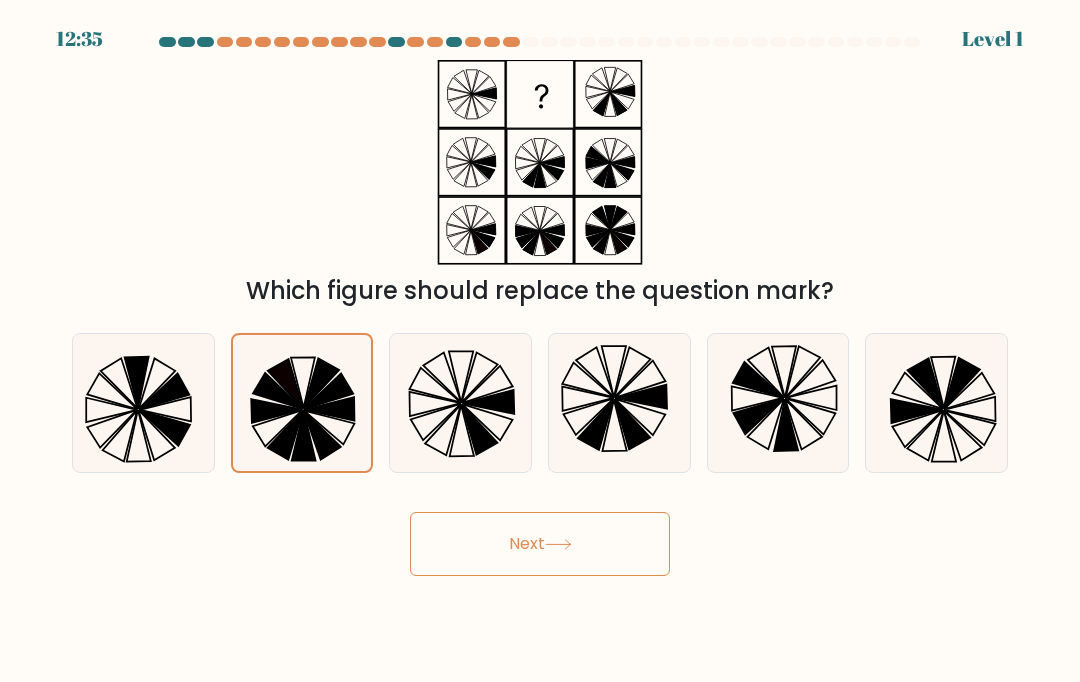 click on "Next" at bounding box center [540, 544] 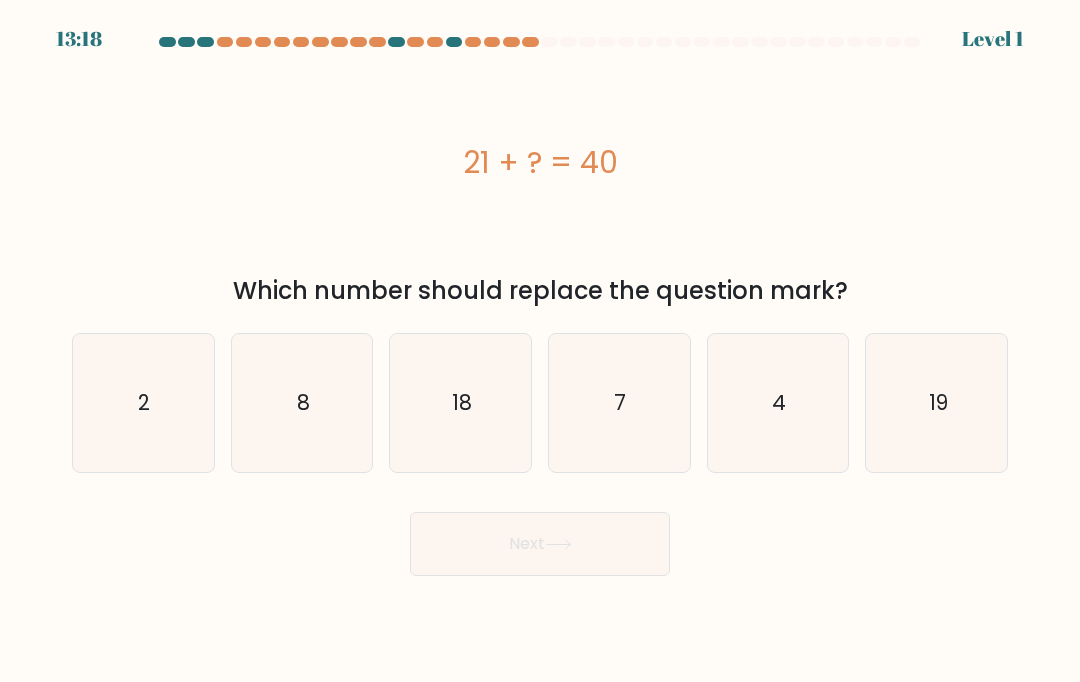 click on "c.
18" at bounding box center (460, 403) 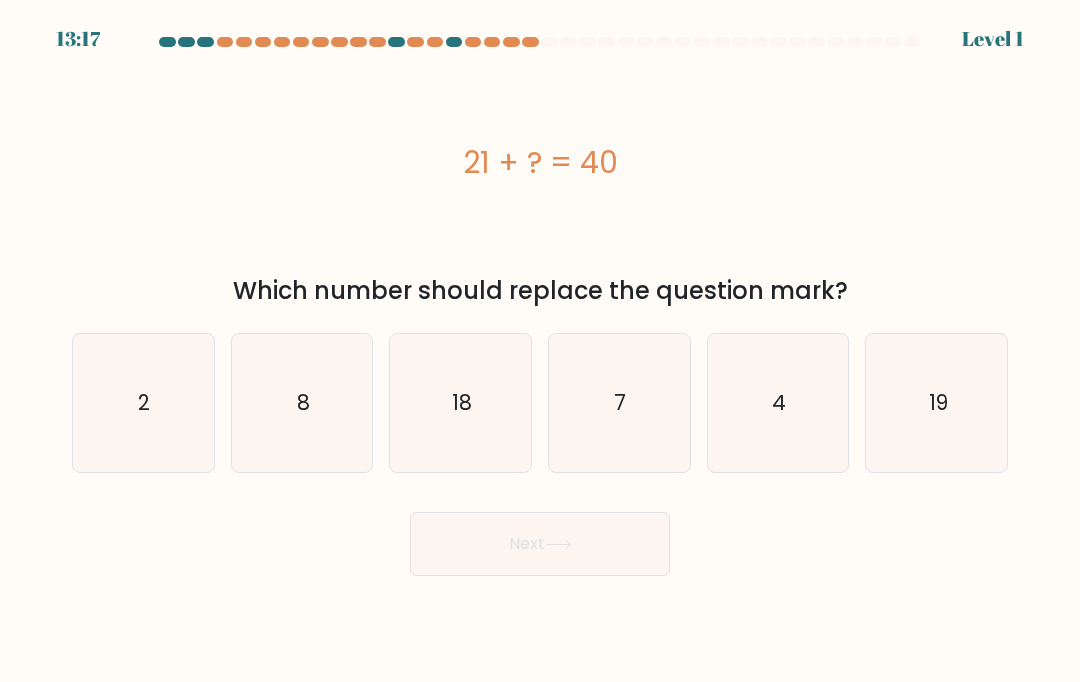 click on "8" 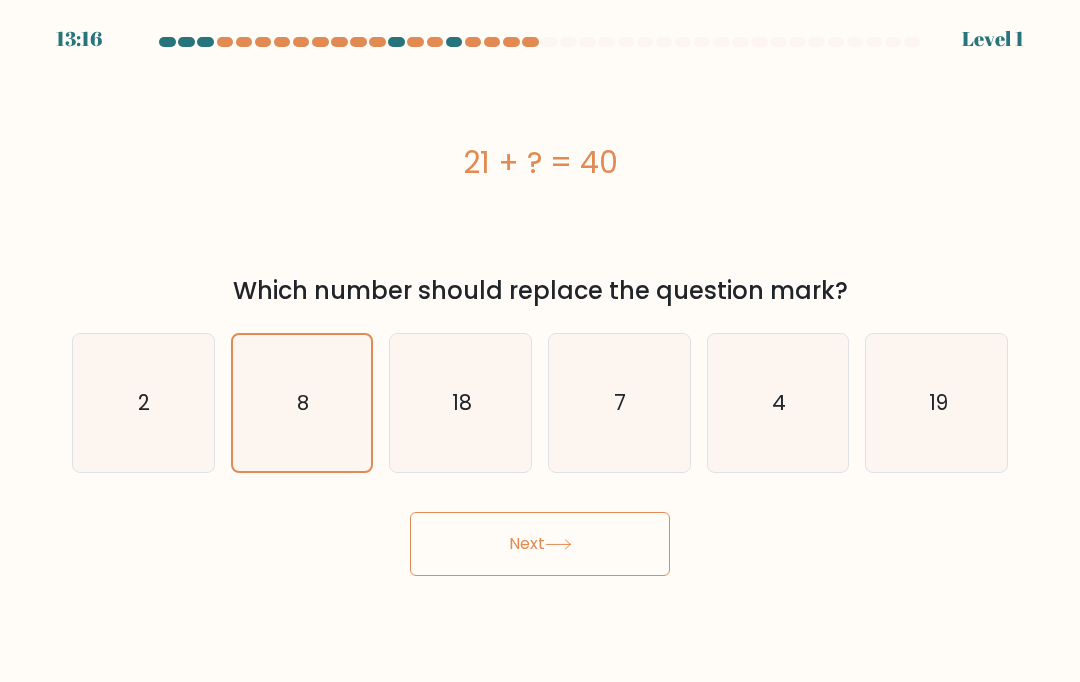 click on "Next" at bounding box center (540, 544) 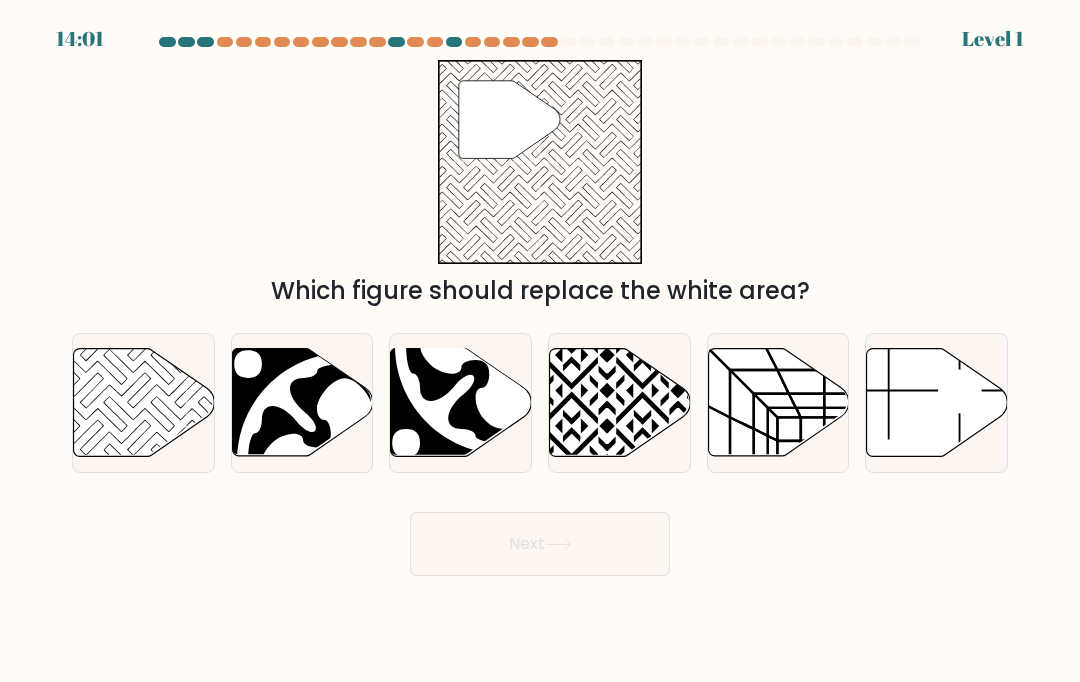 click 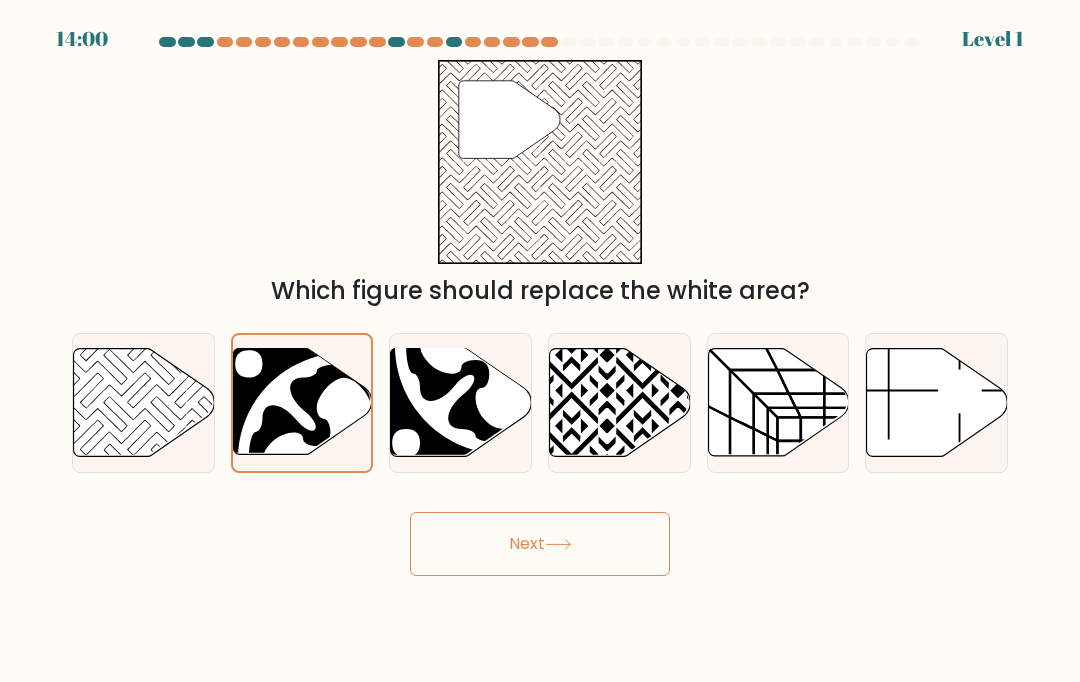 click 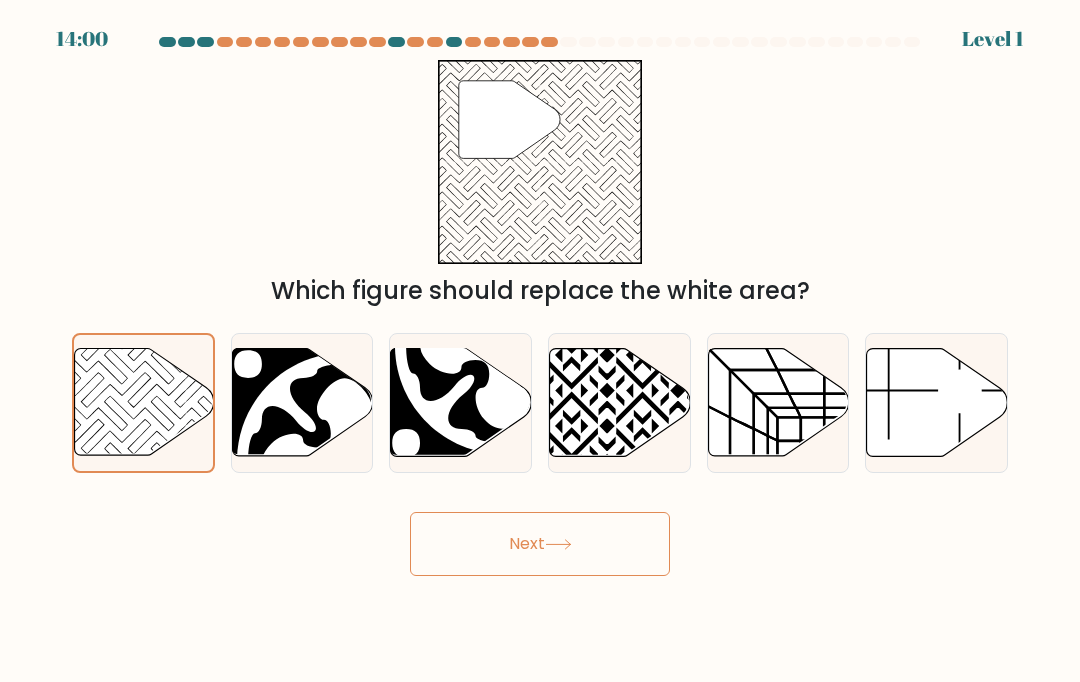 click on "Next" at bounding box center [540, 544] 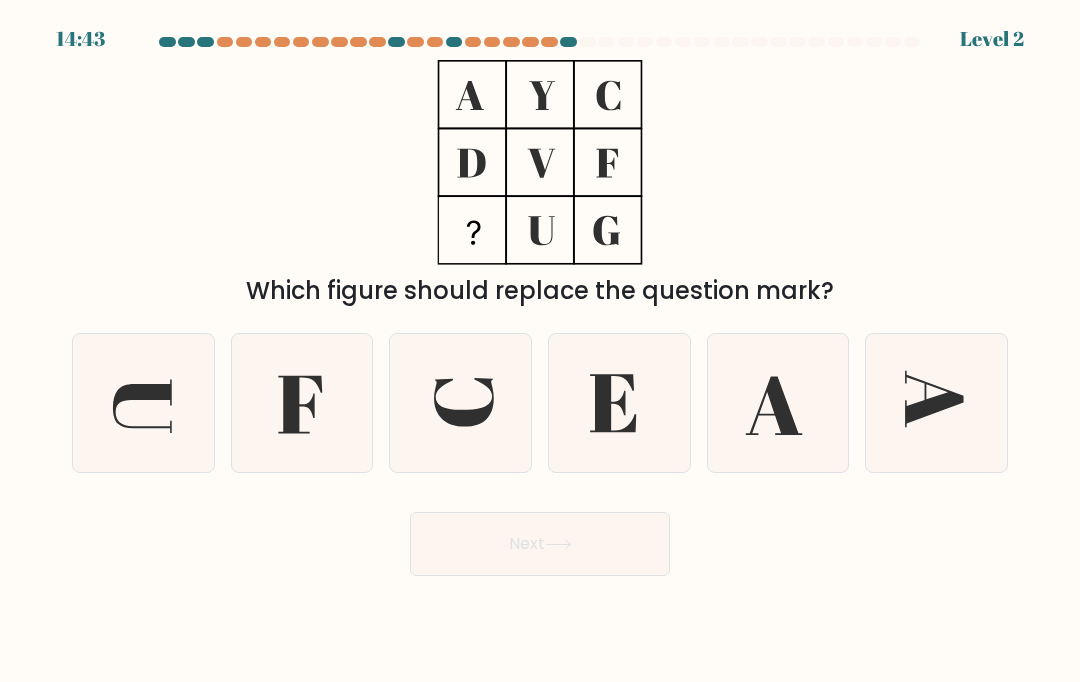 click 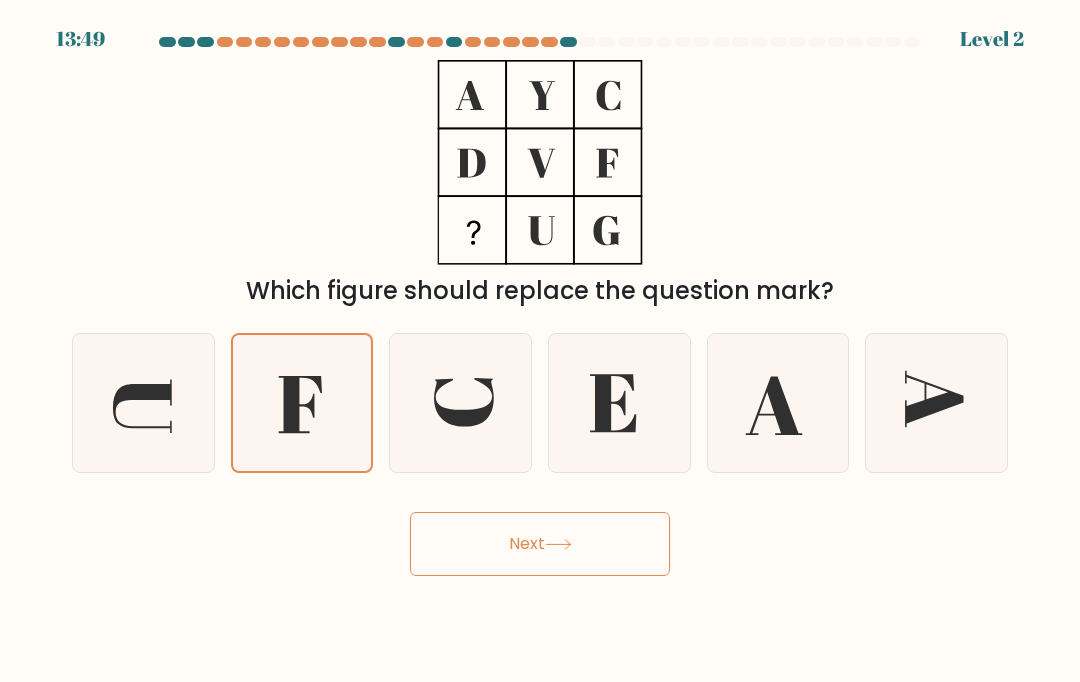 click 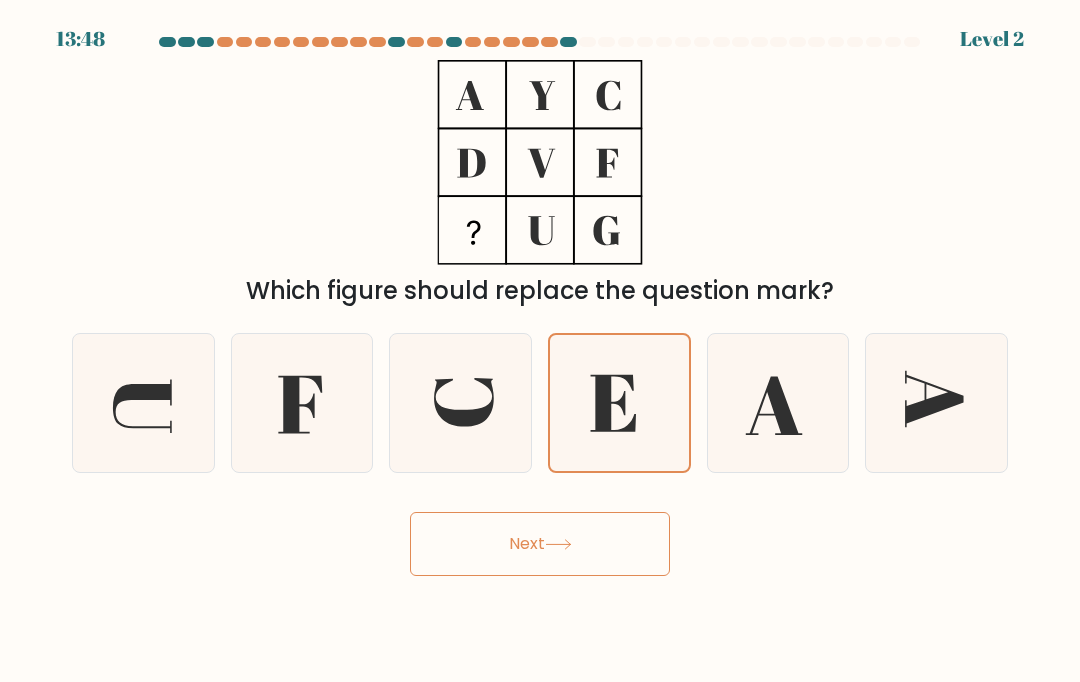 click on "Next" at bounding box center [540, 544] 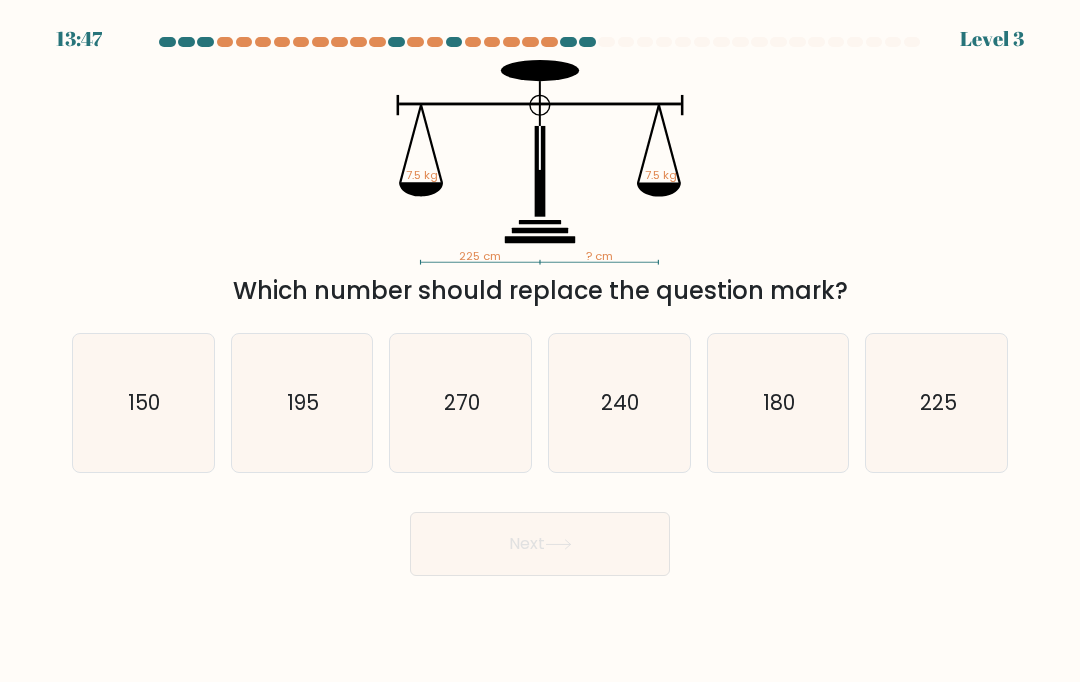 click on "270" 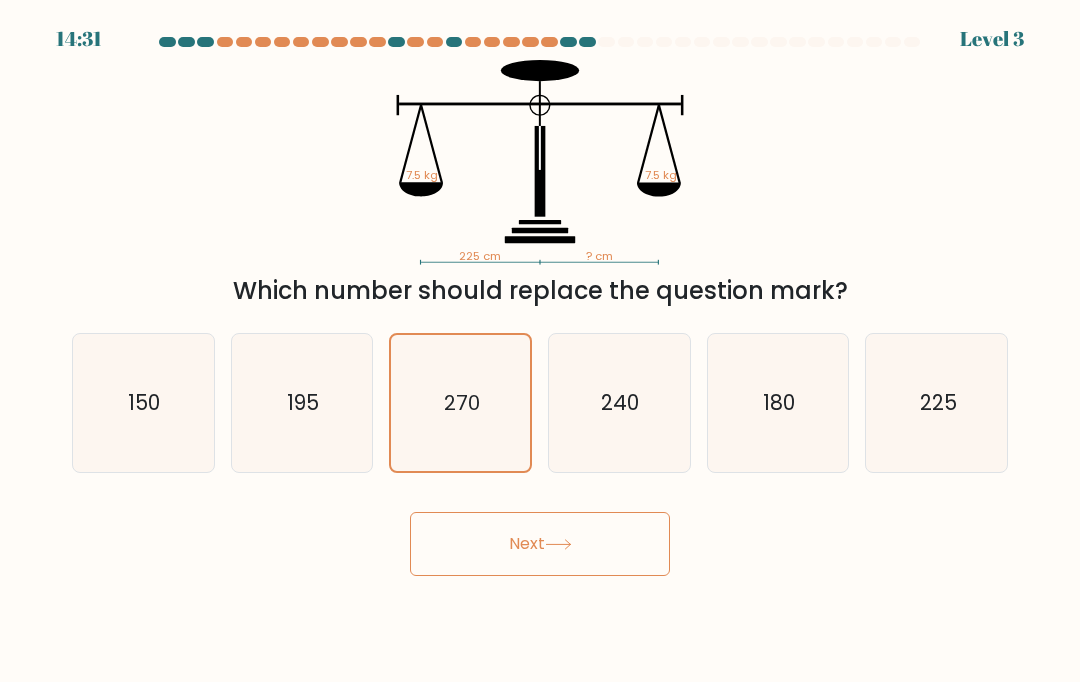 click on "Next" at bounding box center [540, 544] 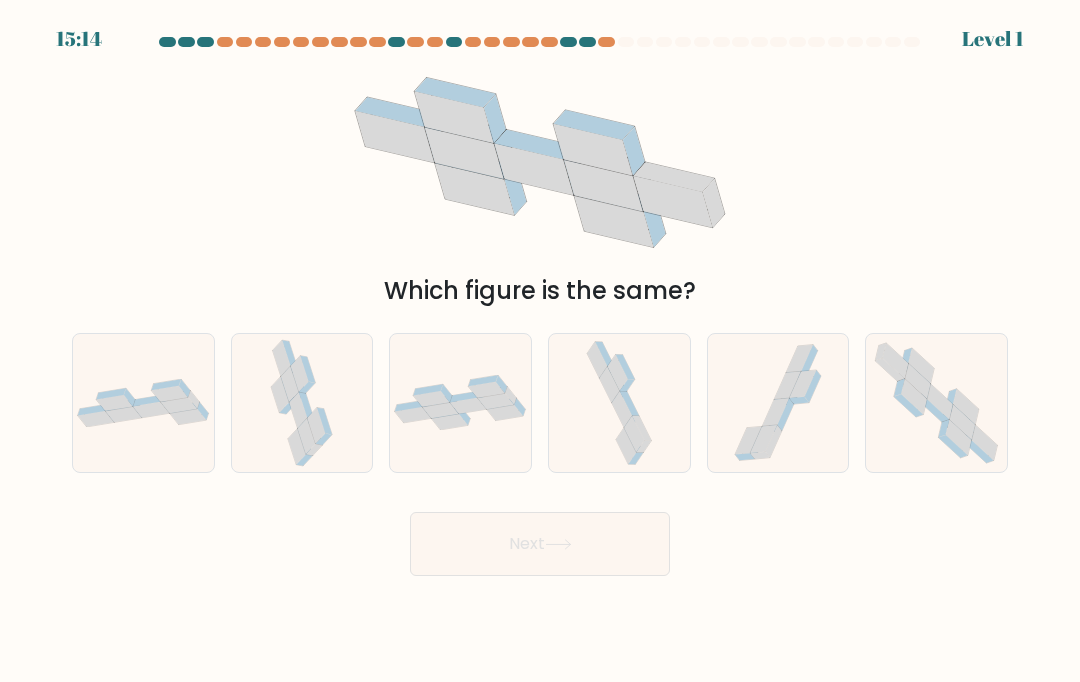 click 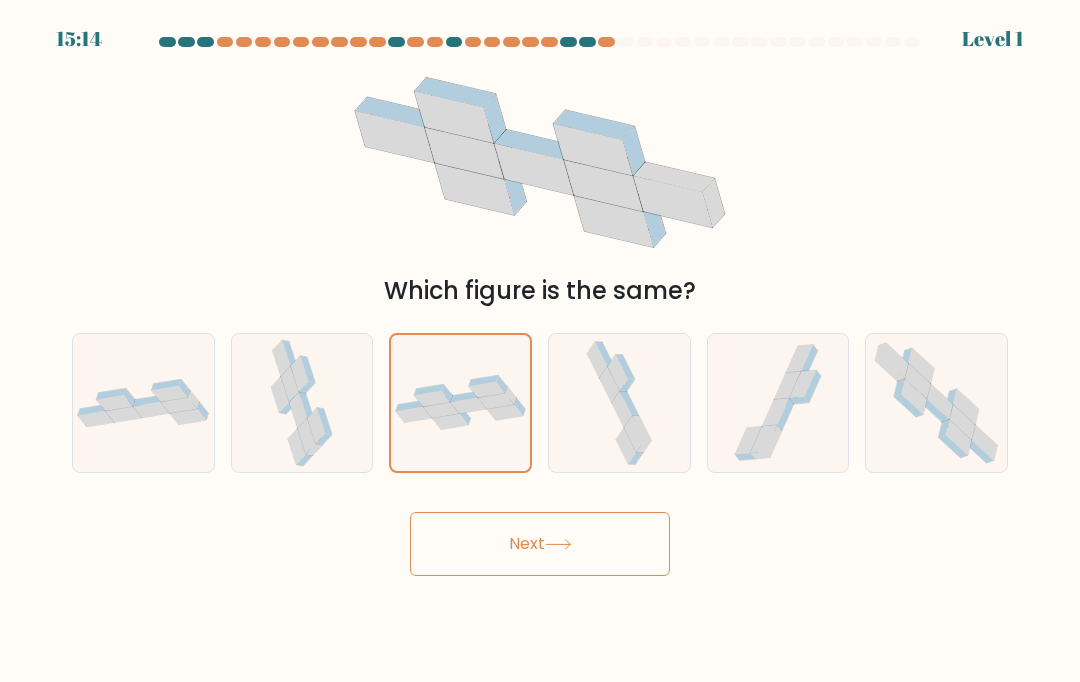 click on "Next" at bounding box center (540, 544) 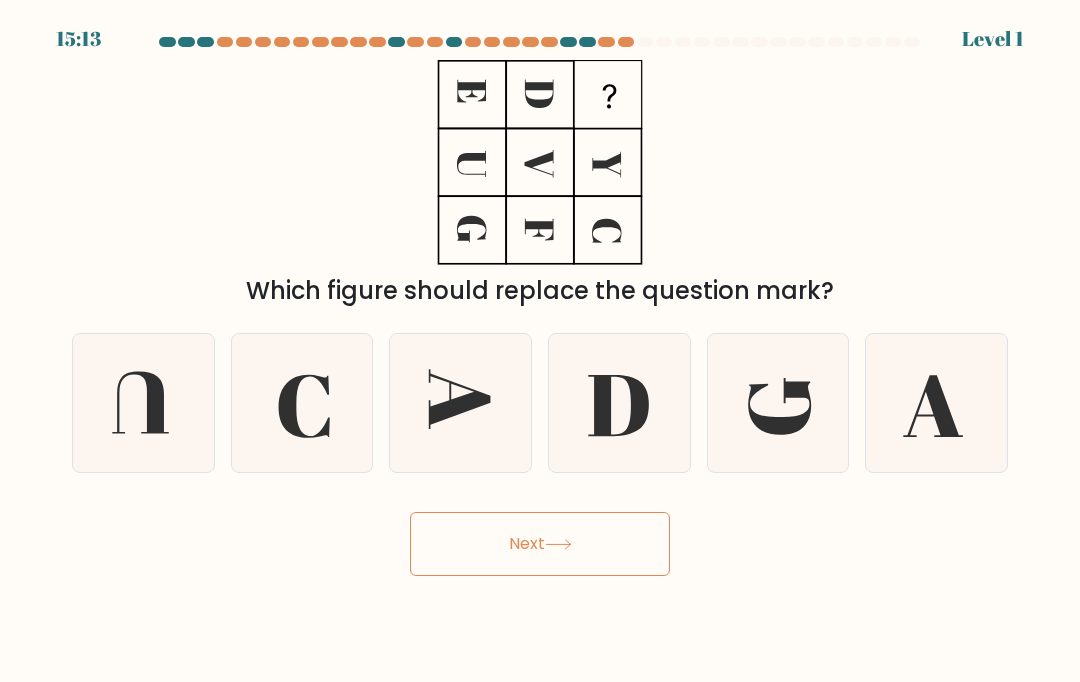 click 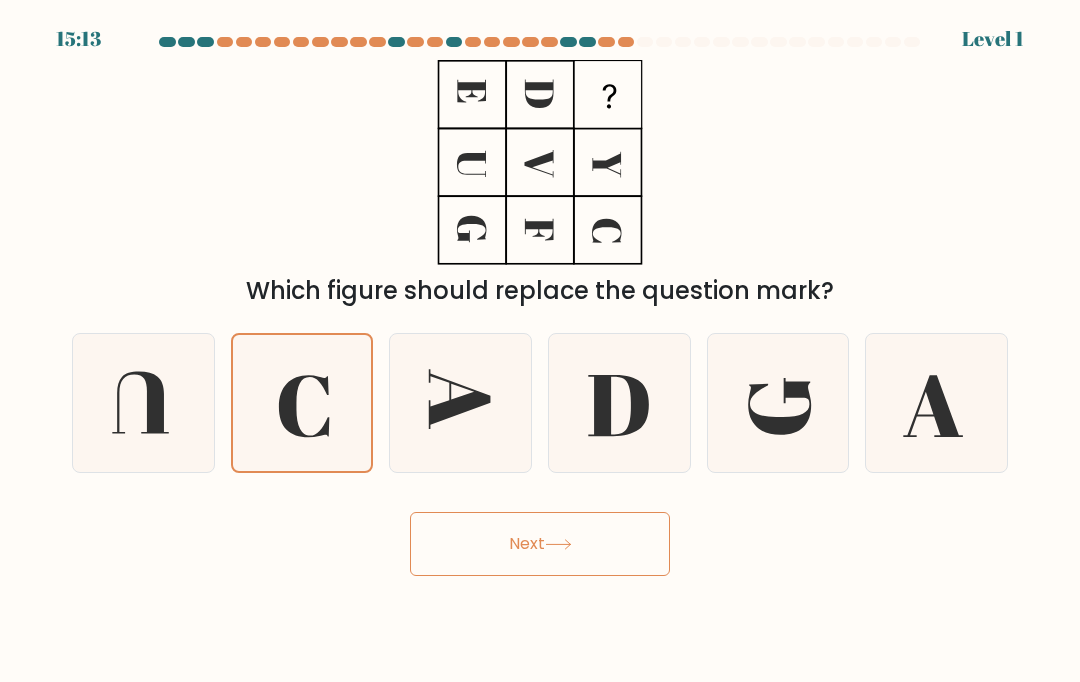 click on "Next" at bounding box center [540, 544] 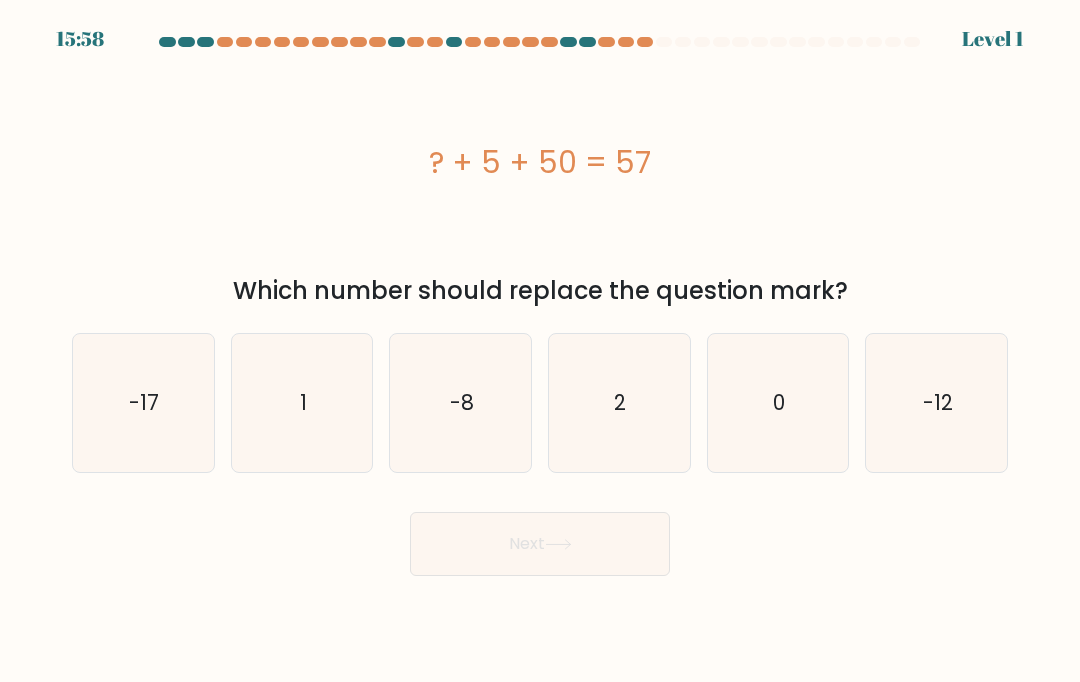 click on "b.
1" at bounding box center (302, 403) 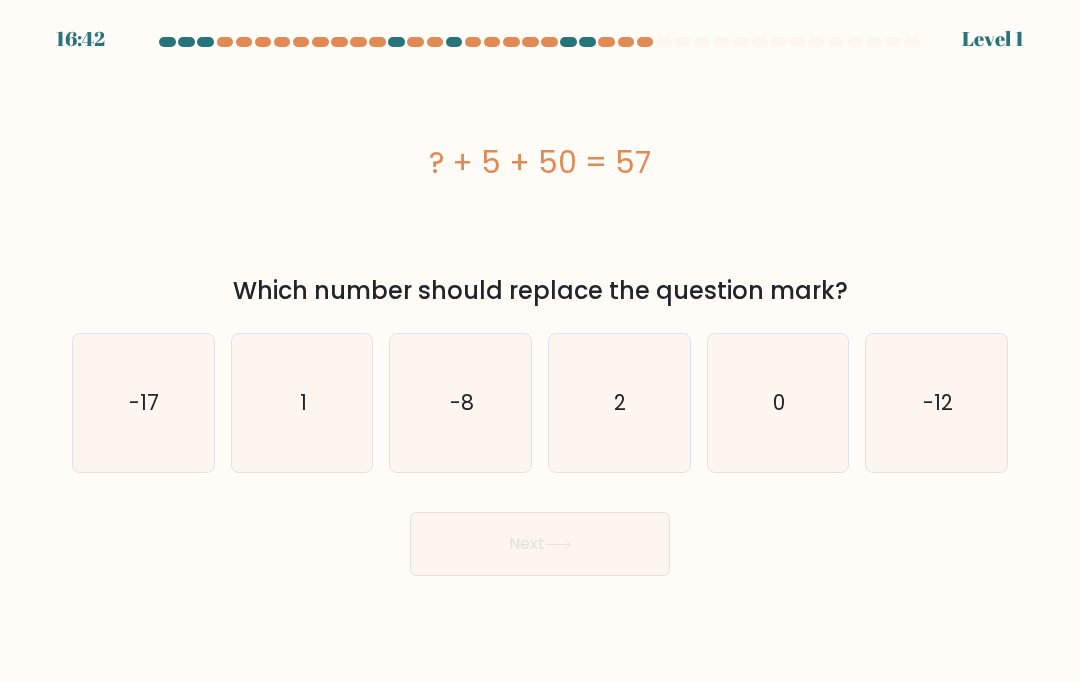 click on "-8" 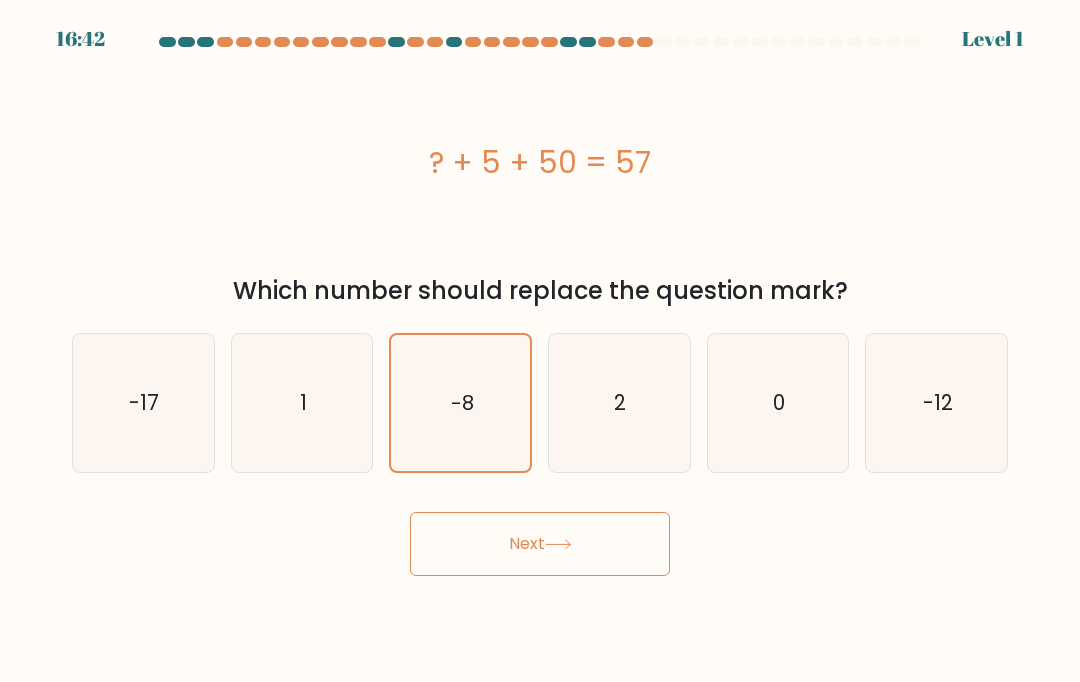 click on "Next" at bounding box center [540, 544] 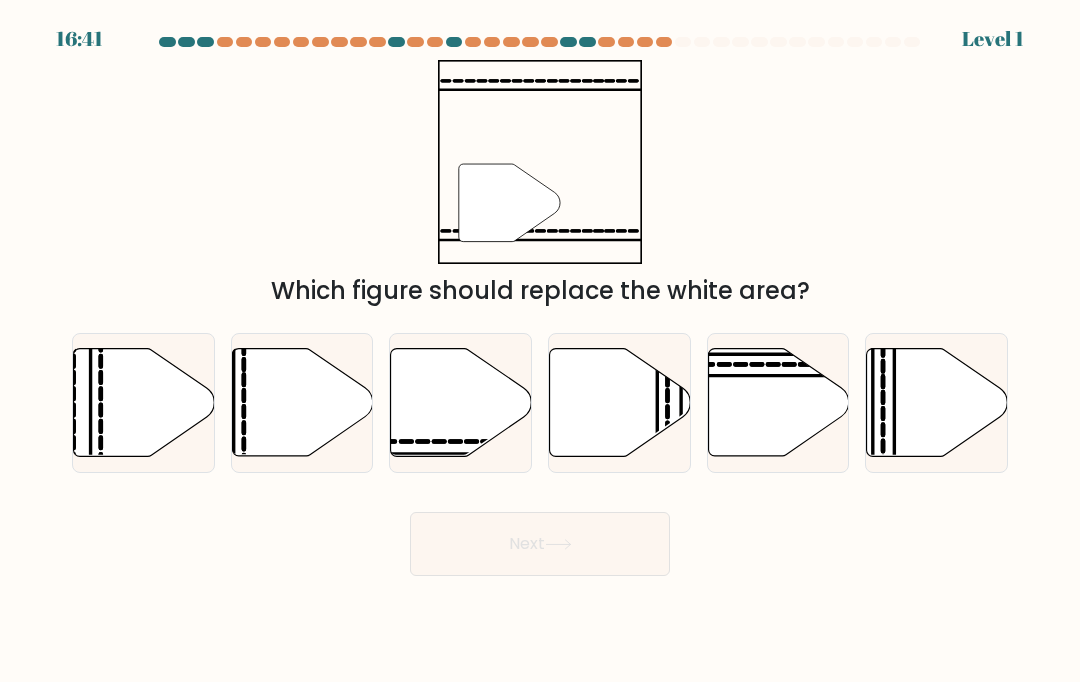 click 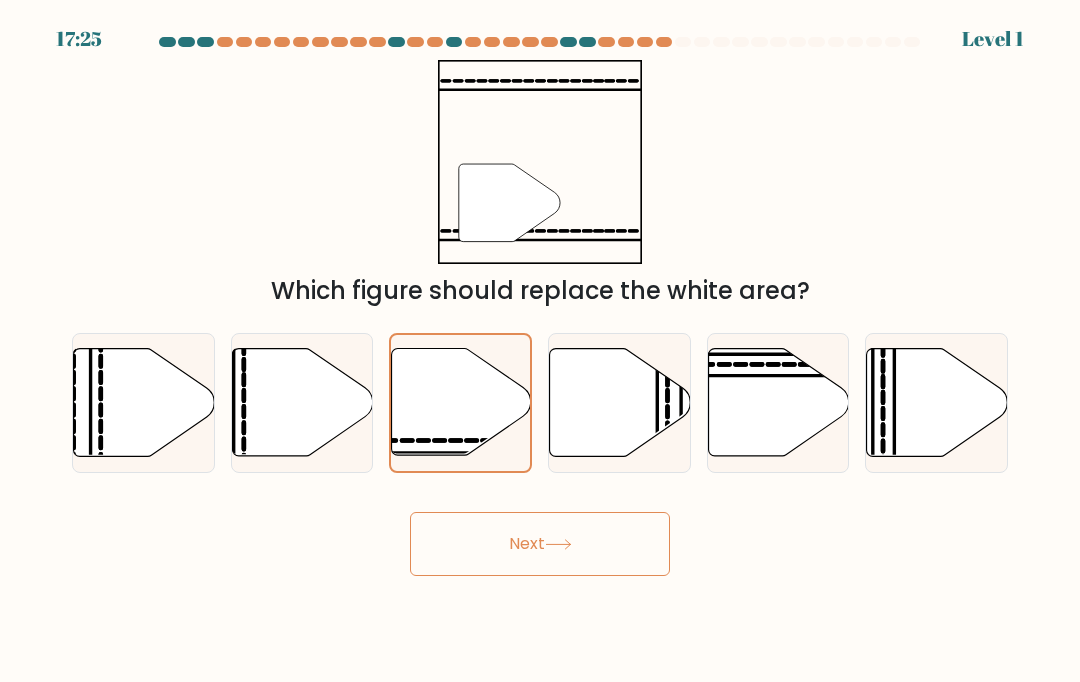click on "Next" at bounding box center (540, 544) 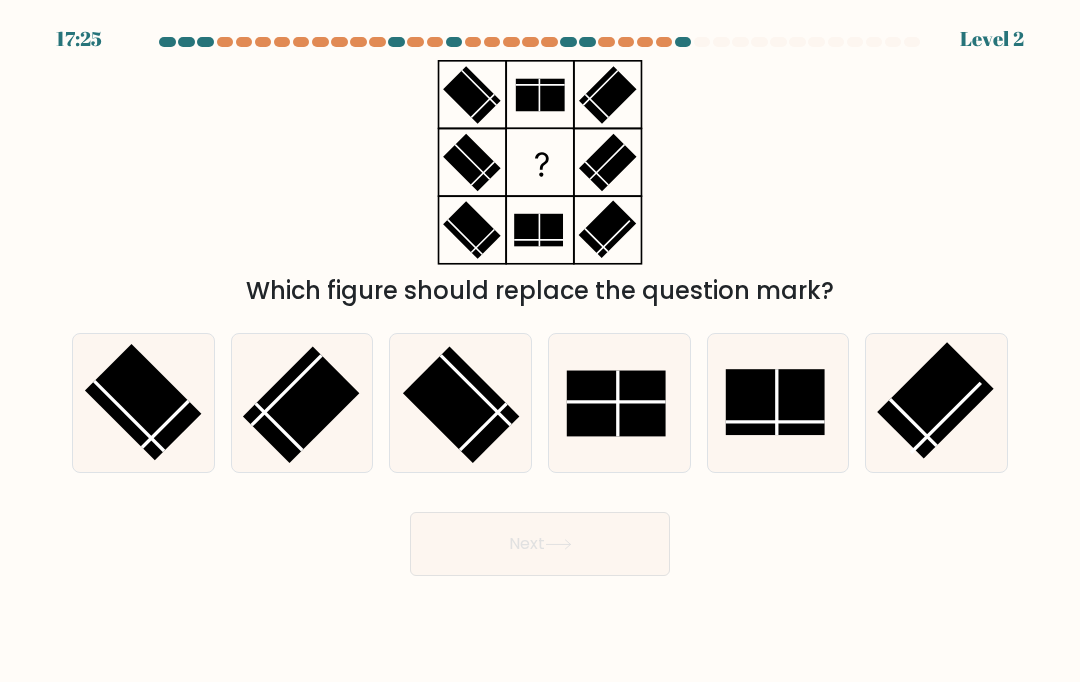 click 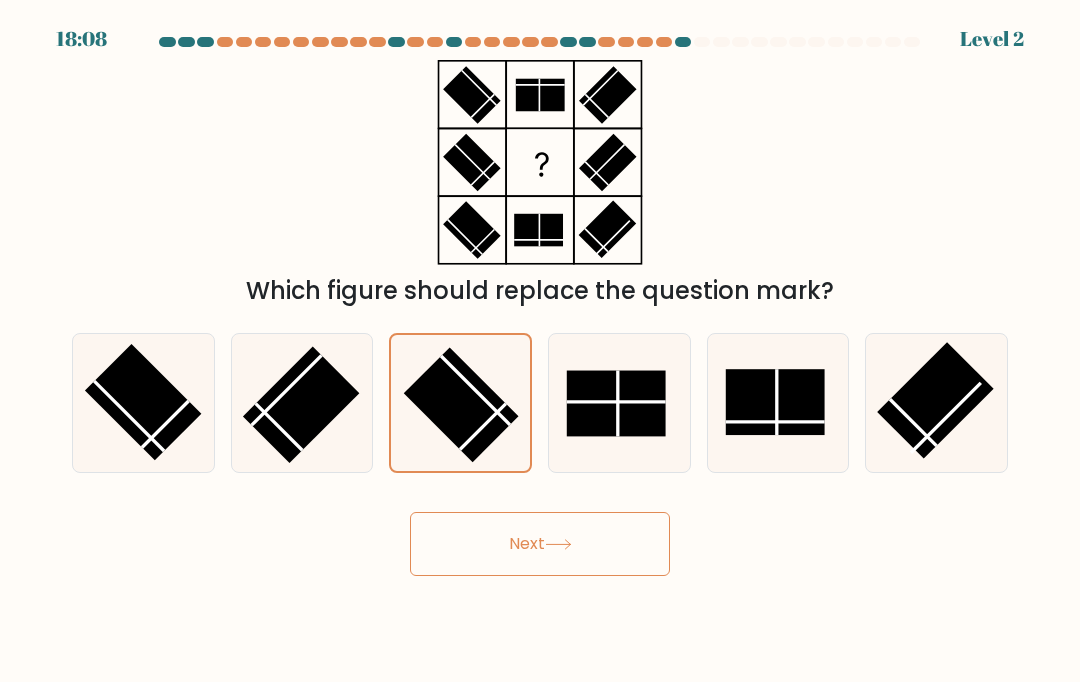 click on "Next" at bounding box center (540, 544) 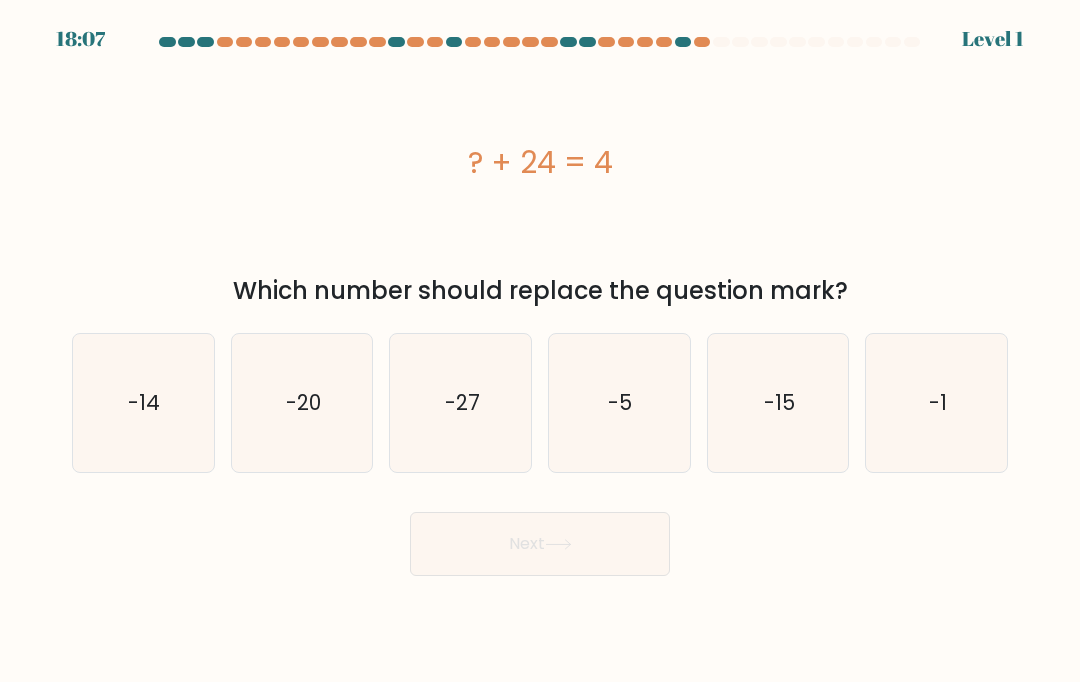 click on "-27" 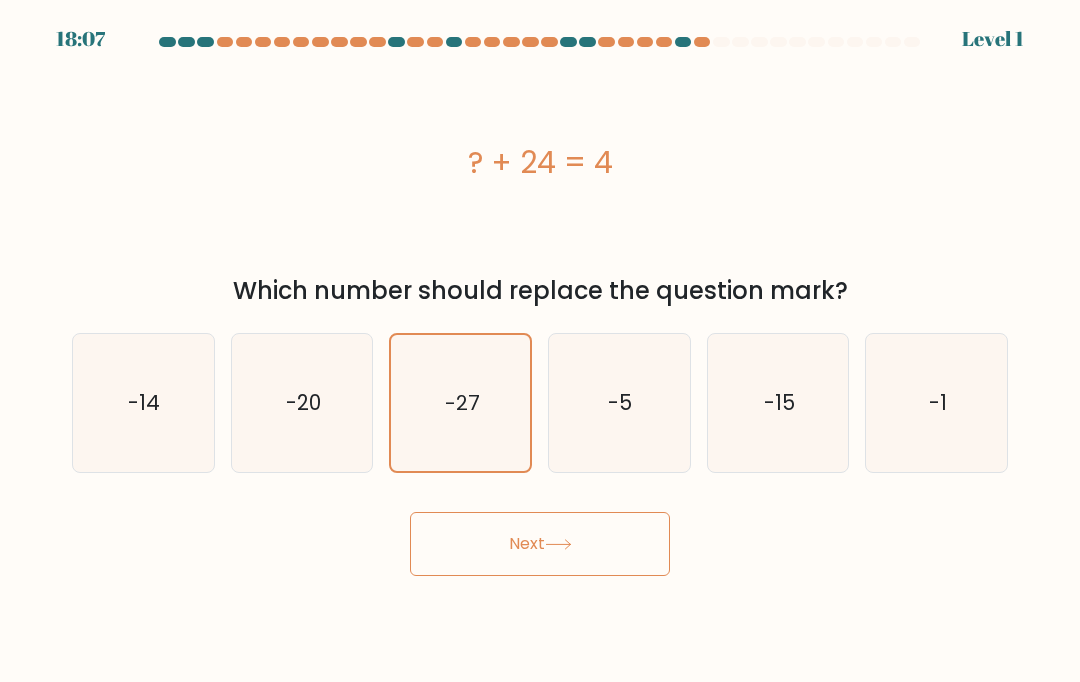 click on "Next" at bounding box center [540, 544] 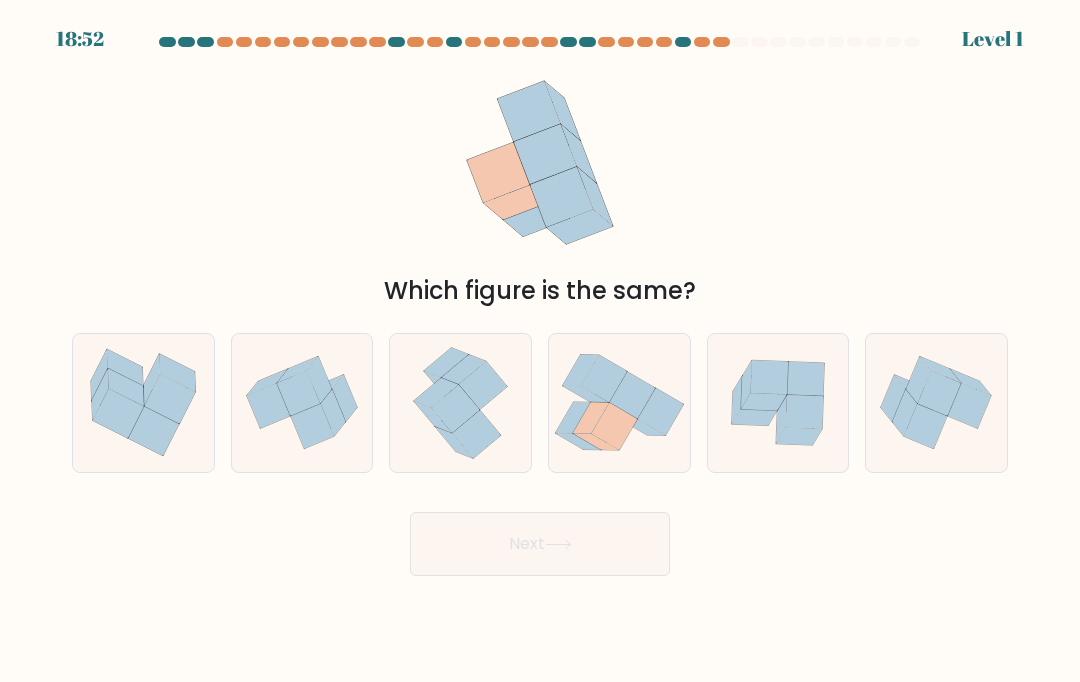 click 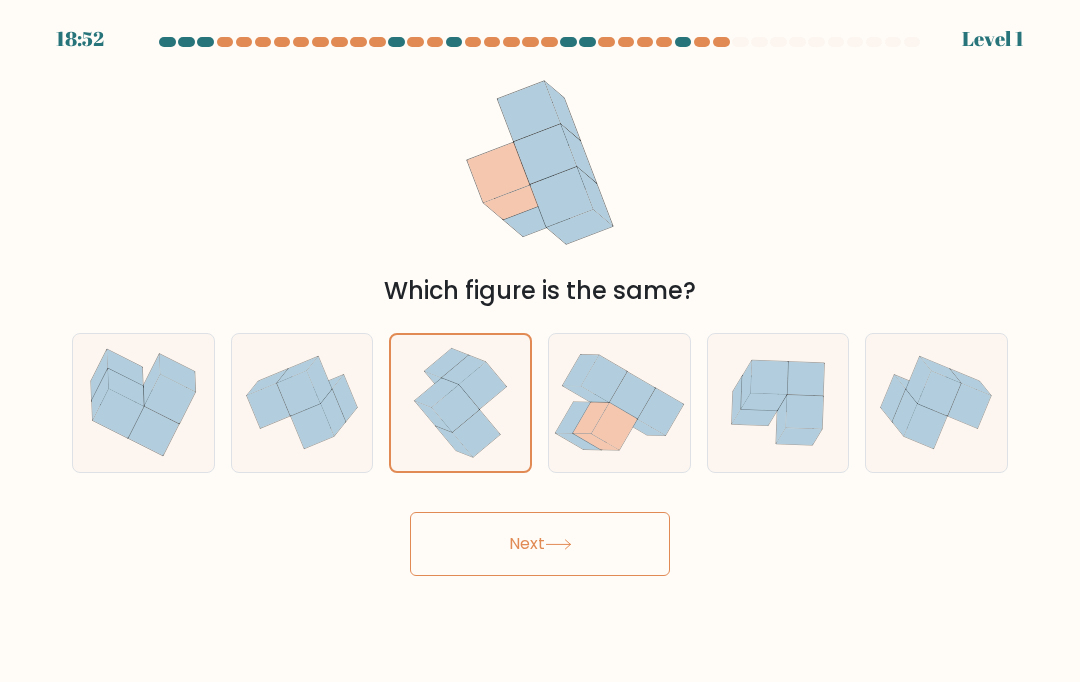 click on "Next" at bounding box center (540, 544) 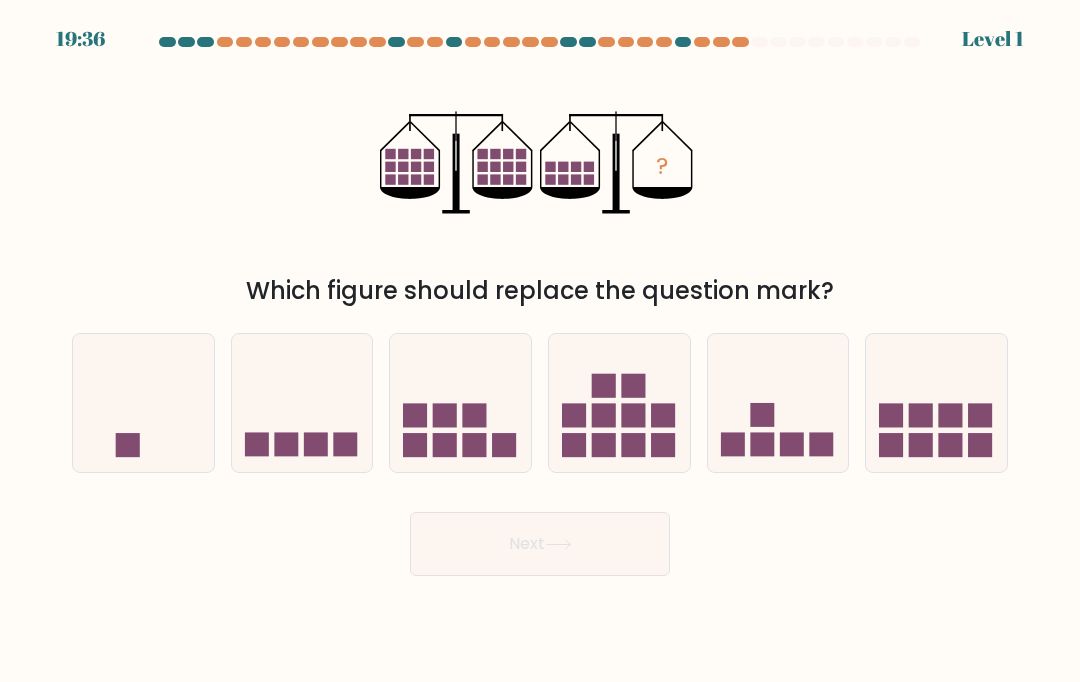 click 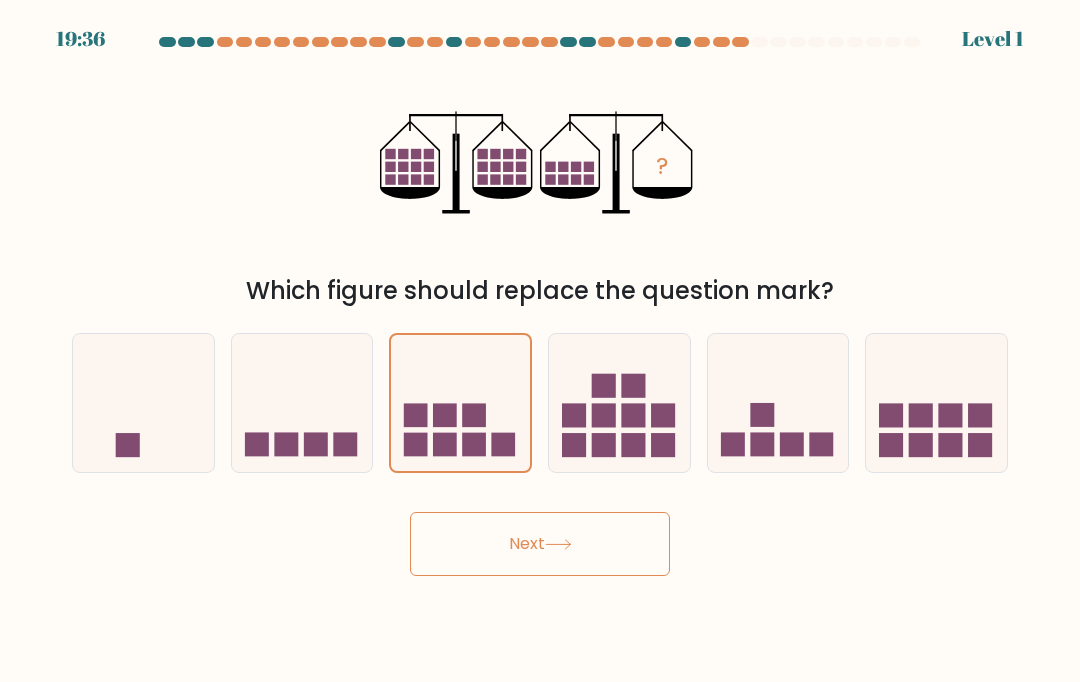 click on "Next" at bounding box center (540, 544) 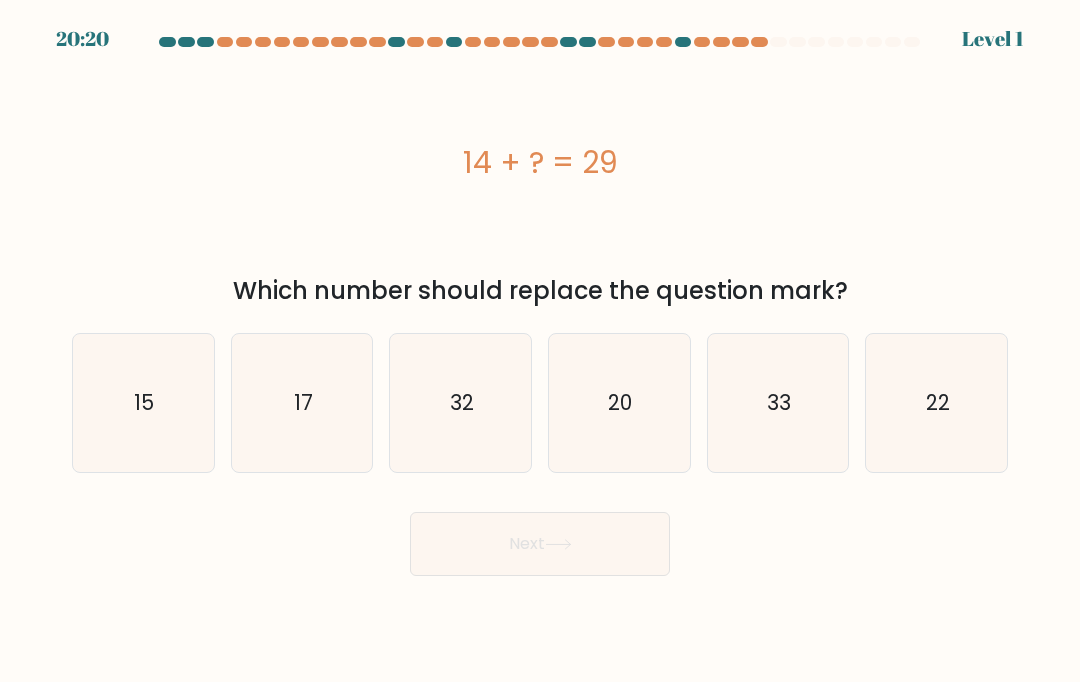 click on "32" 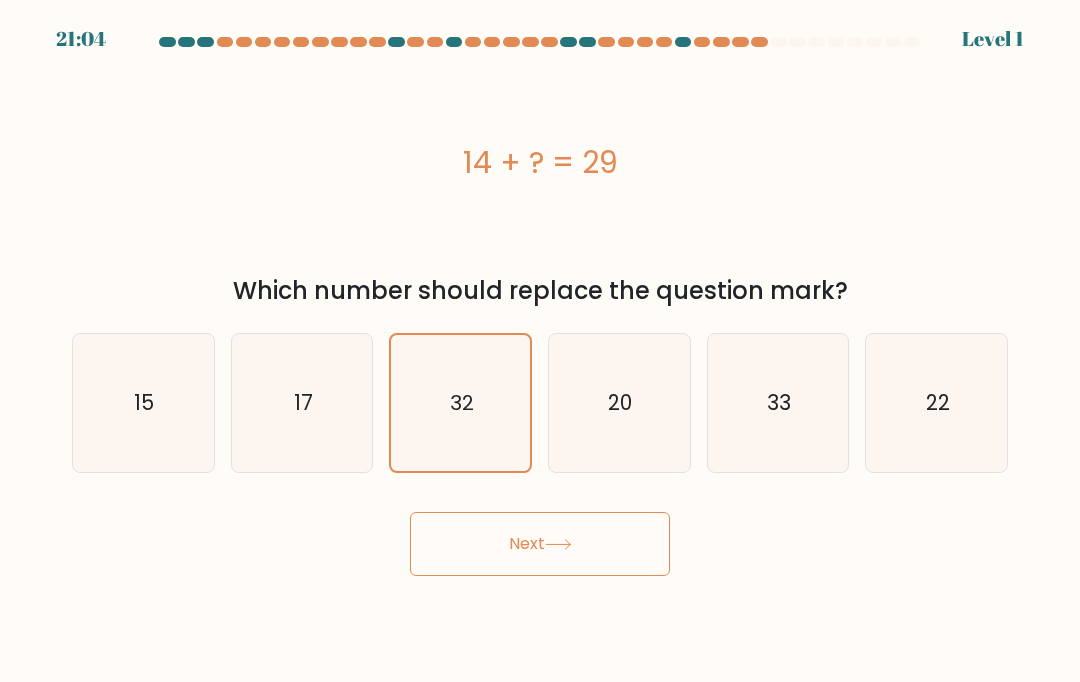 click on "Next" at bounding box center (540, 544) 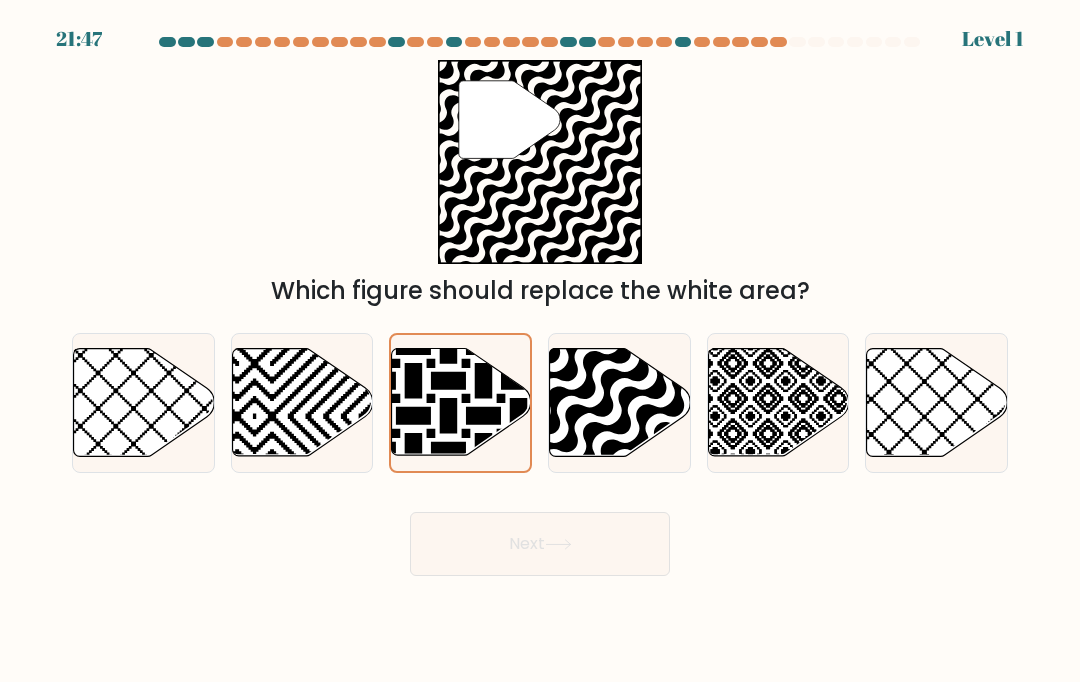click on "Next" at bounding box center [540, 544] 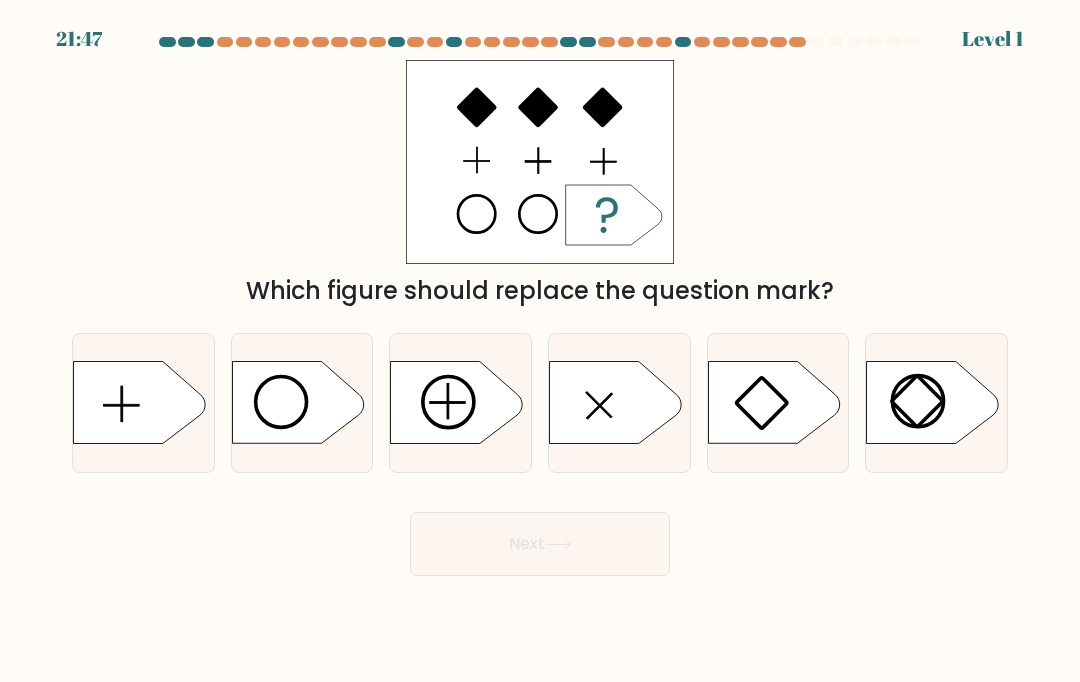 click 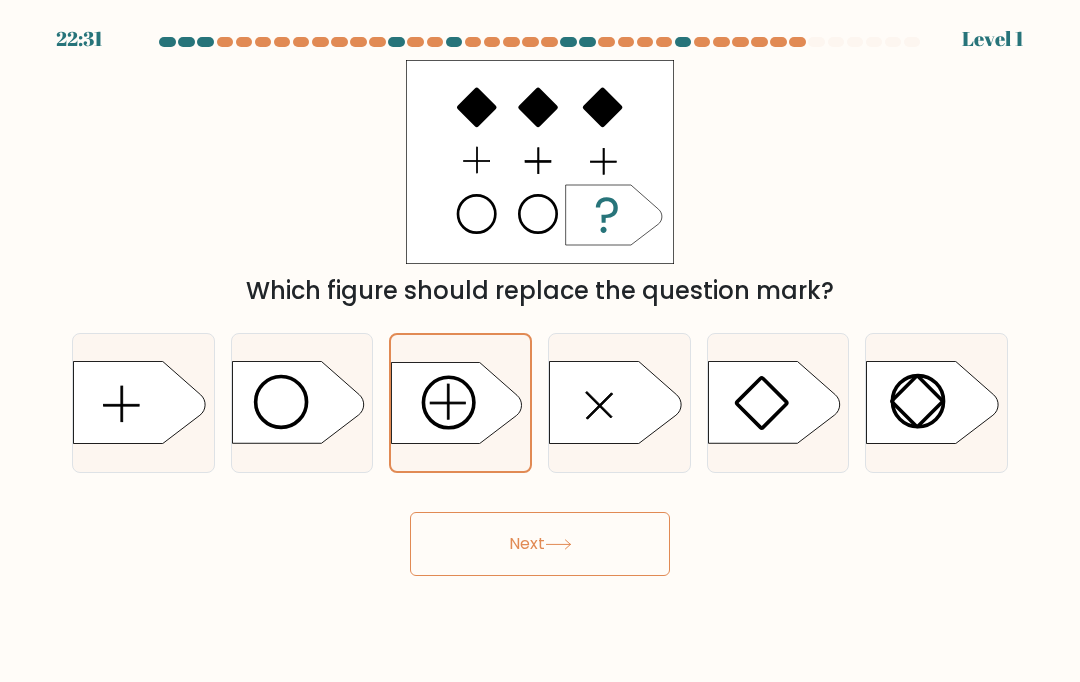 click on "Next" at bounding box center (540, 544) 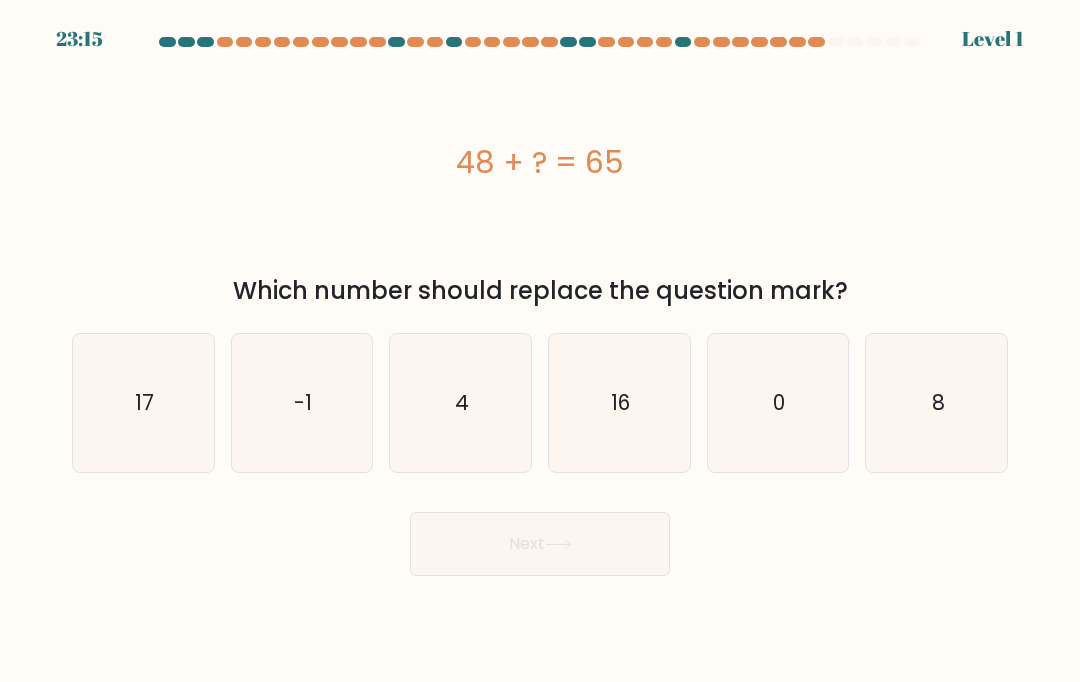 click on "4" 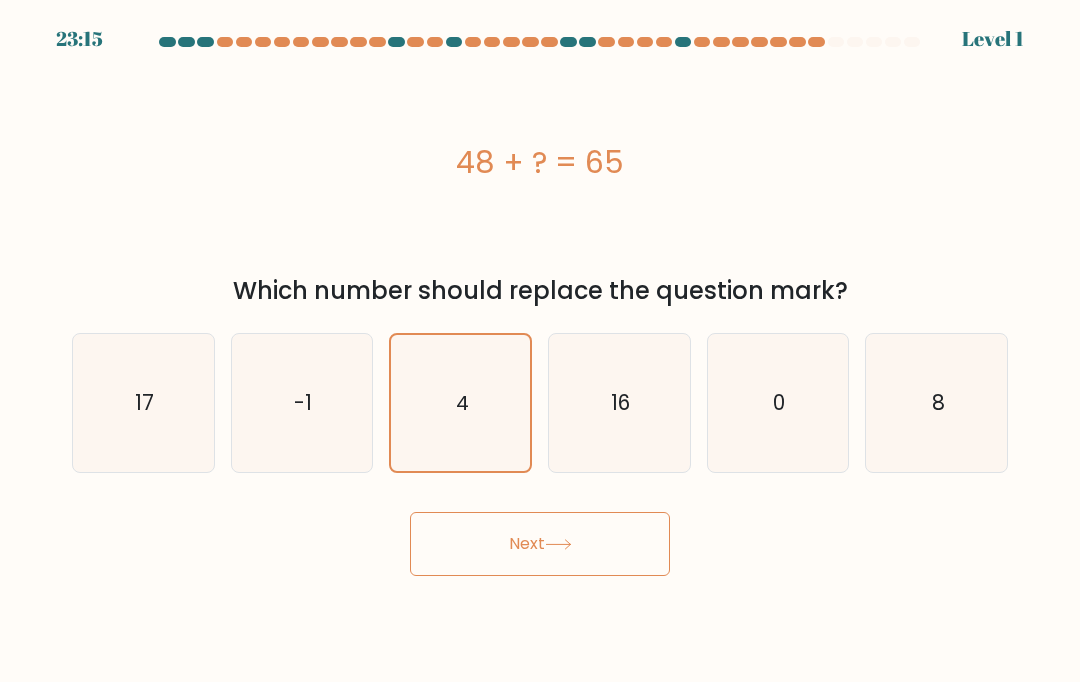 click on "Next" at bounding box center (540, 544) 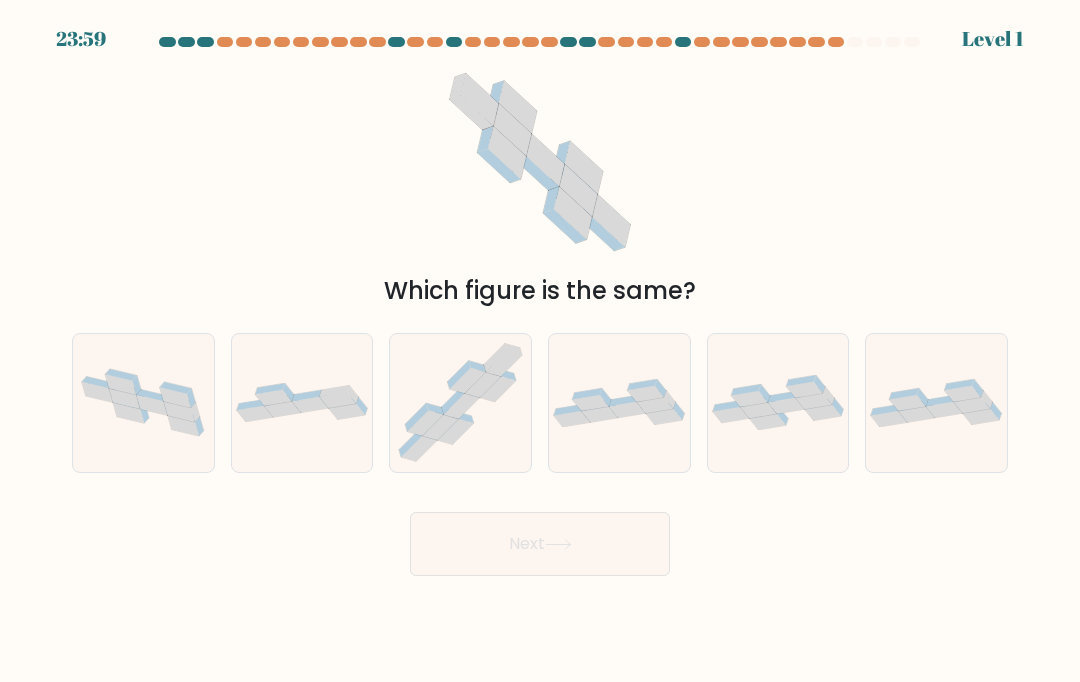 click 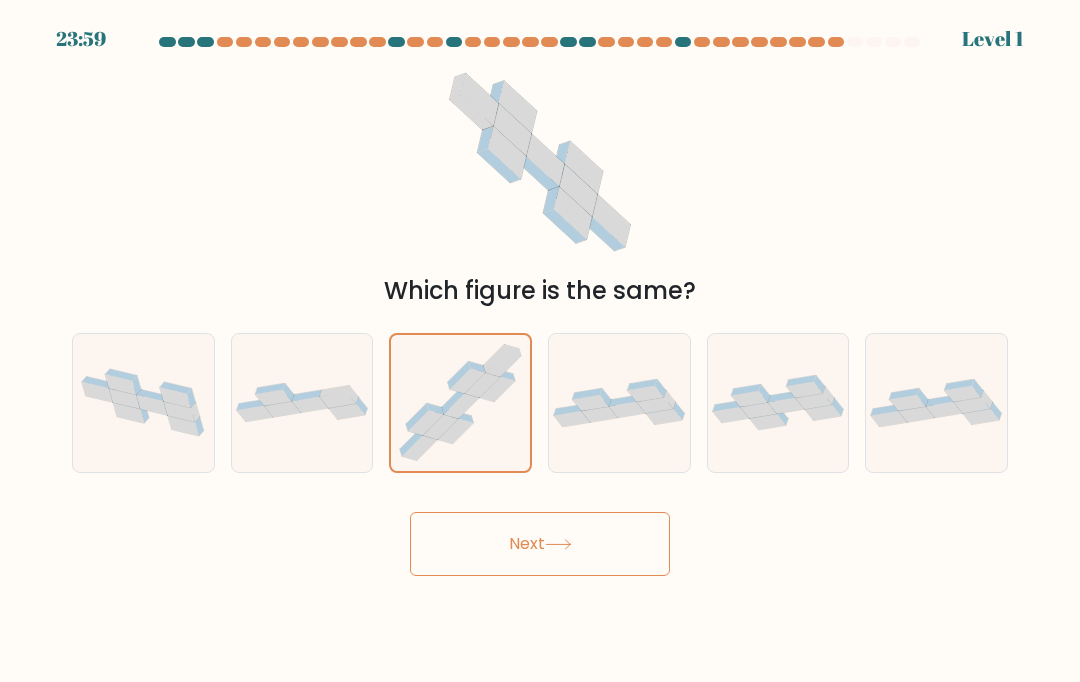 click at bounding box center [540, 306] 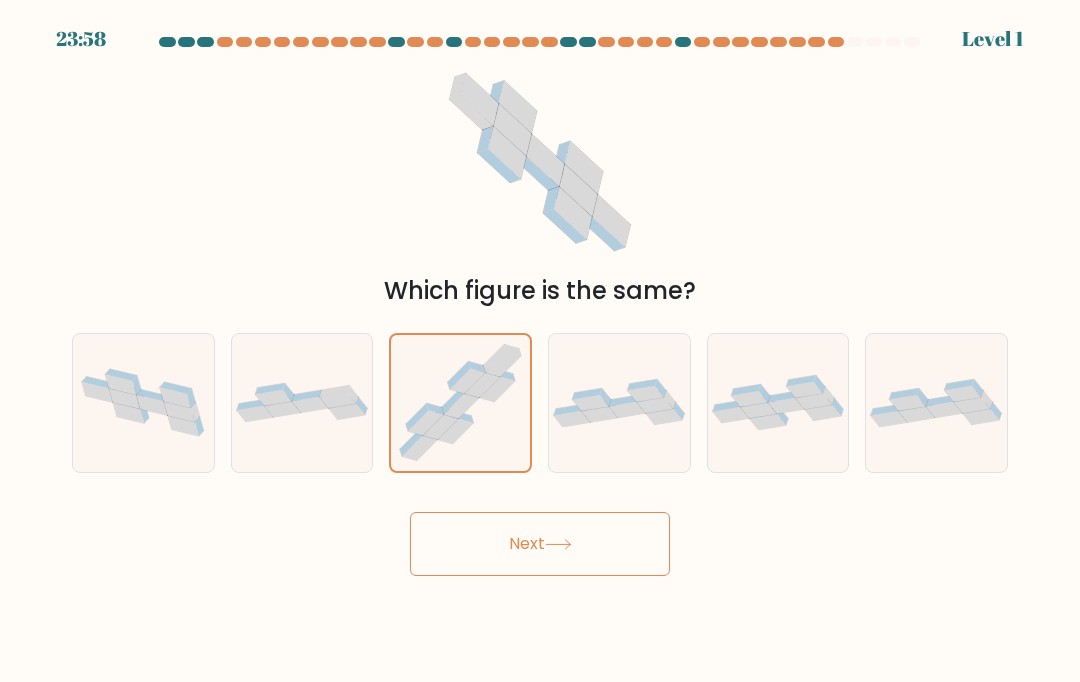 click 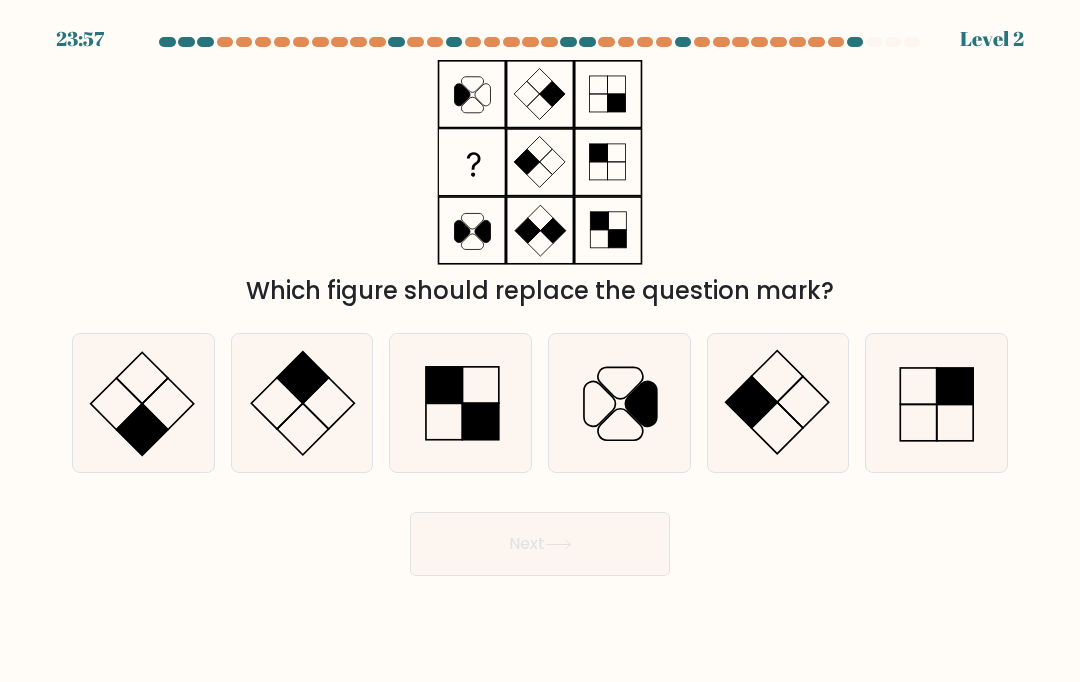 click 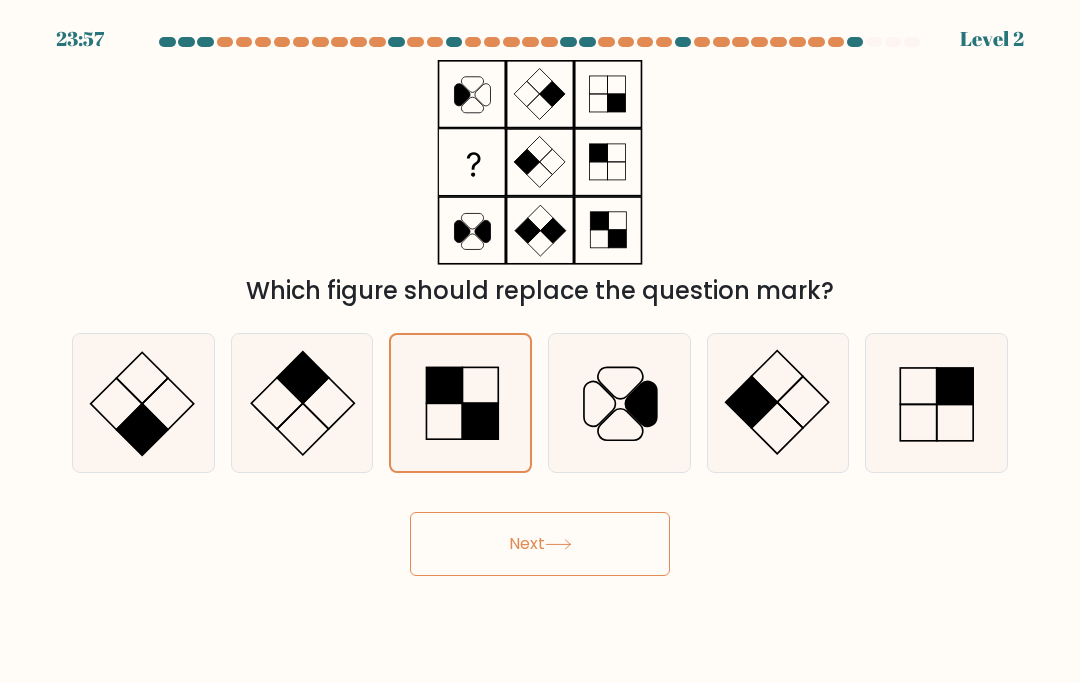 click on "Next" at bounding box center (540, 544) 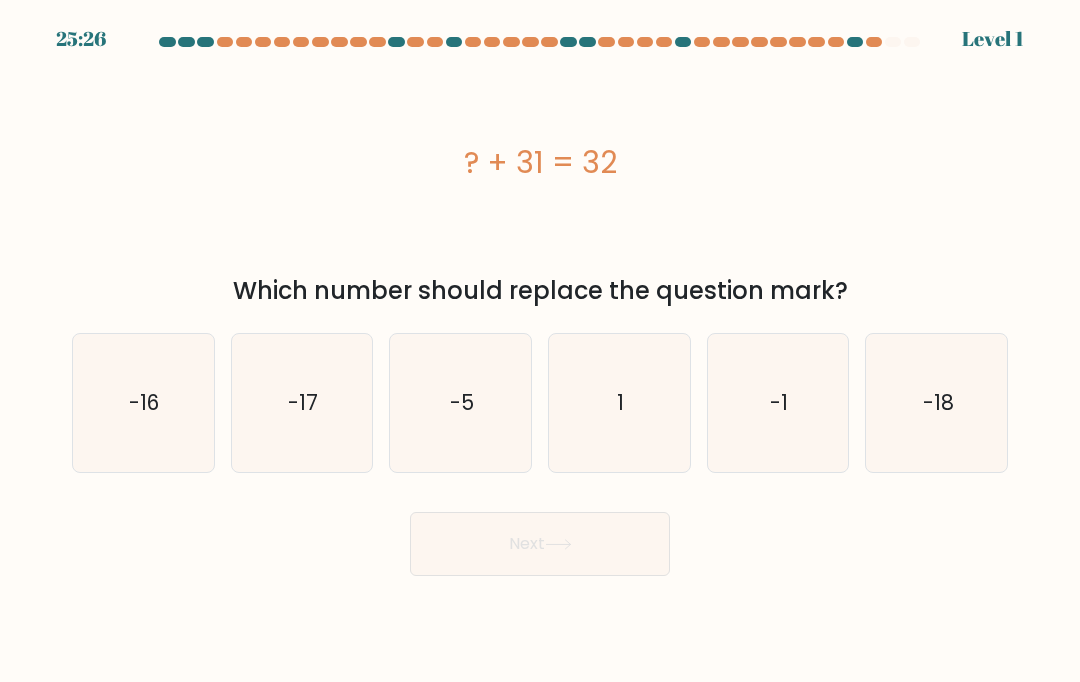 click on "-5" 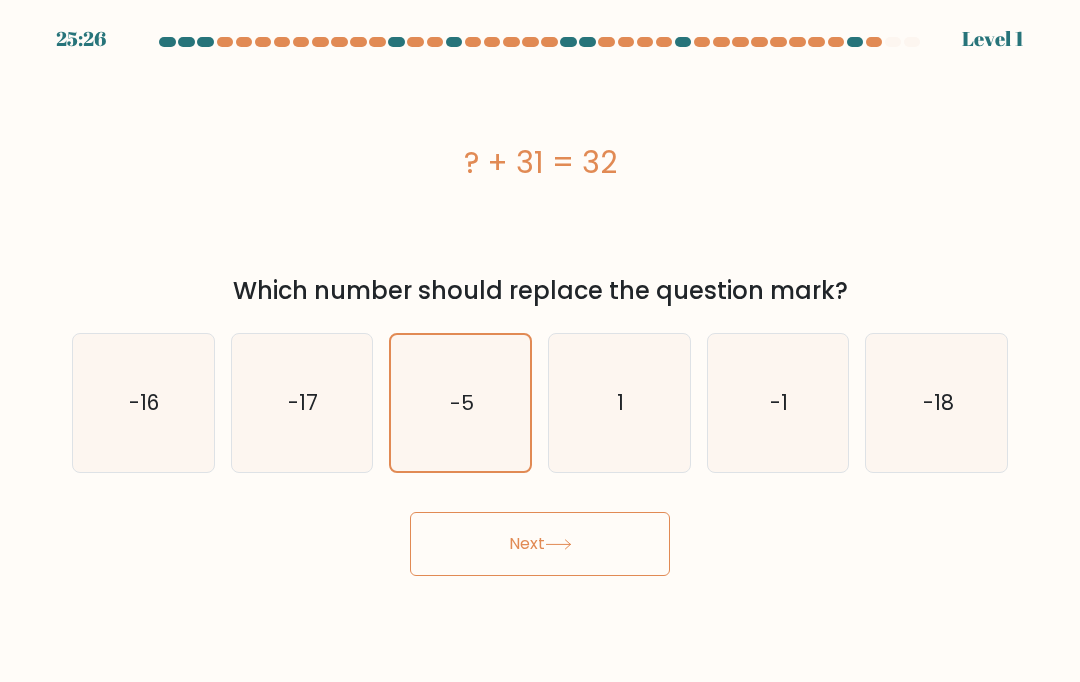 click on "Next" at bounding box center [540, 544] 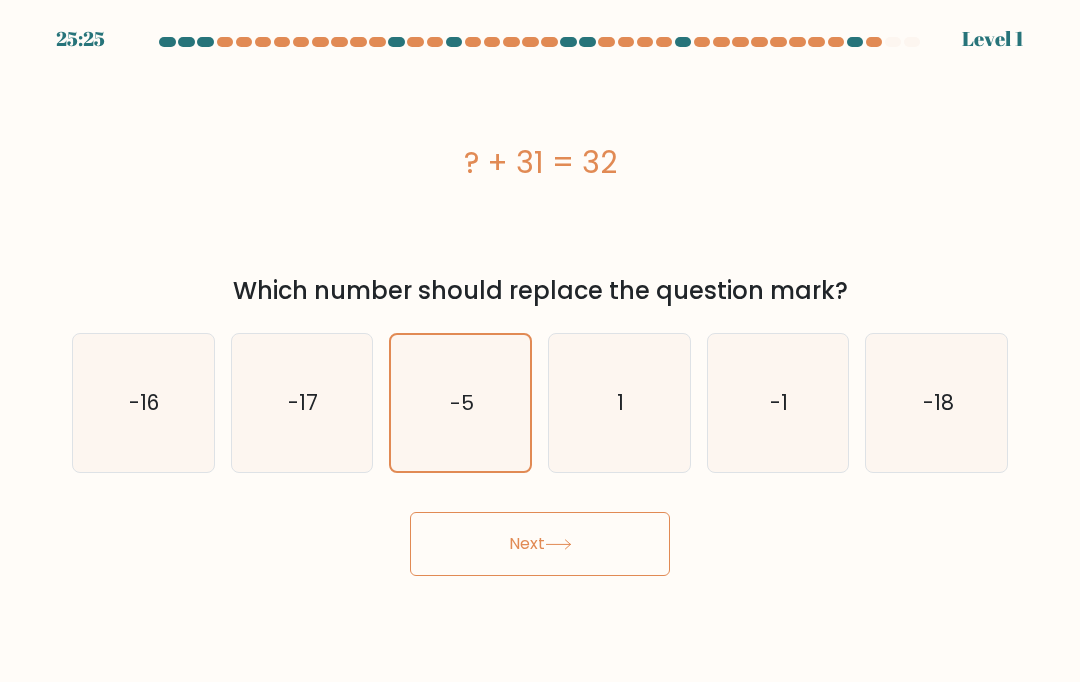 click on "Next" at bounding box center (540, 544) 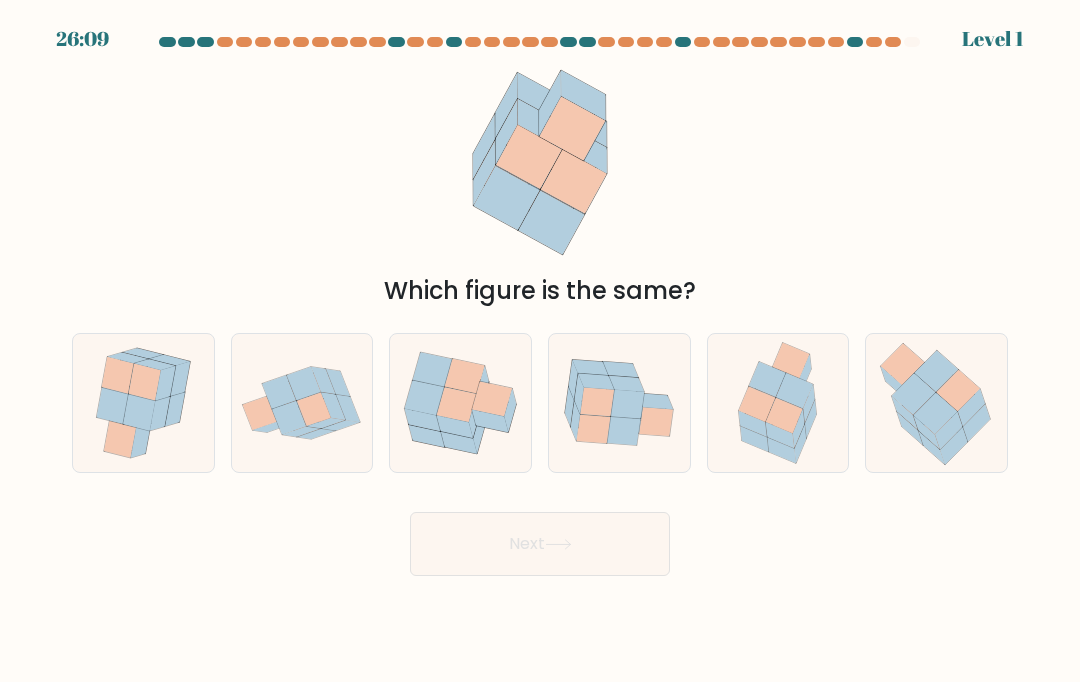 click 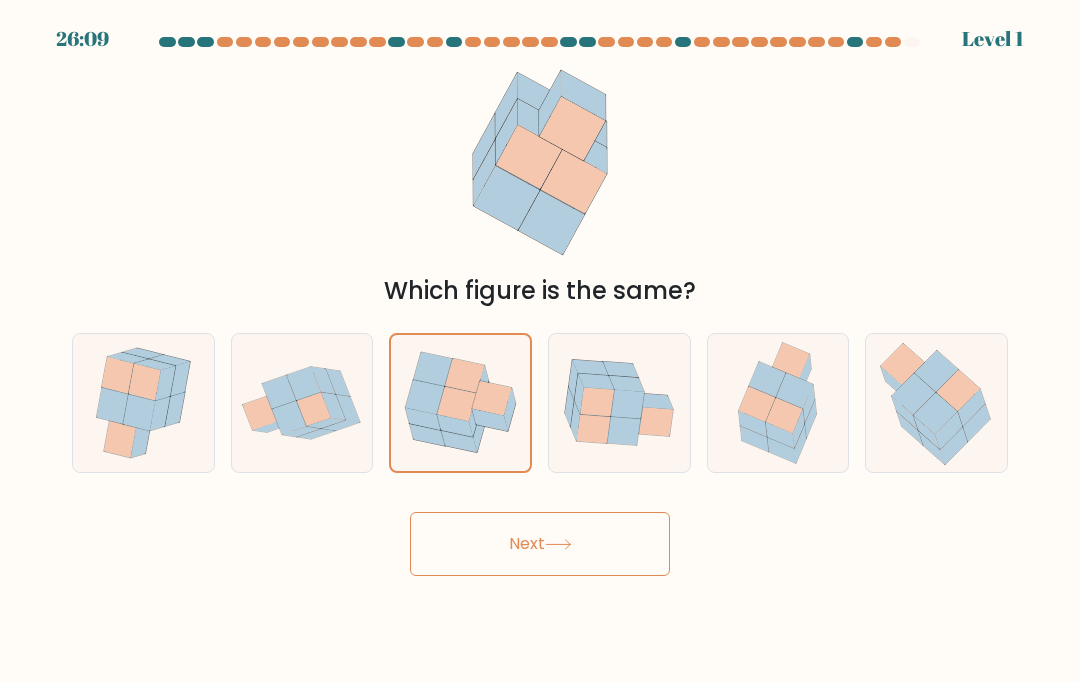 click on "Next" at bounding box center [540, 544] 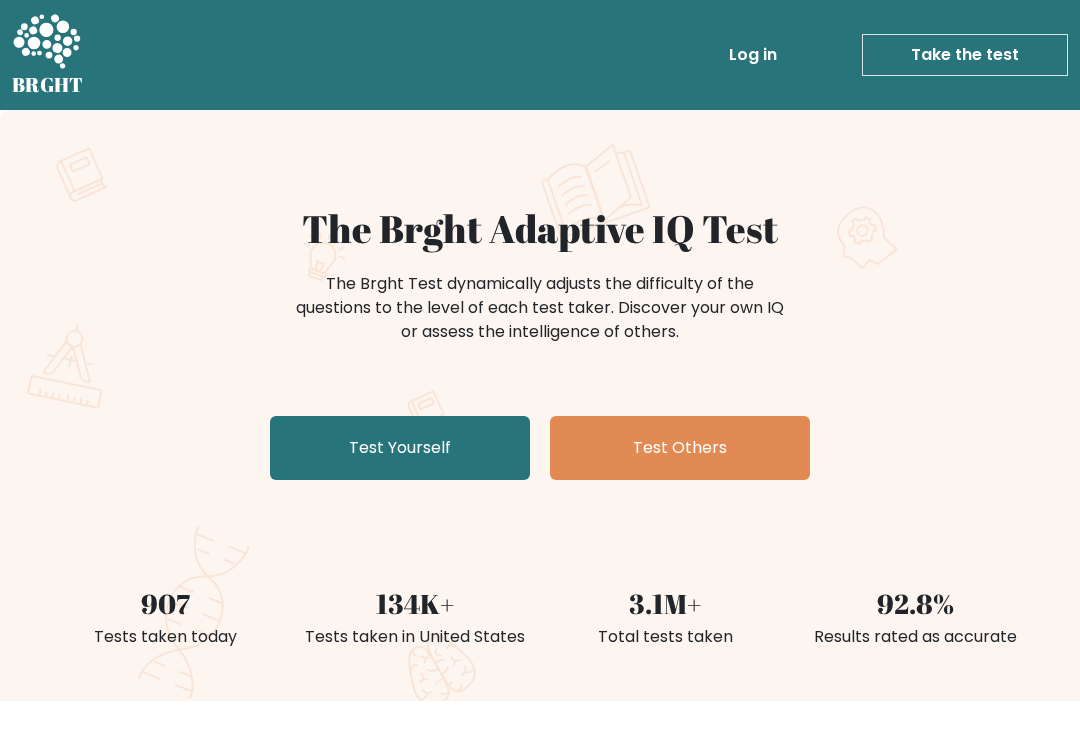 scroll, scrollTop: 0, scrollLeft: 0, axis: both 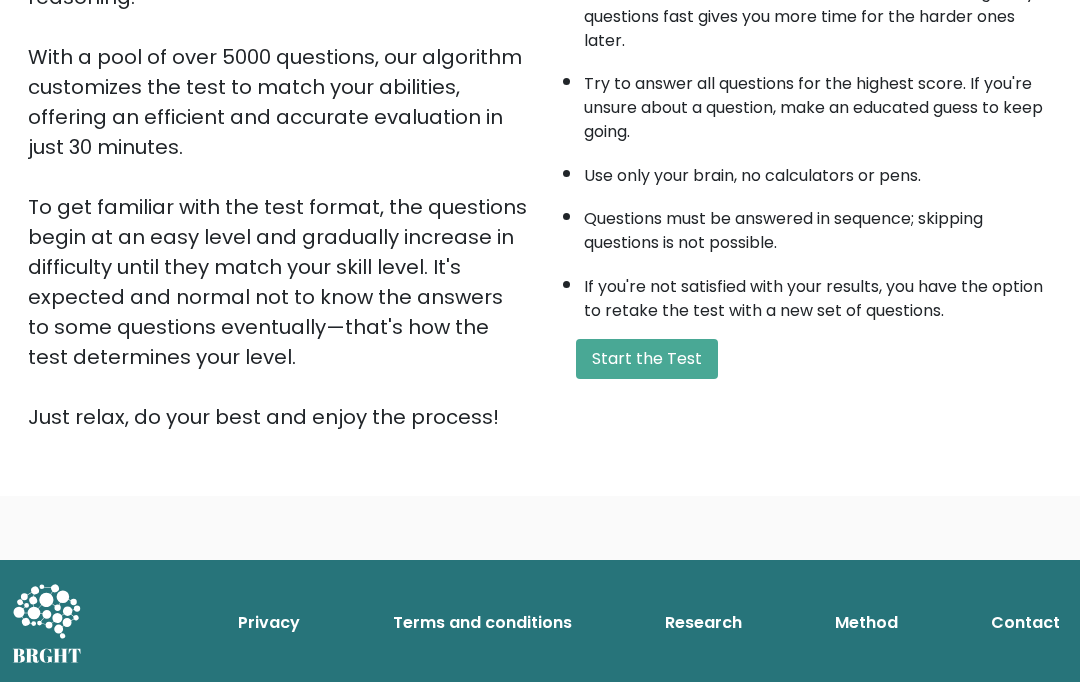 click on "Start the Test" at bounding box center (647, 359) 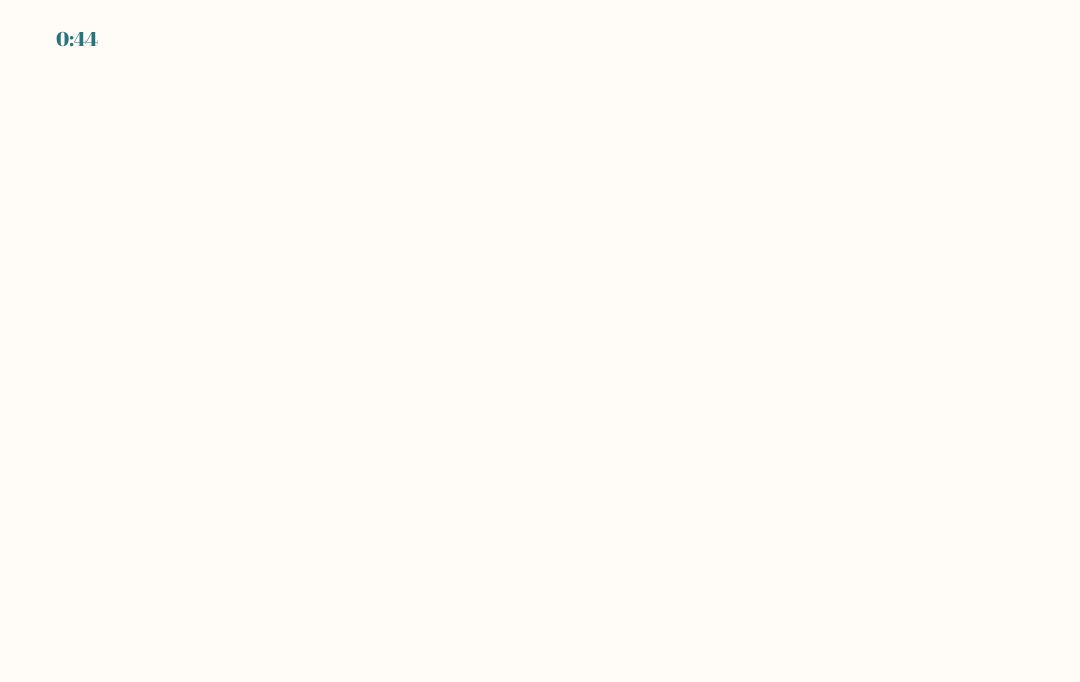 scroll, scrollTop: 0, scrollLeft: 0, axis: both 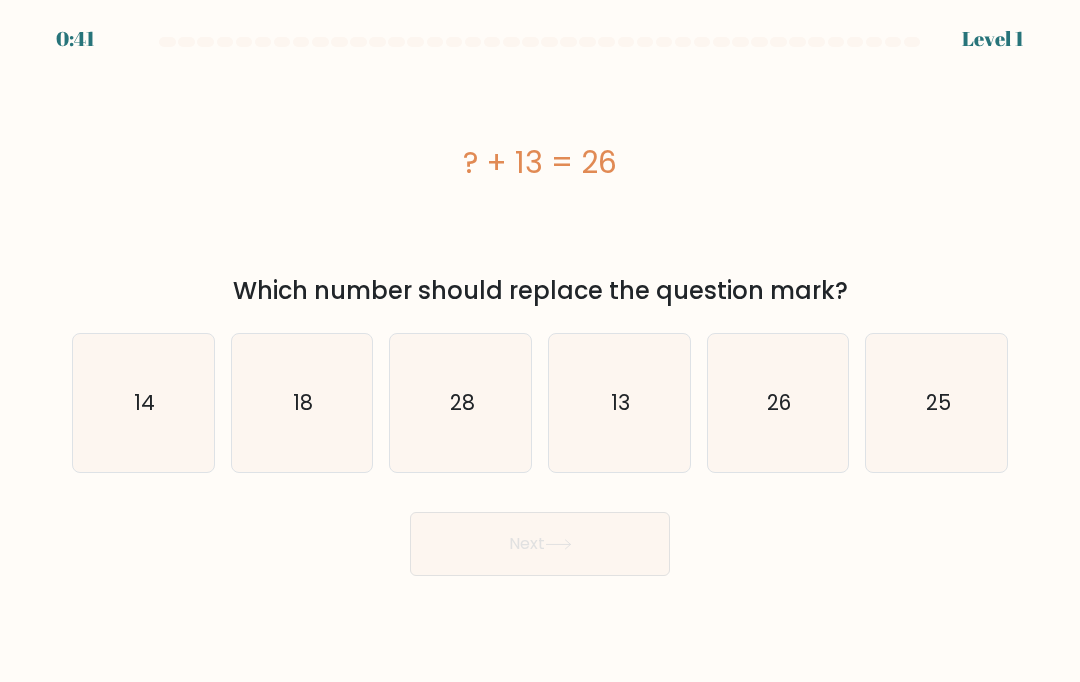 click on "13" 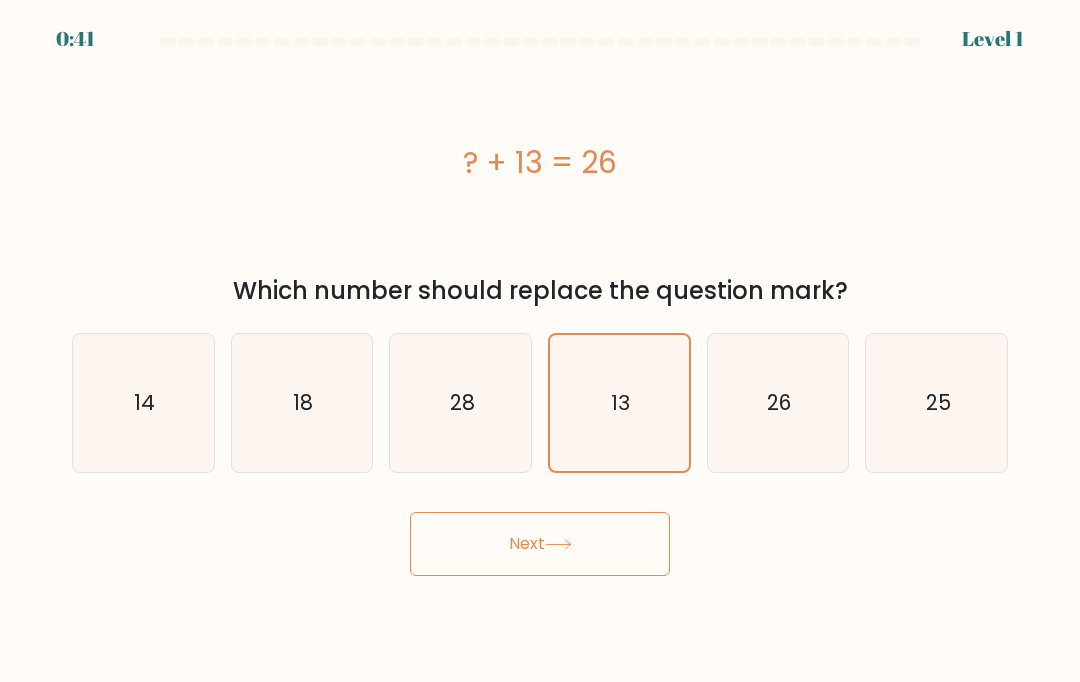 click on "Next" at bounding box center [540, 544] 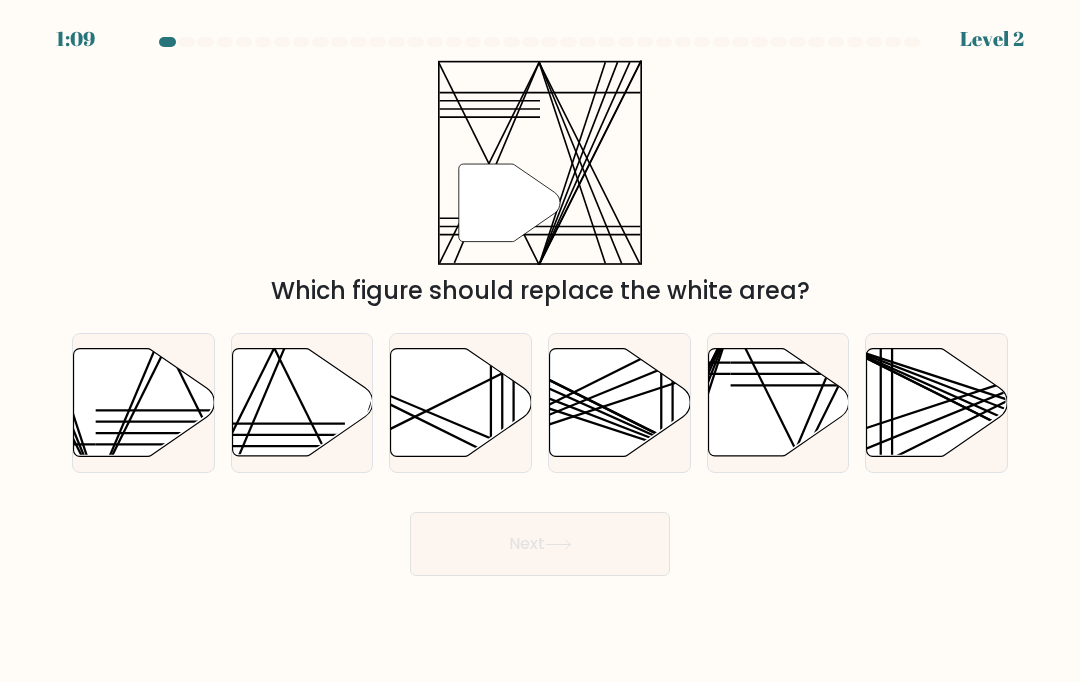 click 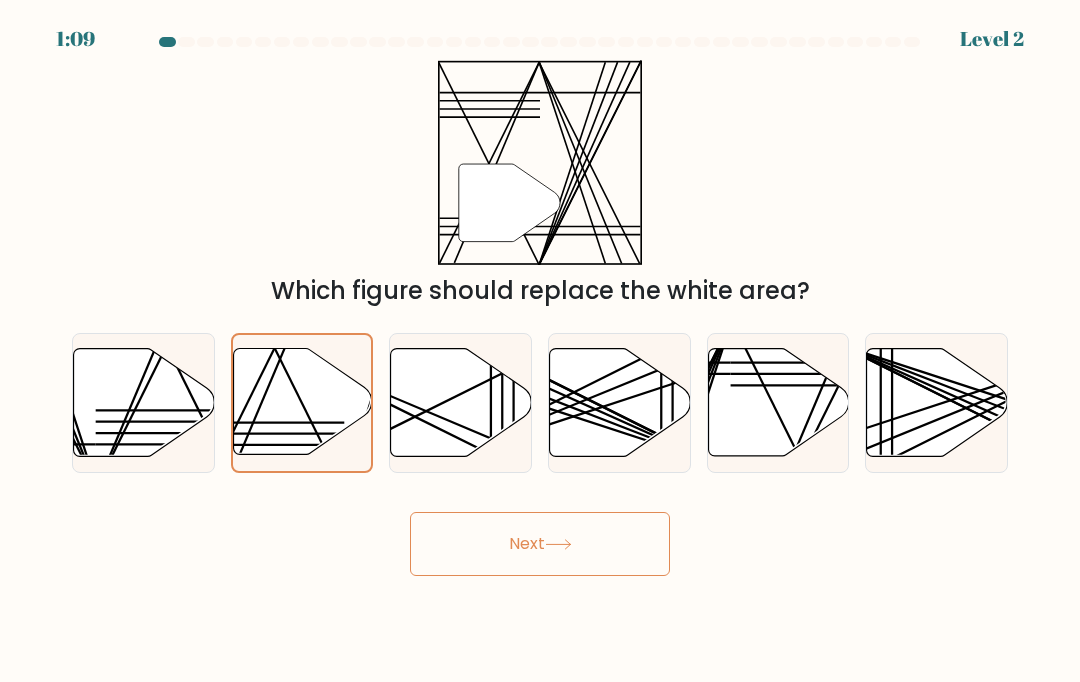 click on "Next" at bounding box center [540, 544] 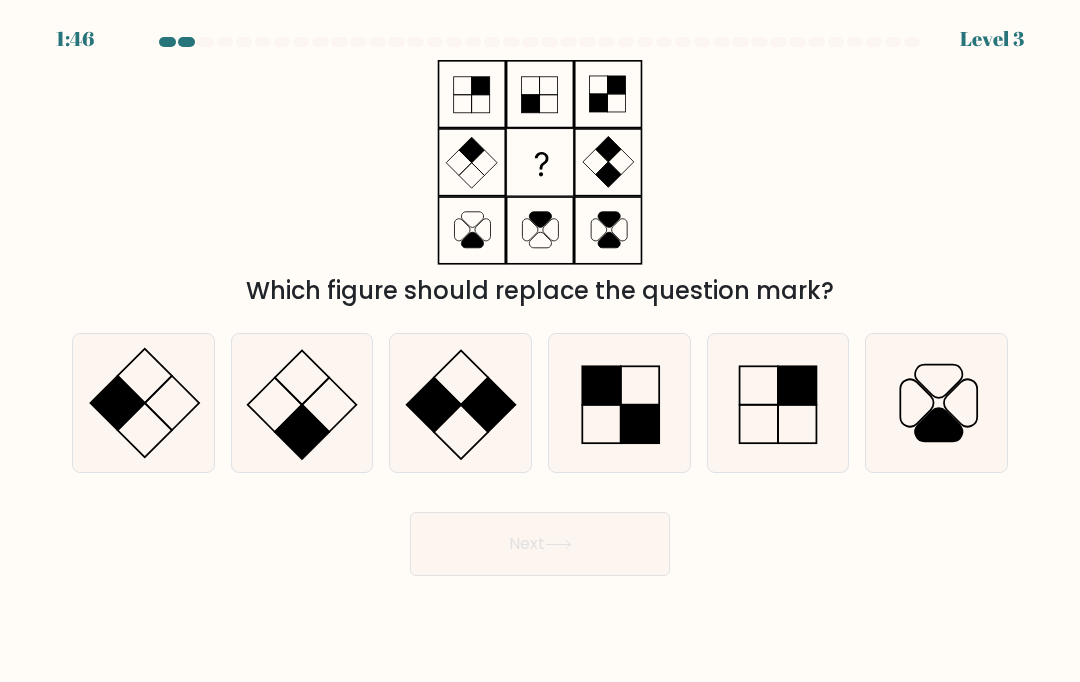 click 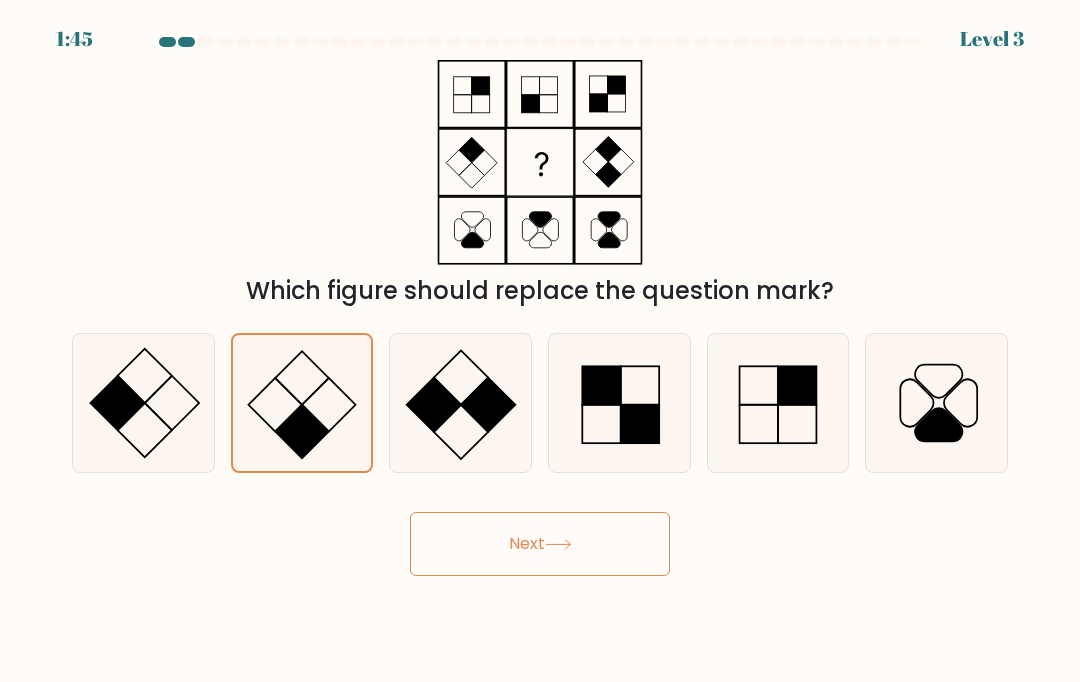 click on "Next" at bounding box center (540, 544) 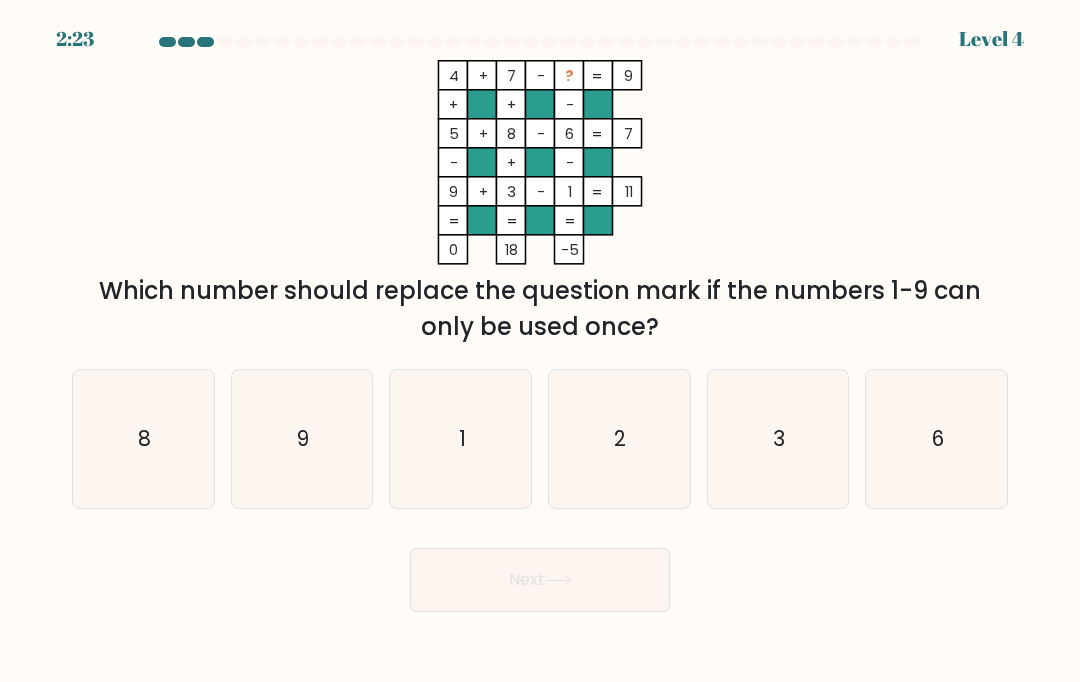 click on "2" 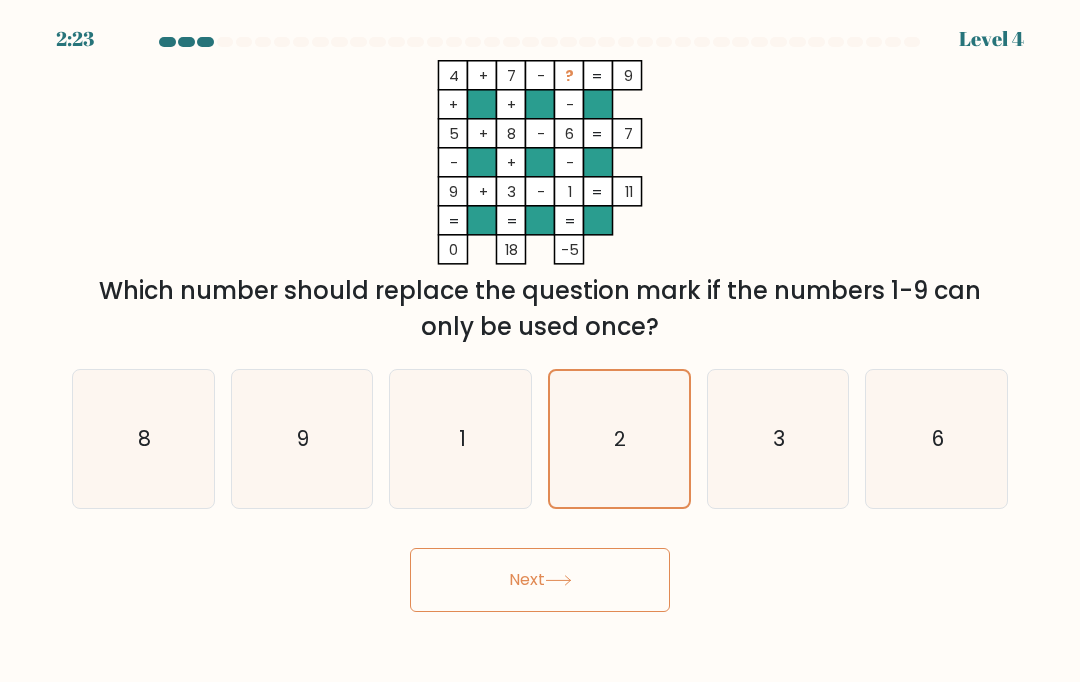 click on "Next" at bounding box center [540, 580] 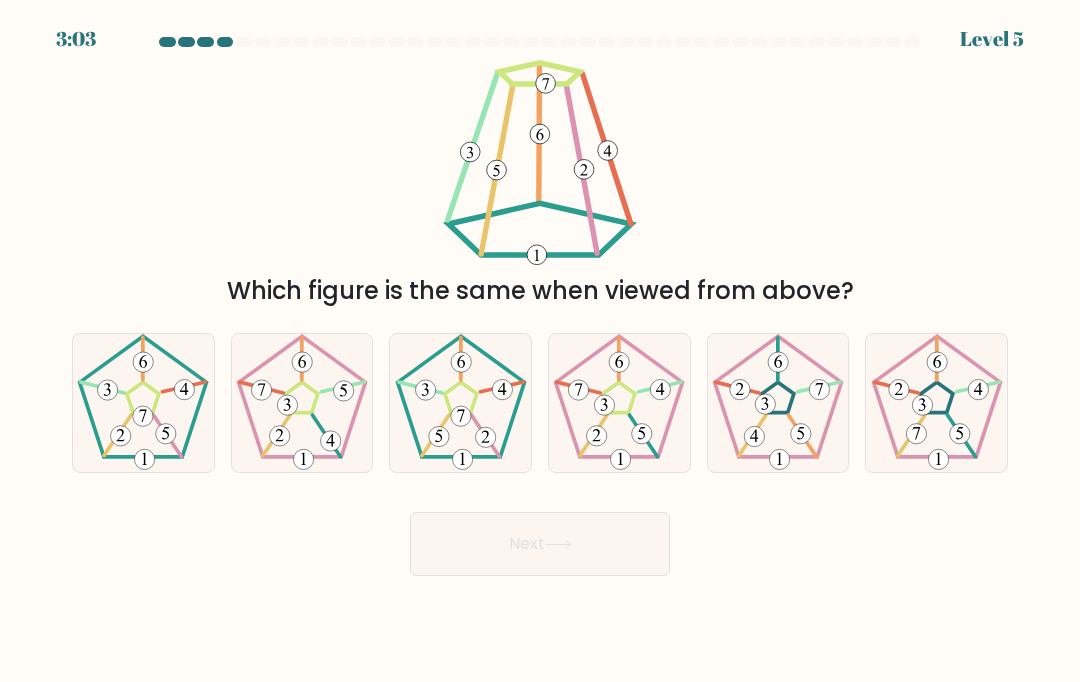 click 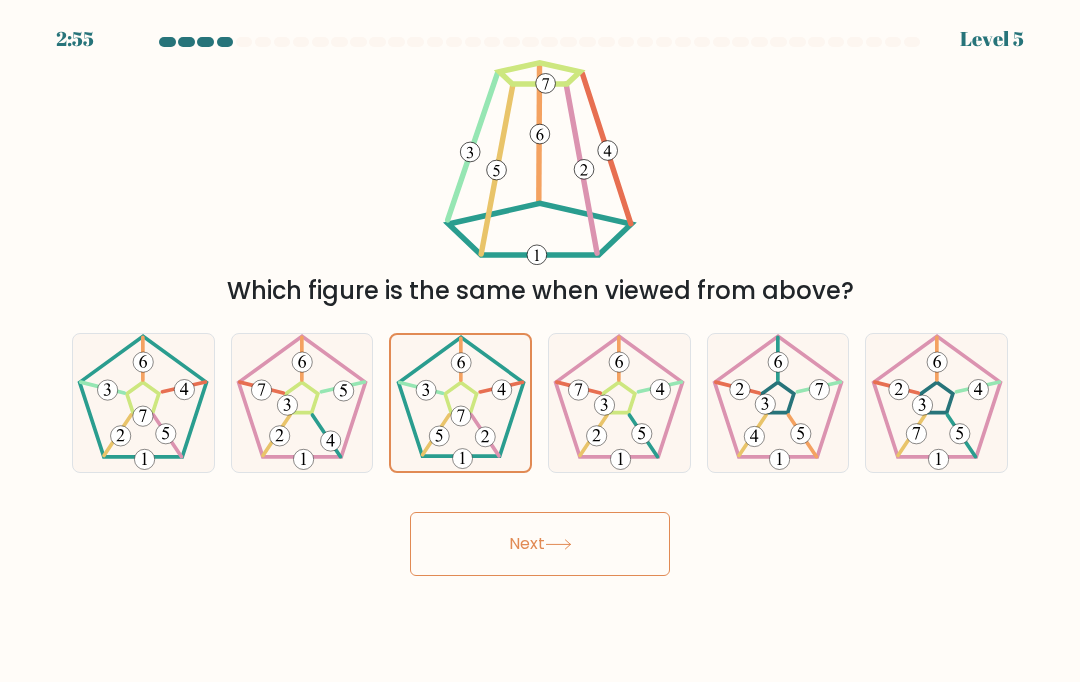 click on "Next" at bounding box center (540, 544) 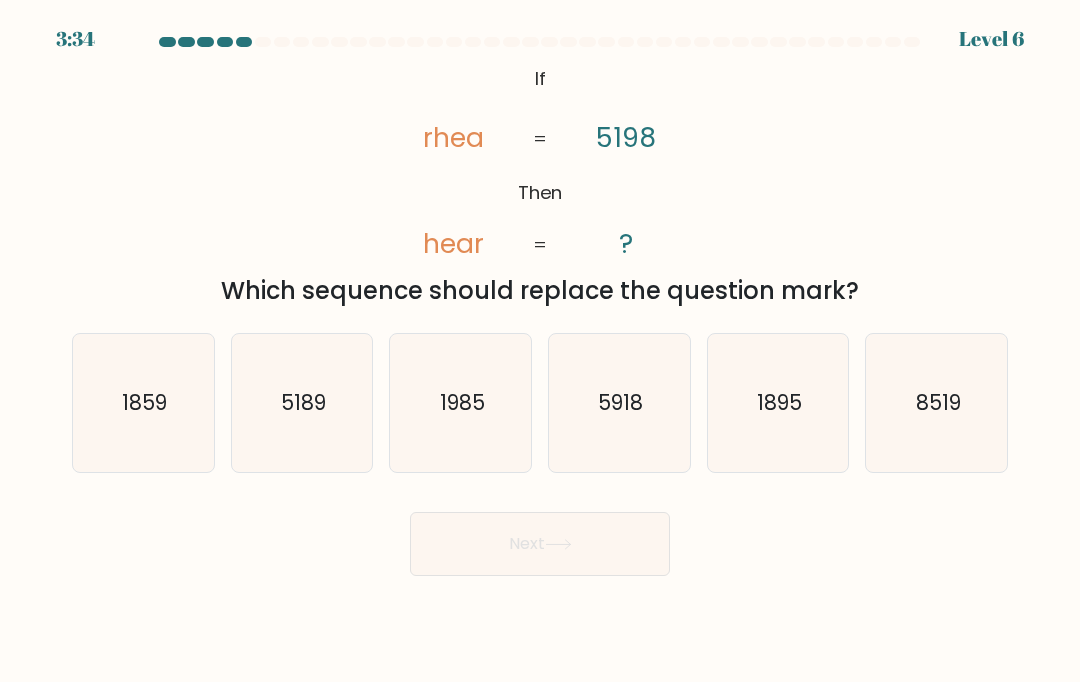 click on "8519" 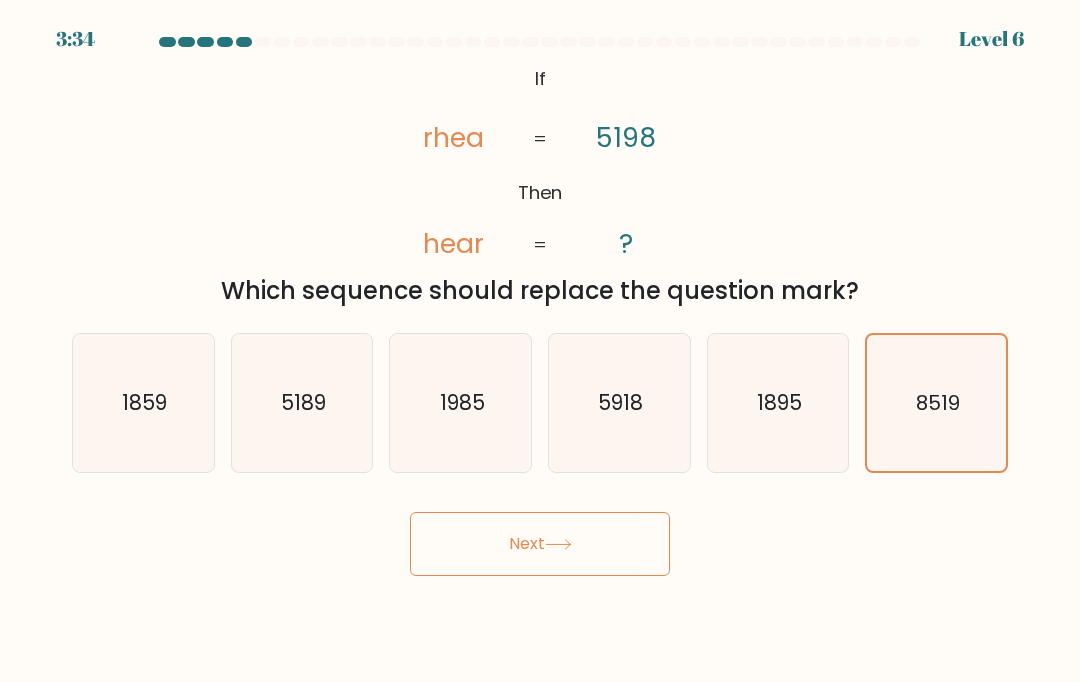 click on "Next" at bounding box center [540, 544] 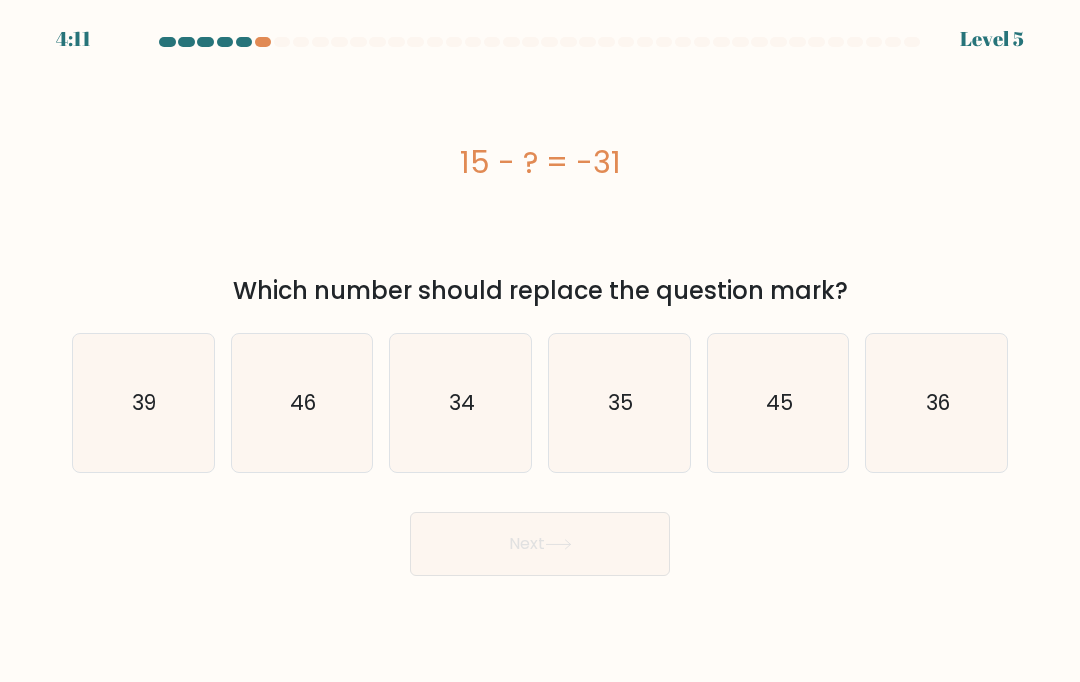 click on "46" 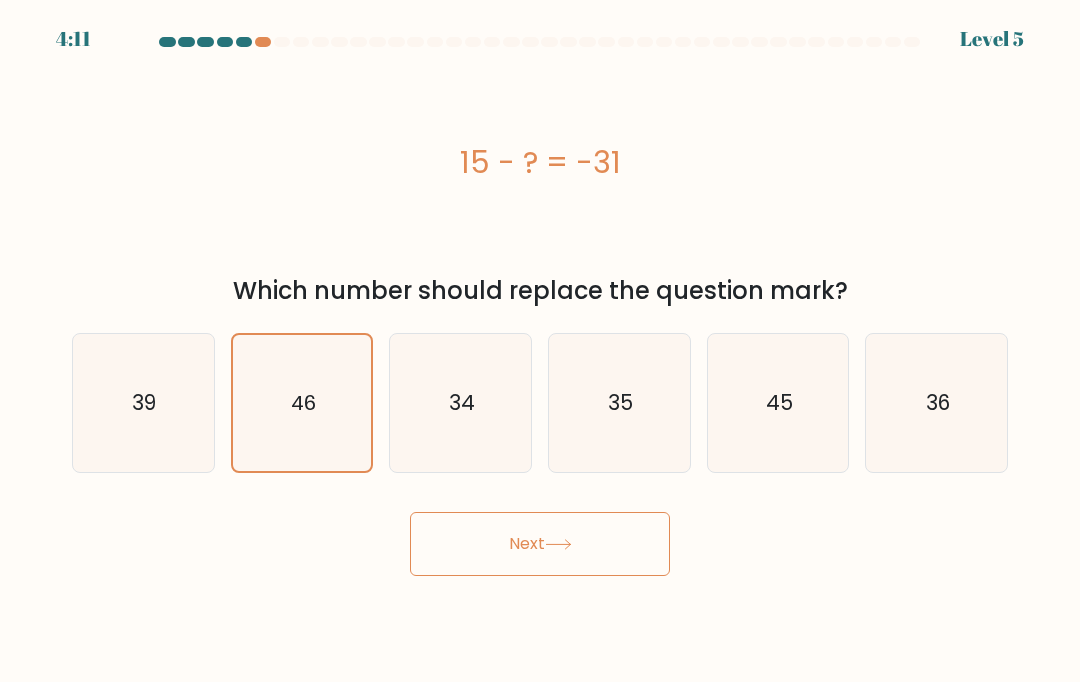 click on "Next" at bounding box center (540, 544) 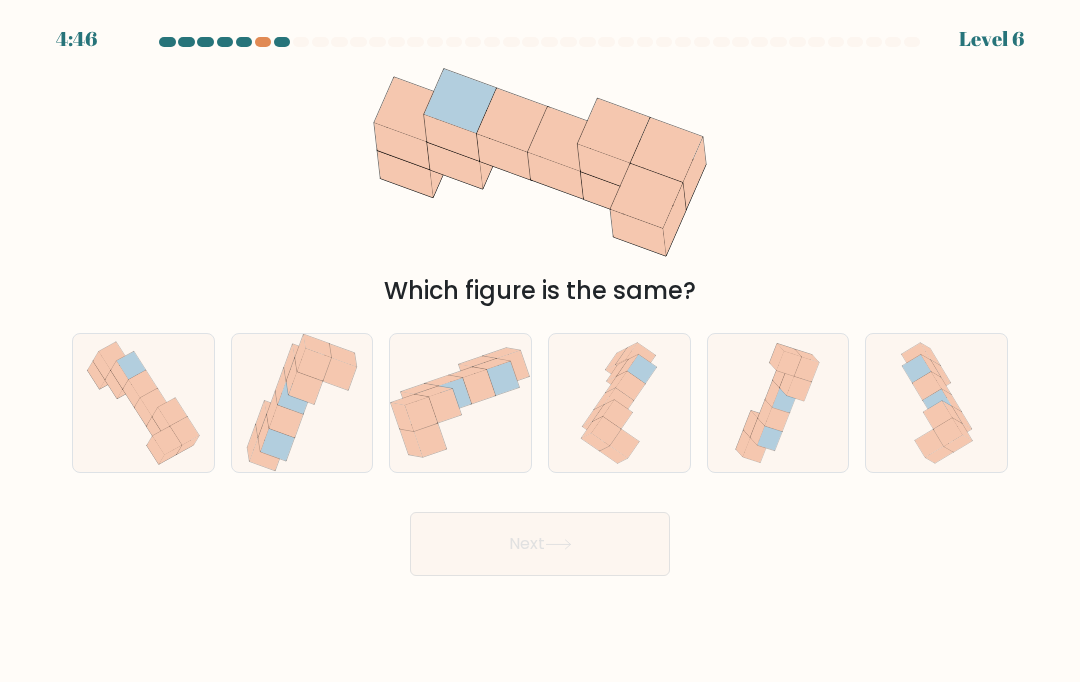 click 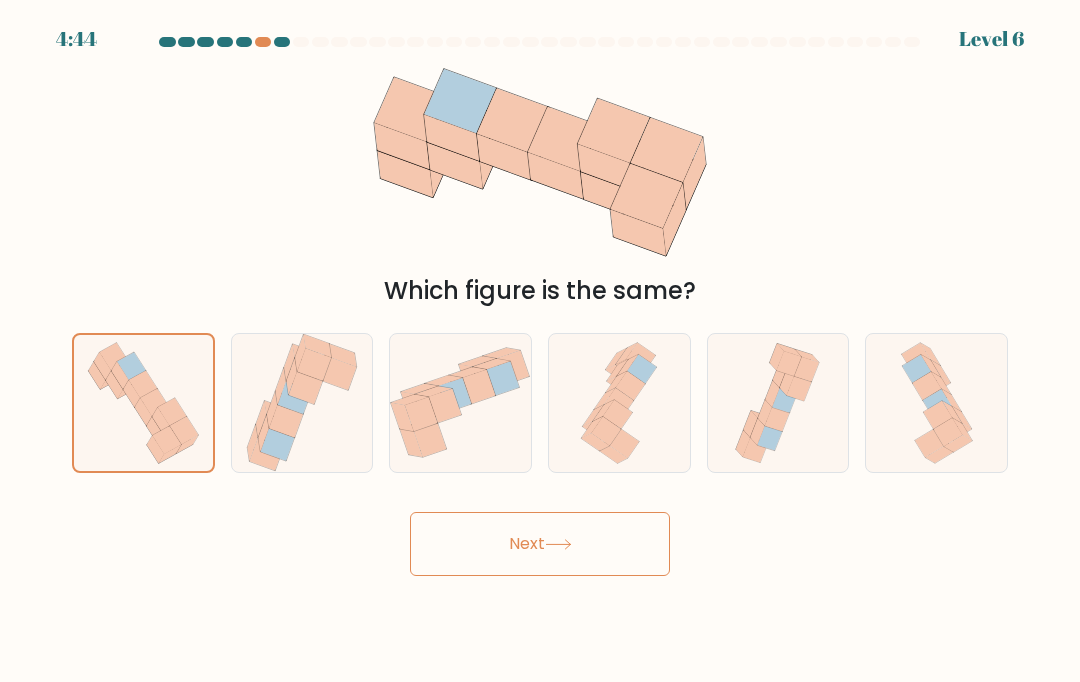 click on "Next" at bounding box center (540, 544) 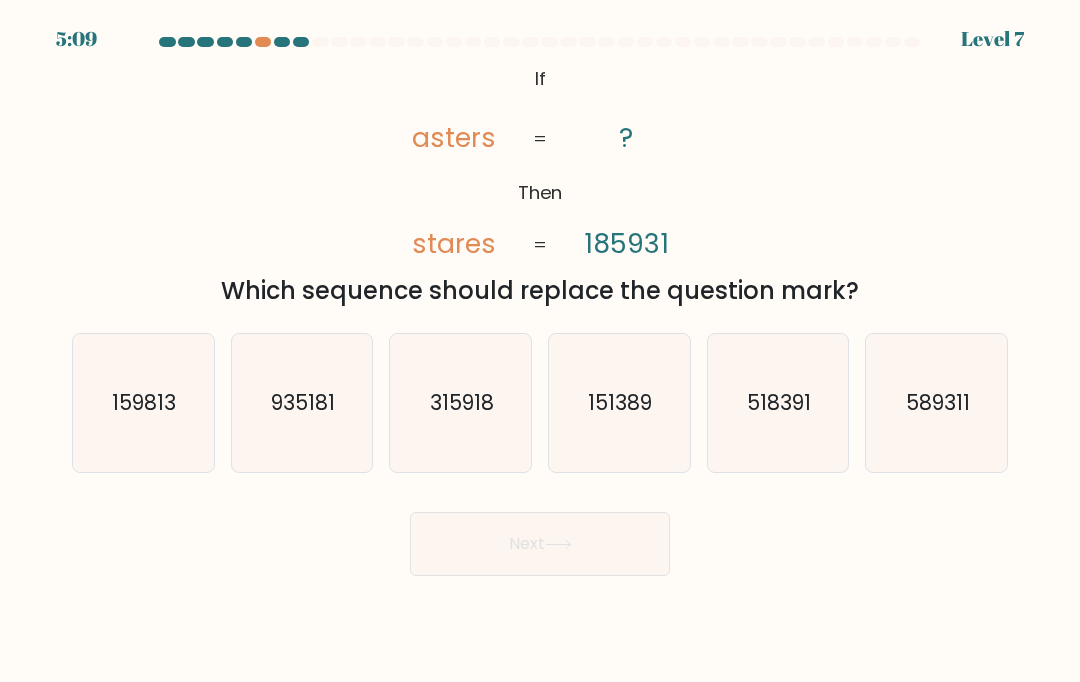 click on "518391" 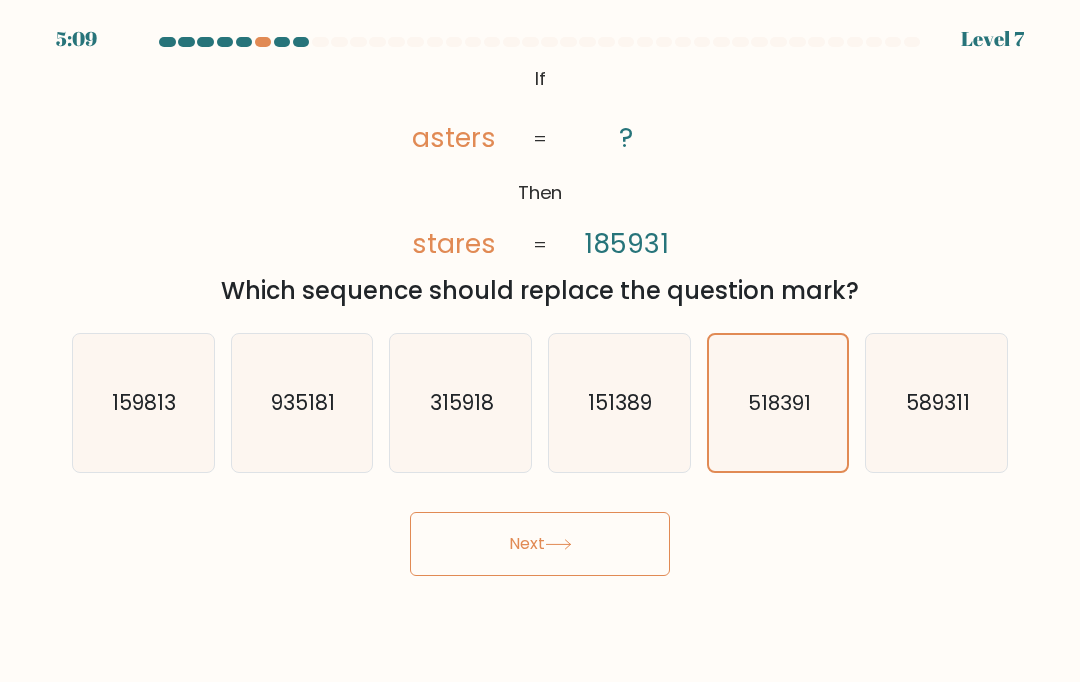 click on "Next" at bounding box center (540, 544) 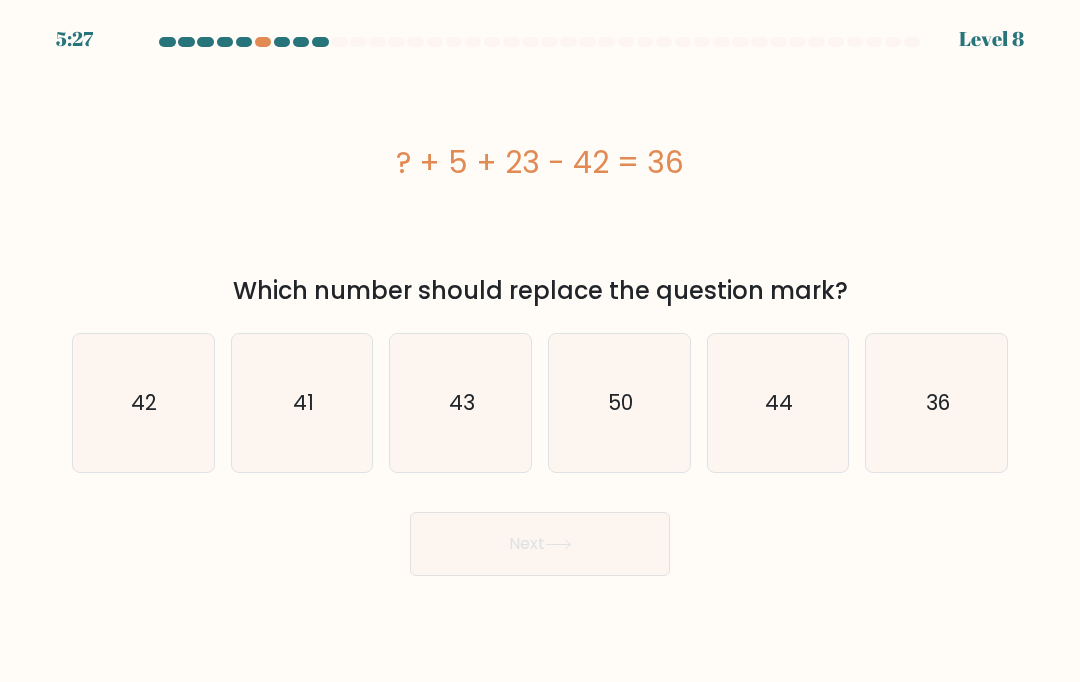 click on "50" 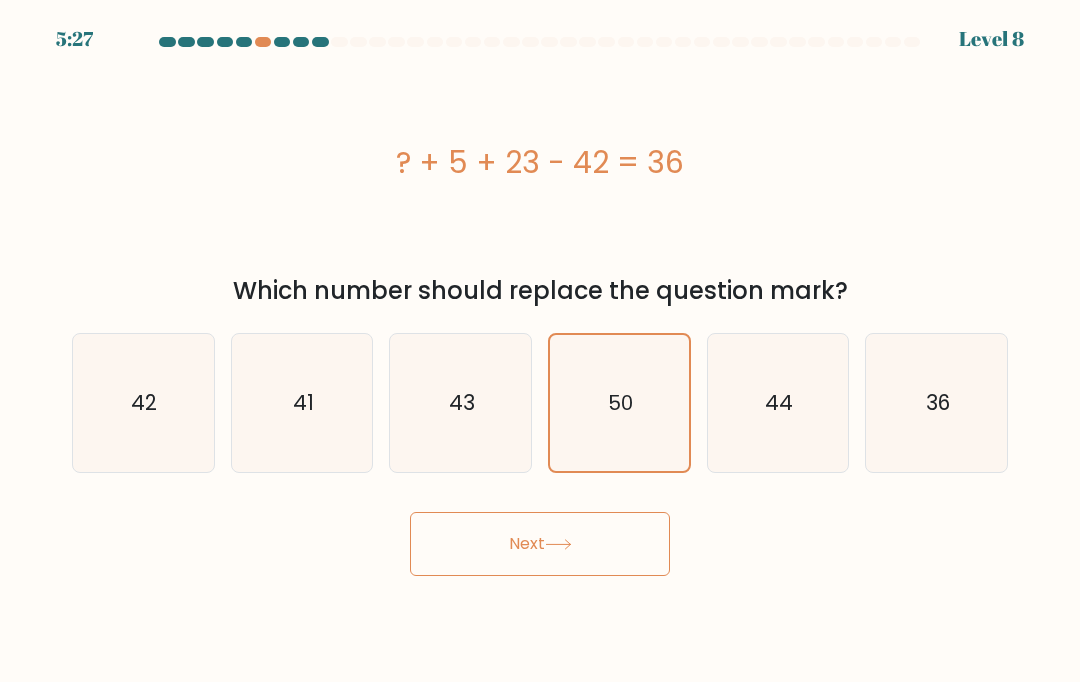 click on "Next" at bounding box center (540, 544) 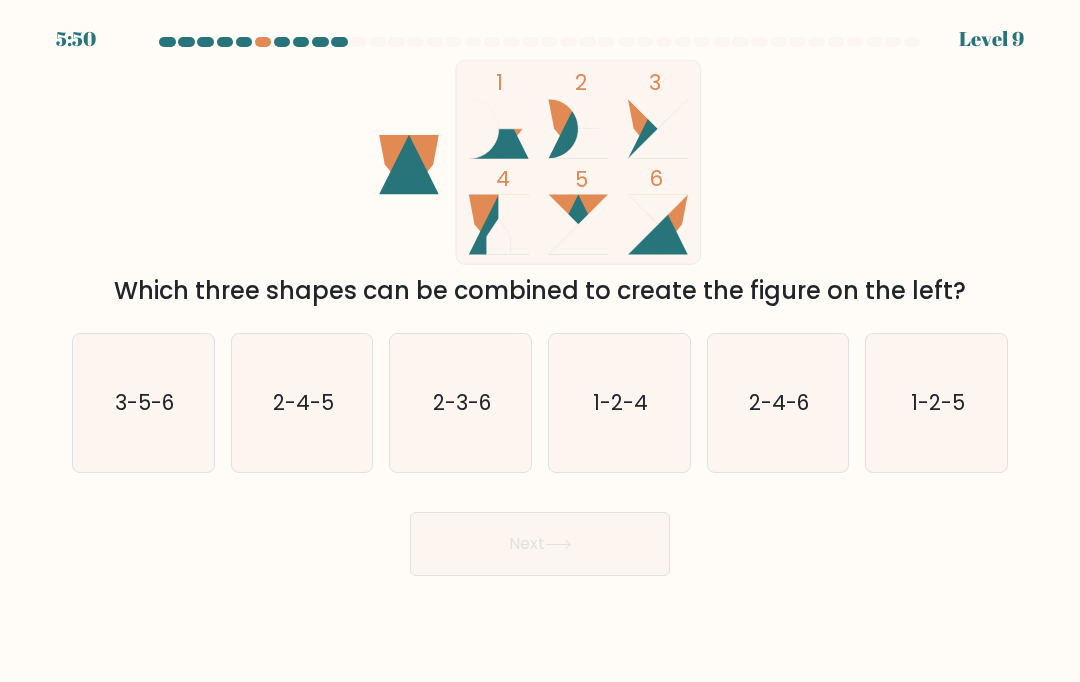 click on "3-5-6" 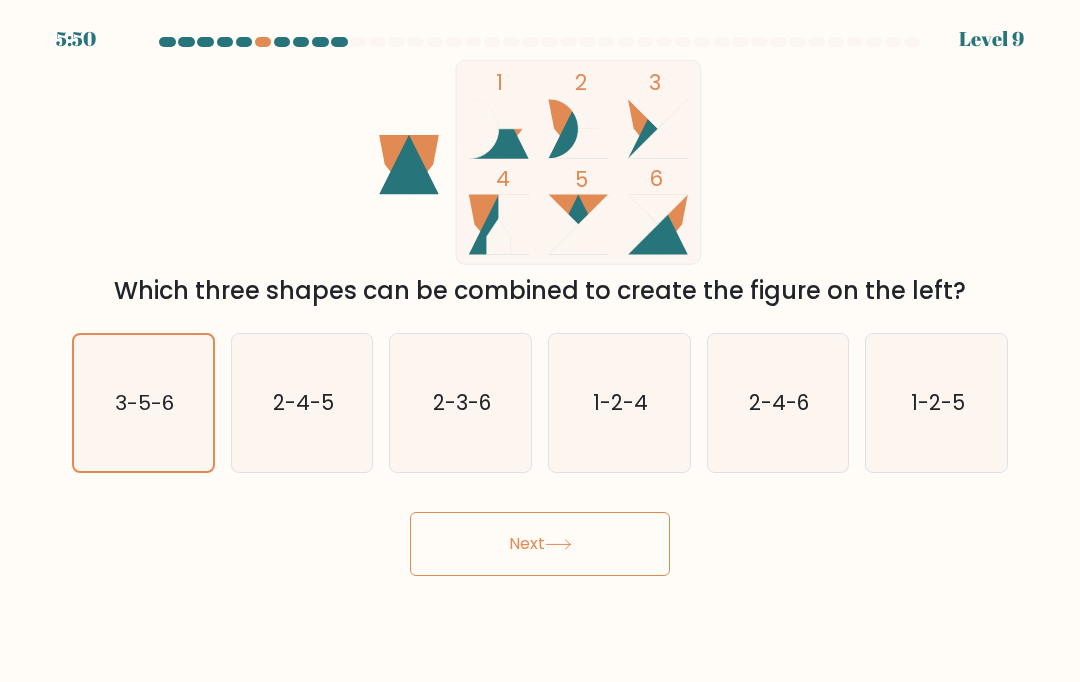 click on "Next" at bounding box center [540, 544] 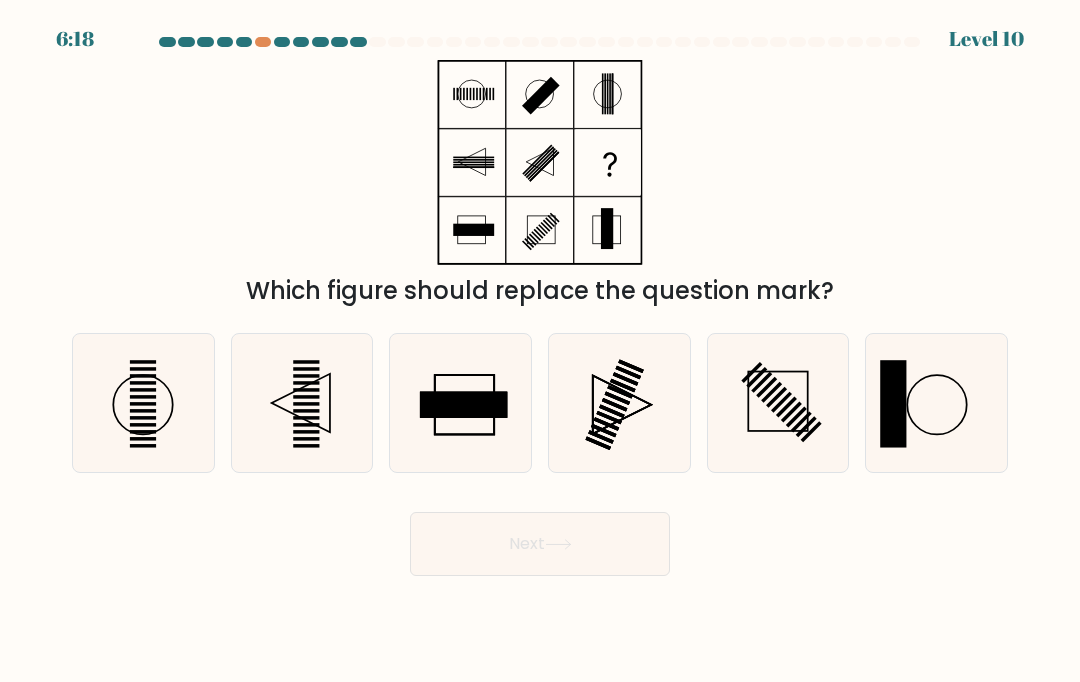 click 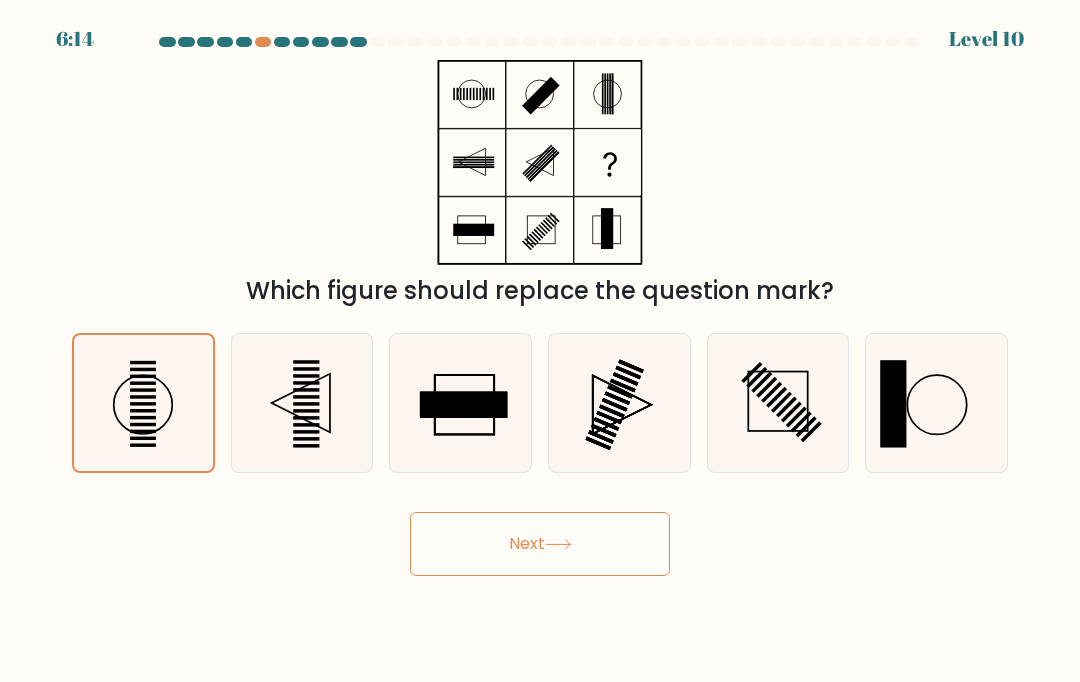 click 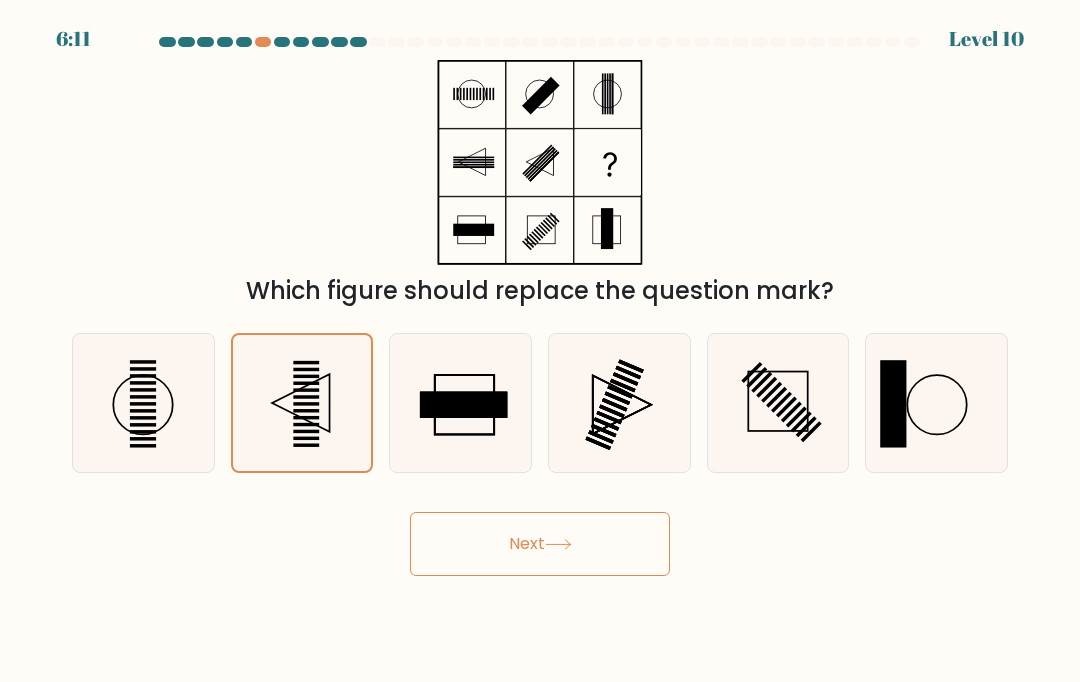 click 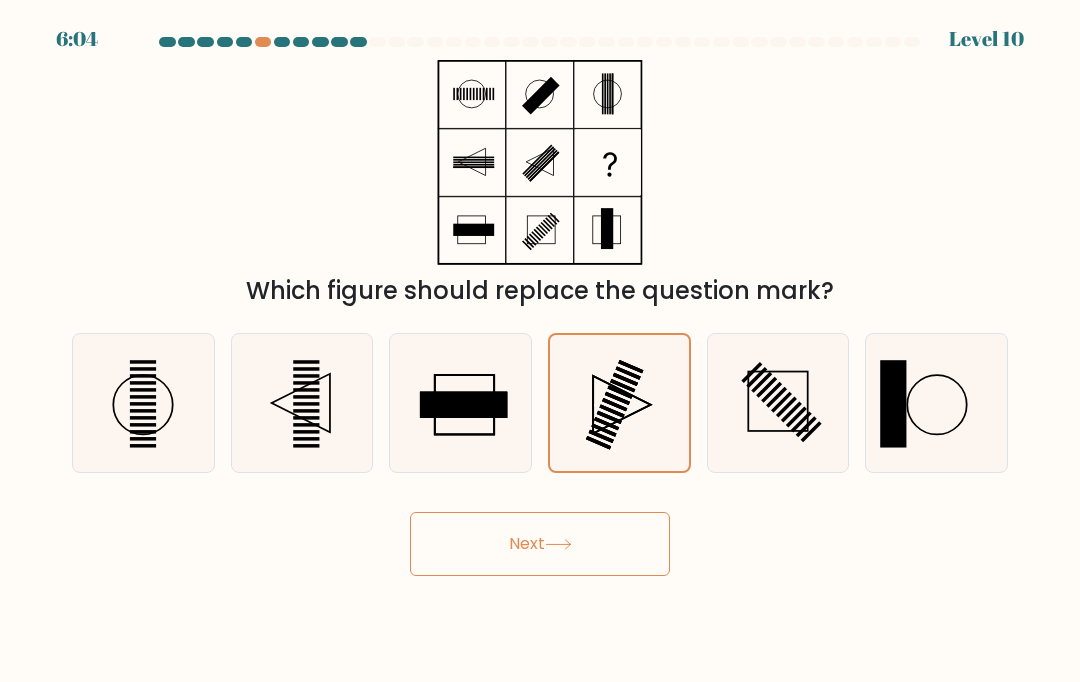 click 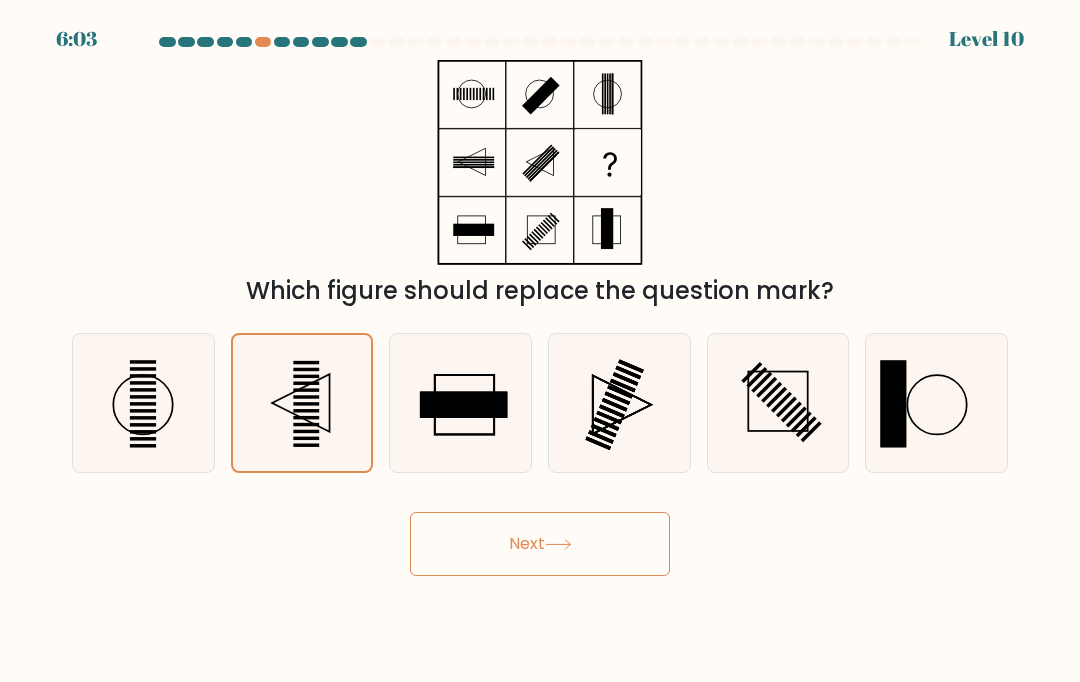 click on "Next" at bounding box center (540, 544) 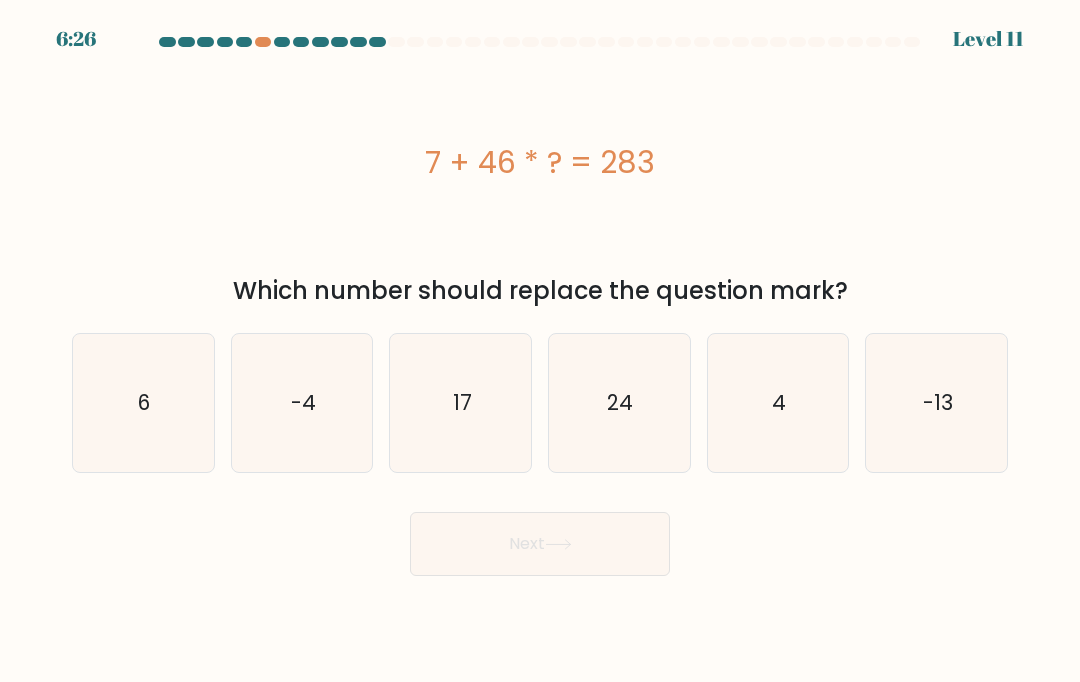 click on "4" 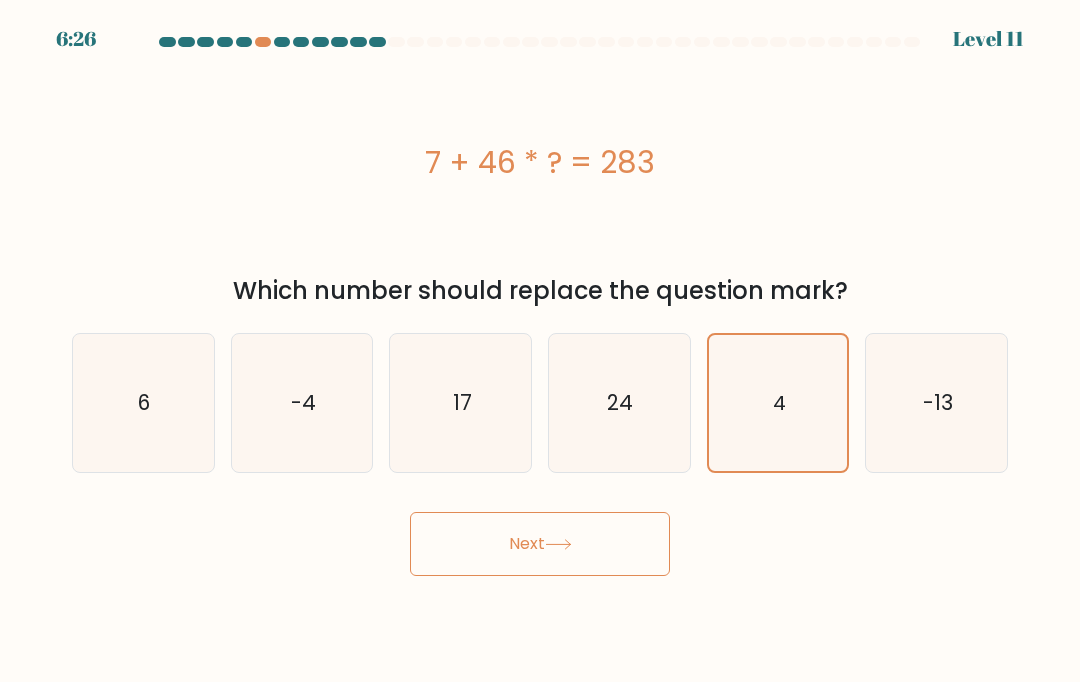 click on "Next" at bounding box center [540, 544] 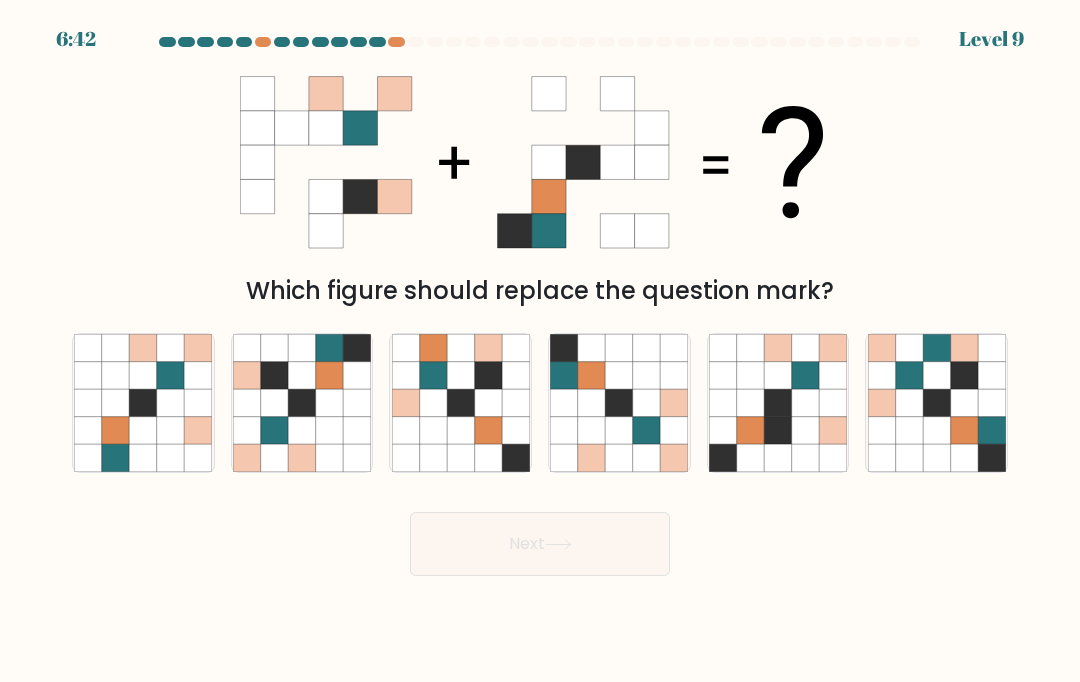 click 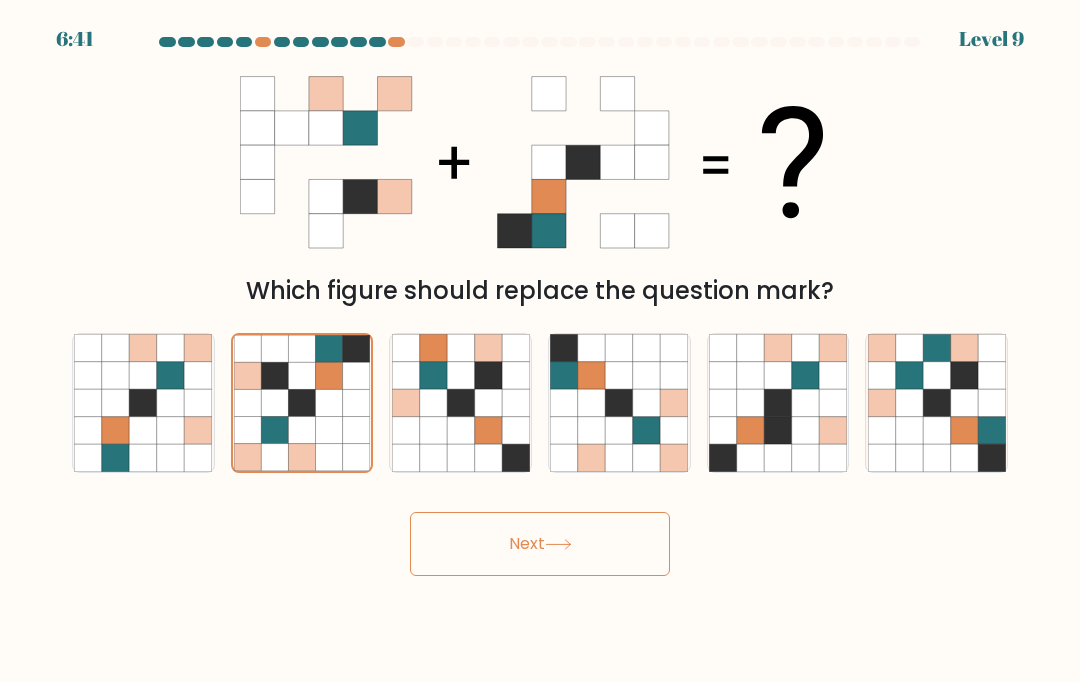 click on "Next" at bounding box center [540, 544] 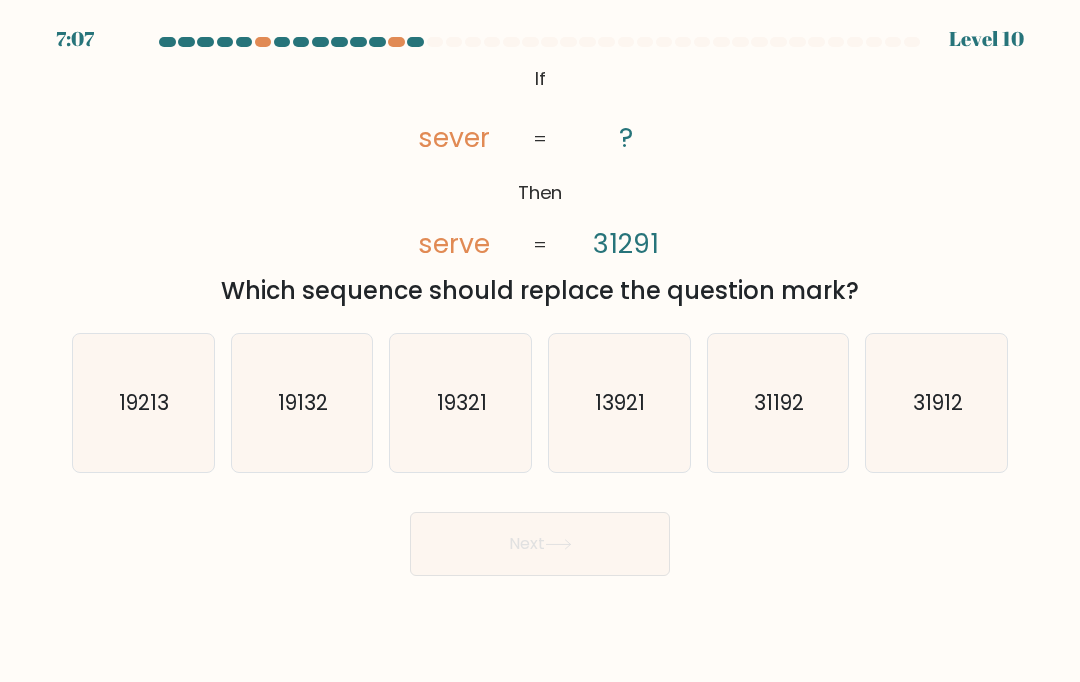 click on "31912" 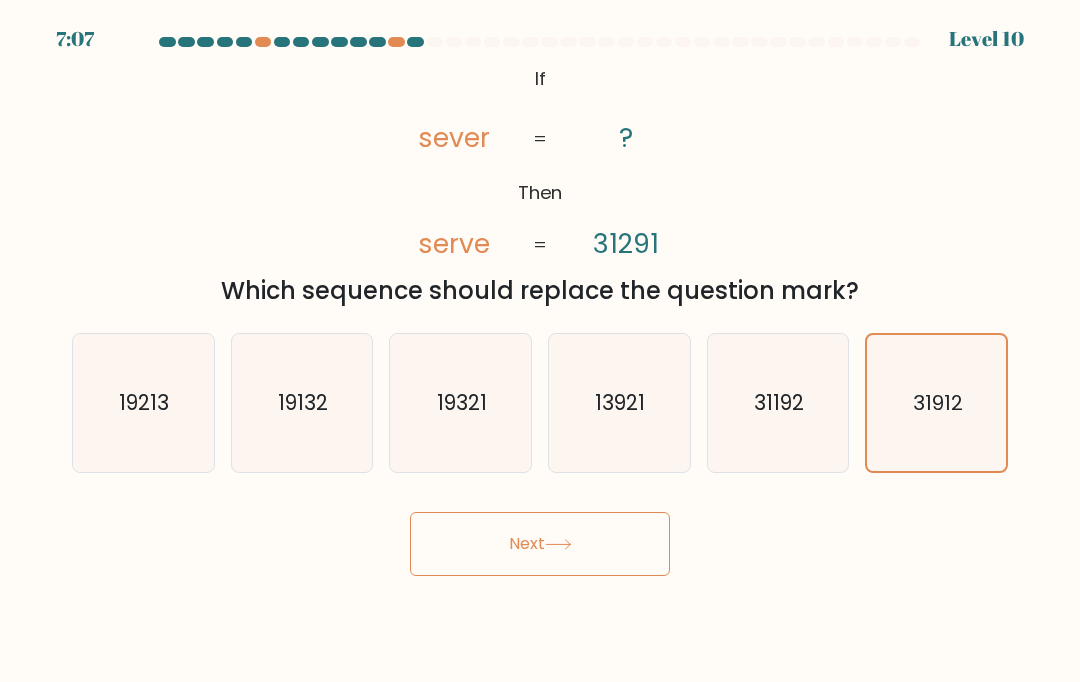 click on "Next" at bounding box center (540, 544) 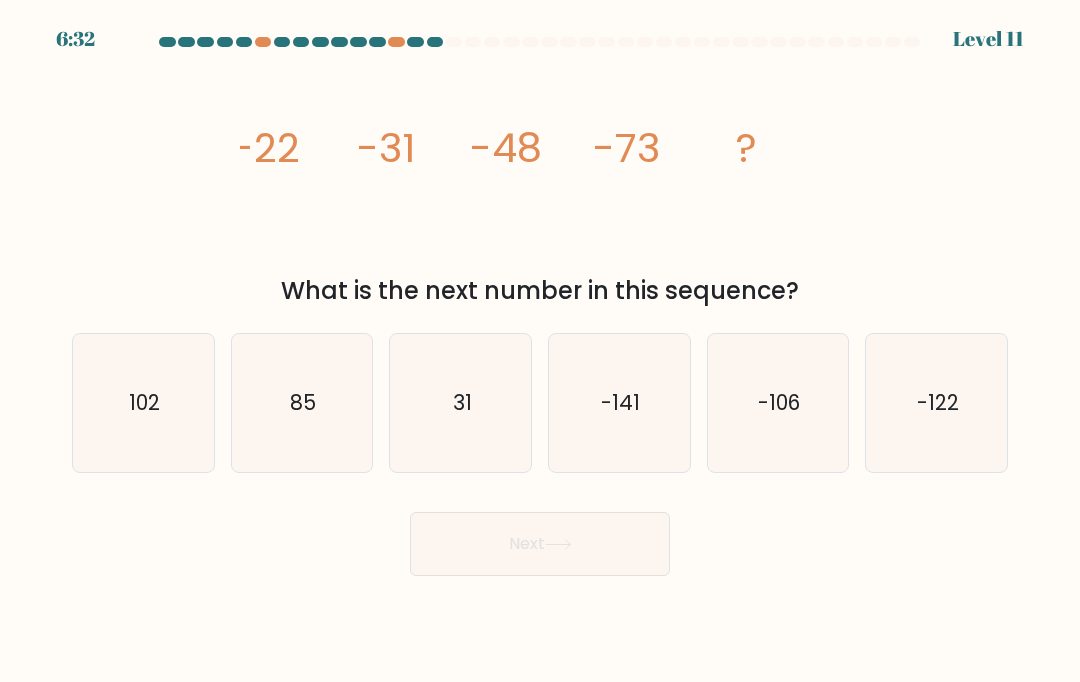 click on "-106" 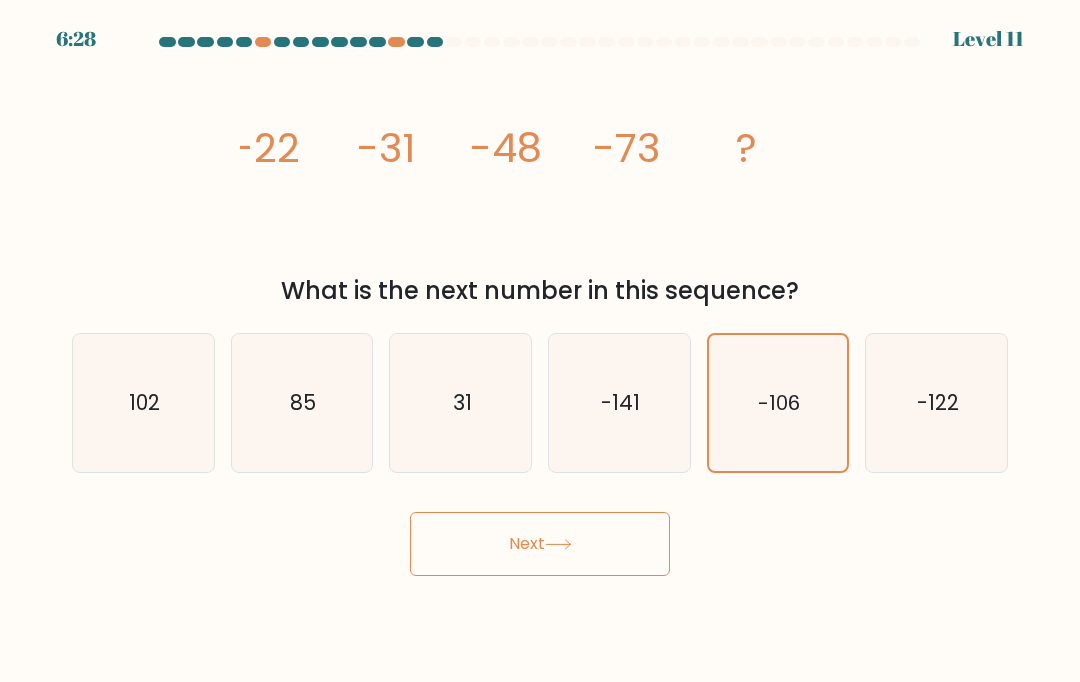 click on "Next" at bounding box center (540, 544) 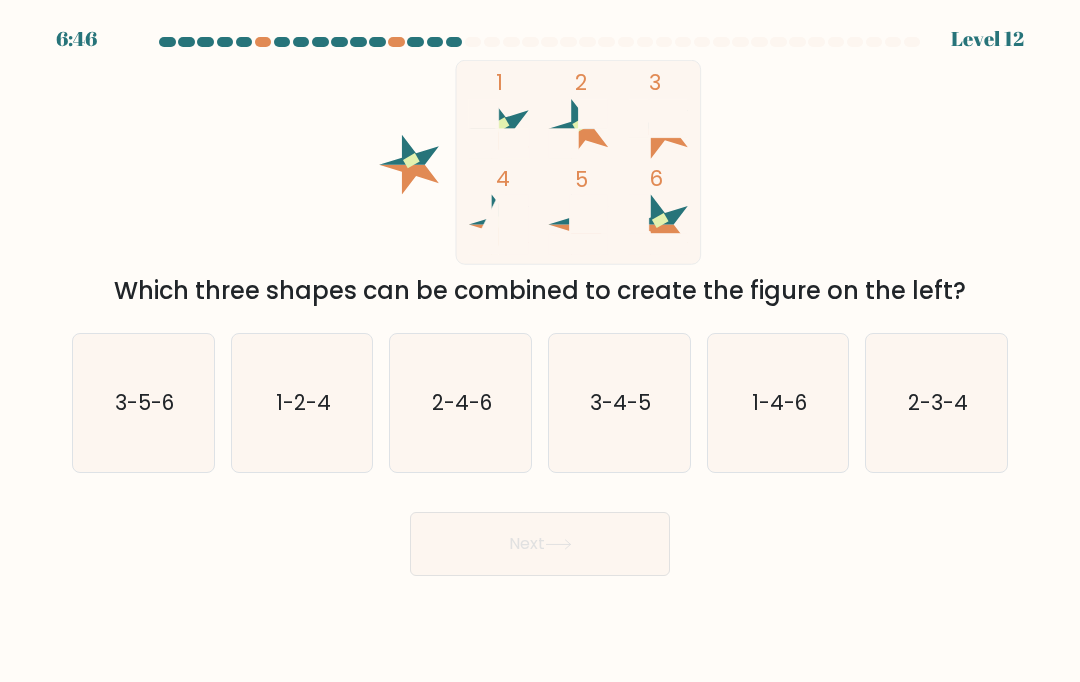 click on "3-5-6" 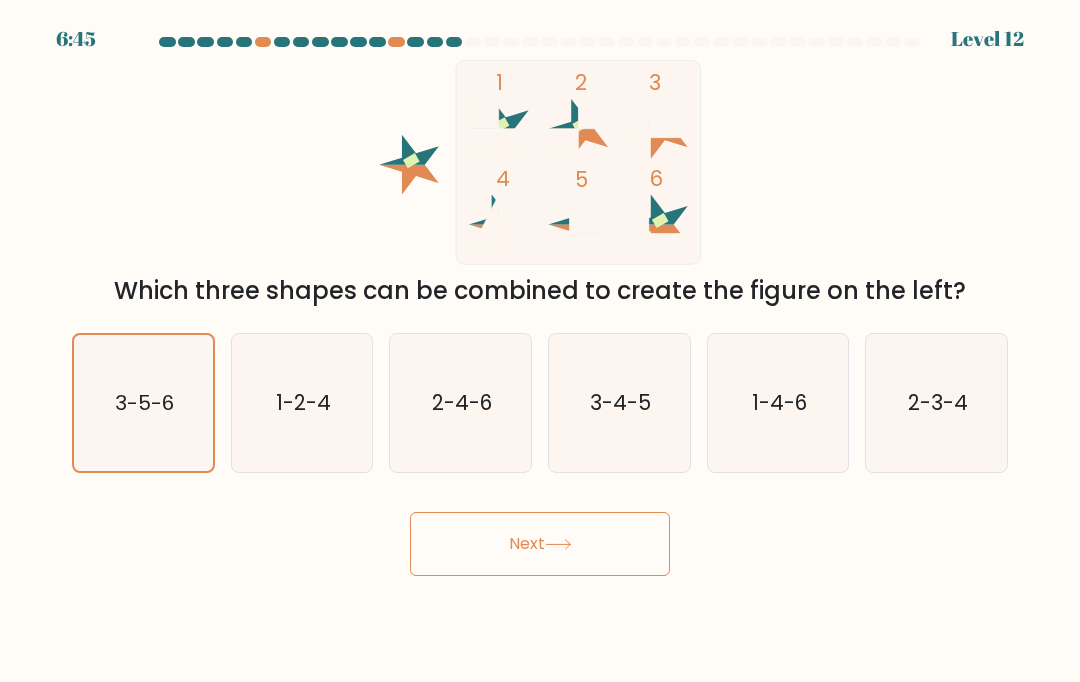 click on "Next" at bounding box center [540, 544] 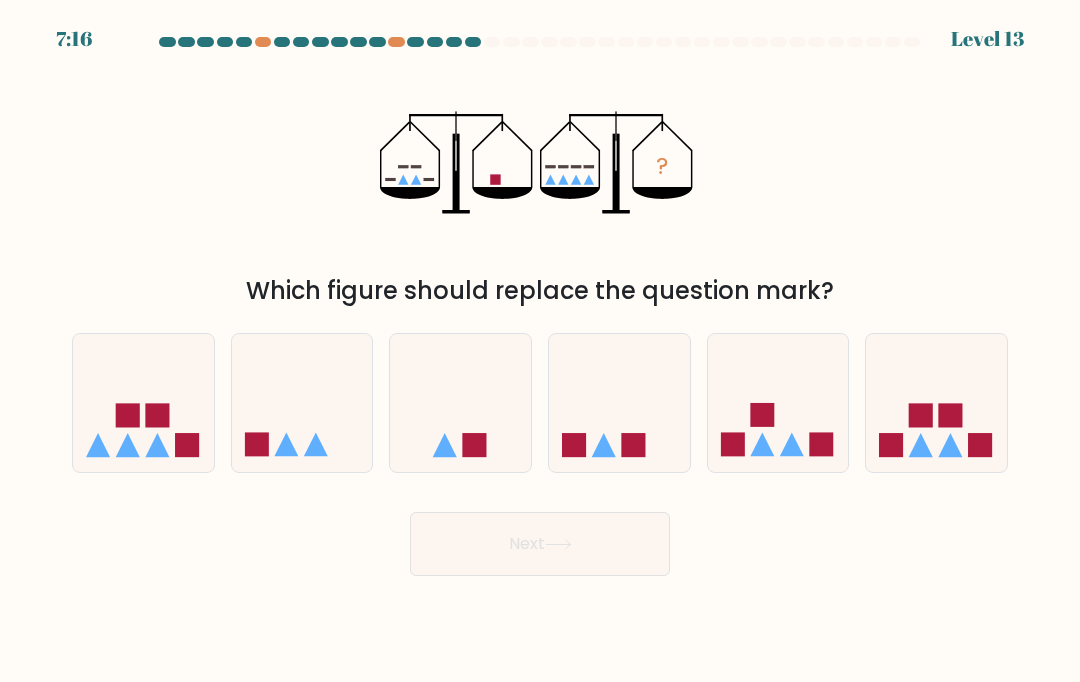click 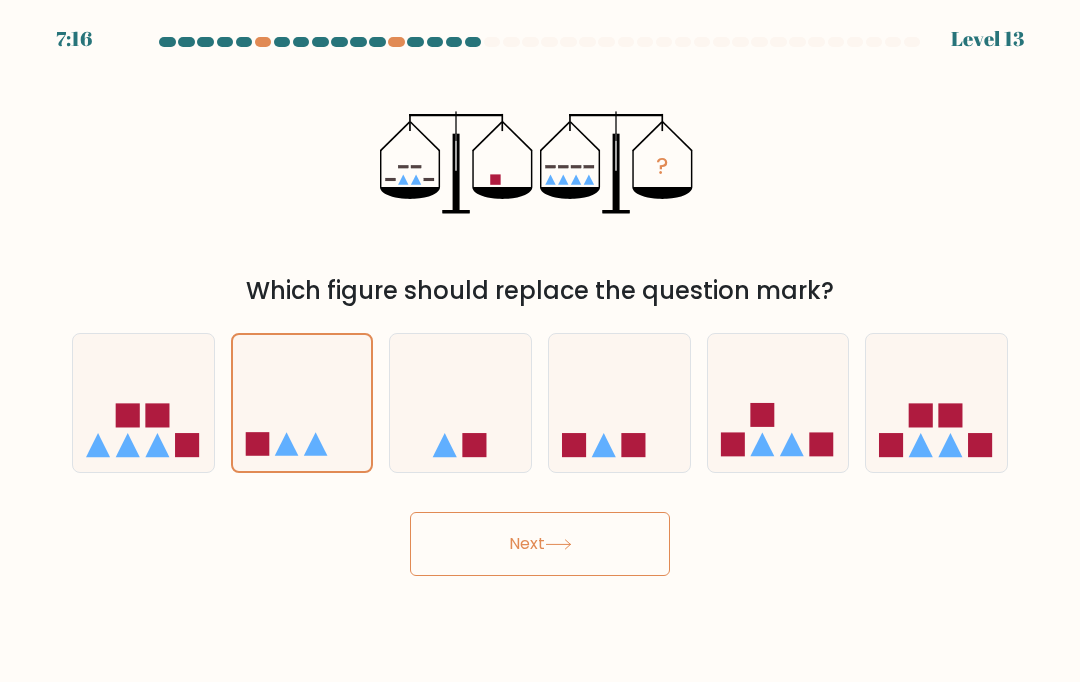 click on "Next" at bounding box center (540, 544) 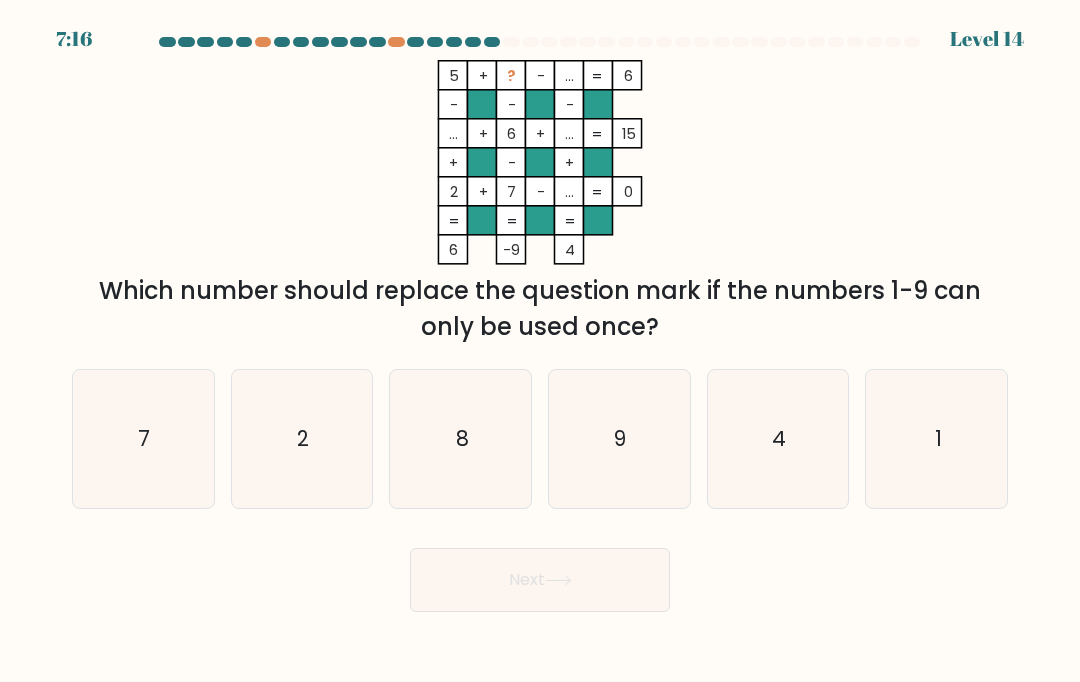 click on "4" 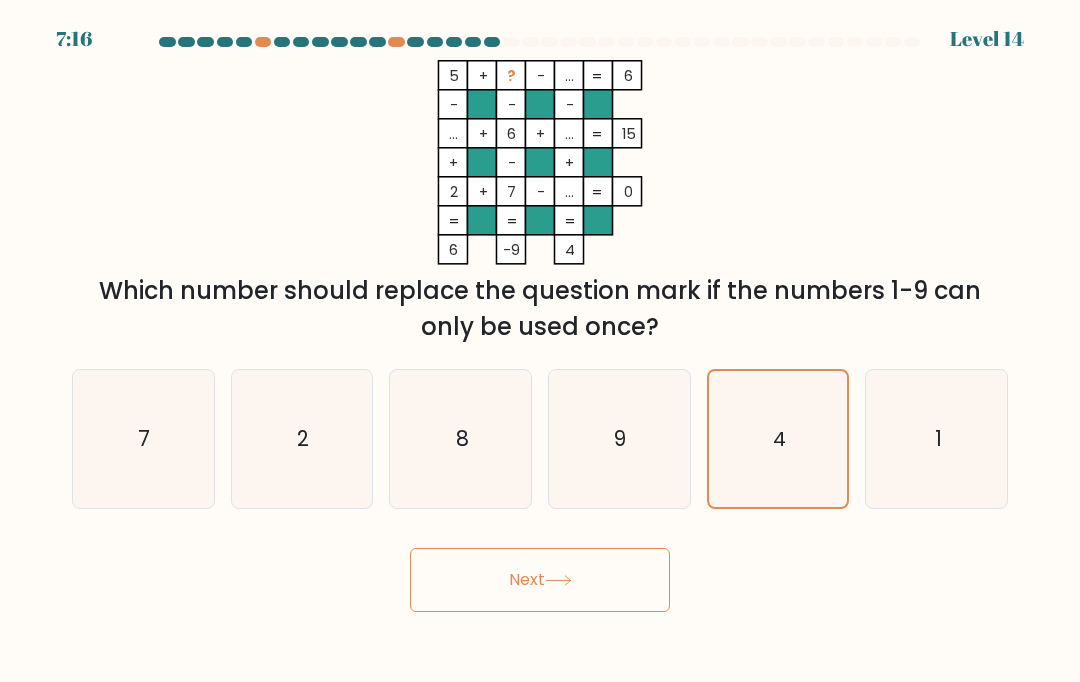 click on "Next" at bounding box center (540, 580) 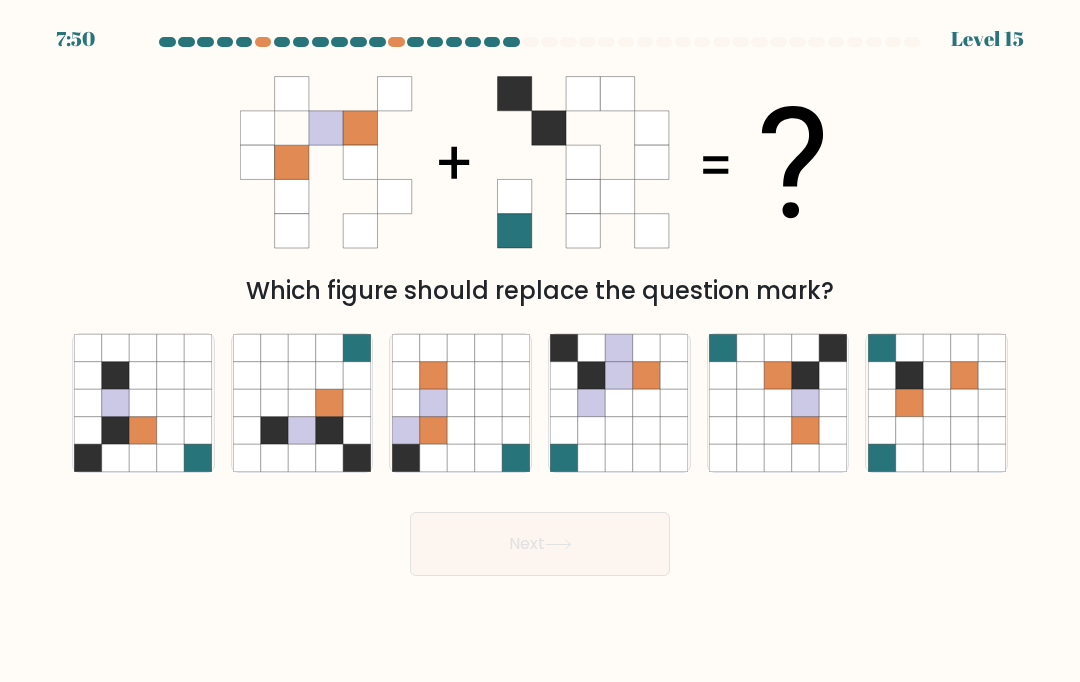 click 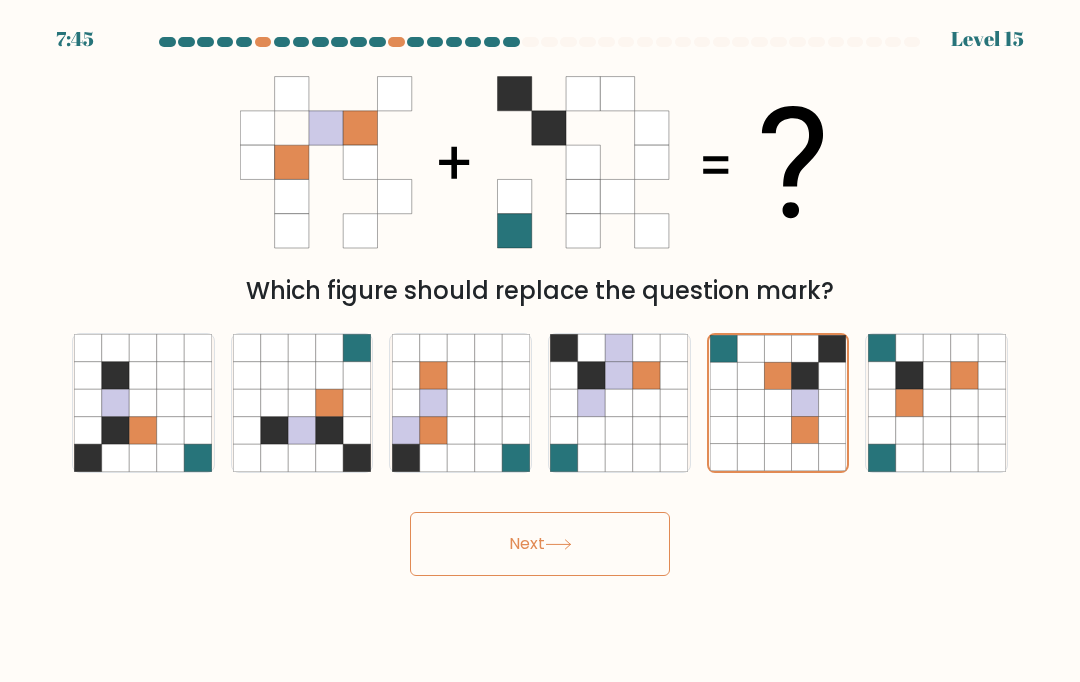 click on "Next" at bounding box center (540, 544) 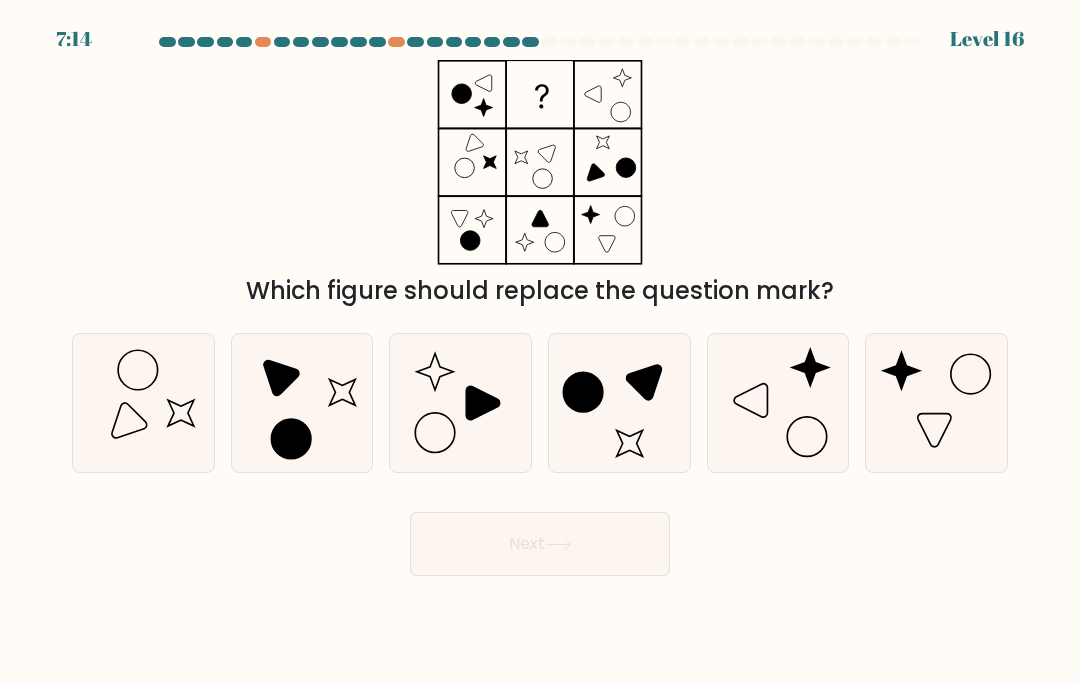 click 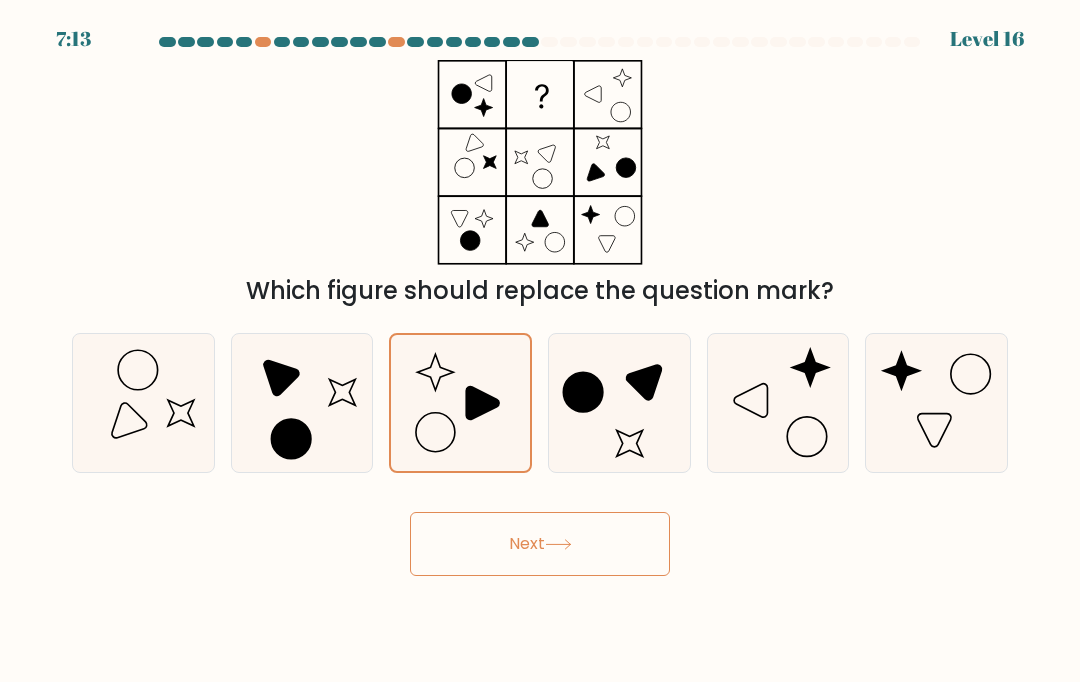 click on "Next" at bounding box center [540, 544] 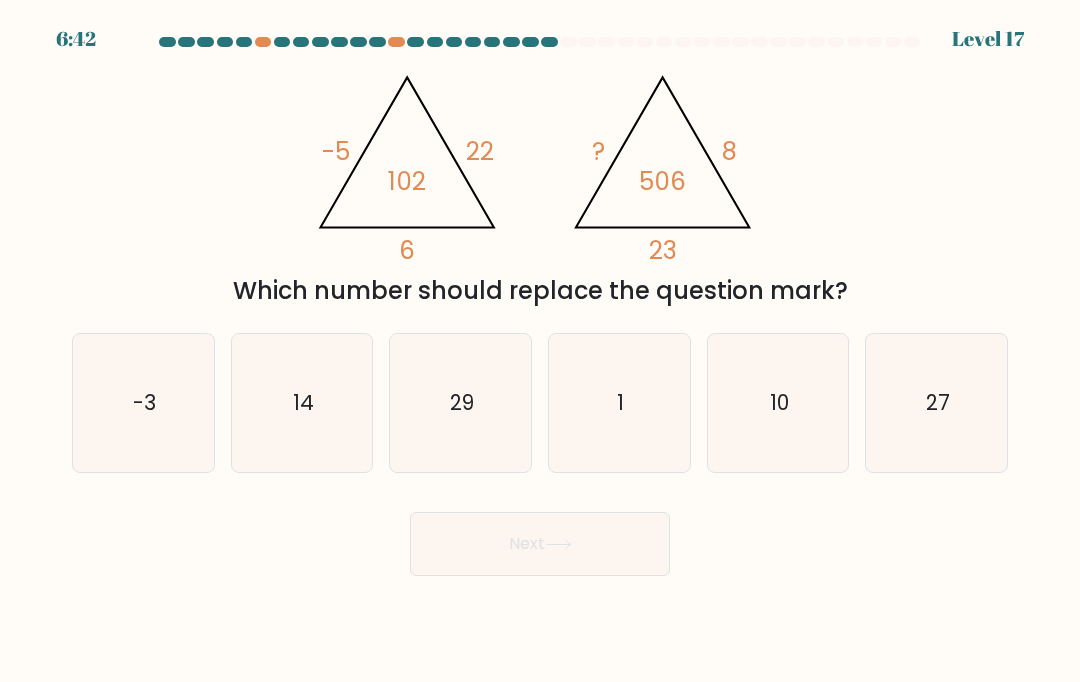 click on "-3" 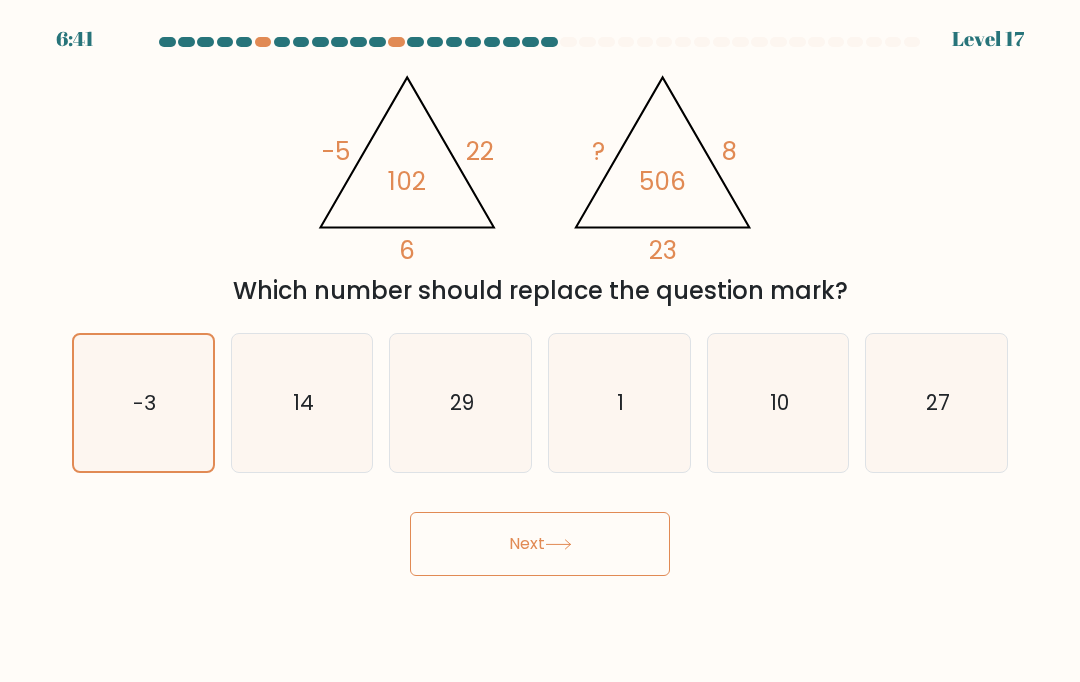 click on "Next" at bounding box center [540, 544] 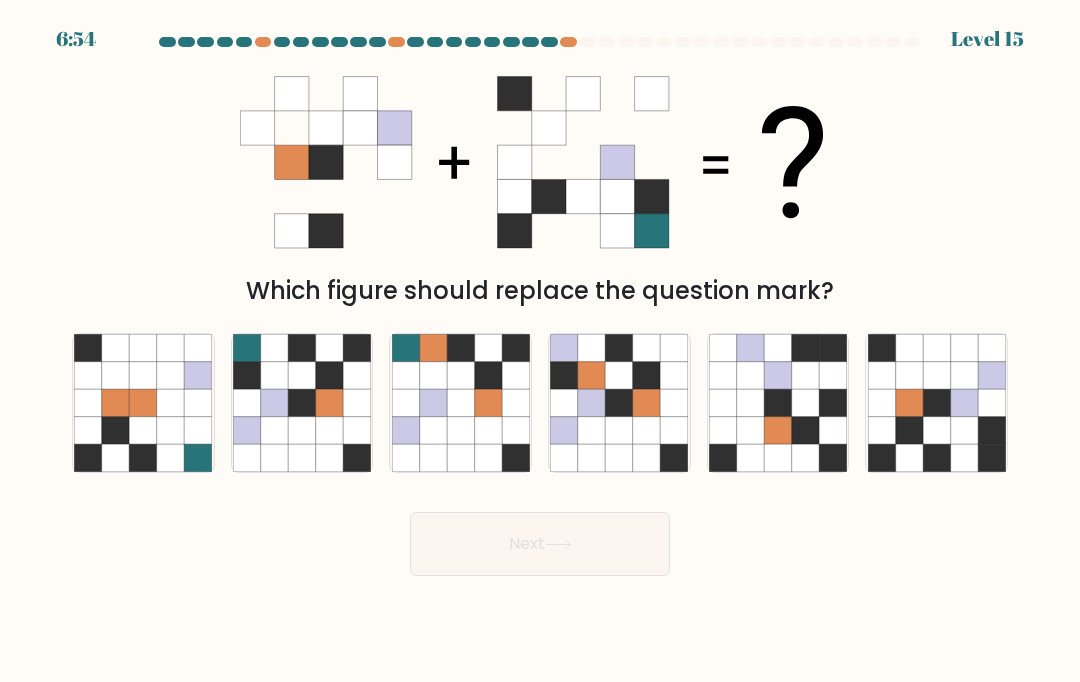 click 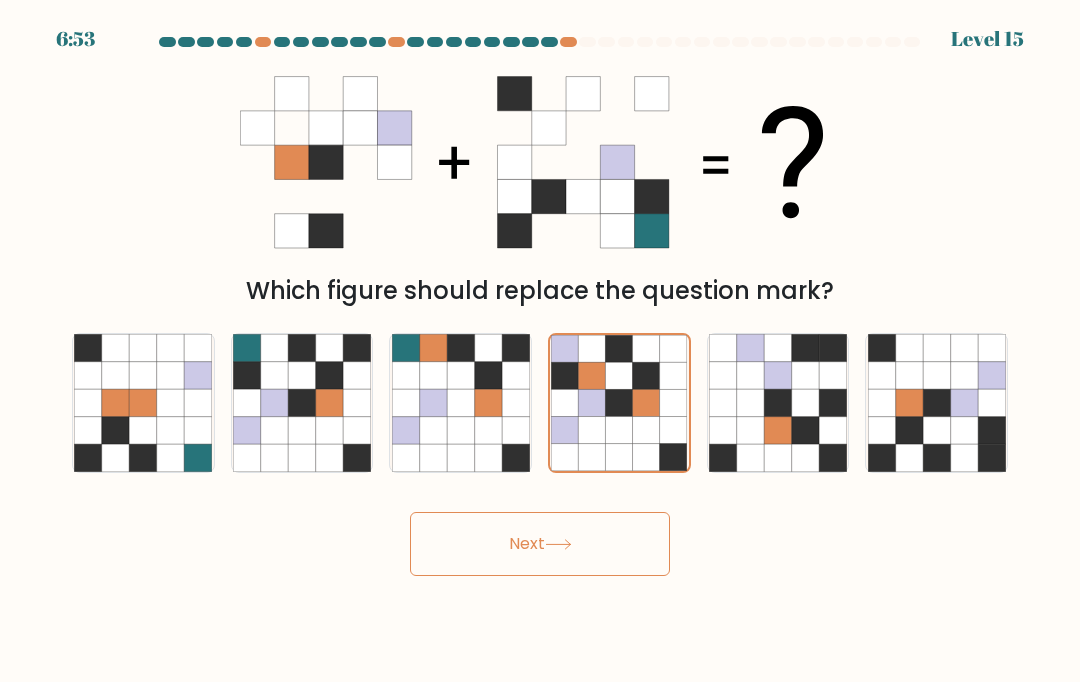 click on "Next" at bounding box center [540, 544] 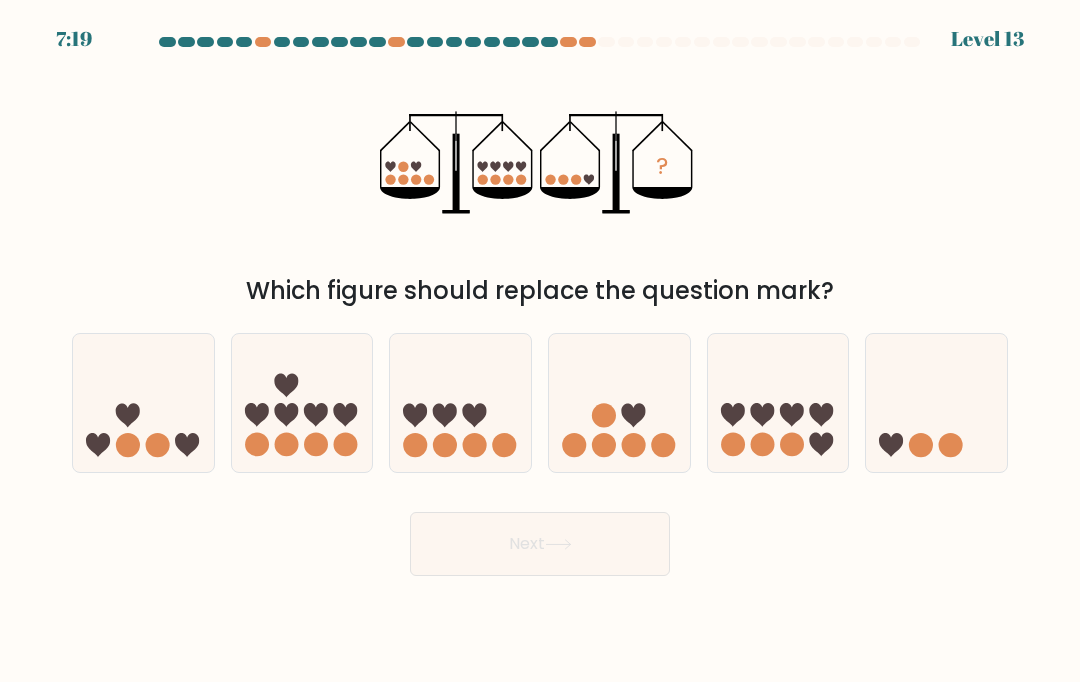 click 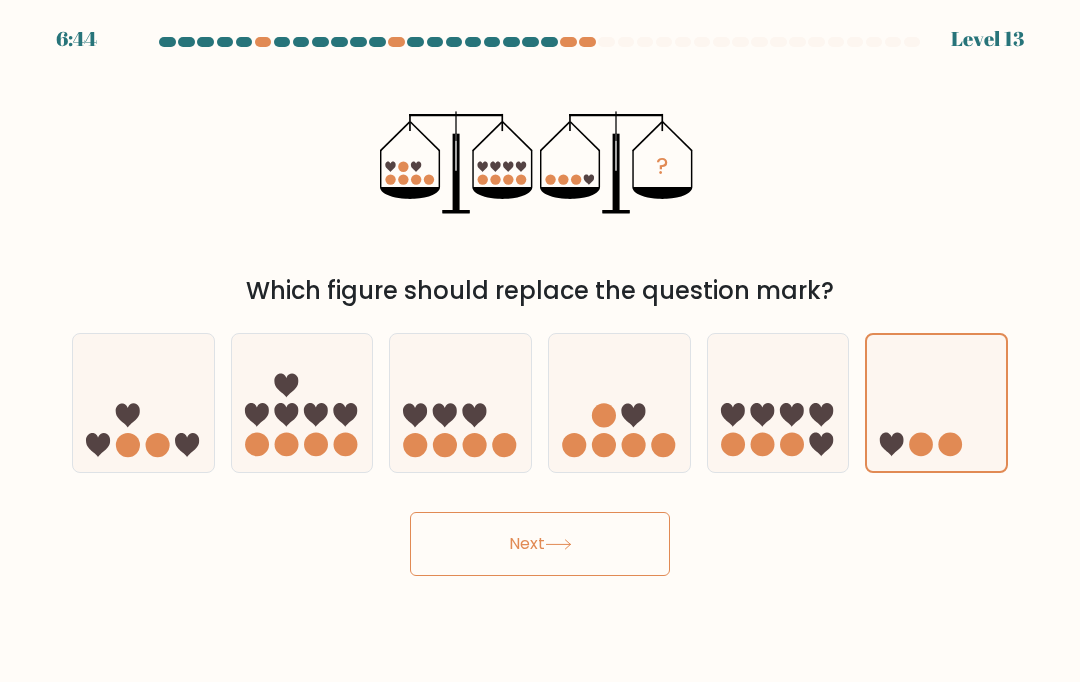click 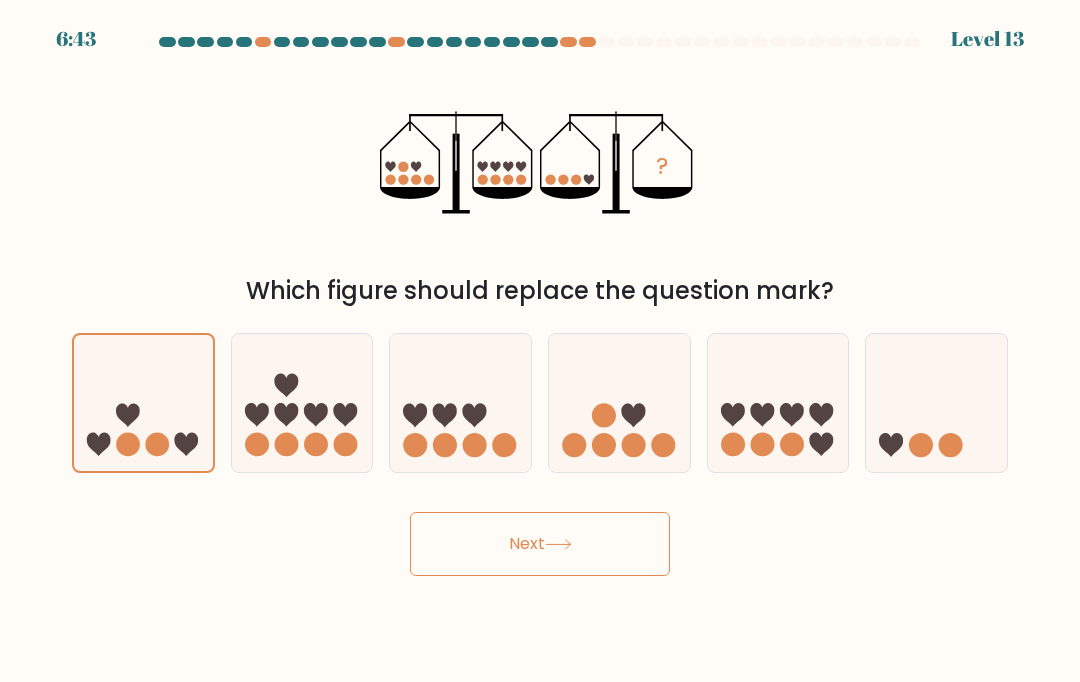 click on "Next" at bounding box center (540, 544) 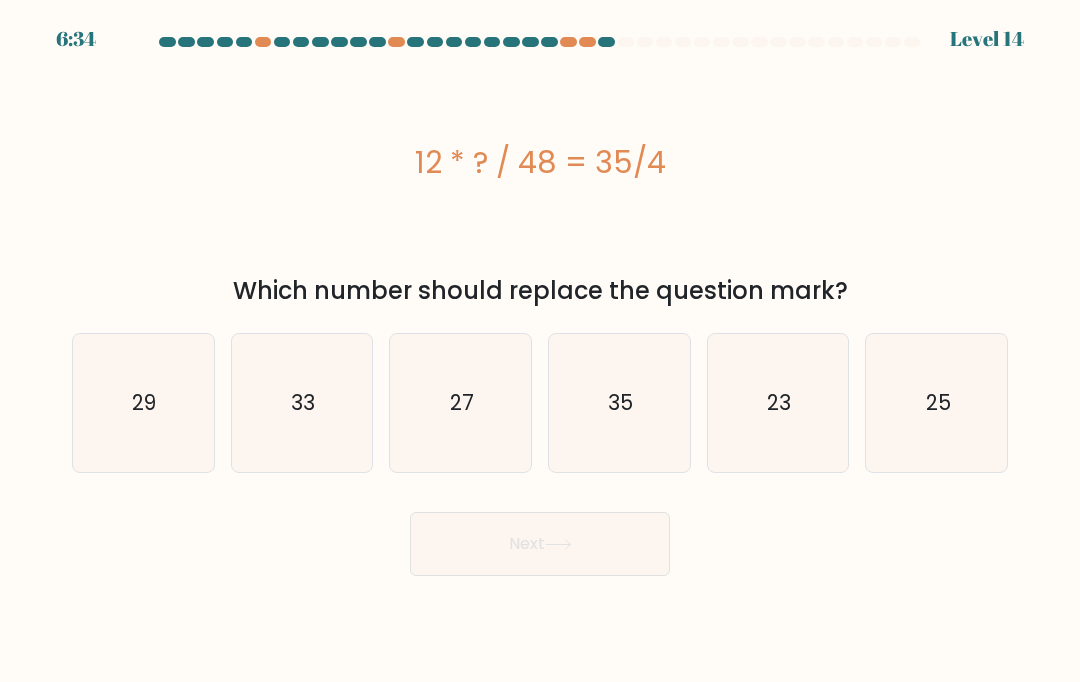 click on "35" 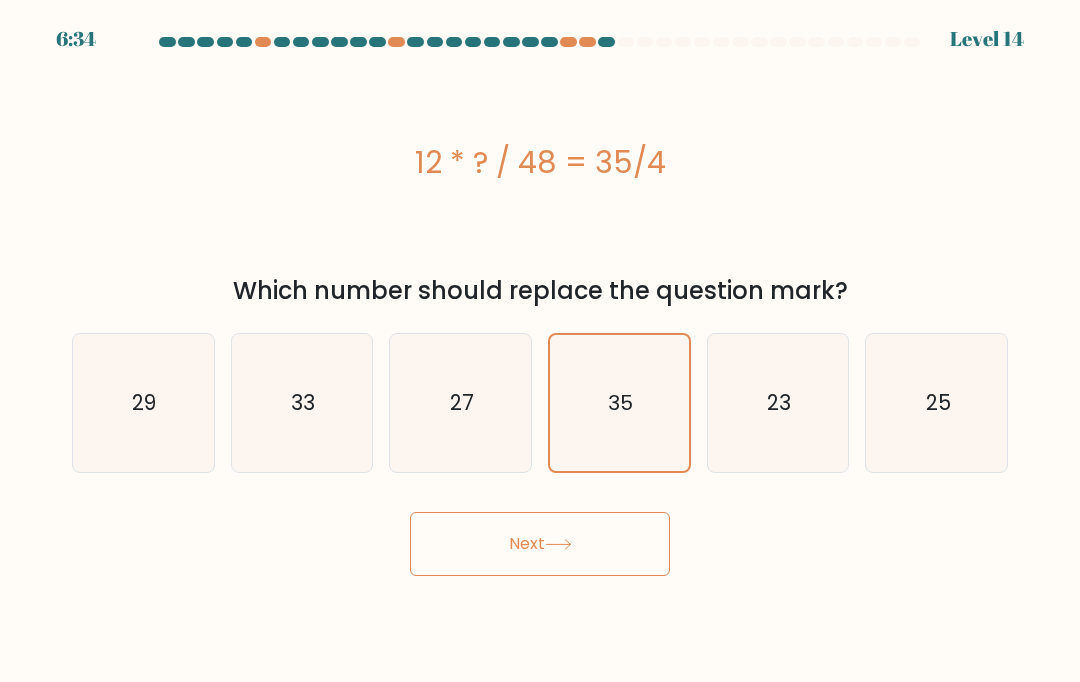 click on "Next" at bounding box center (540, 544) 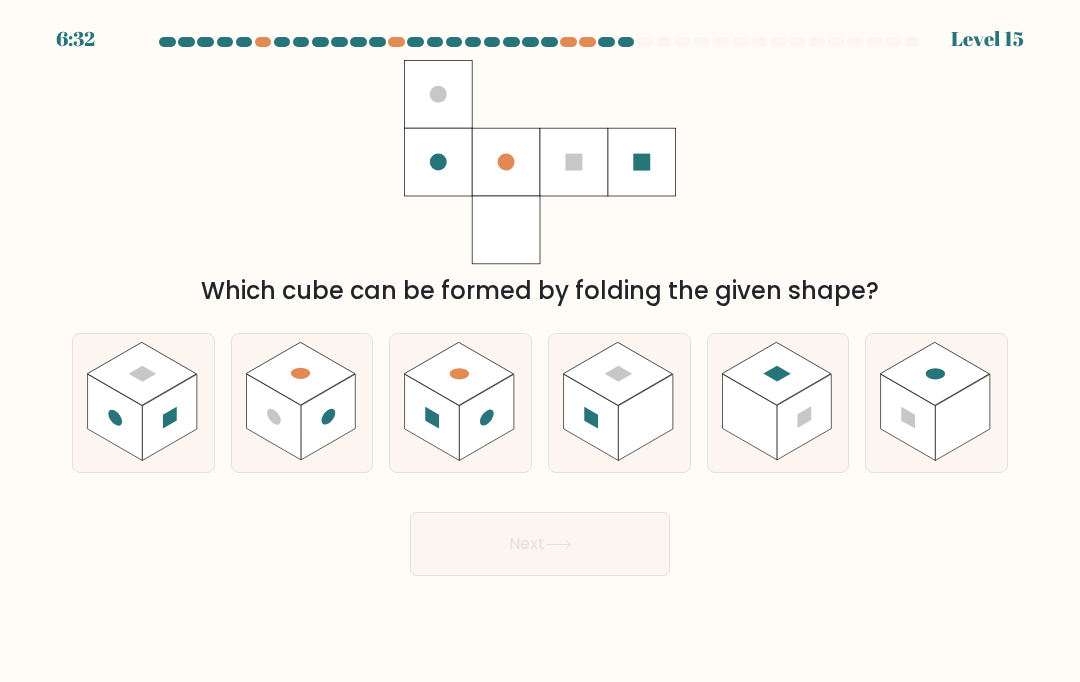 click 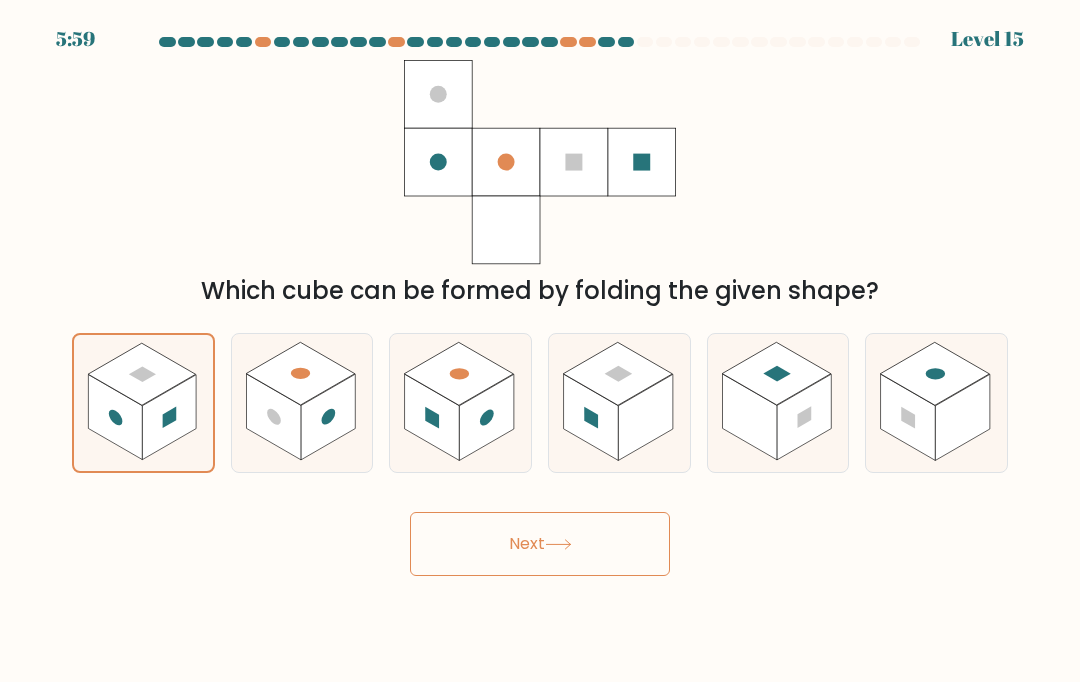 click 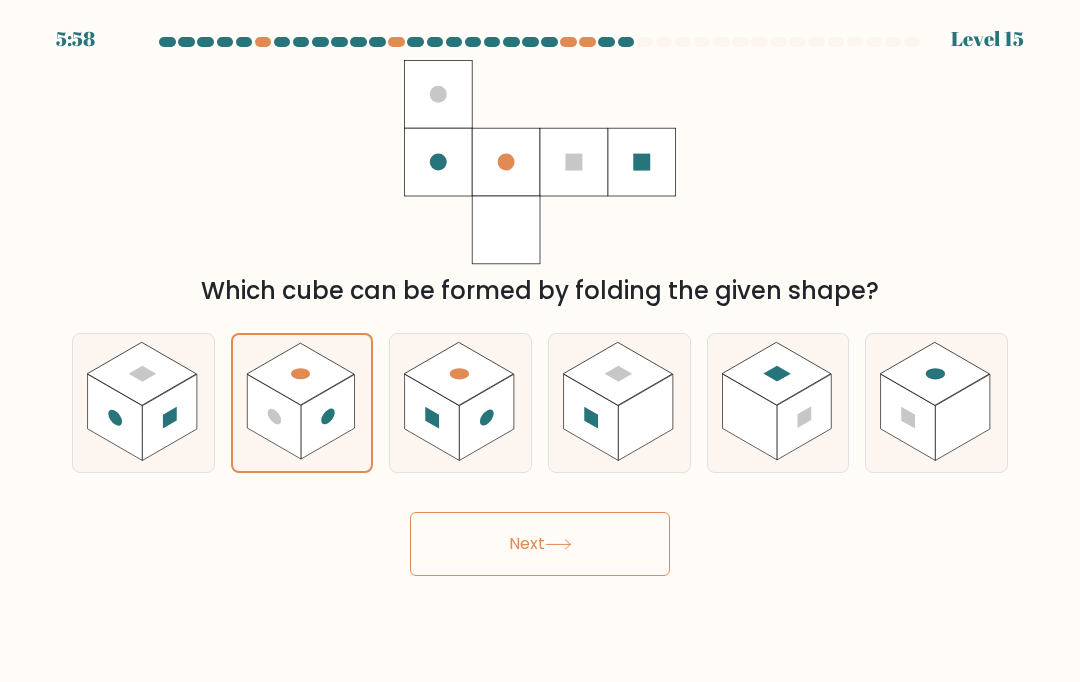 click 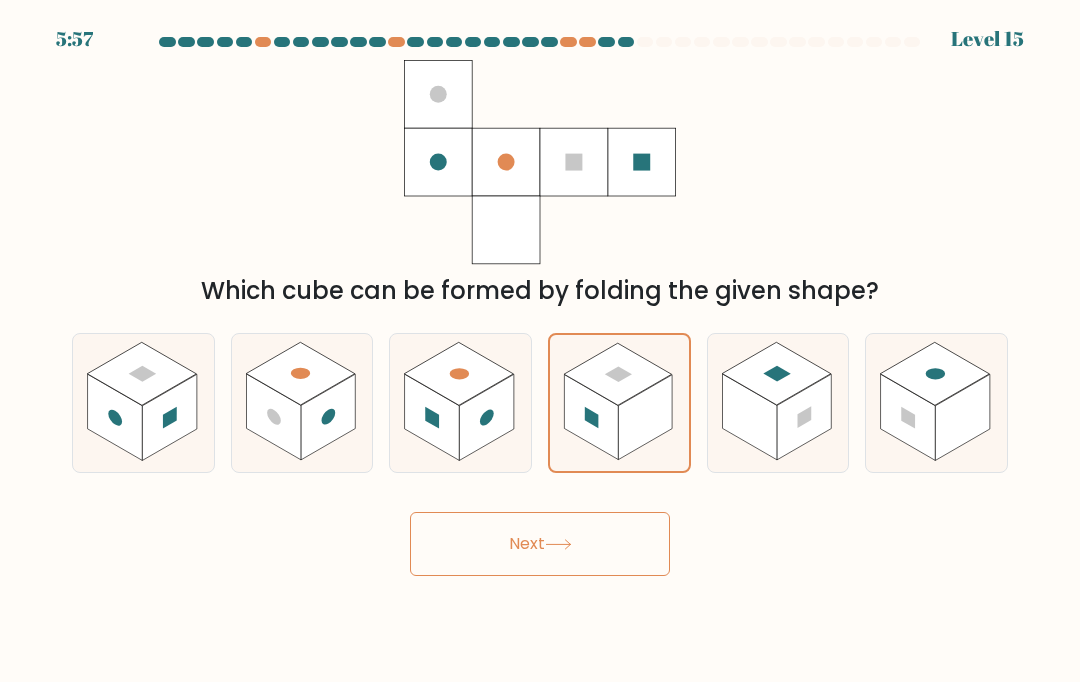 click 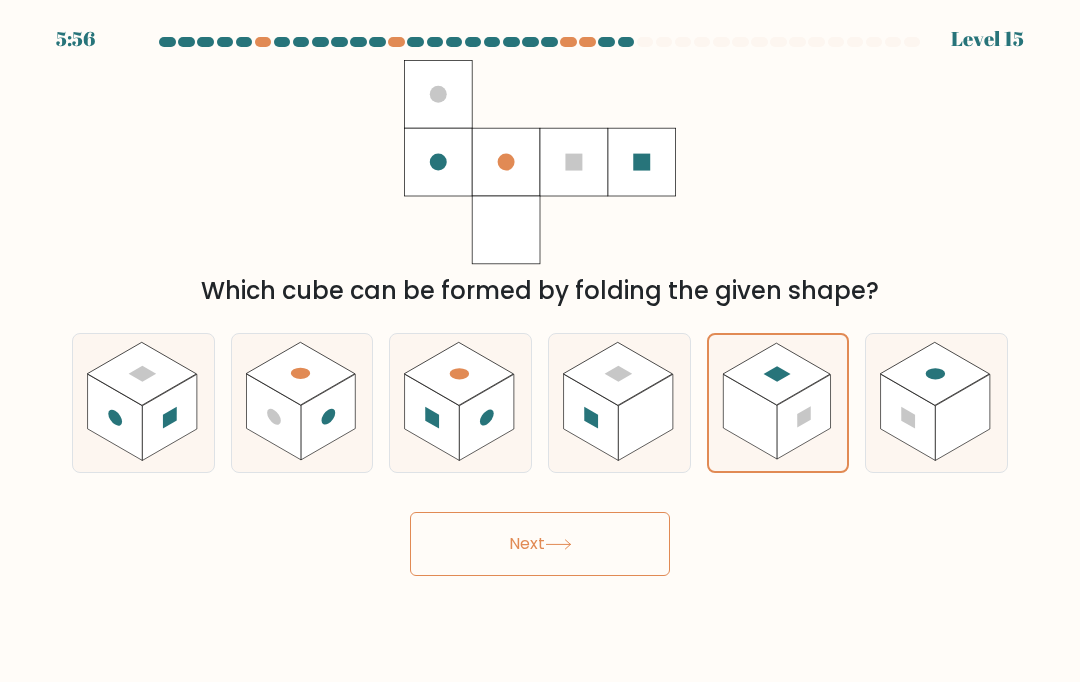 click 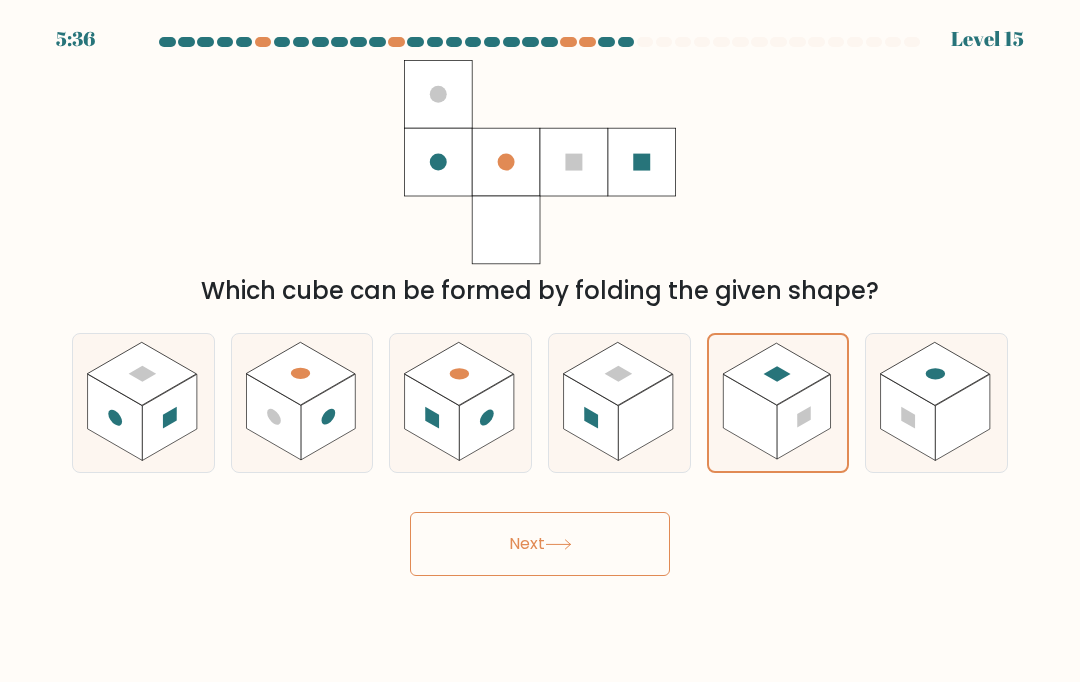 click 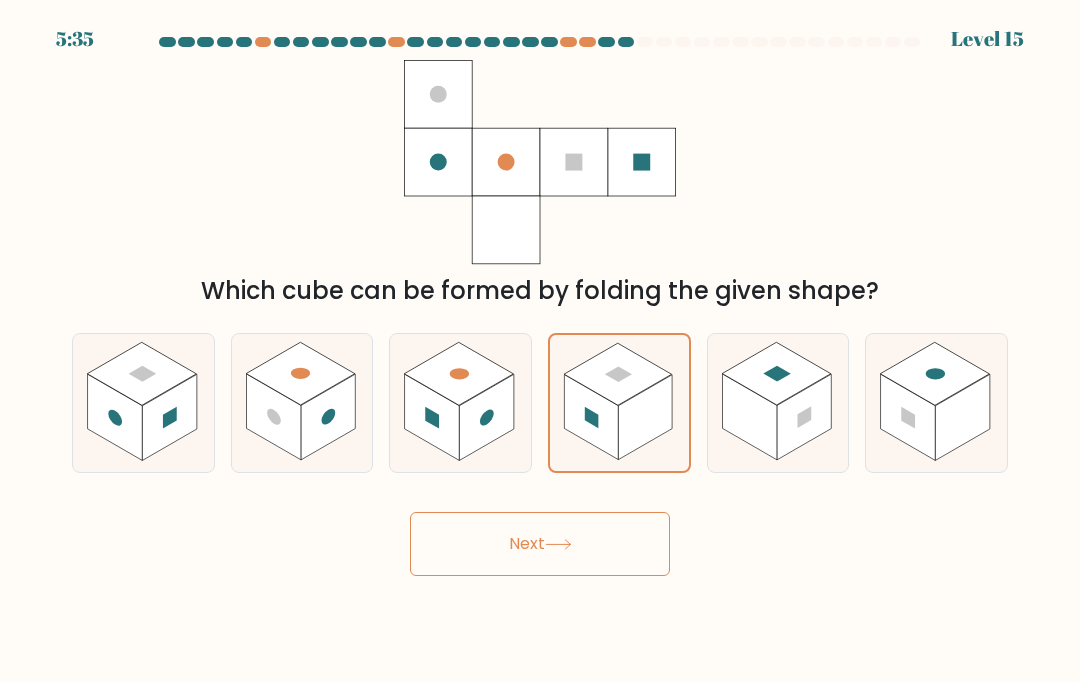click on "Next" at bounding box center [540, 544] 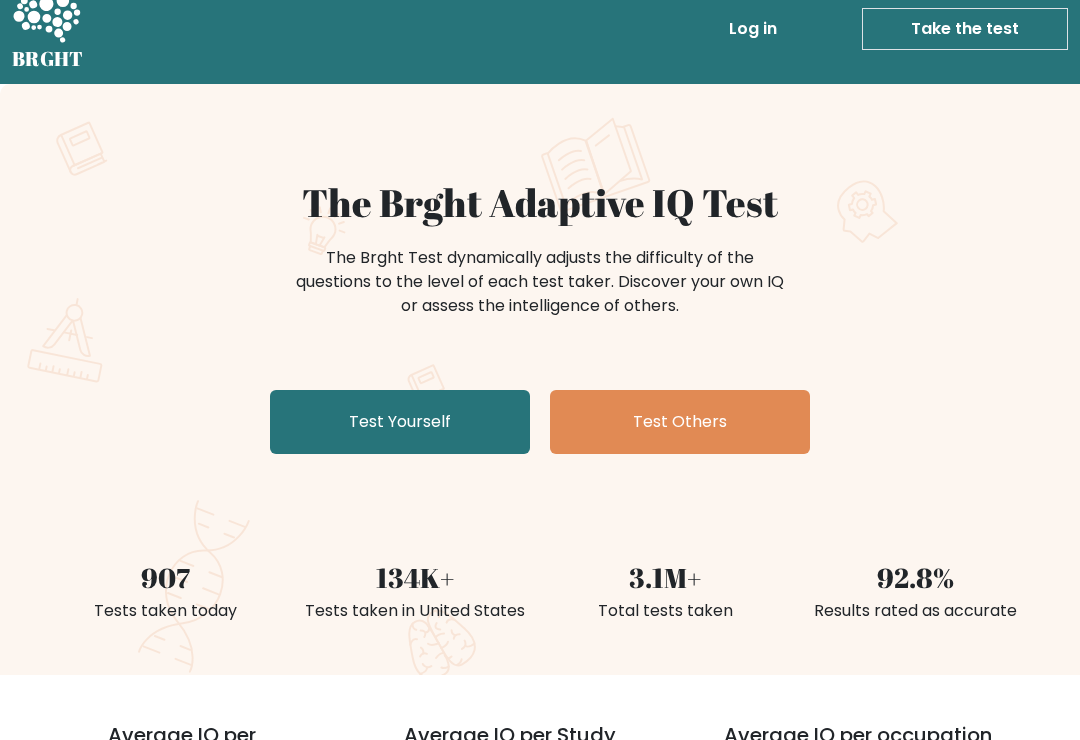 scroll, scrollTop: 0, scrollLeft: 0, axis: both 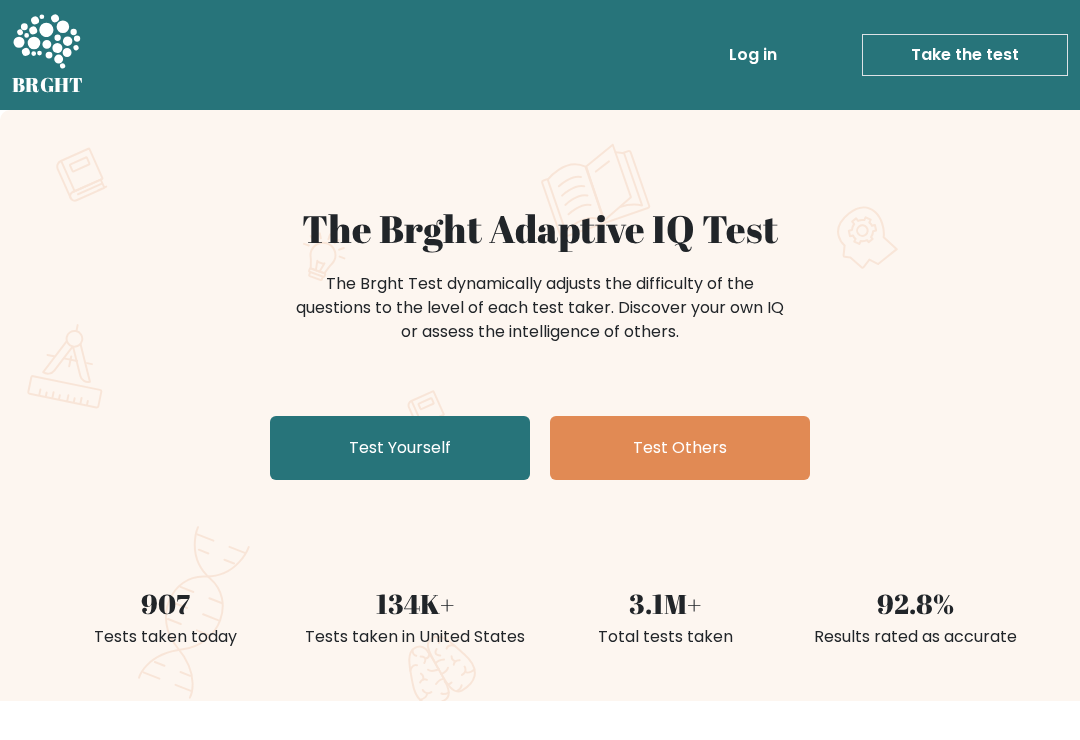click on "Test Yourself" at bounding box center [400, 448] 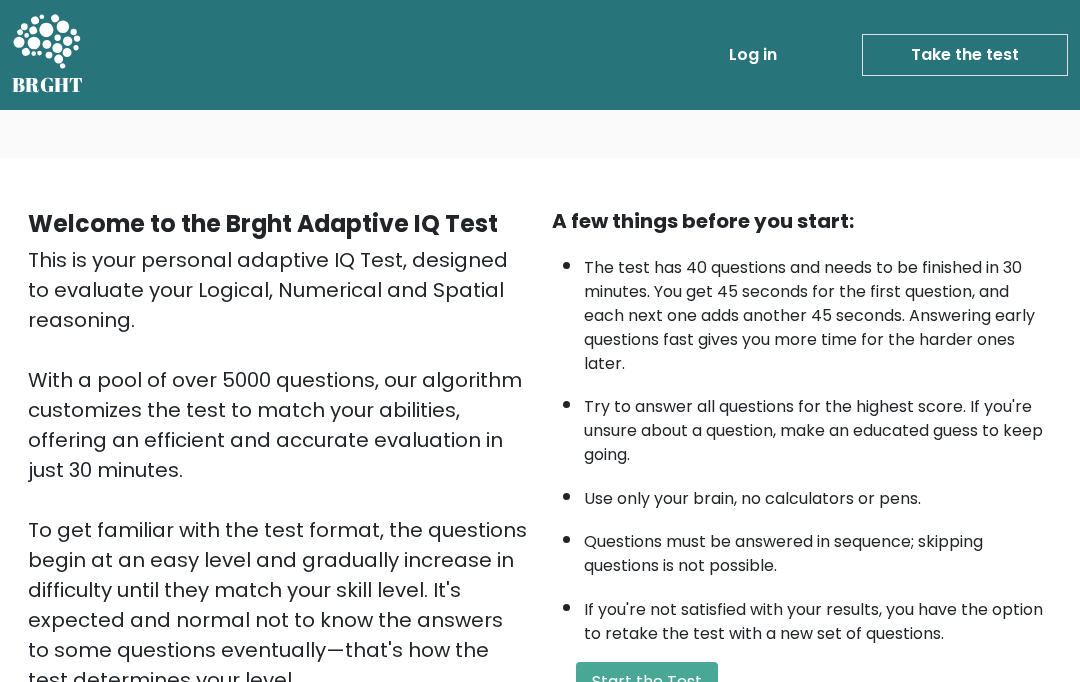 scroll, scrollTop: 375, scrollLeft: 0, axis: vertical 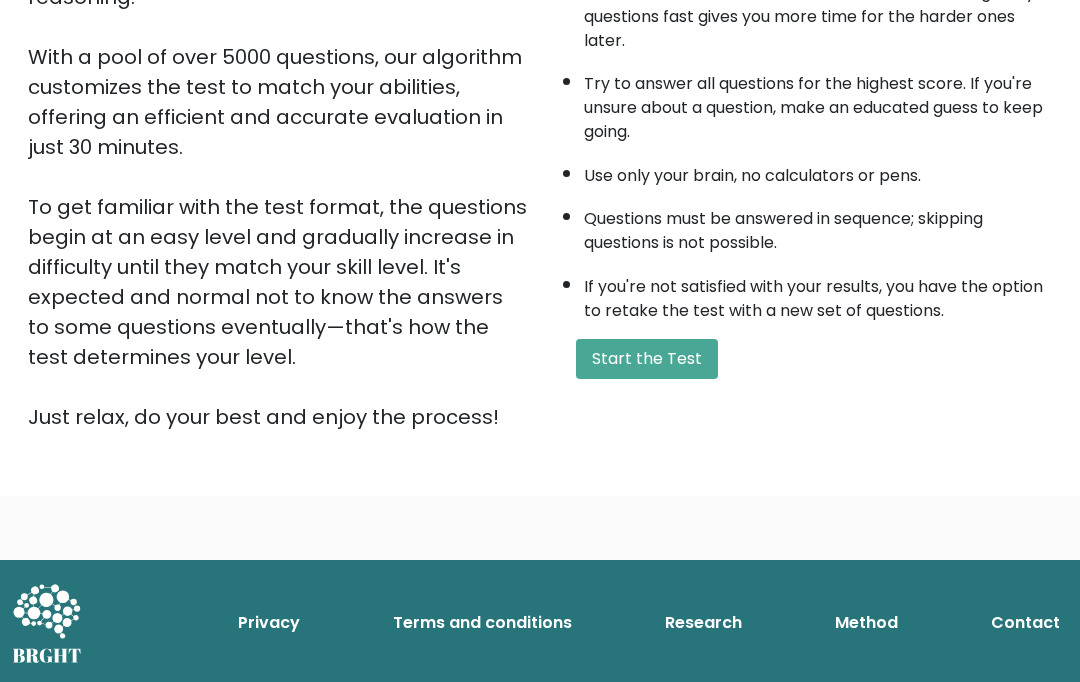 click on "Start the Test" at bounding box center [647, 359] 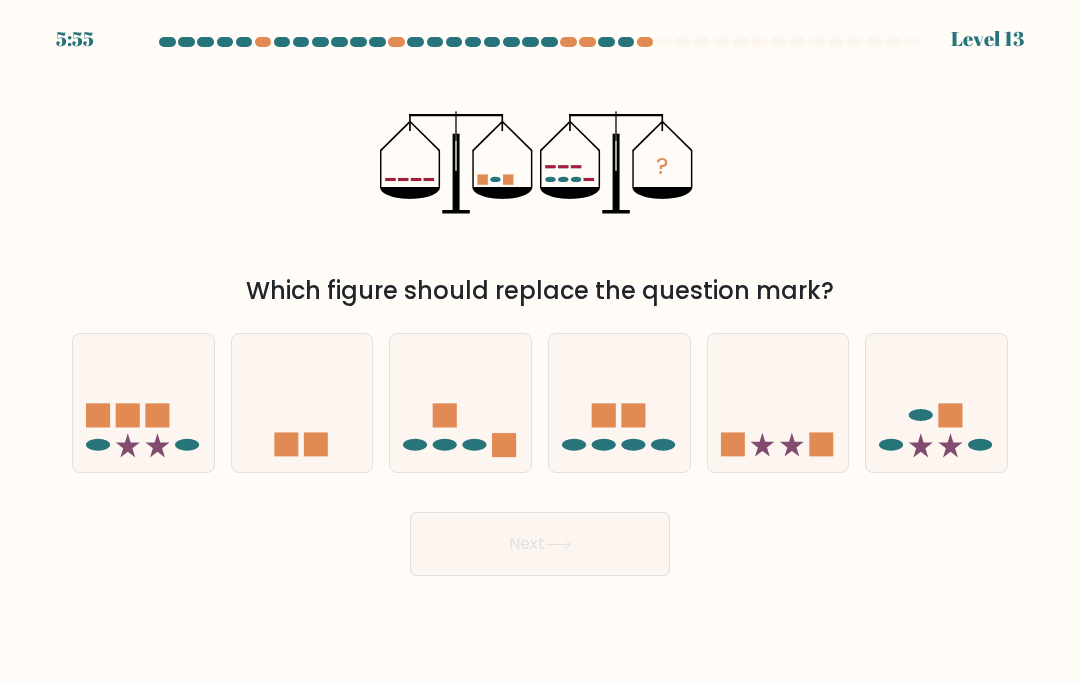 scroll, scrollTop: 0, scrollLeft: 0, axis: both 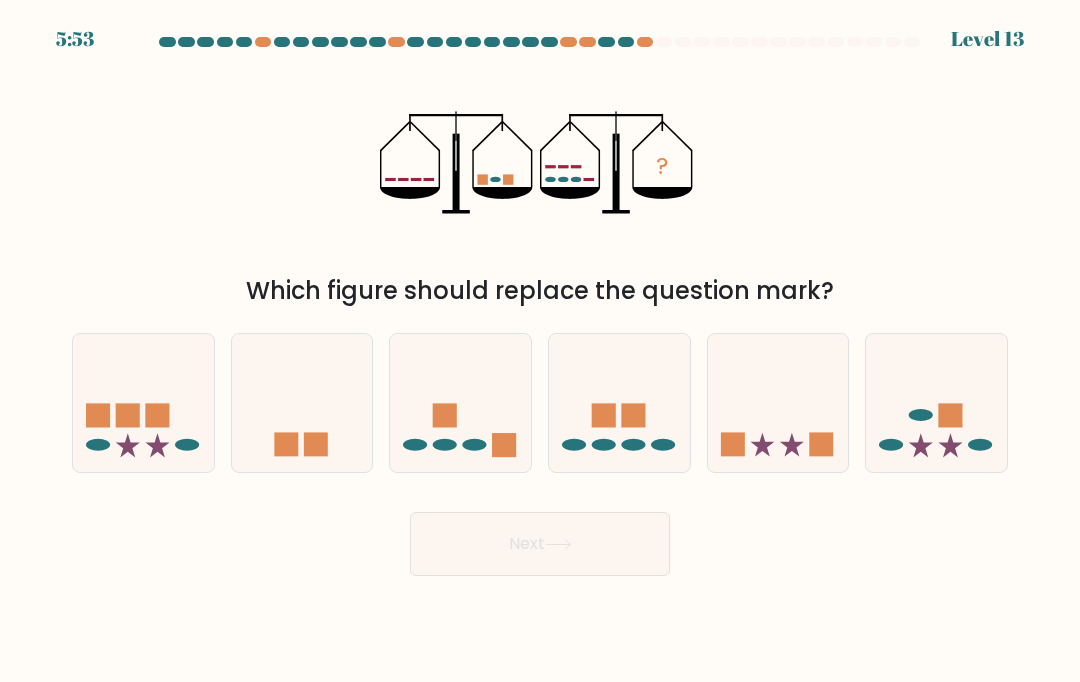 click 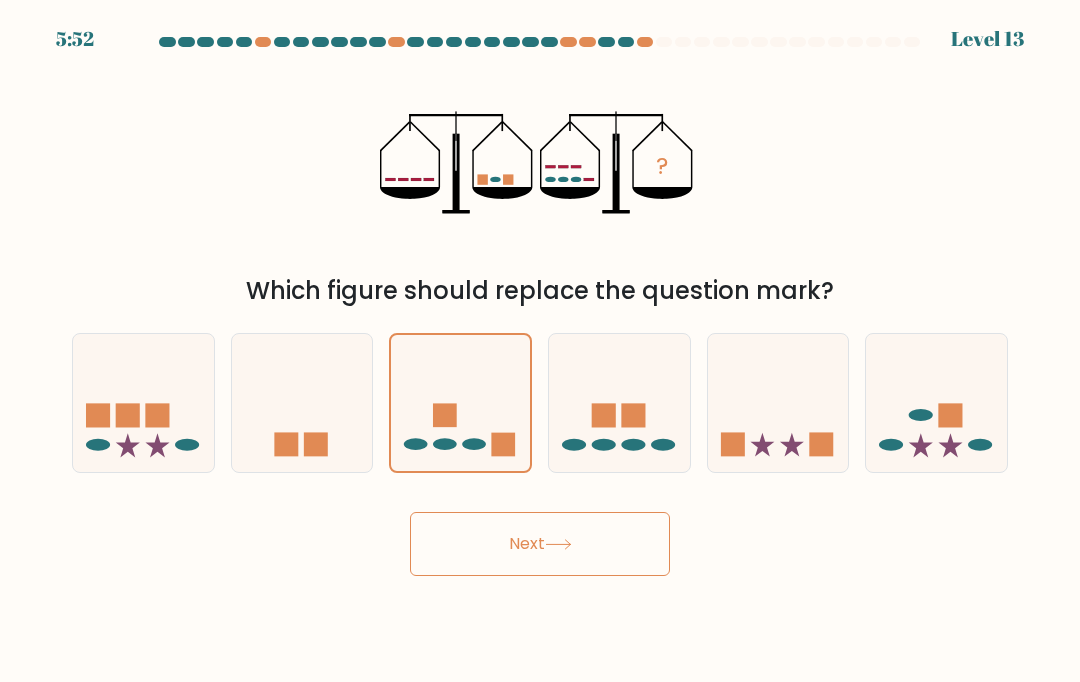 click on "Next" at bounding box center (540, 544) 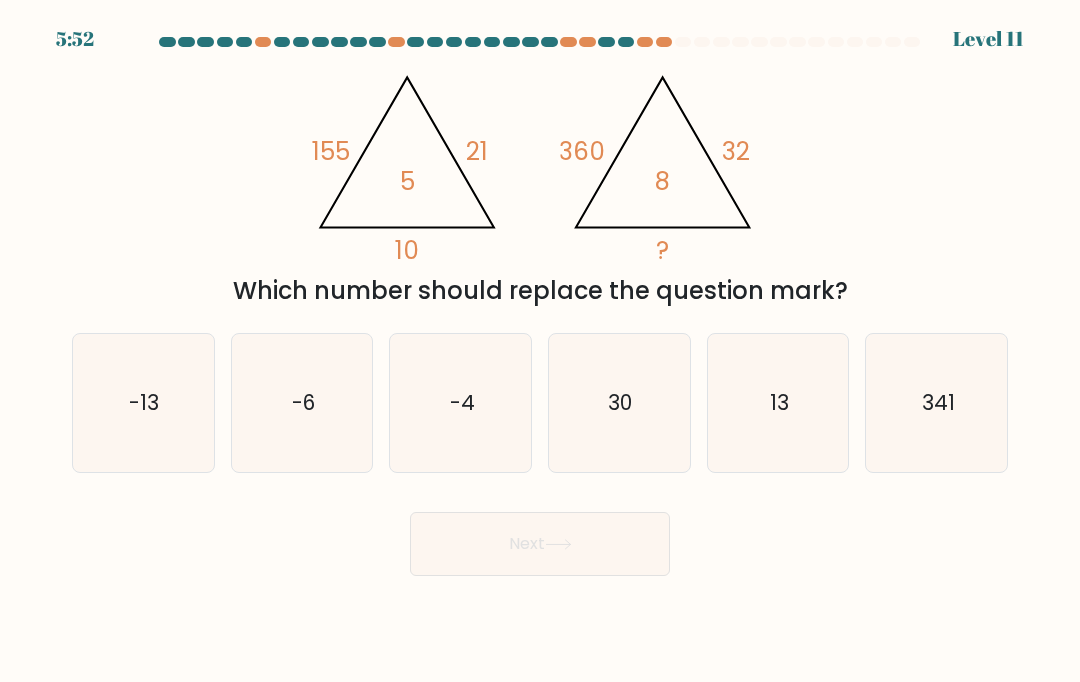click on "-4" 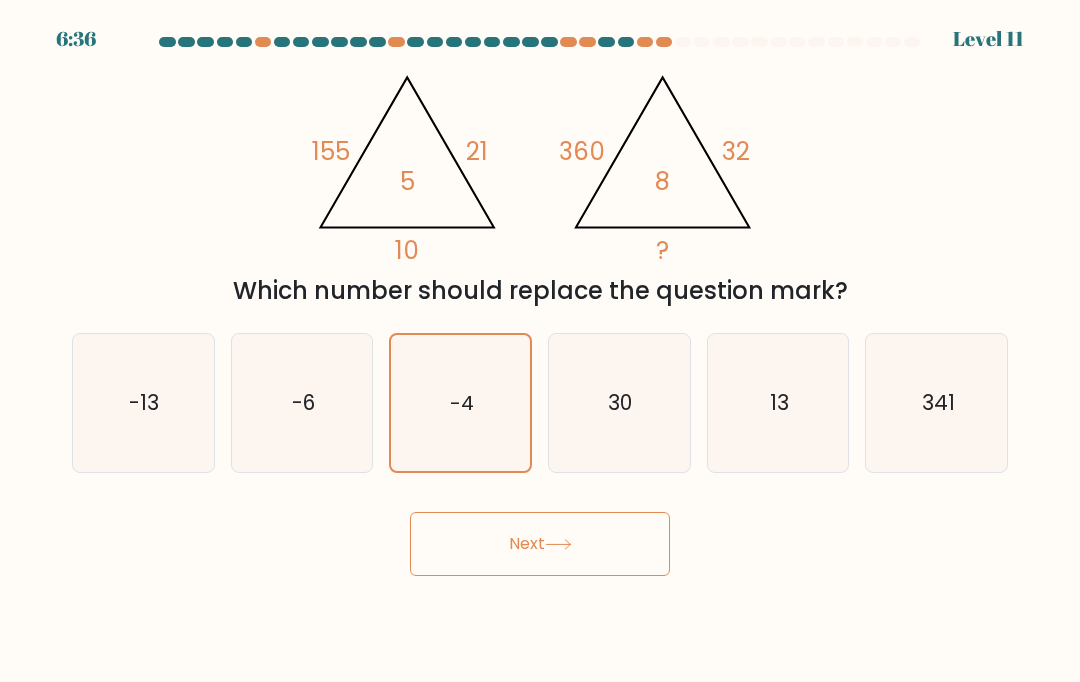 click on "Next" at bounding box center (540, 544) 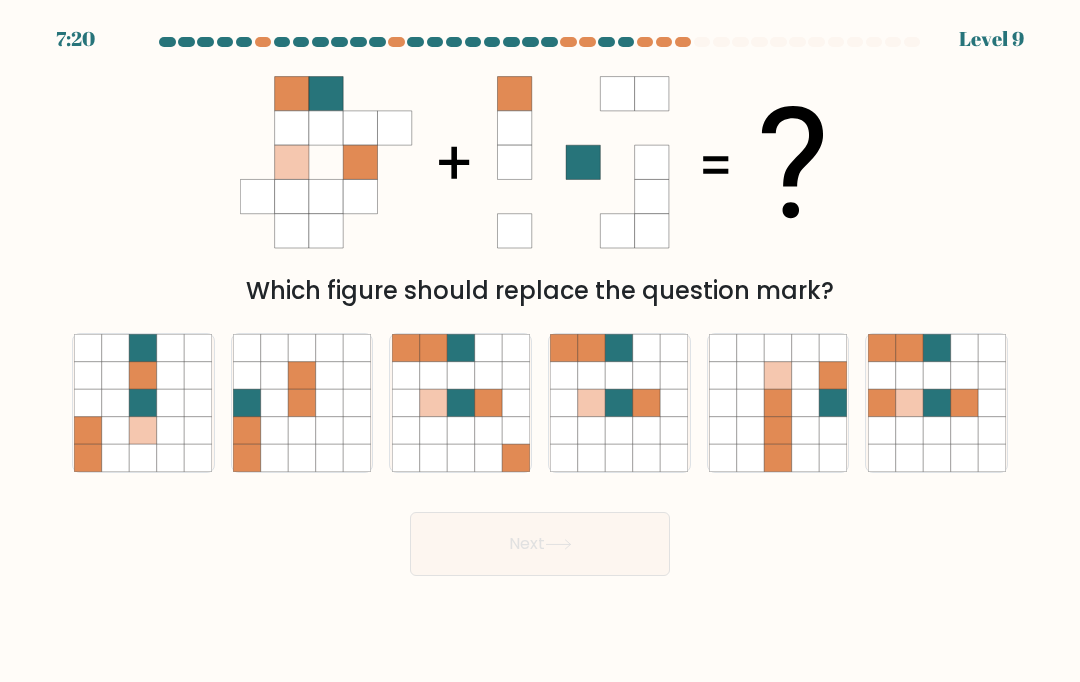 click 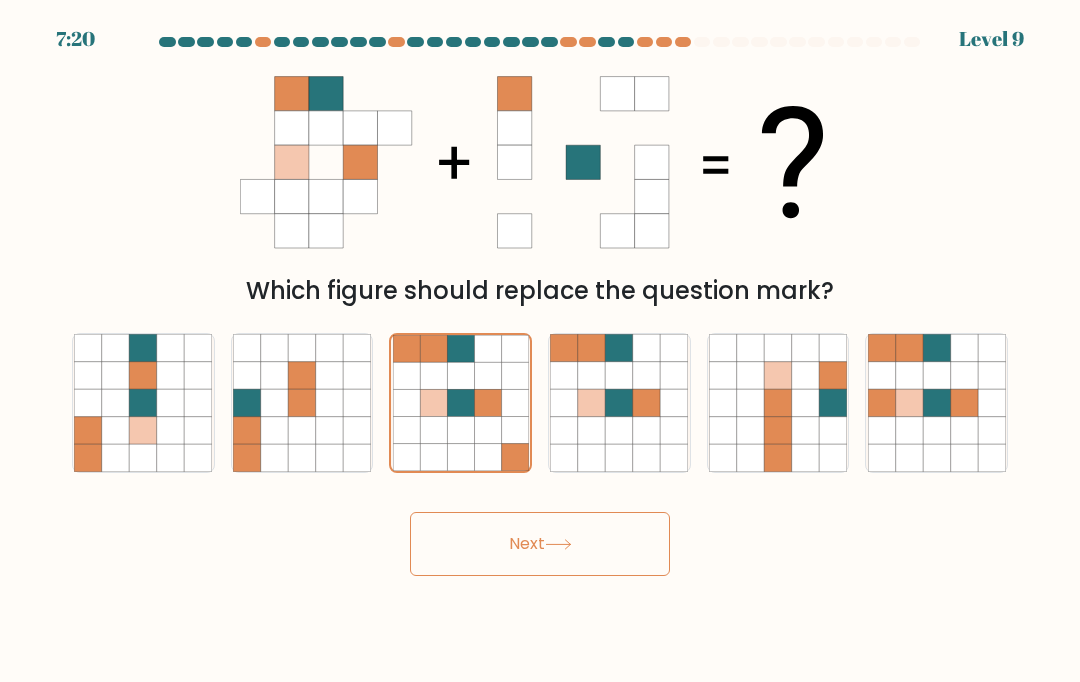 click on "Next" at bounding box center [540, 544] 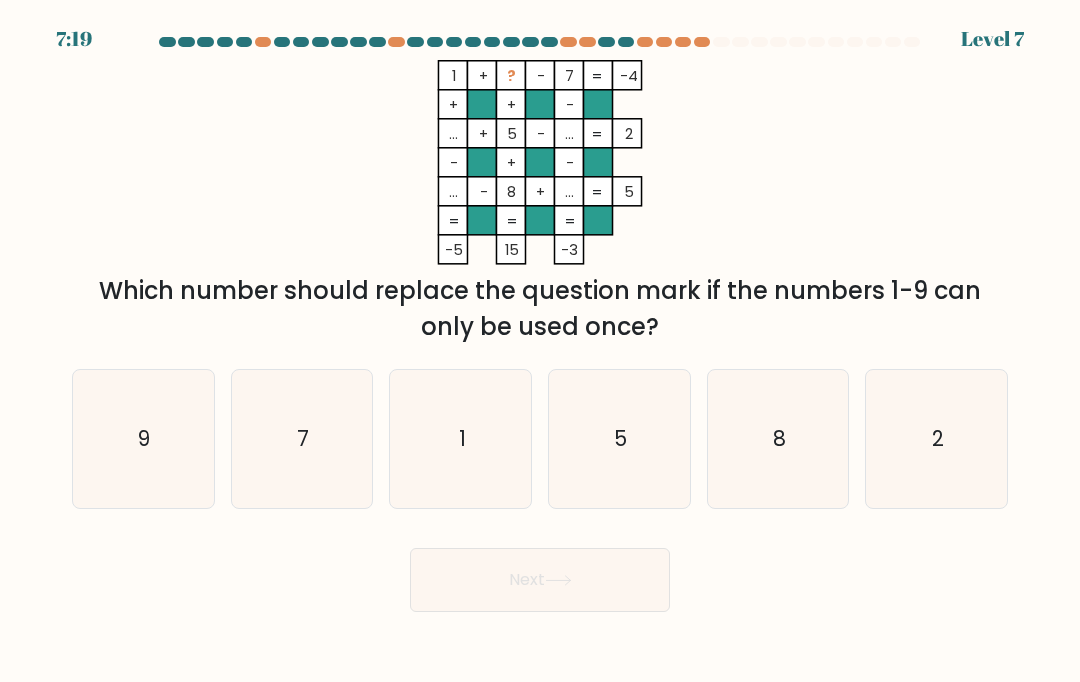 click on "1" 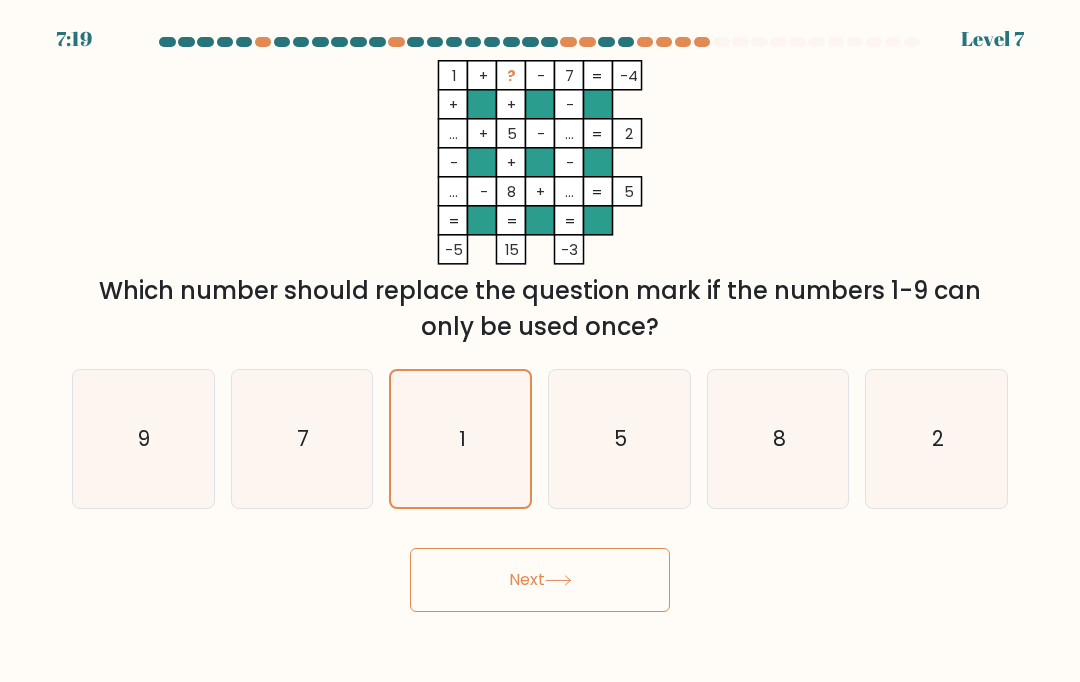 click on "Next" at bounding box center (540, 580) 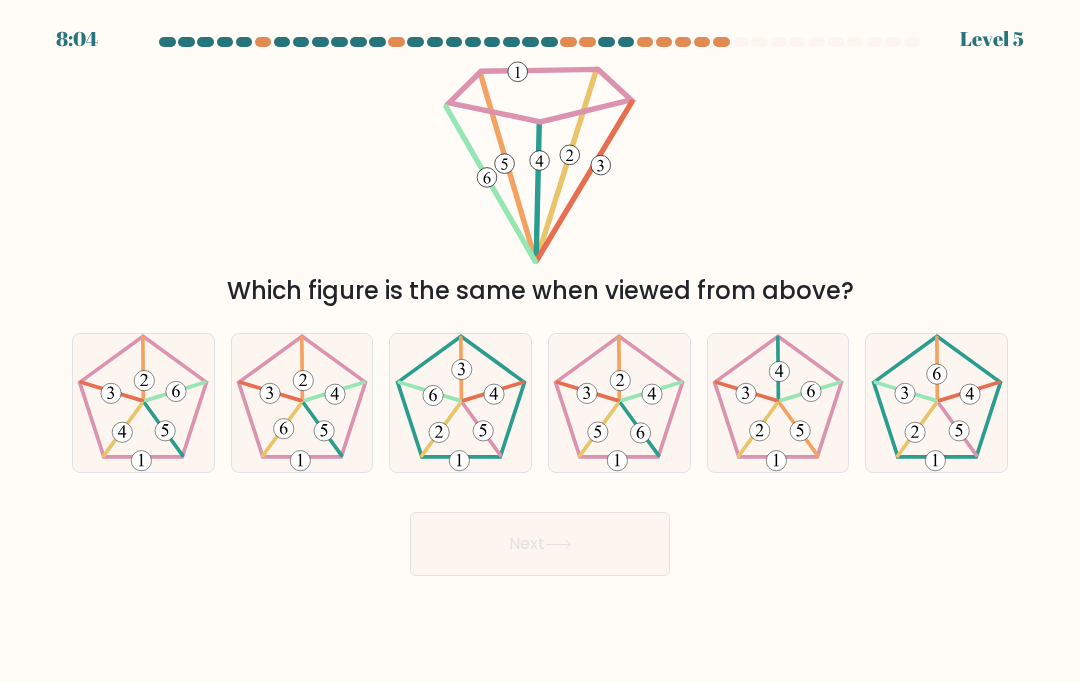 click on "Next" at bounding box center (540, 544) 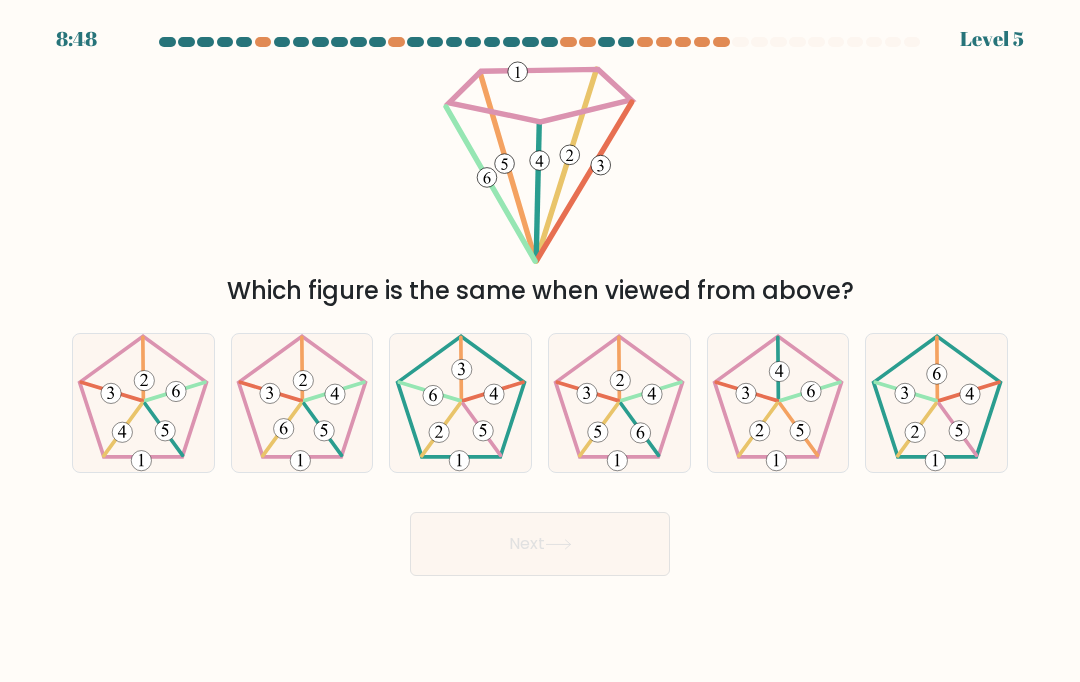 click 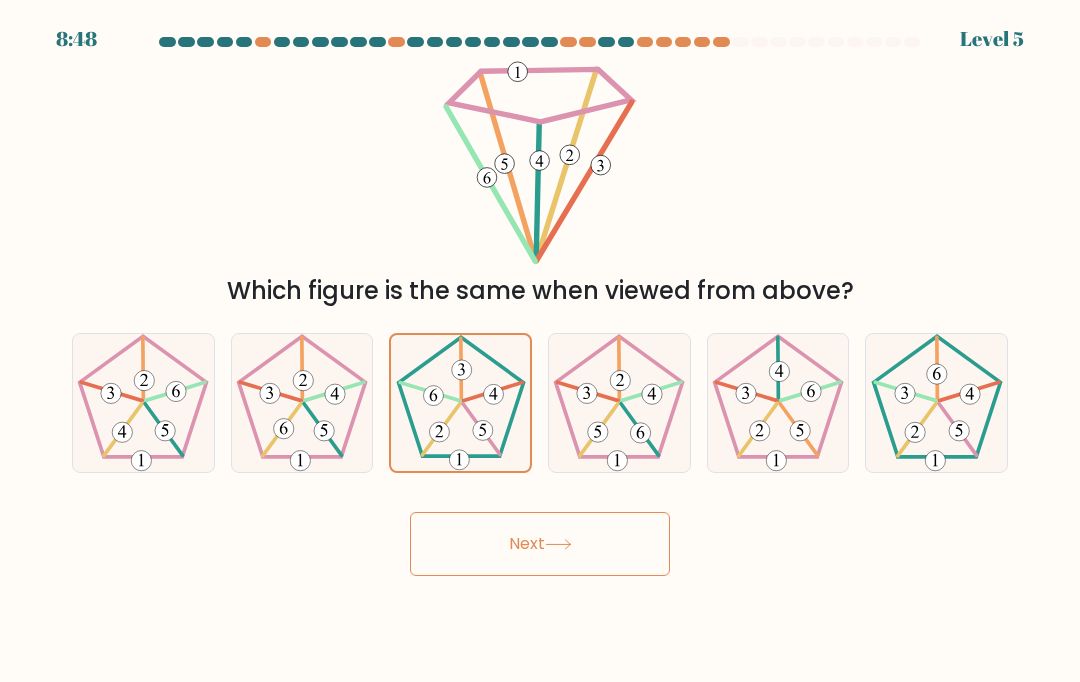 click on "Next" at bounding box center (540, 536) 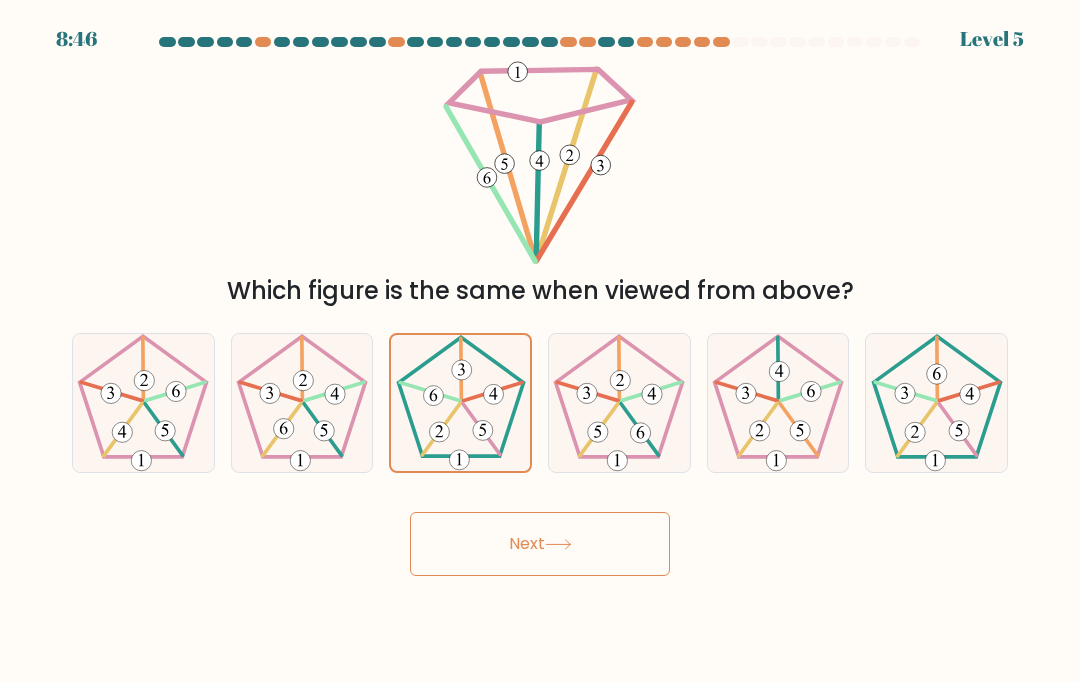 click 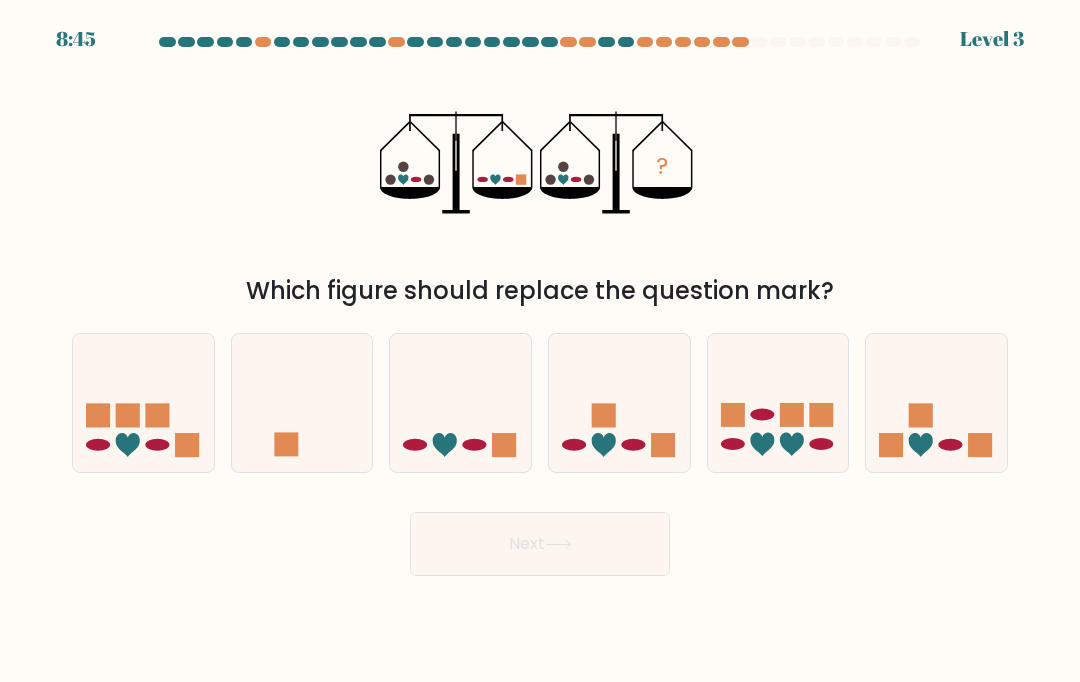 click 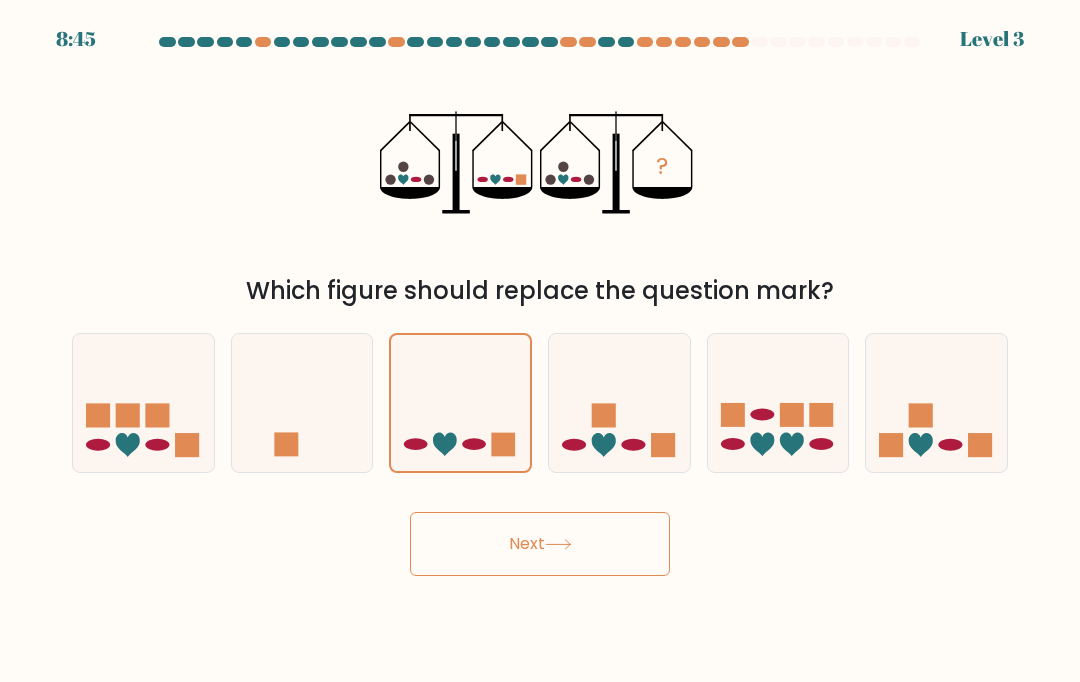 click on "Next" at bounding box center [540, 544] 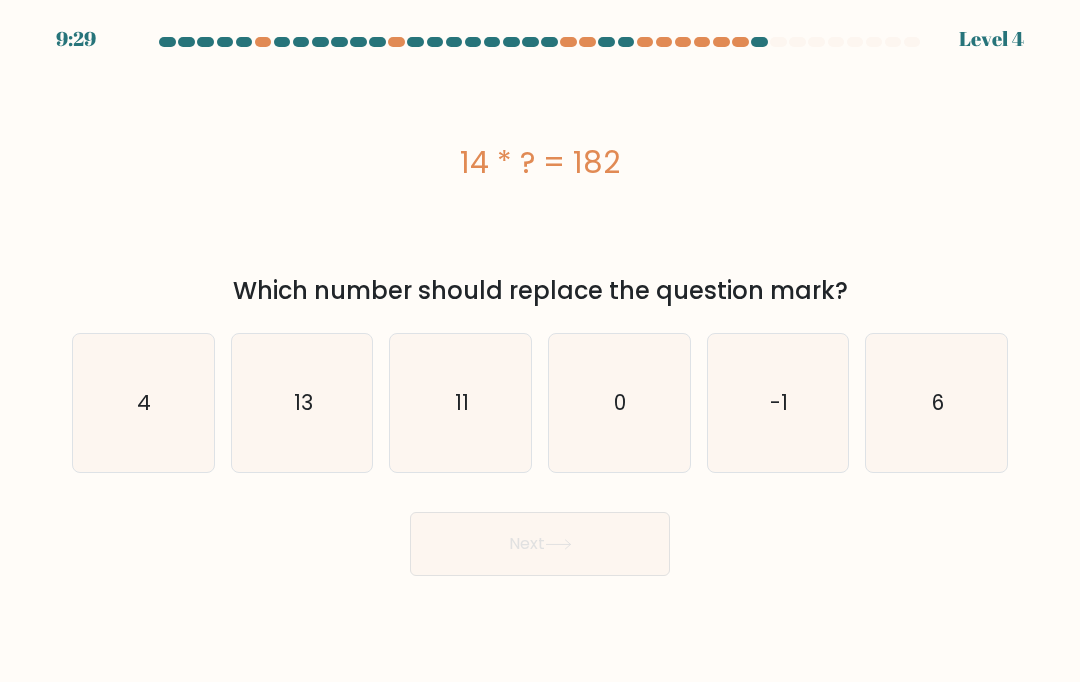 click on "11" 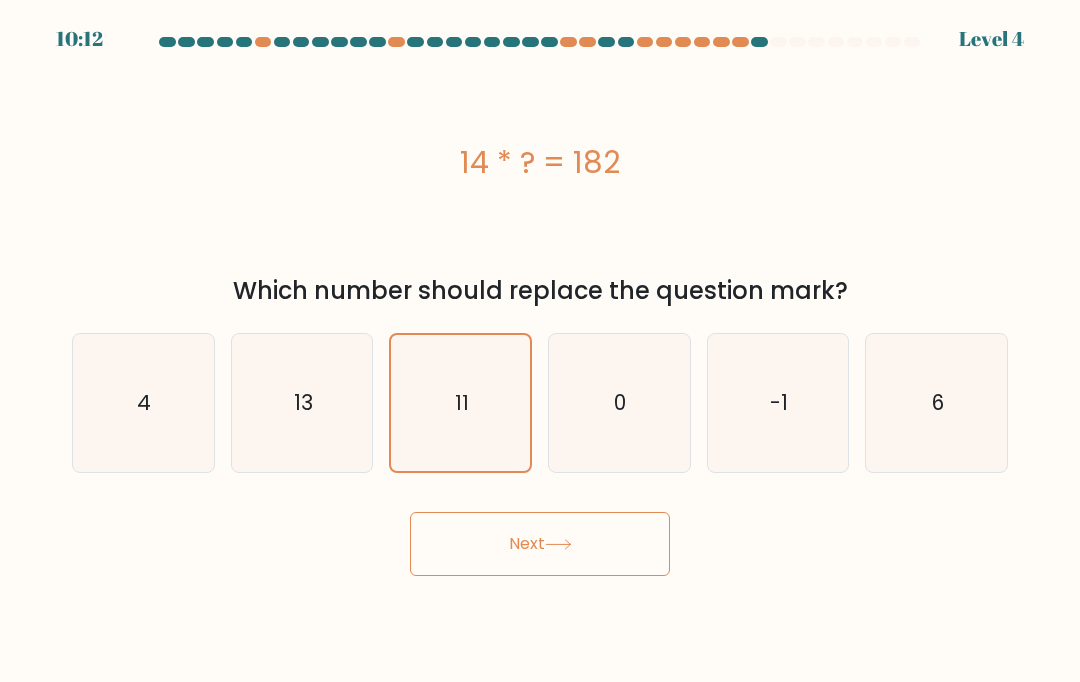 click on "Next" at bounding box center [540, 544] 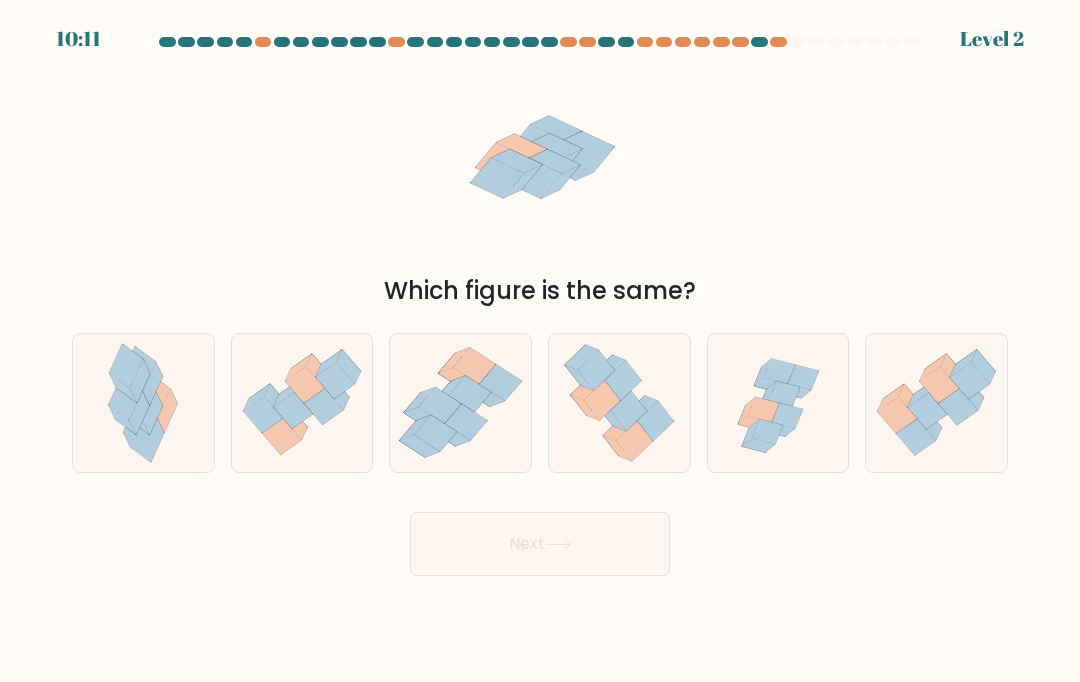 click 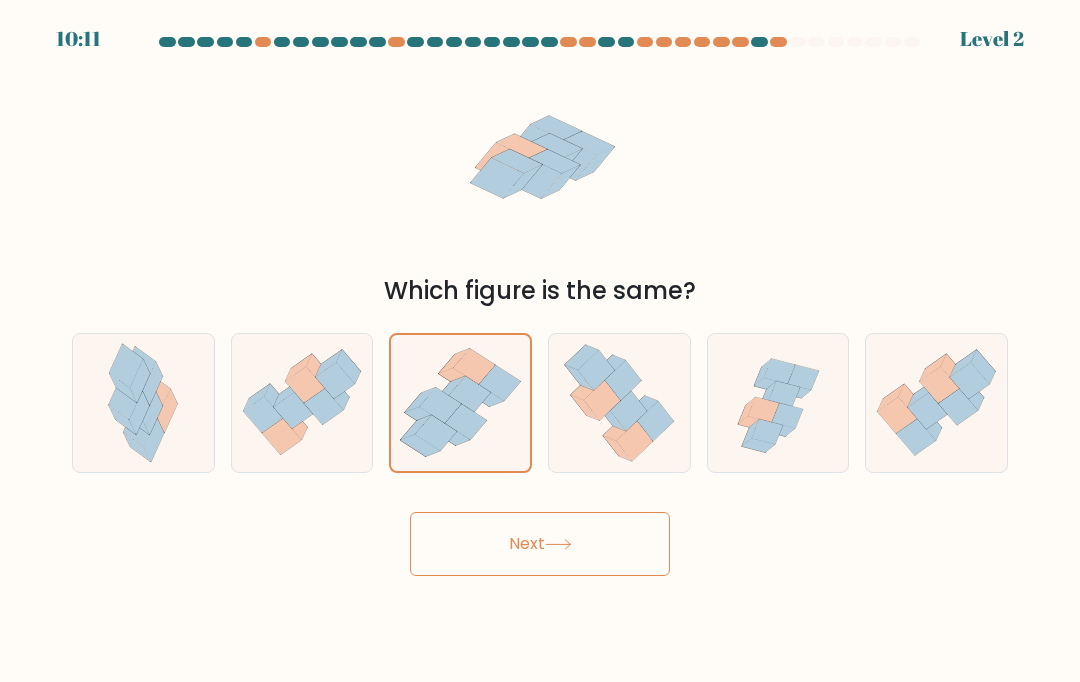 click on "Next" at bounding box center (540, 544) 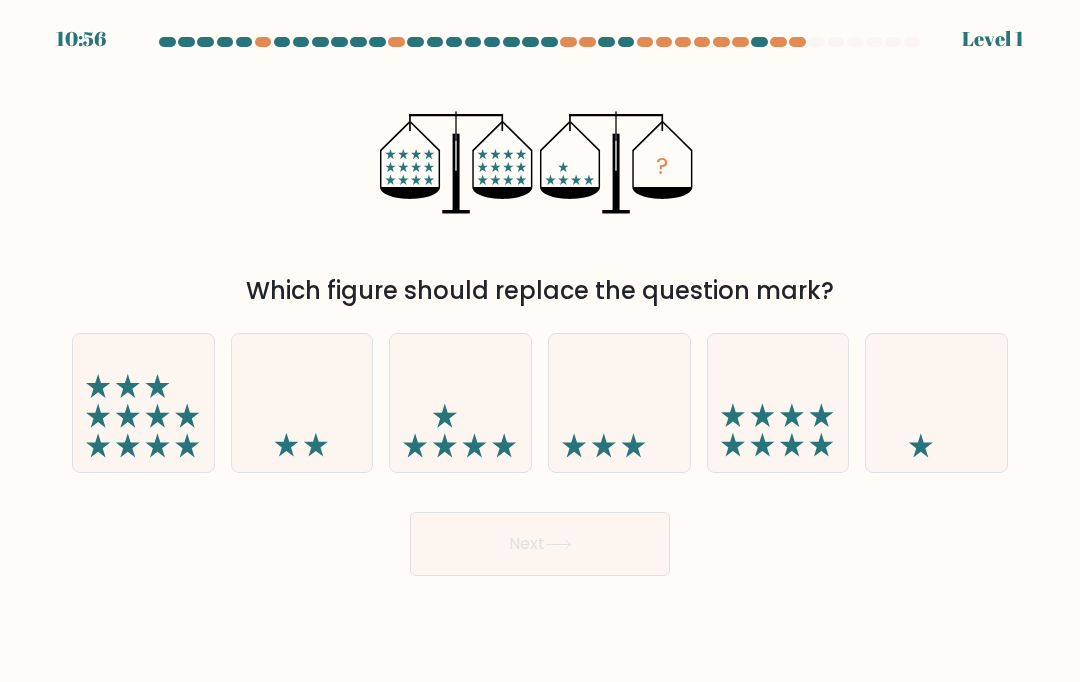 click 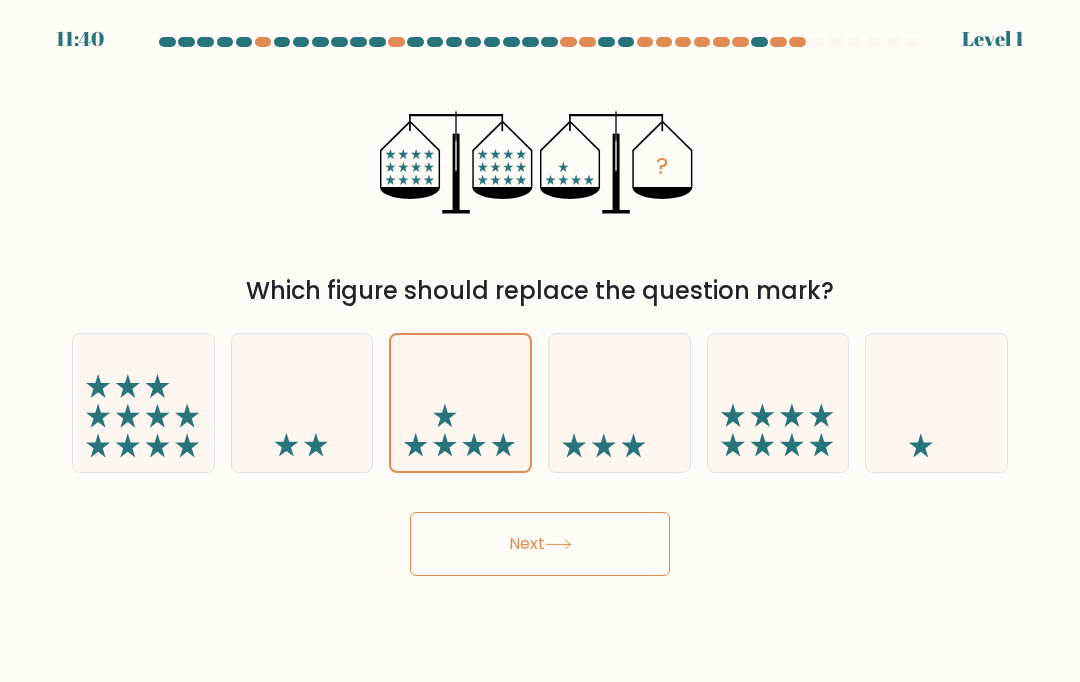 click on "Next" at bounding box center (540, 544) 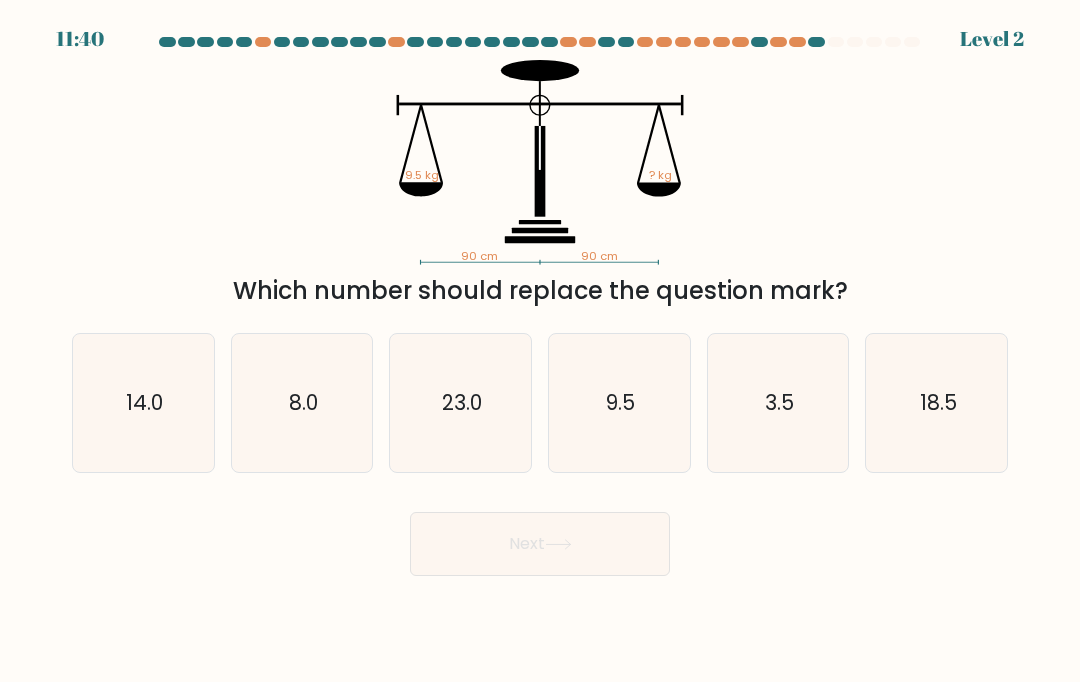 click on "23.0" 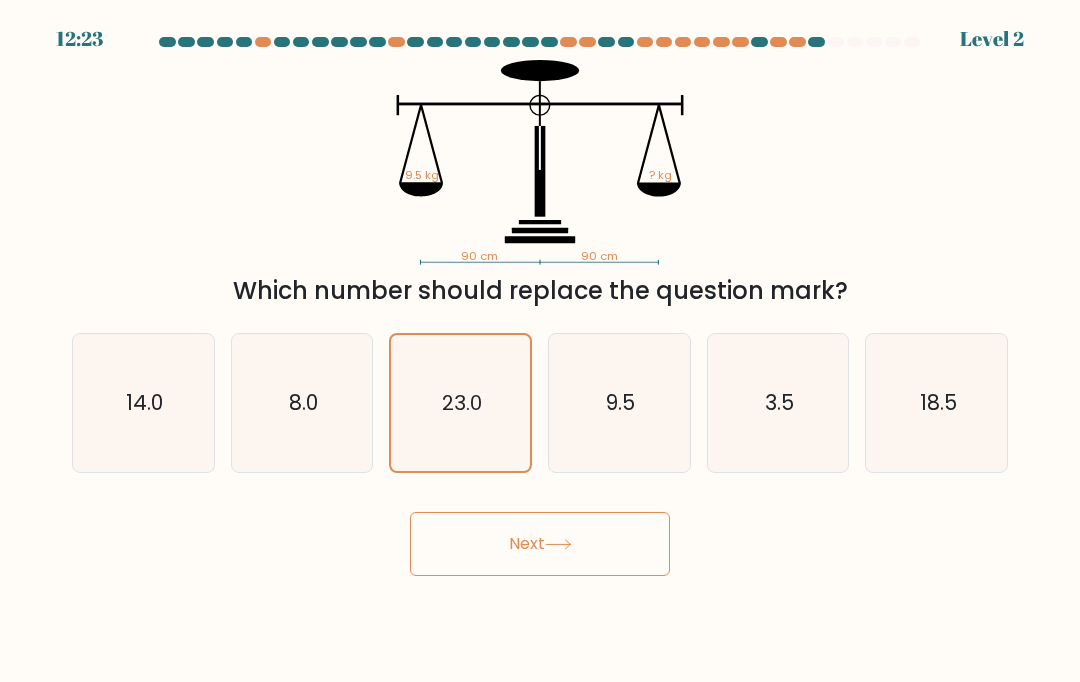 click on "Next" at bounding box center (540, 544) 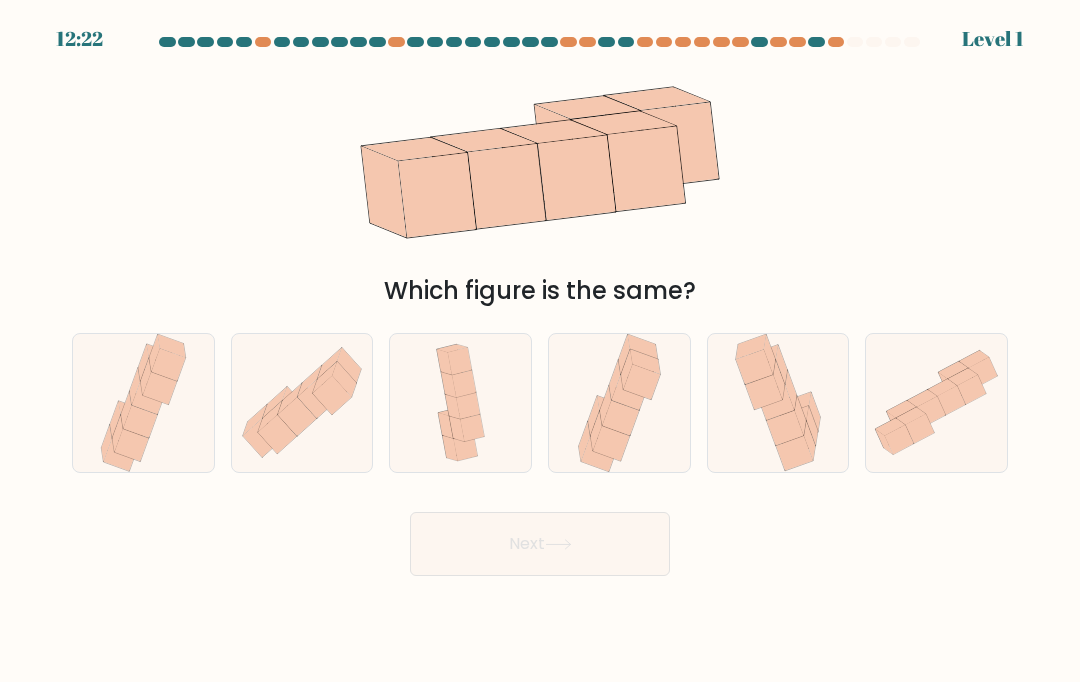 click 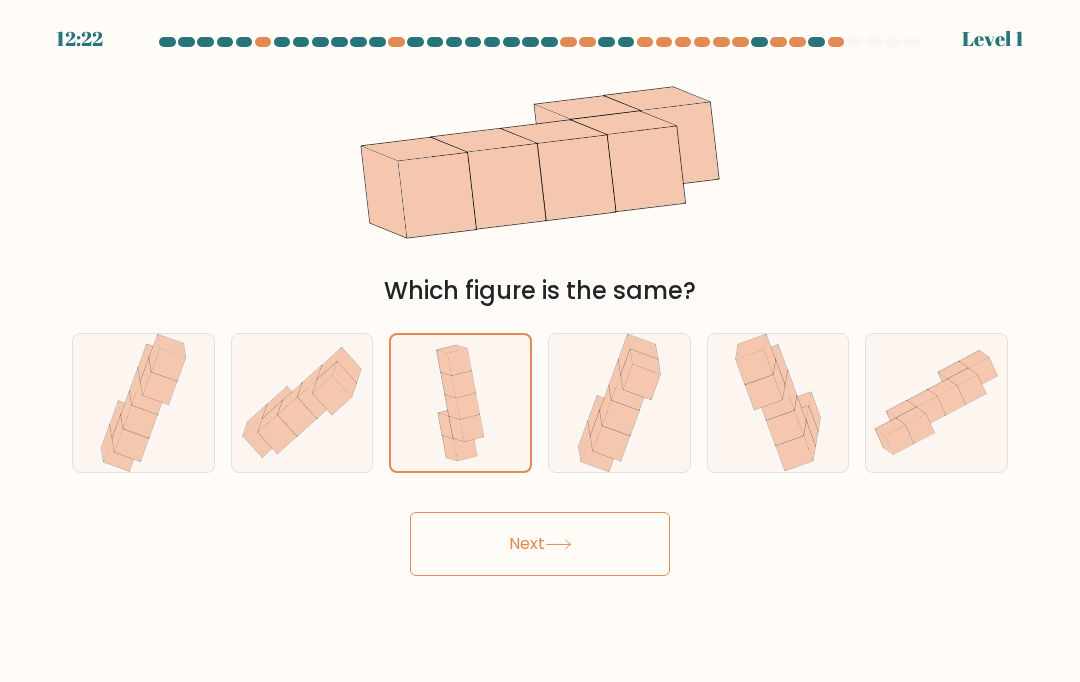 click on "Next" at bounding box center [540, 544] 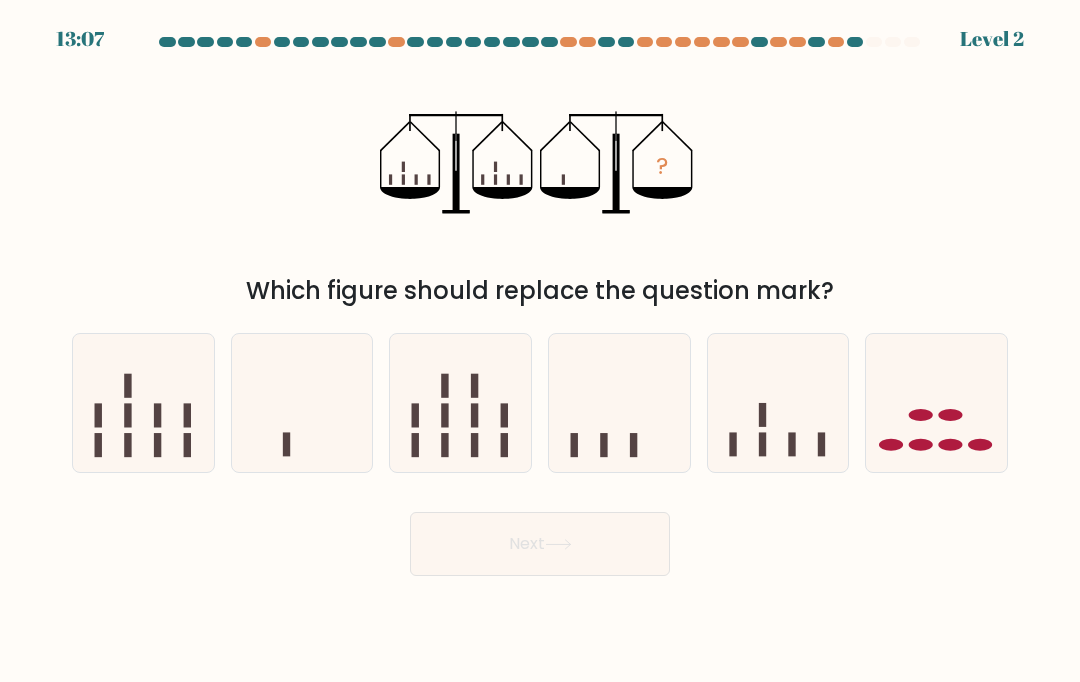click 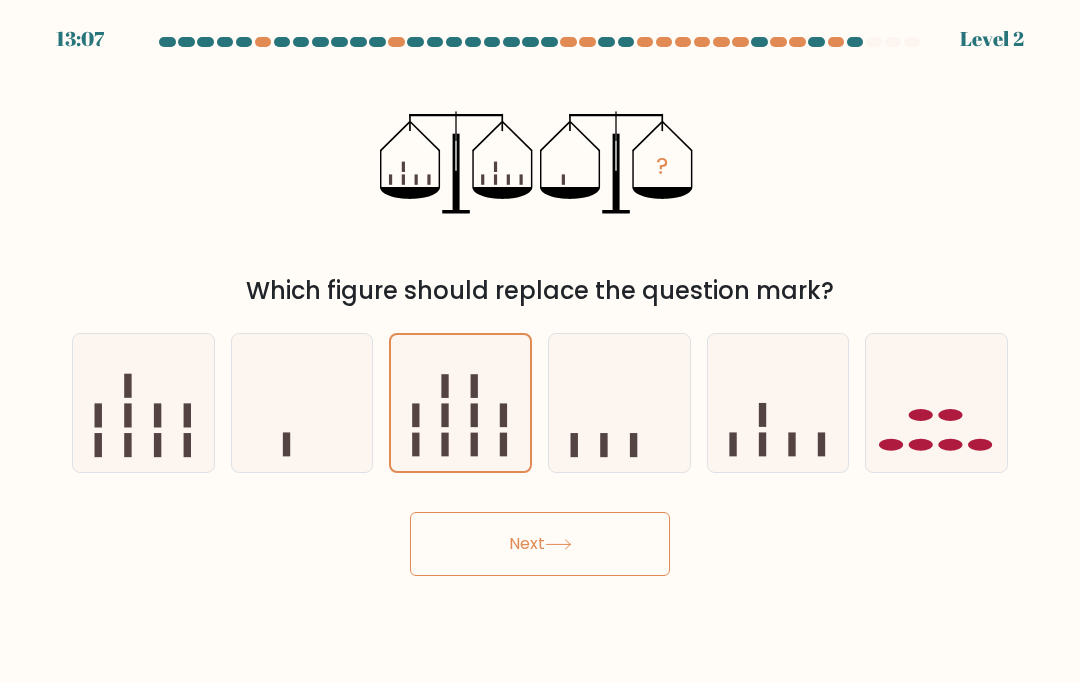 click on "Next" at bounding box center (540, 544) 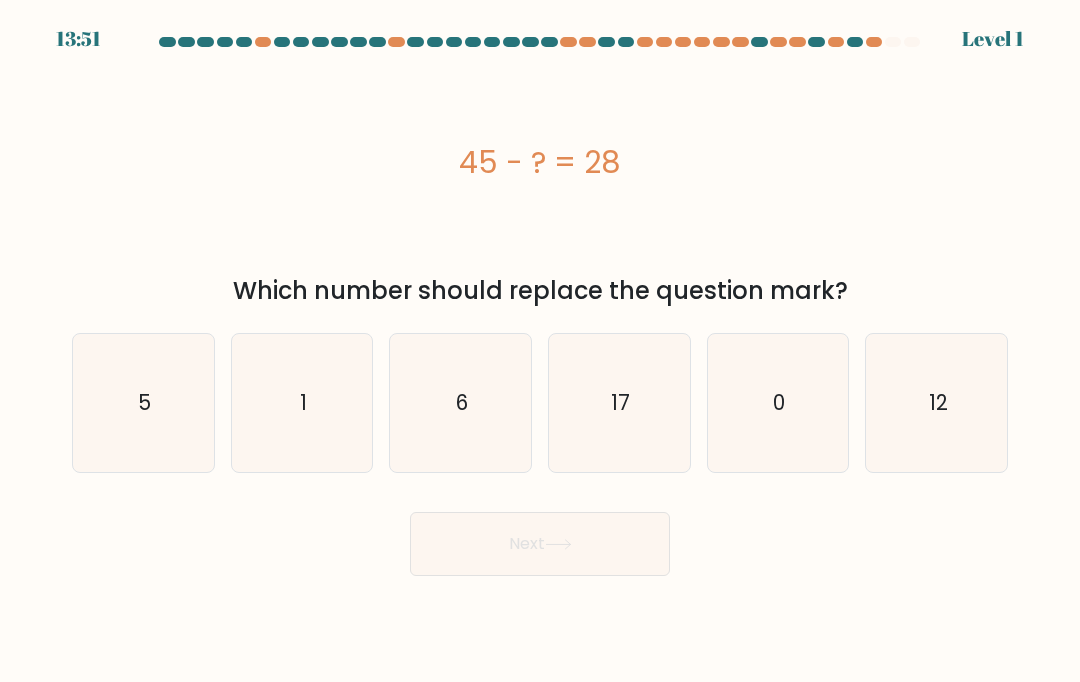 click on "6" 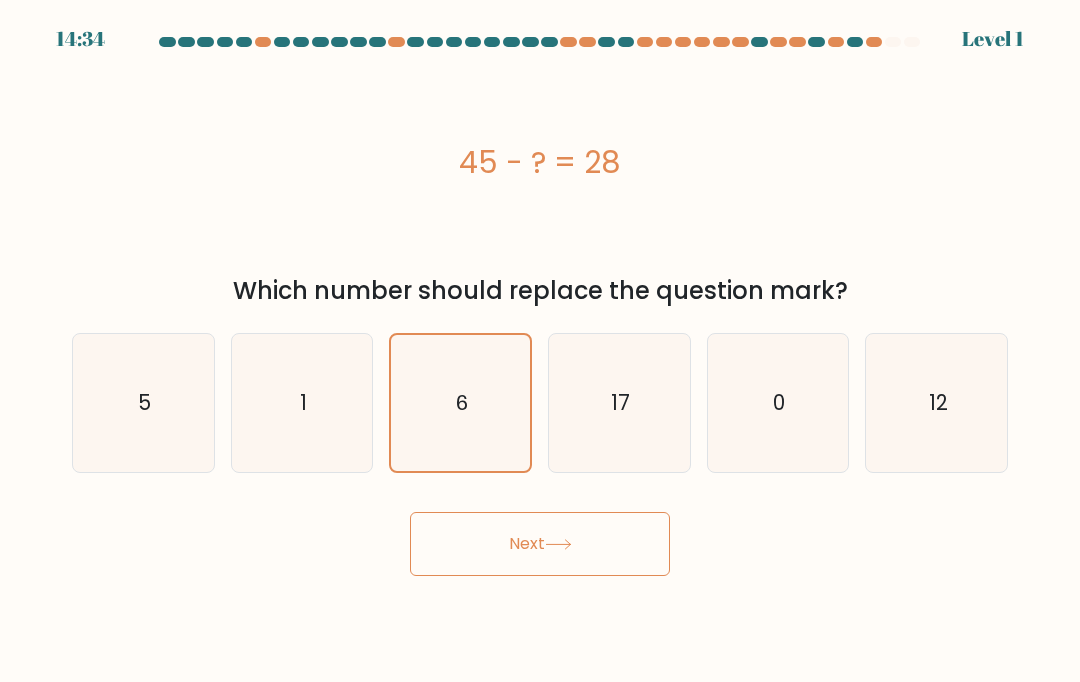 click on "Next" at bounding box center (540, 544) 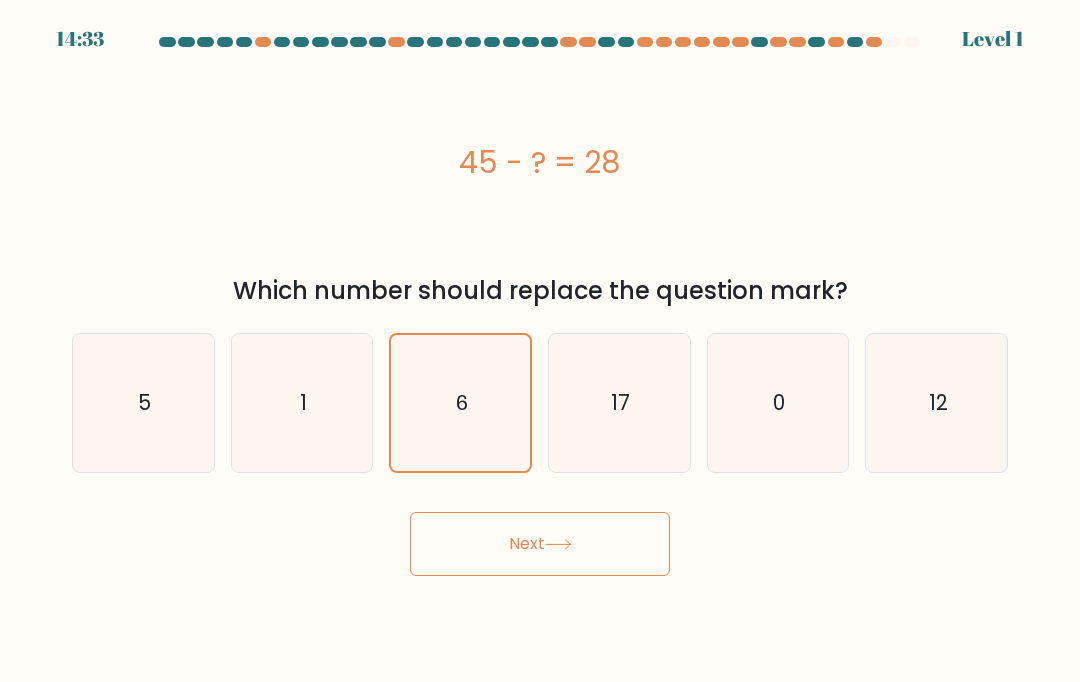 click on "6" 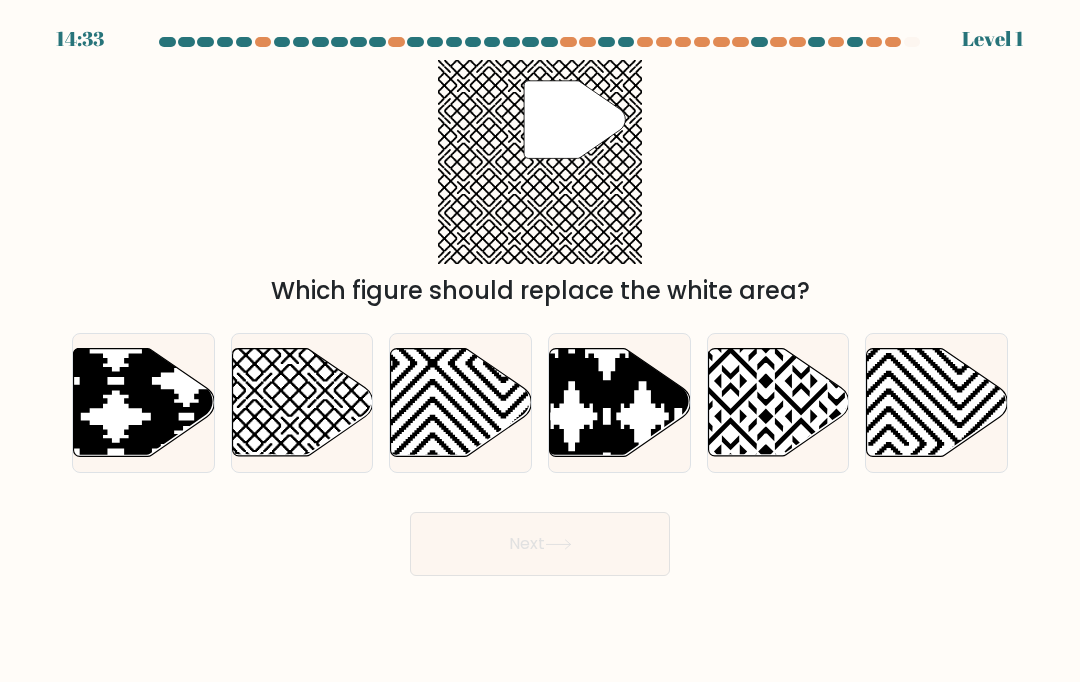 click on "Next" at bounding box center [540, 544] 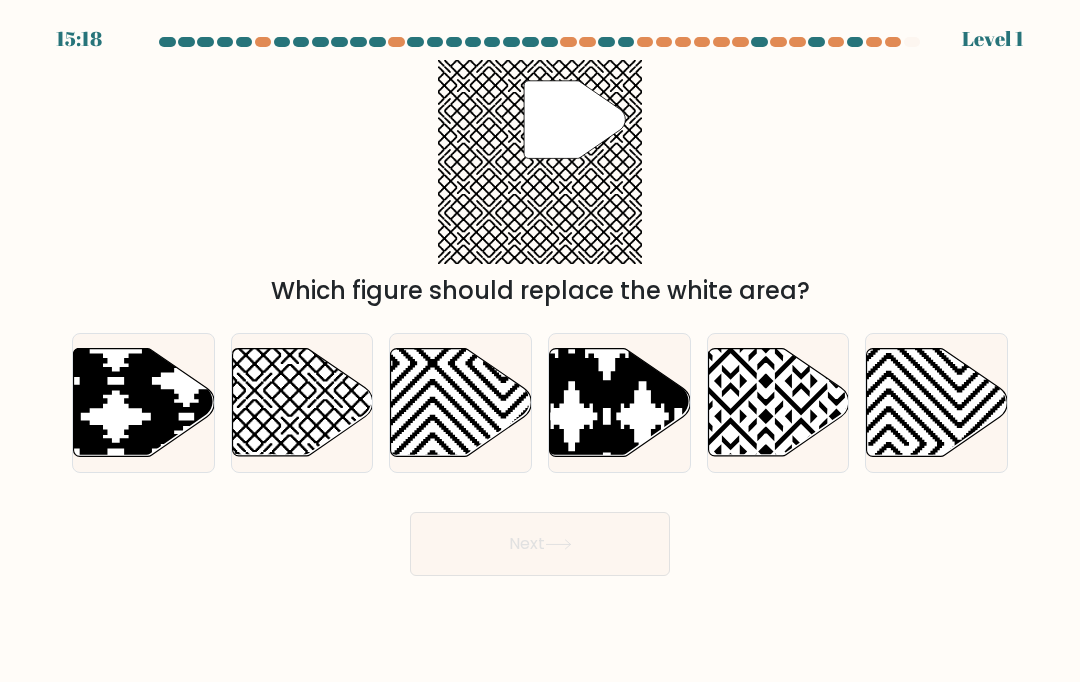 click 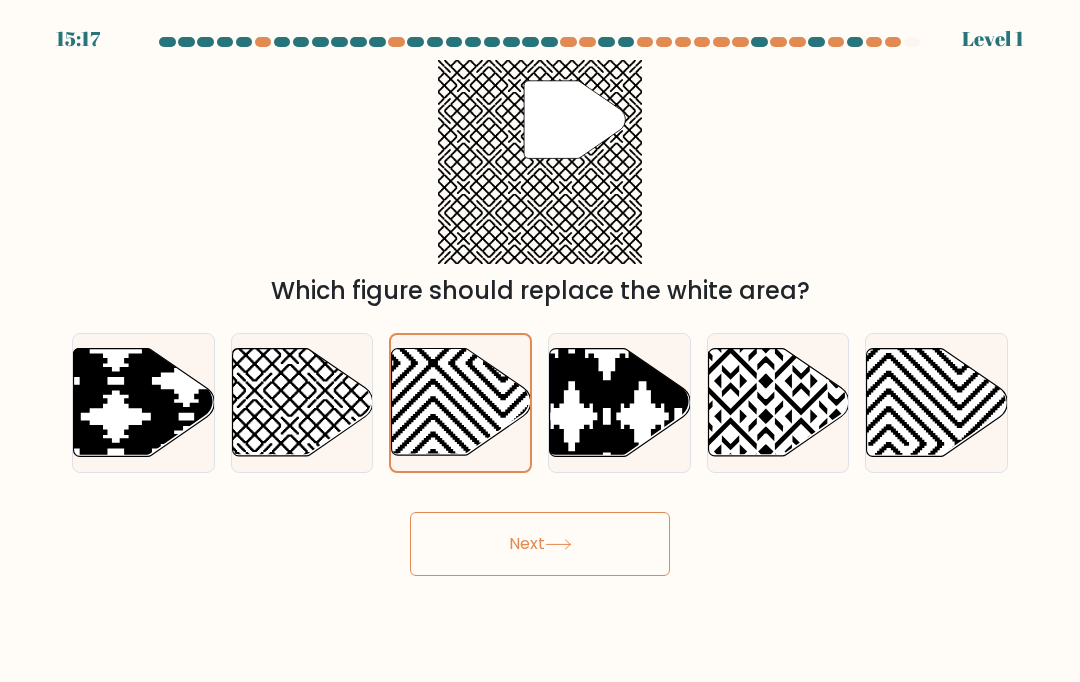 click 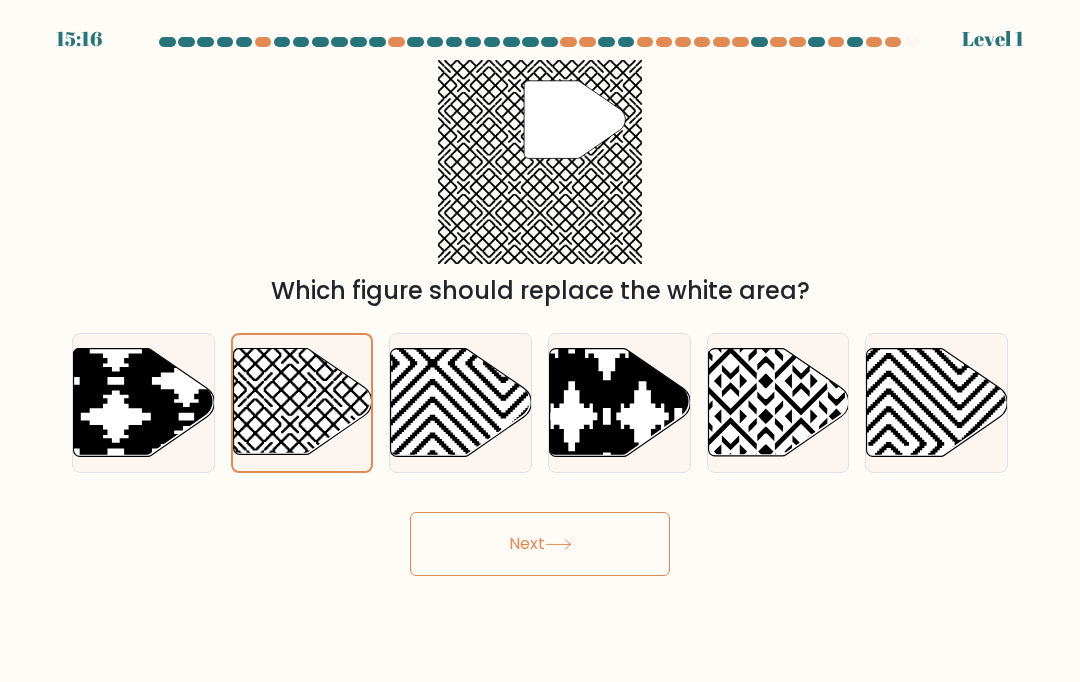 click on "Next" at bounding box center [540, 544] 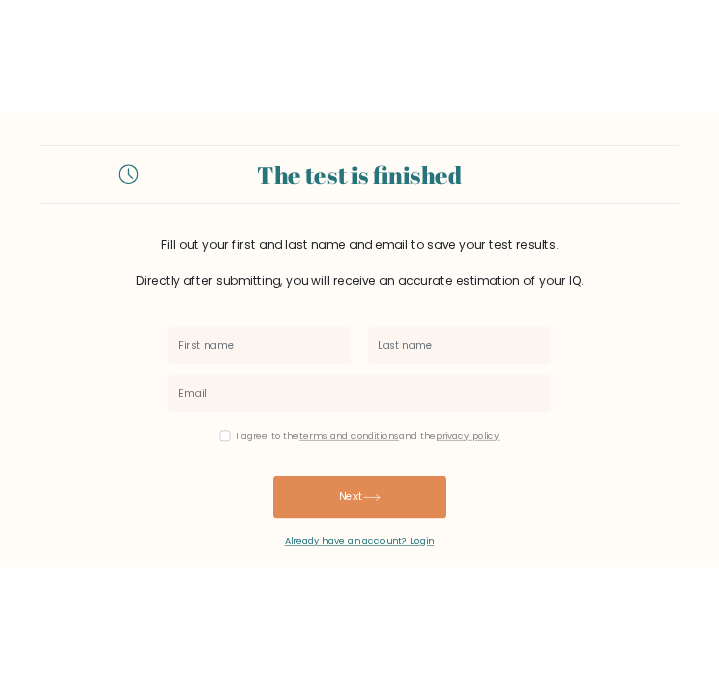 scroll, scrollTop: 0, scrollLeft: 0, axis: both 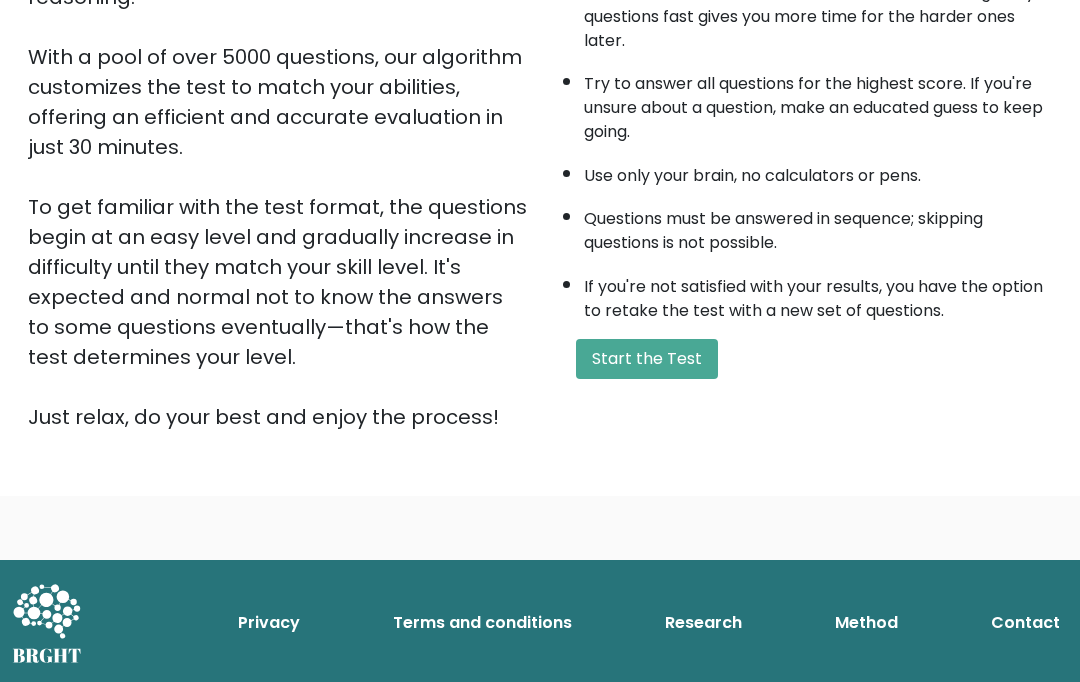 click on "Start the Test" at bounding box center [647, 359] 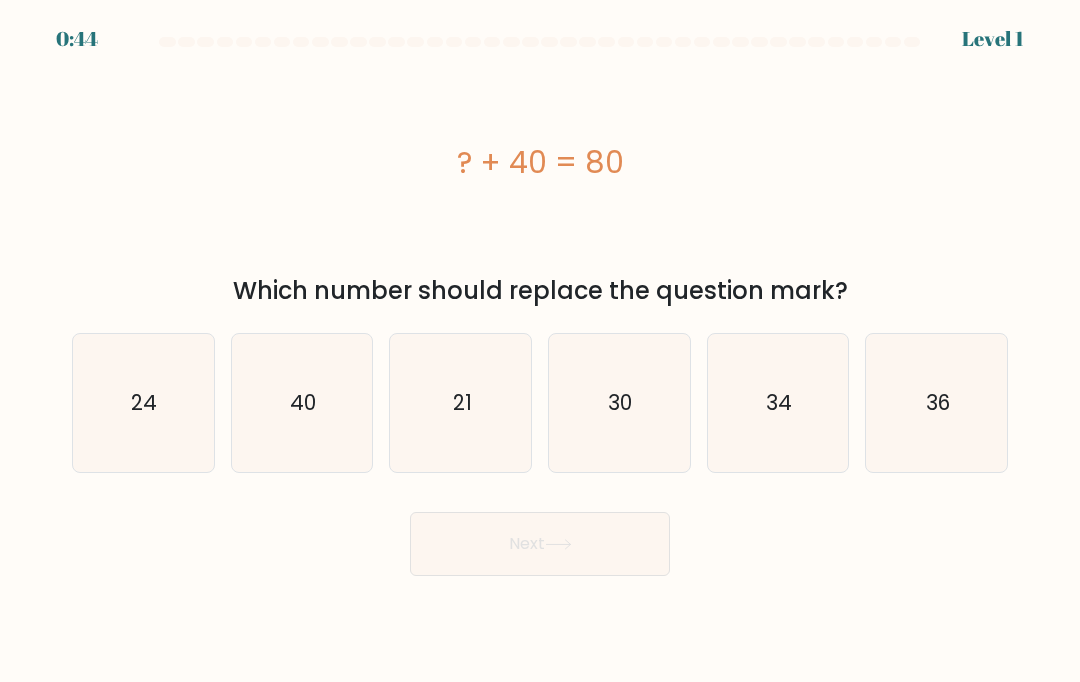 scroll, scrollTop: 0, scrollLeft: 0, axis: both 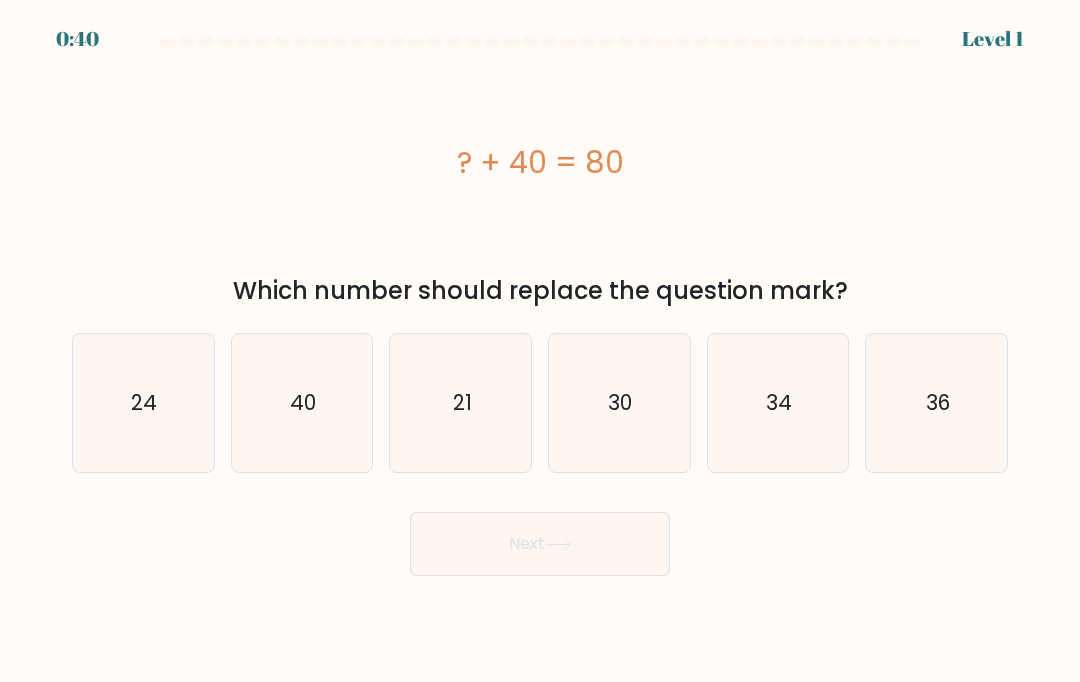 click on "40" 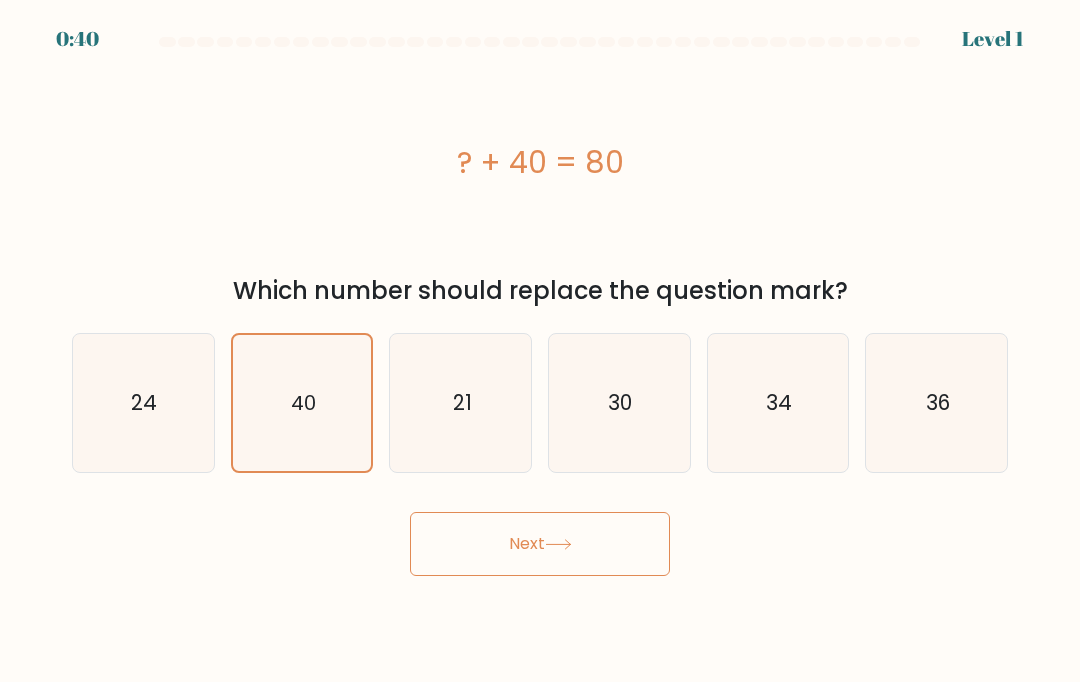 click on "Next" at bounding box center (540, 544) 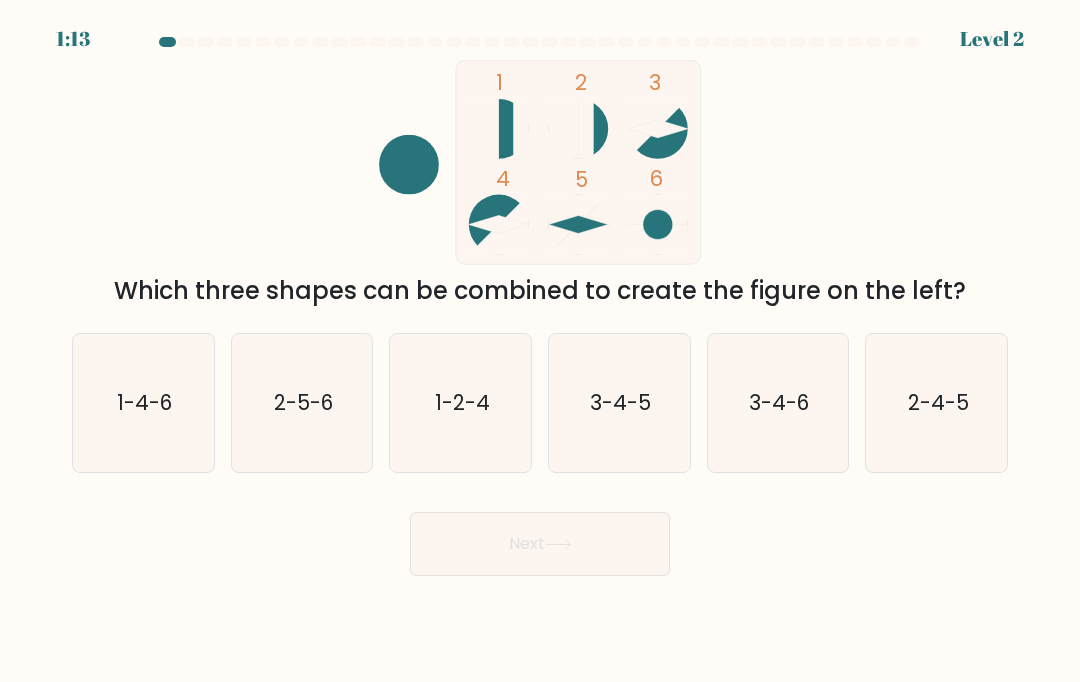 click on "3-4-5" 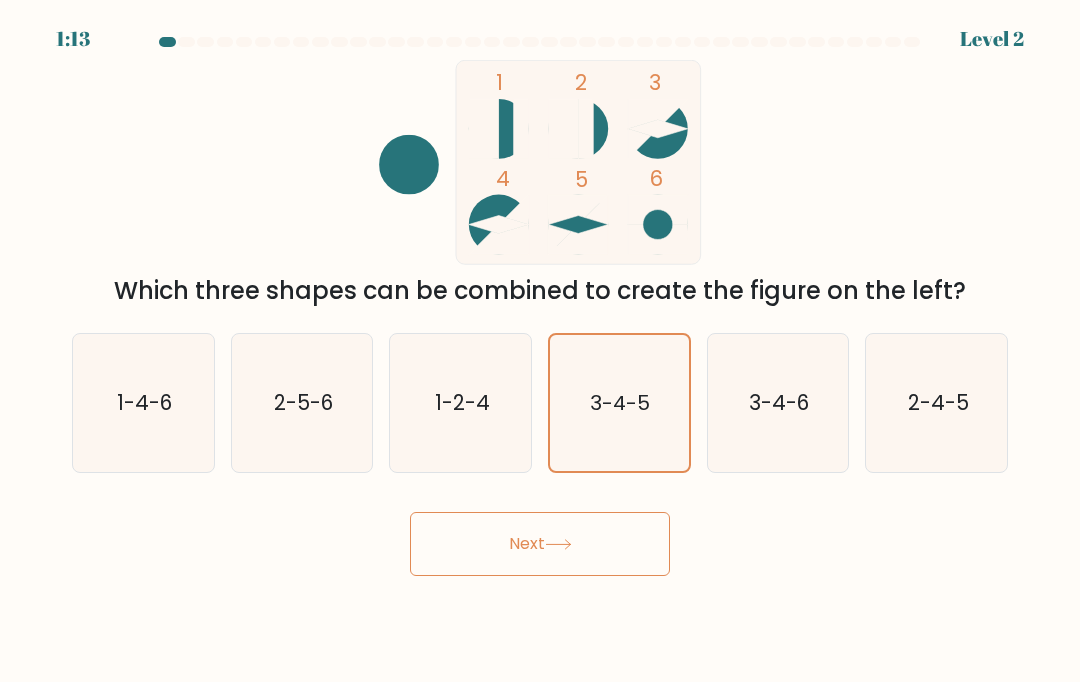 click on "Next" at bounding box center [540, 544] 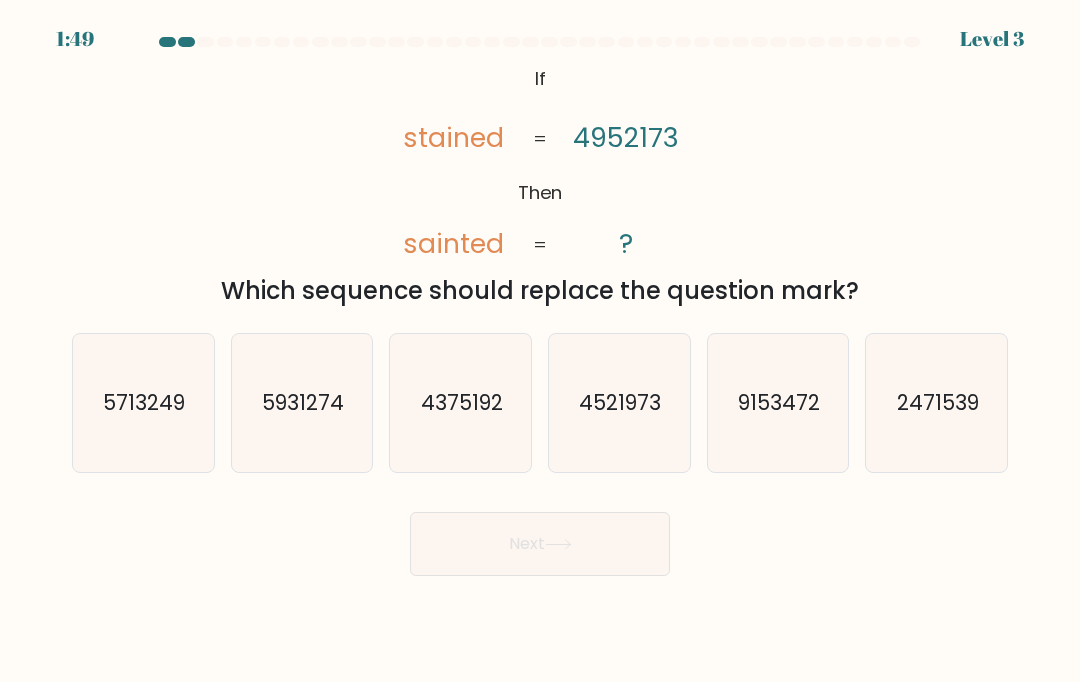 click on "4521973" 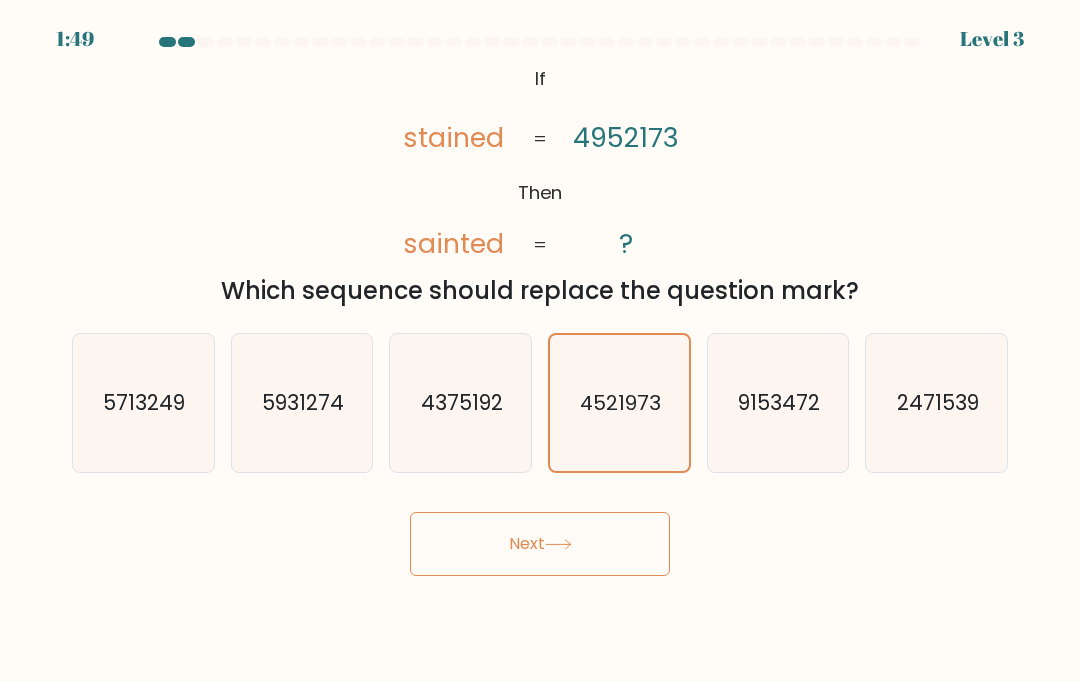 click on "Next" at bounding box center [540, 544] 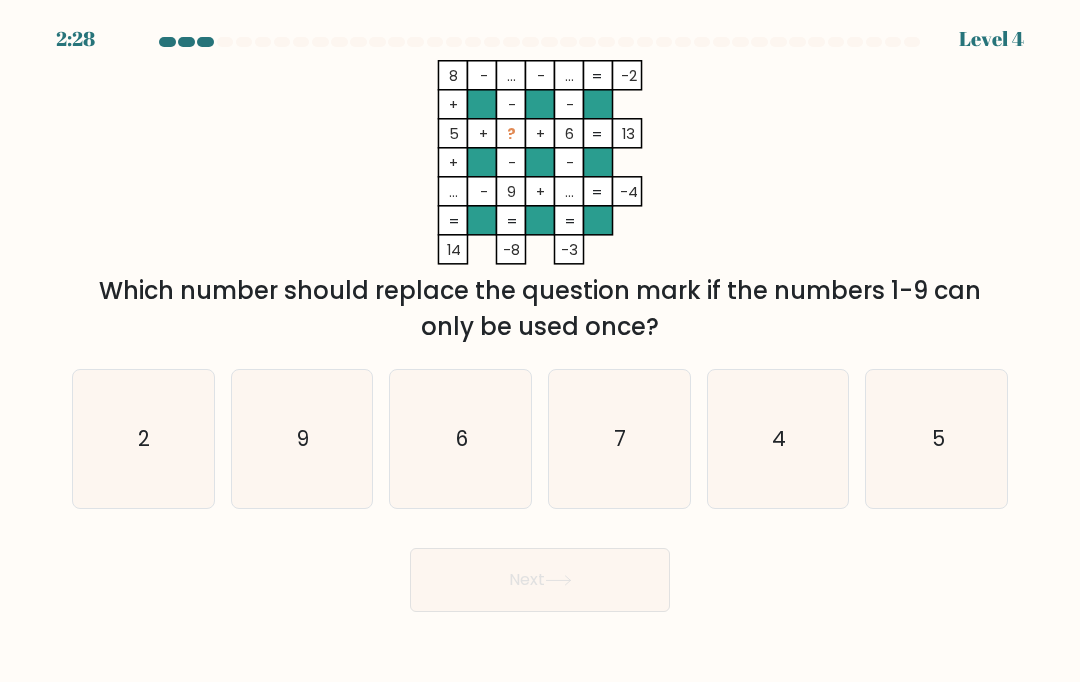 click on "2" 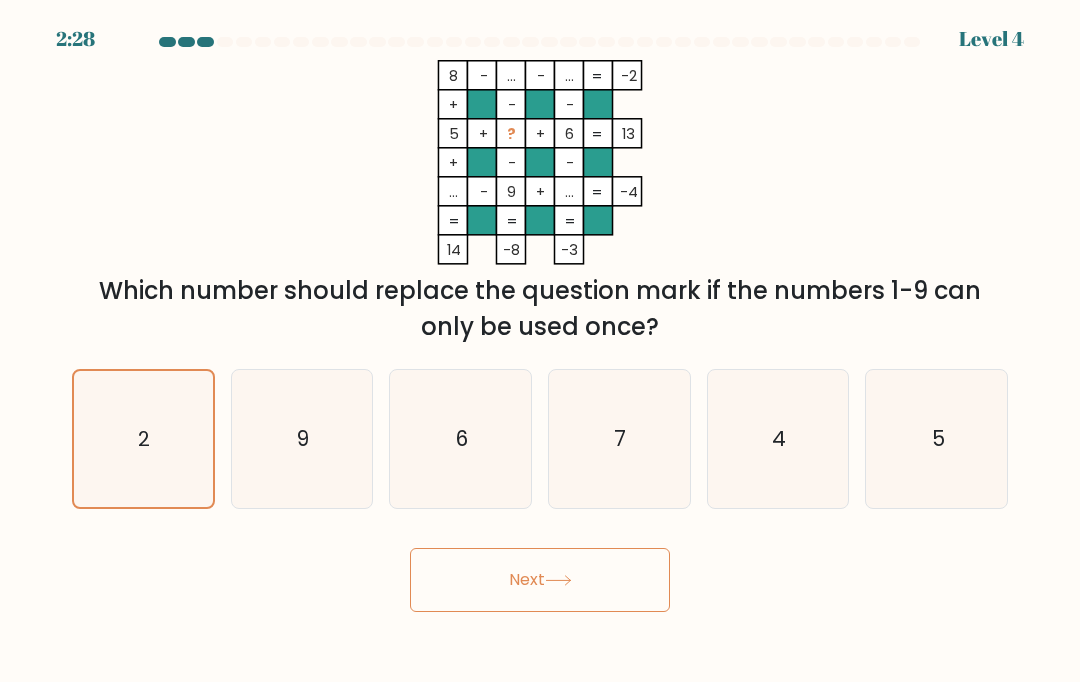 click on "Next" at bounding box center [540, 580] 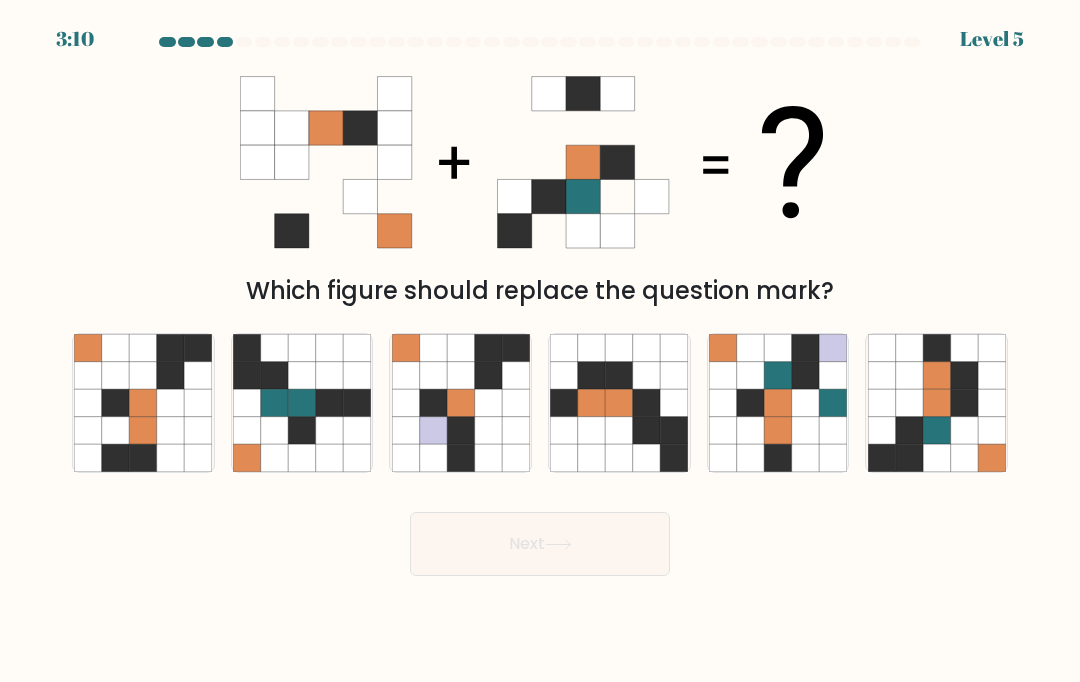 click 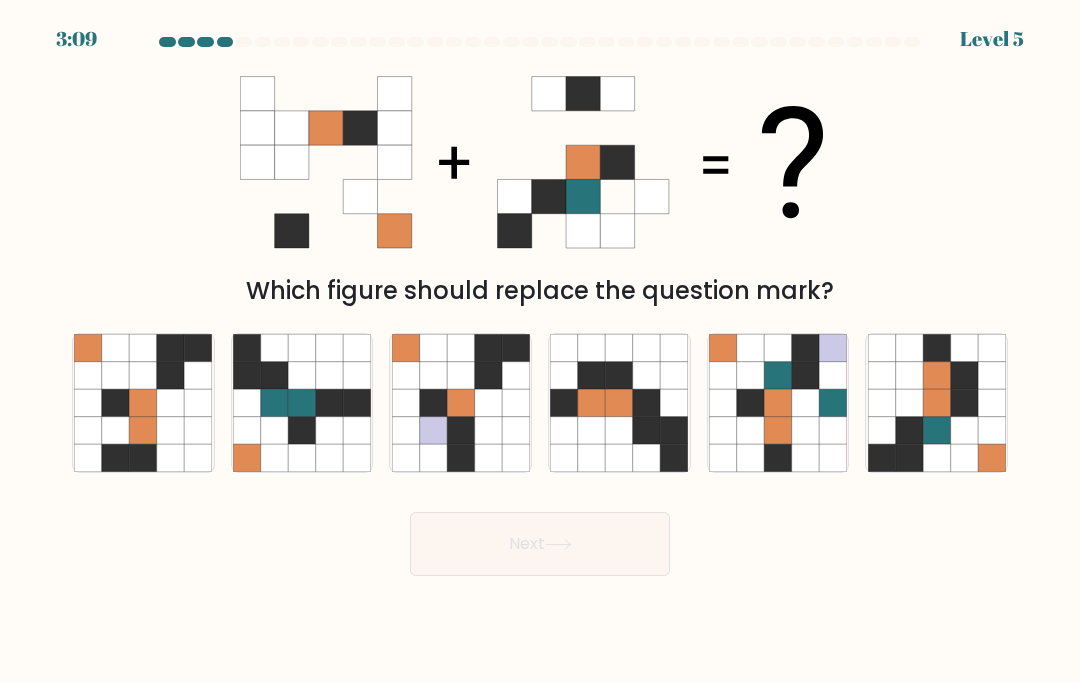 click 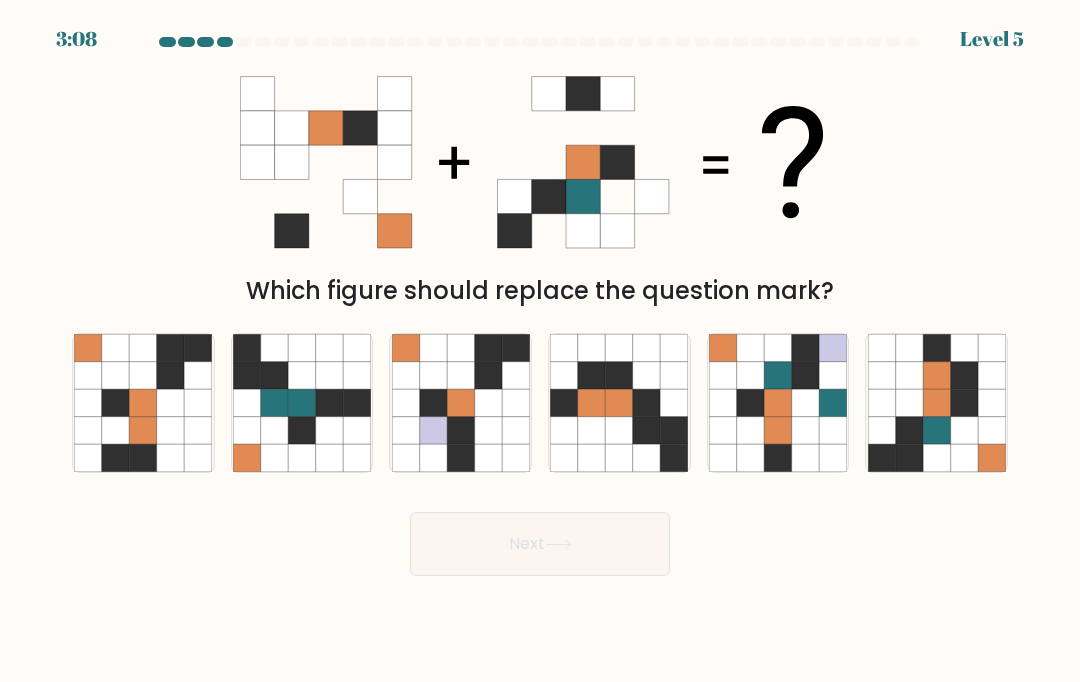 click 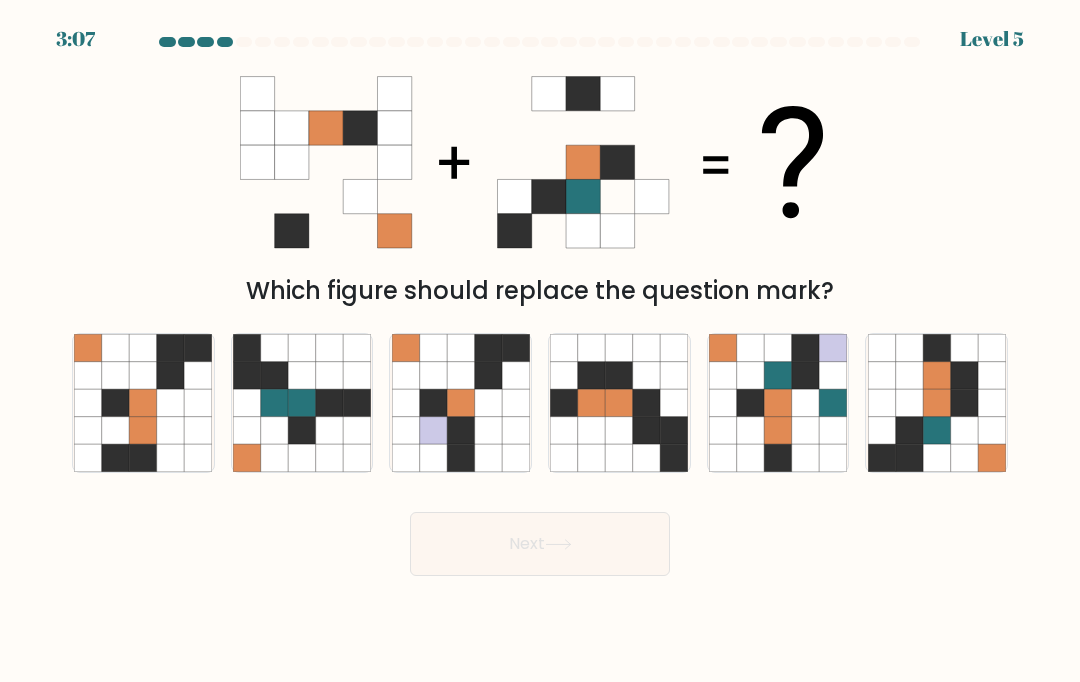 click 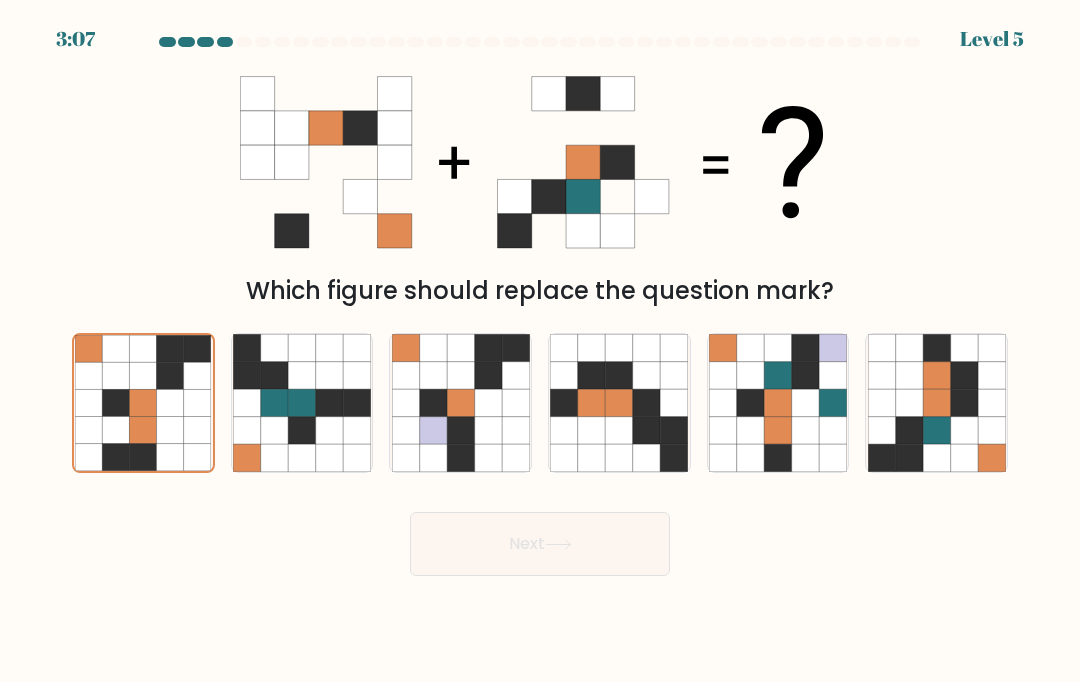 click 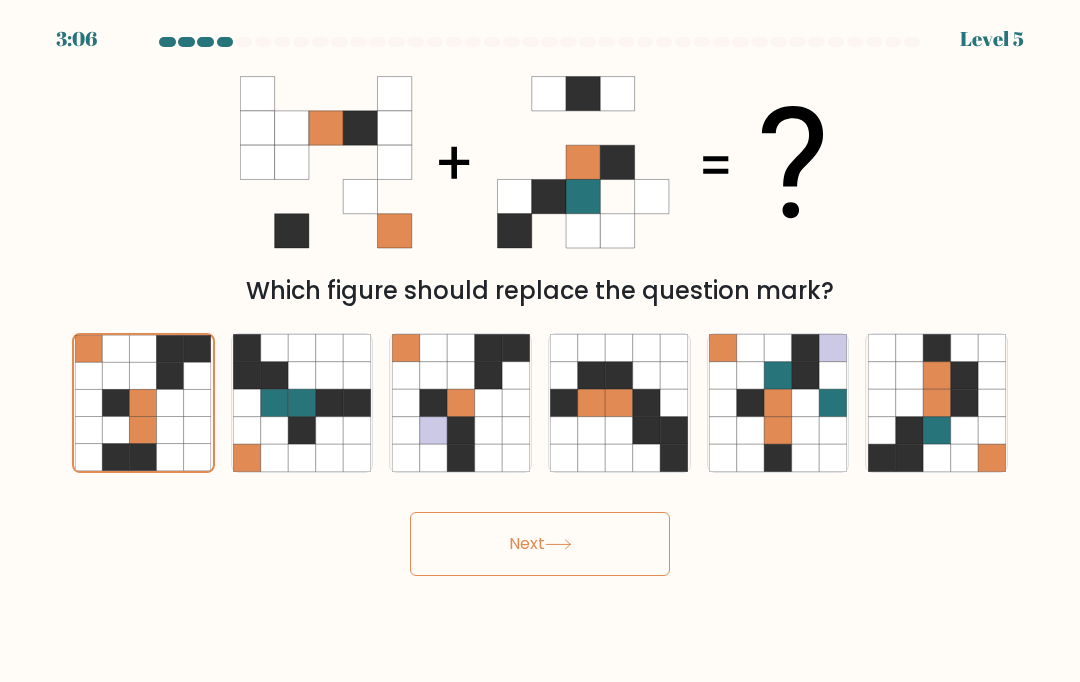 click 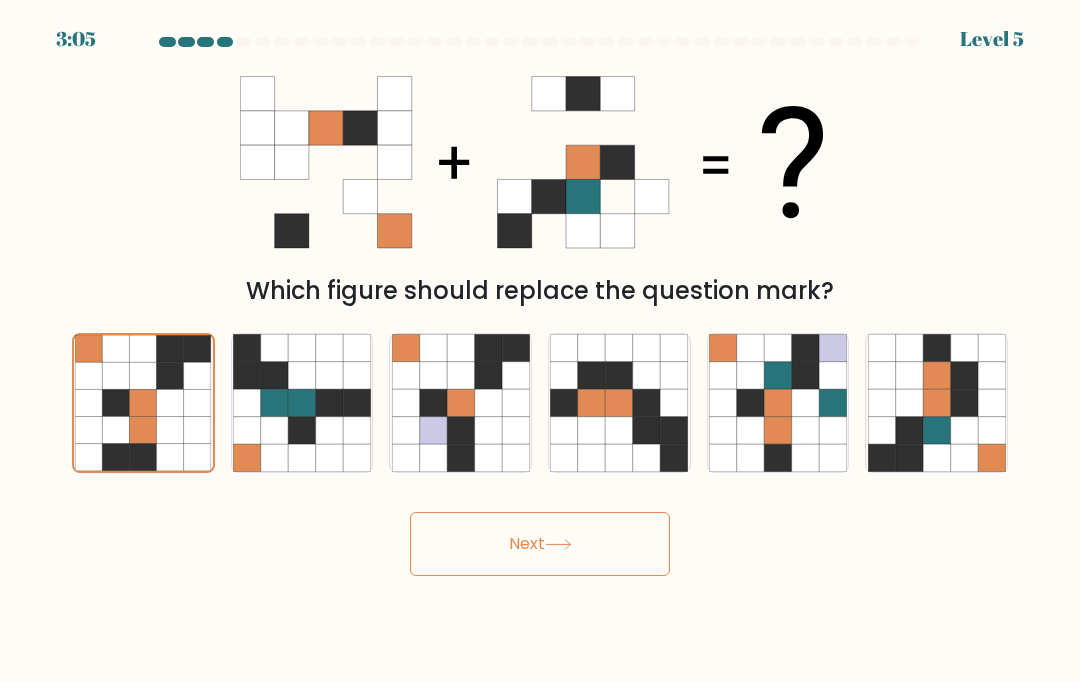 click 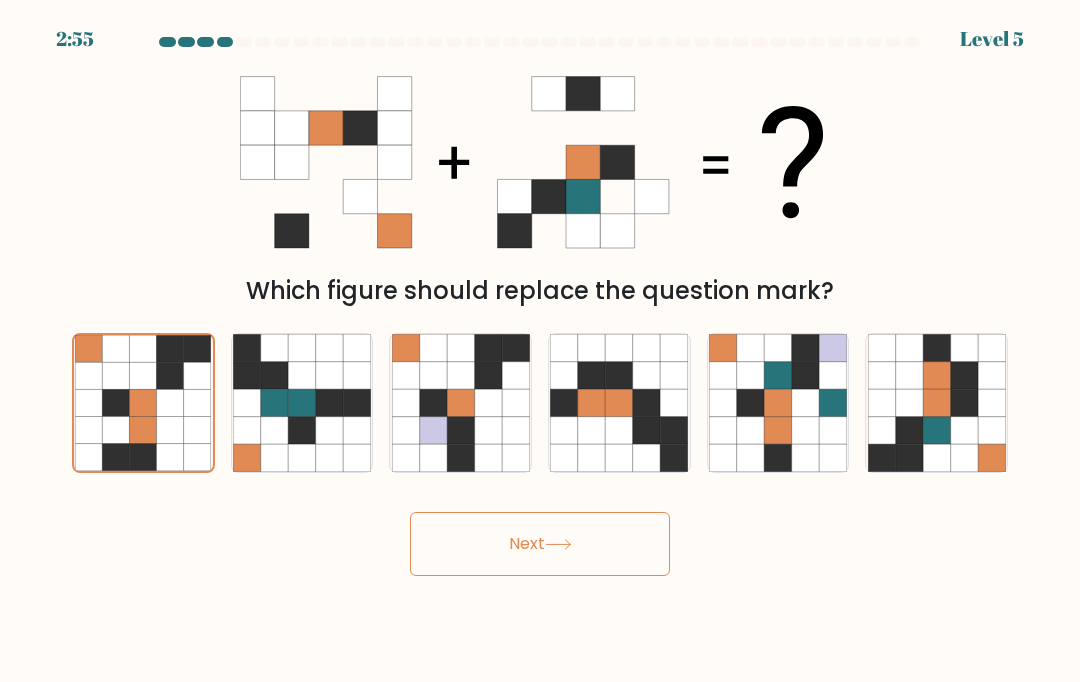 click 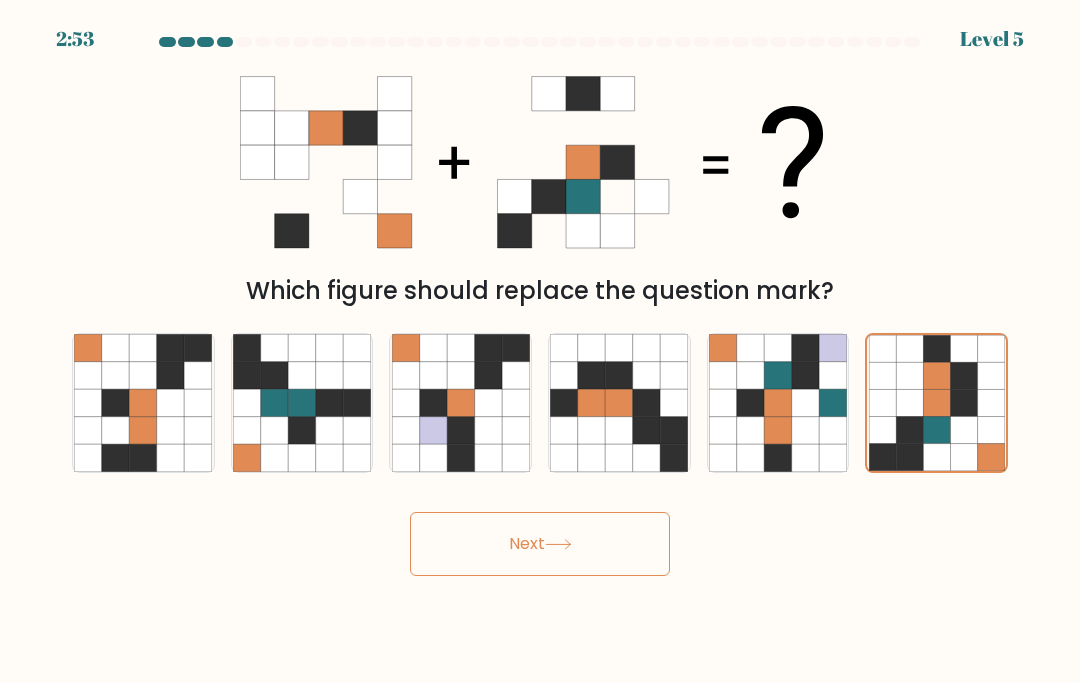 click on "Next" at bounding box center (540, 544) 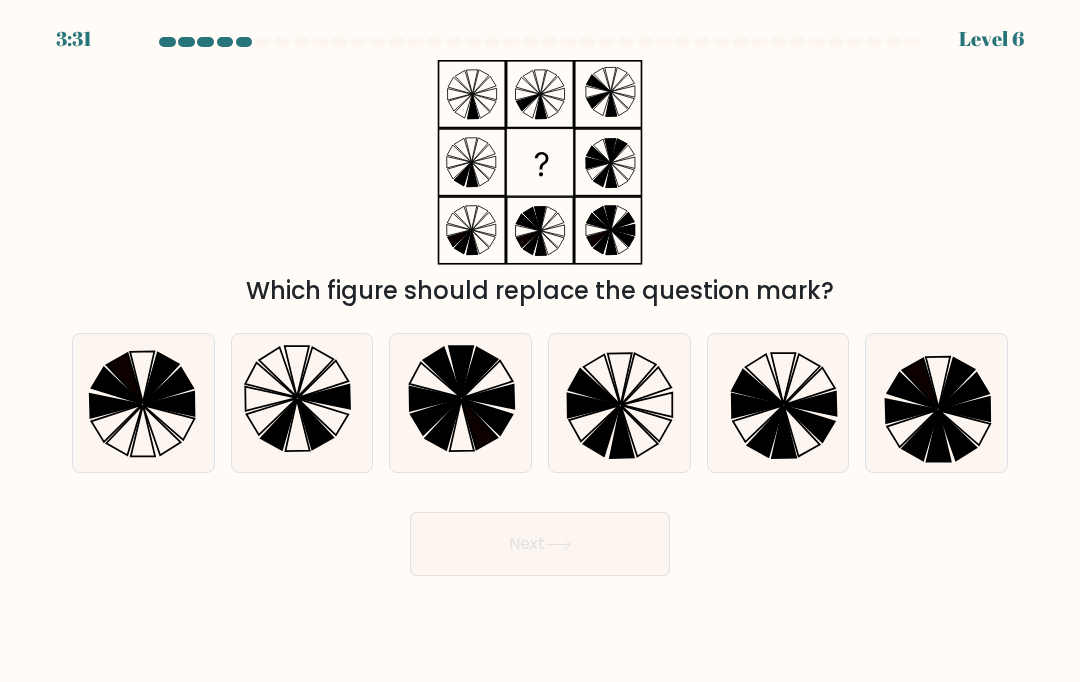 click 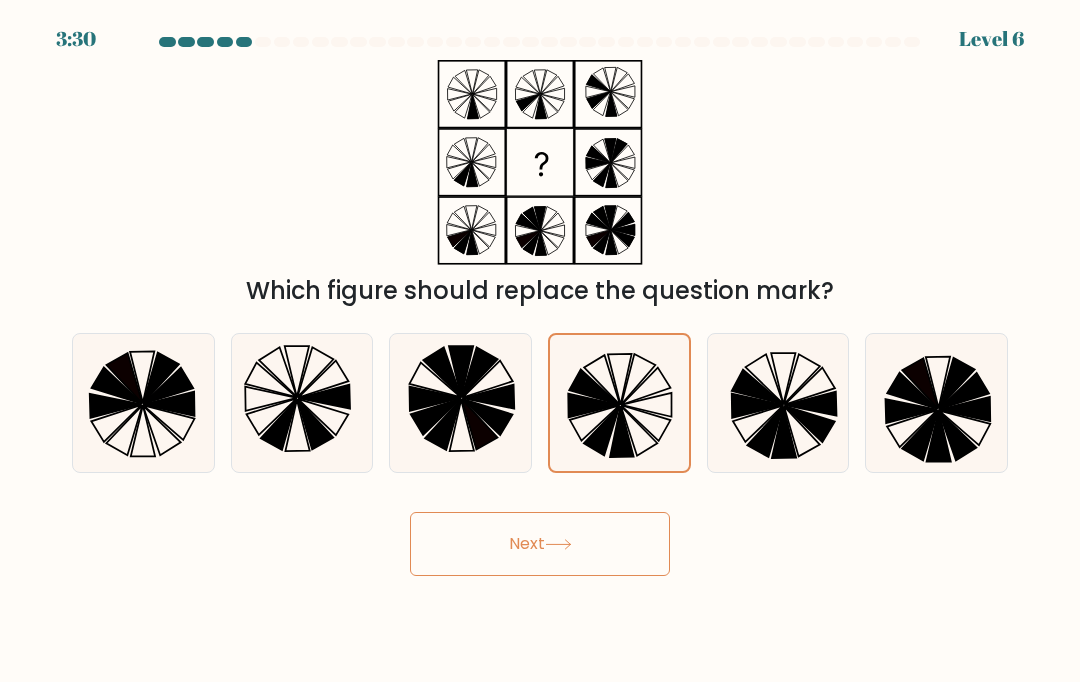 click on "Next" at bounding box center (540, 544) 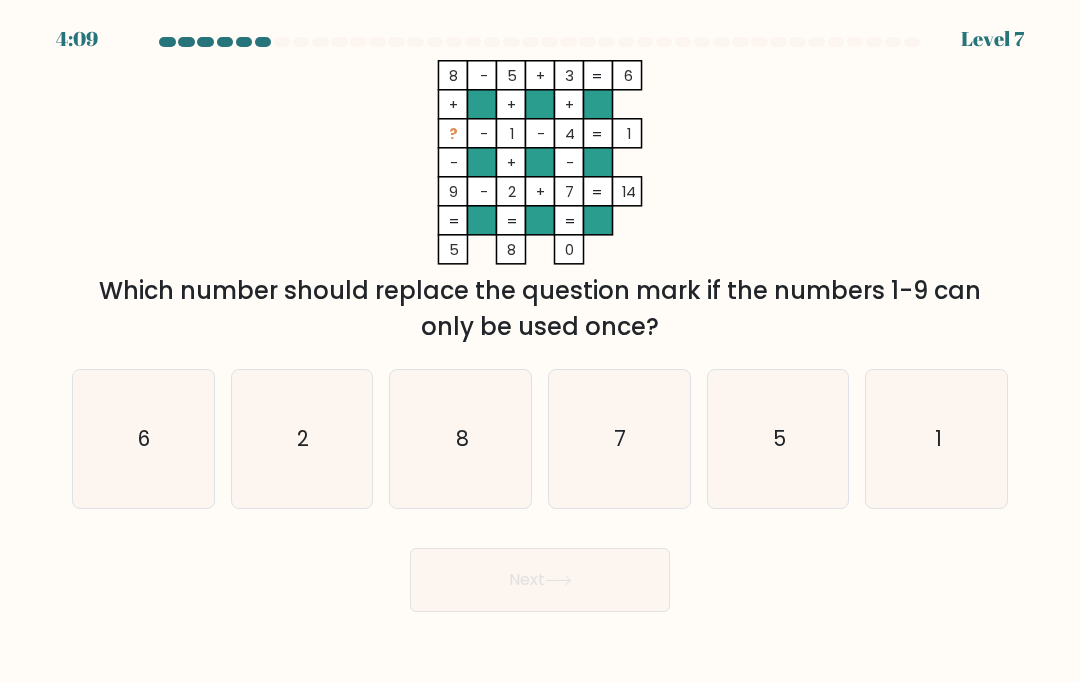 click on "6" 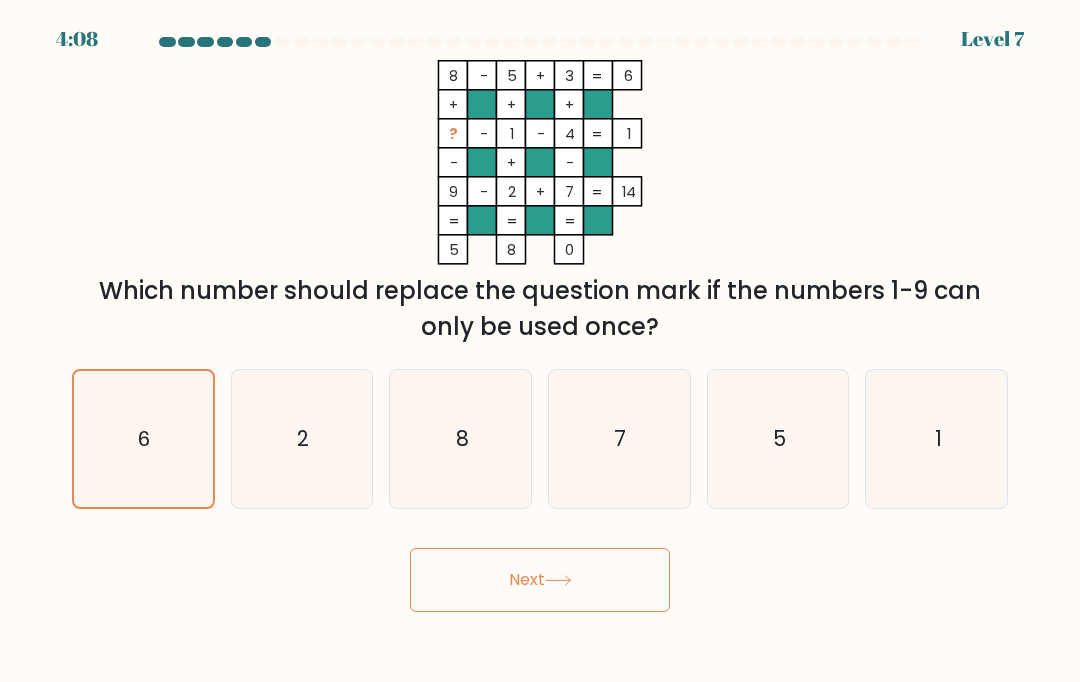 click on "Next" at bounding box center [540, 580] 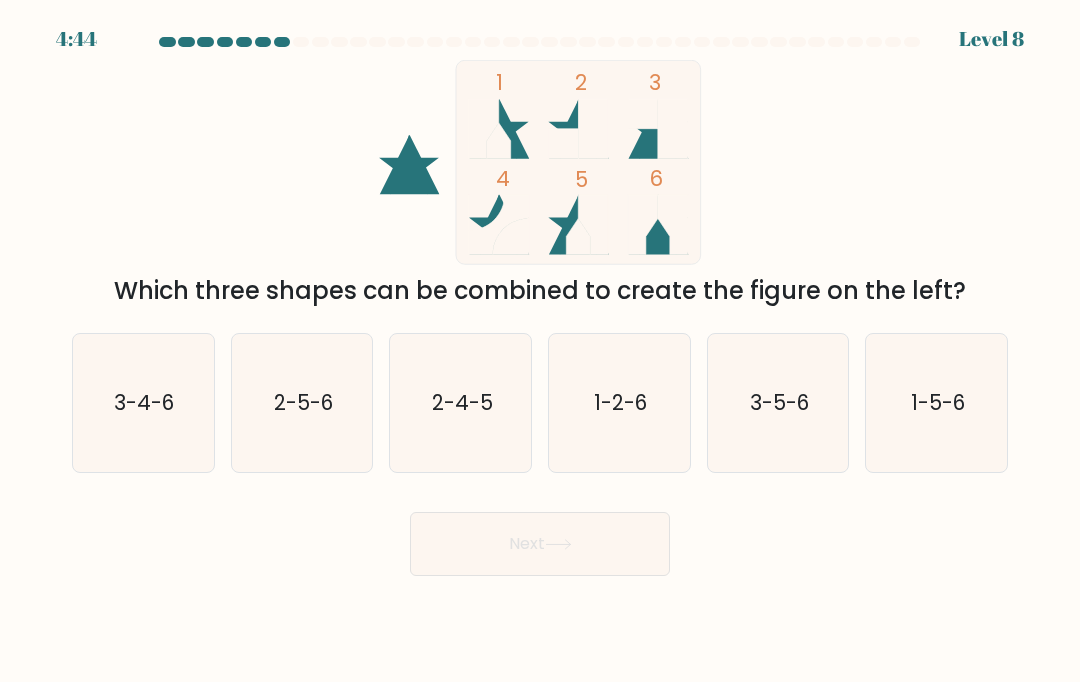 click on "1-5-6" 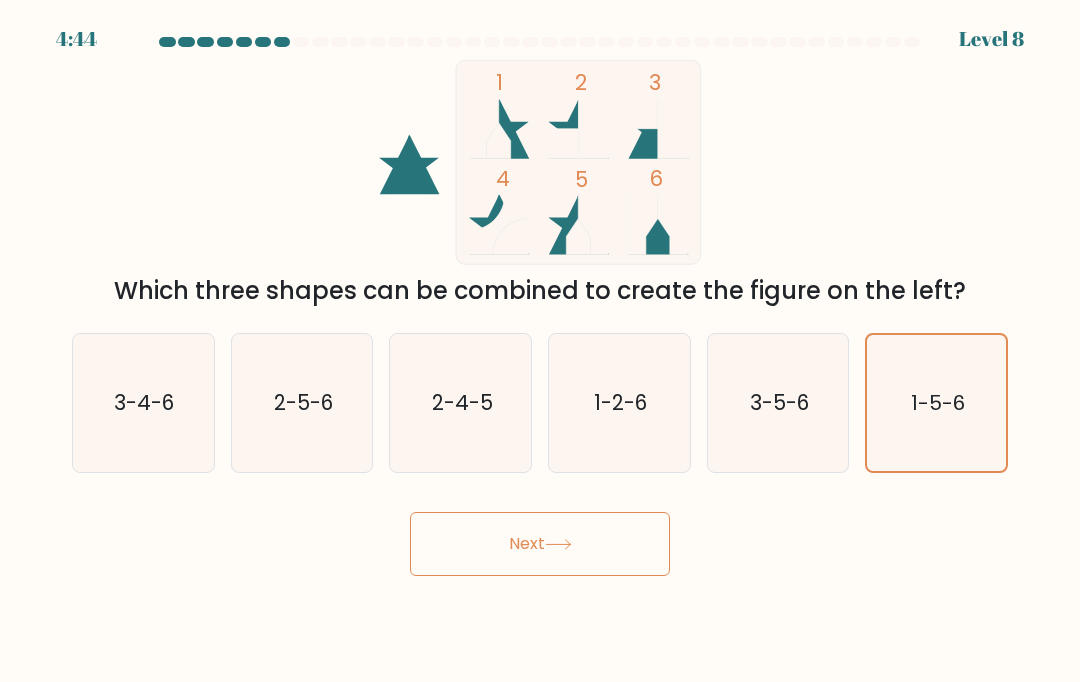click on "Next" at bounding box center [540, 544] 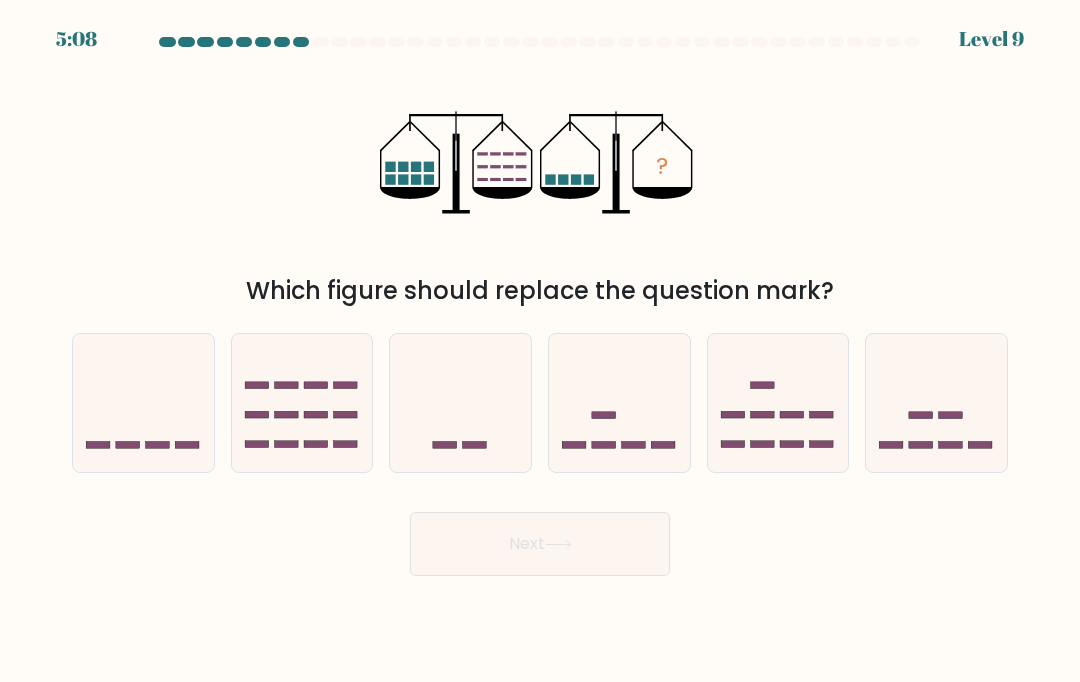 click 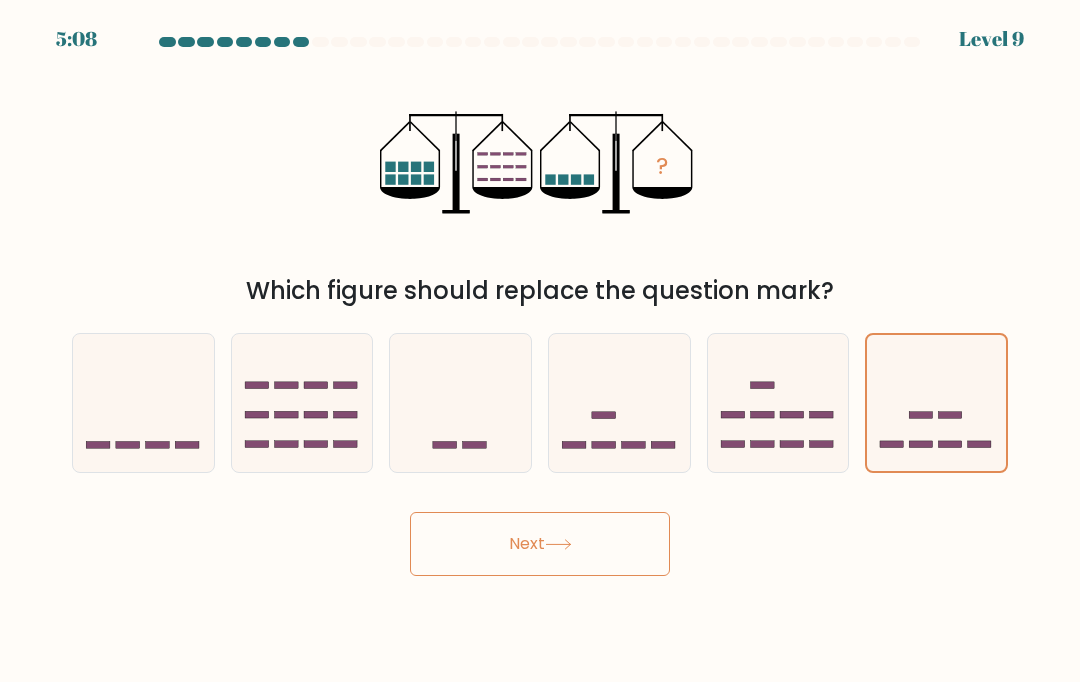 click on "Next" at bounding box center (540, 544) 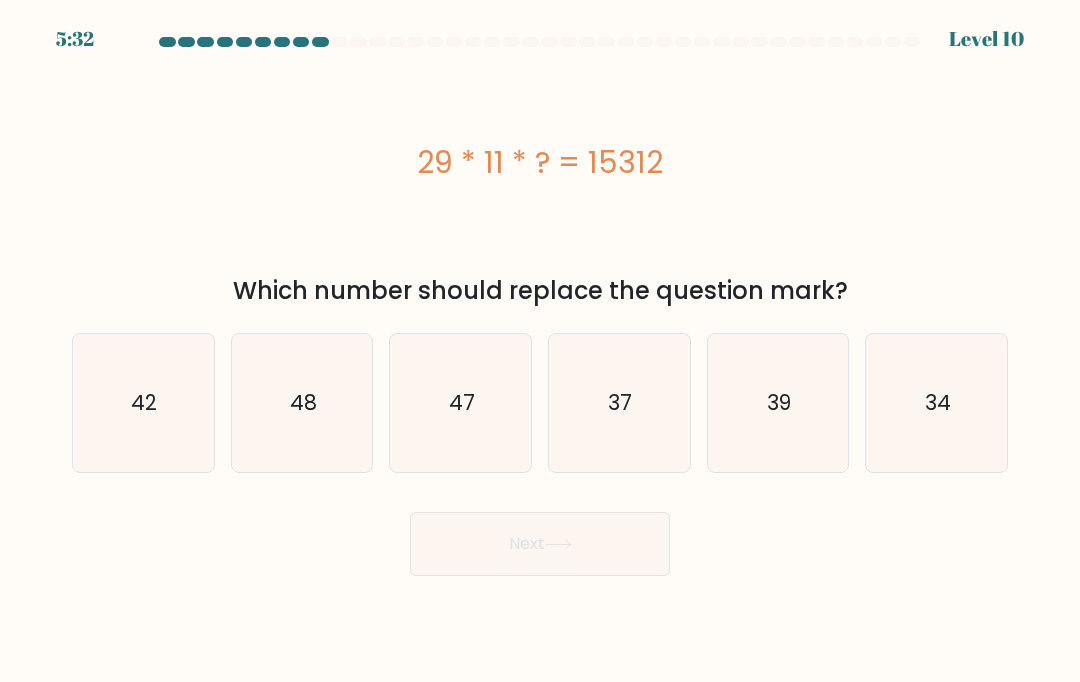 click on "48" 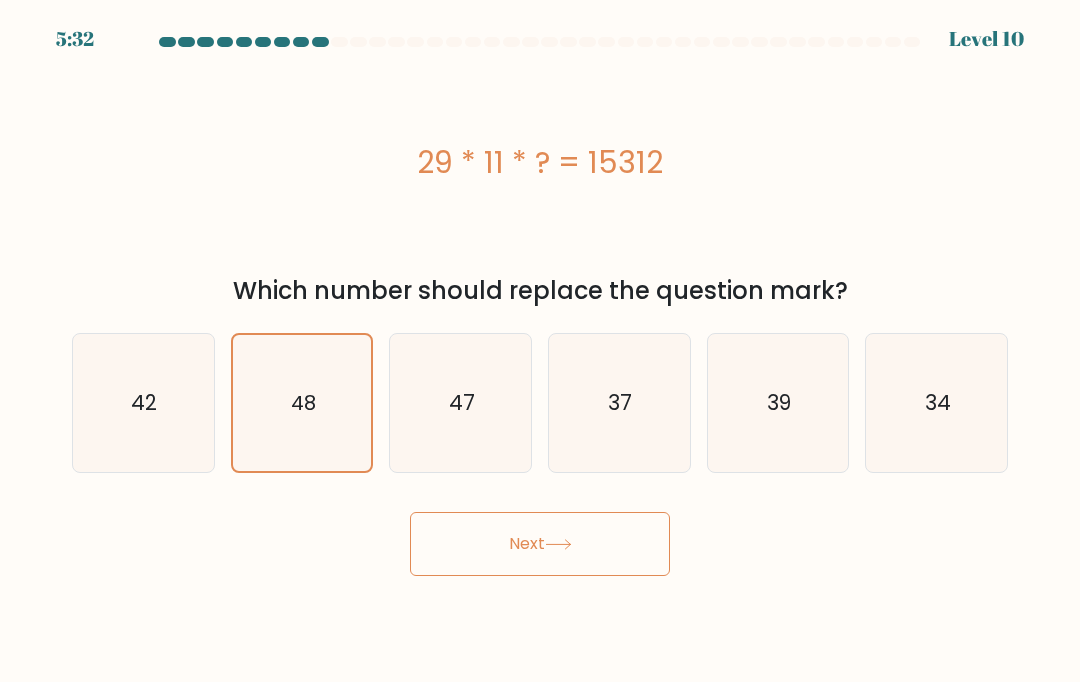click on "Next" at bounding box center [540, 544] 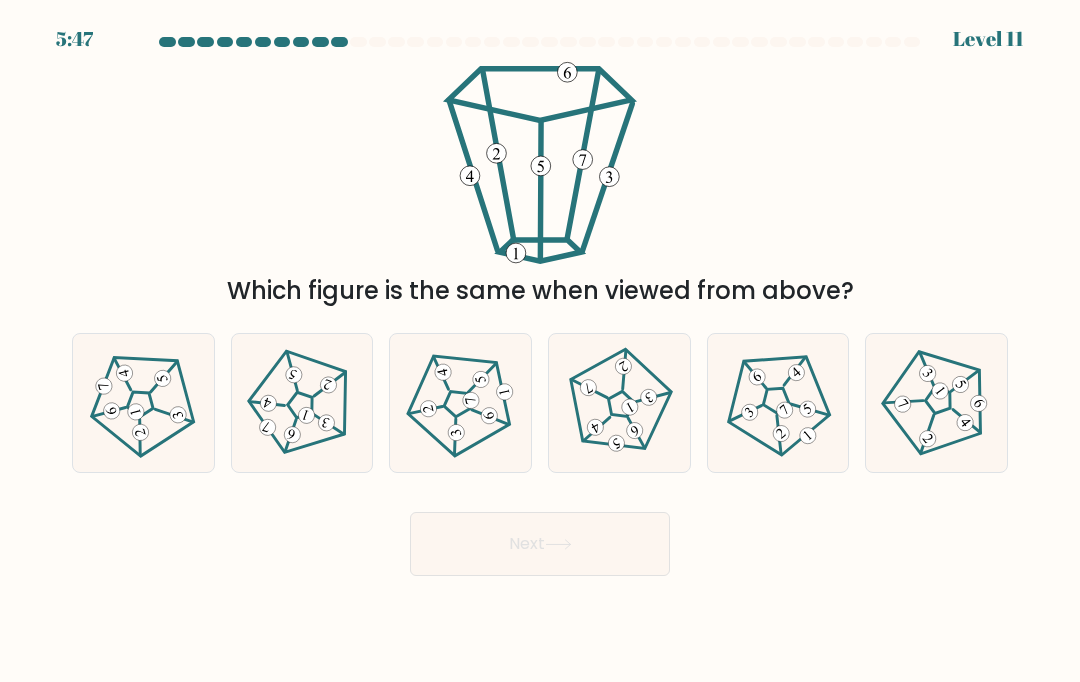 click 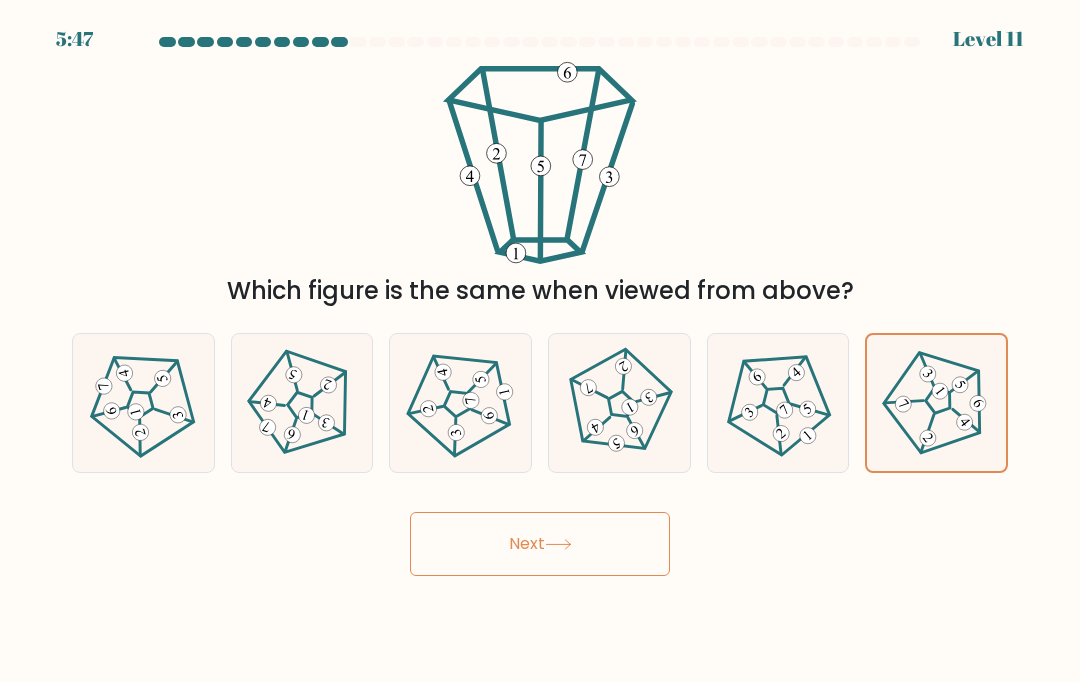 click 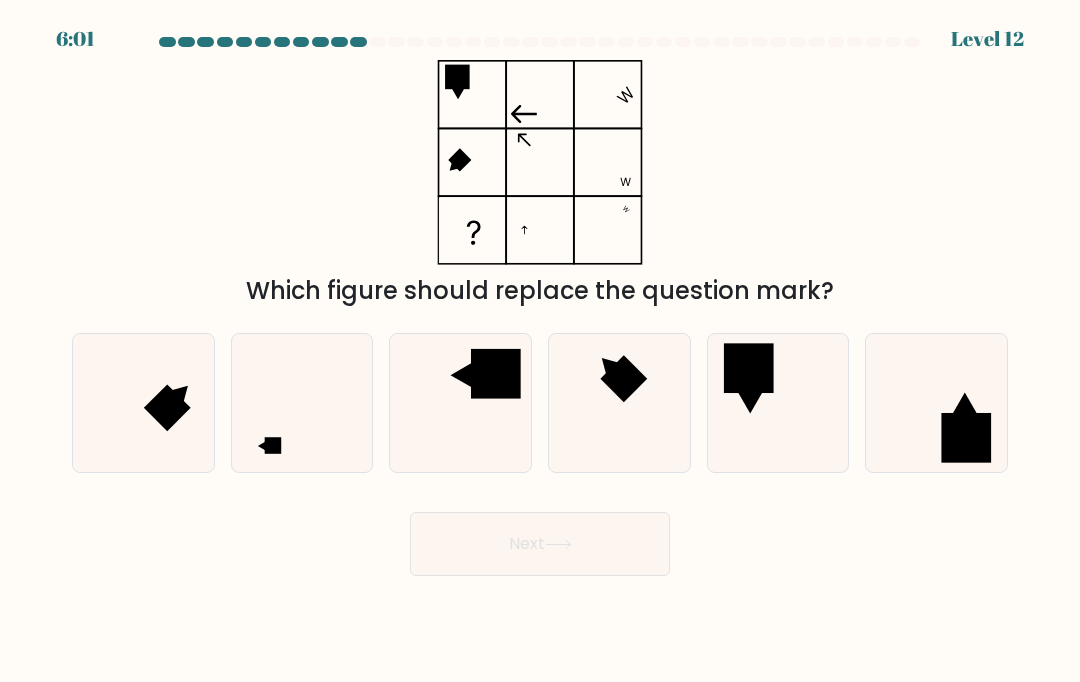 click 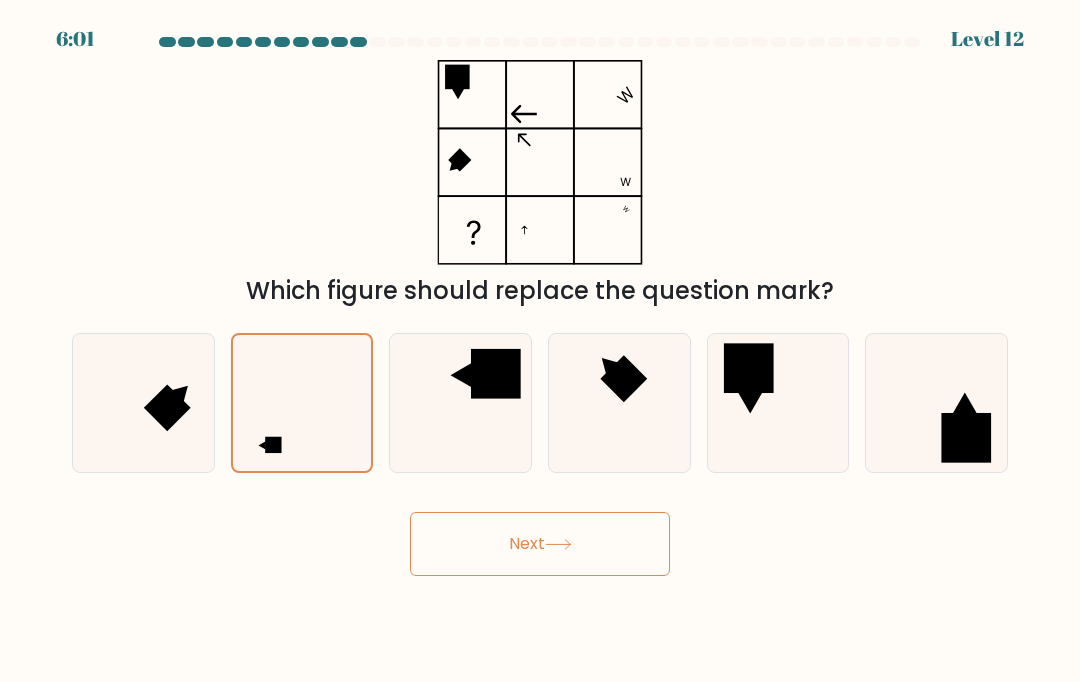 click on "Next" at bounding box center (540, 544) 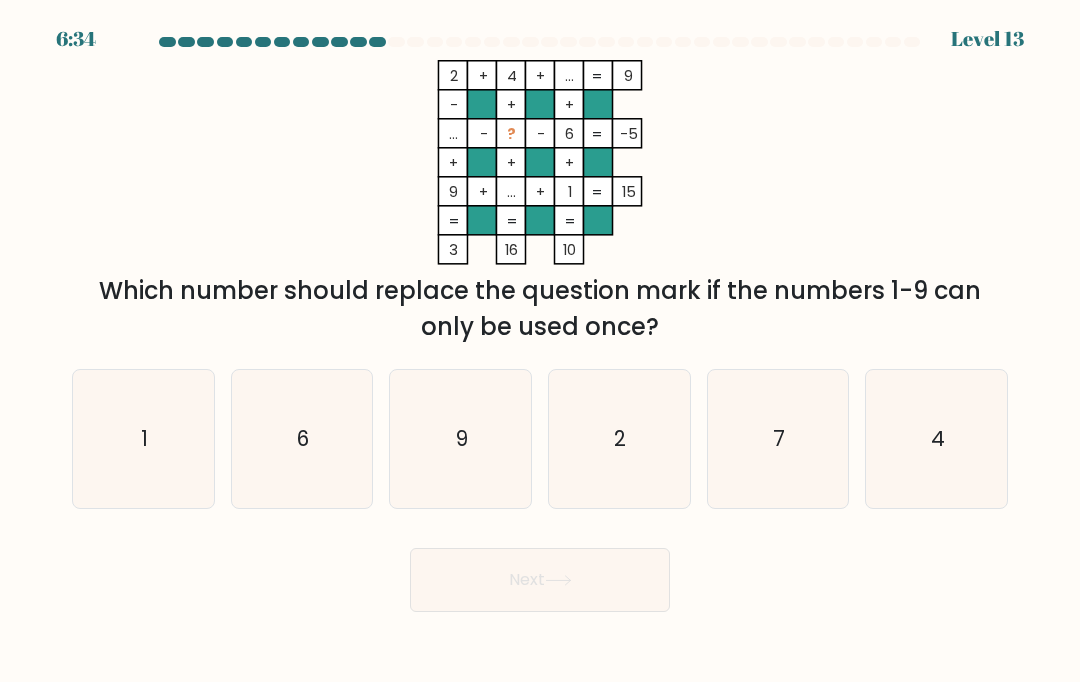 click on "1" 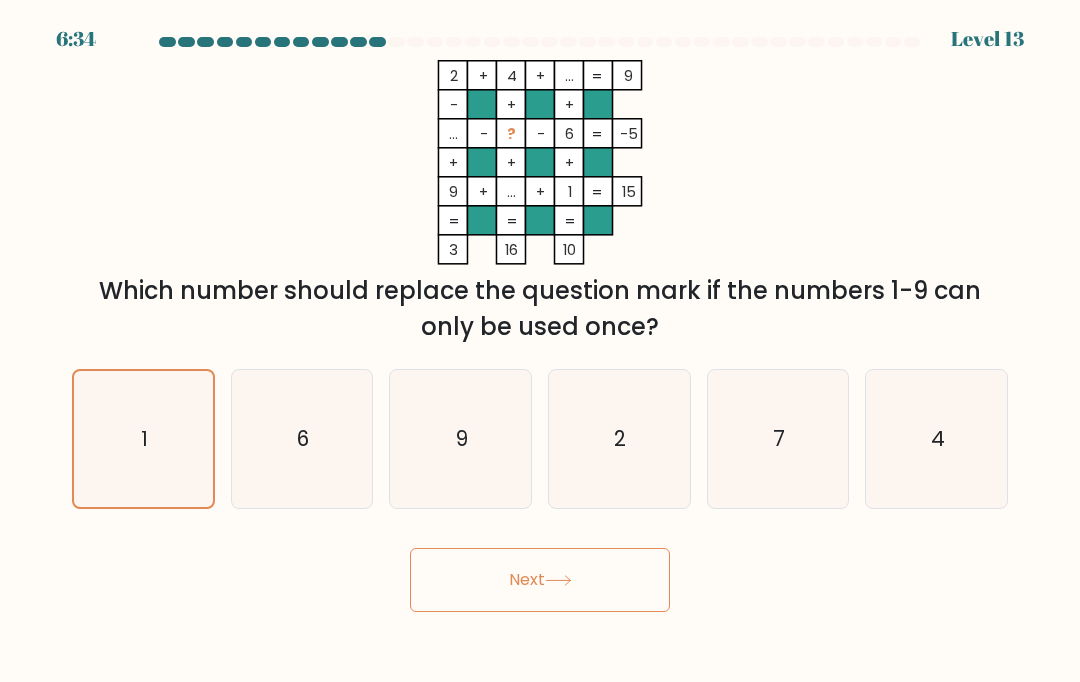 click on "Next" at bounding box center (540, 580) 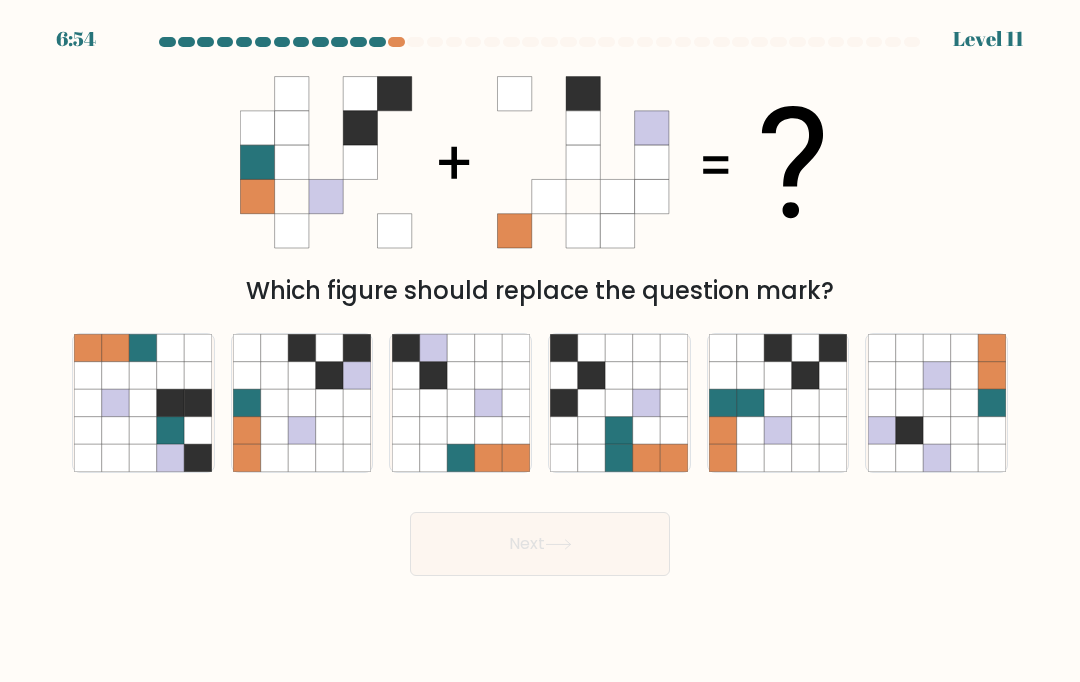 click 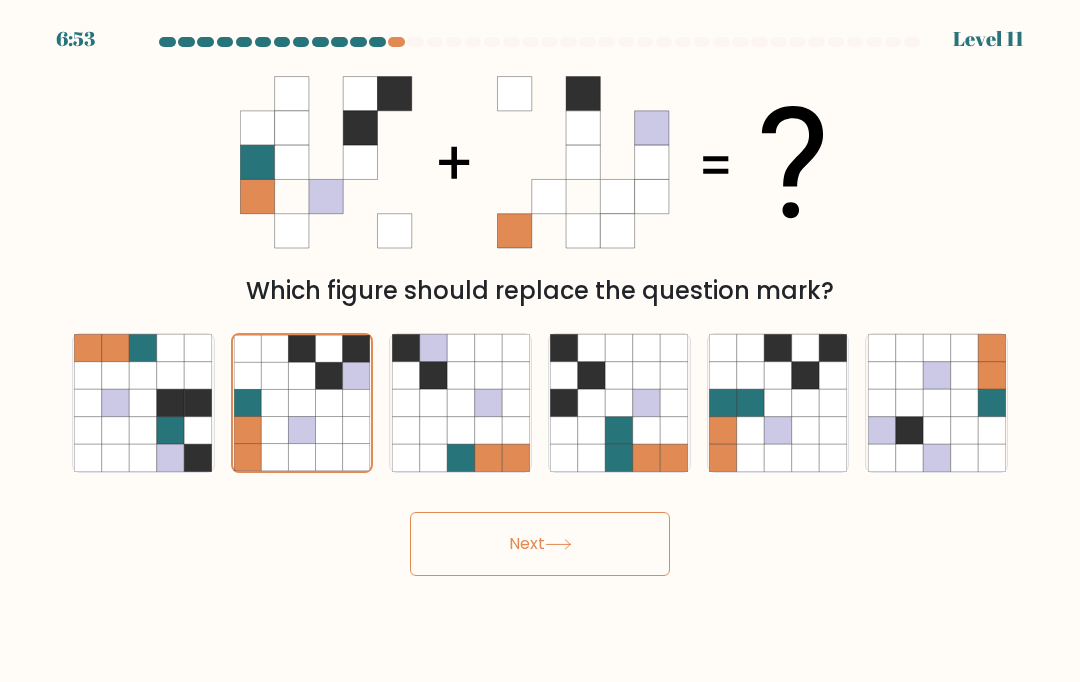 click on "Next" at bounding box center (540, 544) 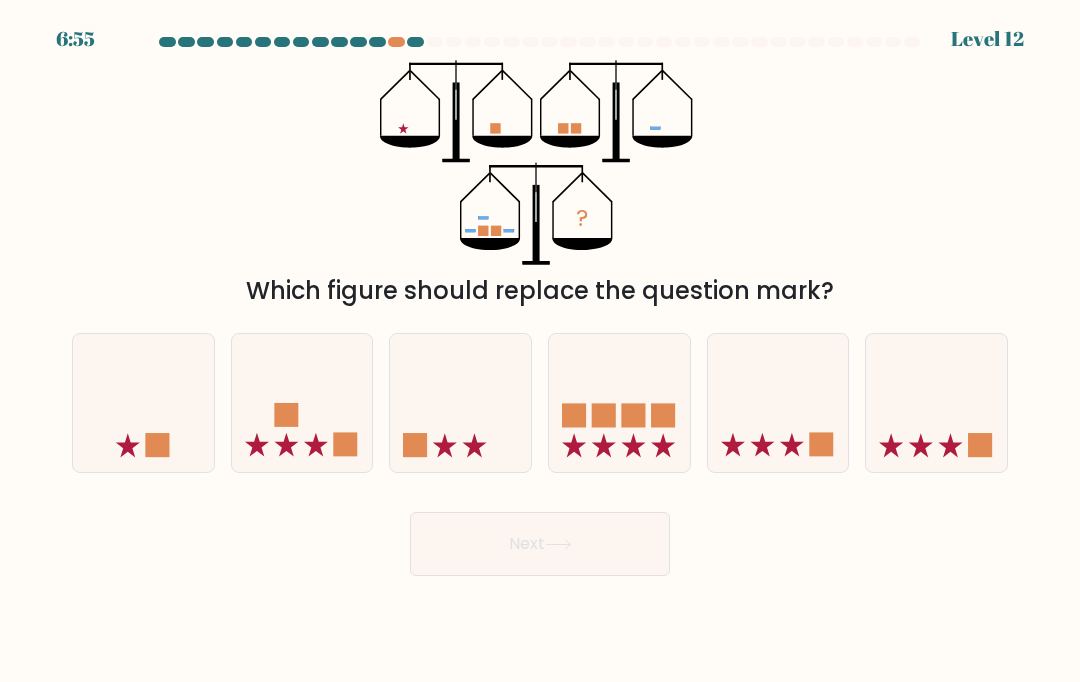 click 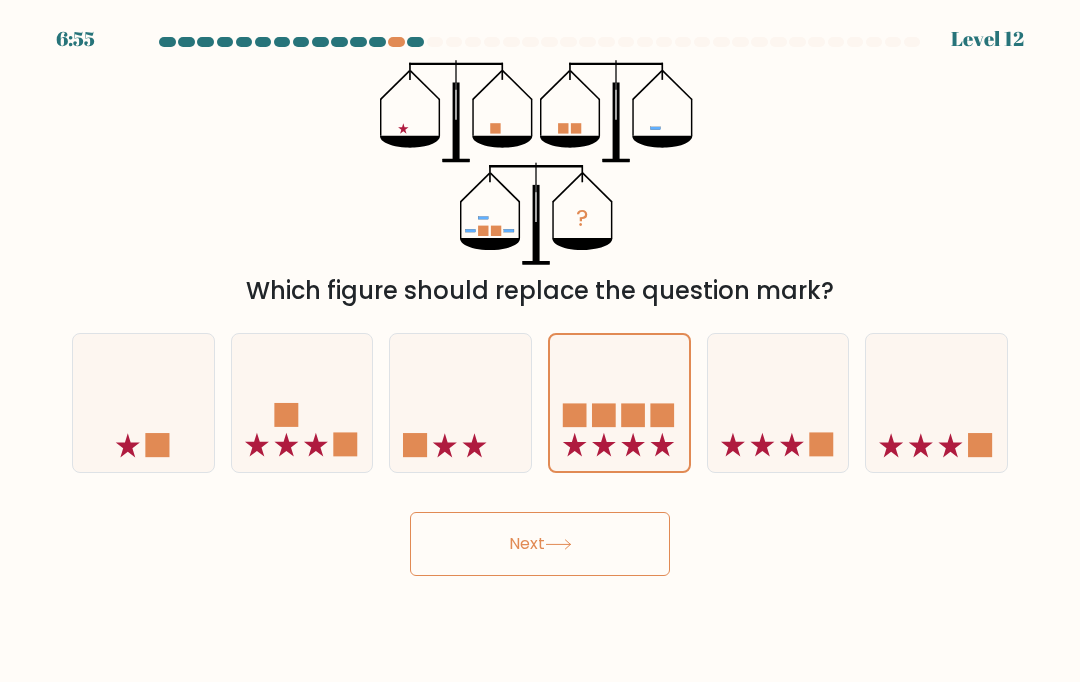 click on "Next" at bounding box center [540, 536] 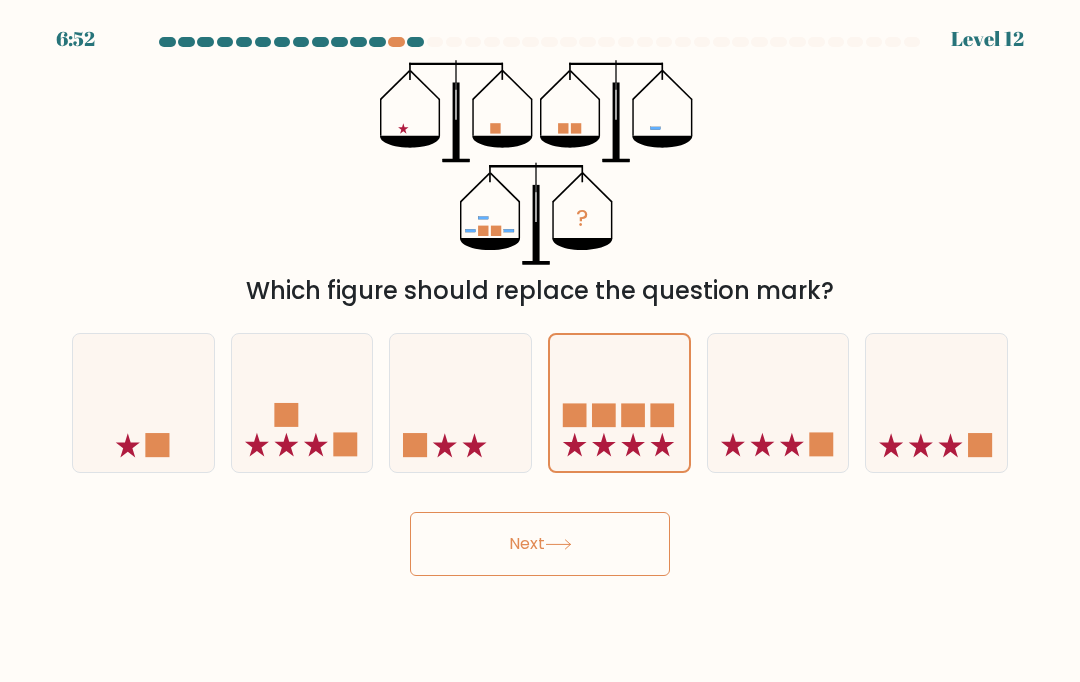 click on "Next" at bounding box center (540, 544) 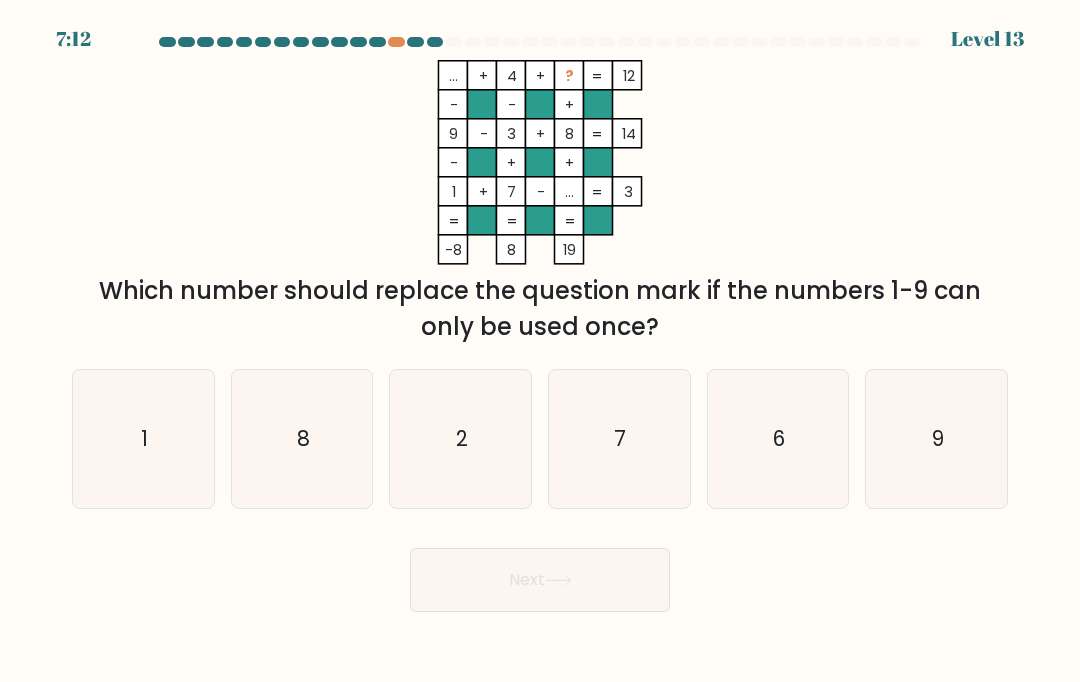 click on "6" 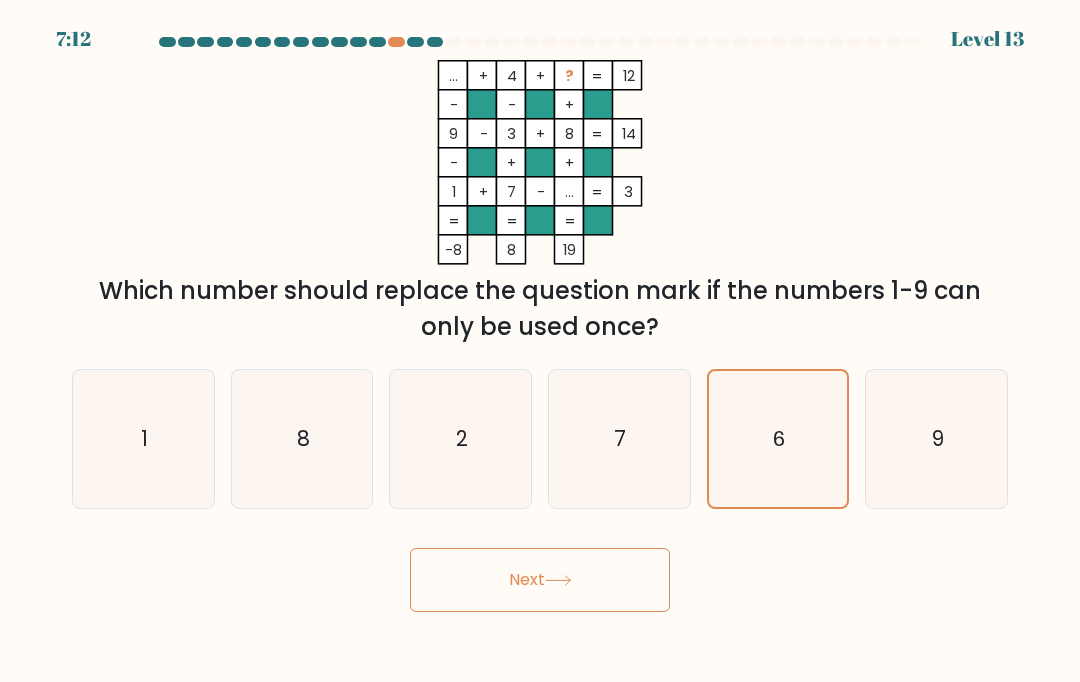 click on "Next" at bounding box center [540, 580] 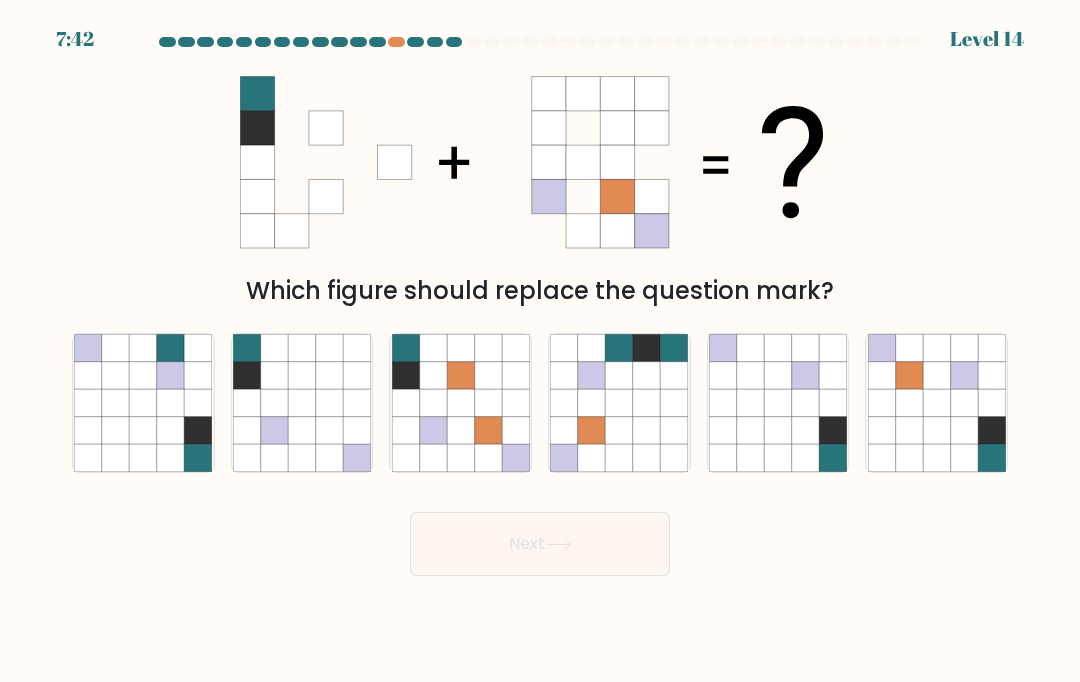 click 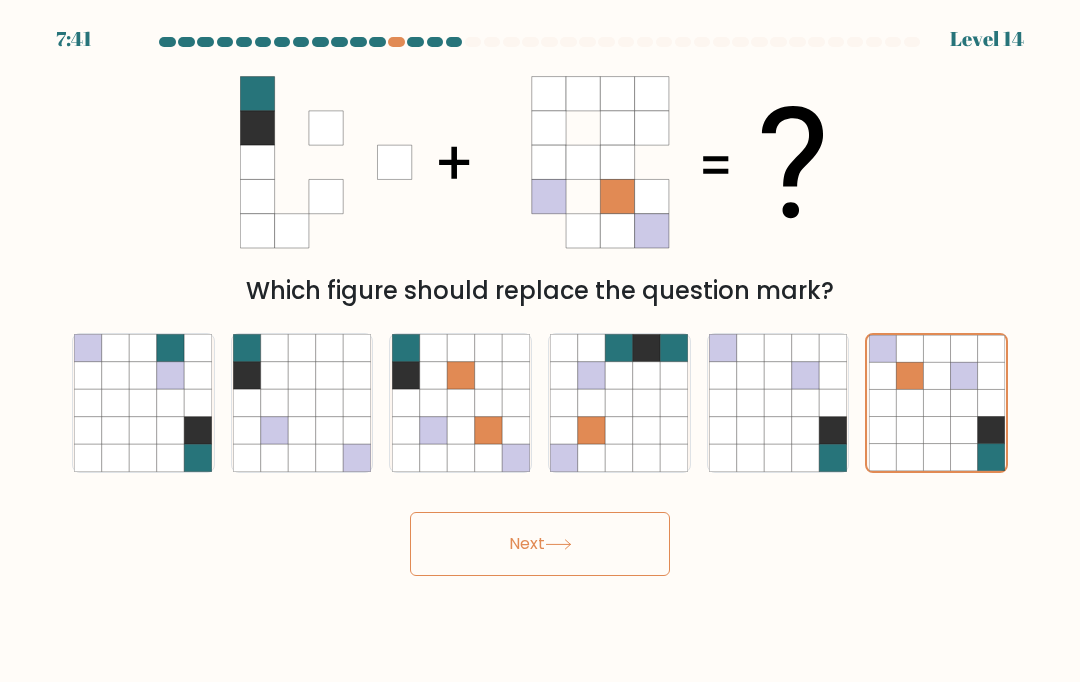 click on "Next" at bounding box center [540, 544] 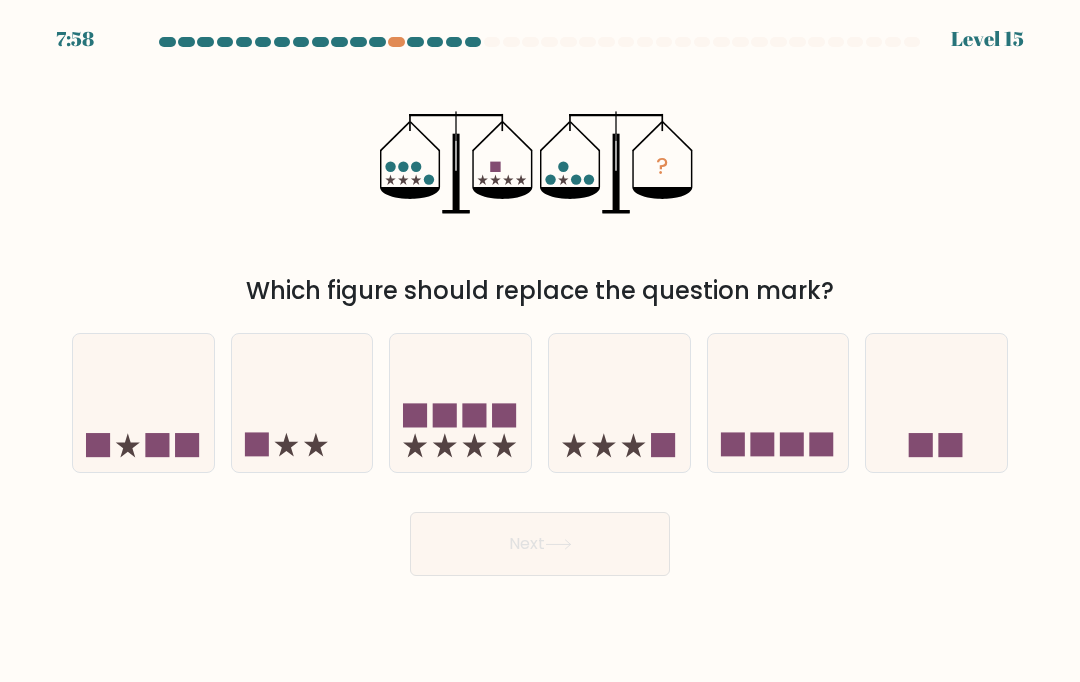 click 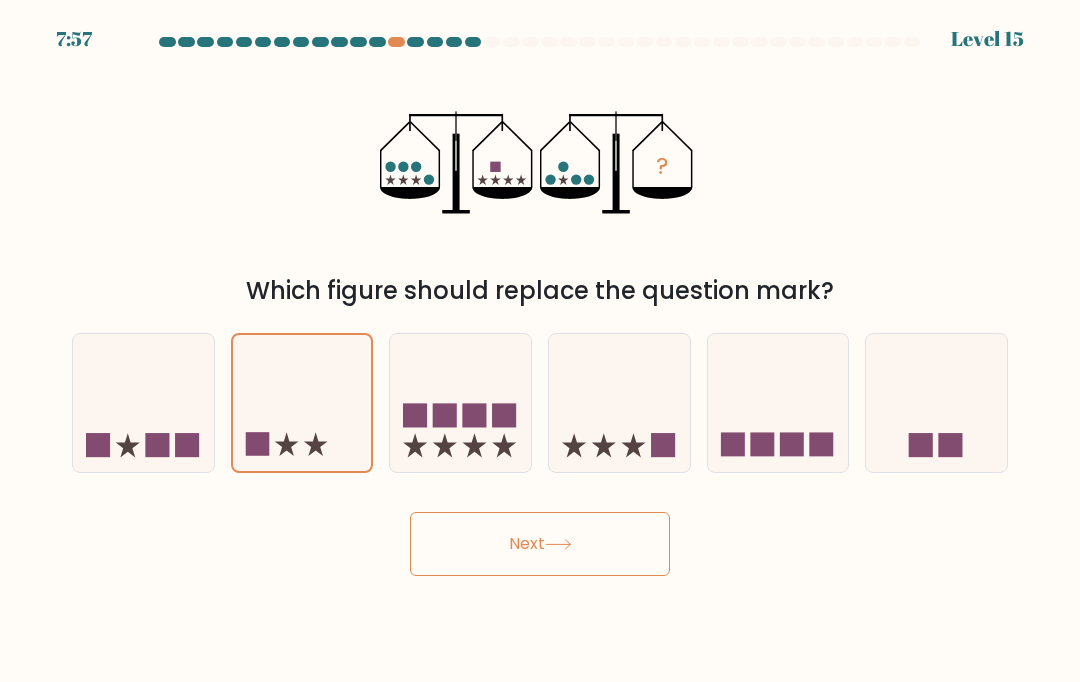 click on "Next" at bounding box center (540, 544) 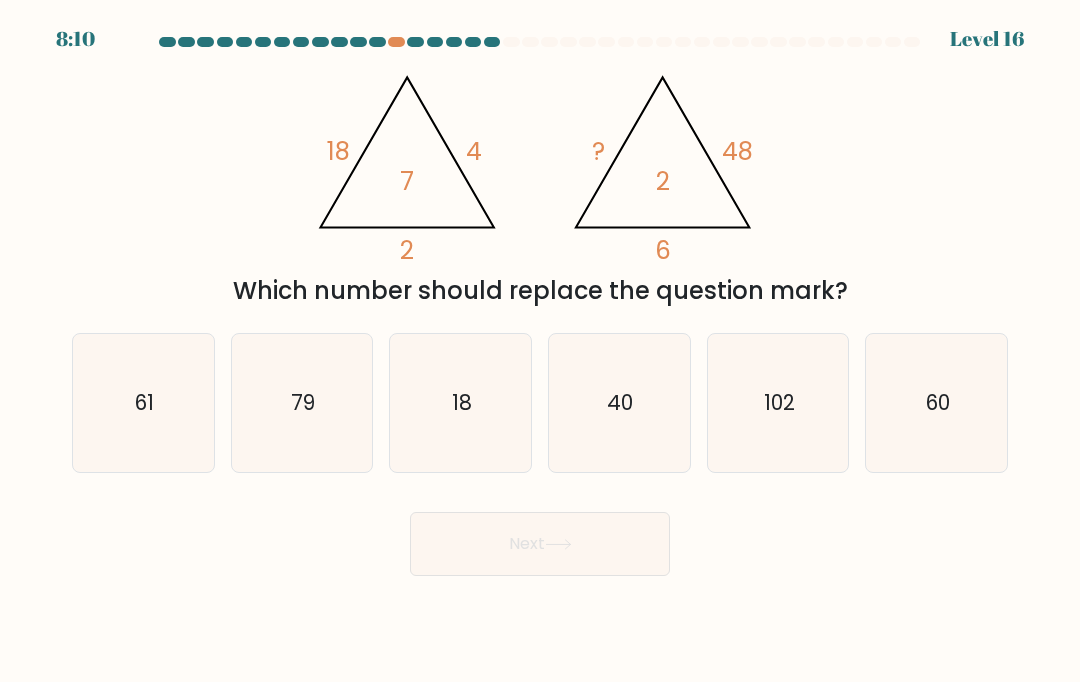 click on "60" 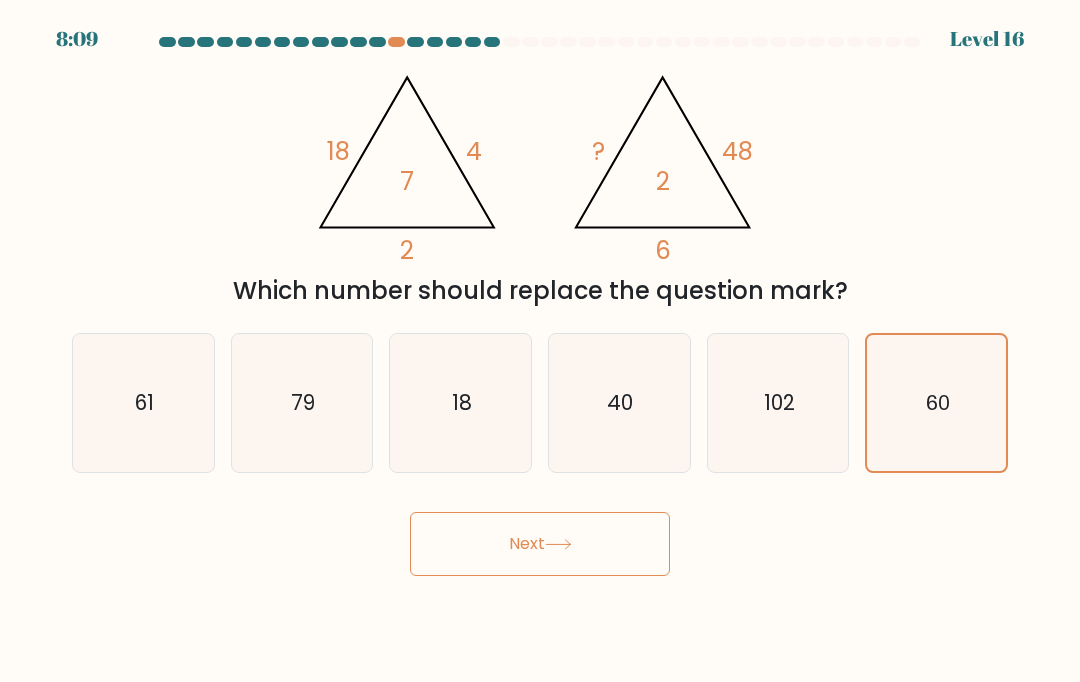 click on "Next" at bounding box center [540, 544] 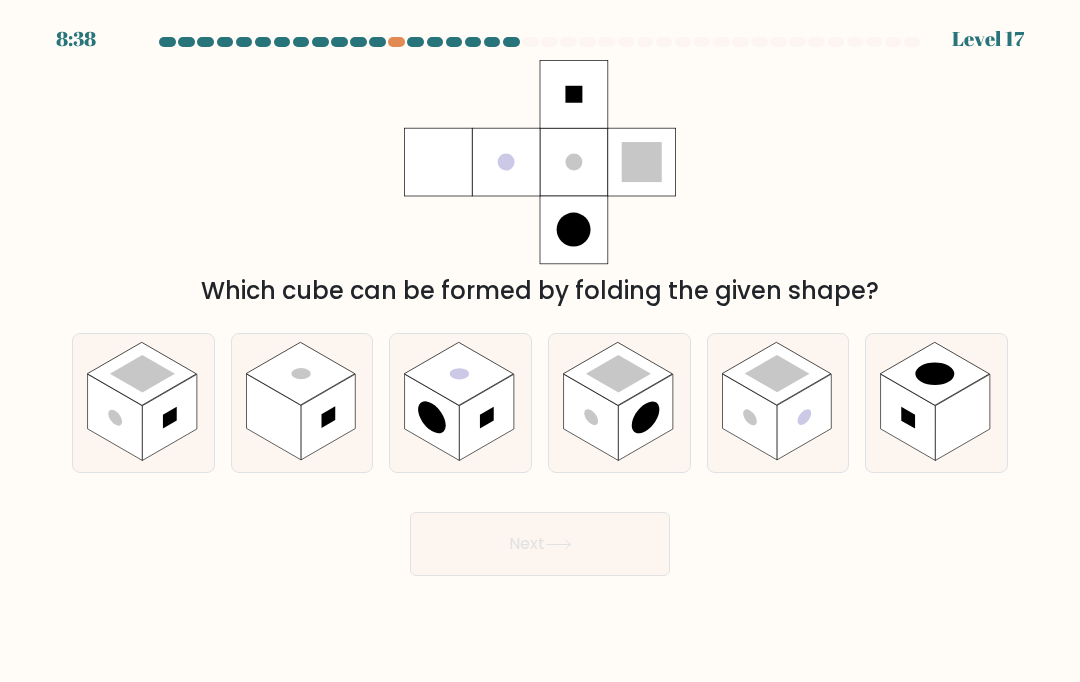 click 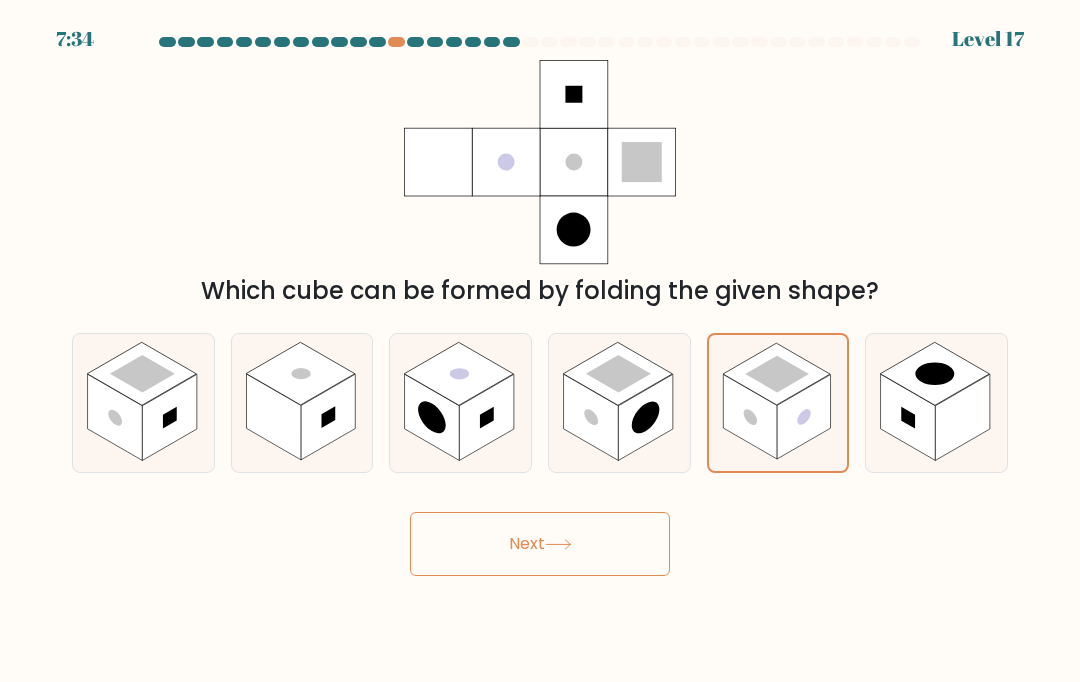 click 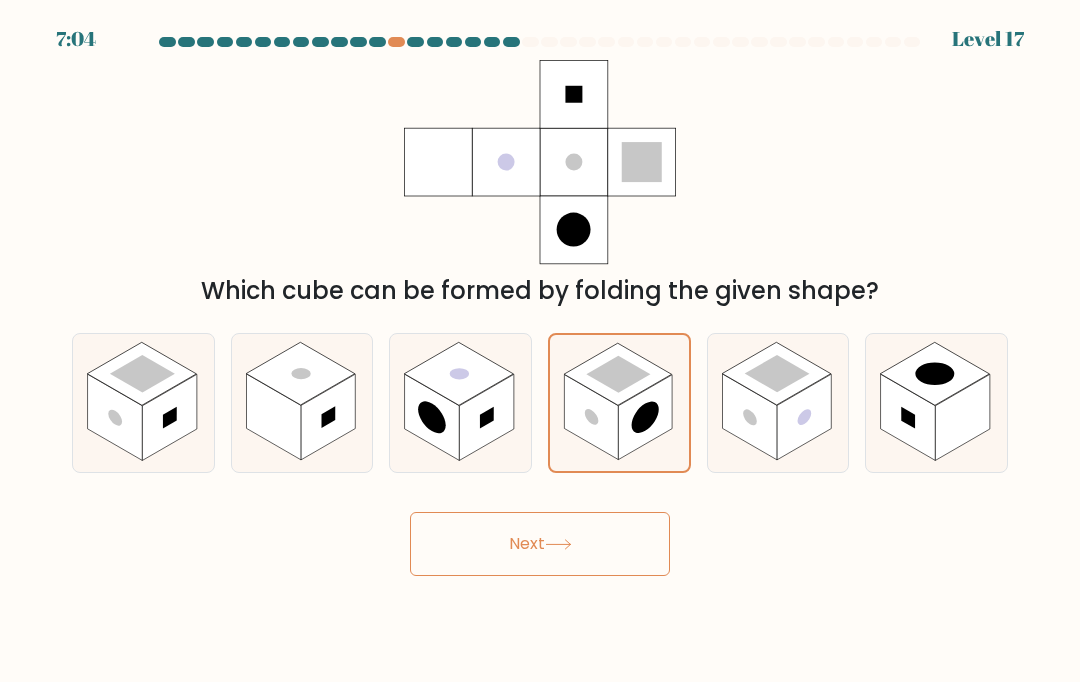 click on "Next" at bounding box center [540, 544] 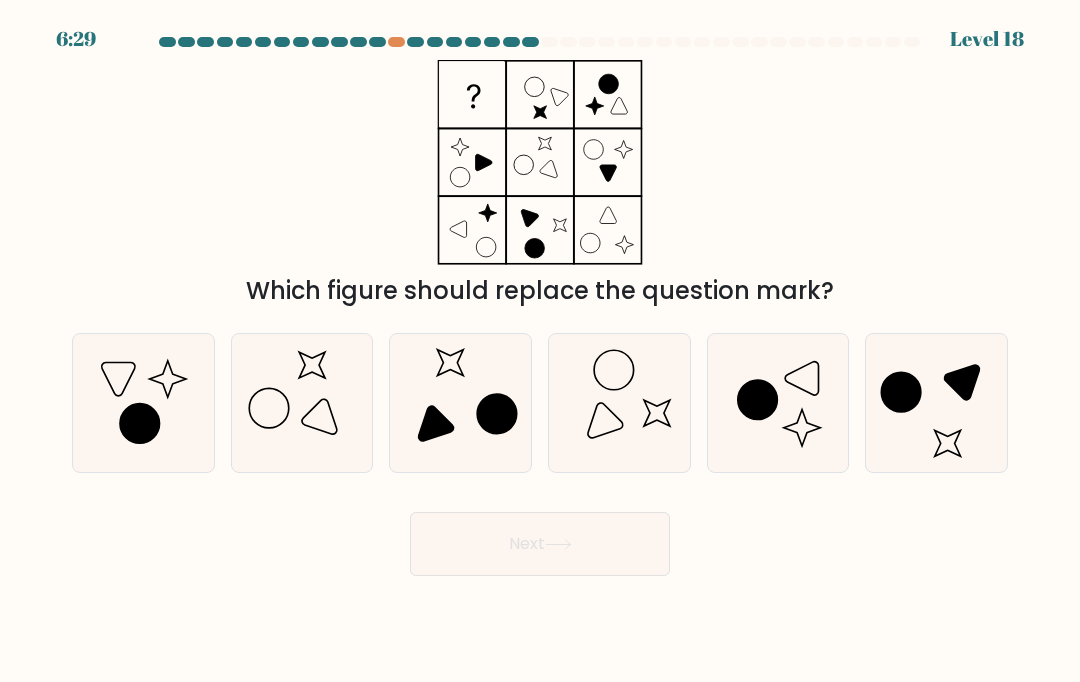 click 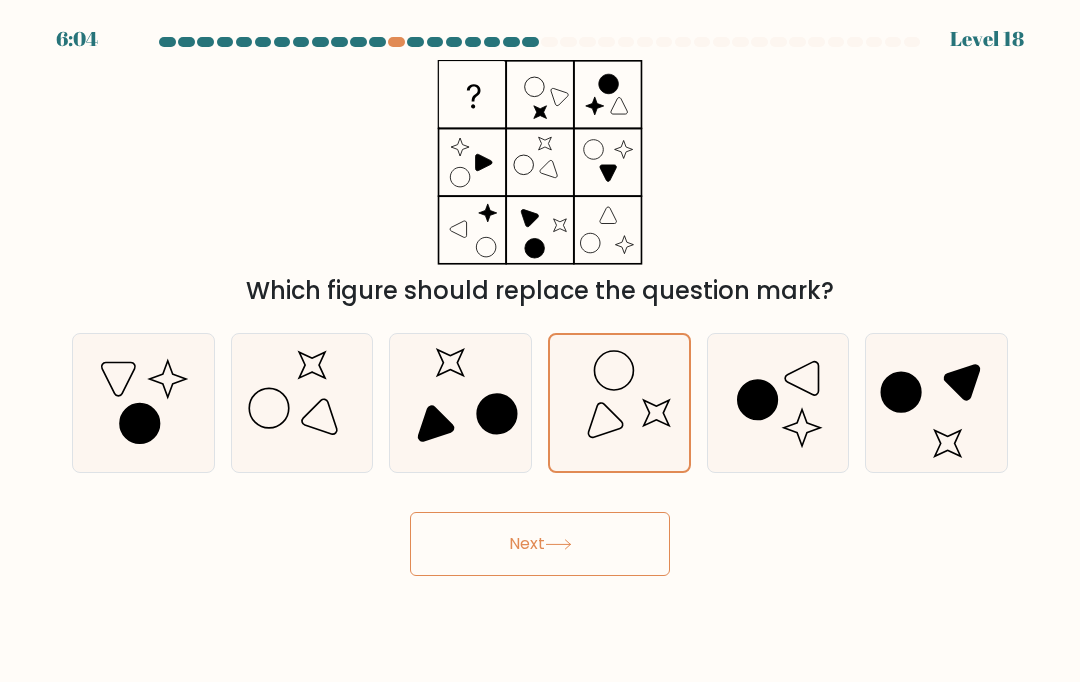 click 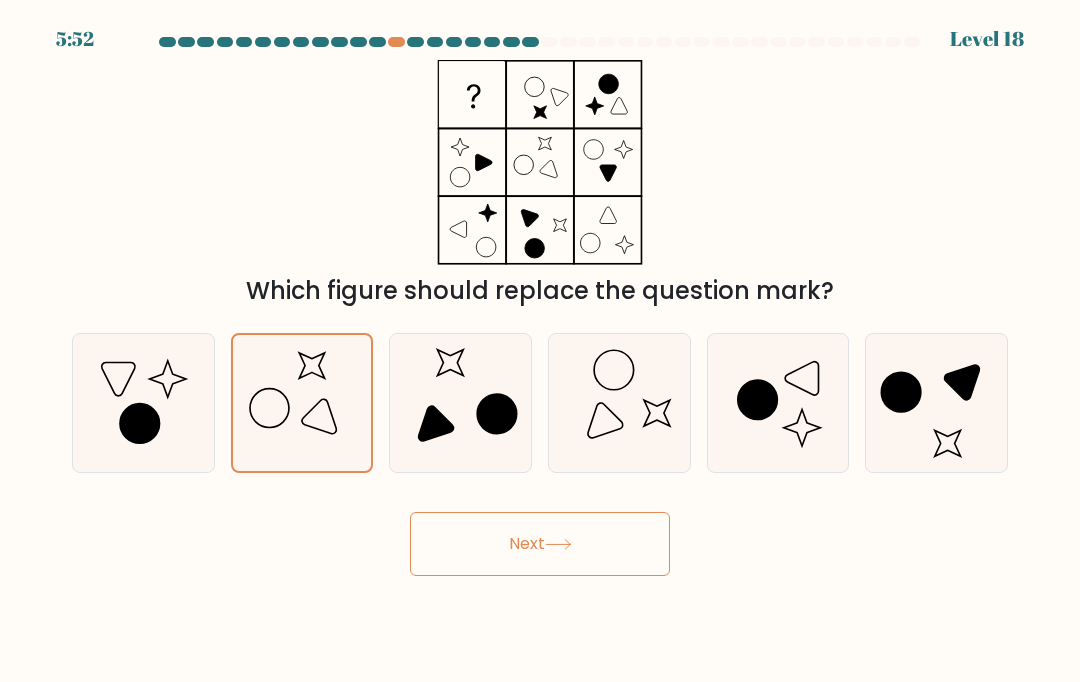 click on "Next" at bounding box center (540, 544) 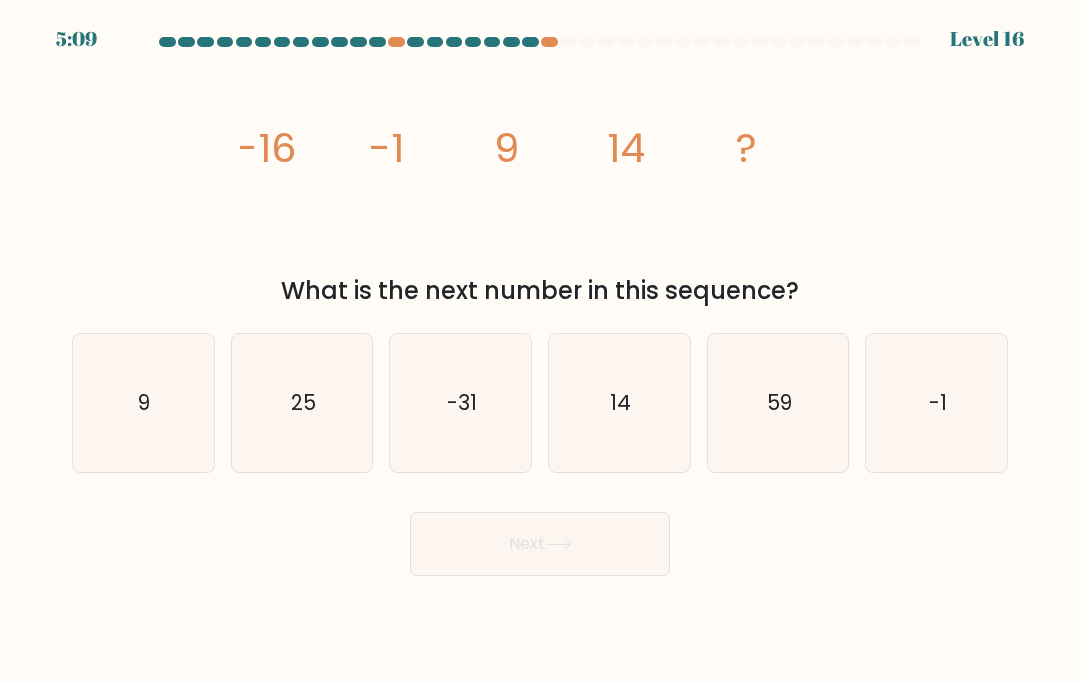 click on "9" 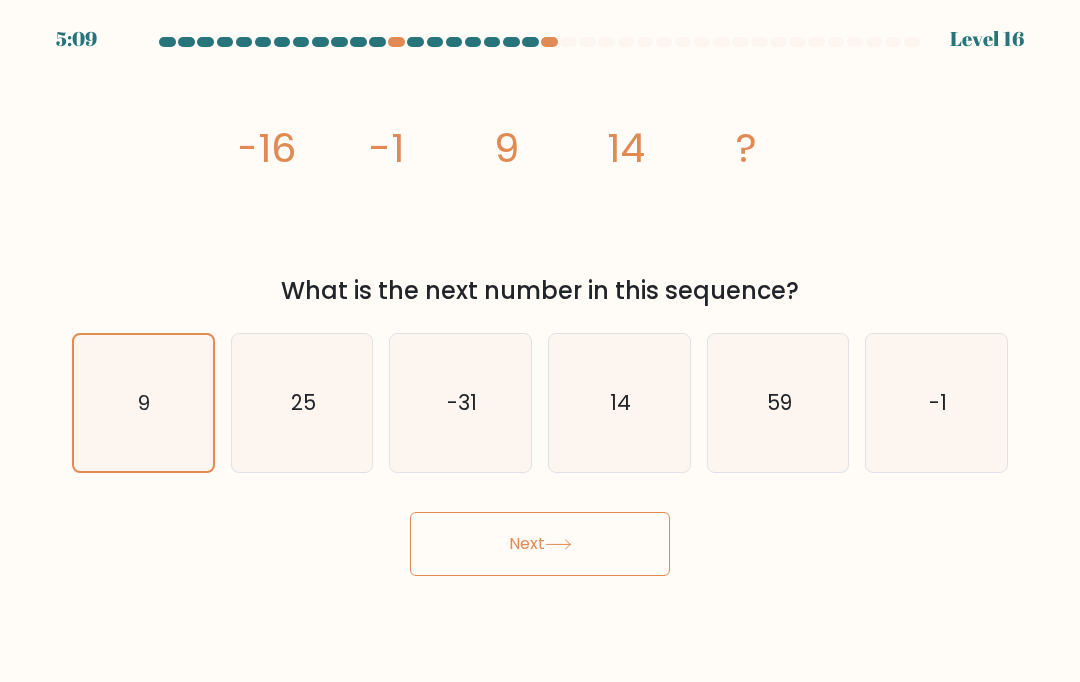 click on "Next" at bounding box center [540, 544] 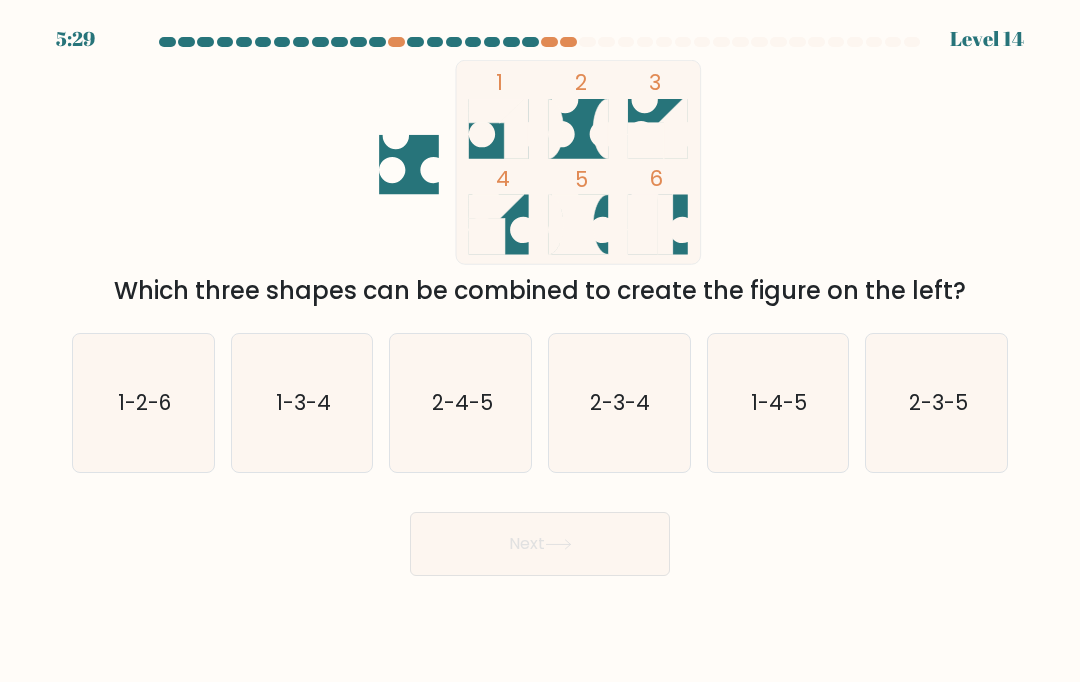 click on "1-3-4" 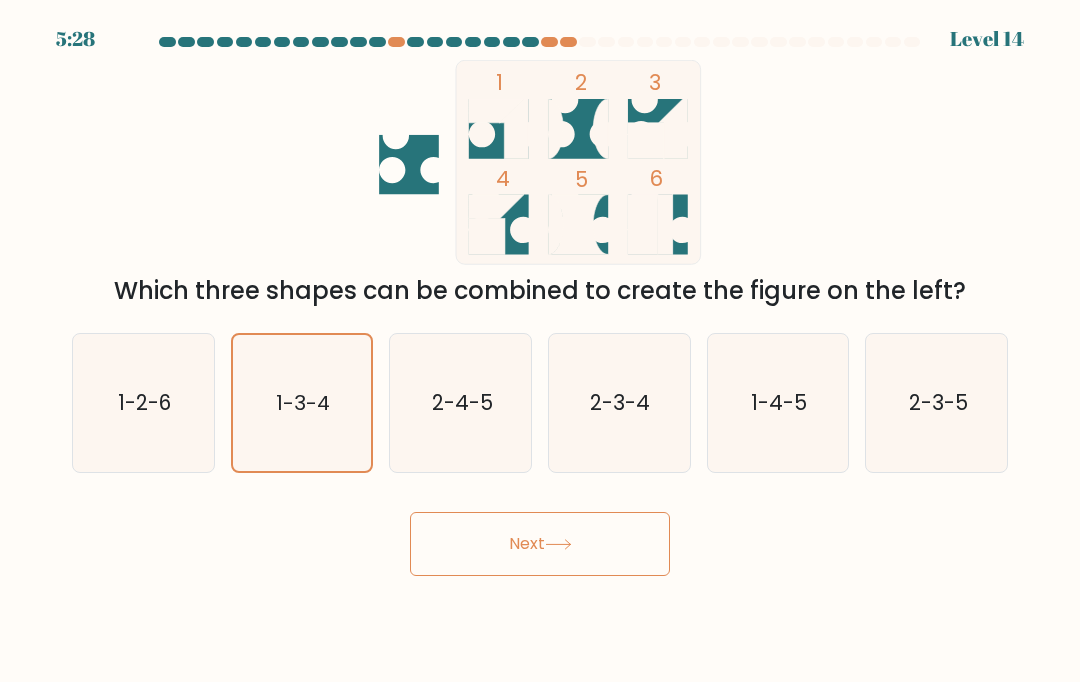 click on "Next" at bounding box center [540, 544] 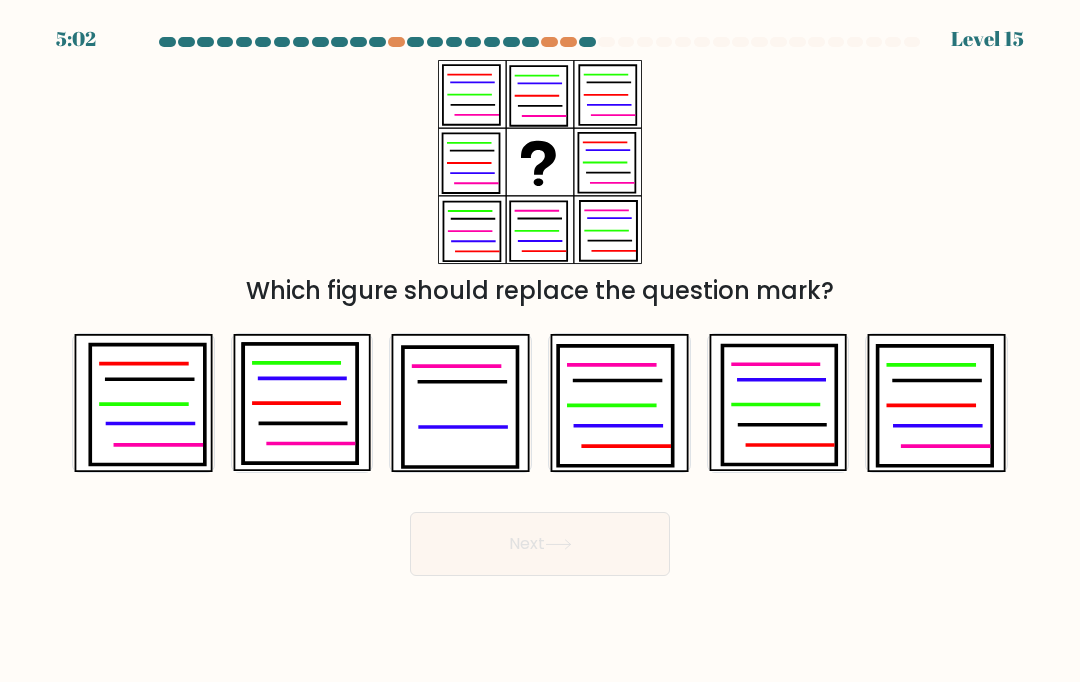 click 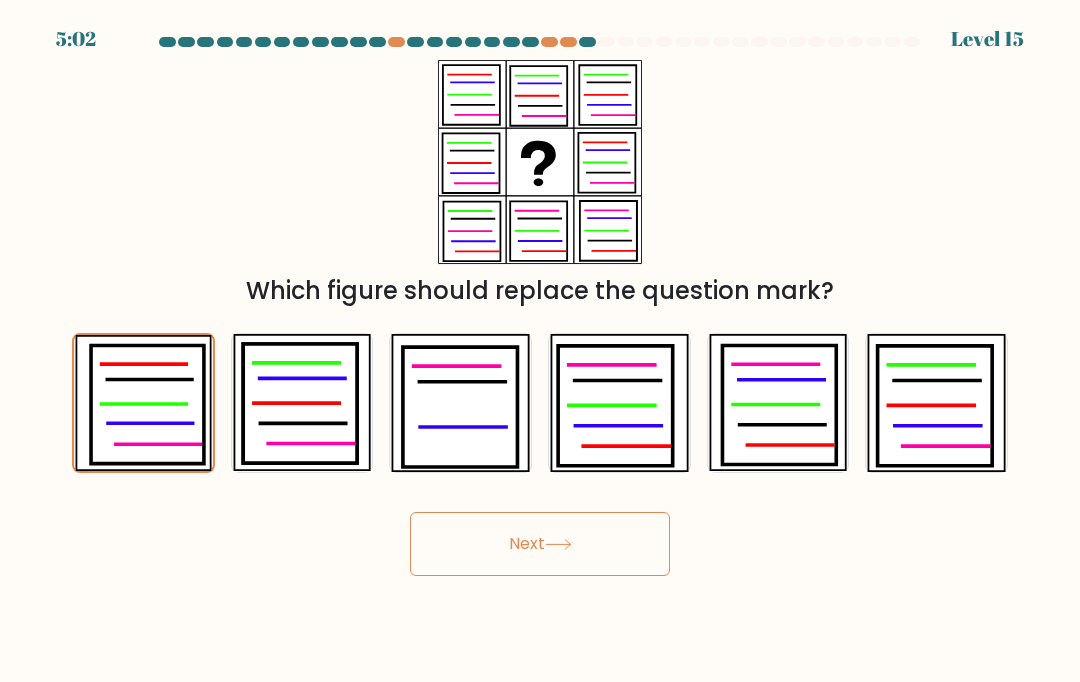 click 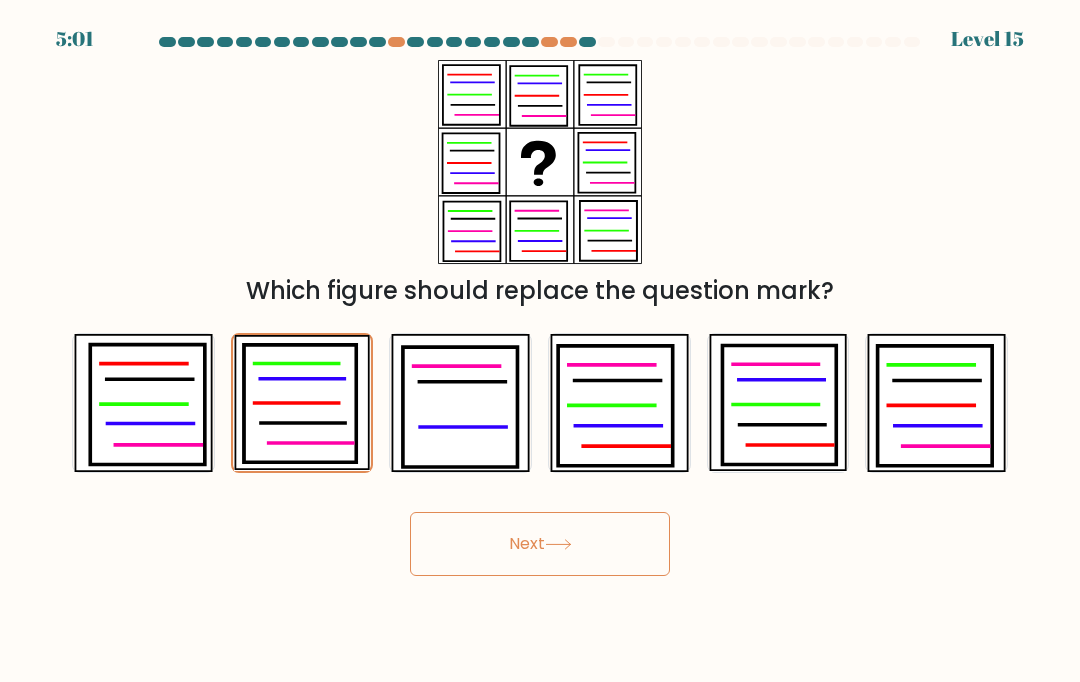 click 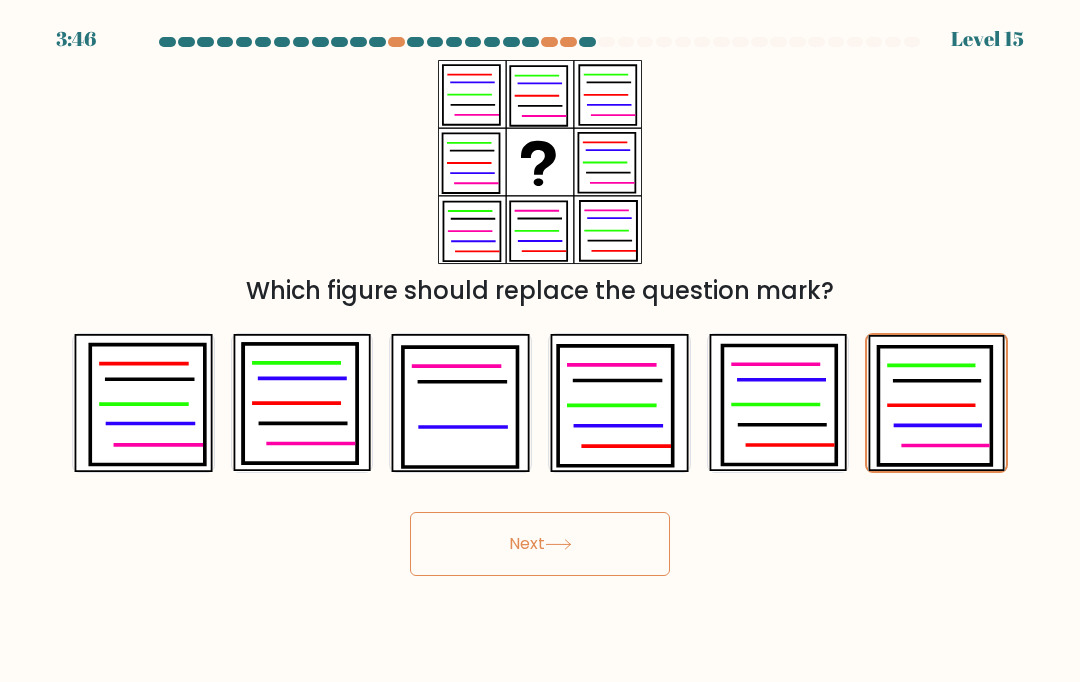 click 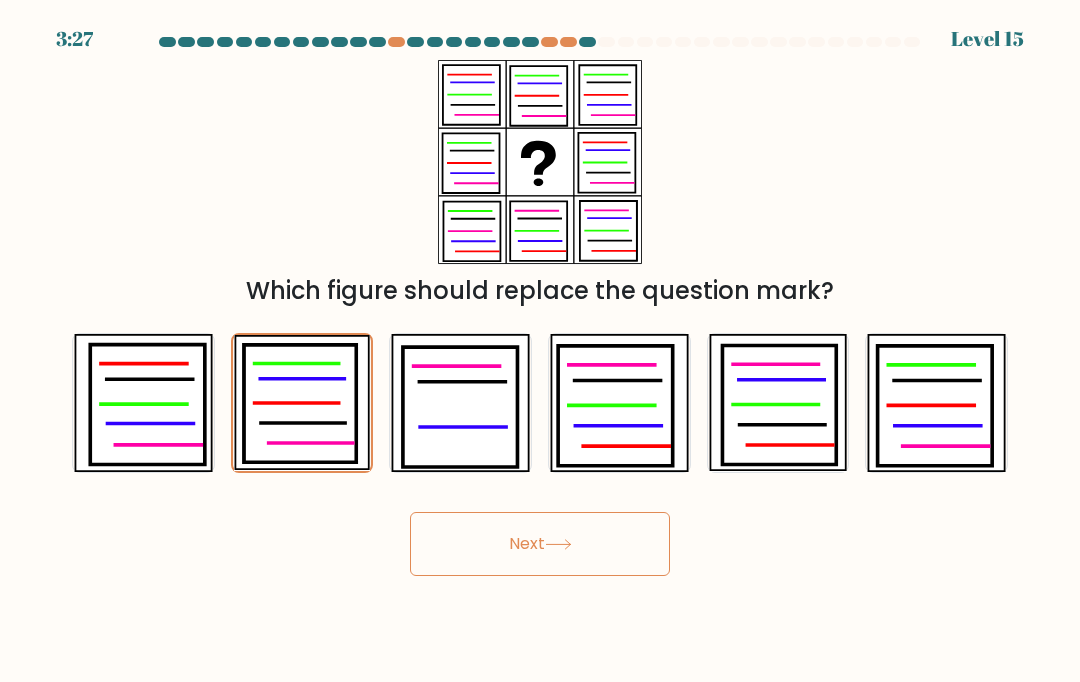 click 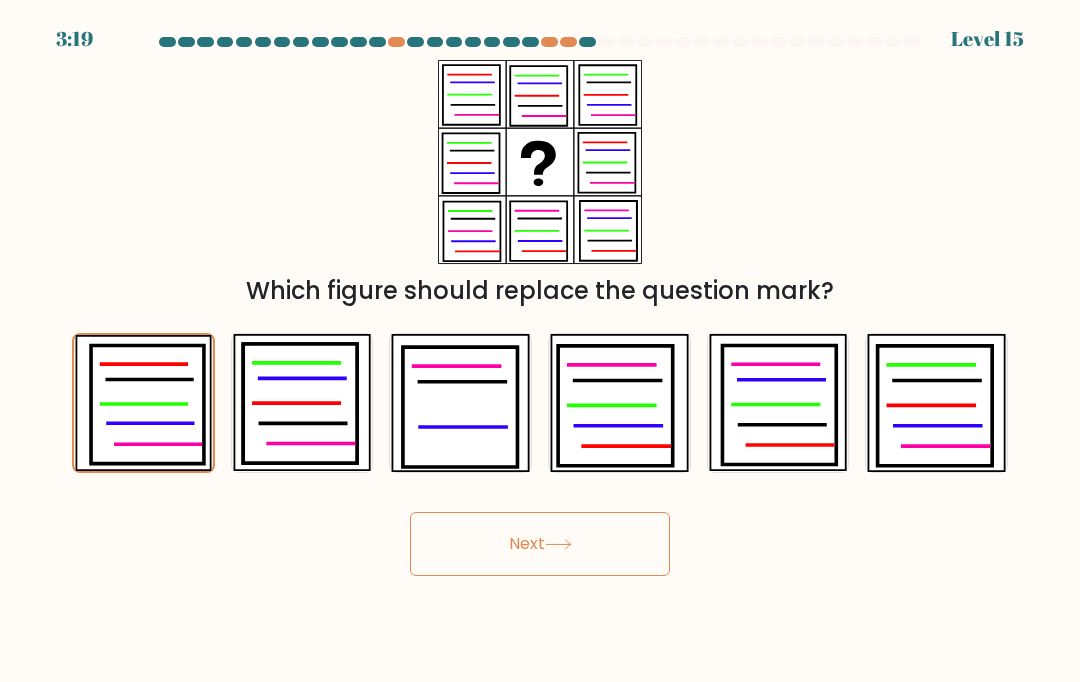 click 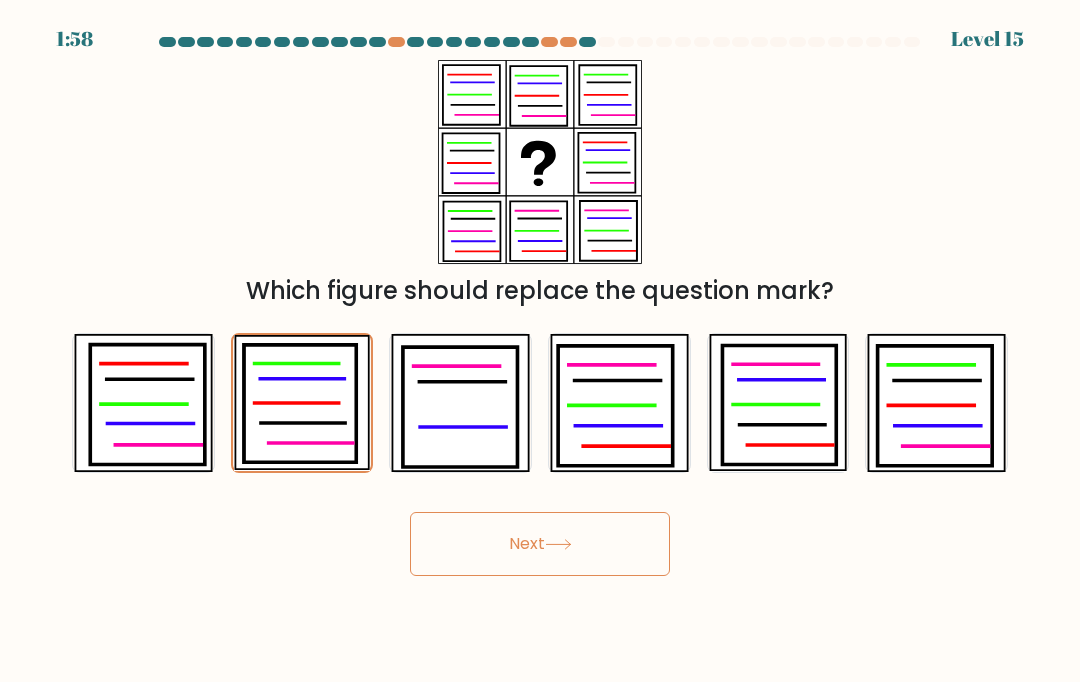 click 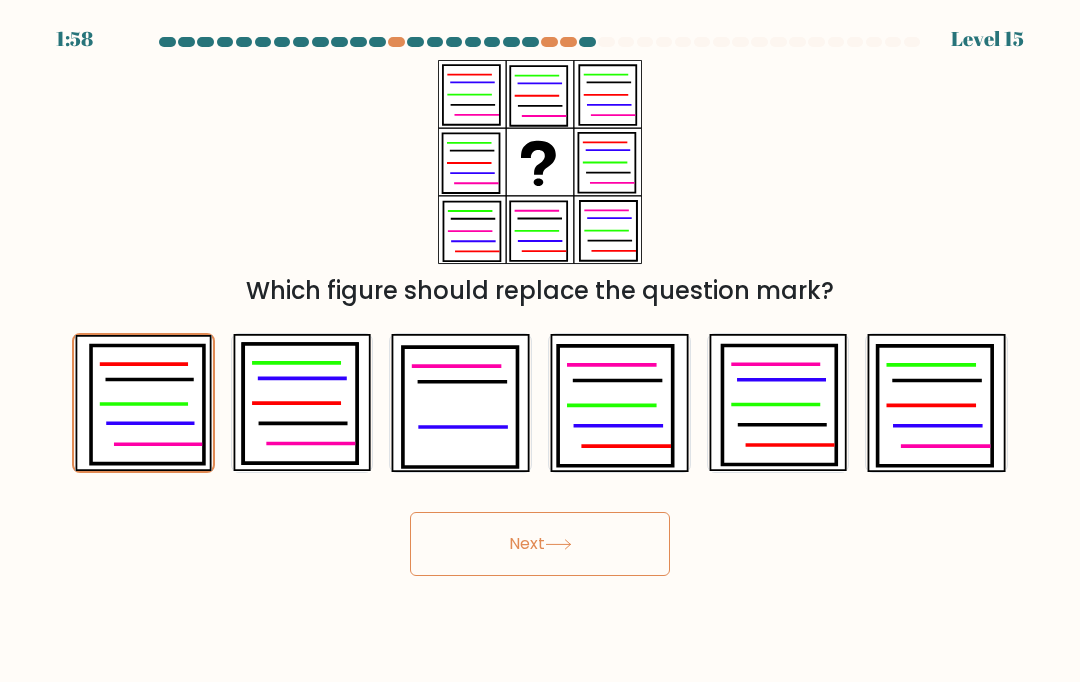 click 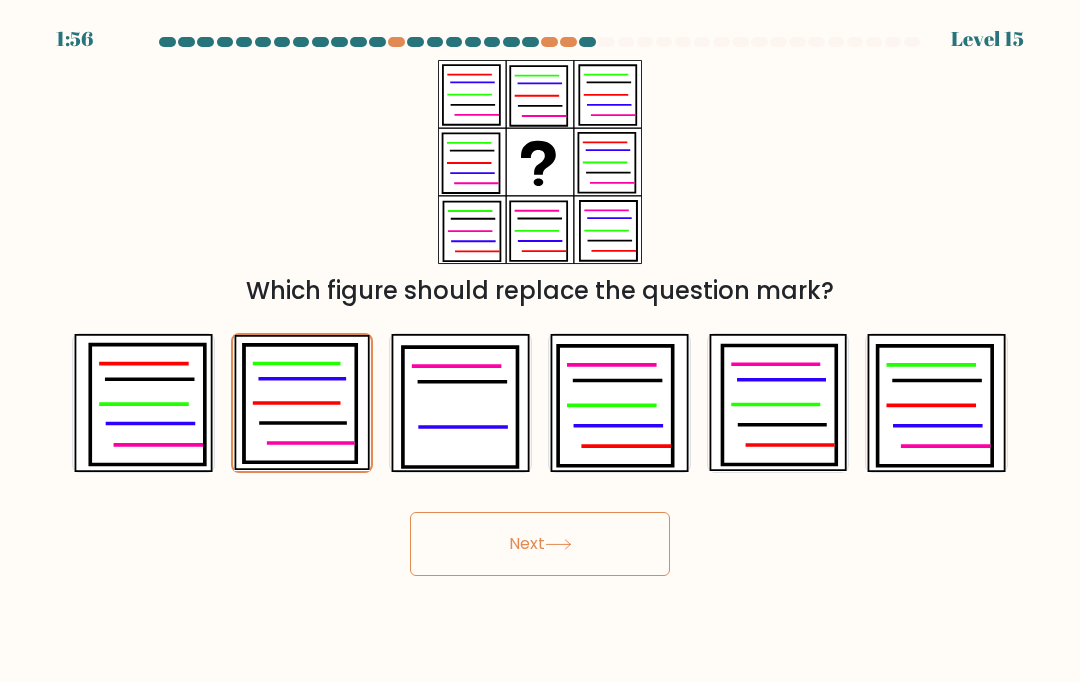 click on "Next" at bounding box center (540, 544) 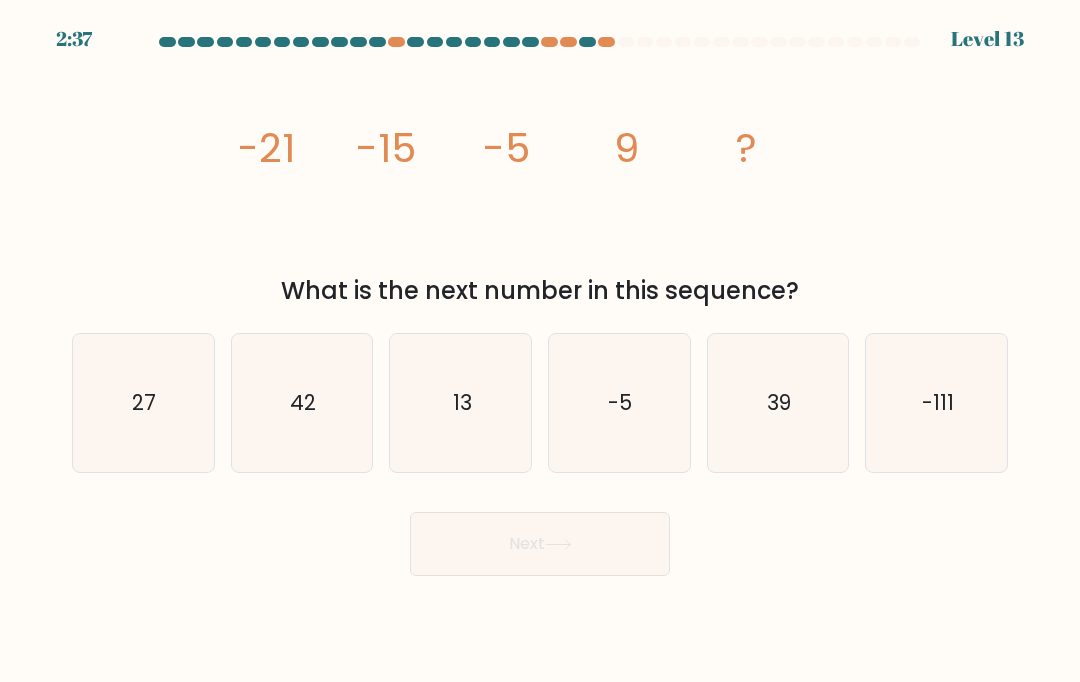 click on "42" 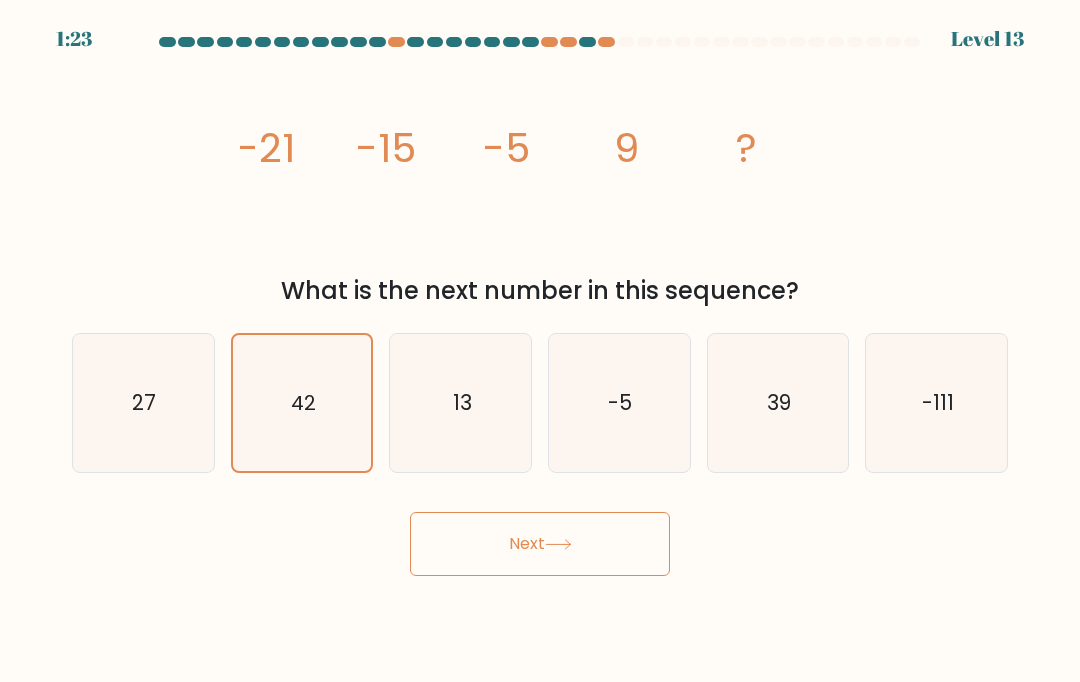 click on "27" 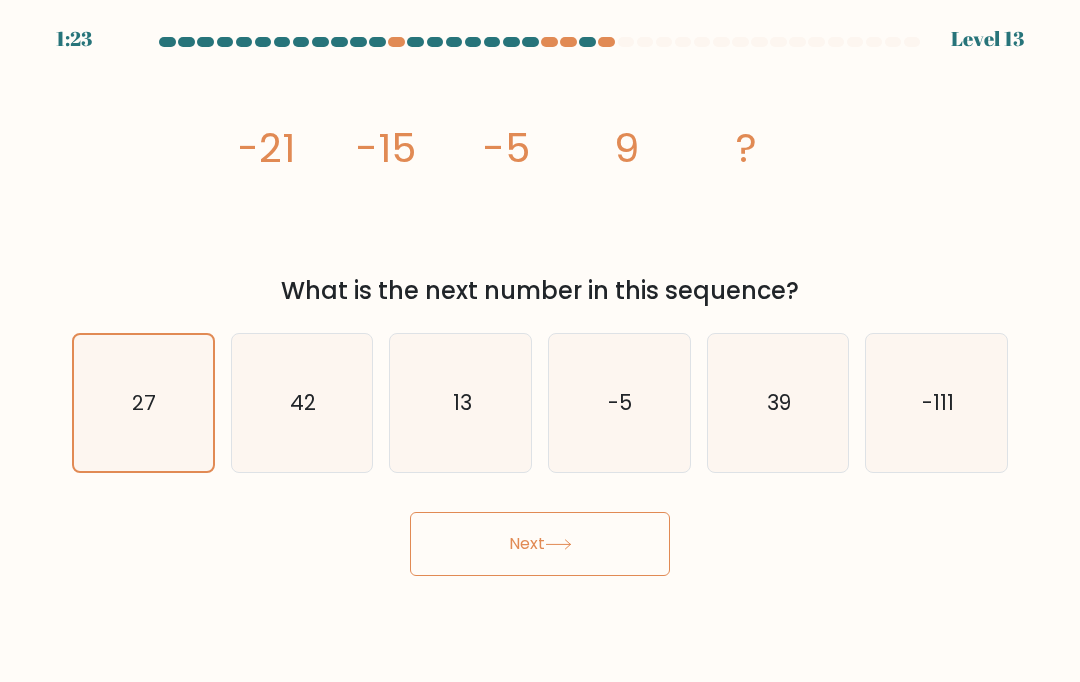 click on "Next" at bounding box center (540, 544) 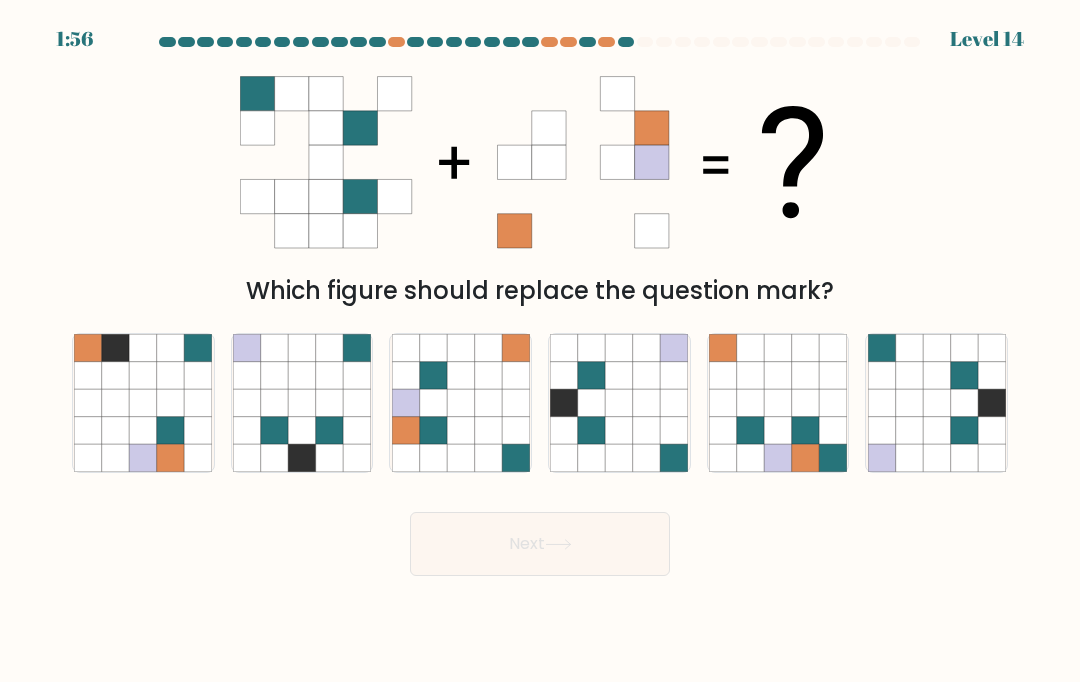 click 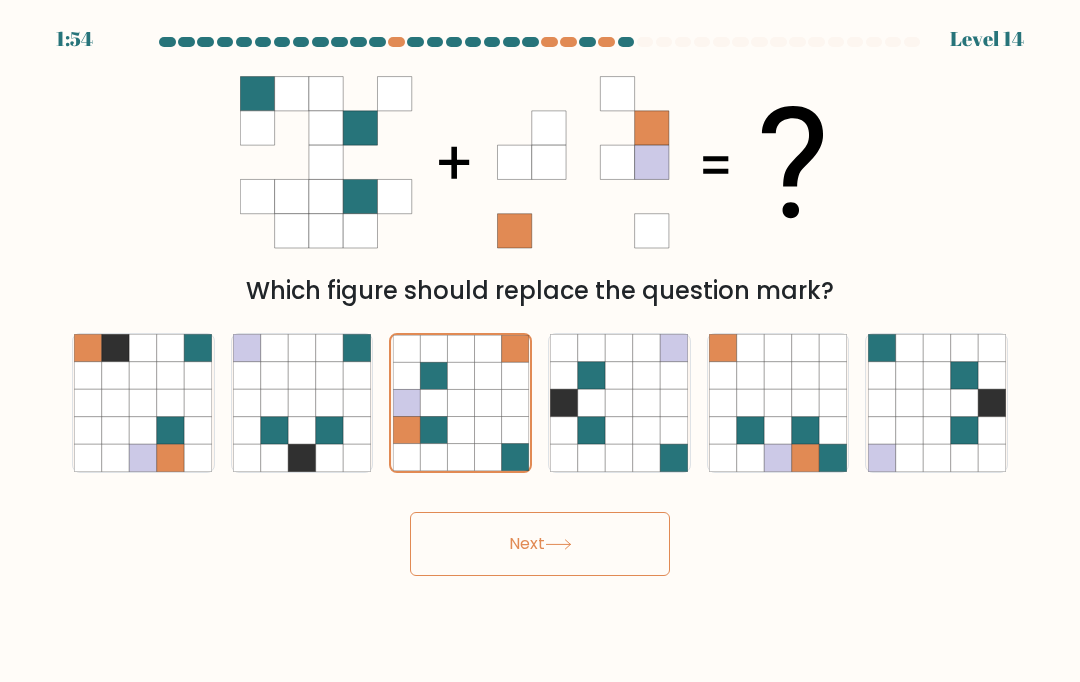 click on "Next" at bounding box center [540, 544] 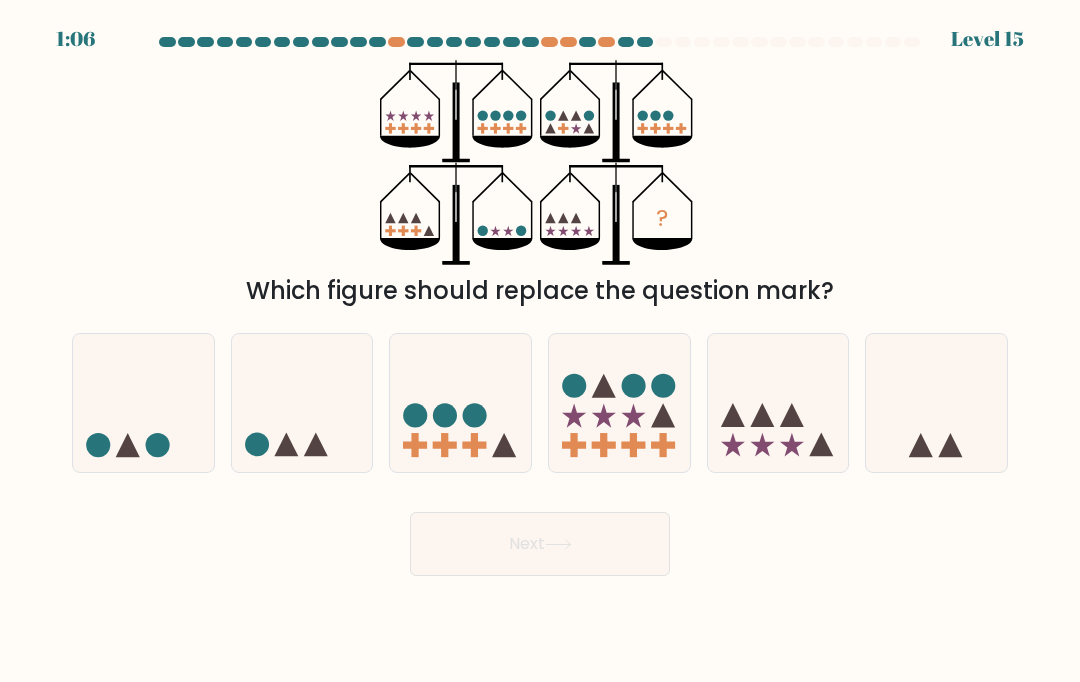 click 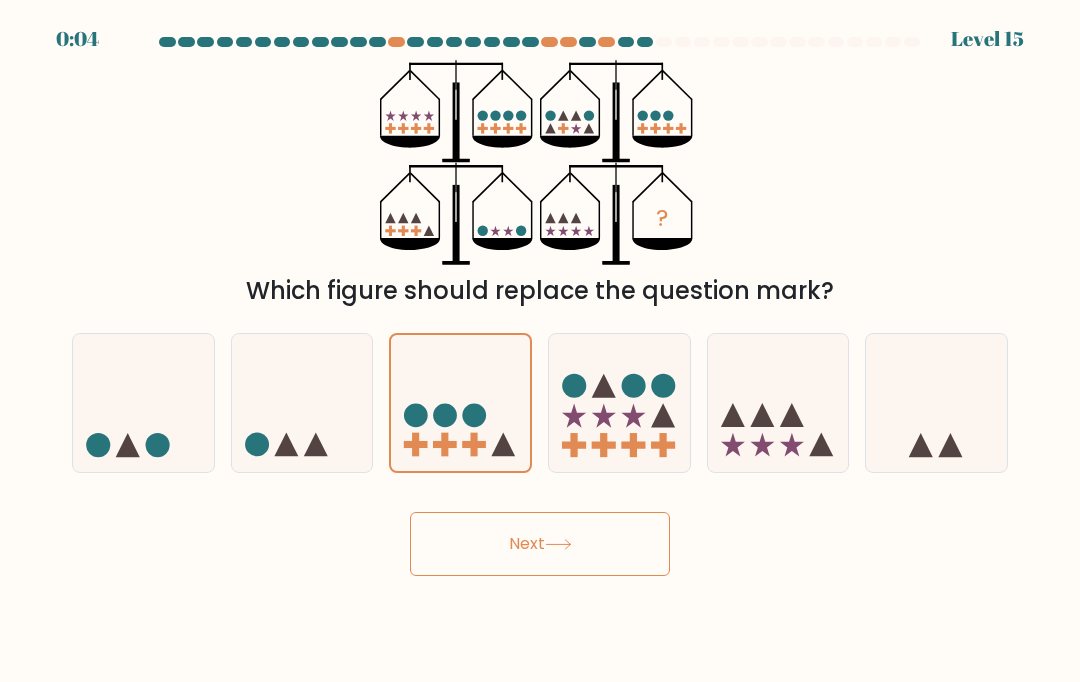 click on "Next" at bounding box center (540, 544) 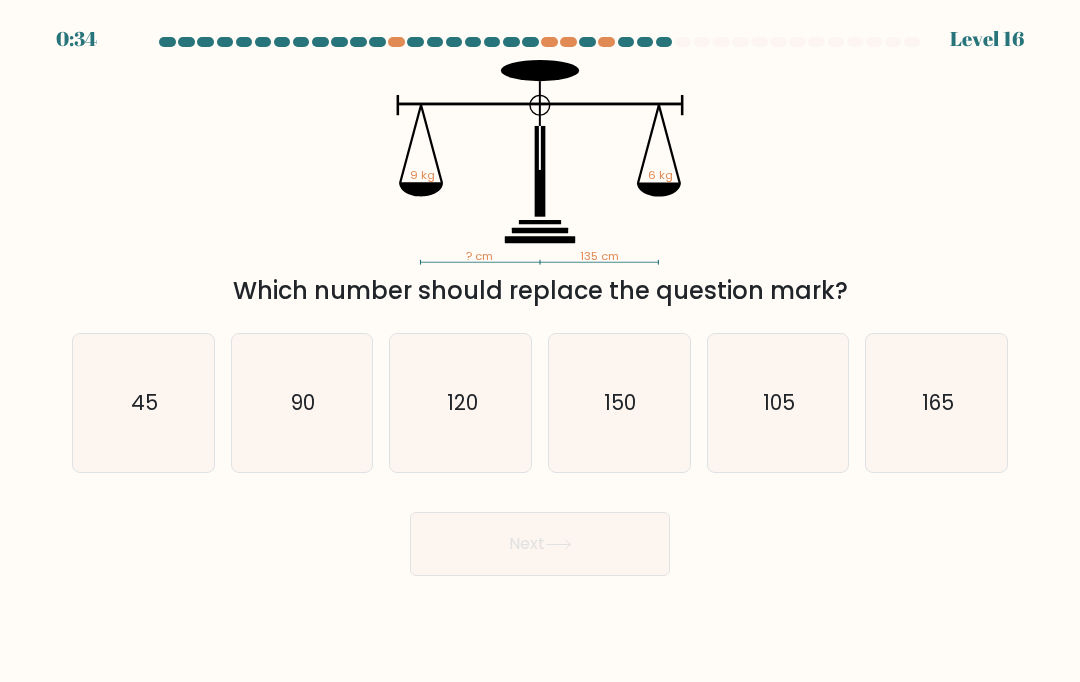 click on "90" 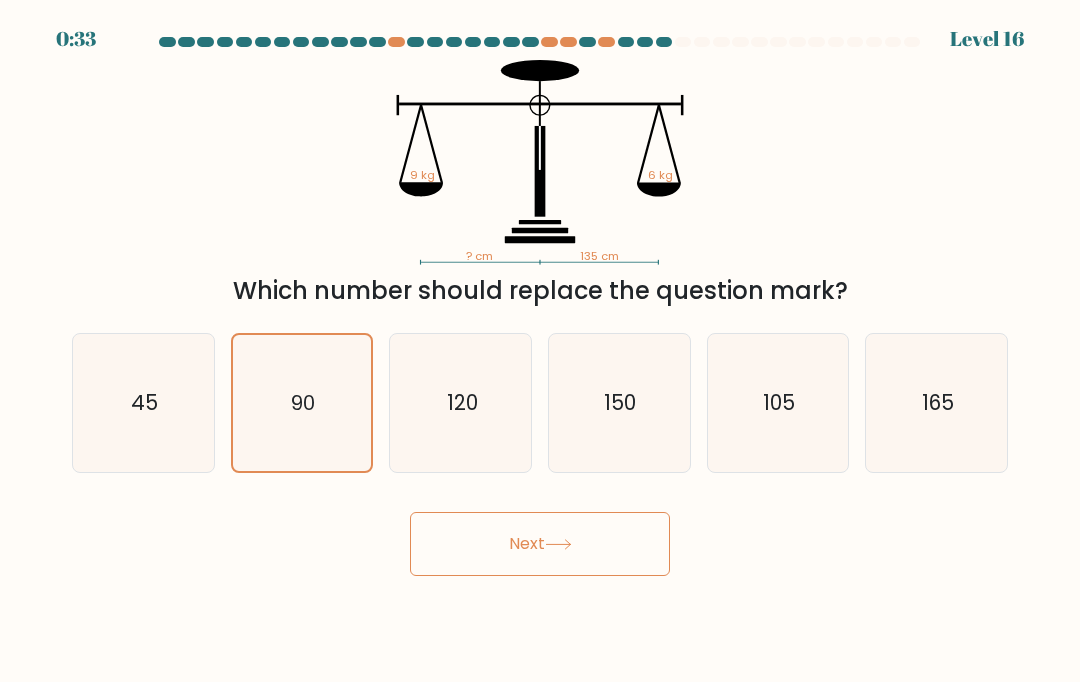 click on "Next" at bounding box center [540, 544] 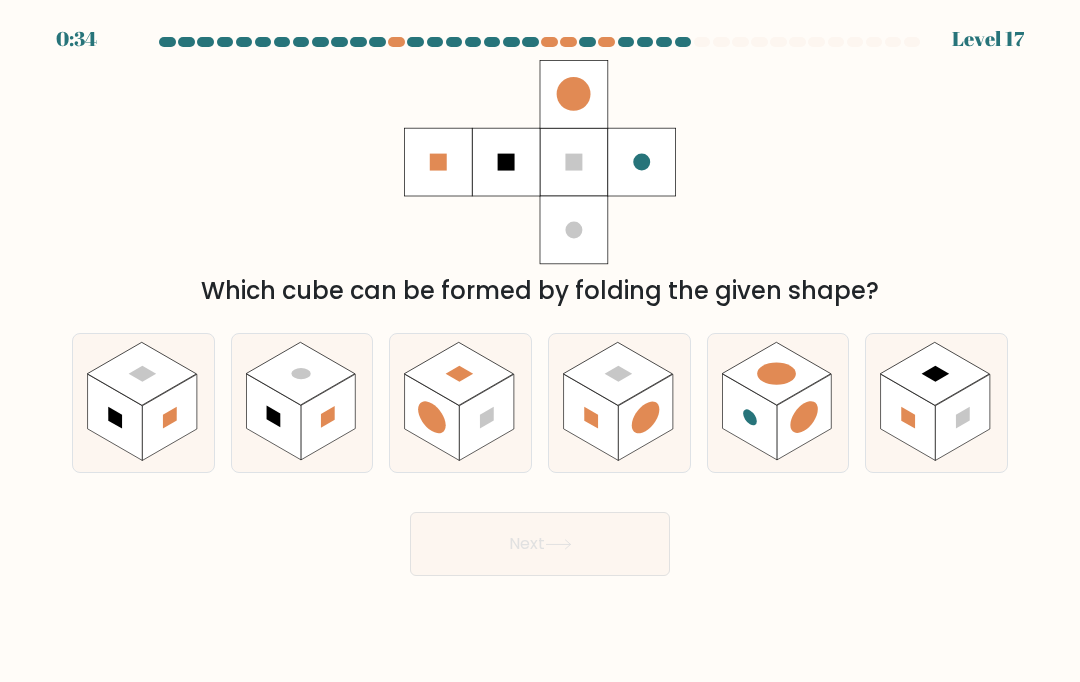 click 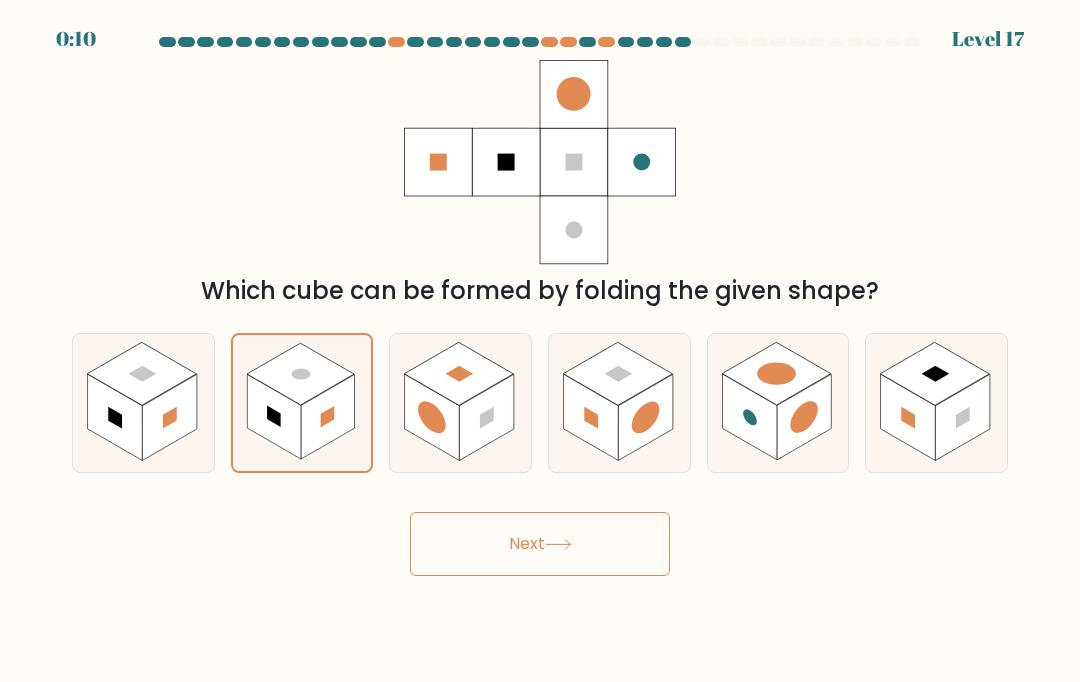 click on "Next" at bounding box center (540, 544) 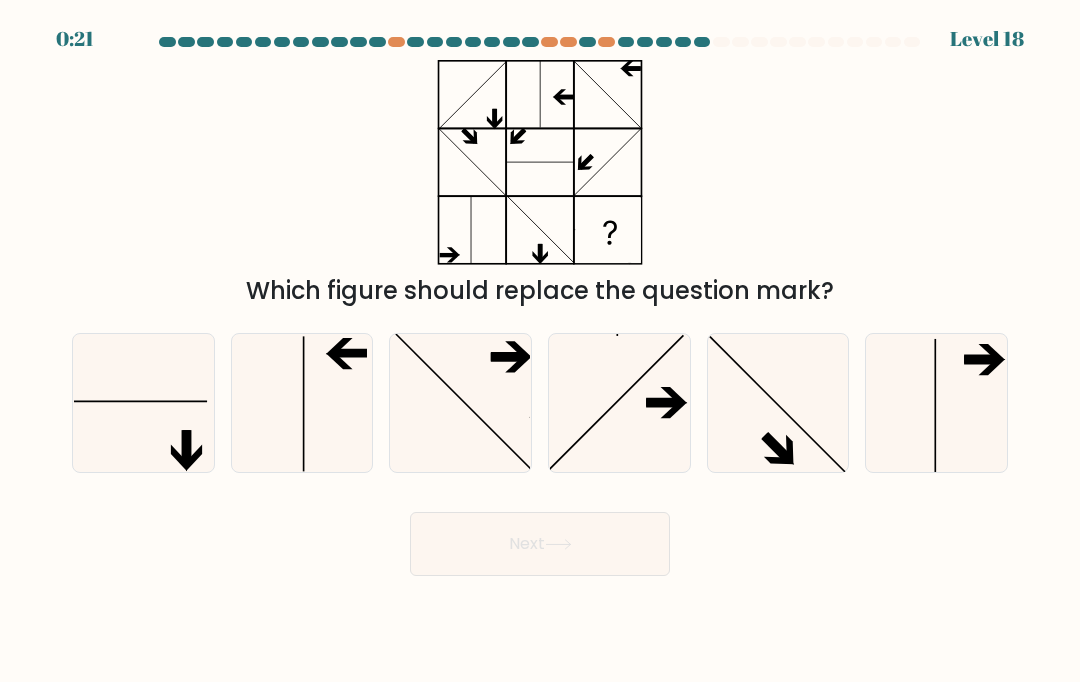 click 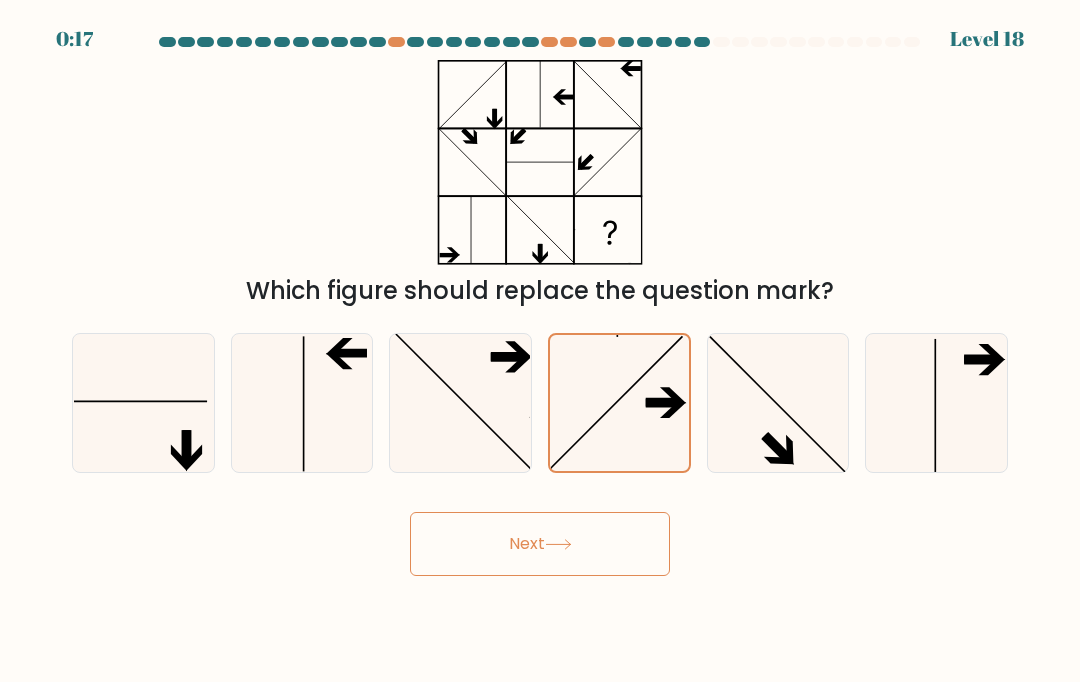 click on "Next" at bounding box center (540, 544) 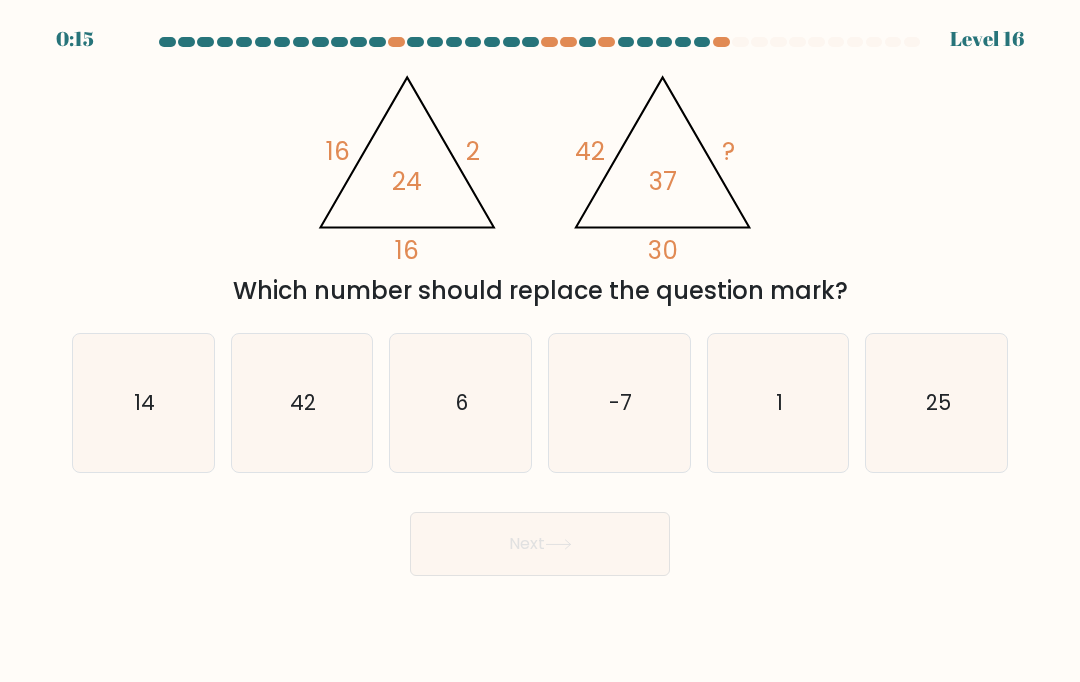 click on "42" 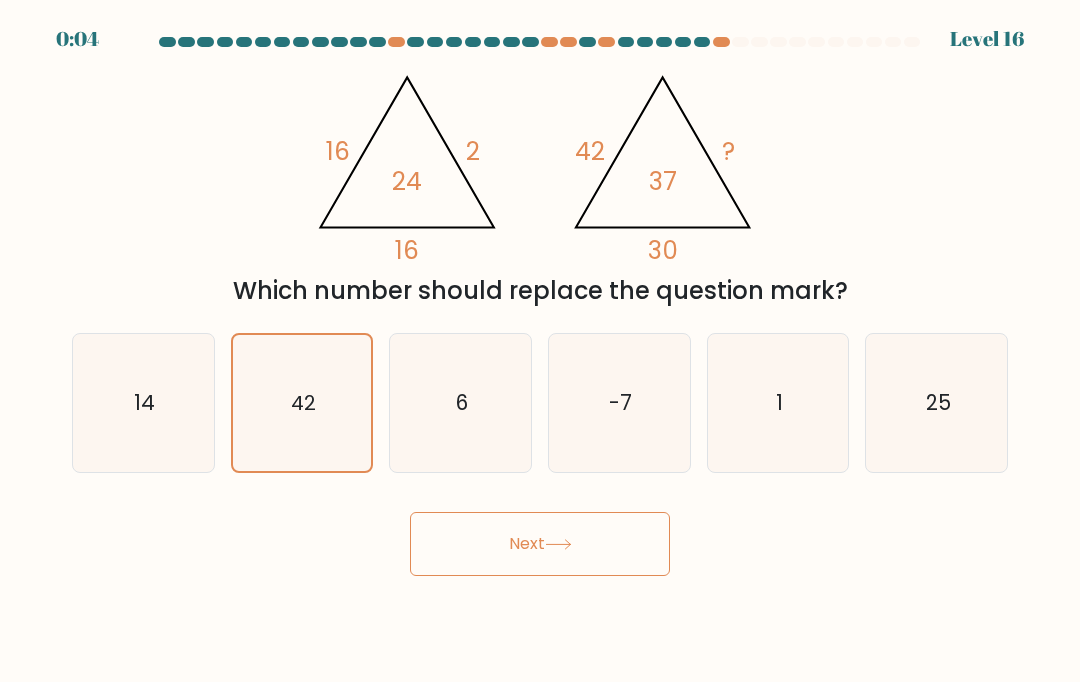 click on "25" 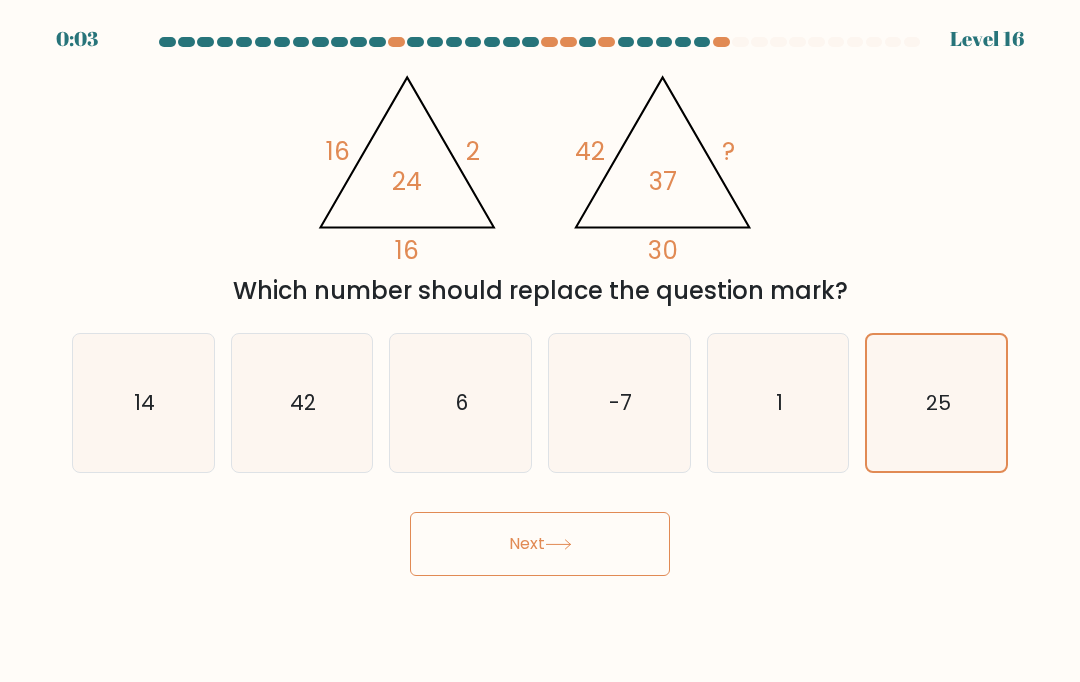 click on "Next" at bounding box center (540, 544) 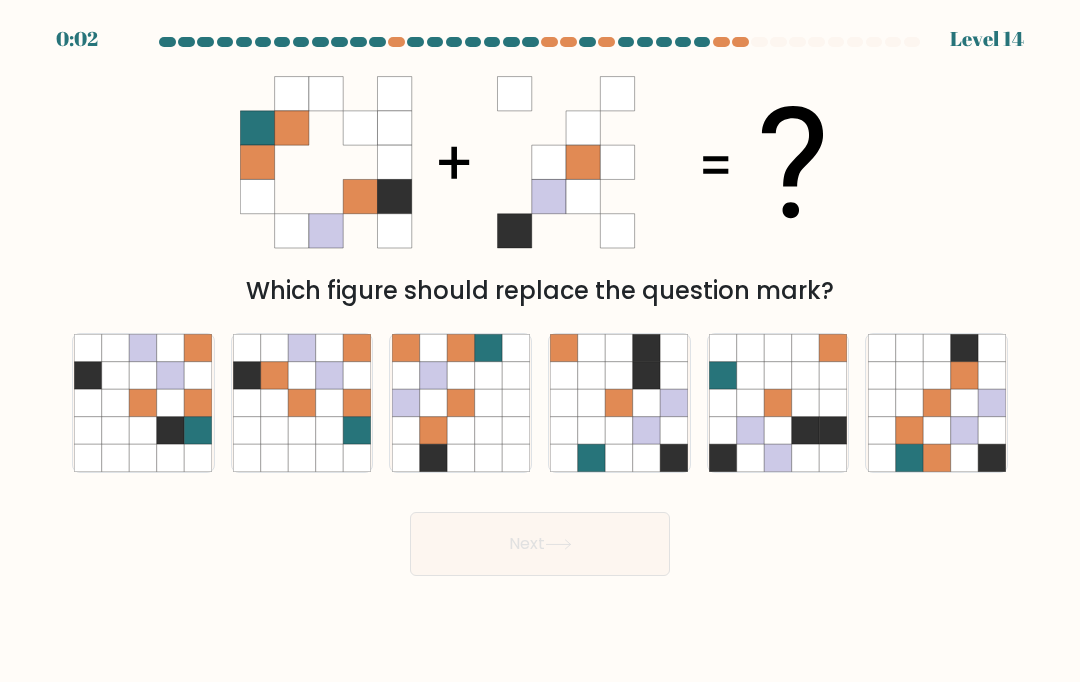 click on "Next" at bounding box center [540, 544] 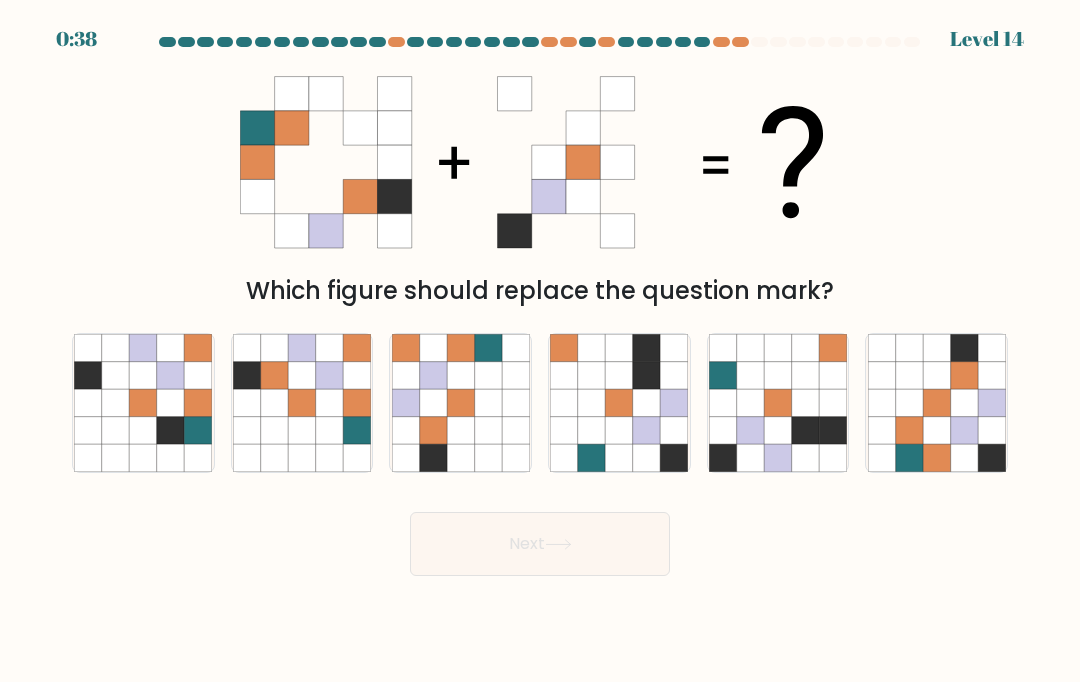 click 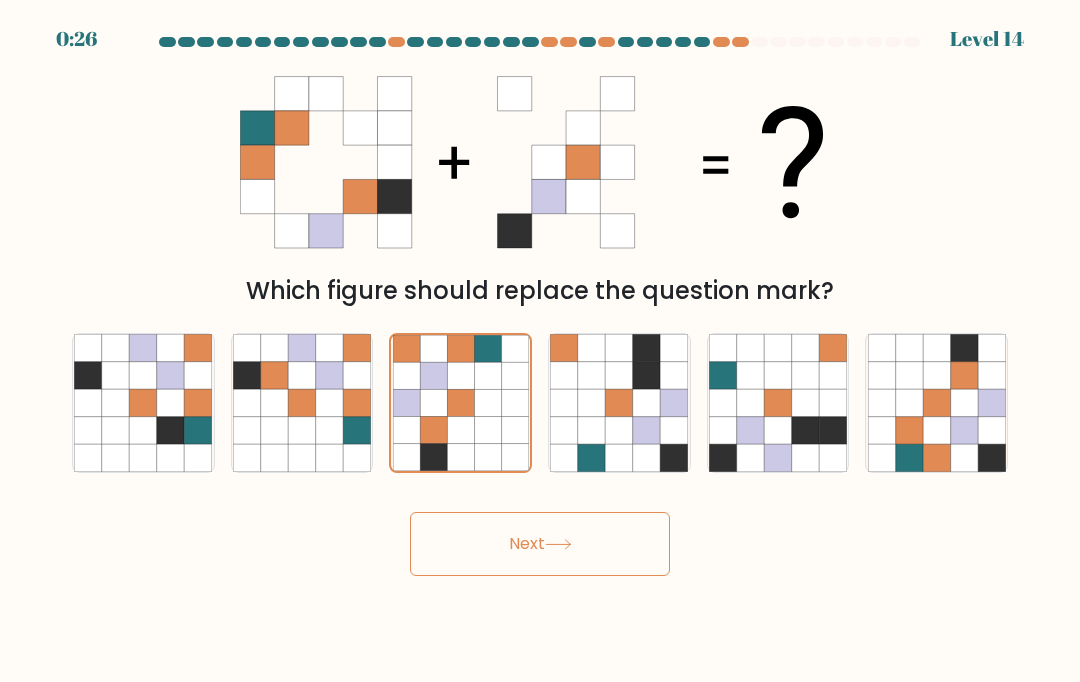 click 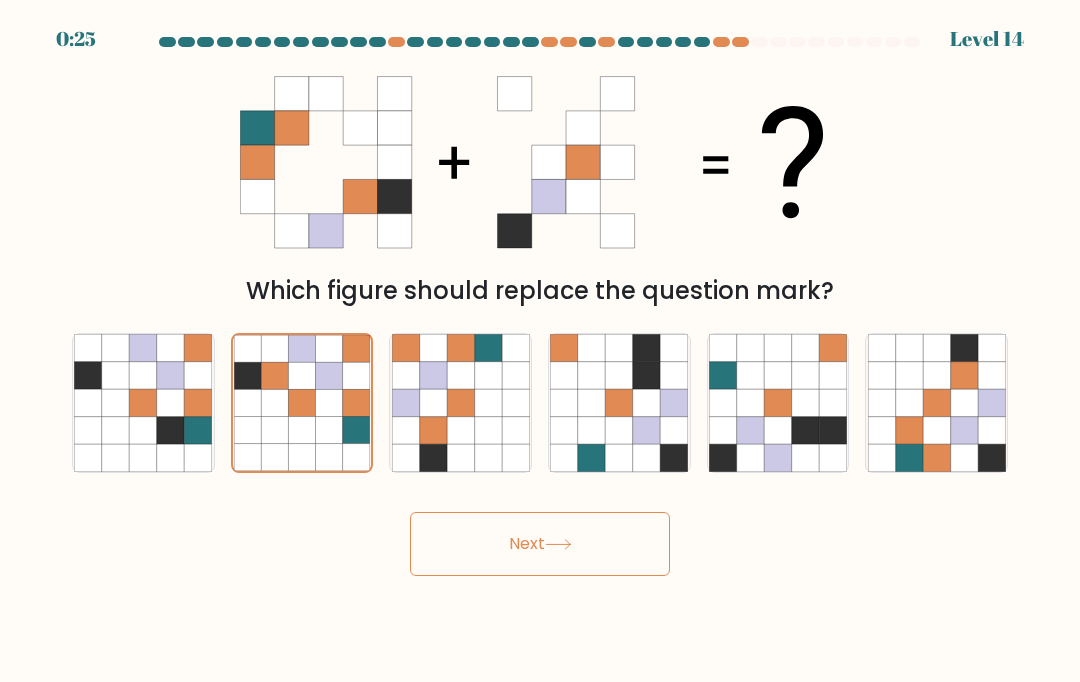 click on "Next" at bounding box center (540, 544) 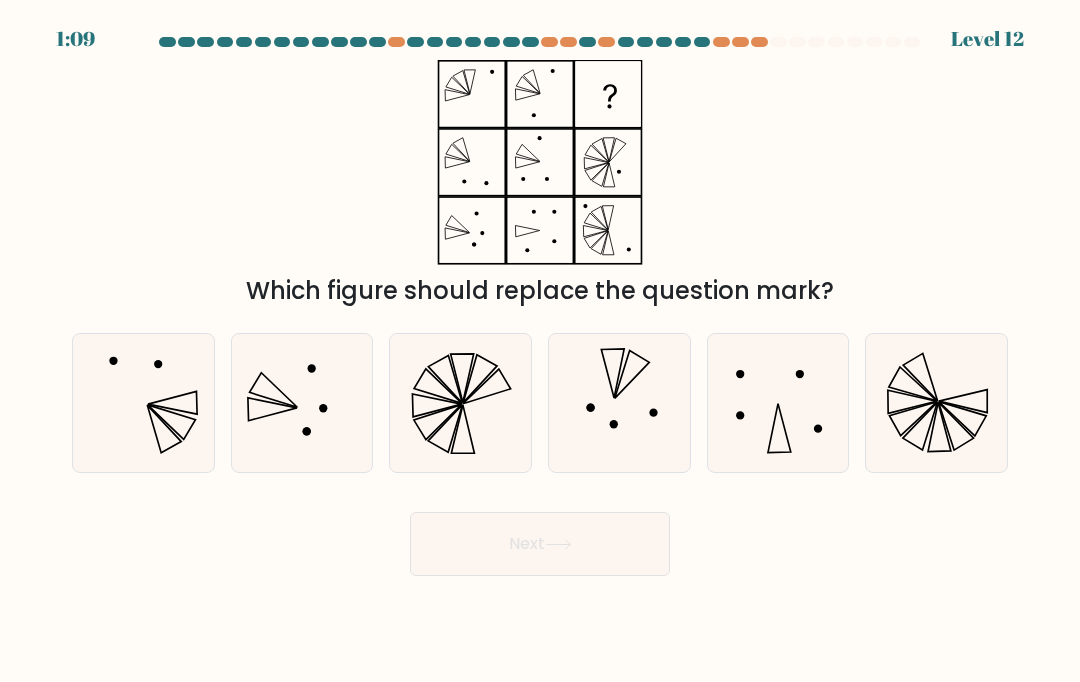 click 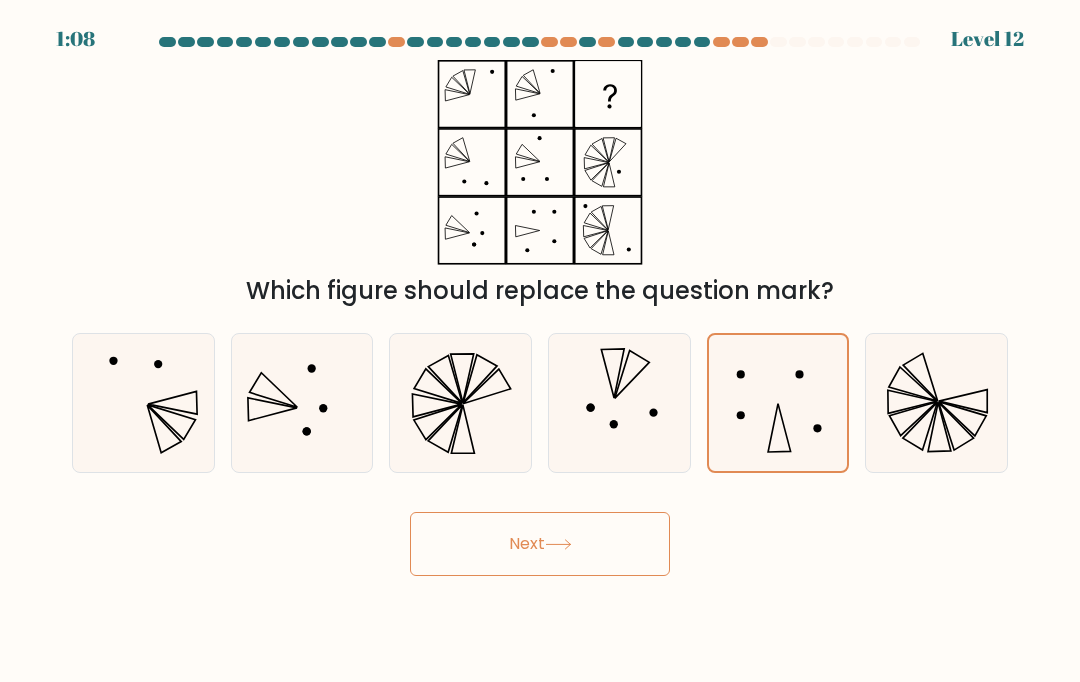 click on "Next" at bounding box center [540, 544] 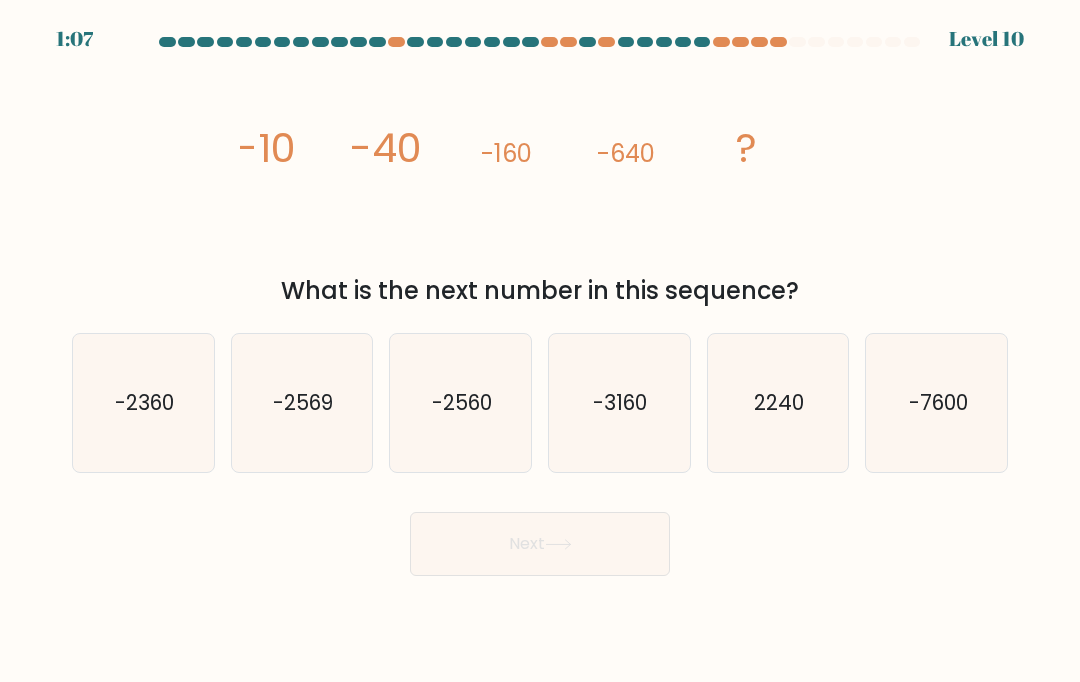 click on "Next" at bounding box center (540, 544) 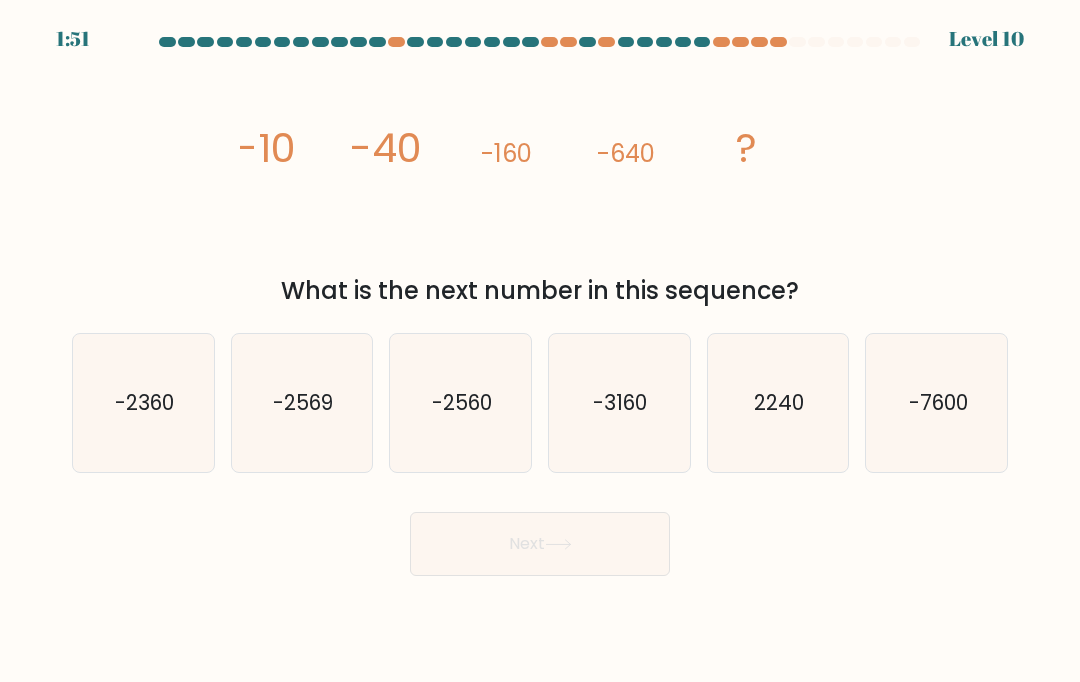 click on "Next" at bounding box center [540, 544] 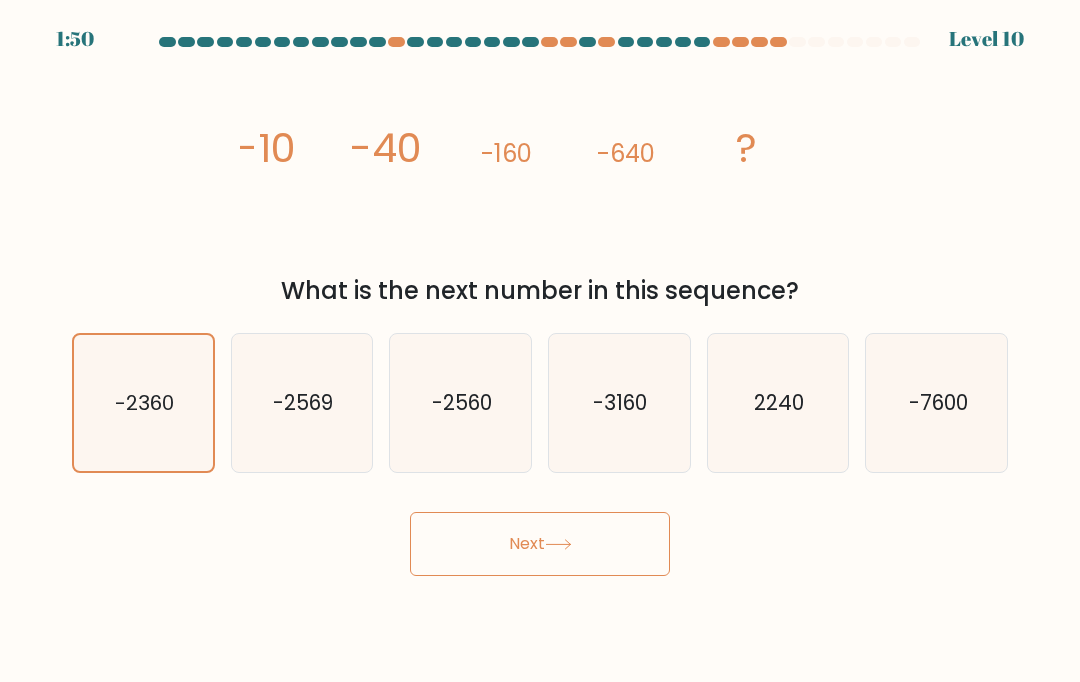 click on "Next" at bounding box center (540, 544) 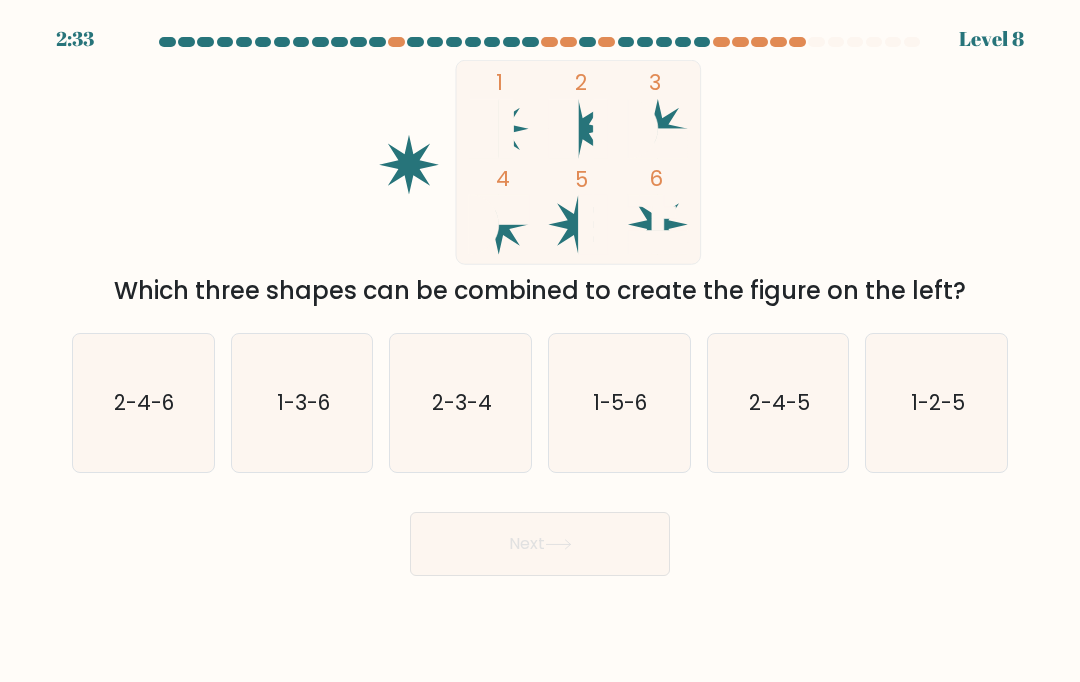 click on "Next" at bounding box center (540, 544) 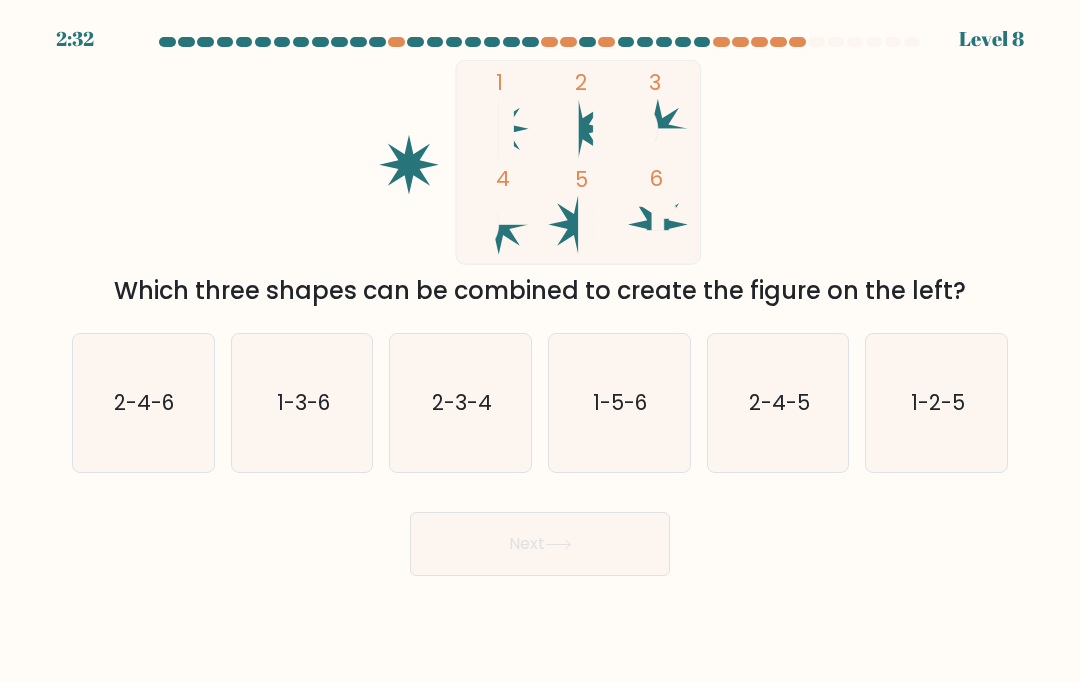 click on "2-4-6" 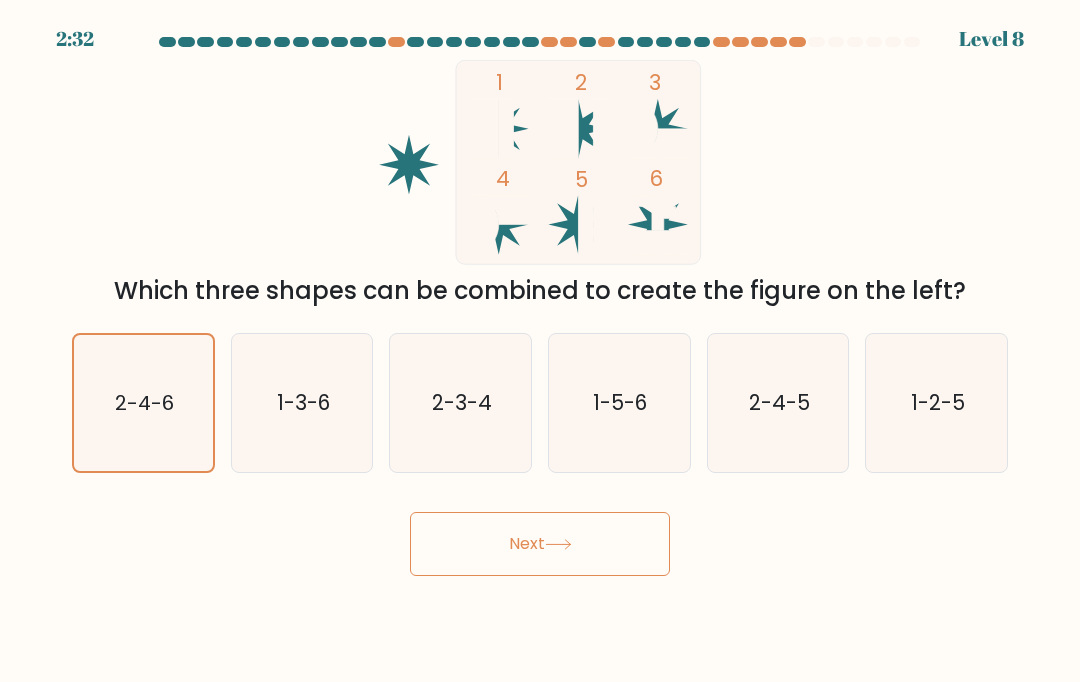 click 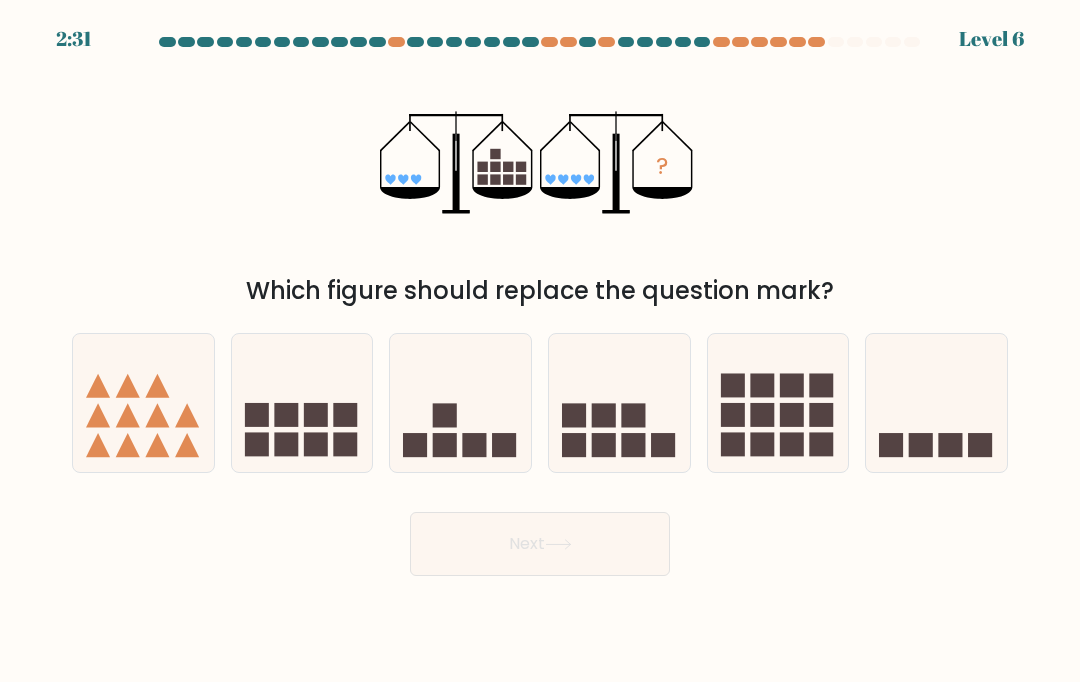 click 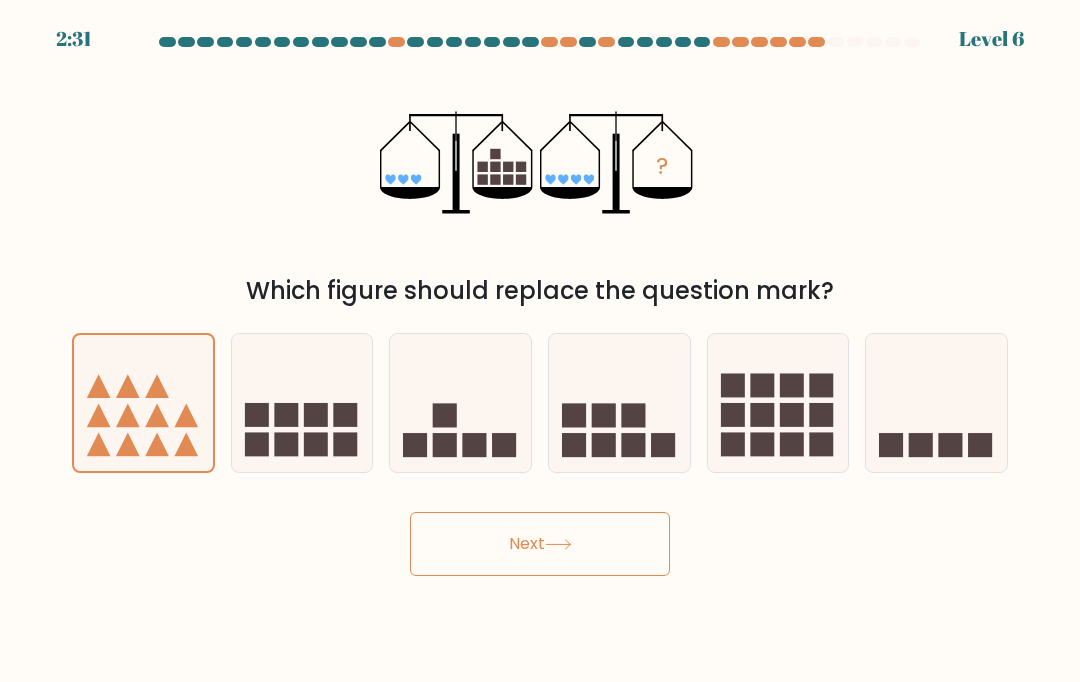 click 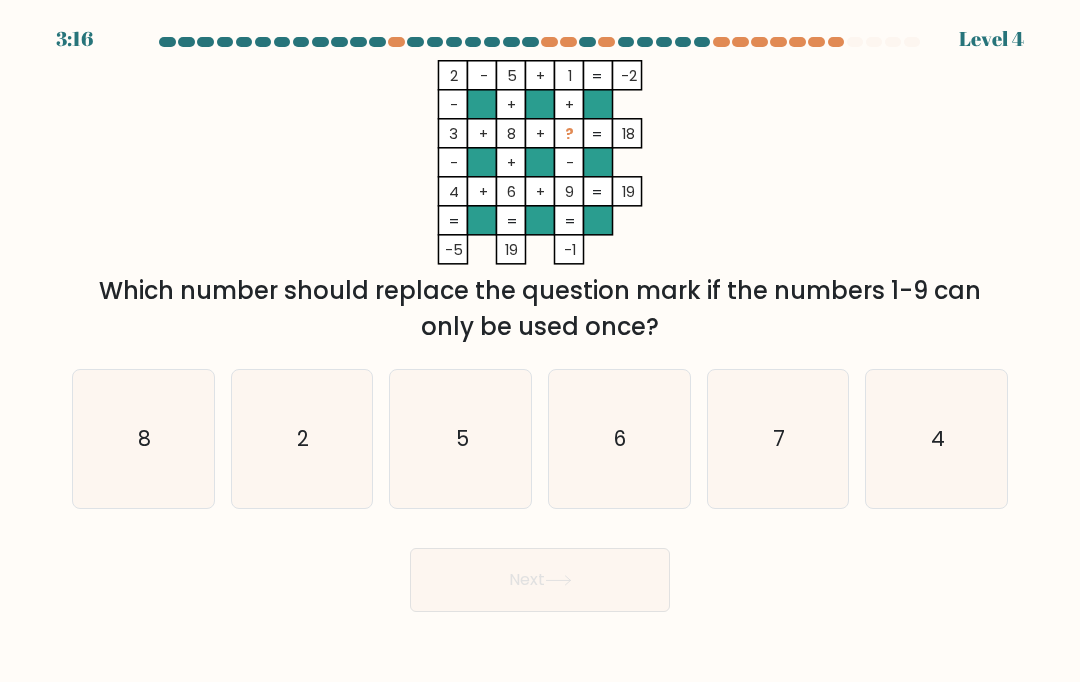 click on "Next" at bounding box center (540, 580) 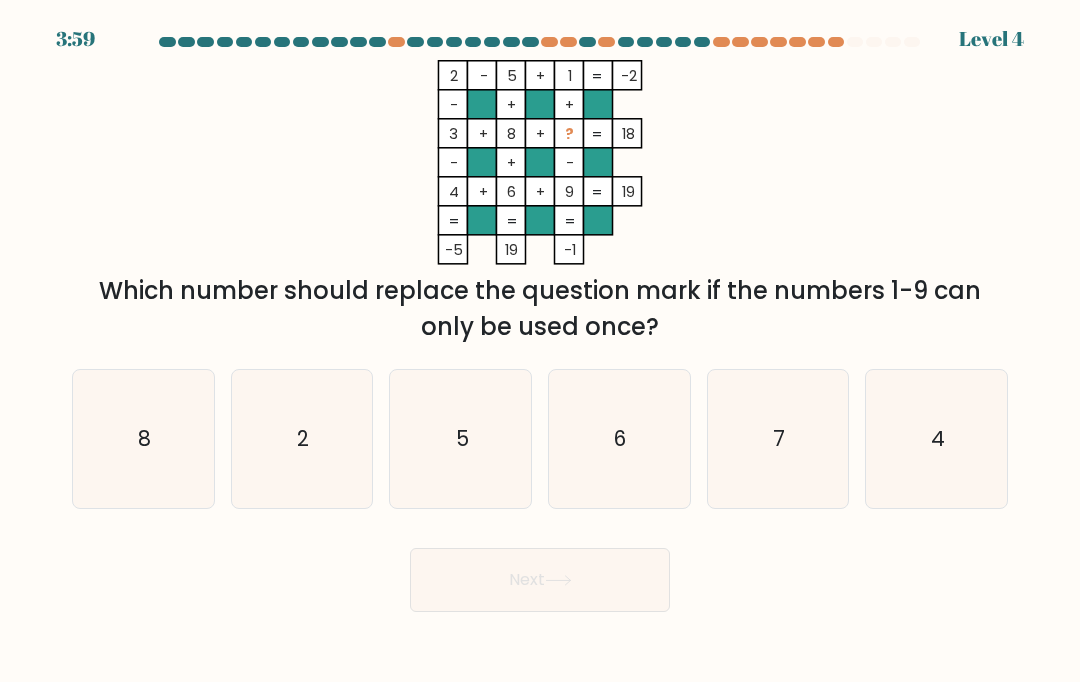 click on "8" 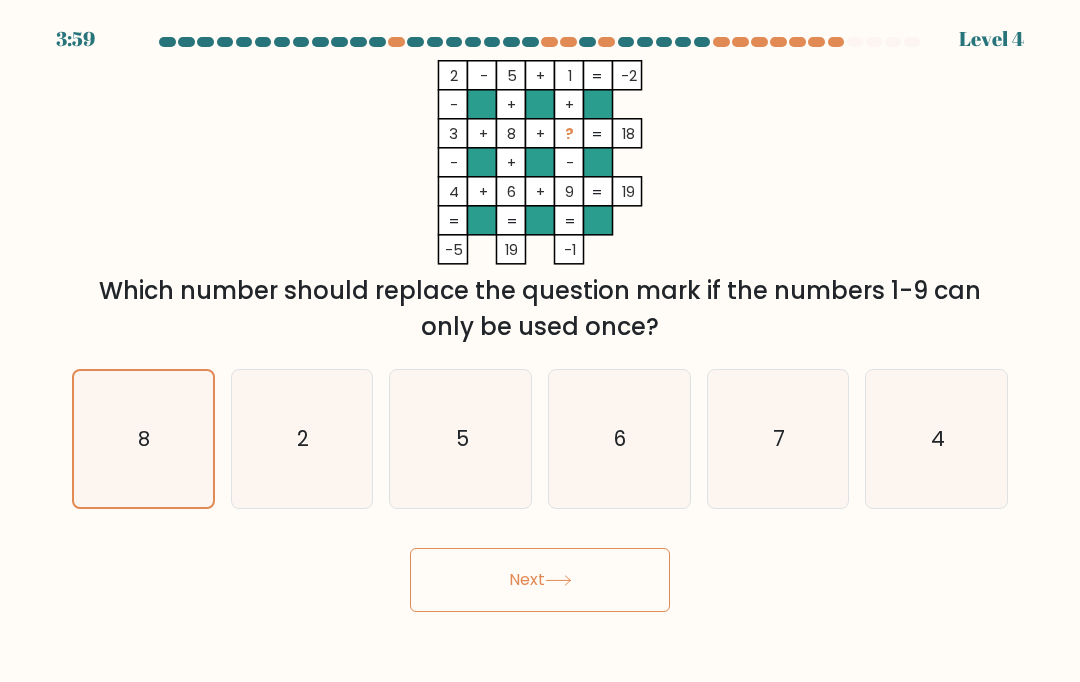 click 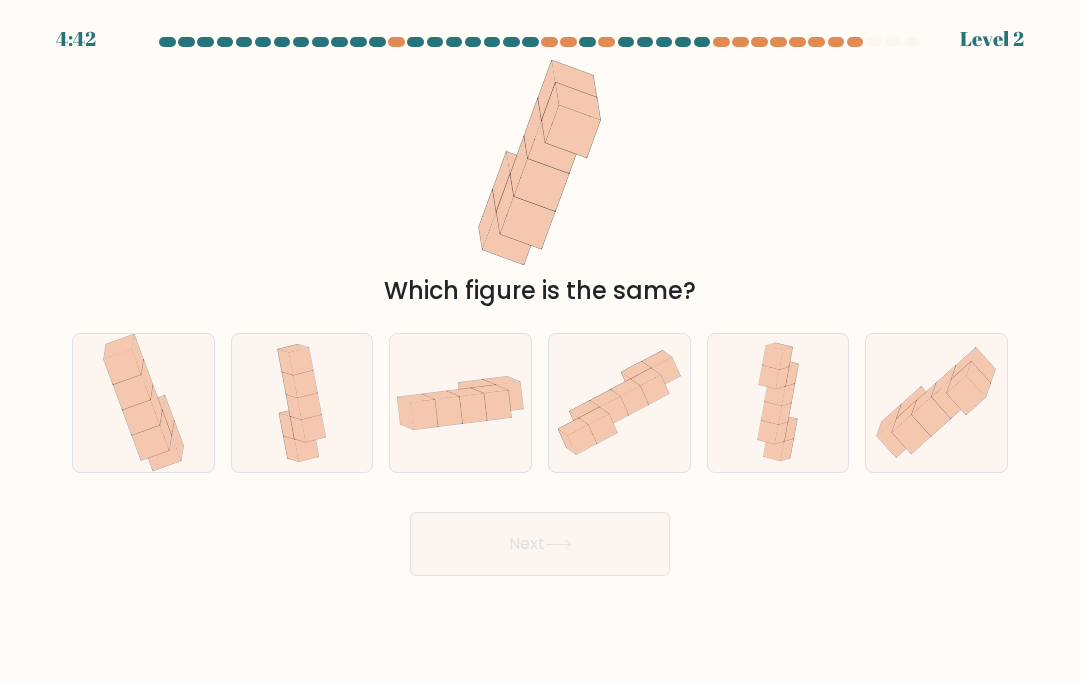 click 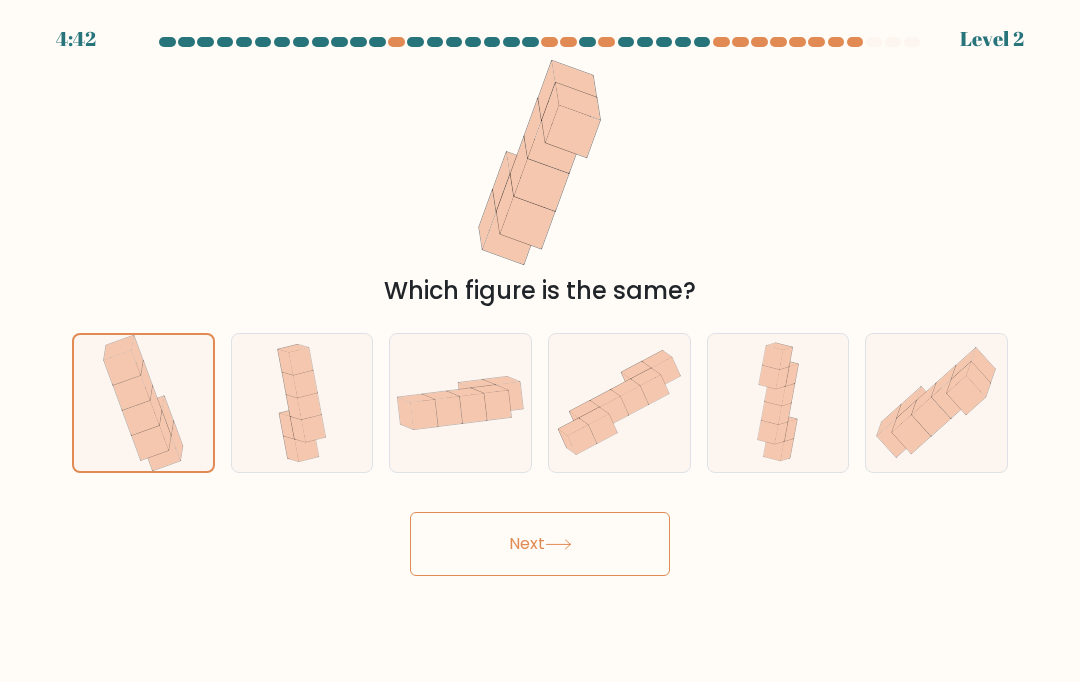 click on "Next" at bounding box center (540, 544) 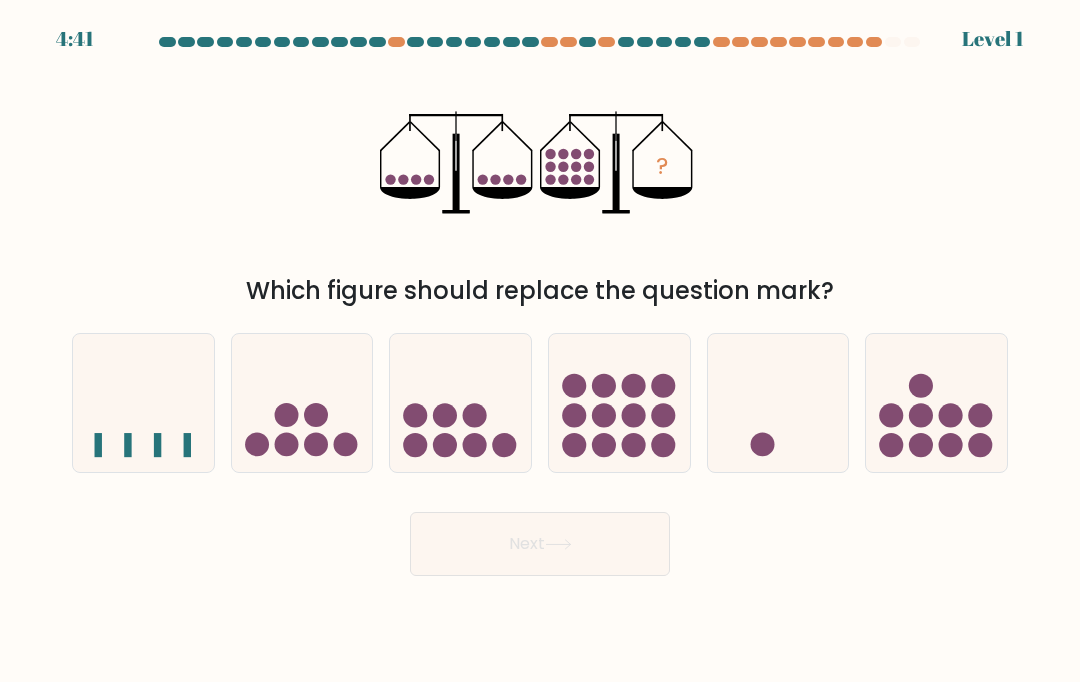 click on "Next" at bounding box center (540, 544) 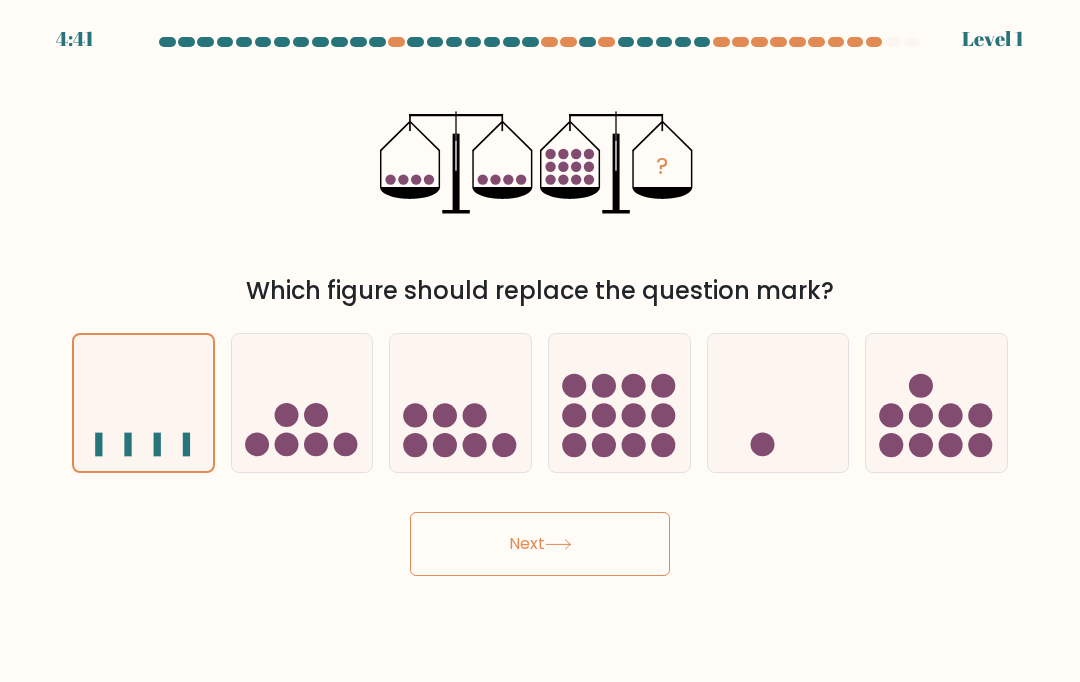 click on "Next" at bounding box center (540, 544) 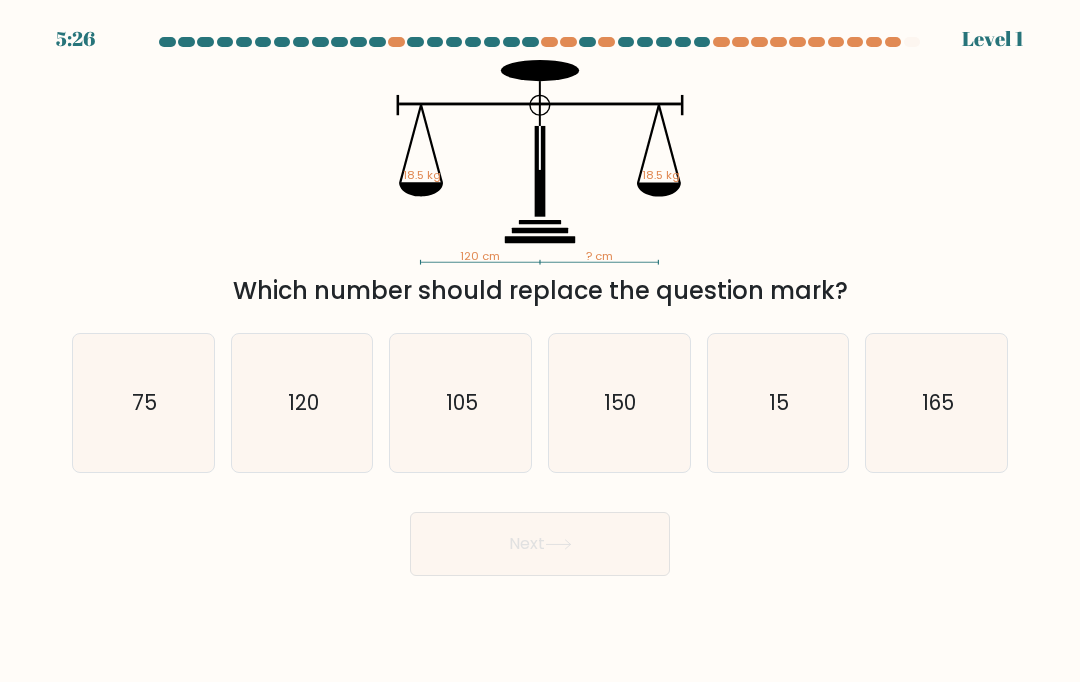 click on "75" 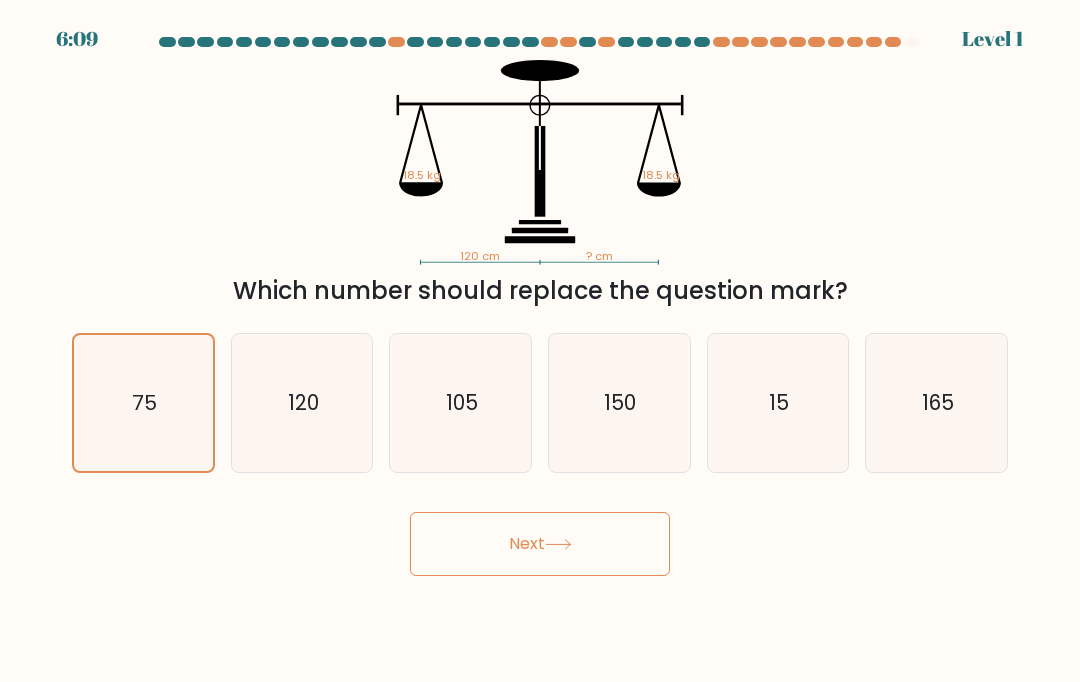 click on "Next" at bounding box center (540, 544) 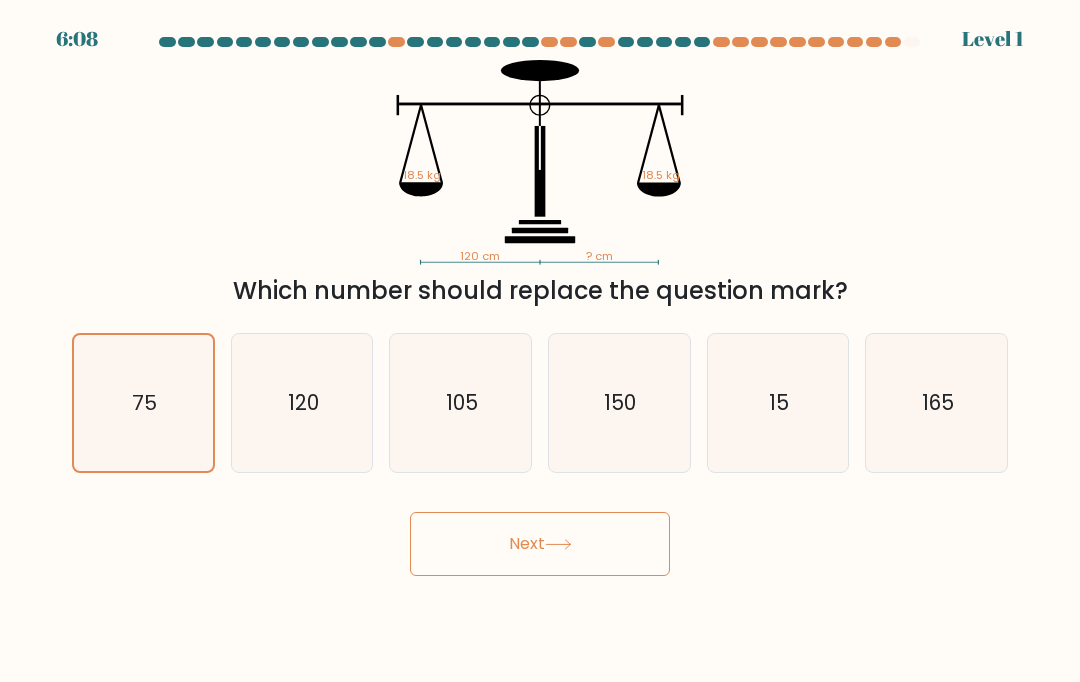 click on "75" 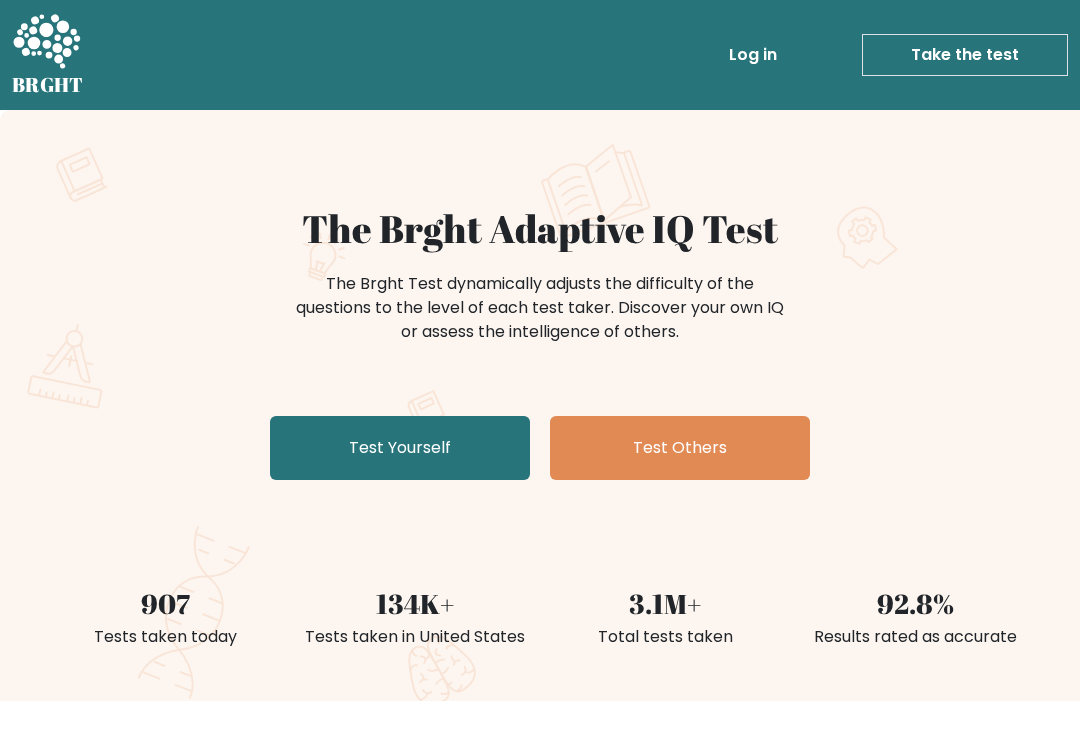 scroll, scrollTop: 0, scrollLeft: 0, axis: both 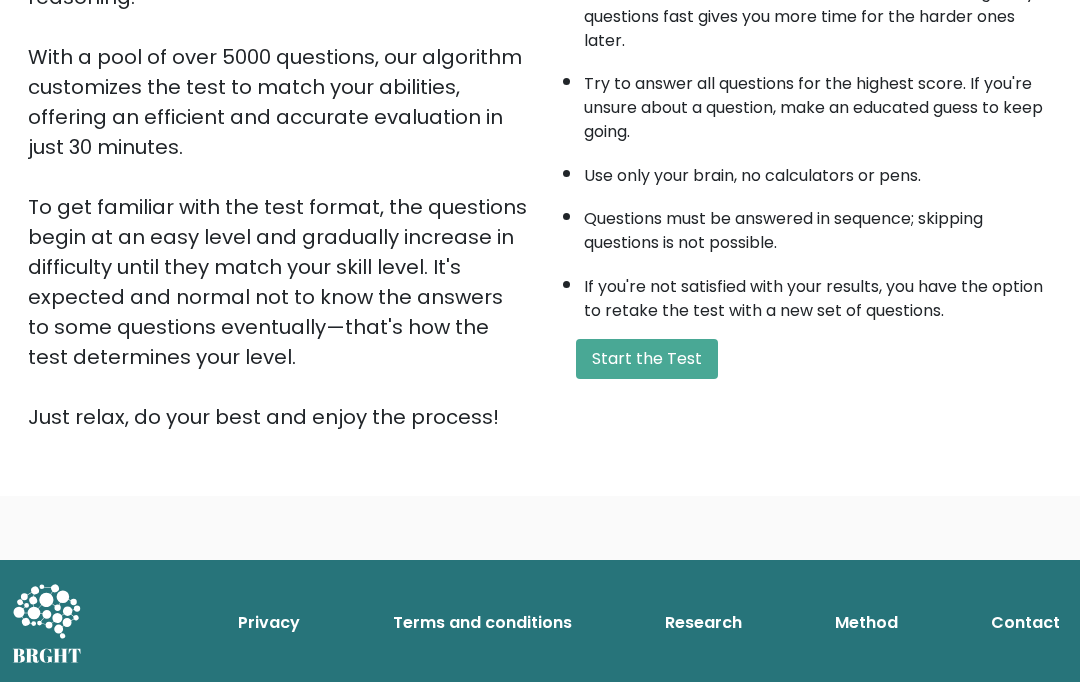 click on "Start the Test" at bounding box center (647, 359) 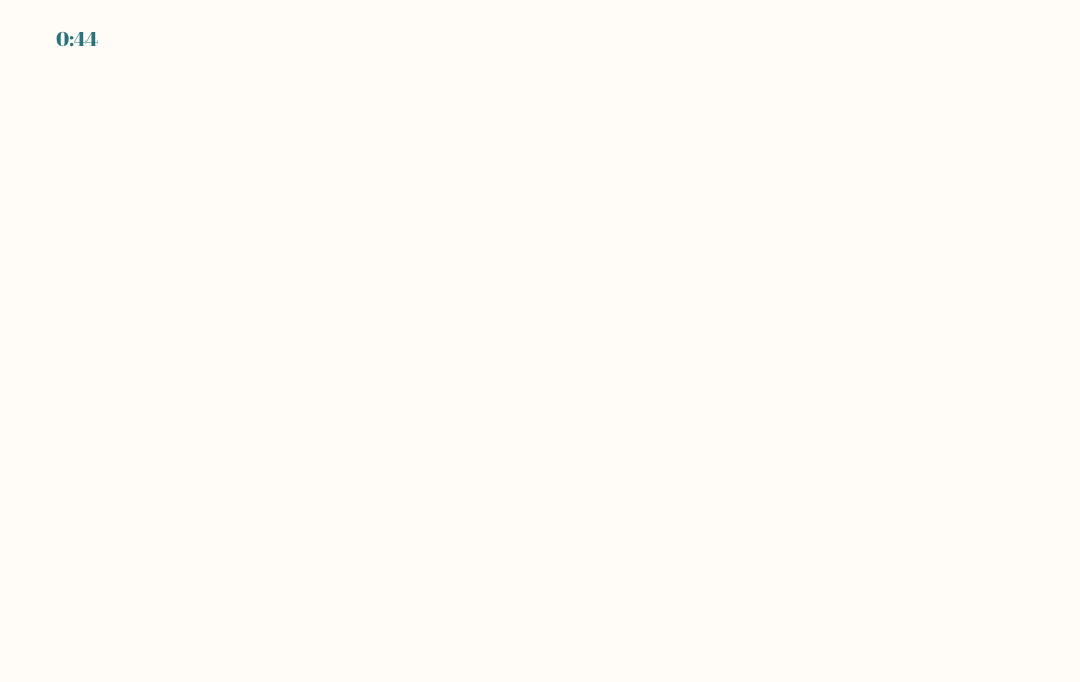 scroll, scrollTop: 0, scrollLeft: 0, axis: both 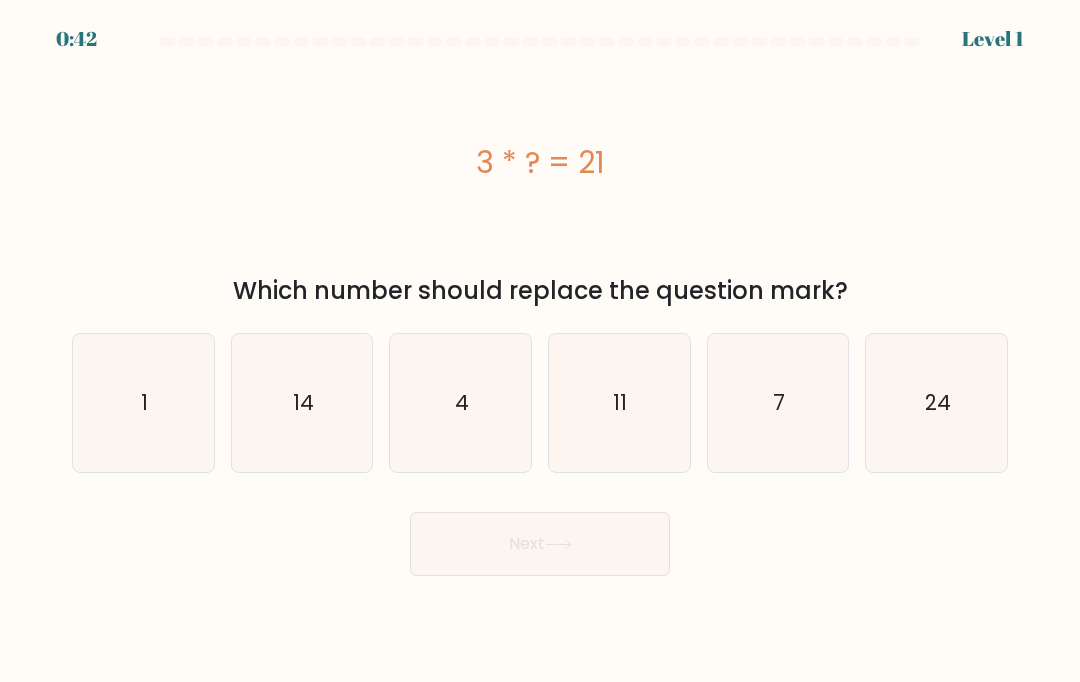 click on "7" 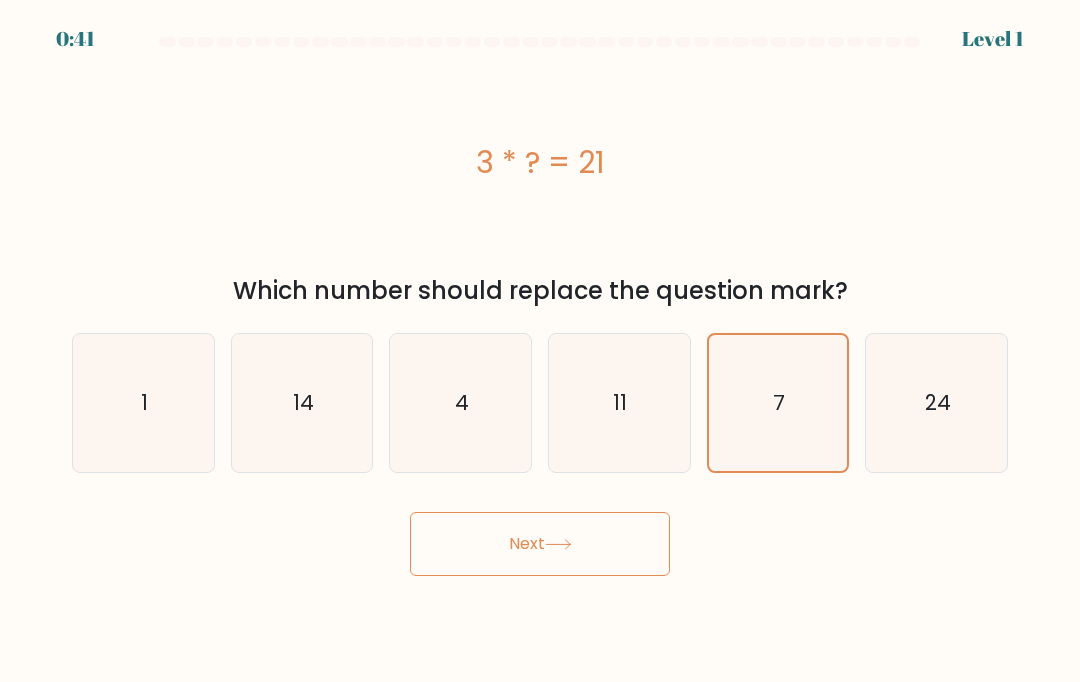 click on "Next" at bounding box center [540, 544] 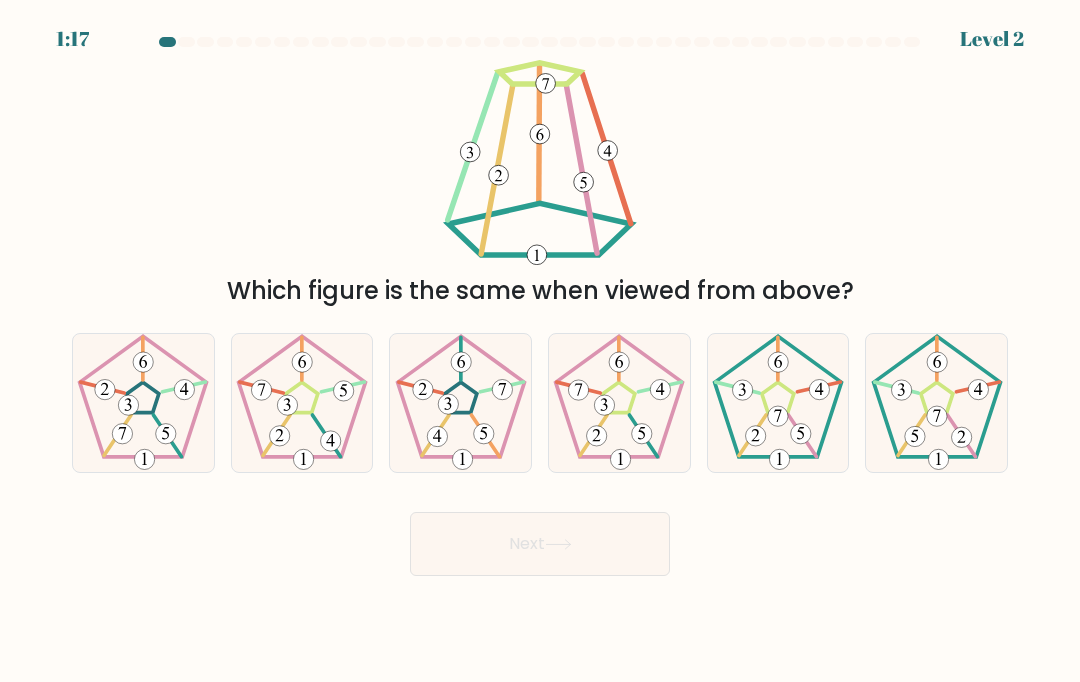 click 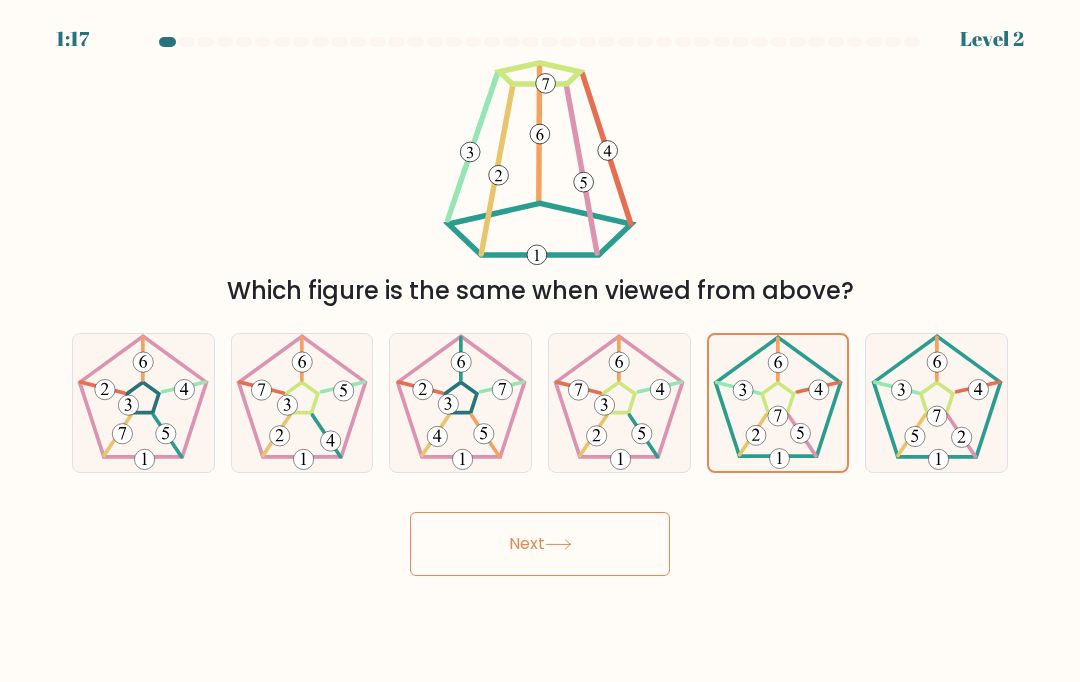 click on "Next" at bounding box center [540, 544] 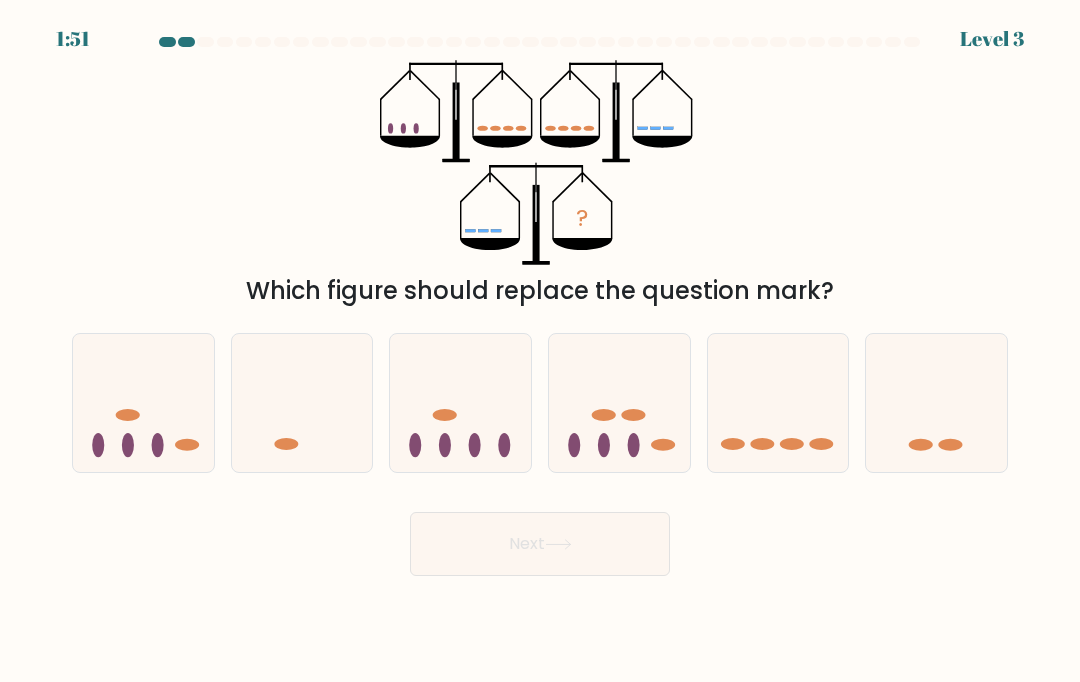 click 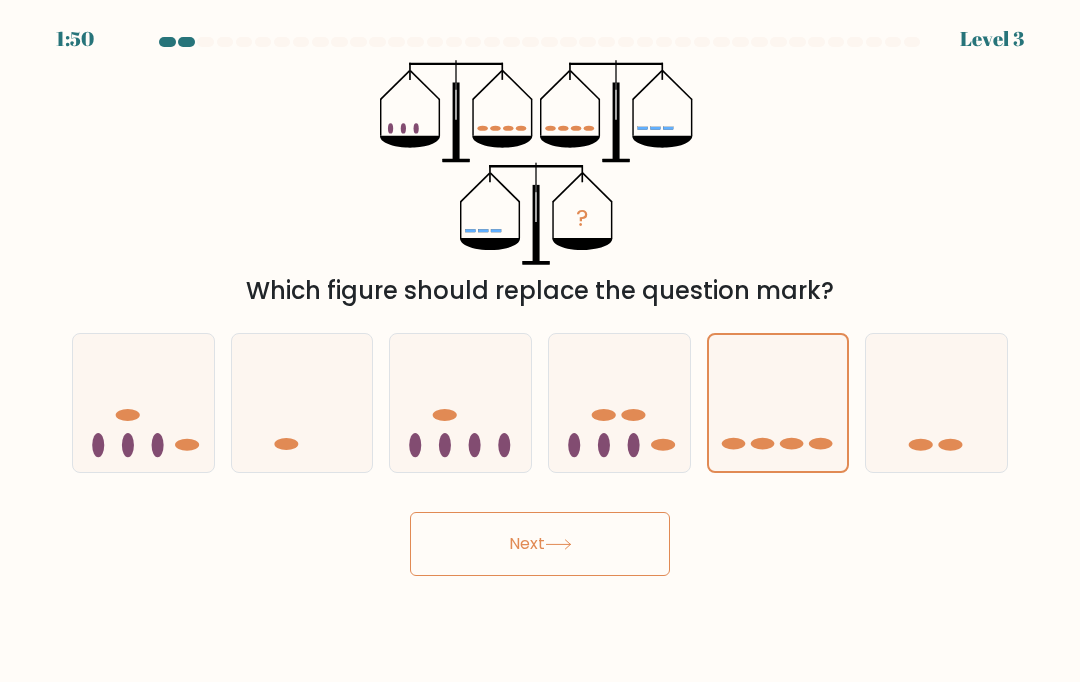 click on "Next" at bounding box center (540, 544) 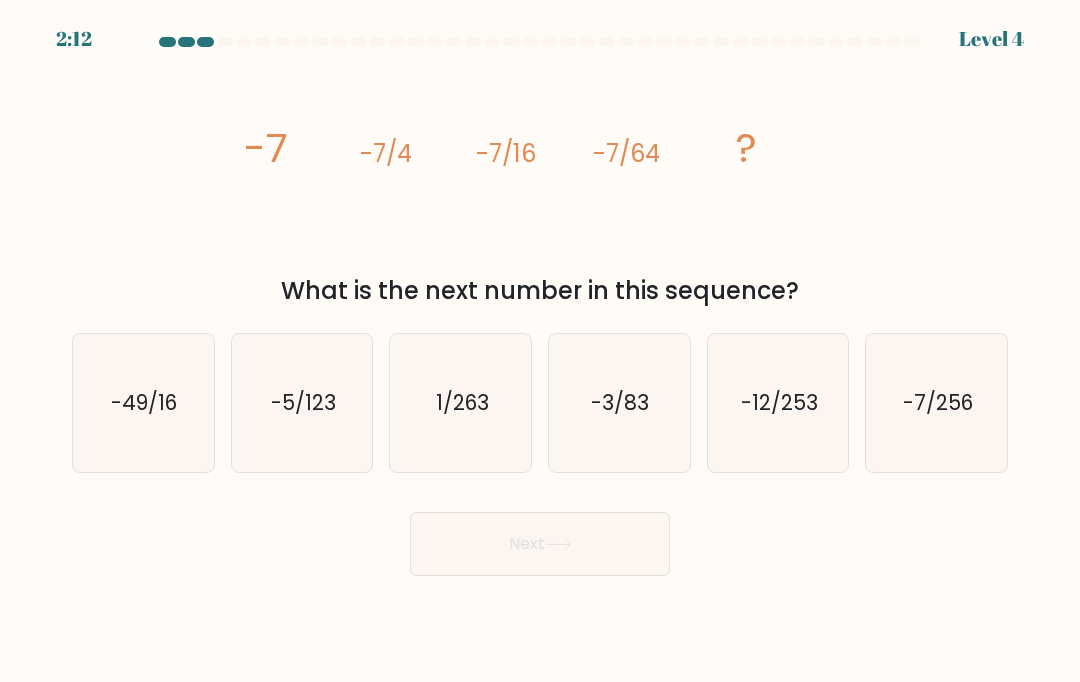 click on "-7/256" 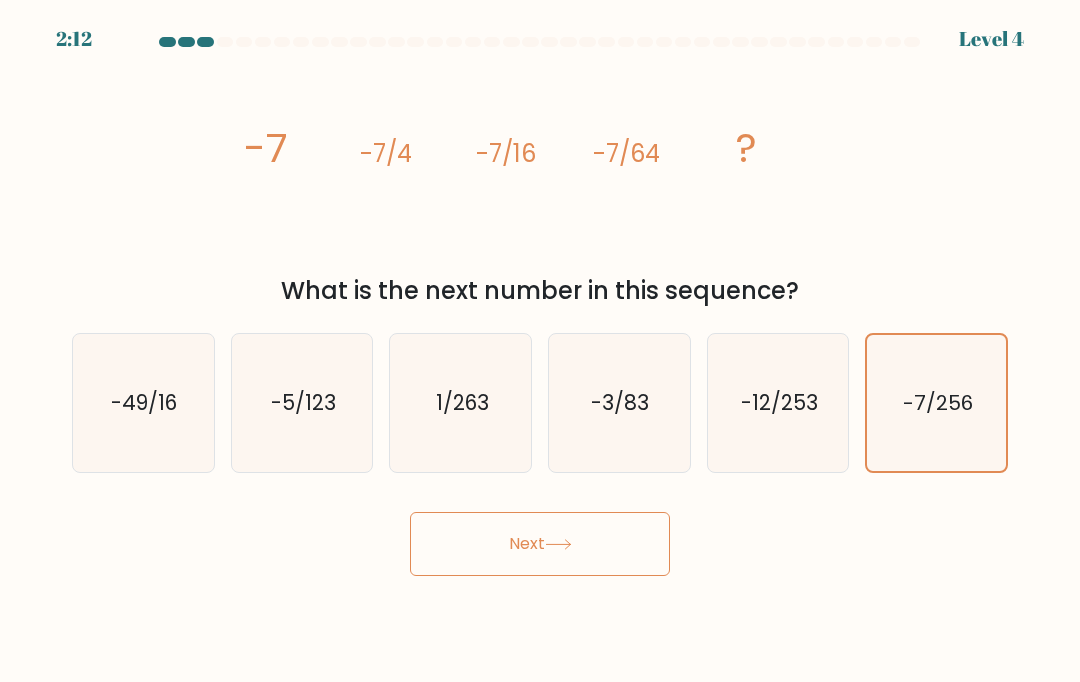 click on "Next" at bounding box center [540, 544] 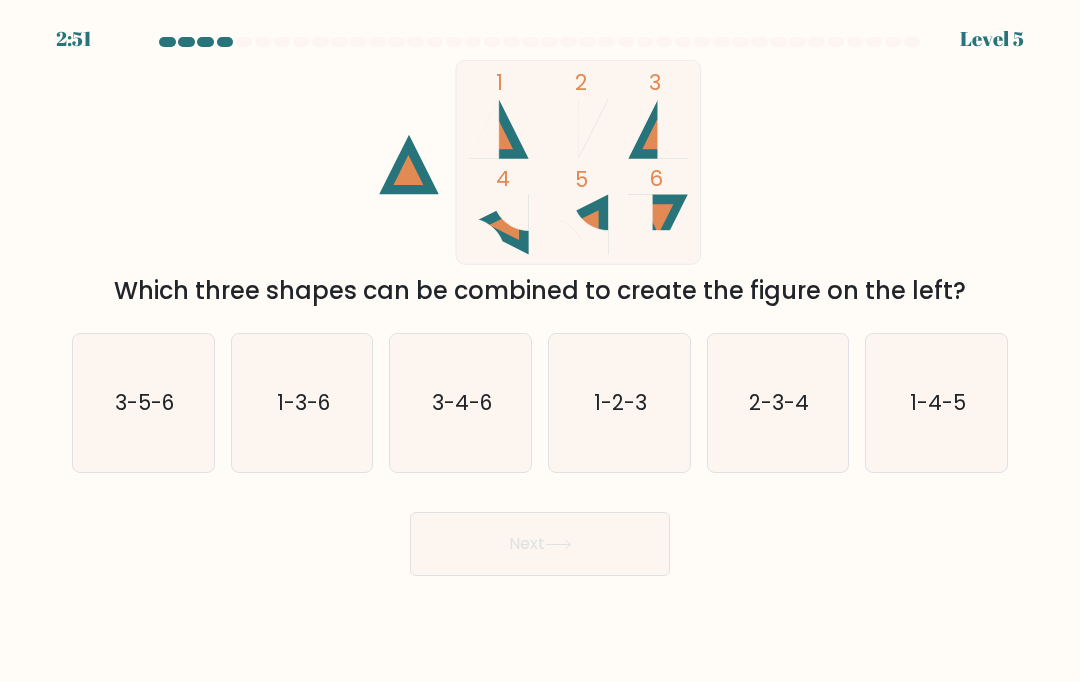 click on "1-2-3" 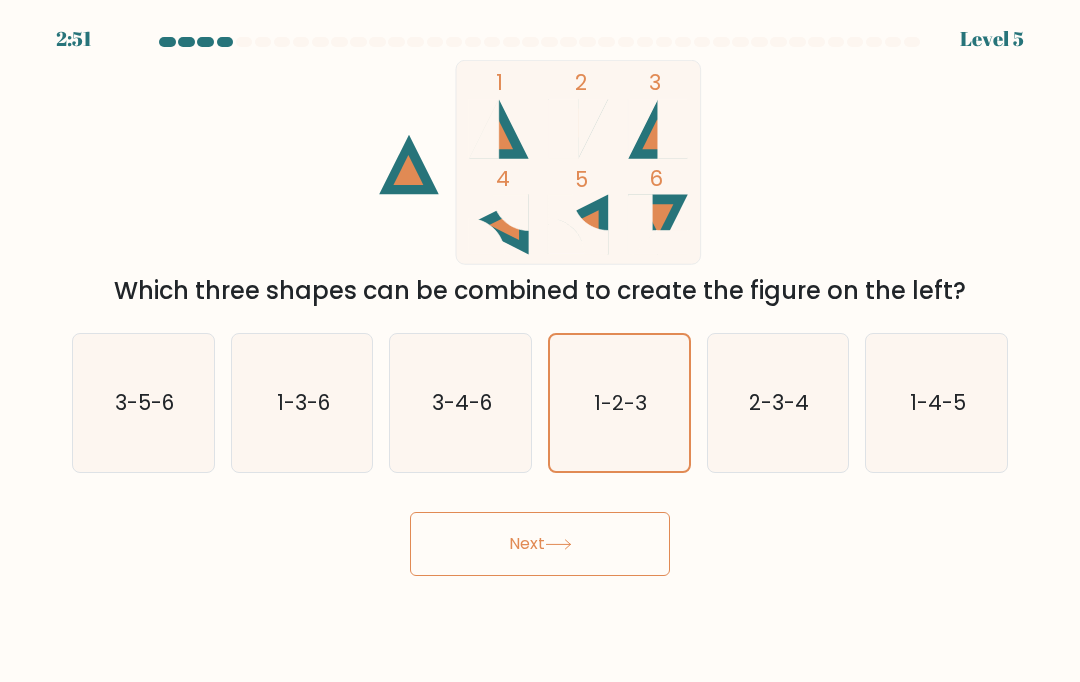click on "Next" at bounding box center (540, 544) 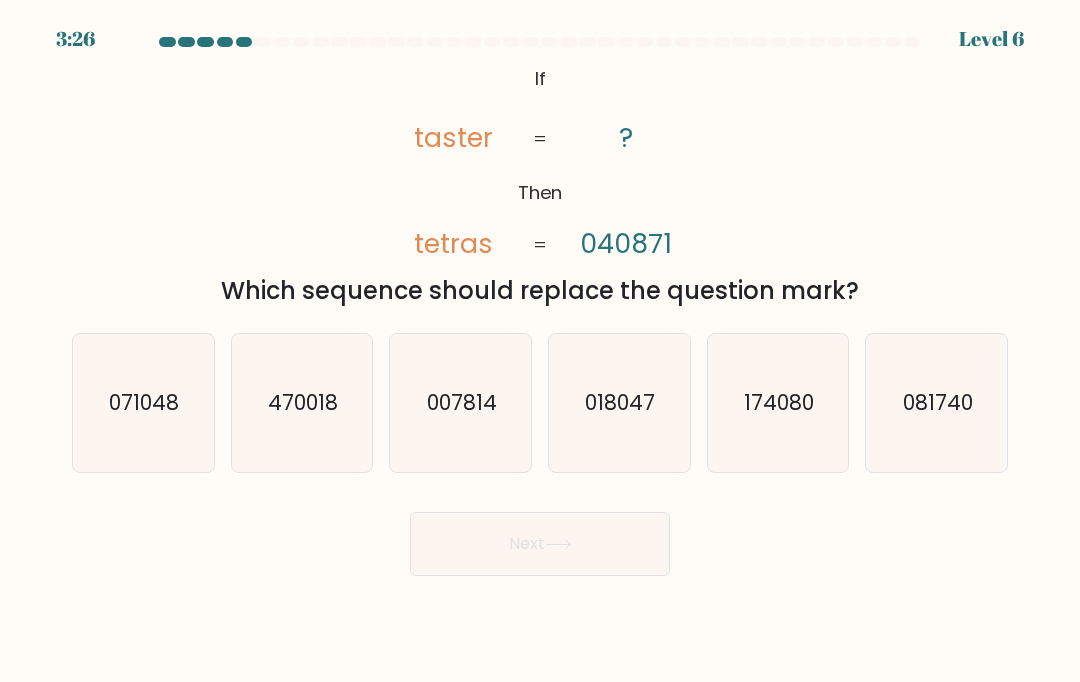 click on "081740" 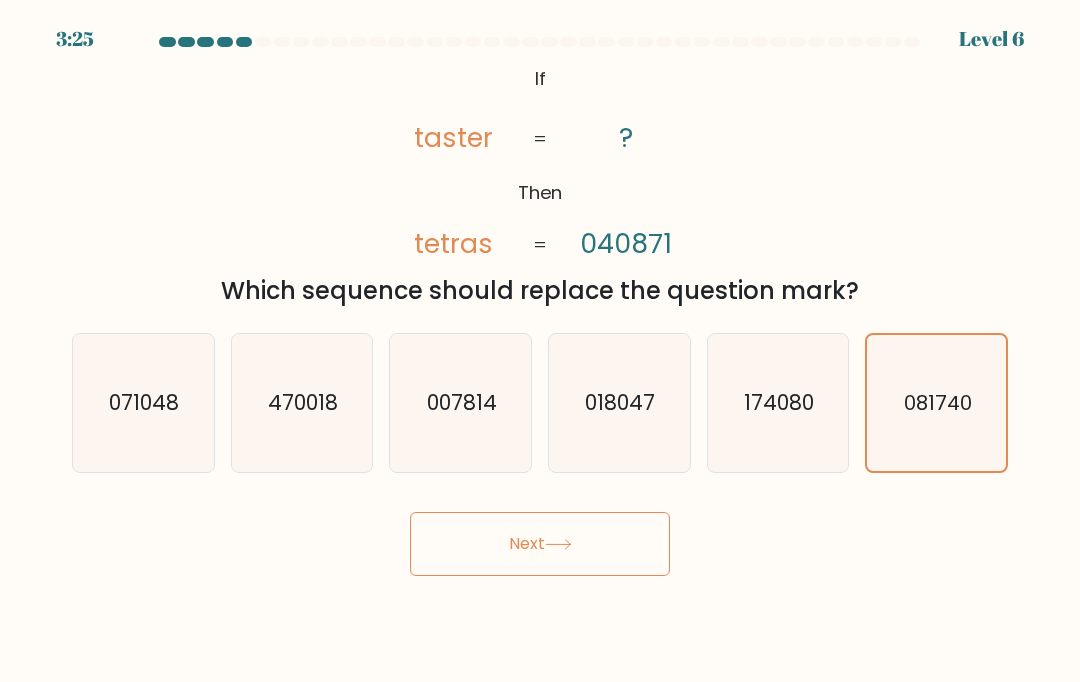 click on "Next" at bounding box center (540, 544) 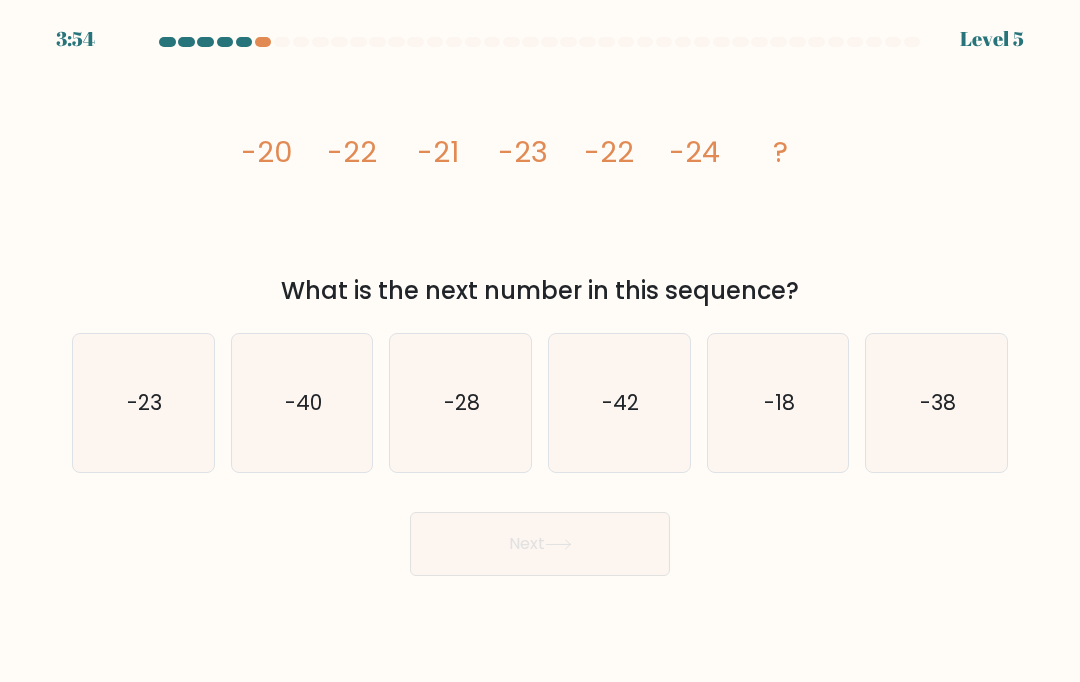 click on "-23" 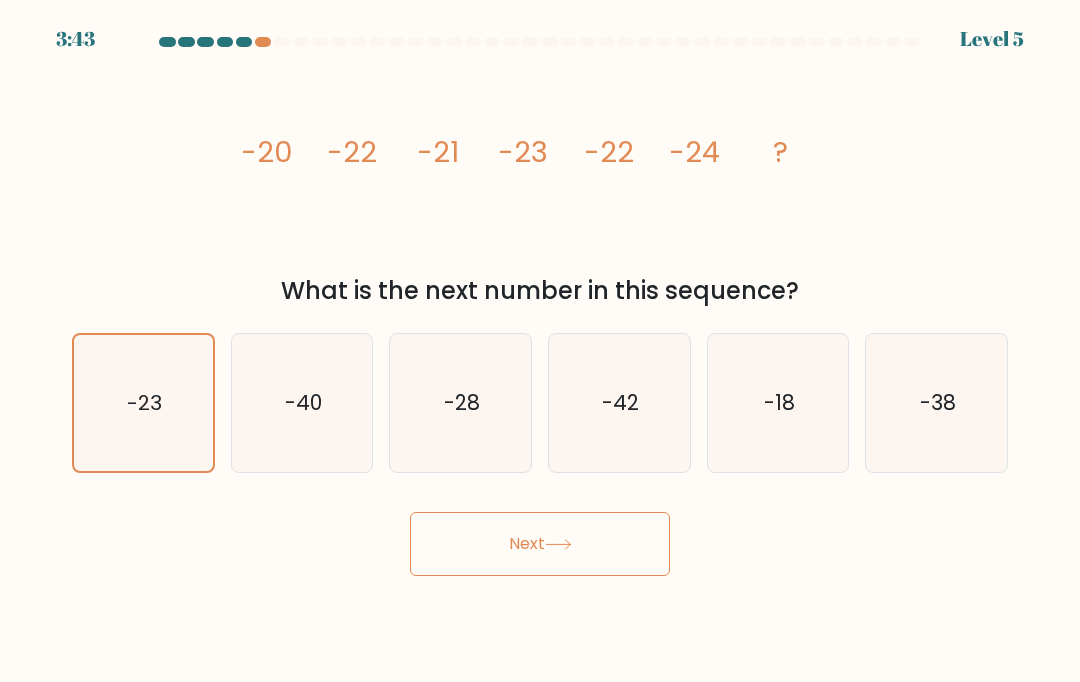 click on "Next" at bounding box center [540, 544] 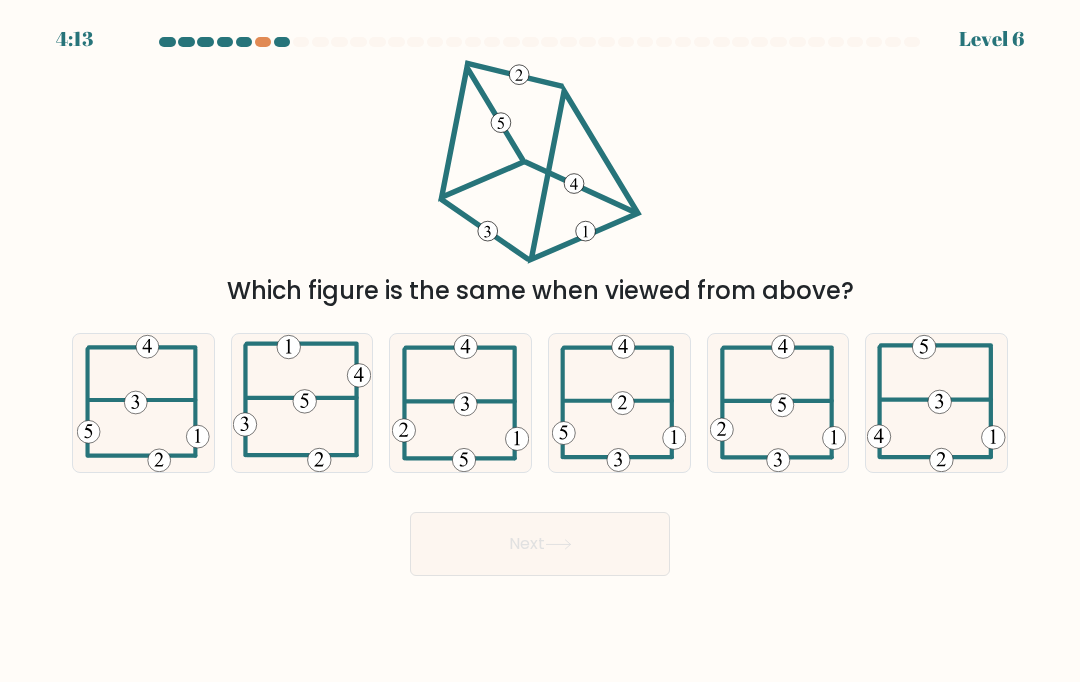 click 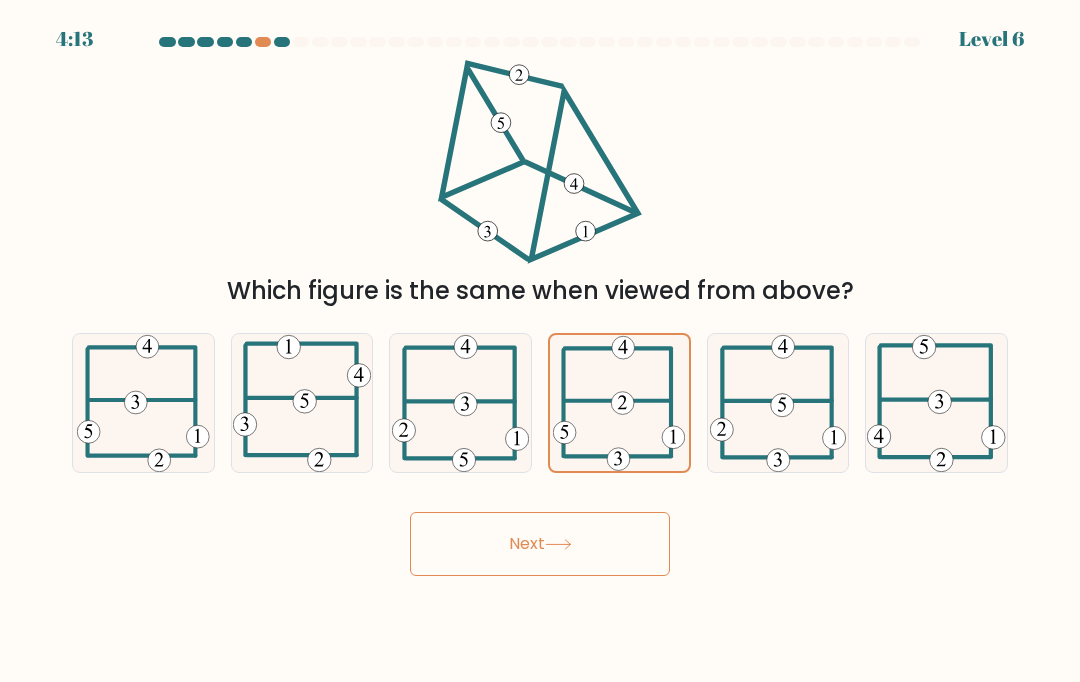 click 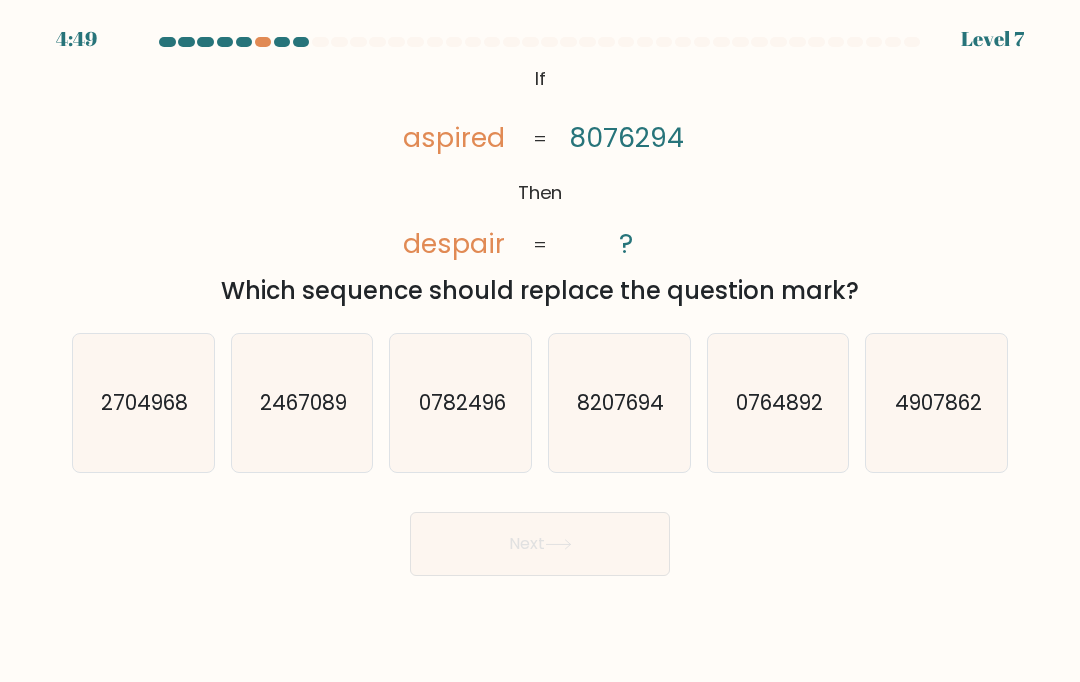 click on "2704968" 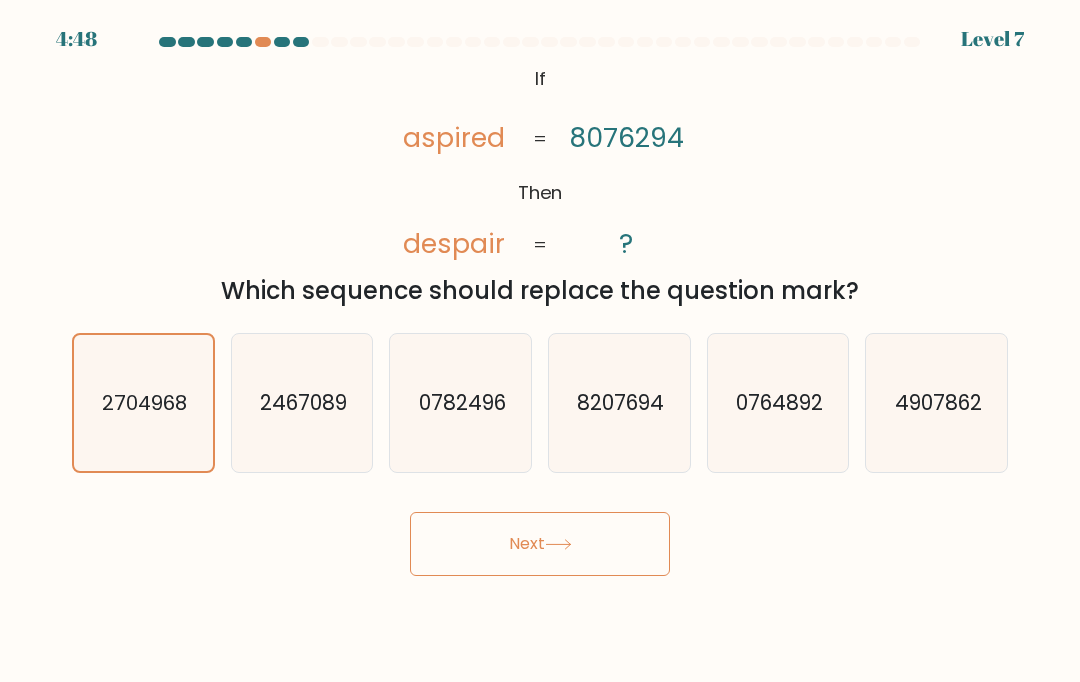 click on "Next" at bounding box center (540, 544) 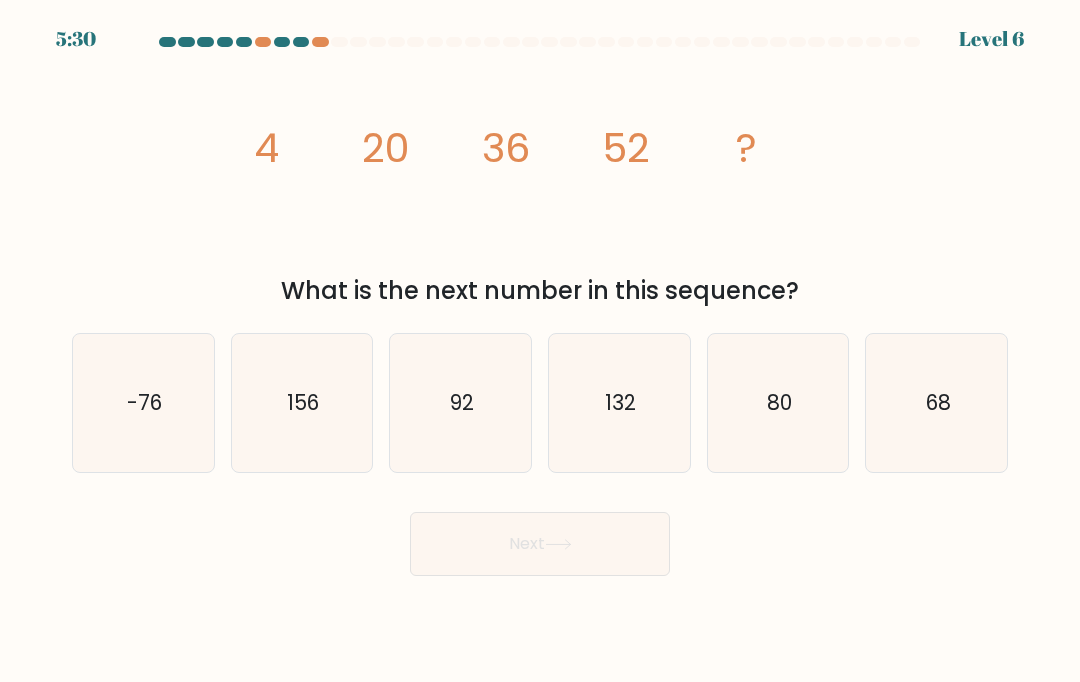click on "-76" 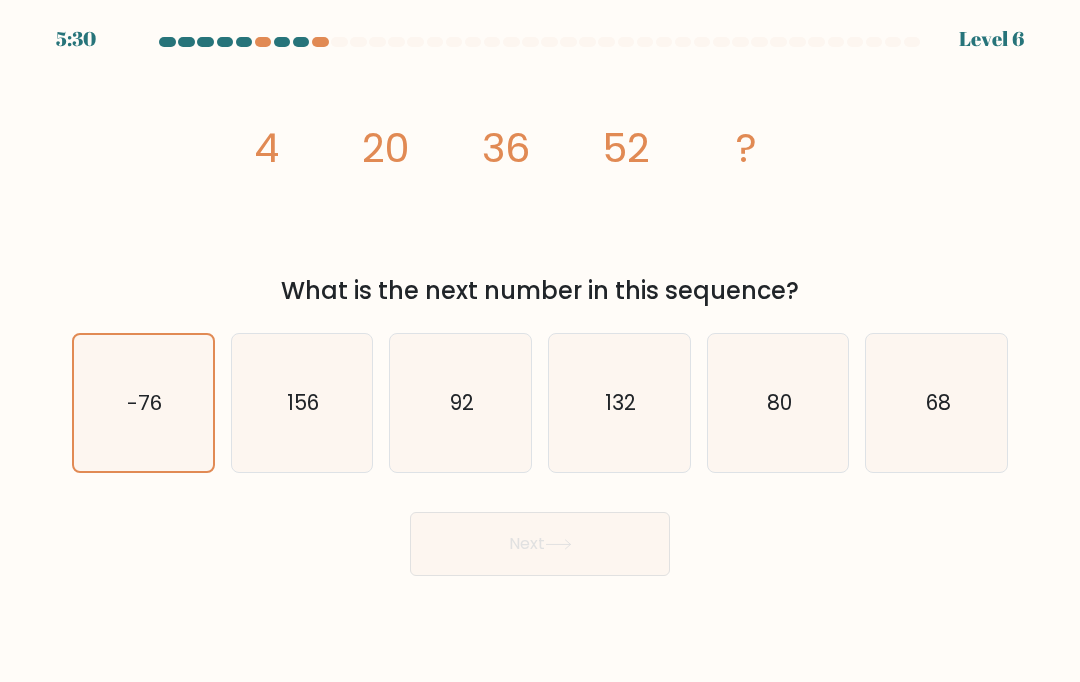 click on "Next" at bounding box center [540, 544] 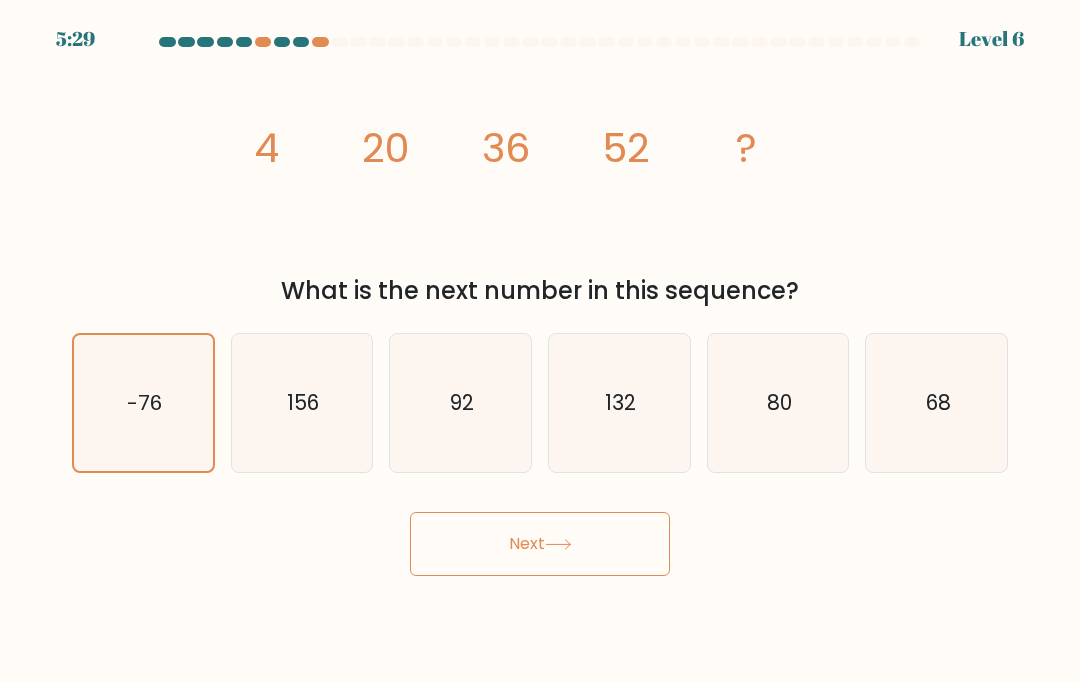 click on "Next" at bounding box center (540, 544) 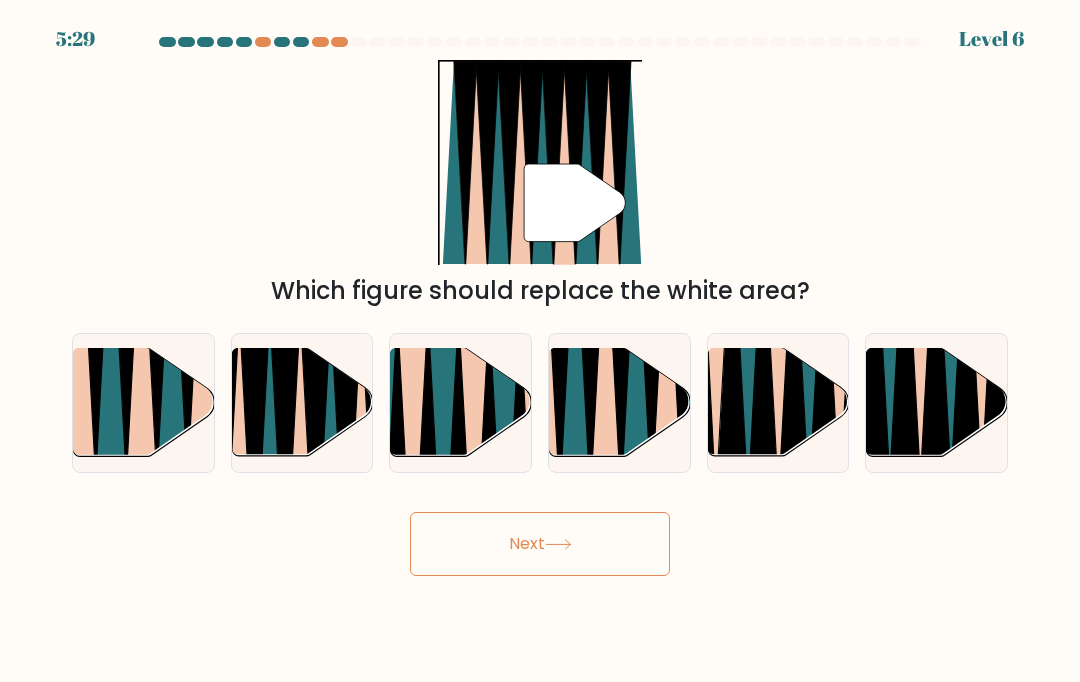 click on "Next" at bounding box center [540, 544] 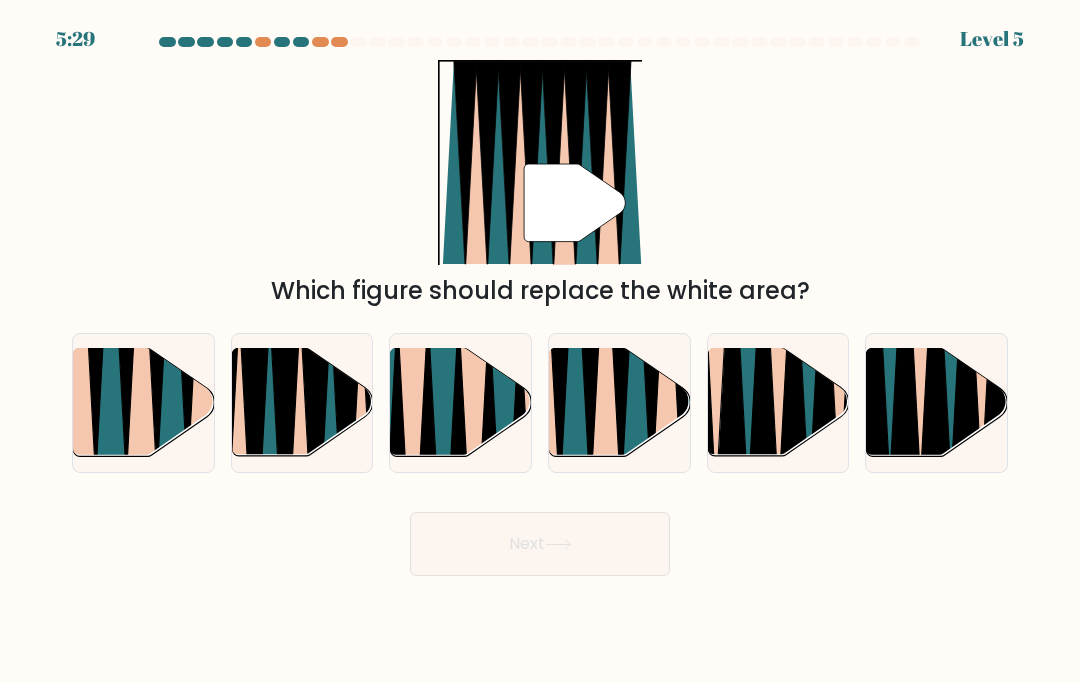 click on "Next" at bounding box center [540, 544] 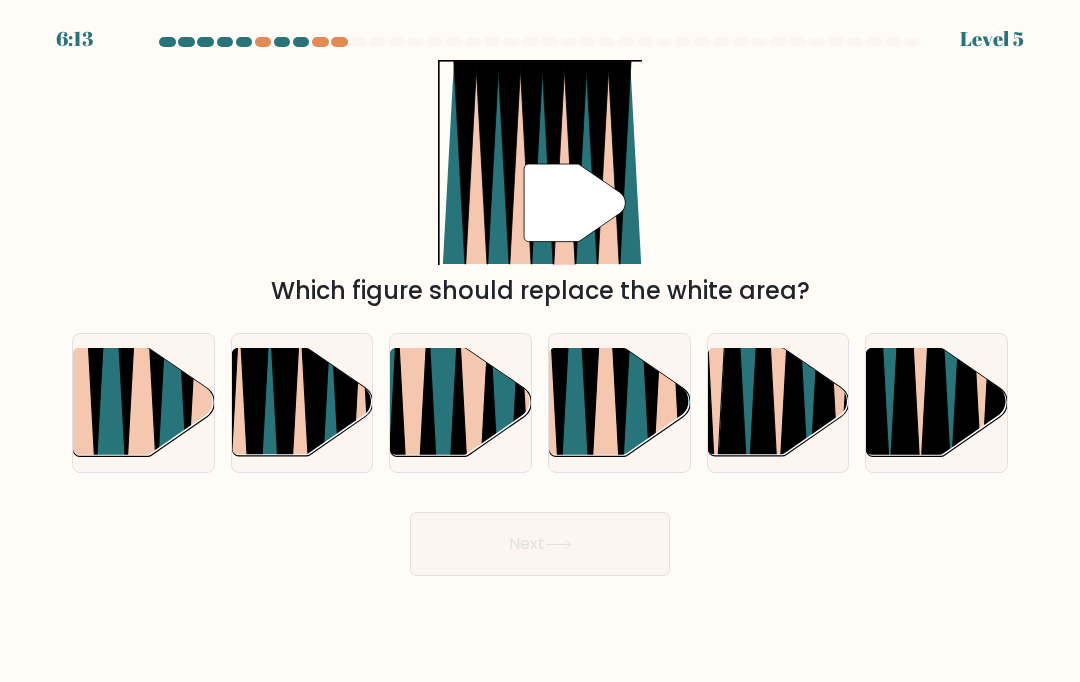 click on "Next" at bounding box center [540, 544] 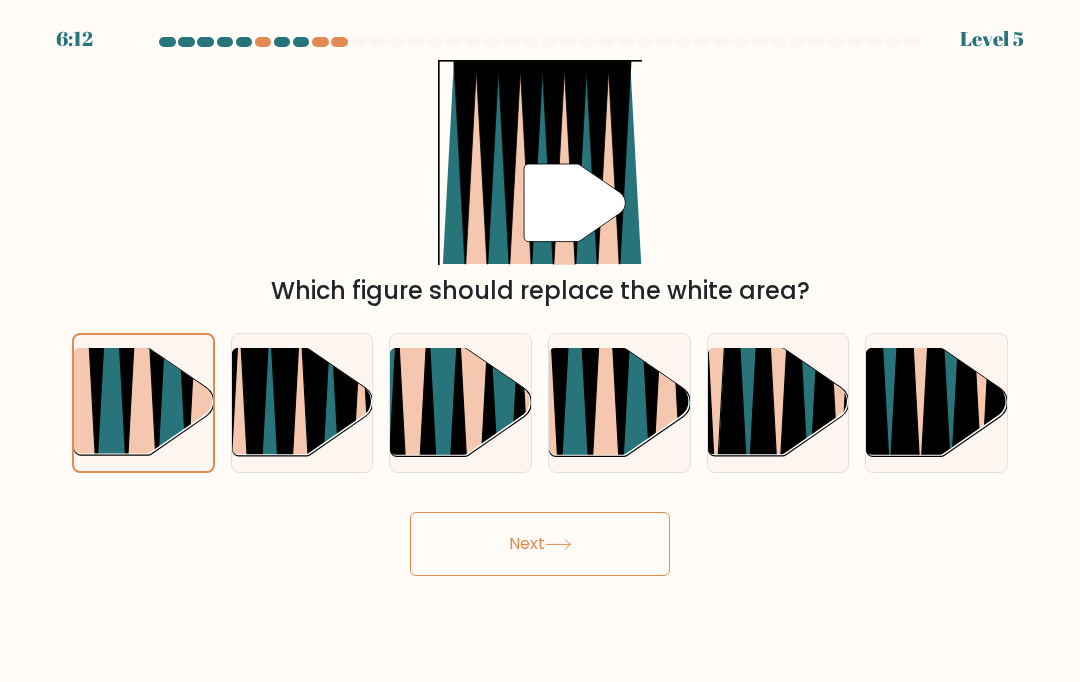 click 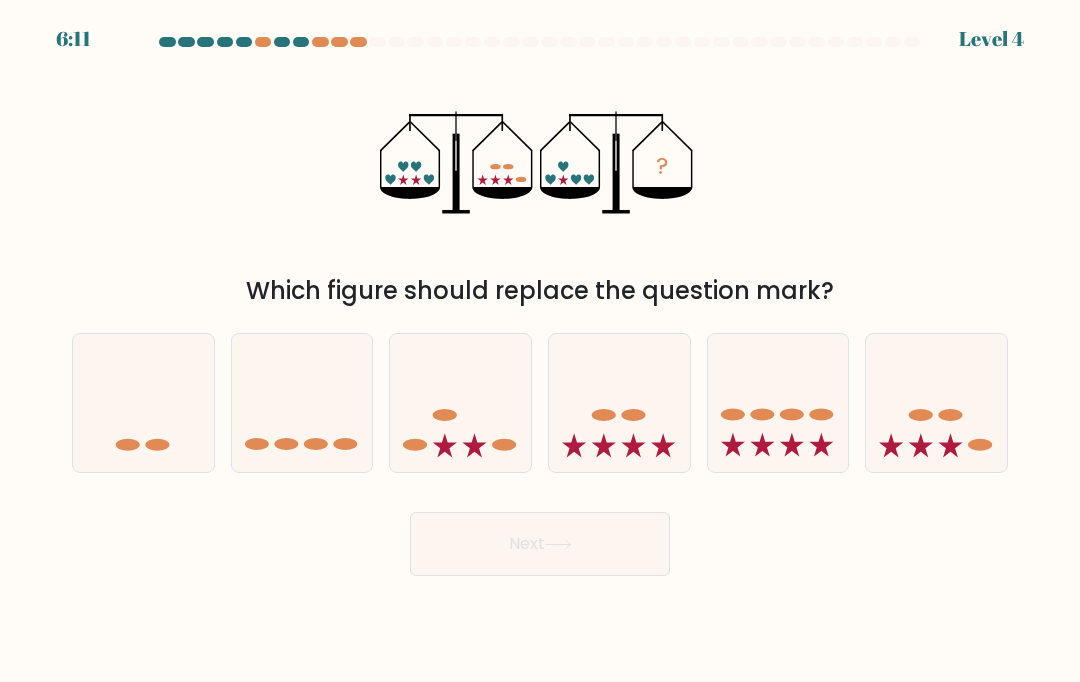 click 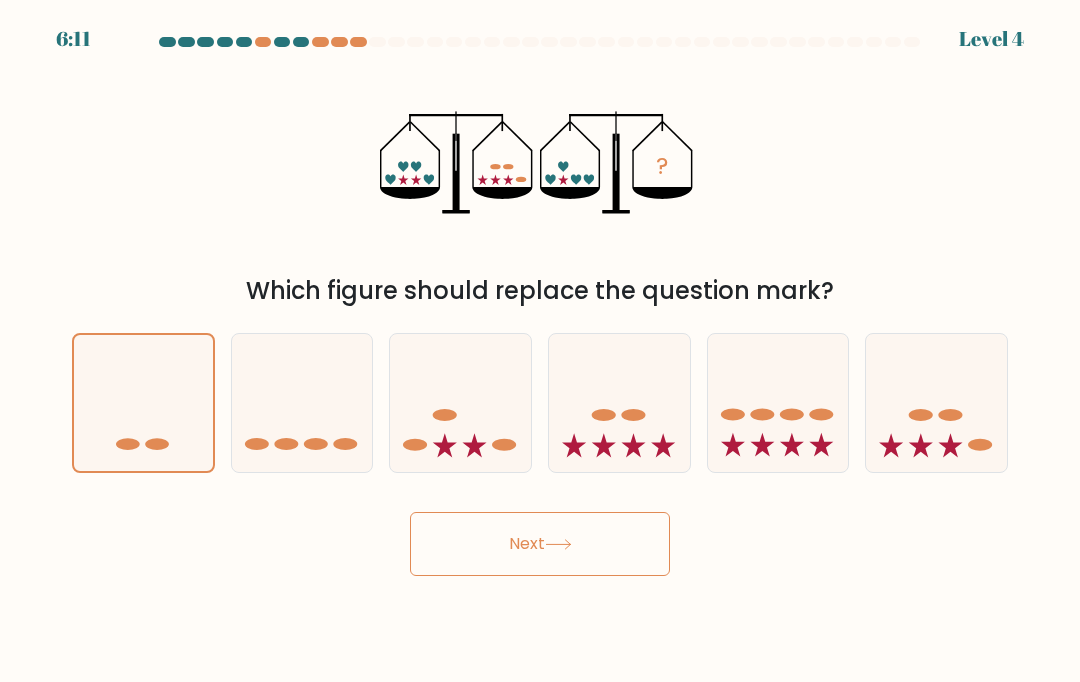 click on "Next" at bounding box center (540, 544) 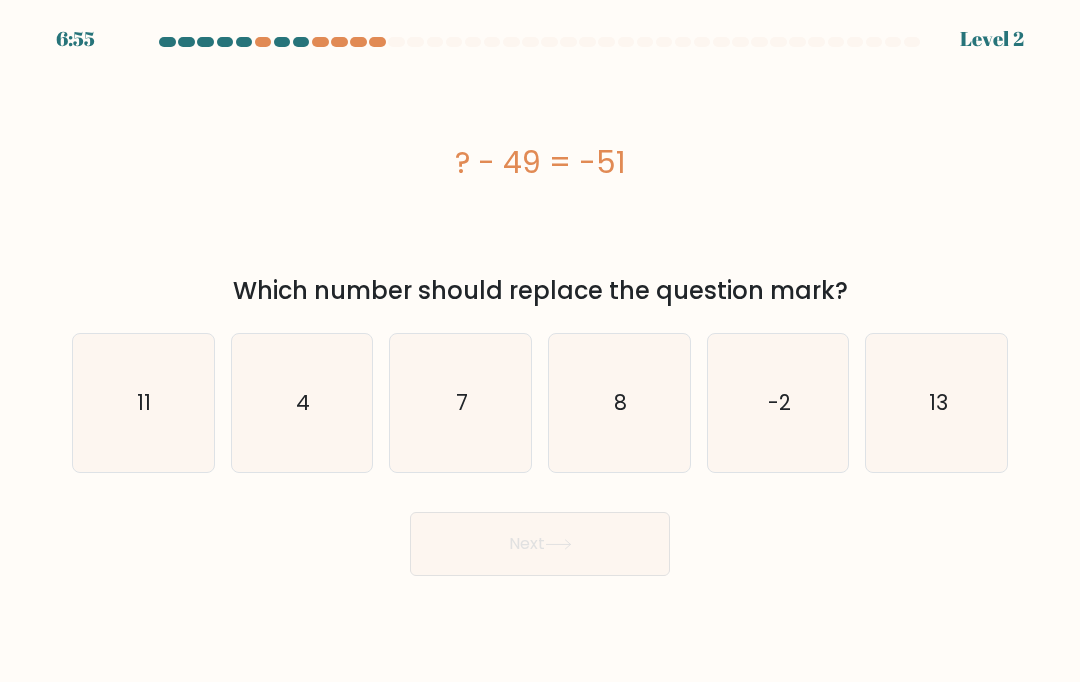 click on "11" 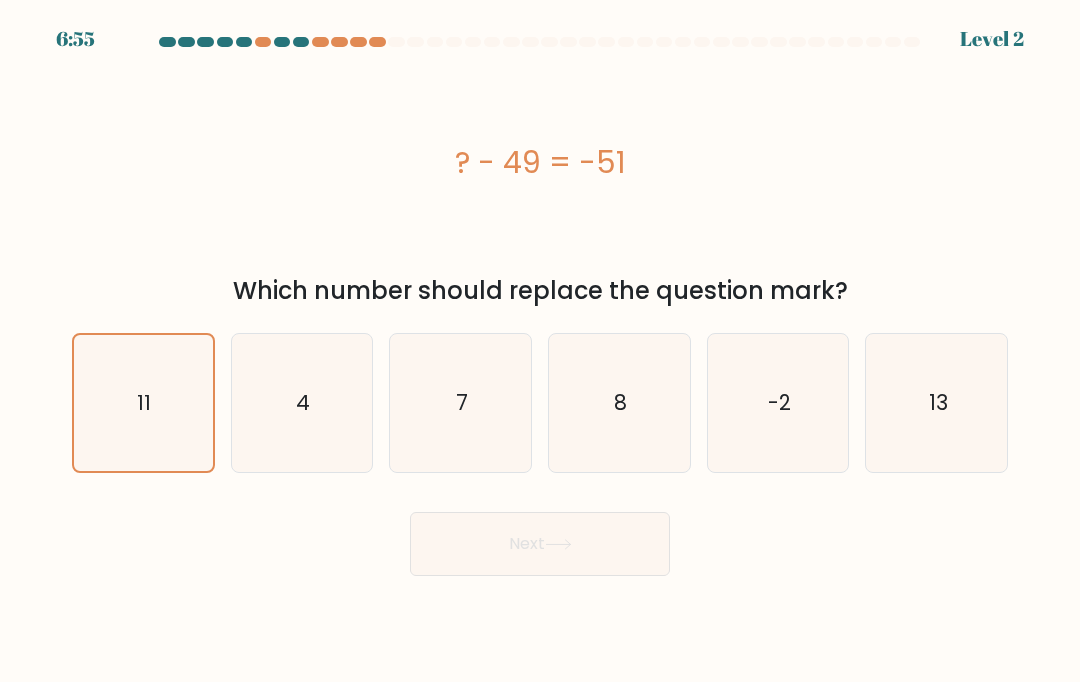 click on "Next" at bounding box center [540, 544] 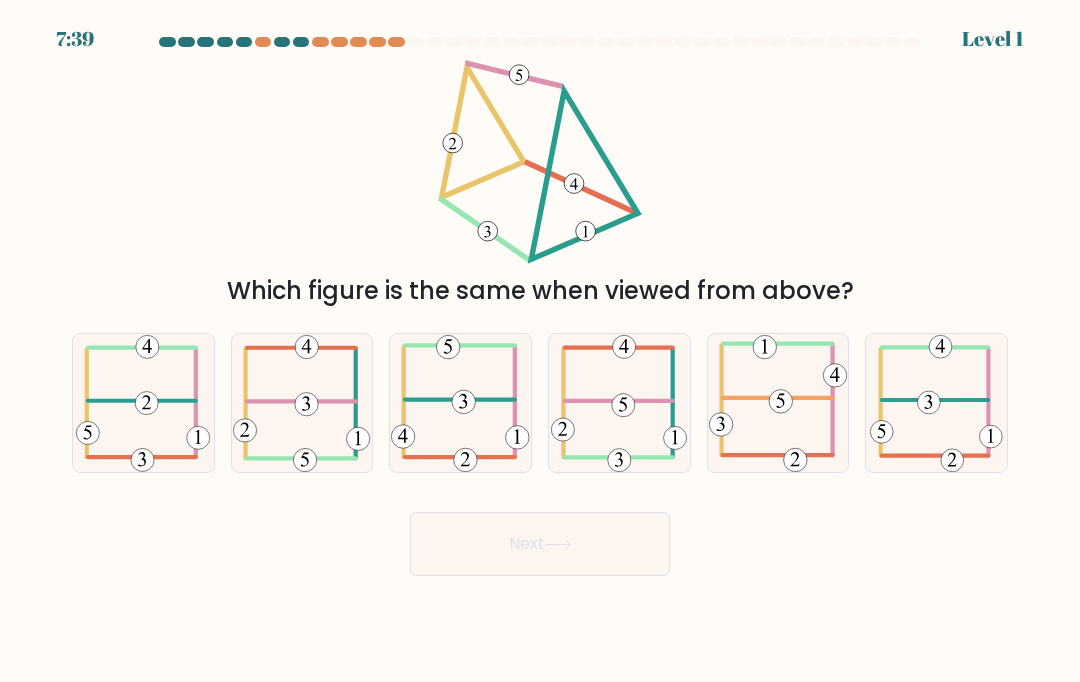 click on "Next" at bounding box center (540, 544) 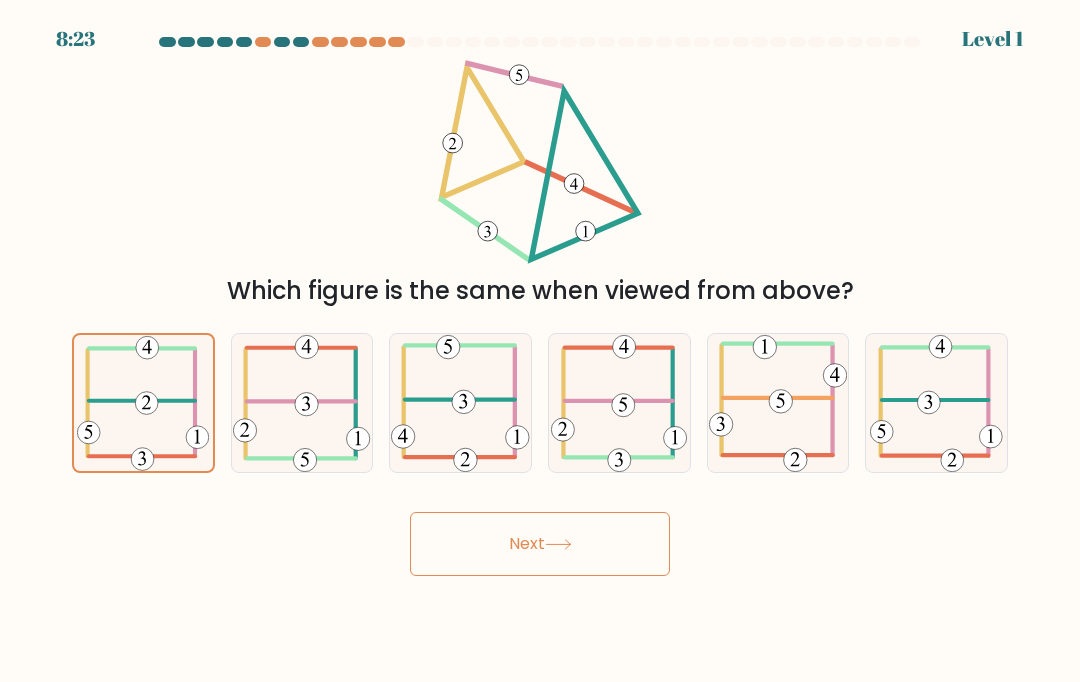 click on "Next" at bounding box center (540, 544) 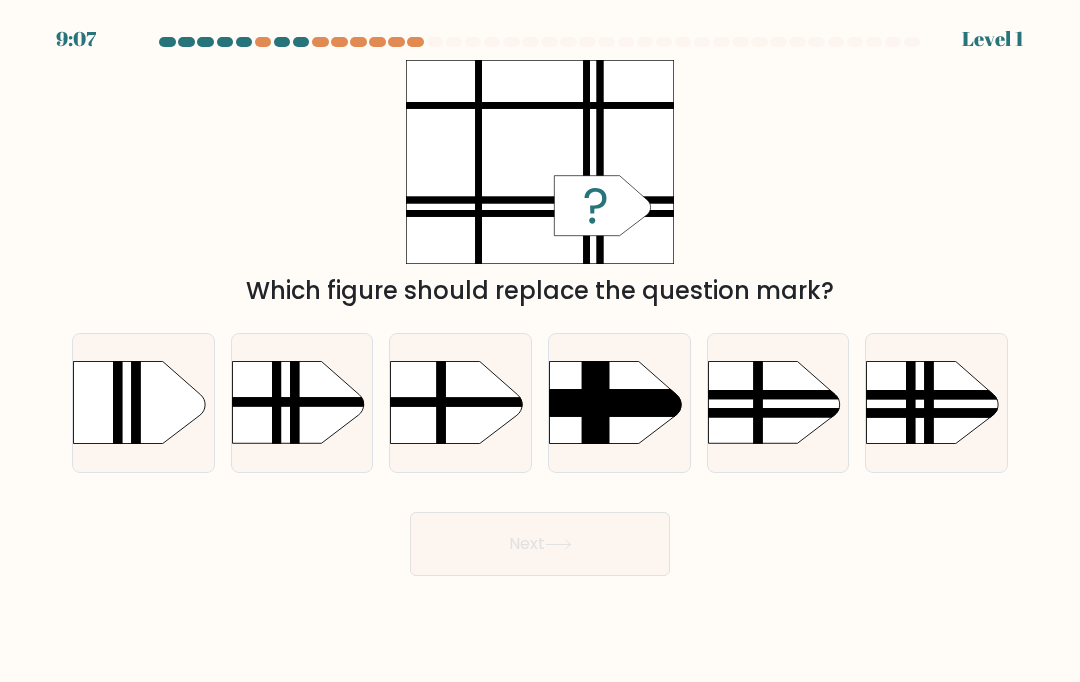 click 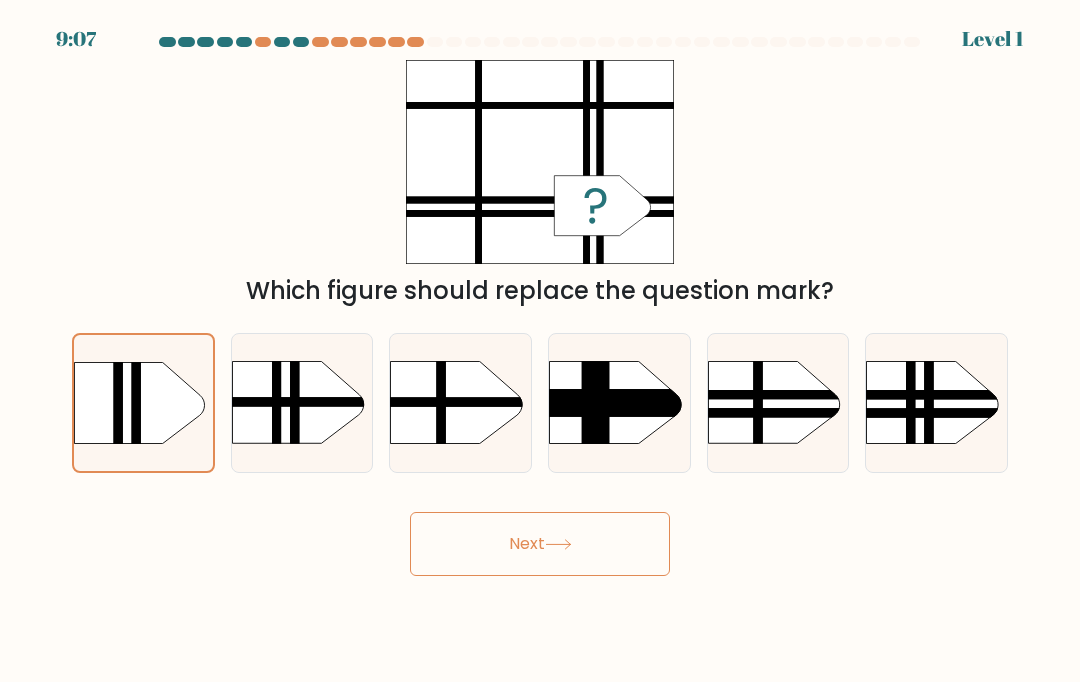 click on "Next" at bounding box center (540, 544) 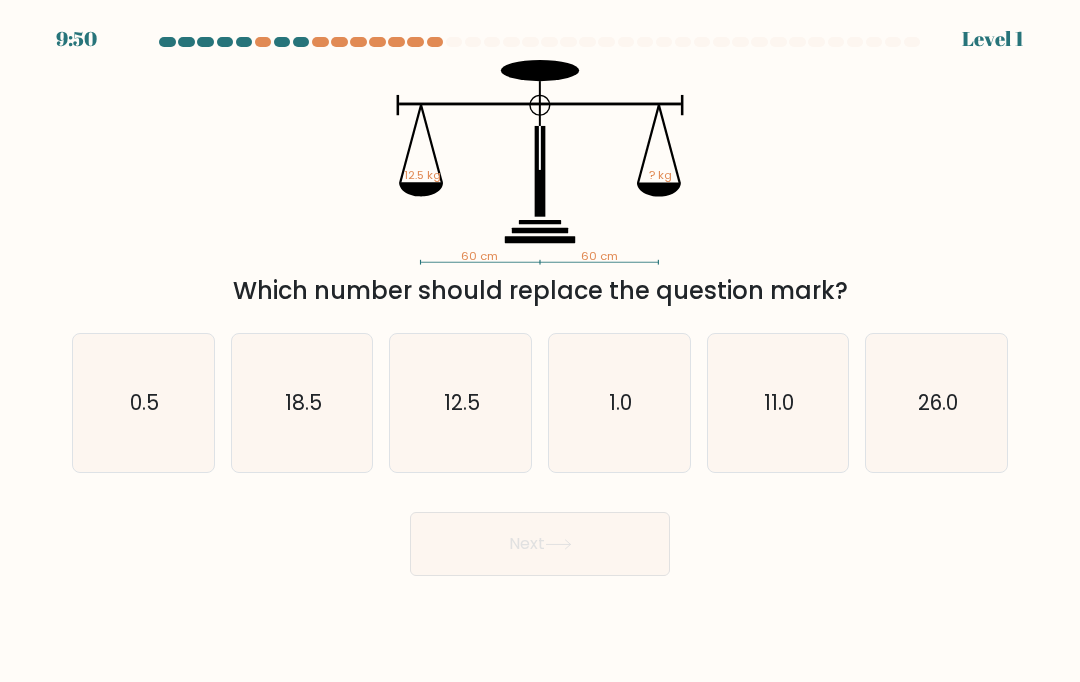 click on "0.5" 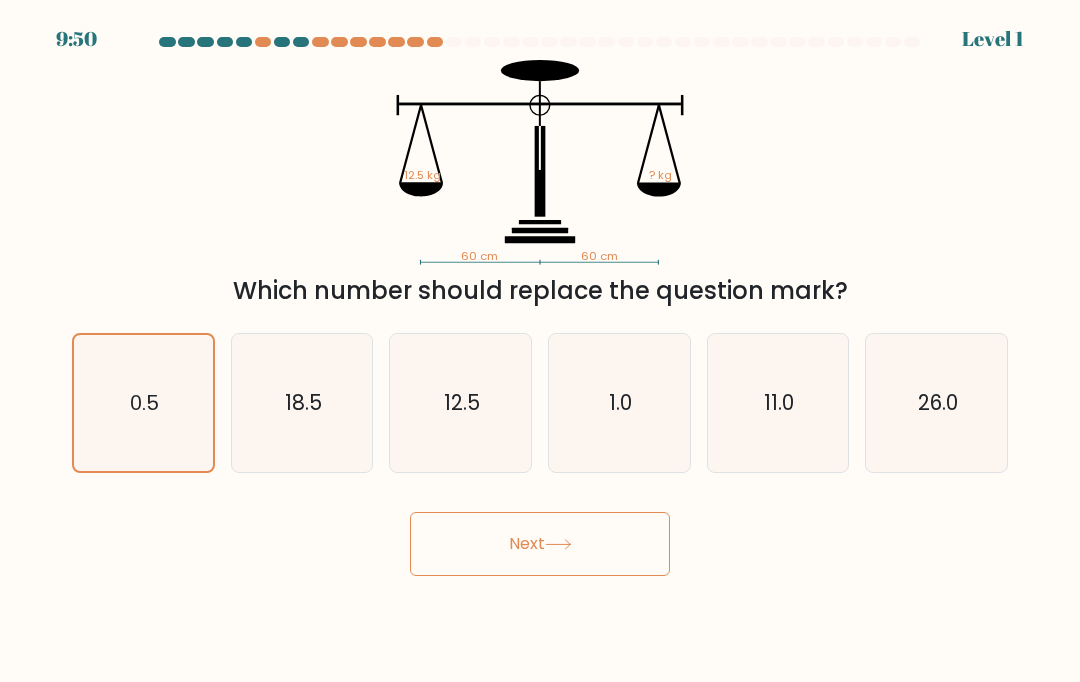 click on "Next" at bounding box center [540, 544] 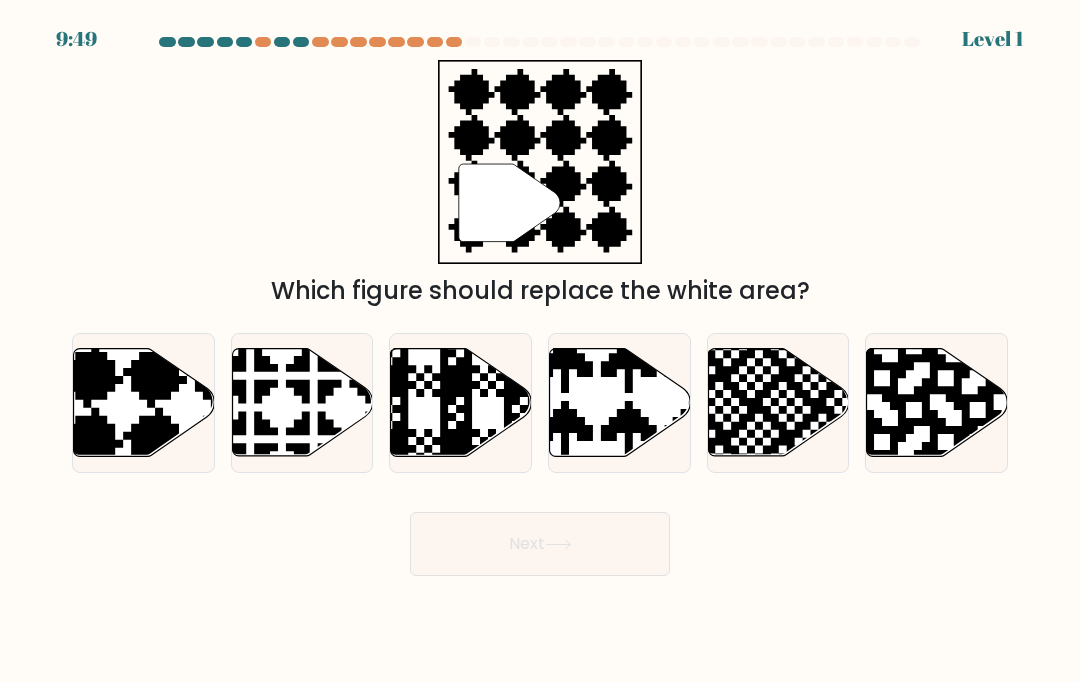 click on "Next" at bounding box center (540, 544) 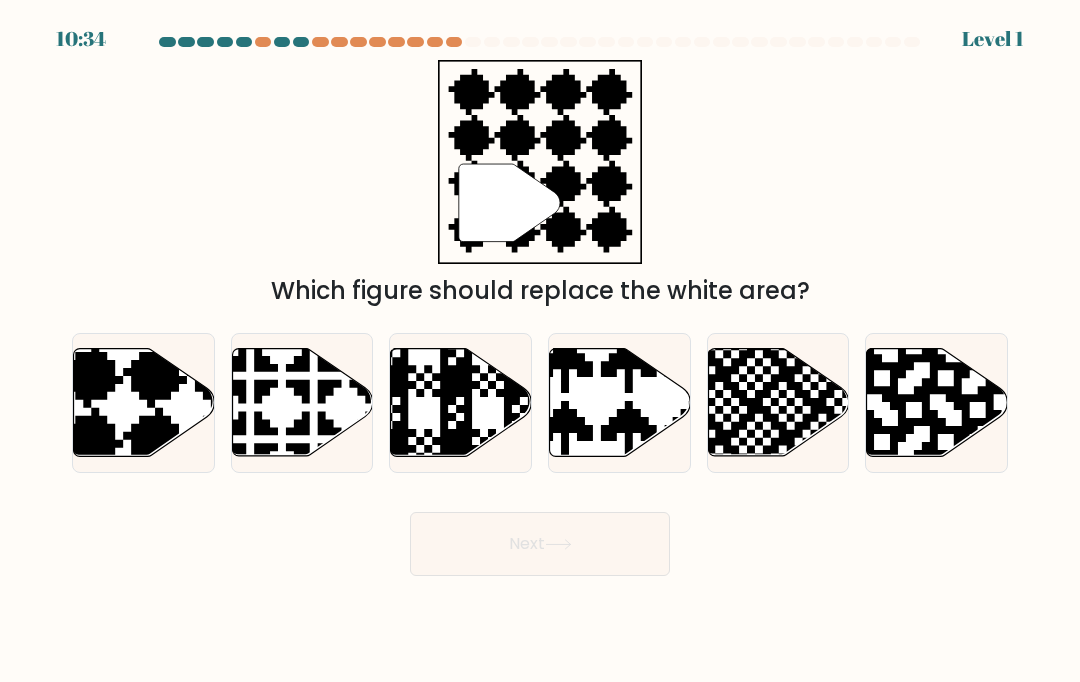 click 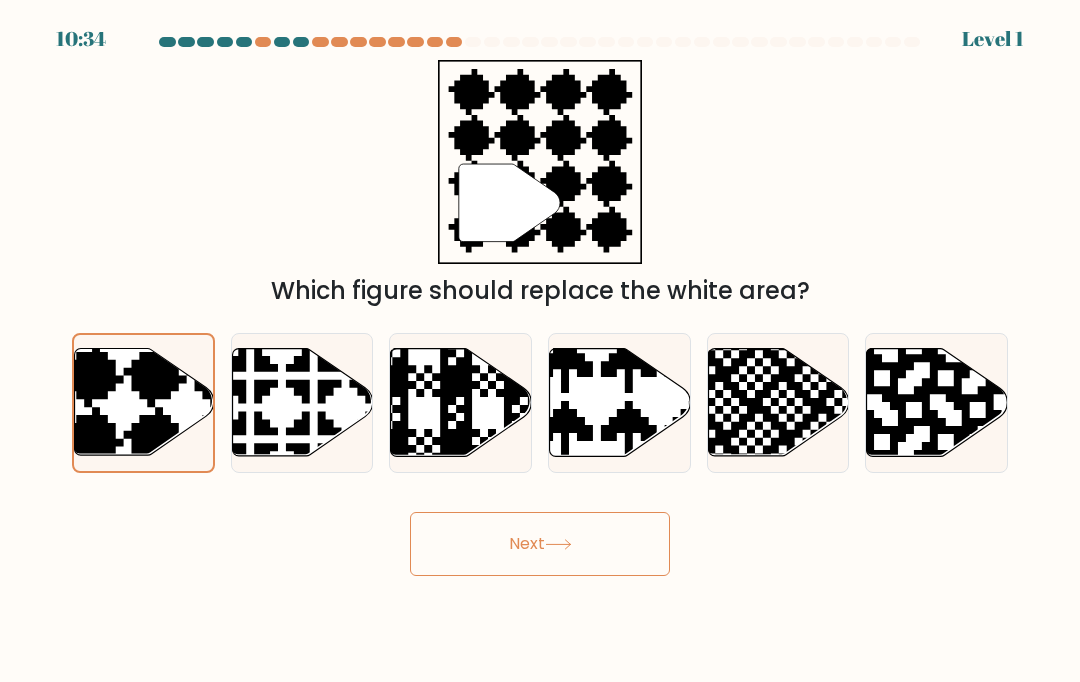 click on "Next" at bounding box center [540, 544] 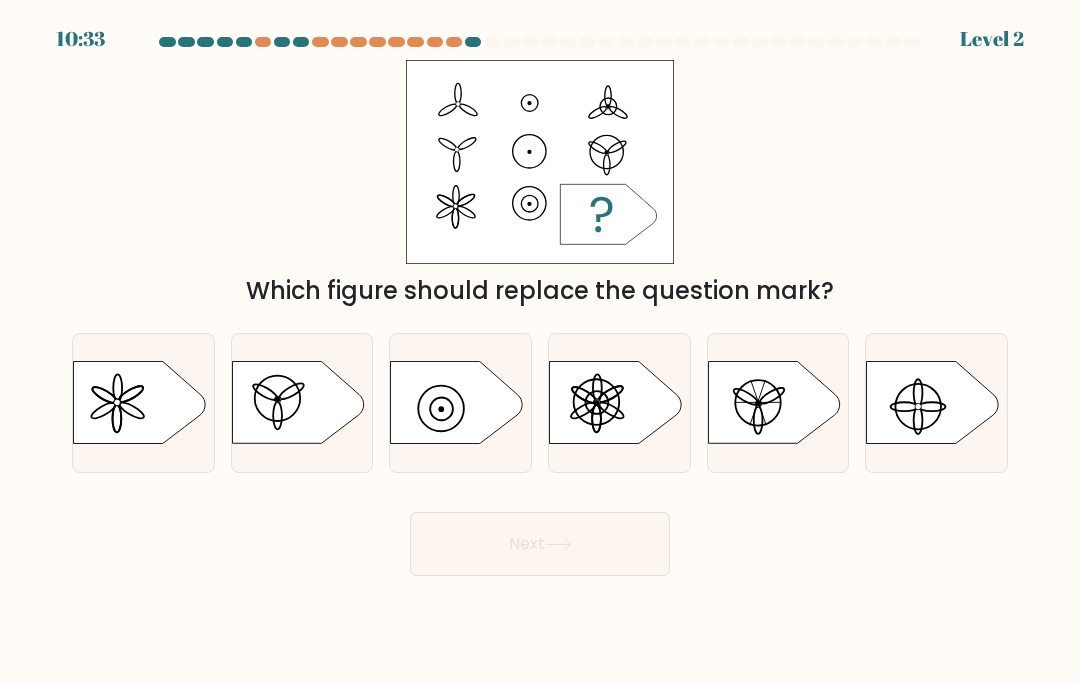 click 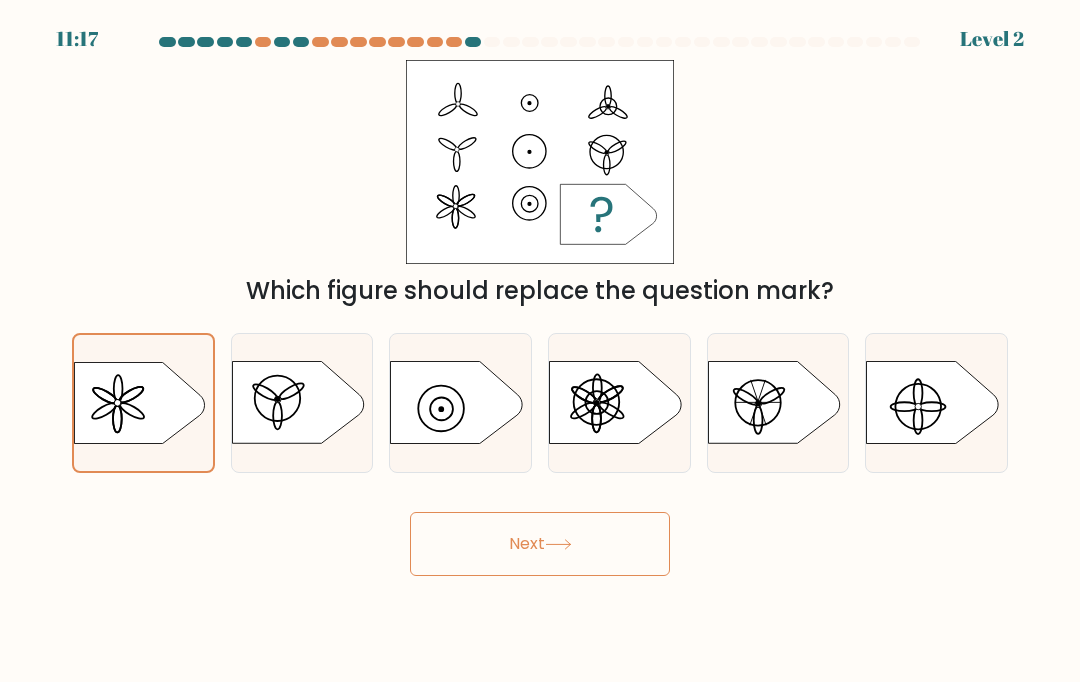 click on "Next" at bounding box center (540, 544) 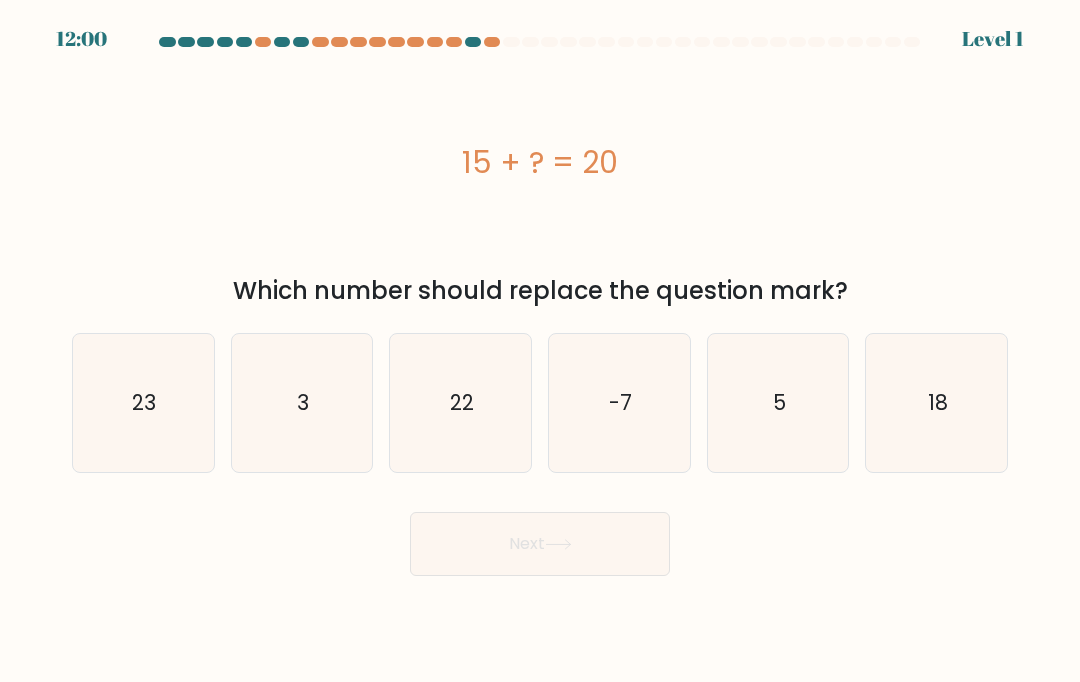 click on "23" 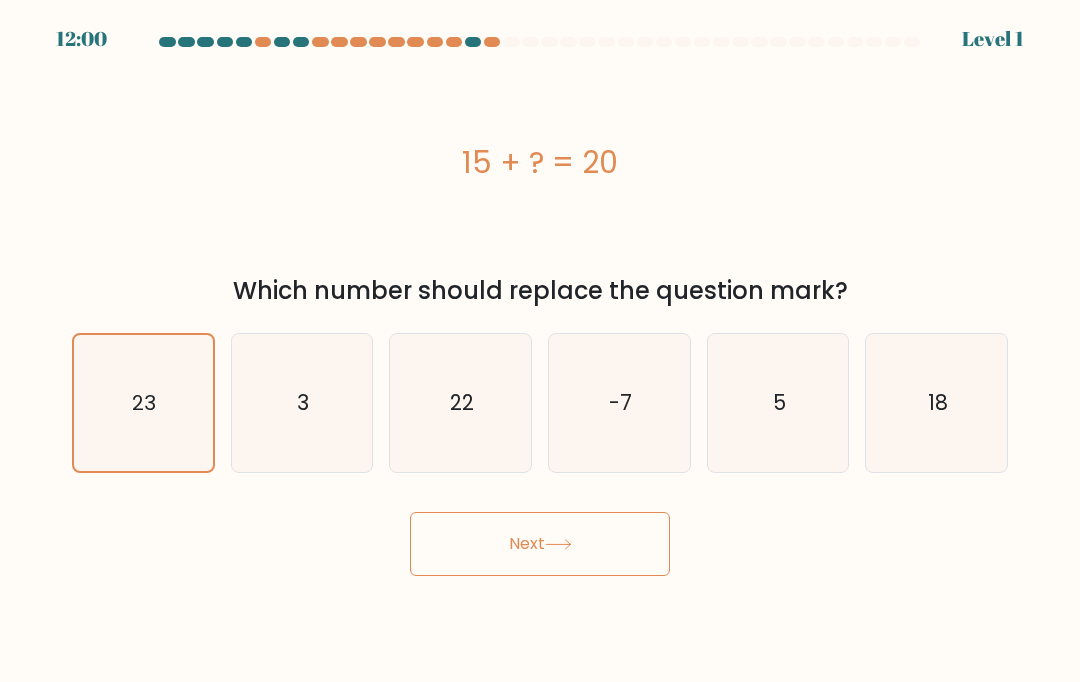 click on "Next" at bounding box center (540, 544) 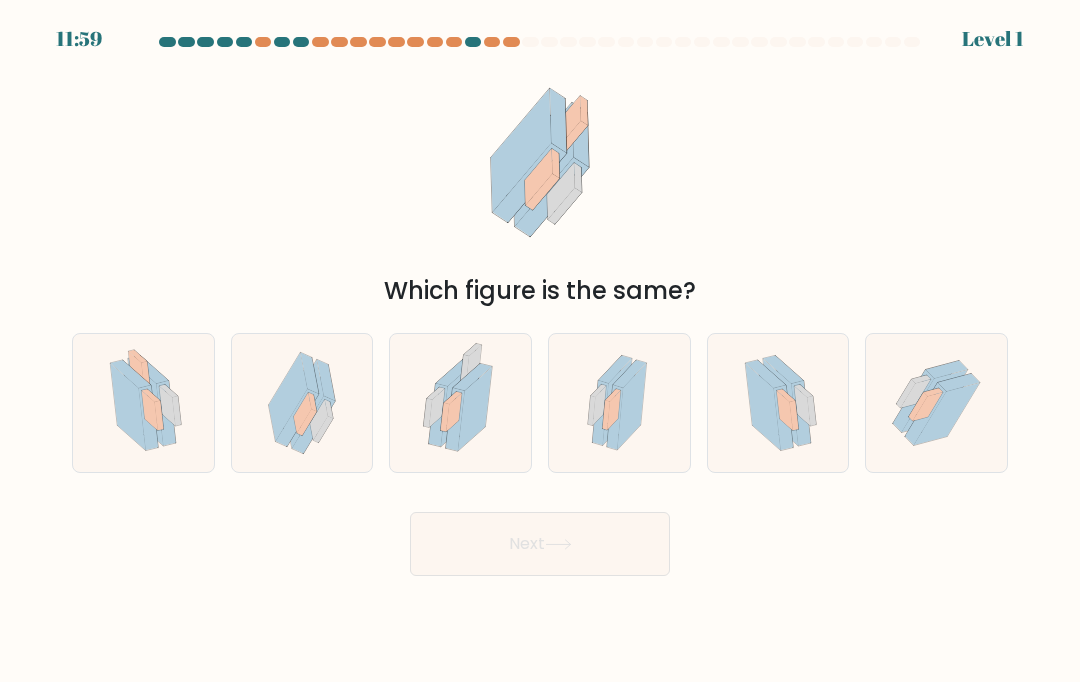 click 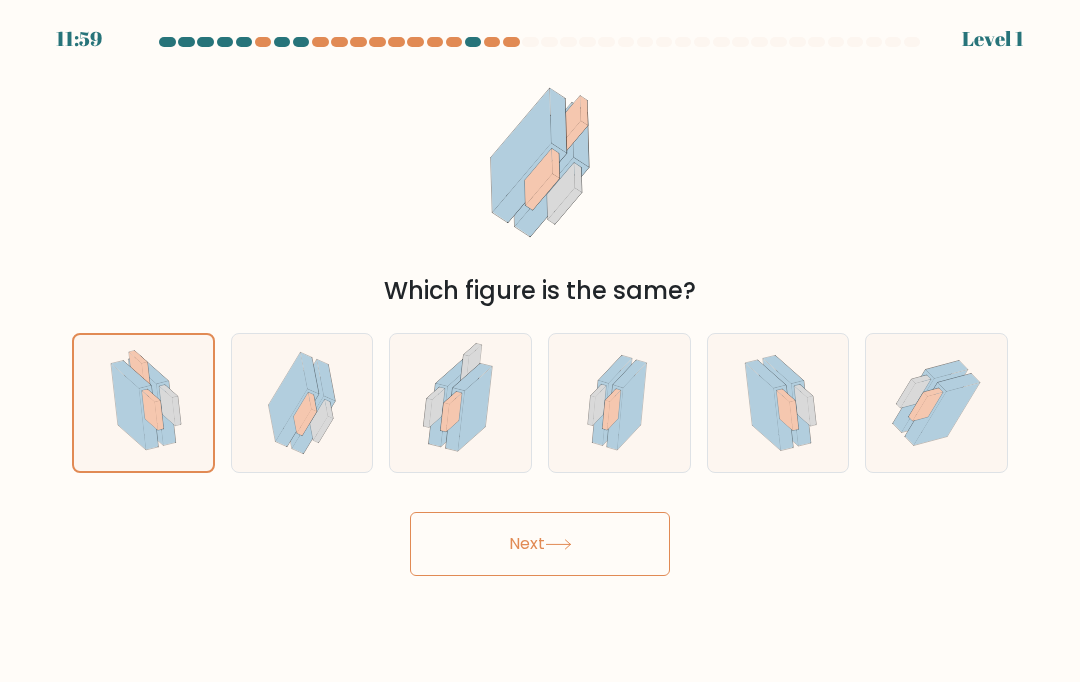 click on "Next" at bounding box center [540, 544] 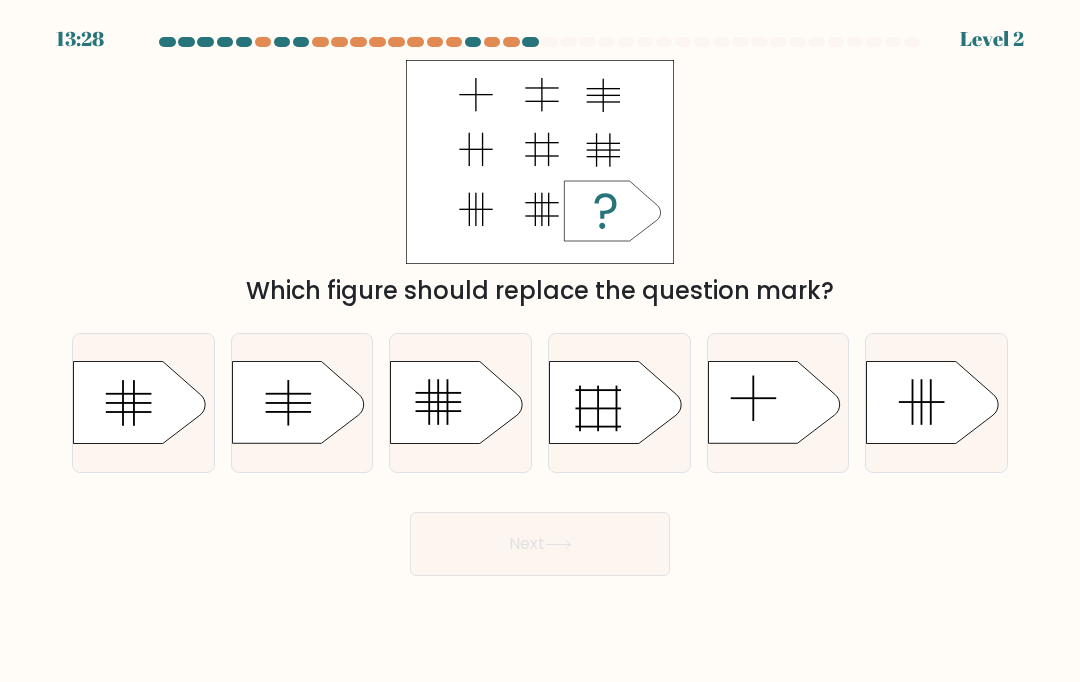 click 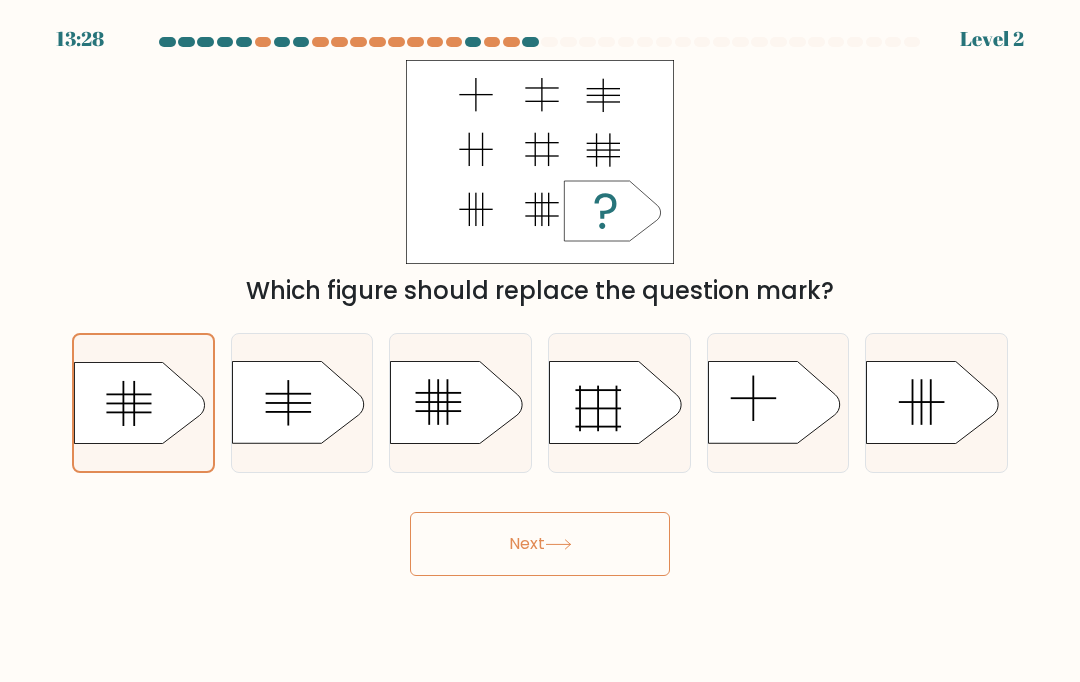 click on "Next" at bounding box center [540, 544] 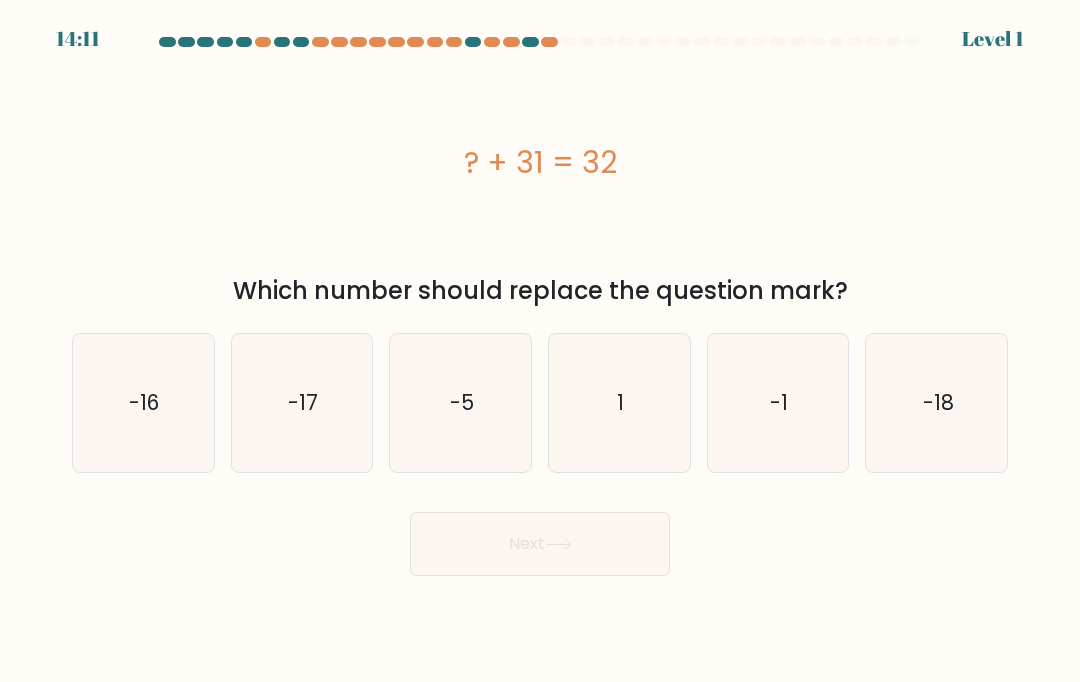 click on "-16" 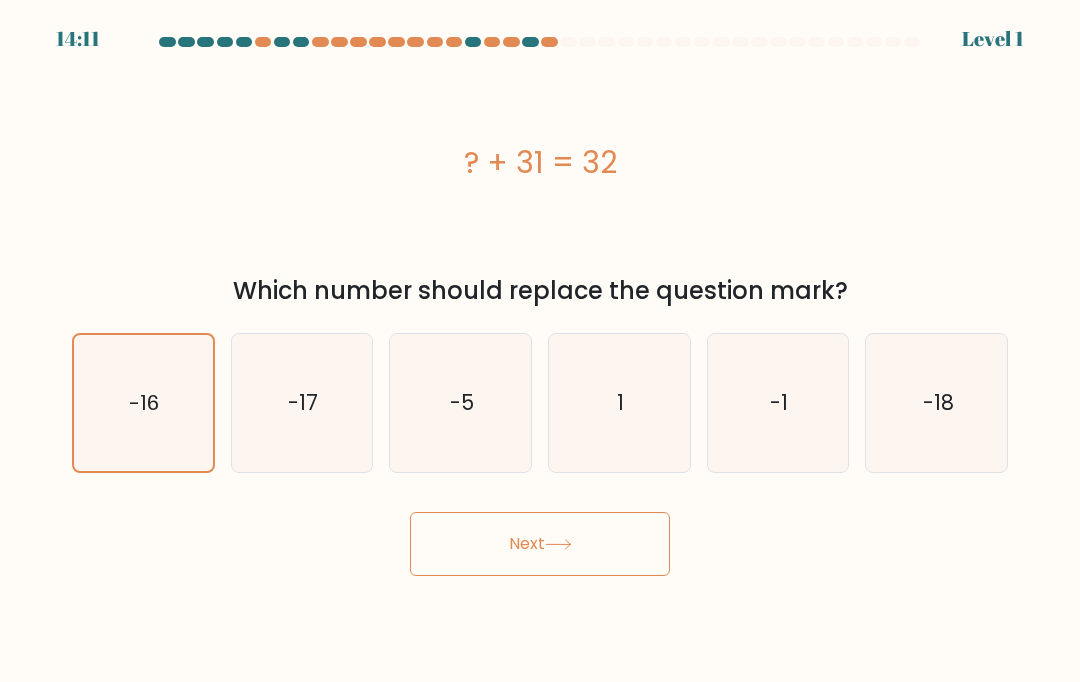 click on "Next" at bounding box center (540, 544) 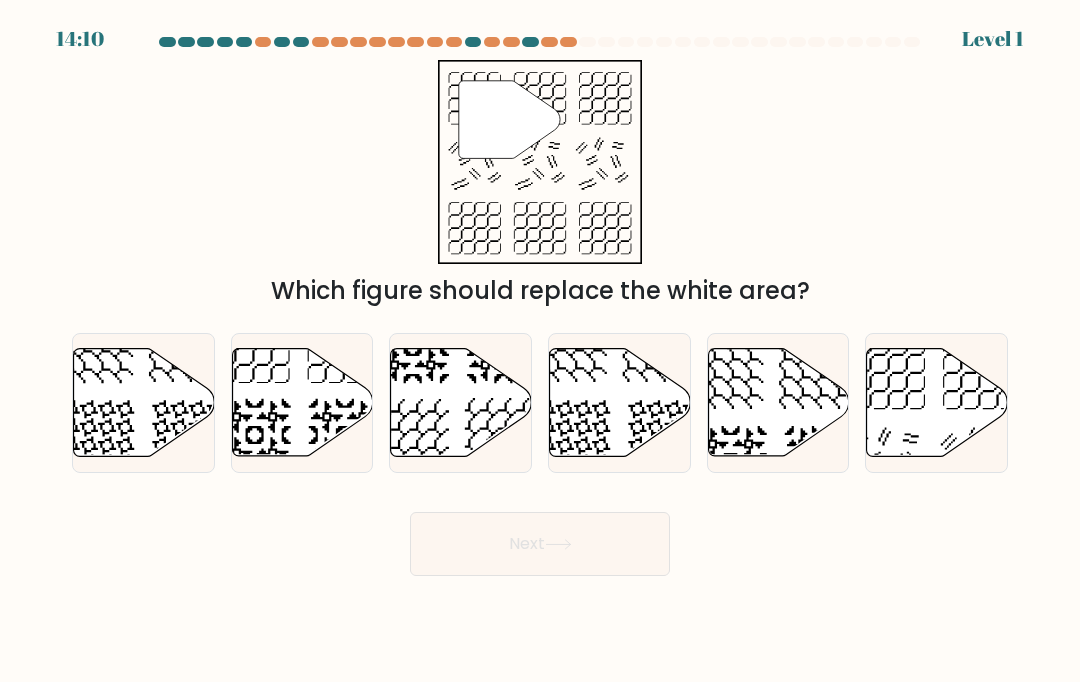 click 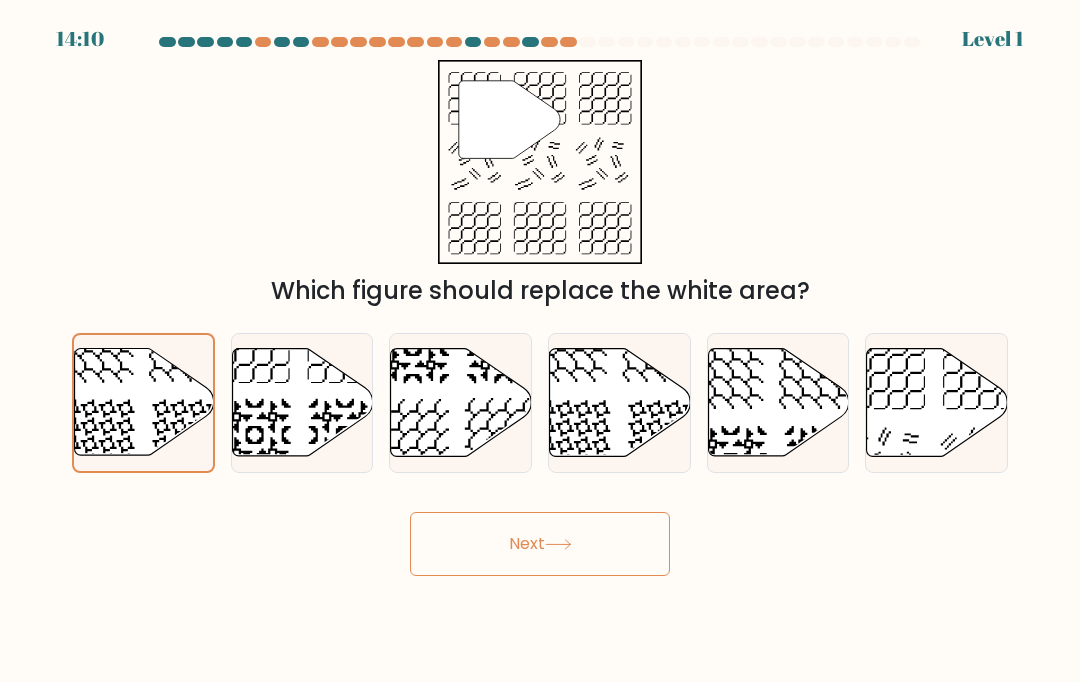 click on "Next" at bounding box center (540, 544) 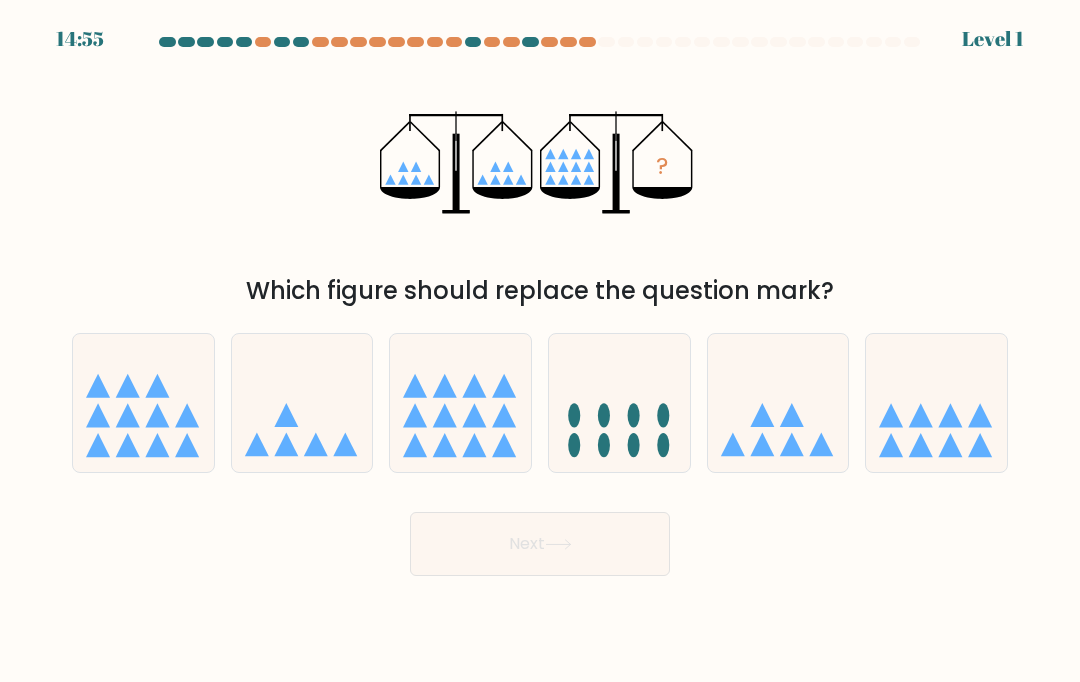 click on "Next" at bounding box center [540, 544] 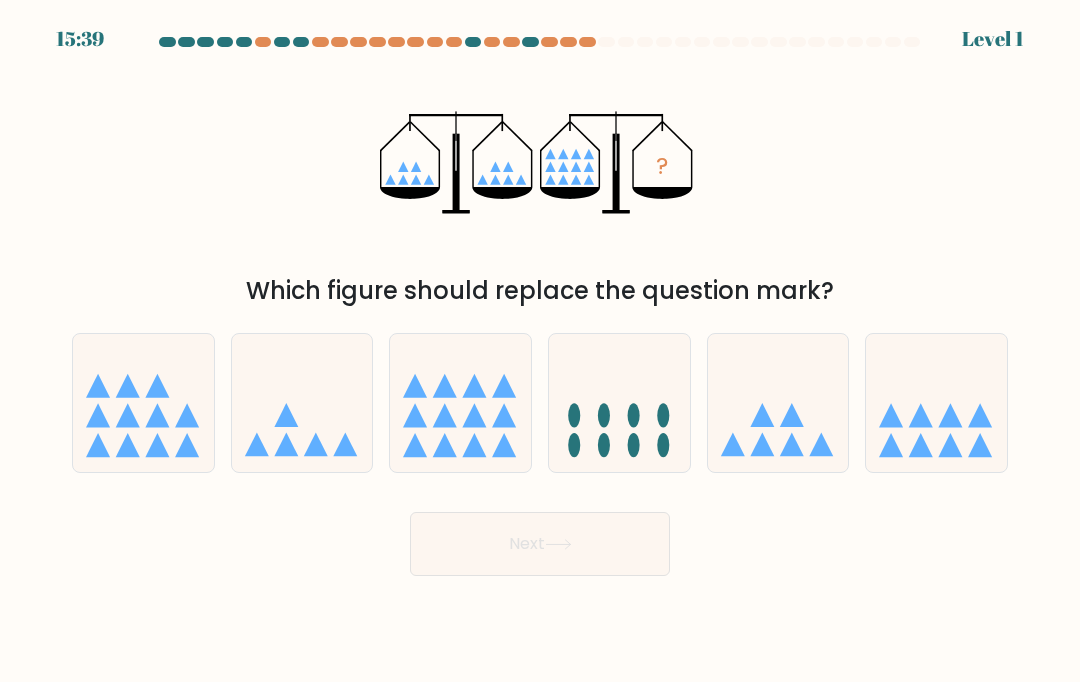 click 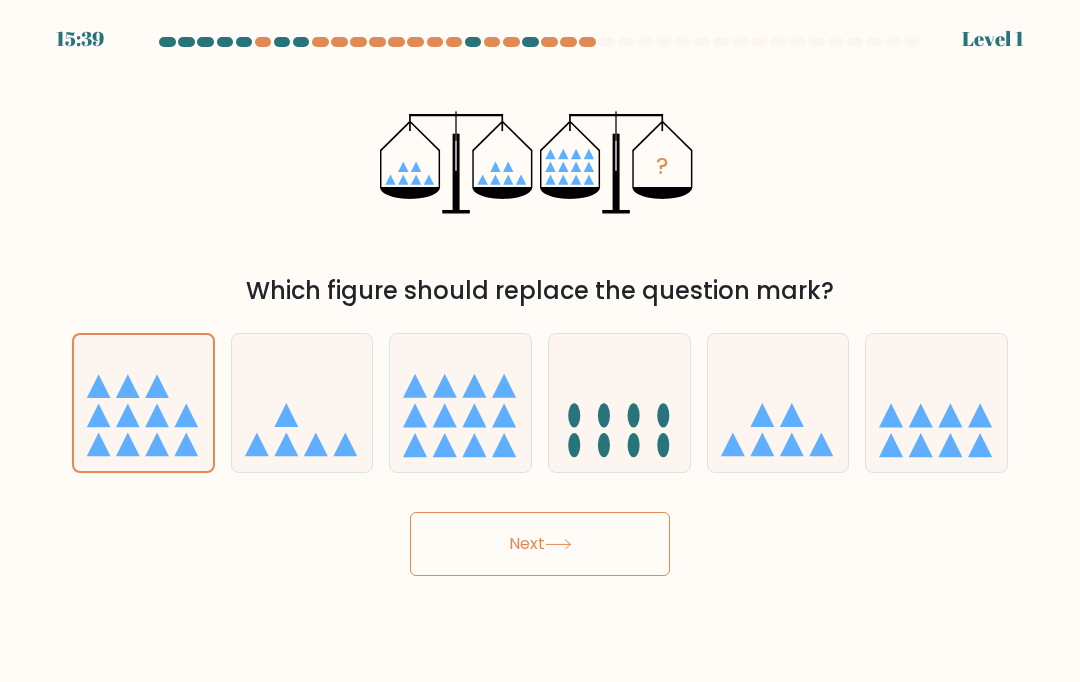 click on "Next" at bounding box center [540, 544] 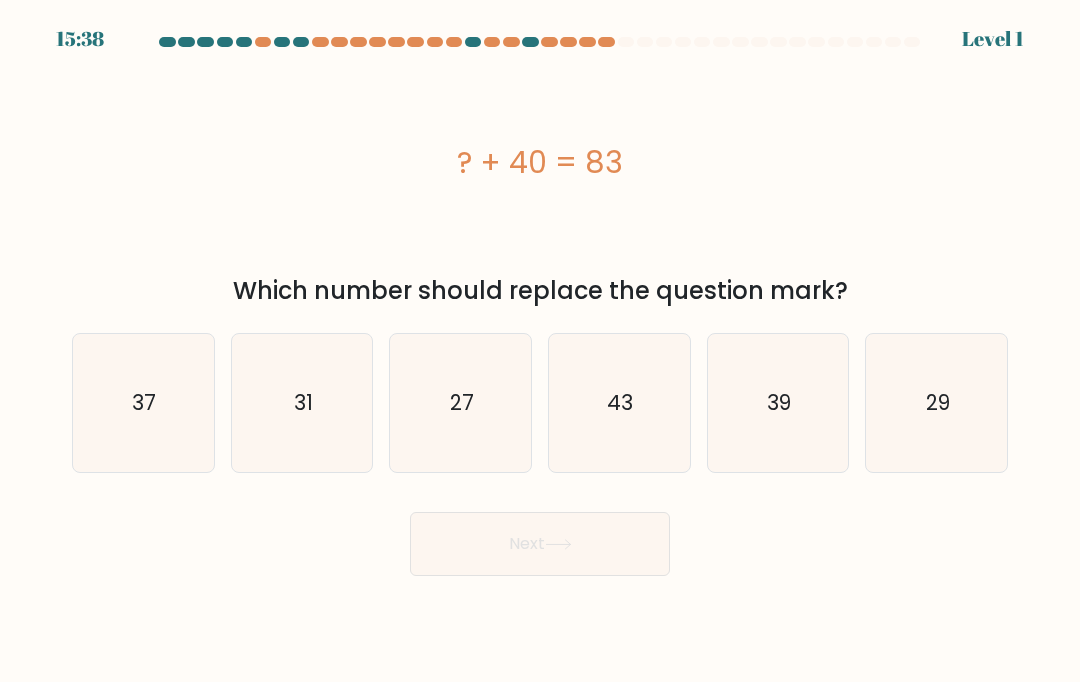 click on "37" 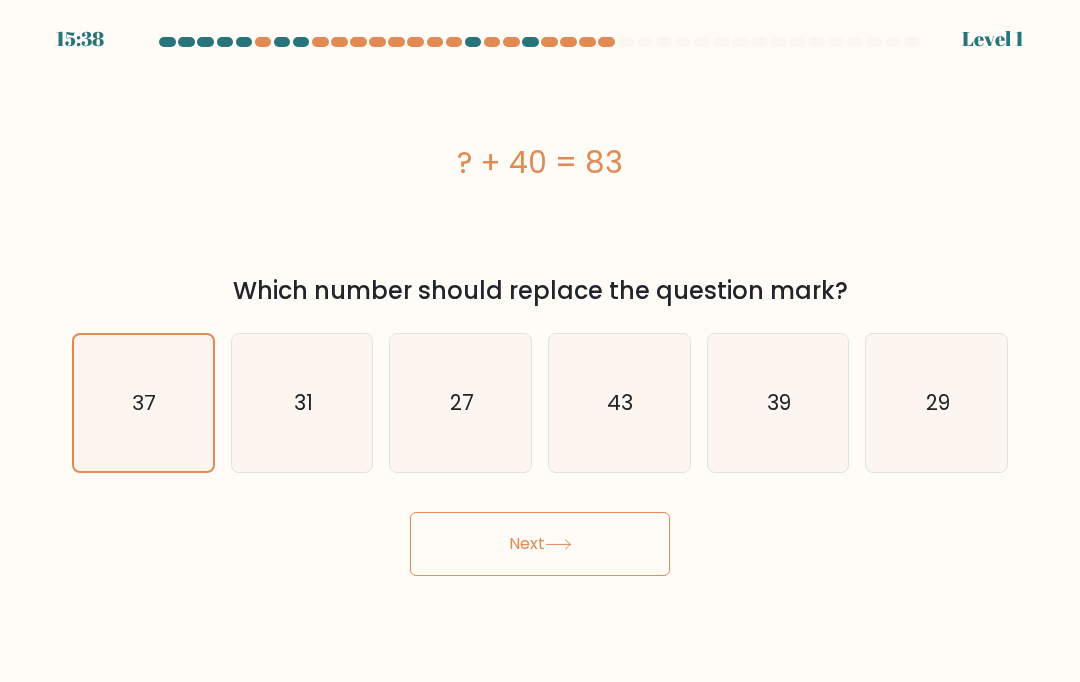 click on "Next" at bounding box center (540, 544) 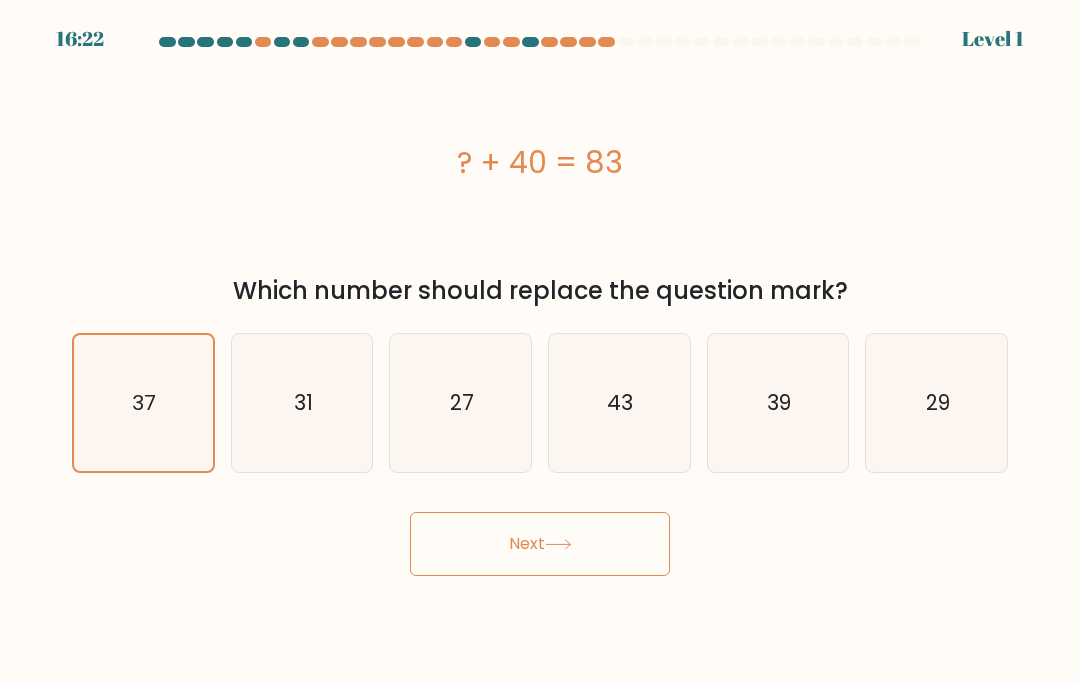 click on "37" 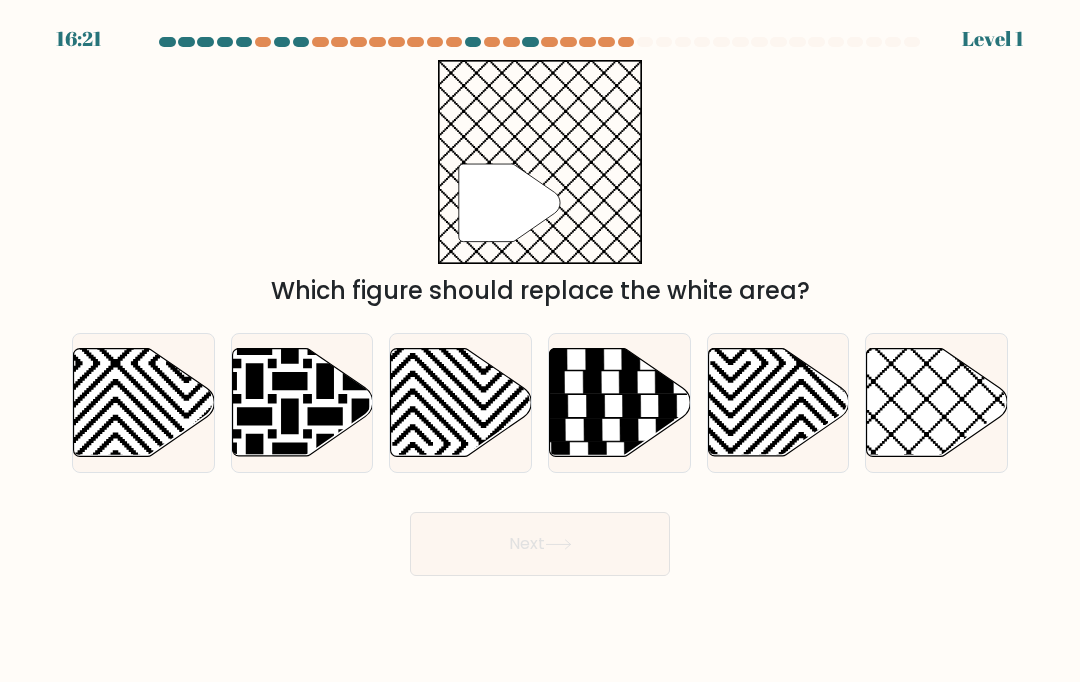 click 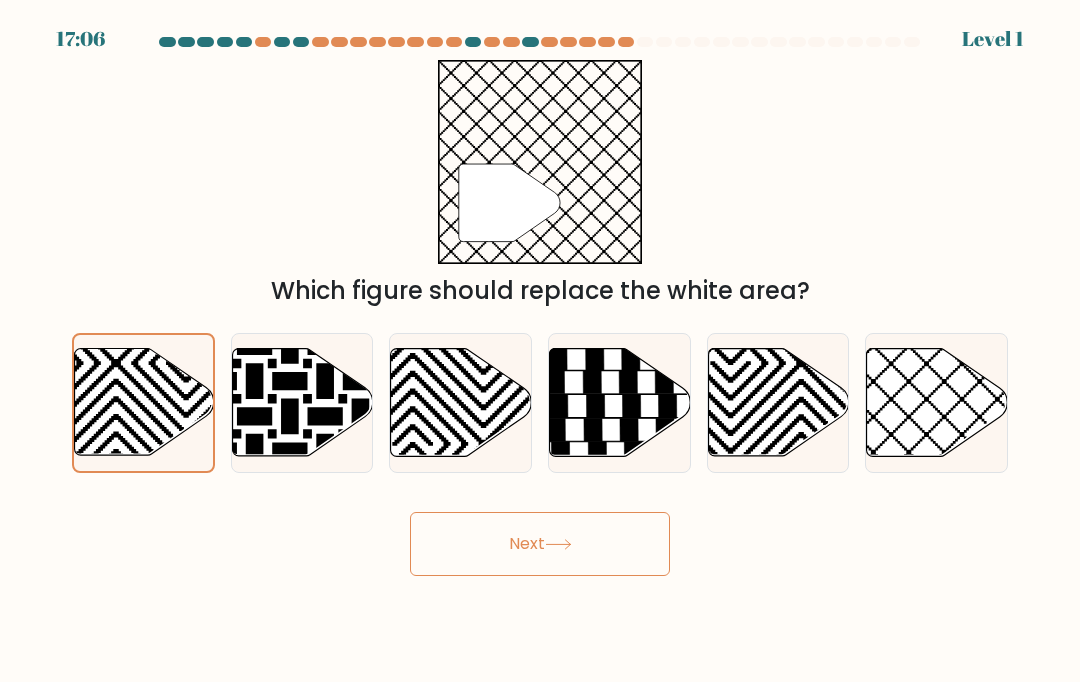 click on "Next" at bounding box center [540, 544] 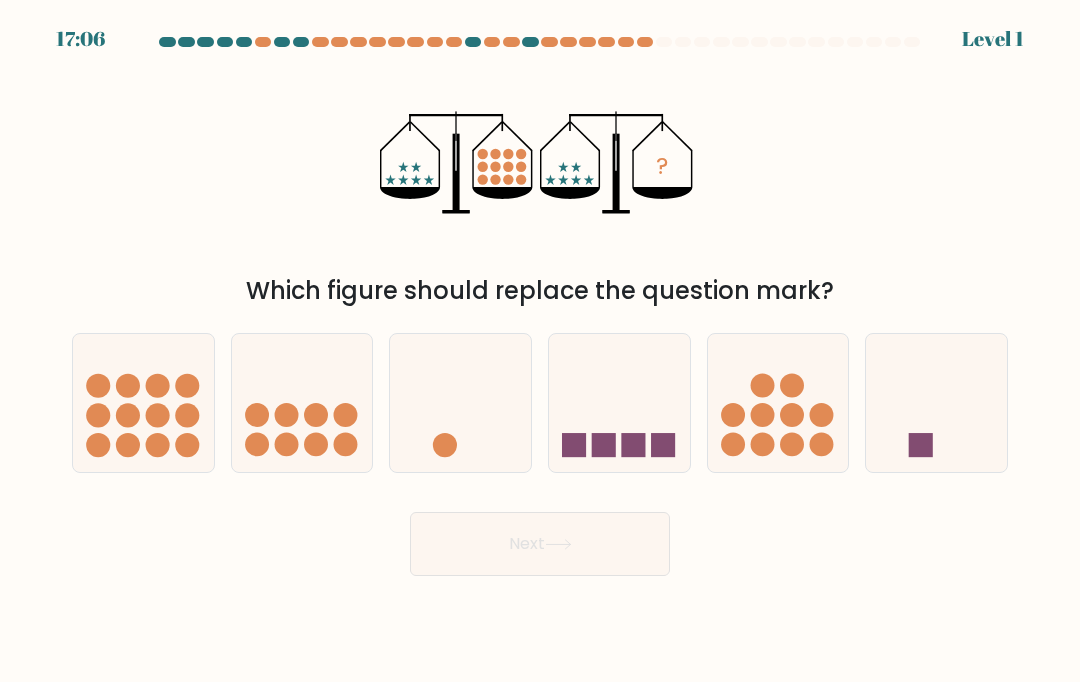 click 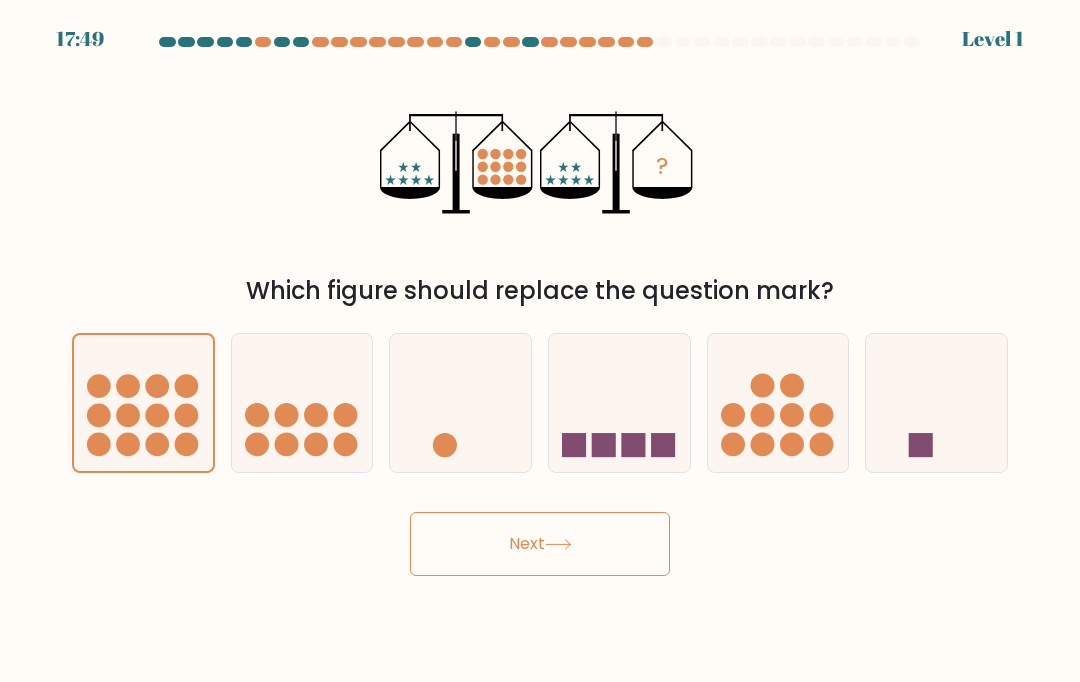 click on "Next" at bounding box center (540, 544) 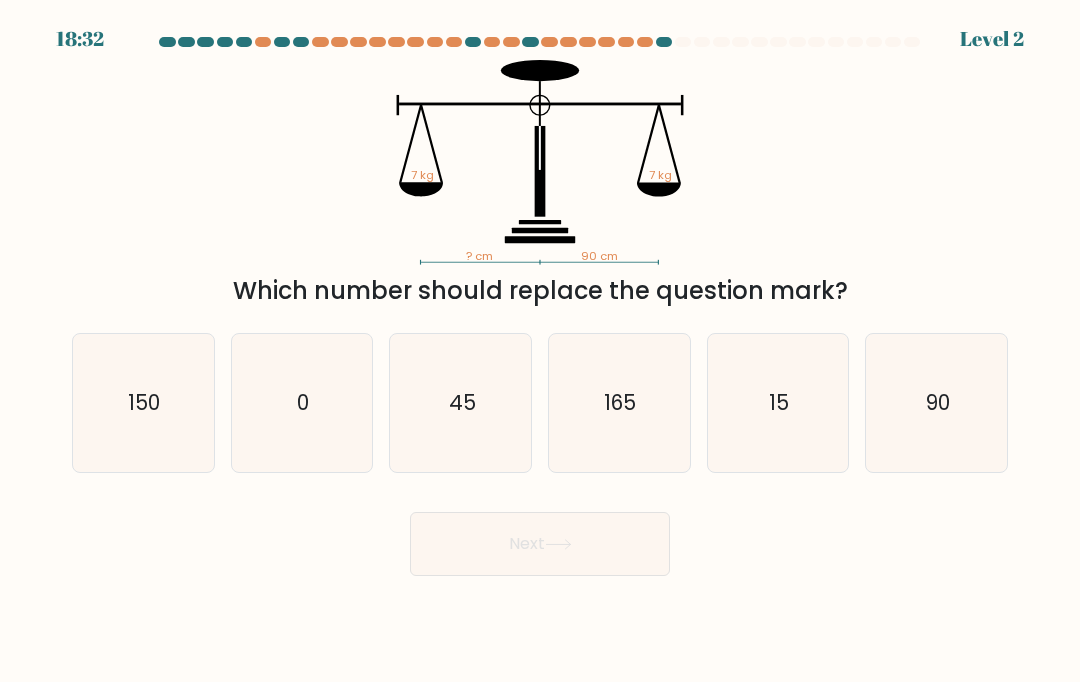 click on "150" 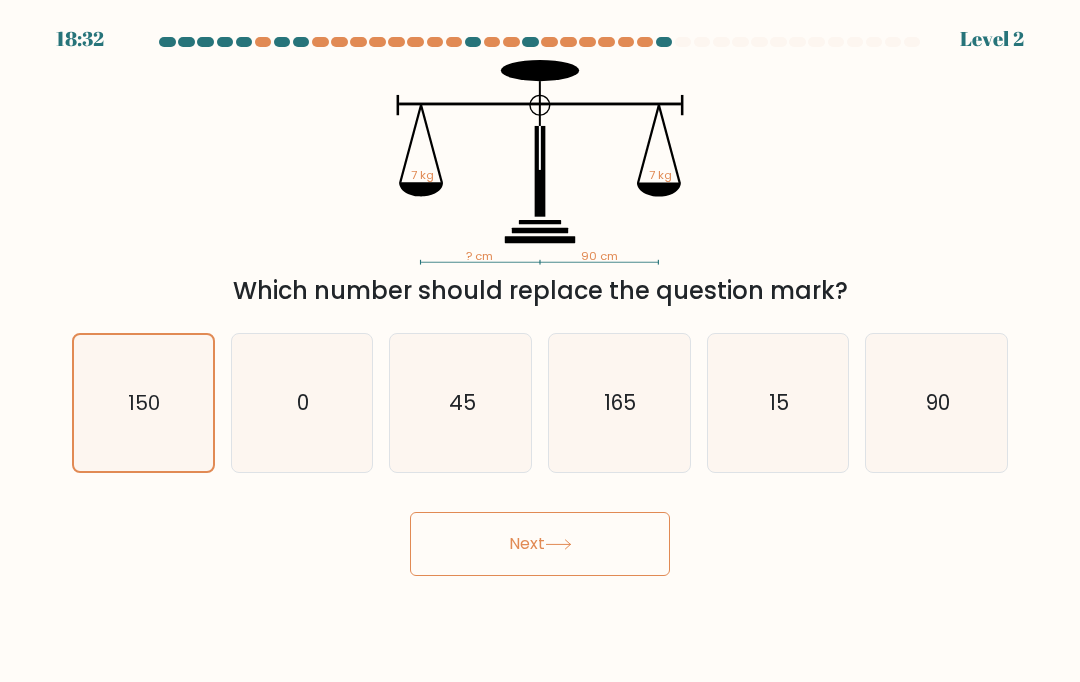 click on "Next" at bounding box center (540, 544) 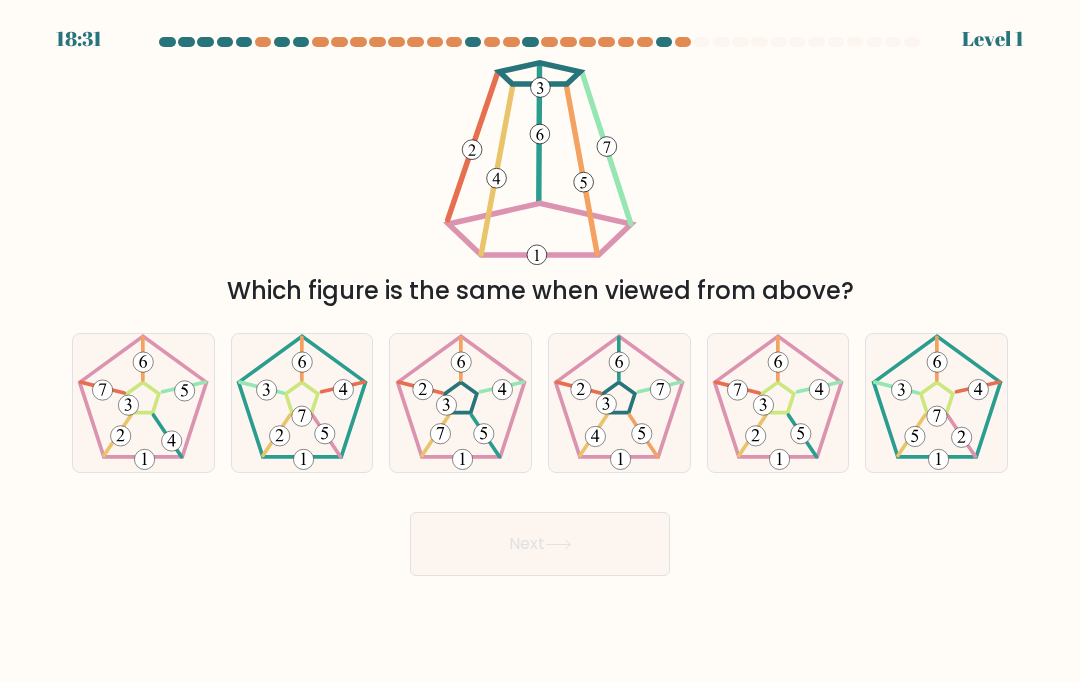 click 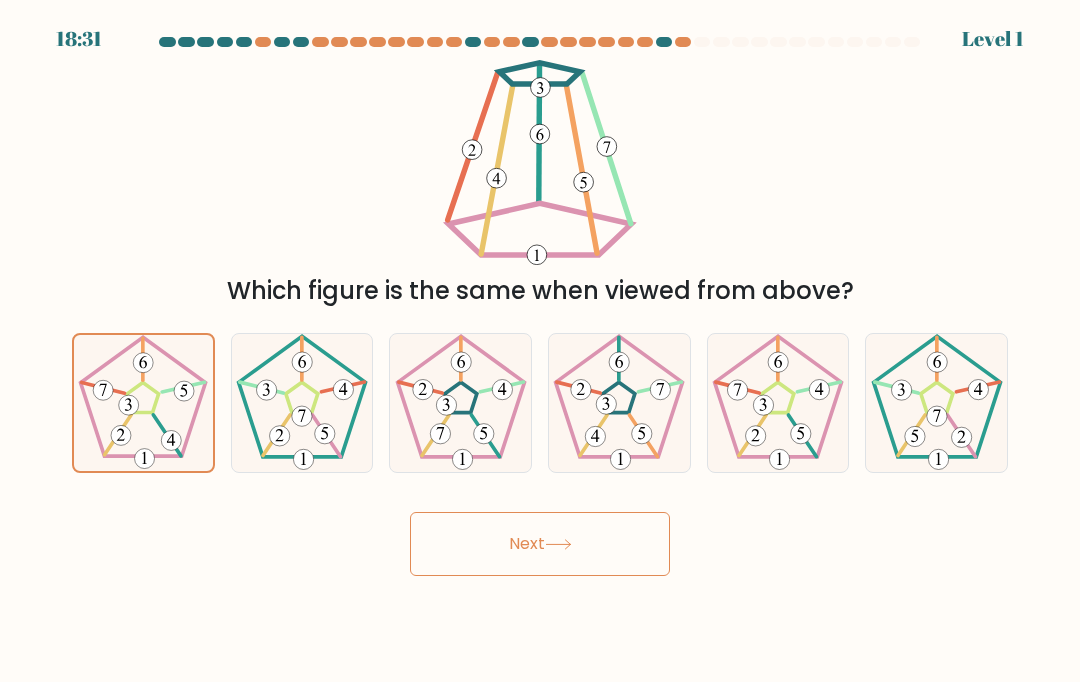 click on "Next" at bounding box center (540, 544) 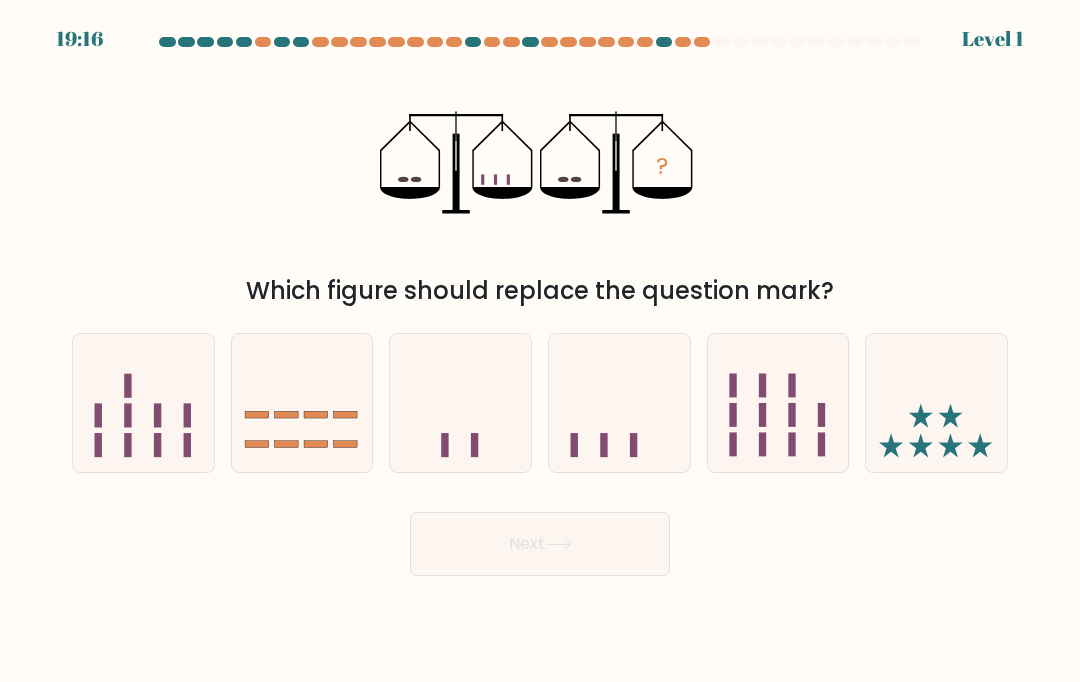 click on "Next" at bounding box center (540, 544) 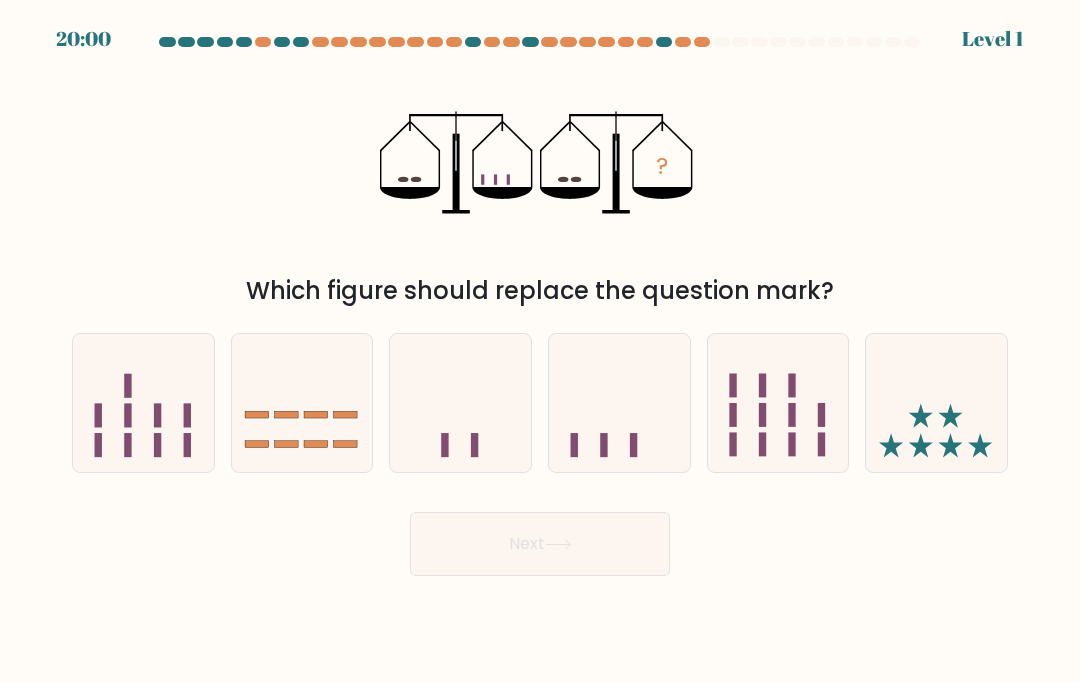 click 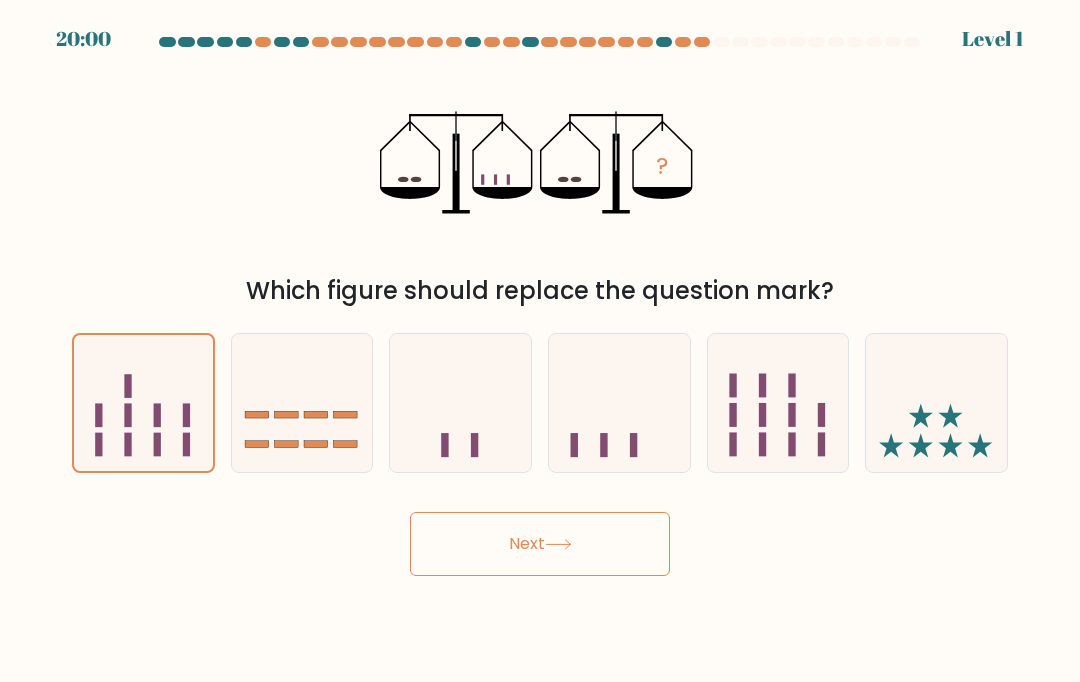 click on "Next" at bounding box center [540, 544] 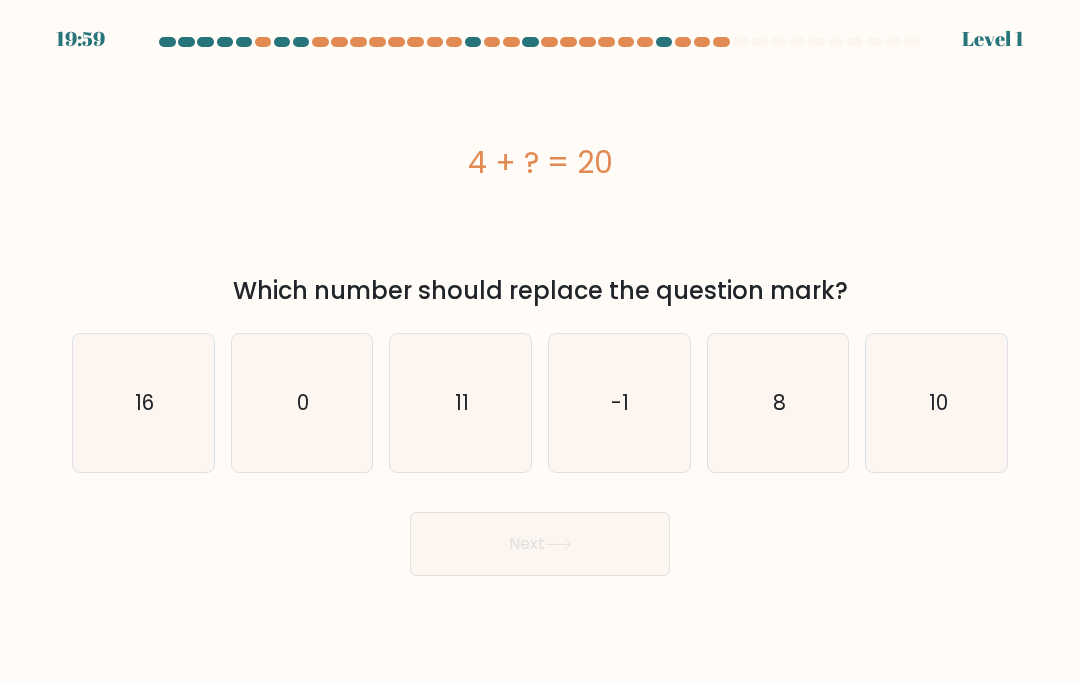 click on "16" 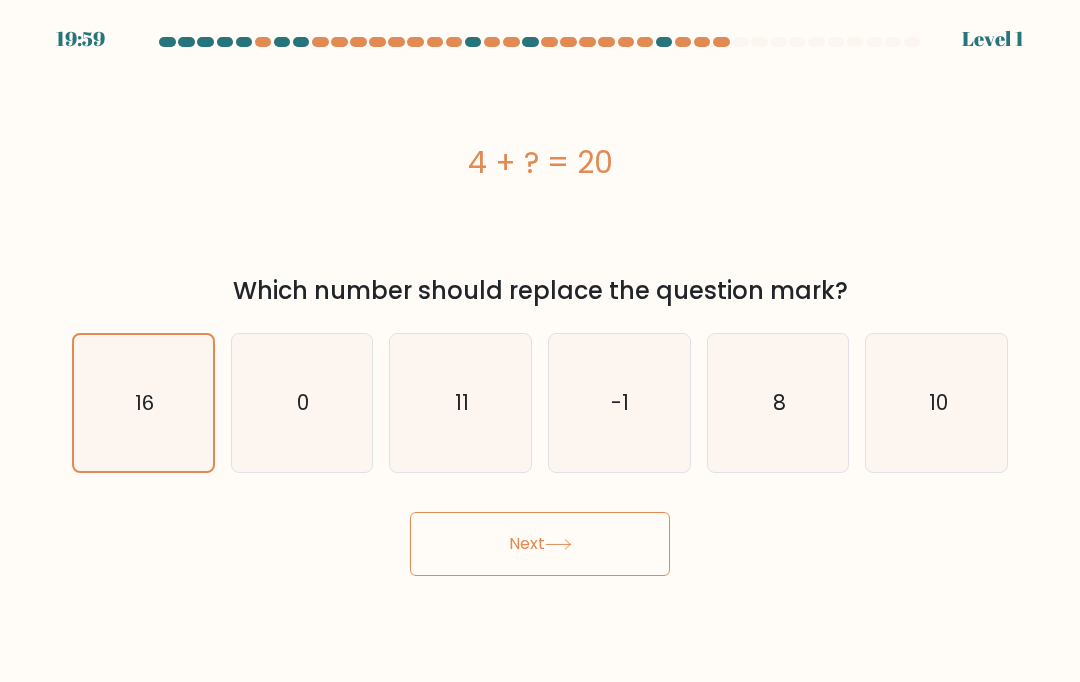 click on "Next" at bounding box center (540, 544) 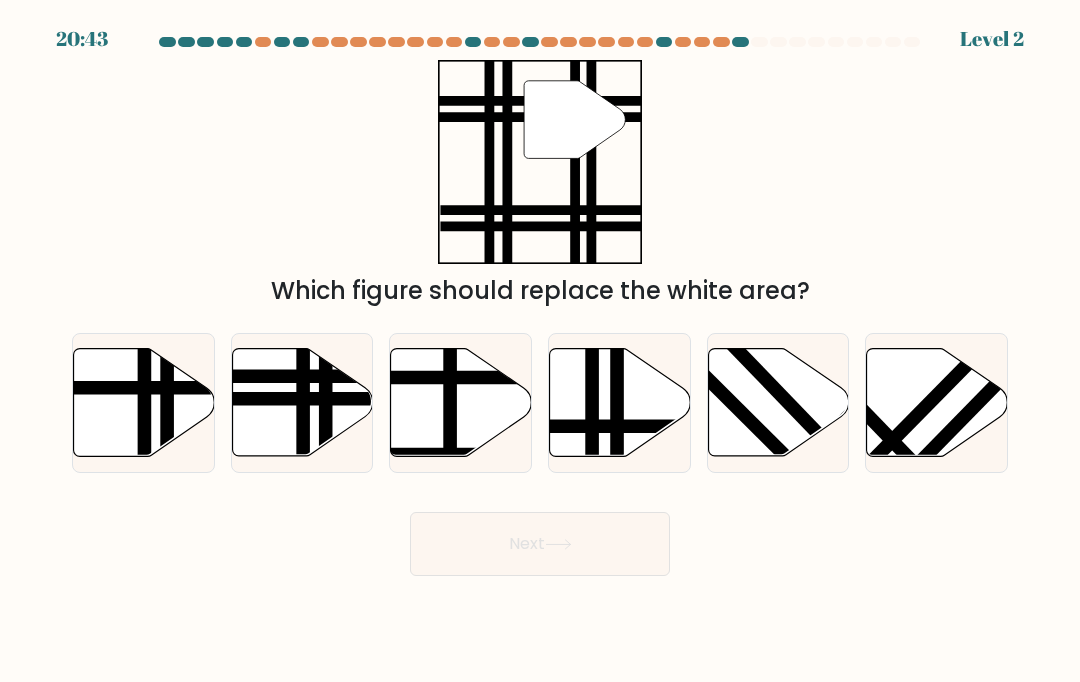 click 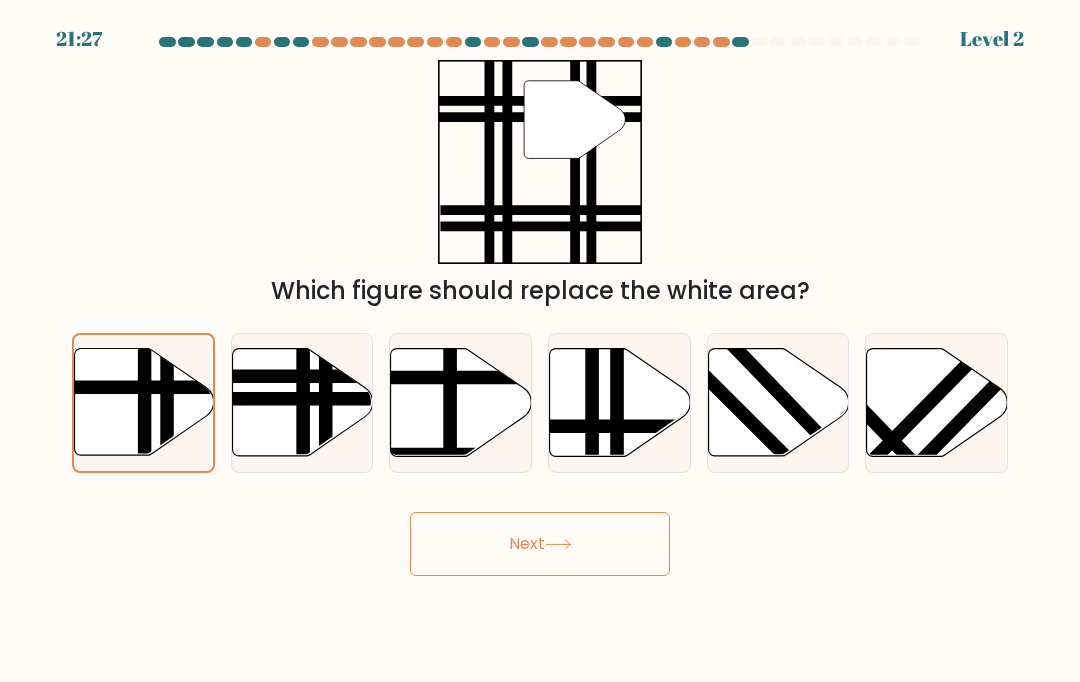 click on "Next" at bounding box center [540, 544] 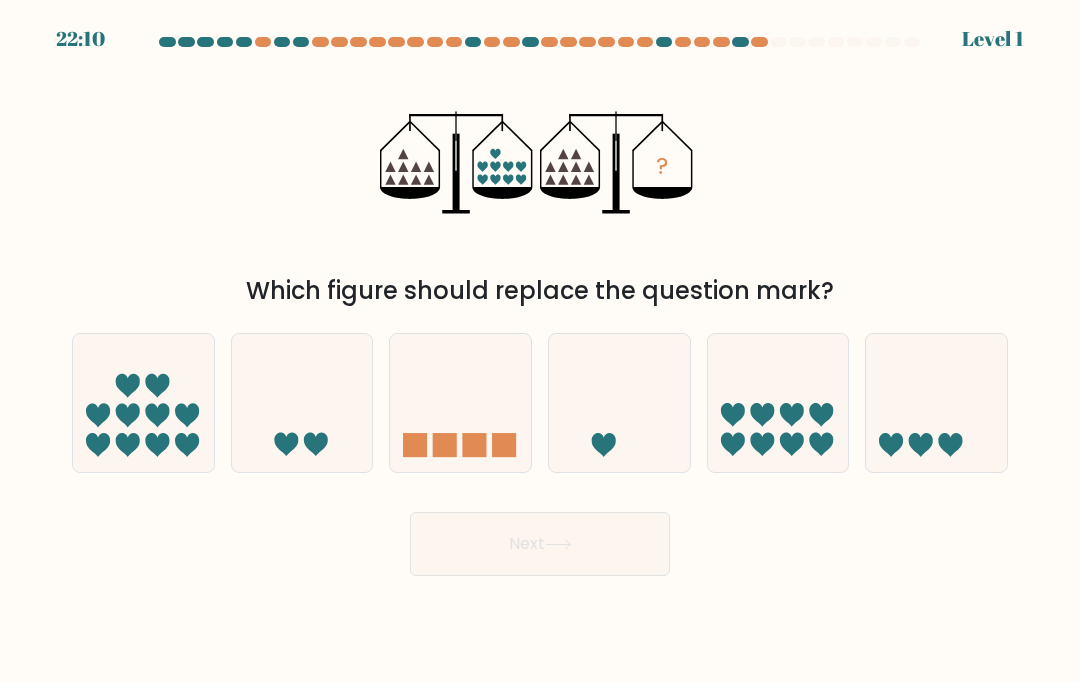 click 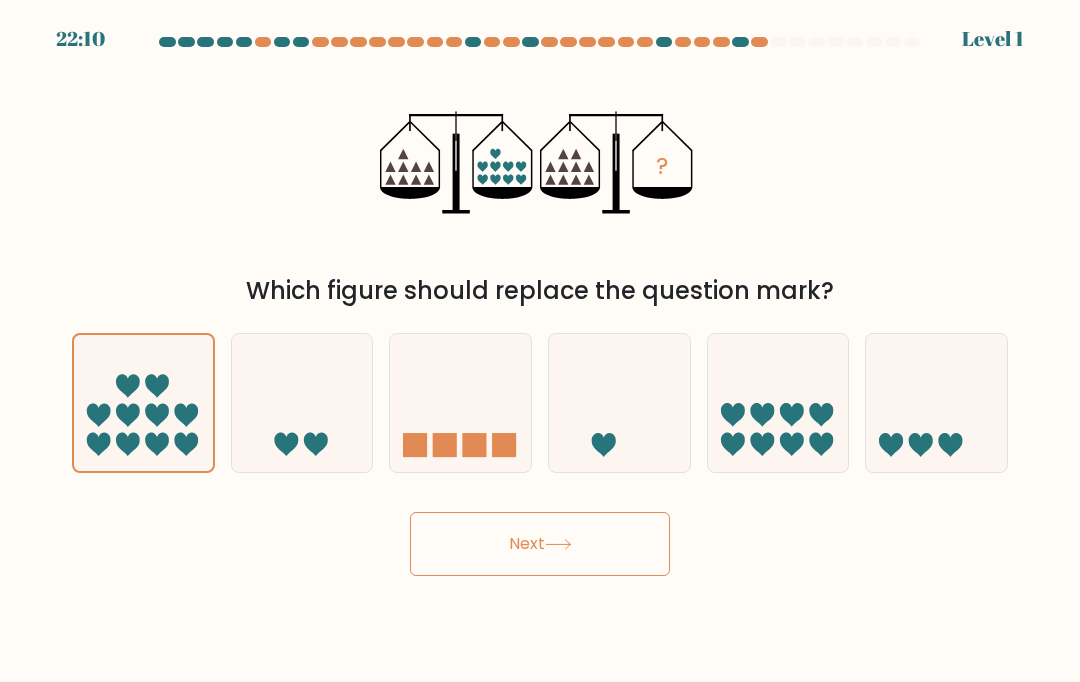 click on "Next" at bounding box center (540, 544) 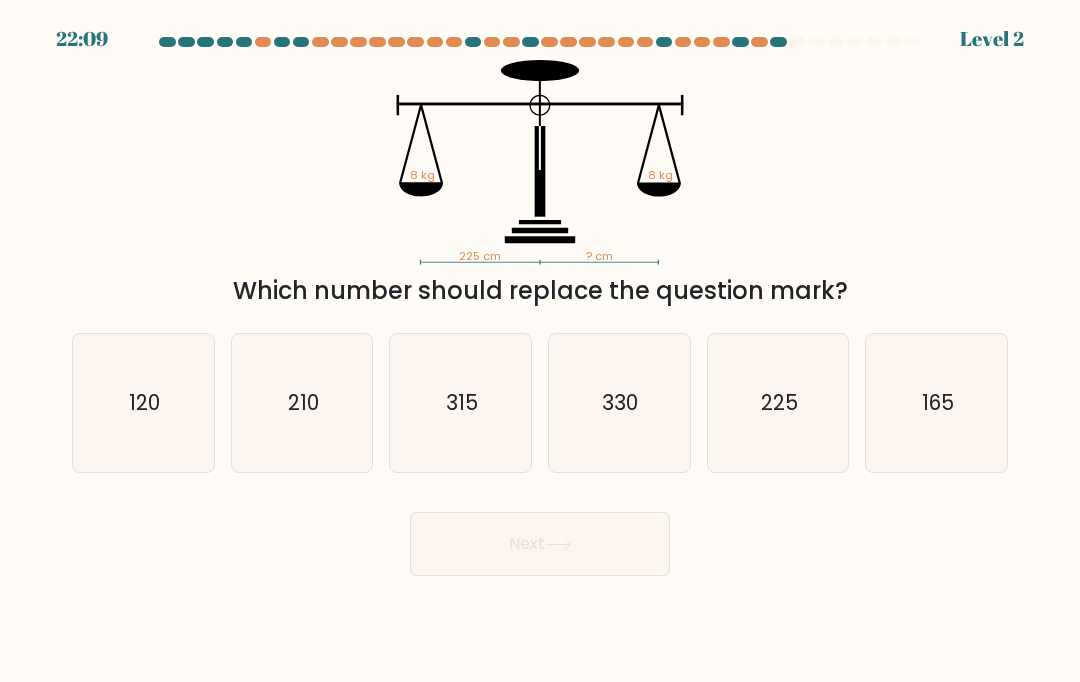 click on "120" 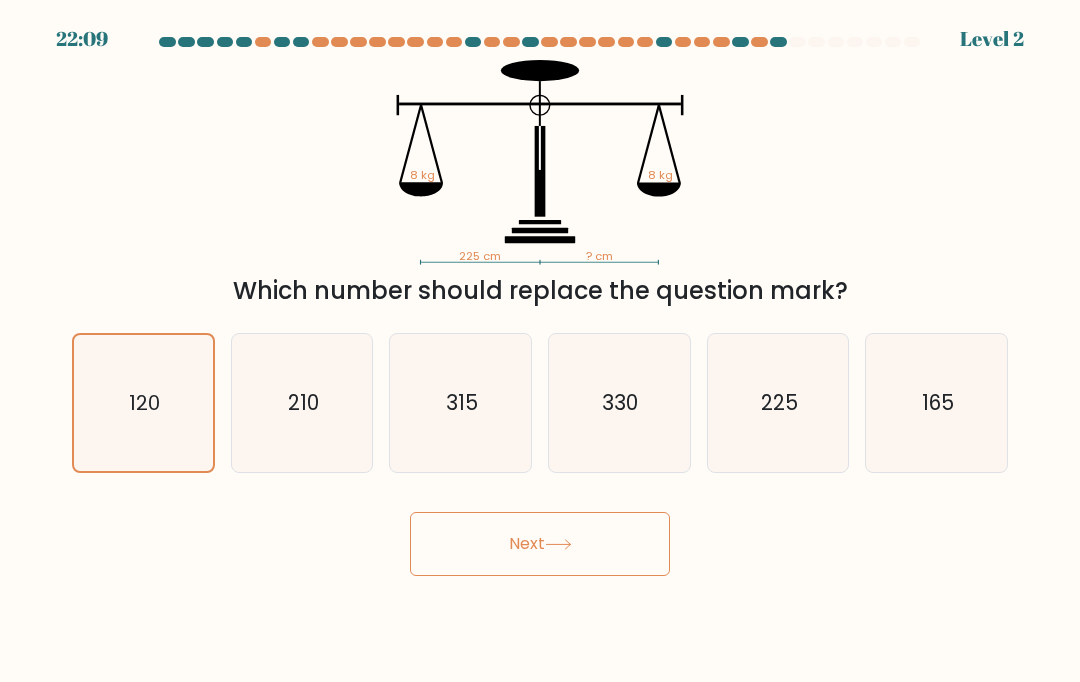 click on "Next" at bounding box center (540, 544) 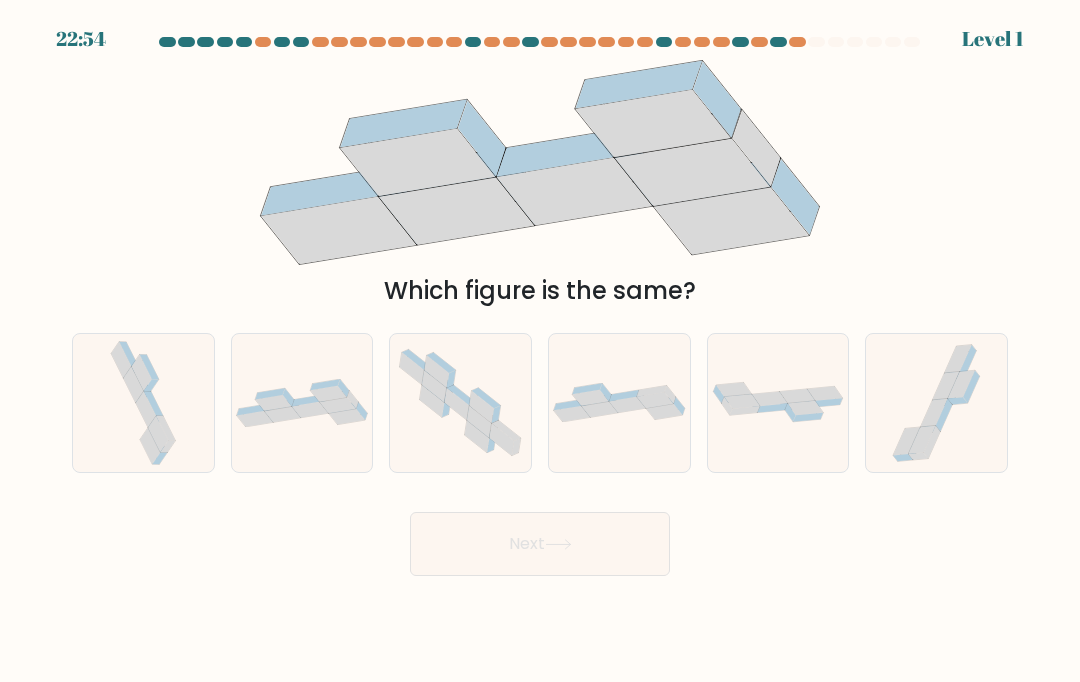 click 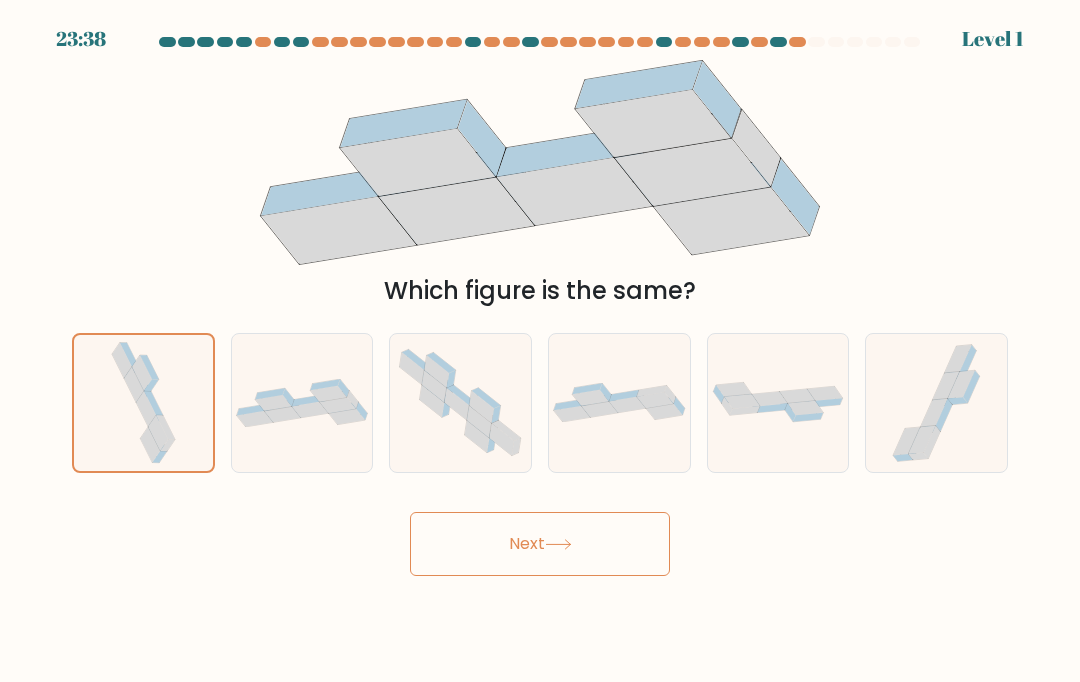 click on "Next" at bounding box center (540, 544) 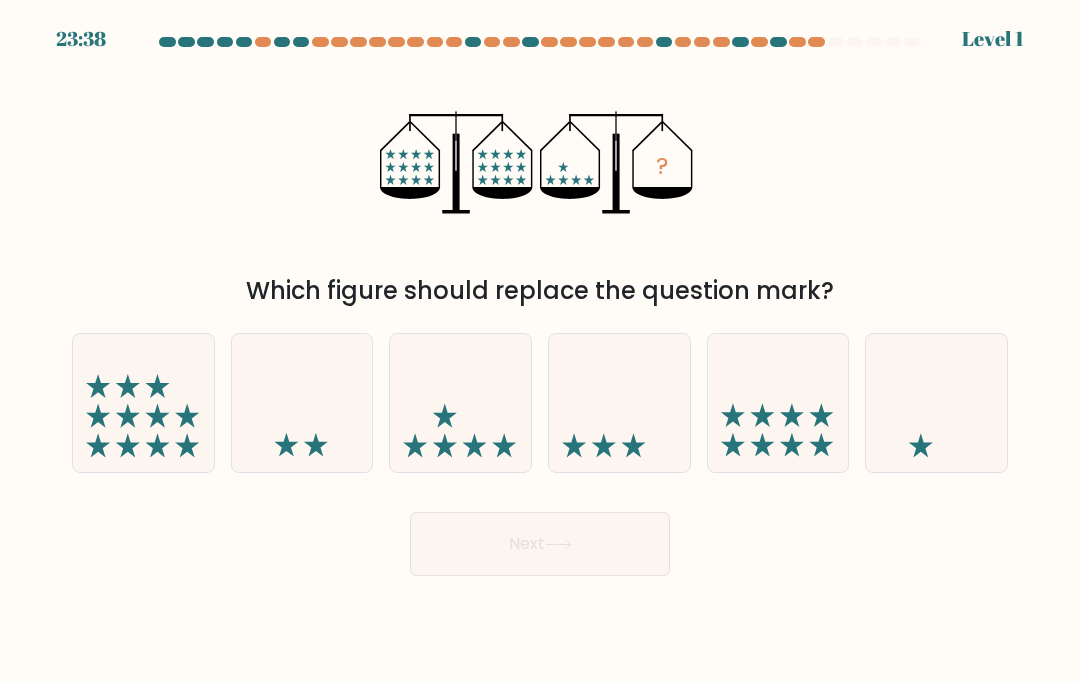 click 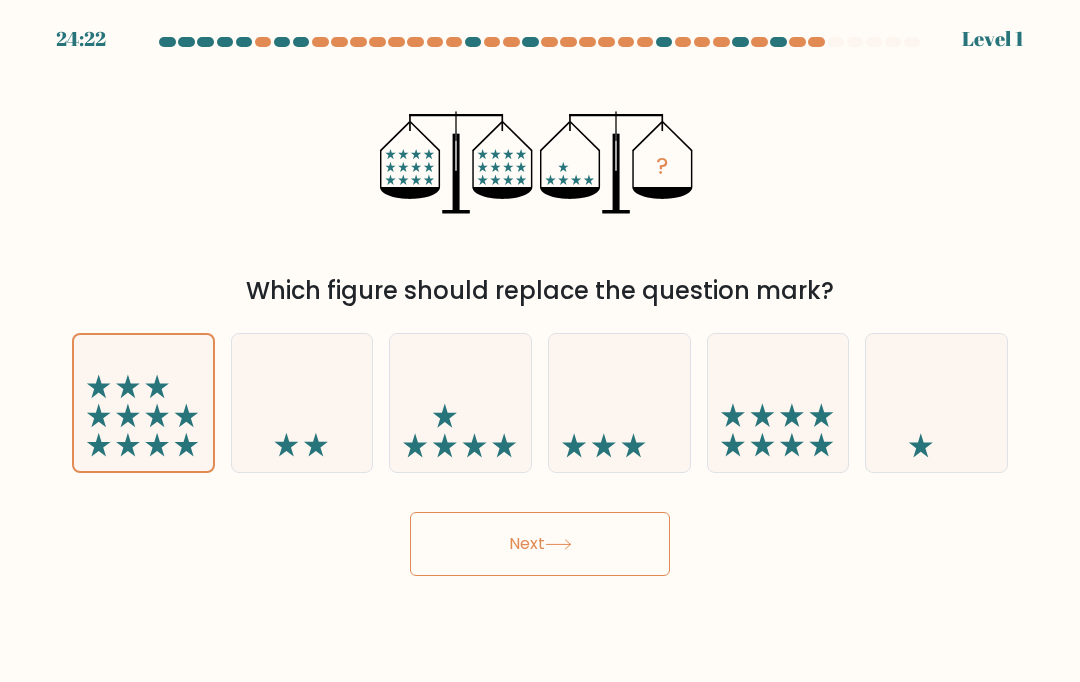 click on "Next" at bounding box center [540, 544] 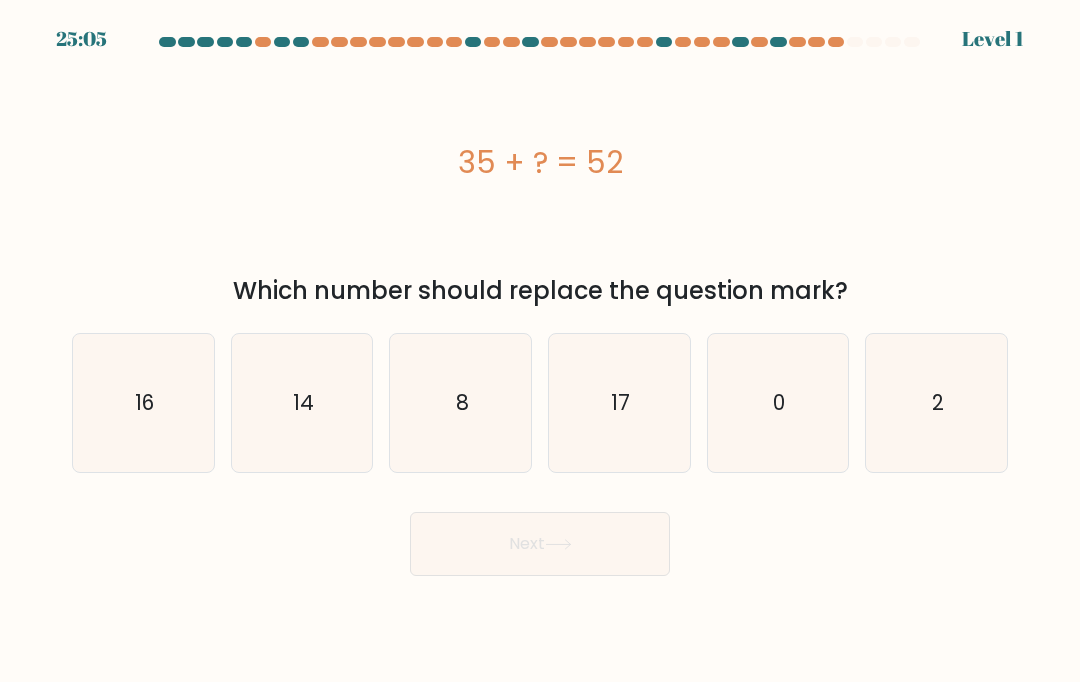 click on "16" 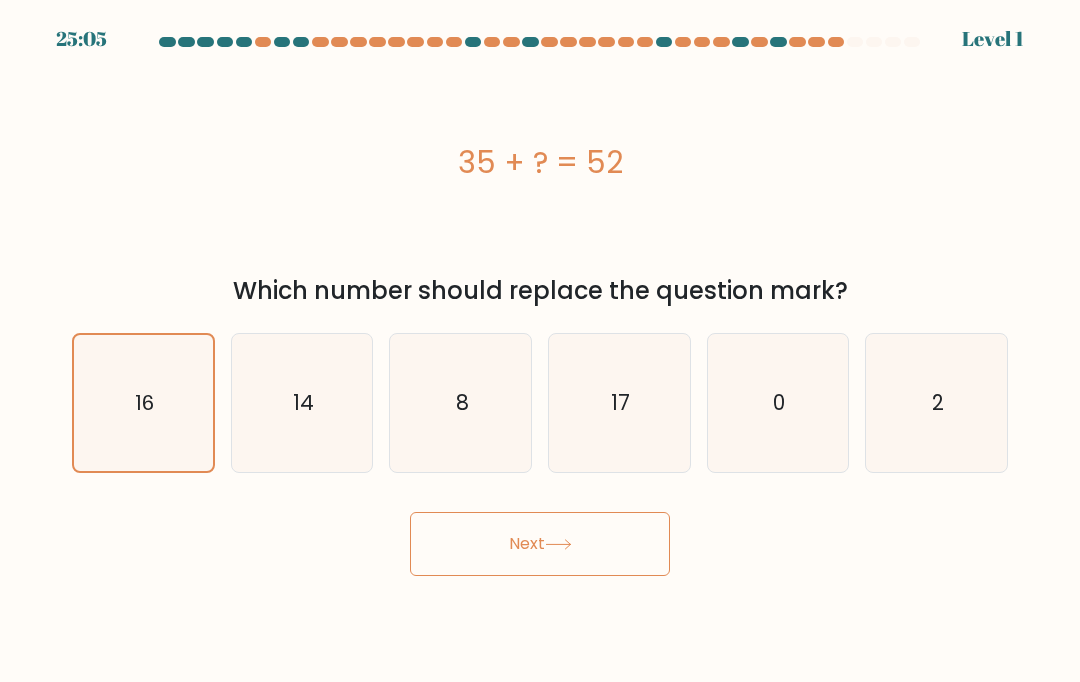 click on "Next" at bounding box center [540, 544] 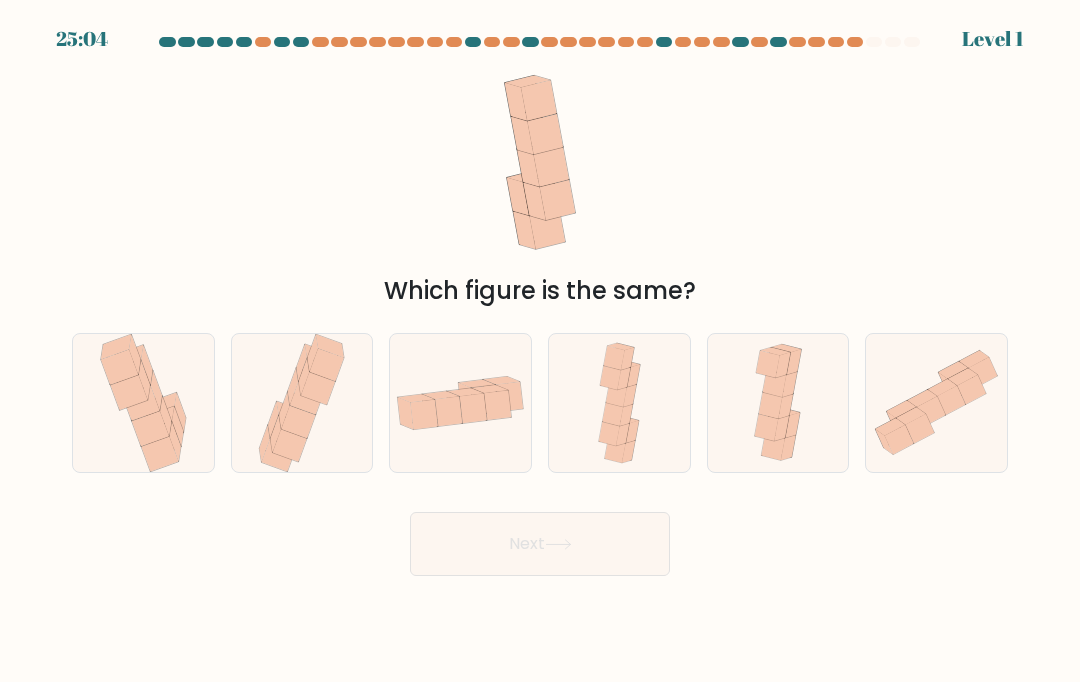 click 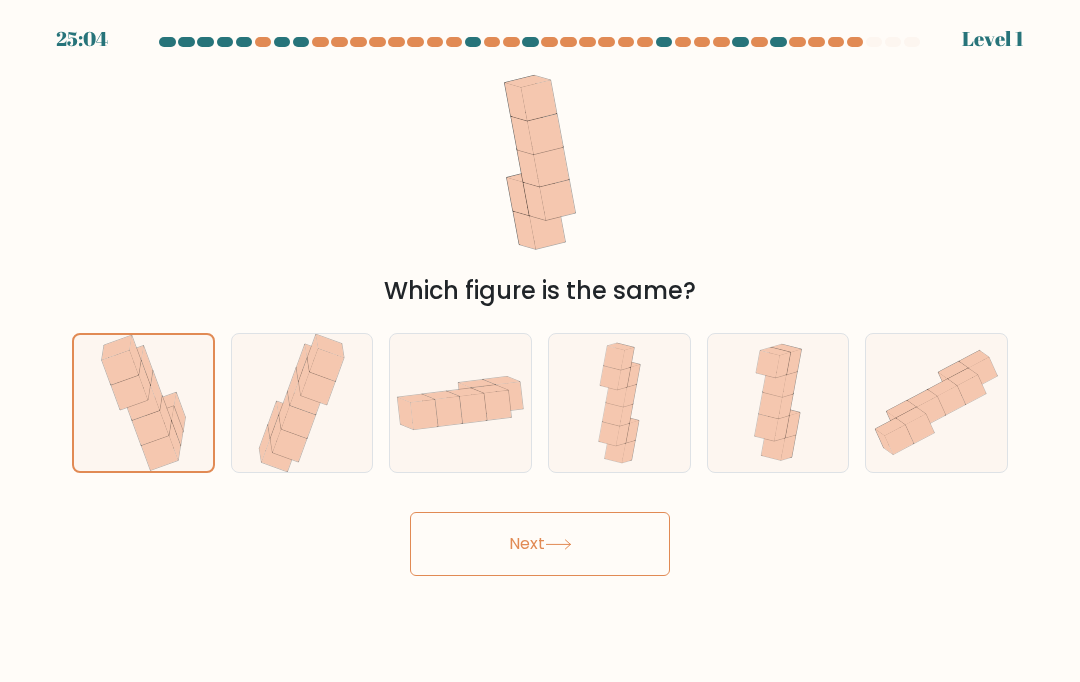 click on "Next" at bounding box center [540, 544] 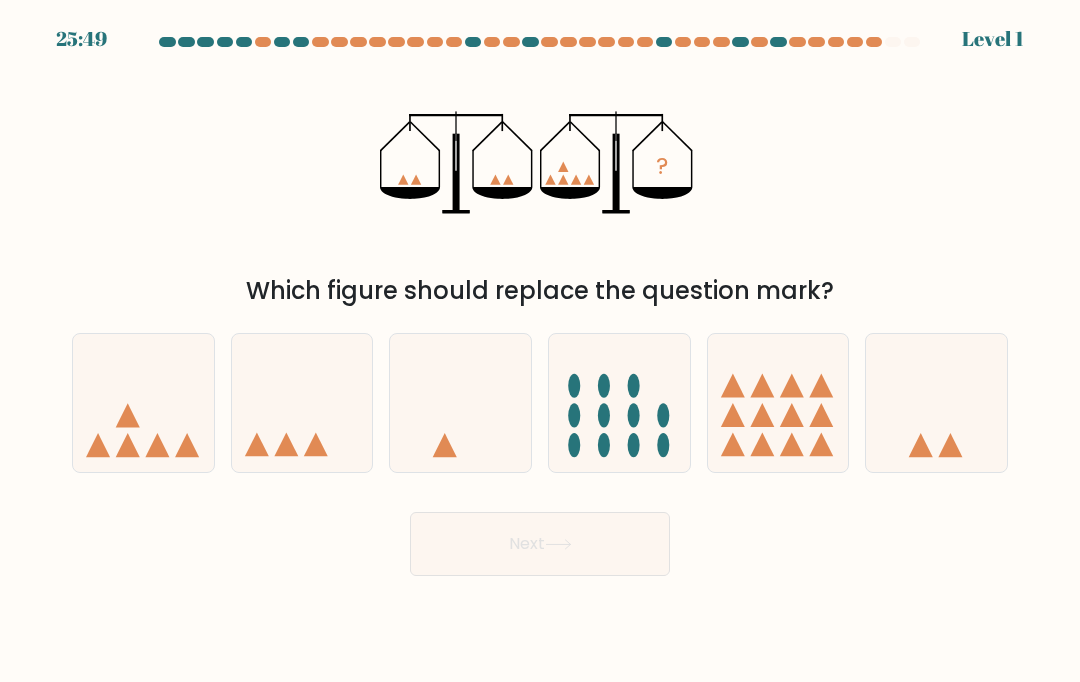 click 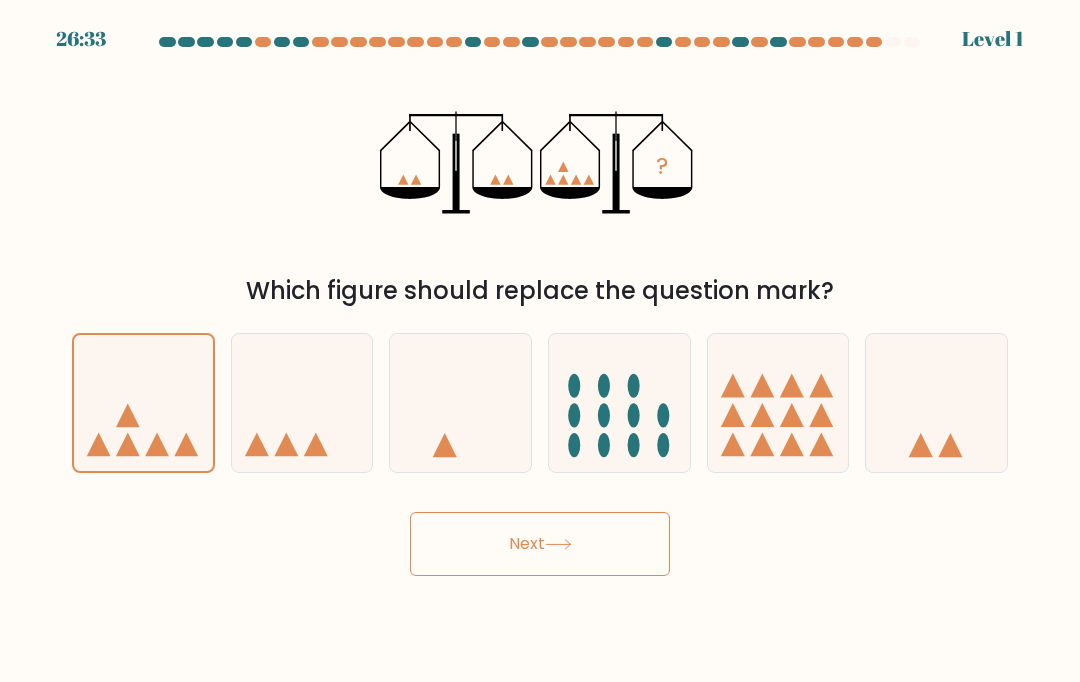 click on "Next" at bounding box center [540, 544] 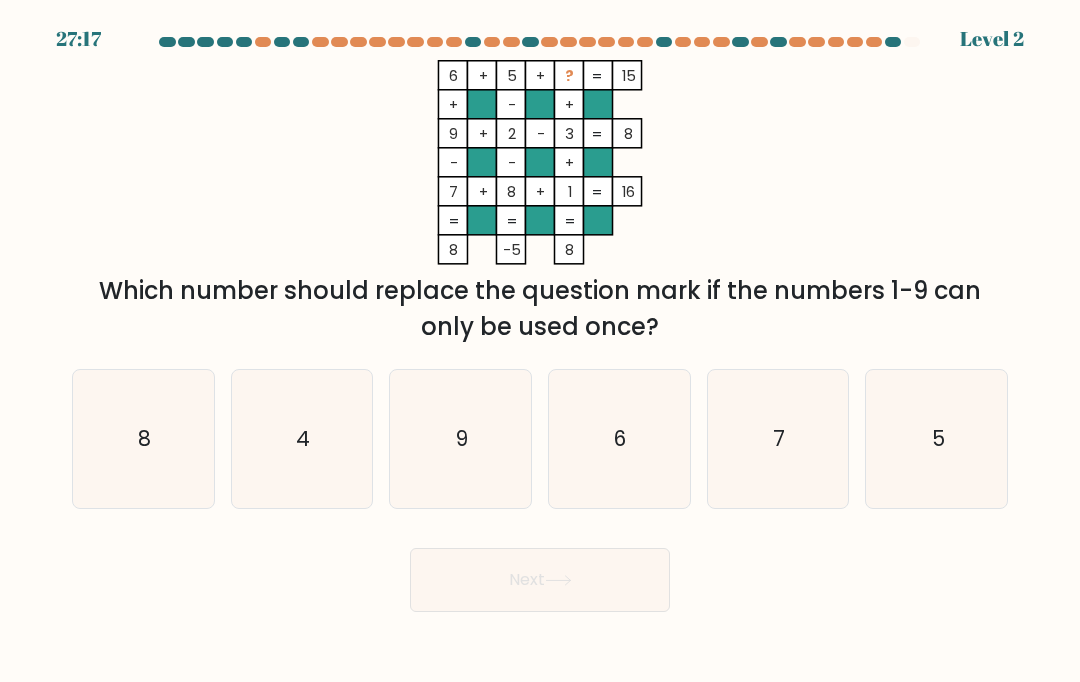 click on "8" 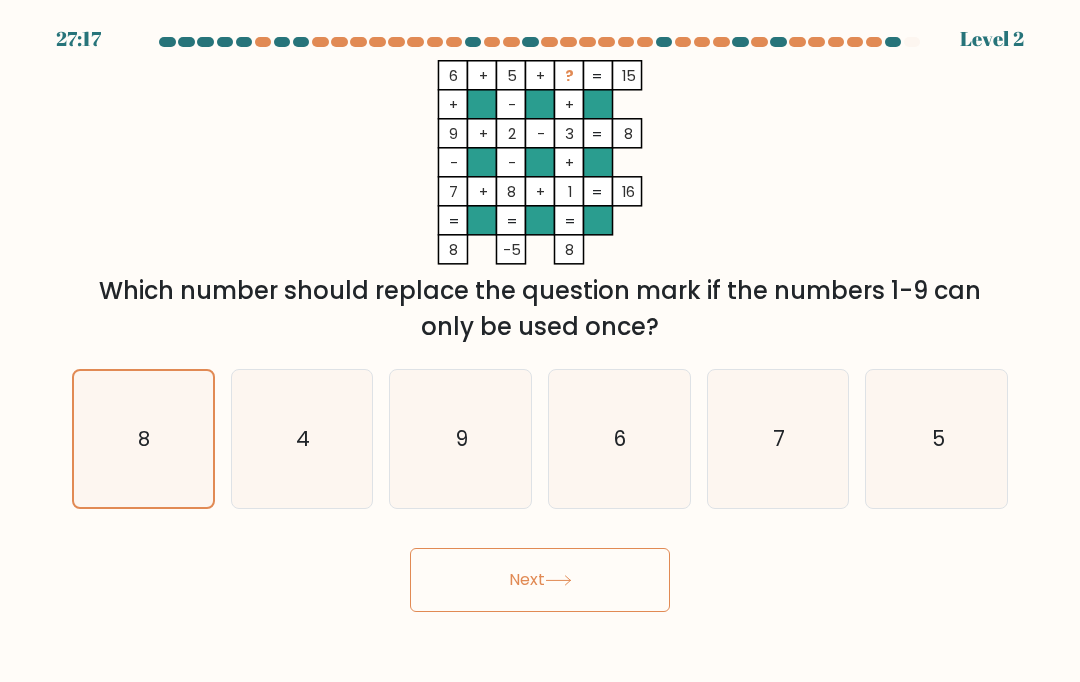 click on "Next" at bounding box center (540, 580) 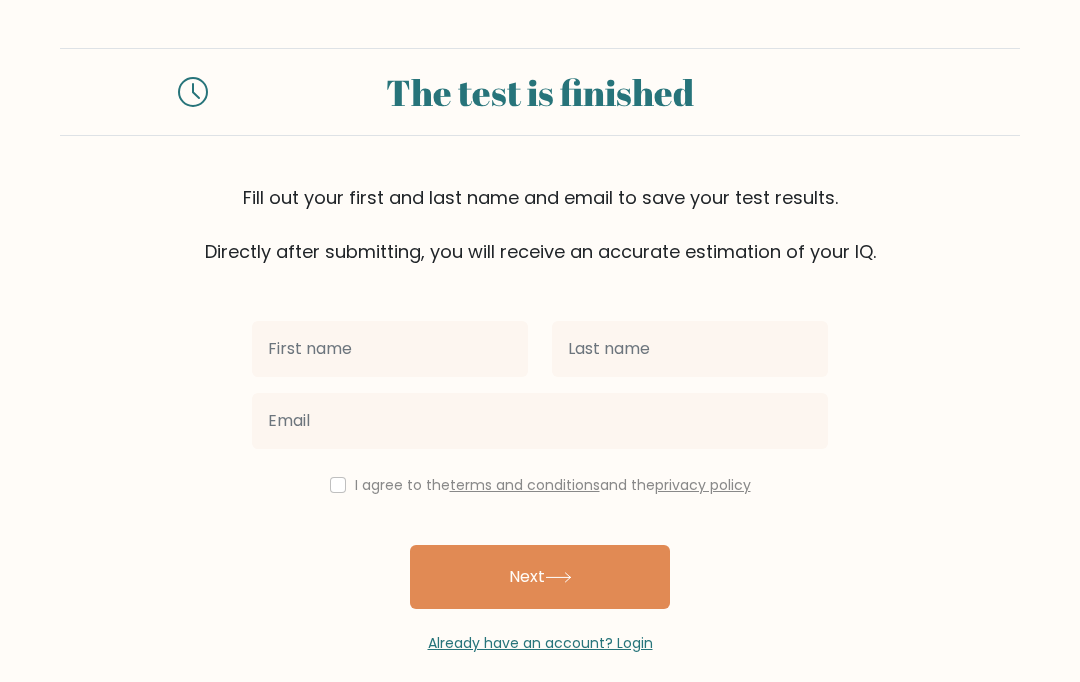 scroll, scrollTop: 184, scrollLeft: 0, axis: vertical 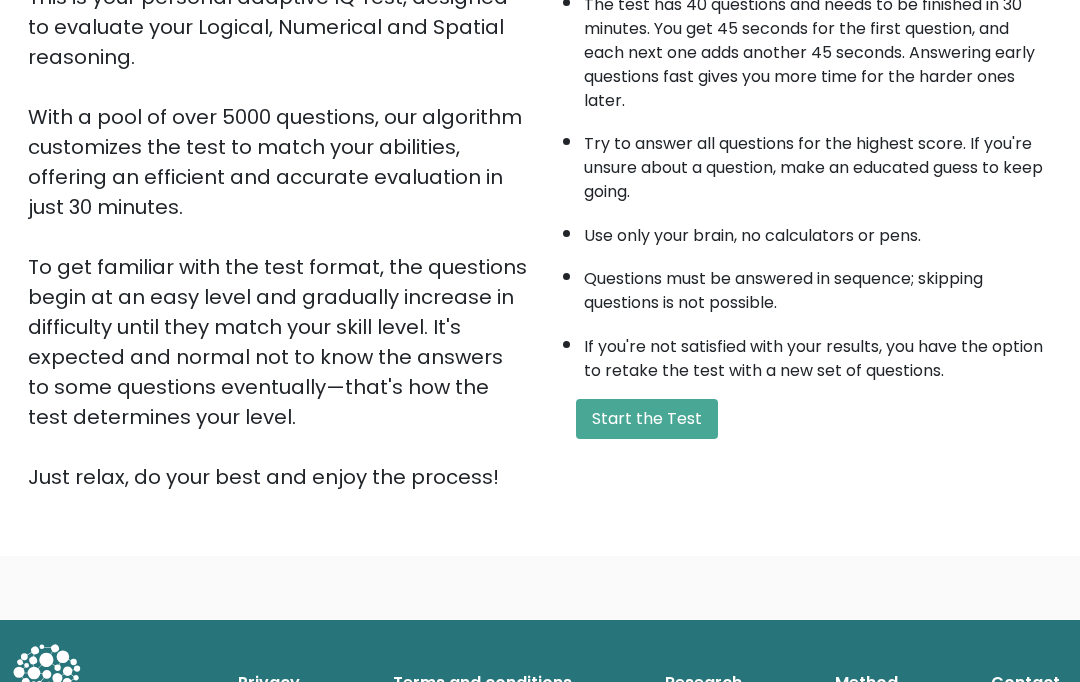 click on "Start the Test" at bounding box center (647, 419) 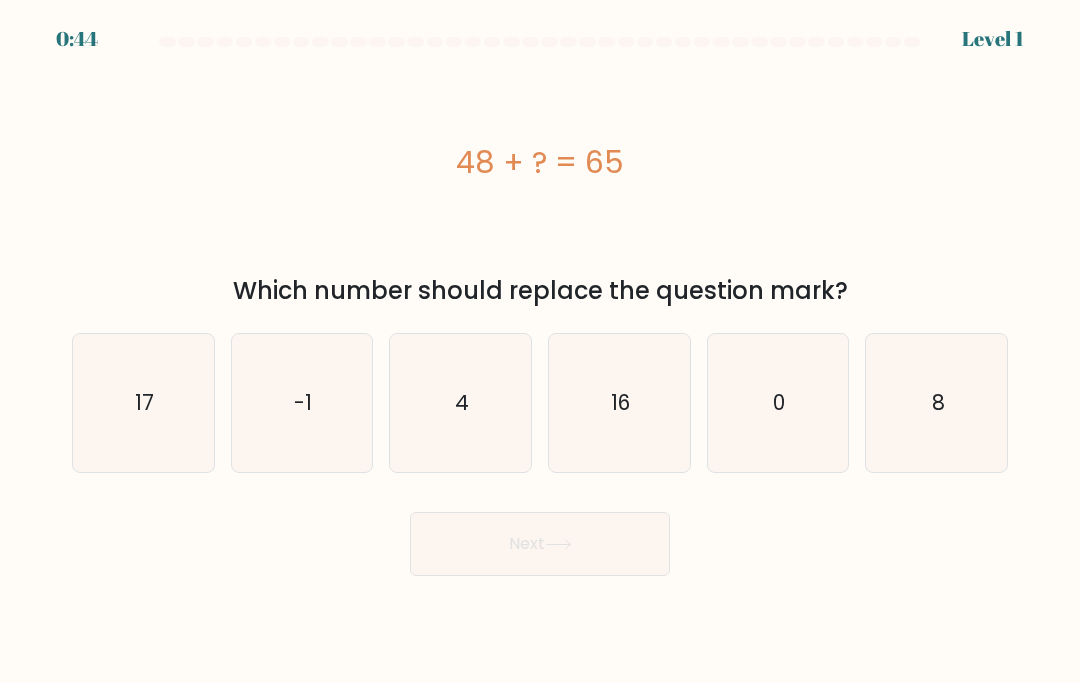 scroll, scrollTop: 0, scrollLeft: 0, axis: both 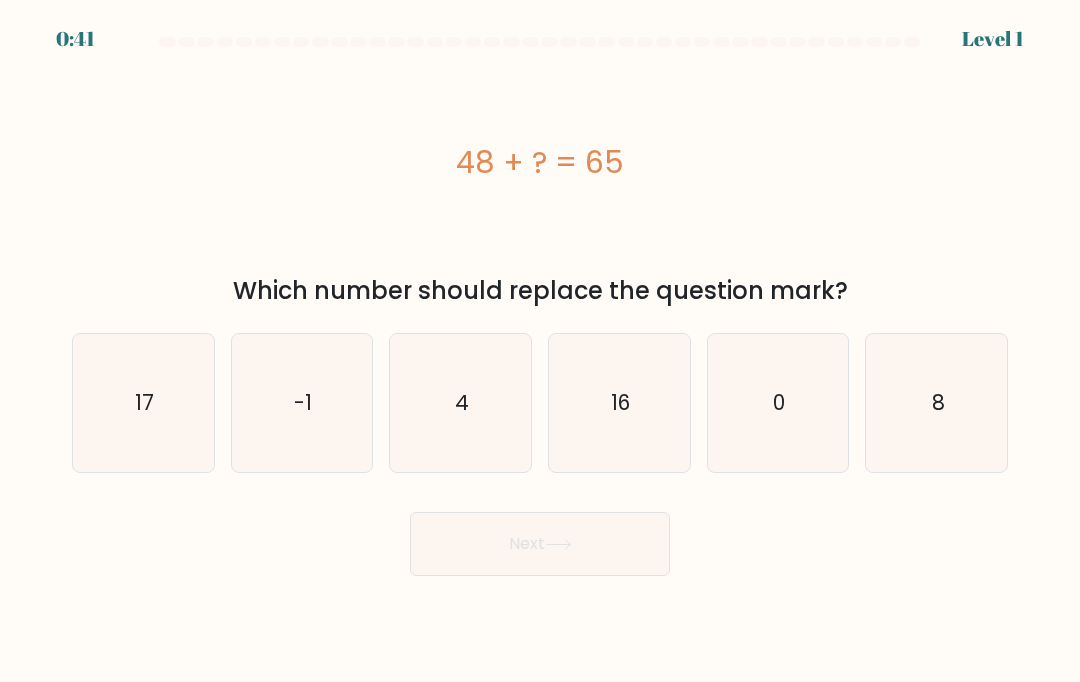 click on "17" 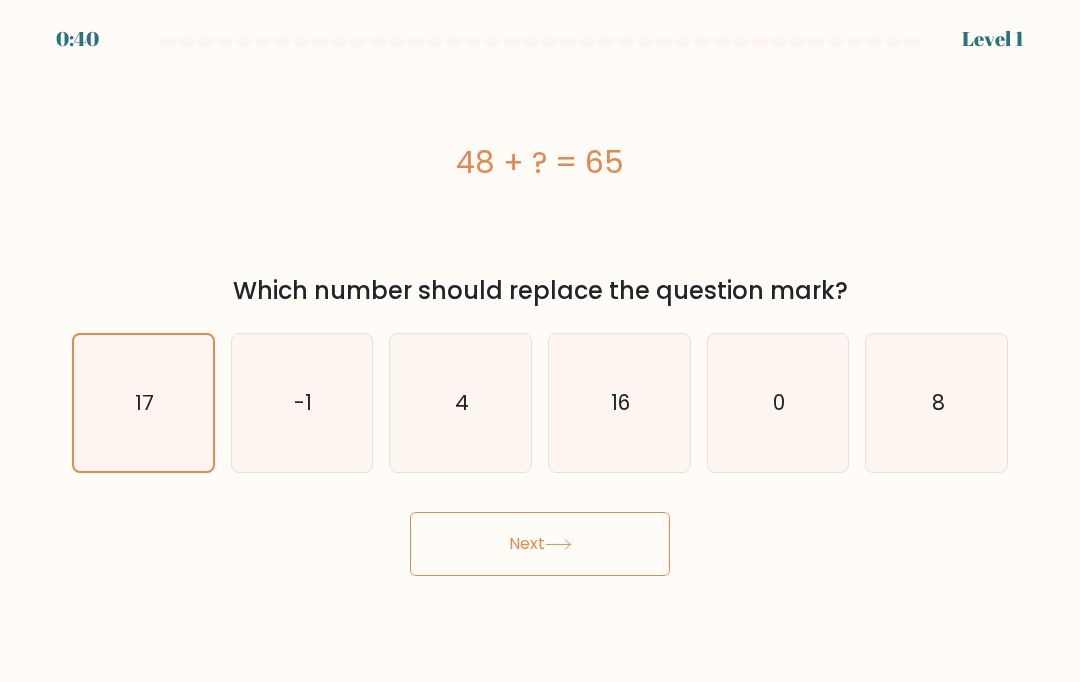 click on "Next" at bounding box center [540, 544] 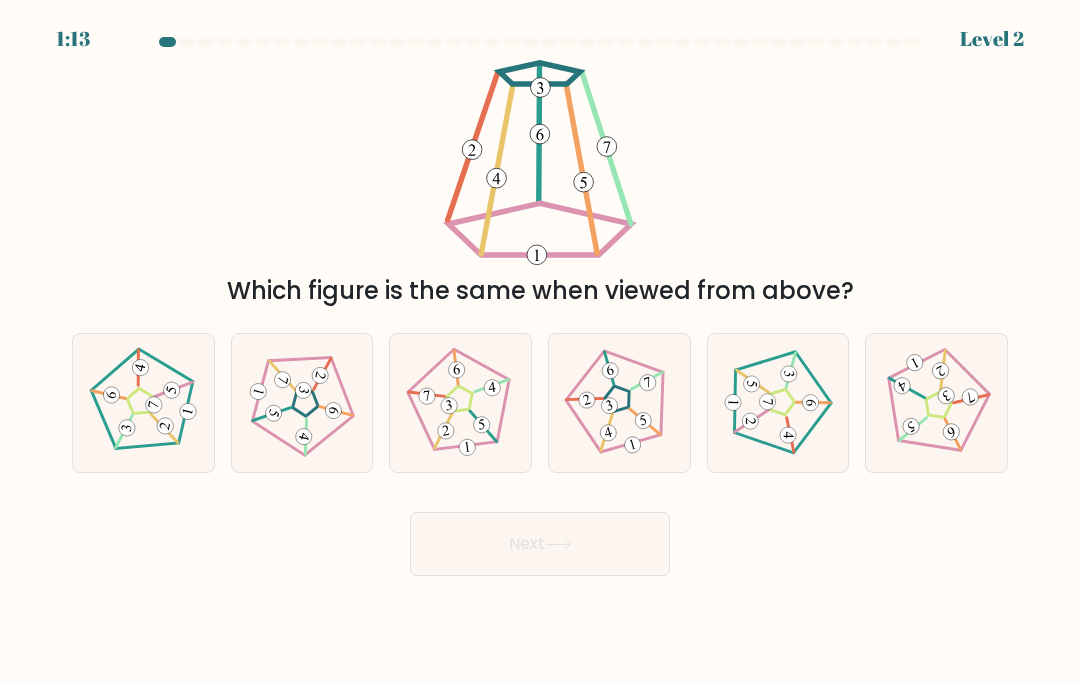 click 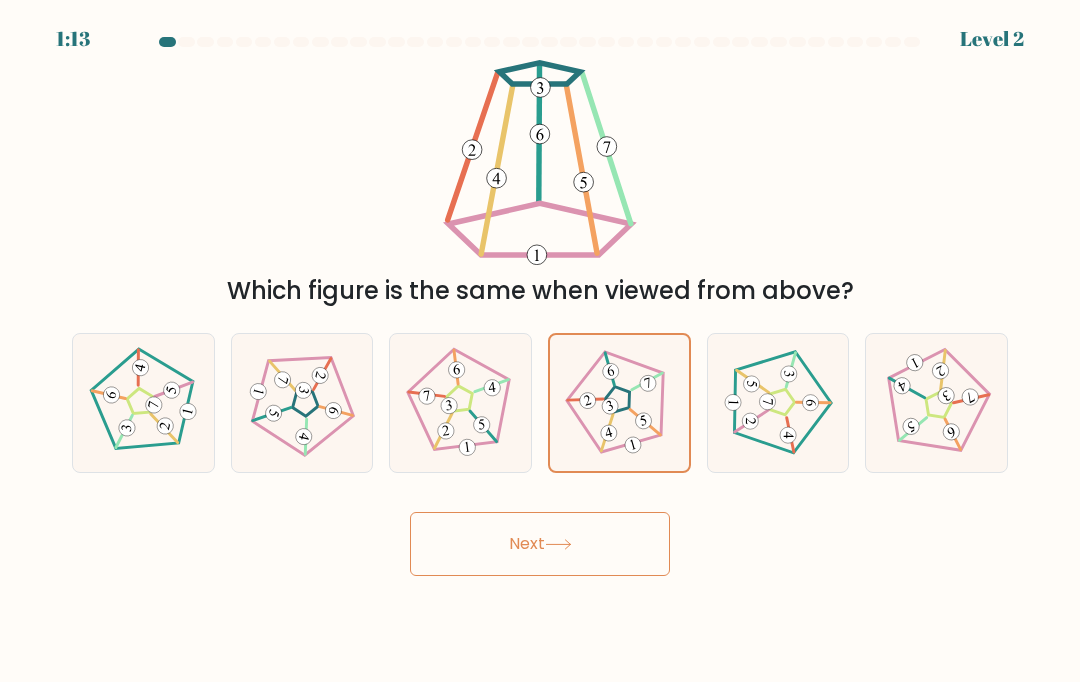 click on "Next" at bounding box center (540, 544) 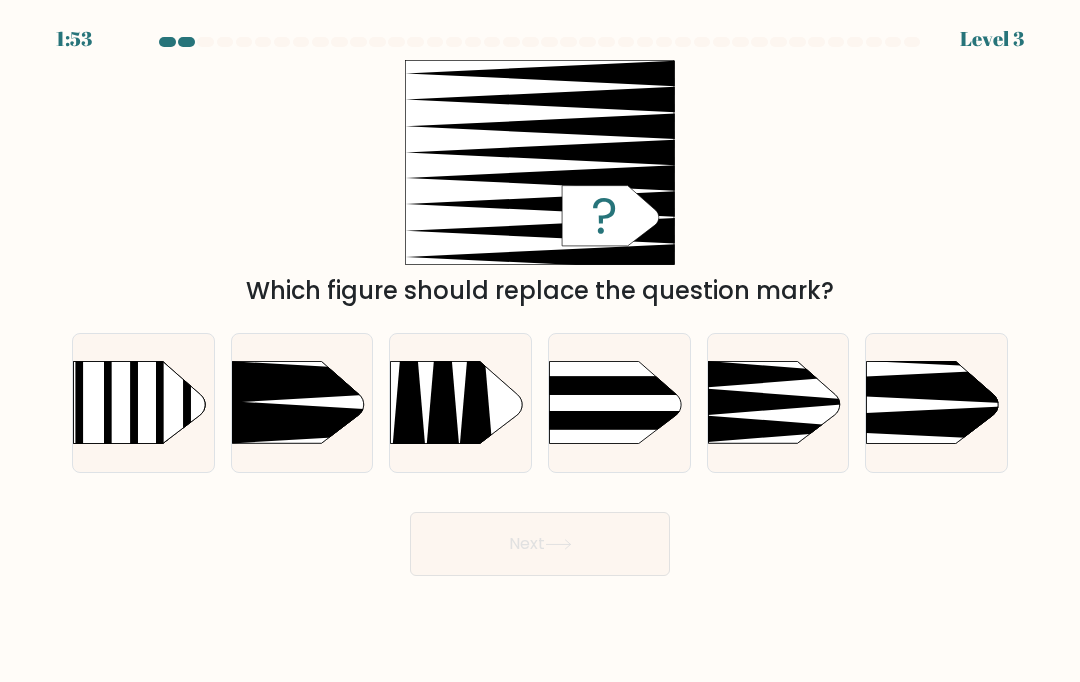click 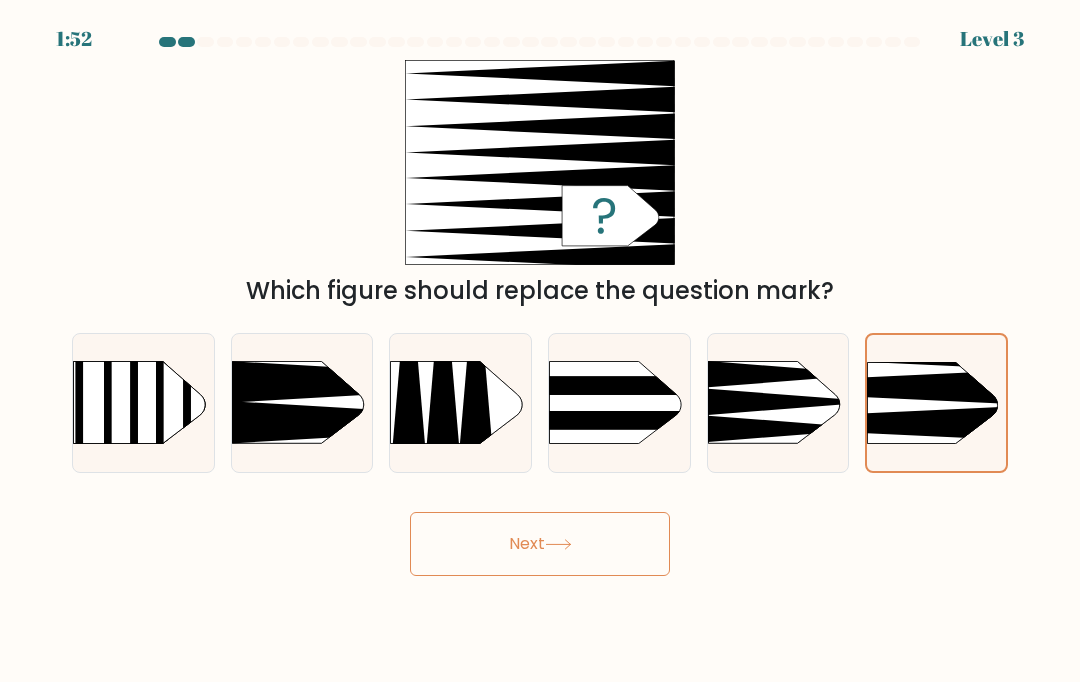 click on "Next" at bounding box center [540, 544] 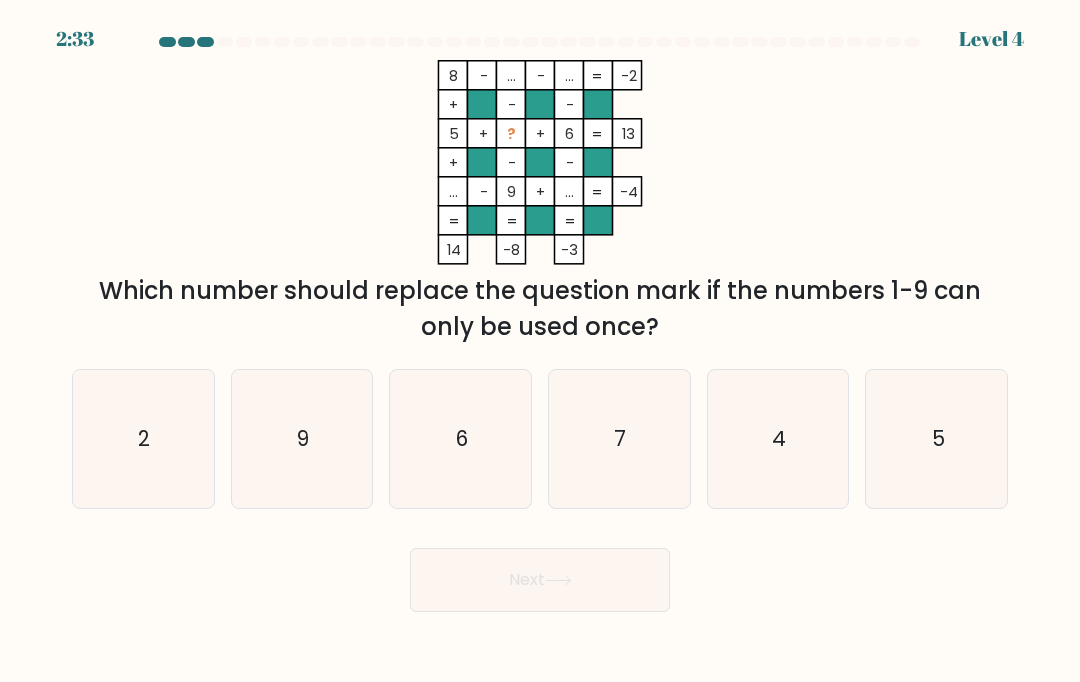 click on "2" 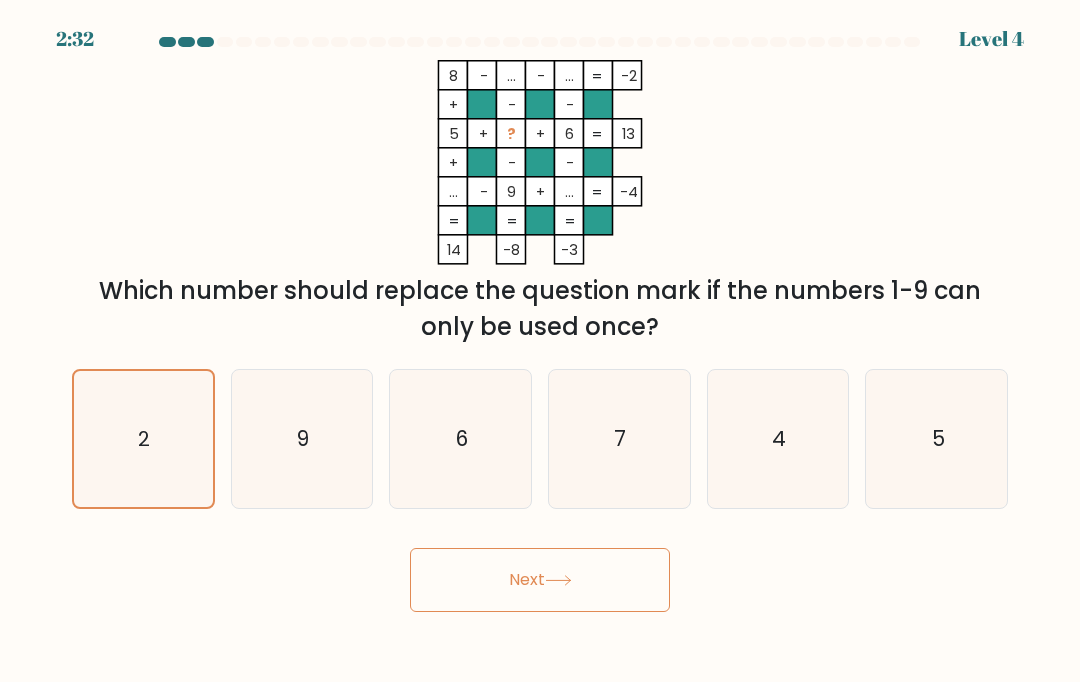 click on "Next" at bounding box center [540, 580] 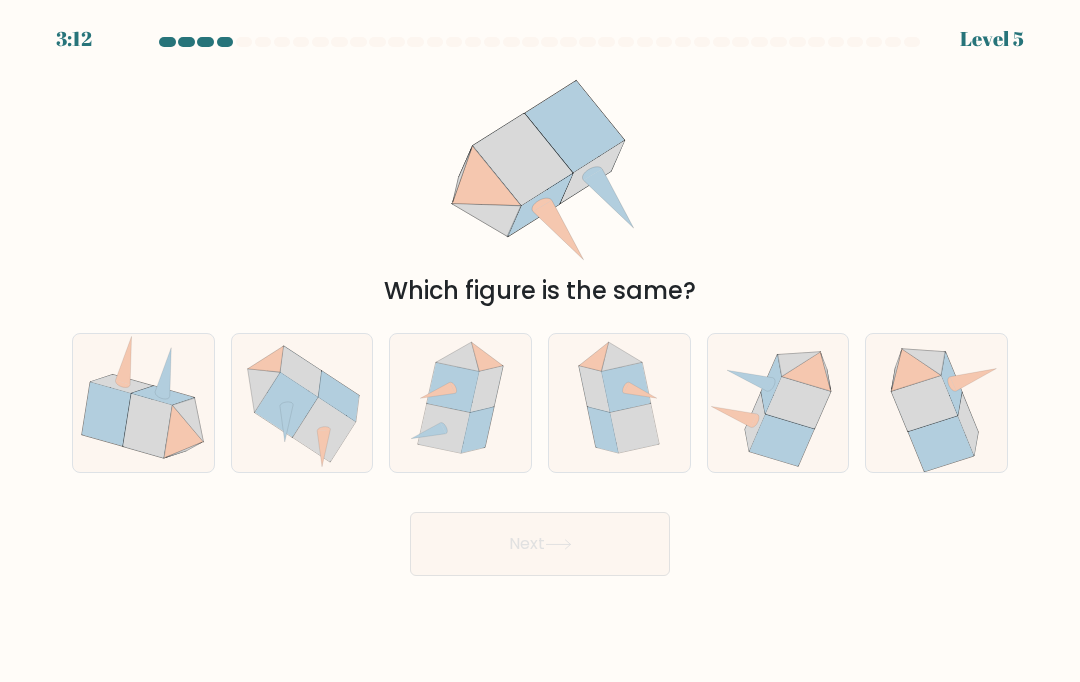 click 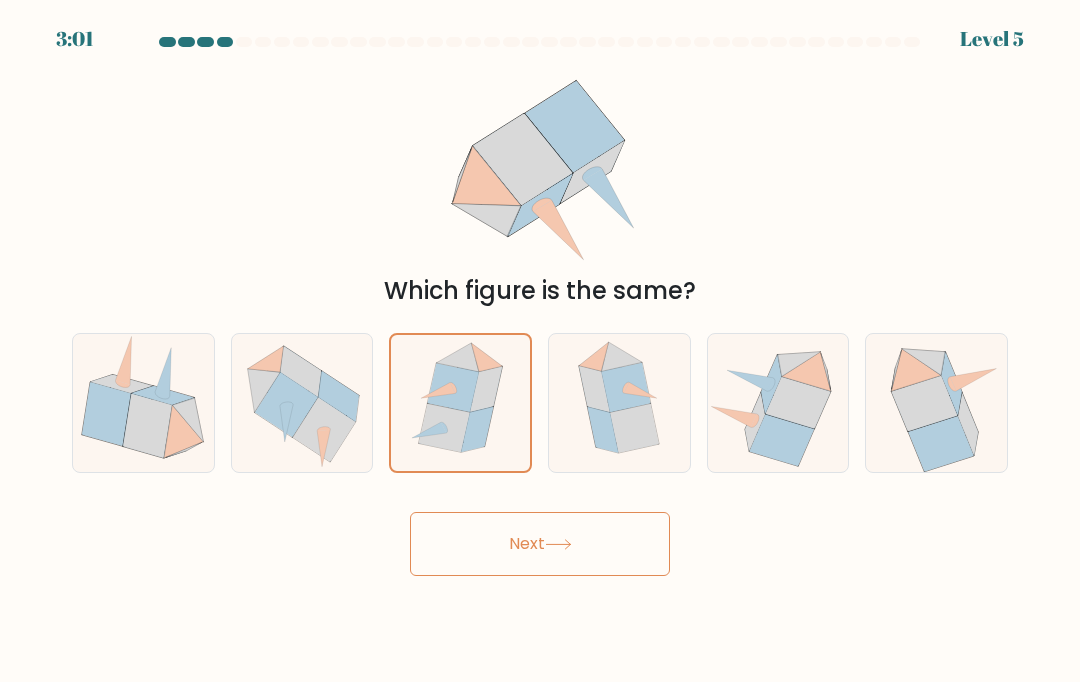 click on "Next" at bounding box center [540, 544] 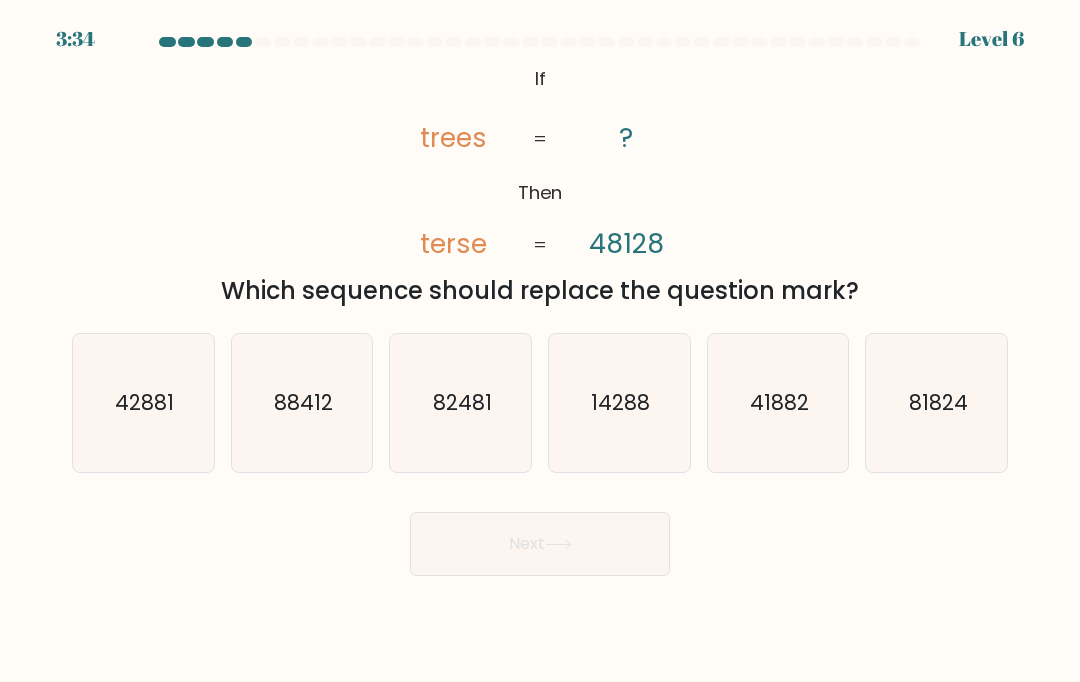 click on "41882" 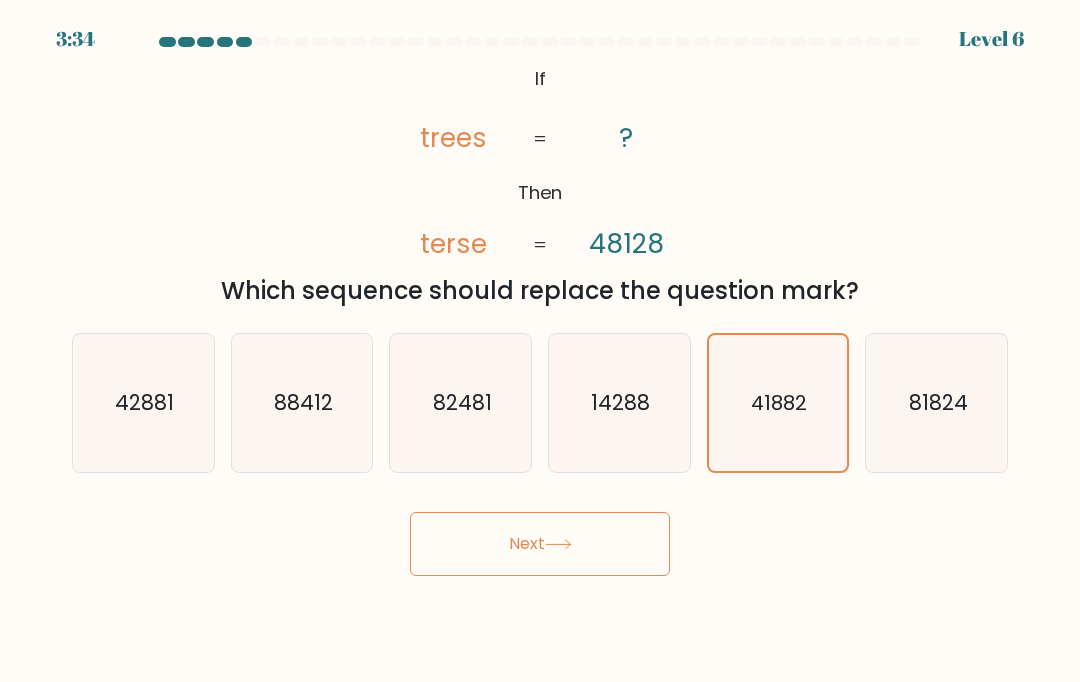 click on "Next" at bounding box center [540, 544] 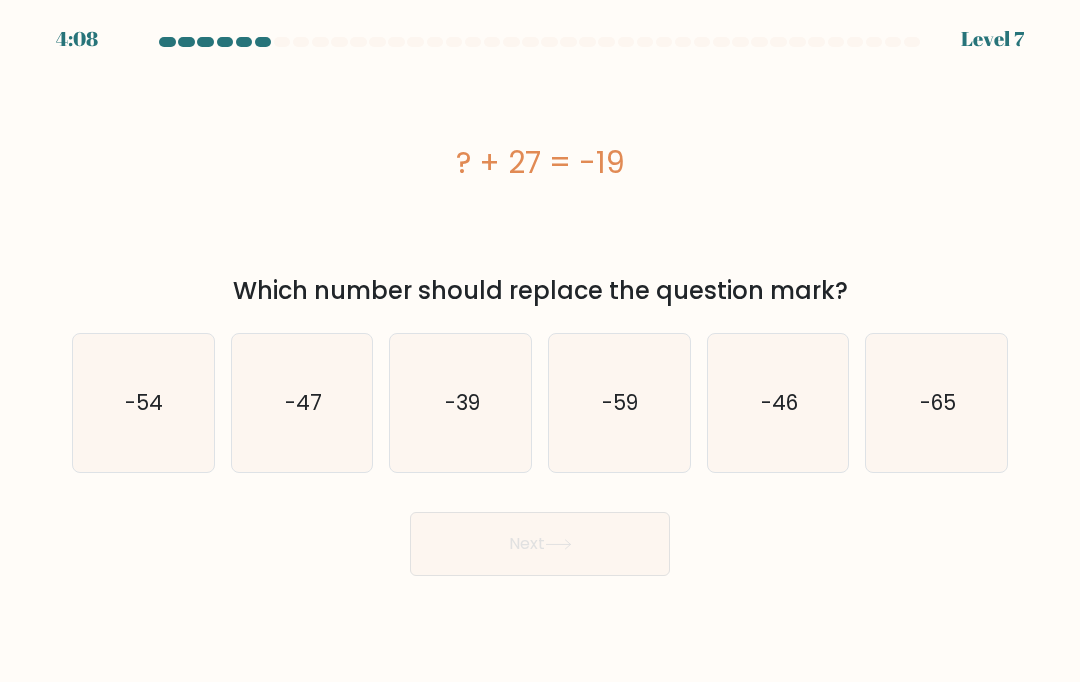 click on "-46" 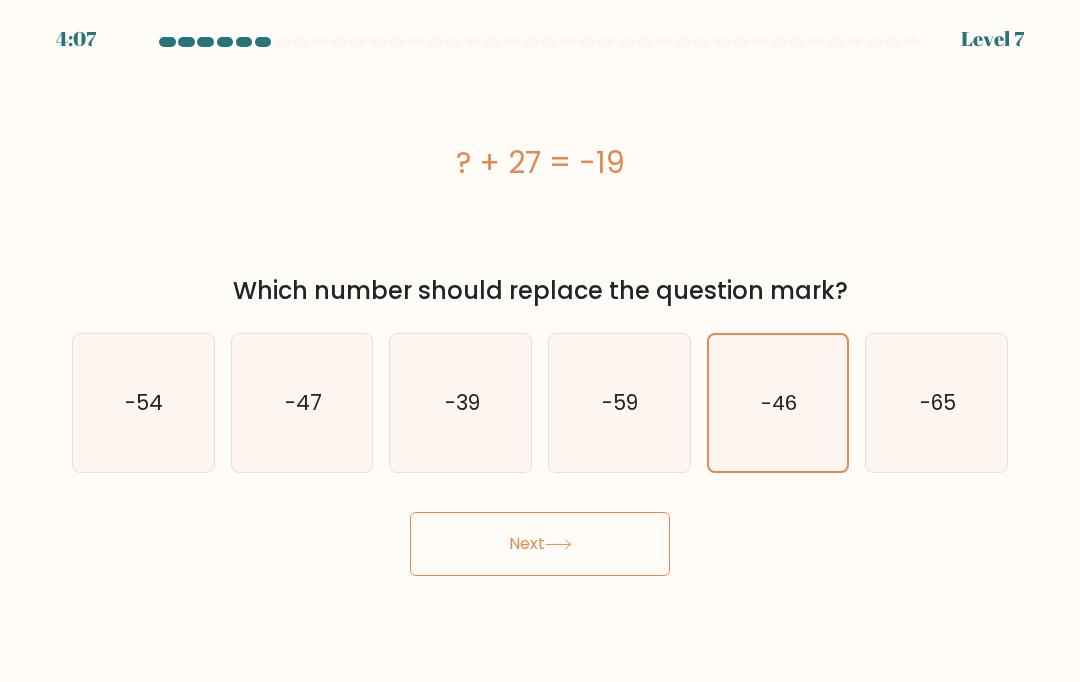 click on "Next" at bounding box center (540, 544) 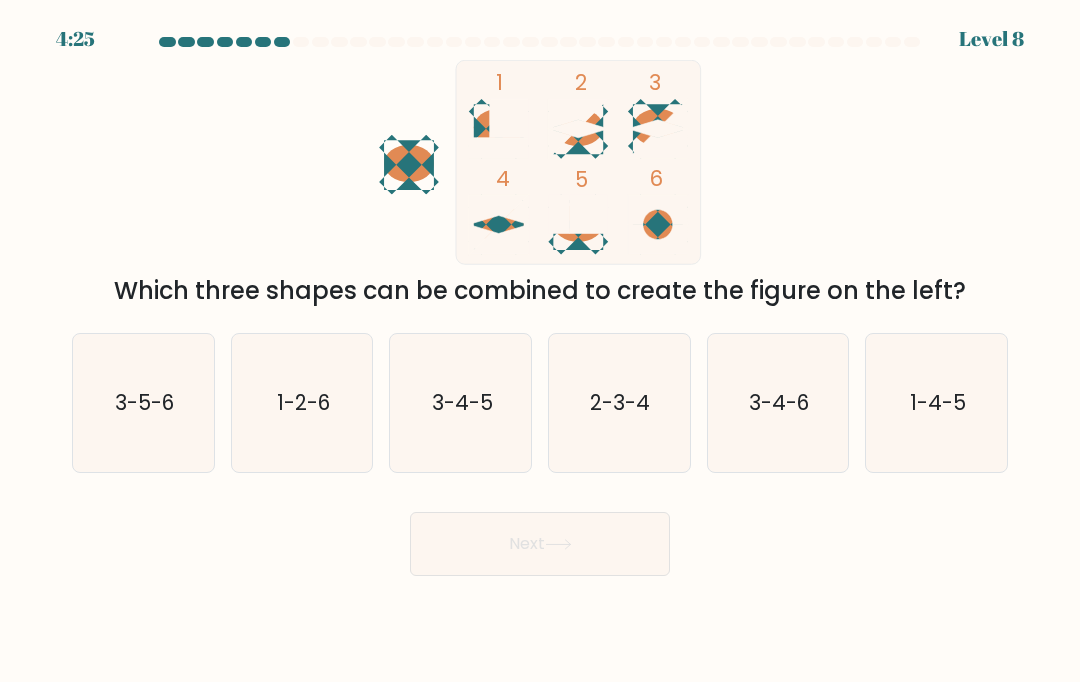 click on "2-3-4" 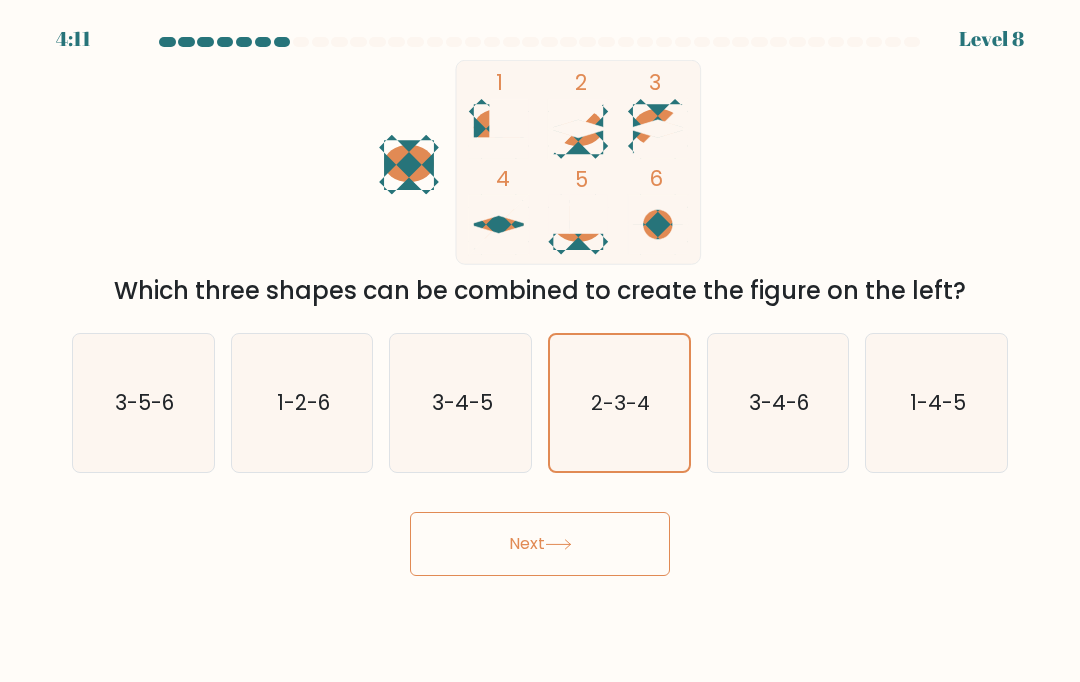 click on "Next" at bounding box center [540, 544] 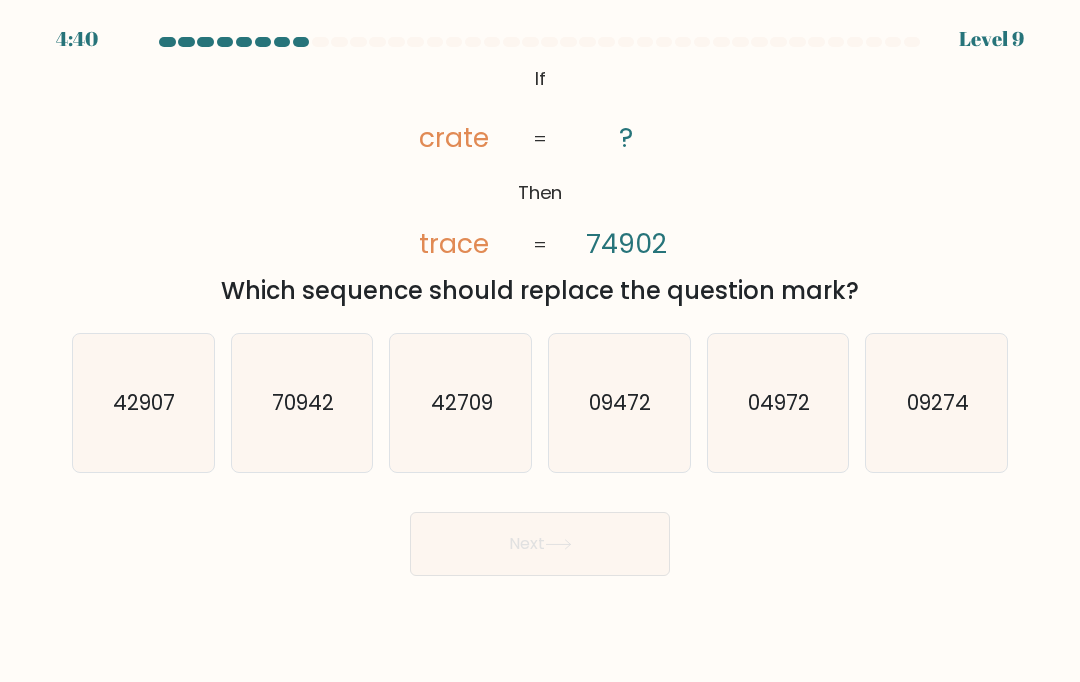 click on "04972" 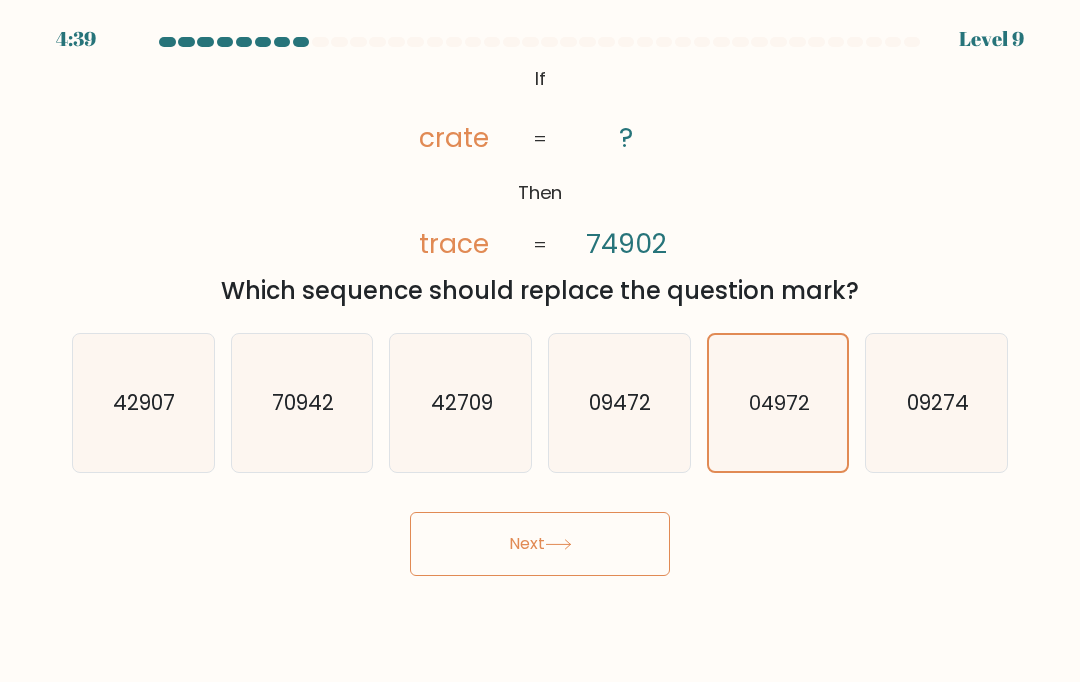 click on "Next" at bounding box center [540, 544] 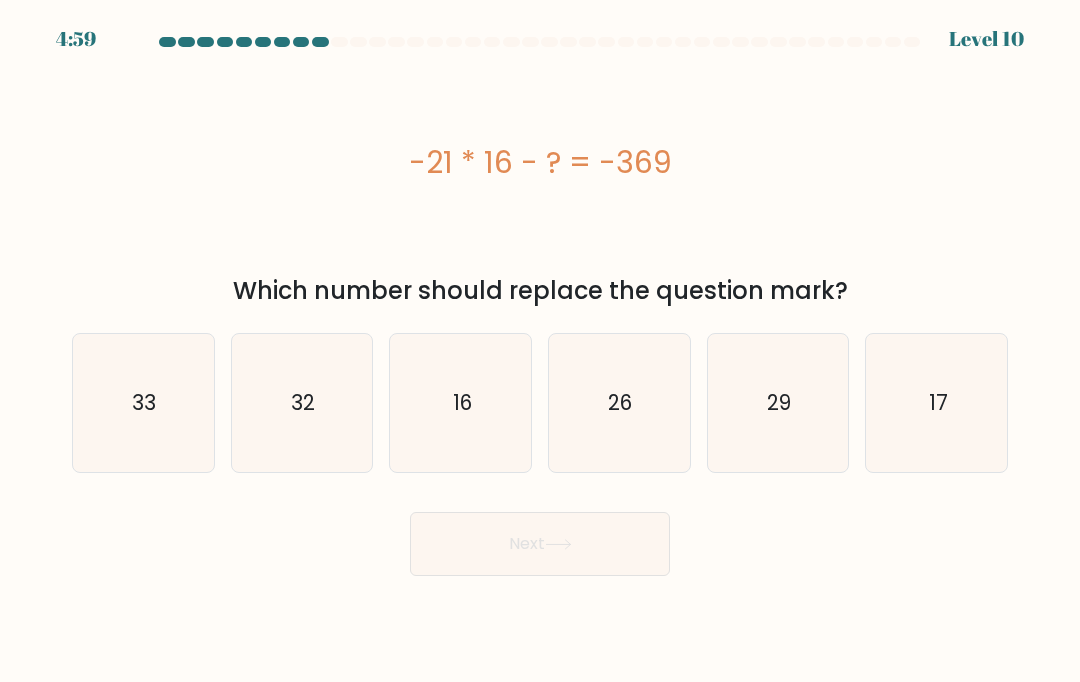 click on "33" 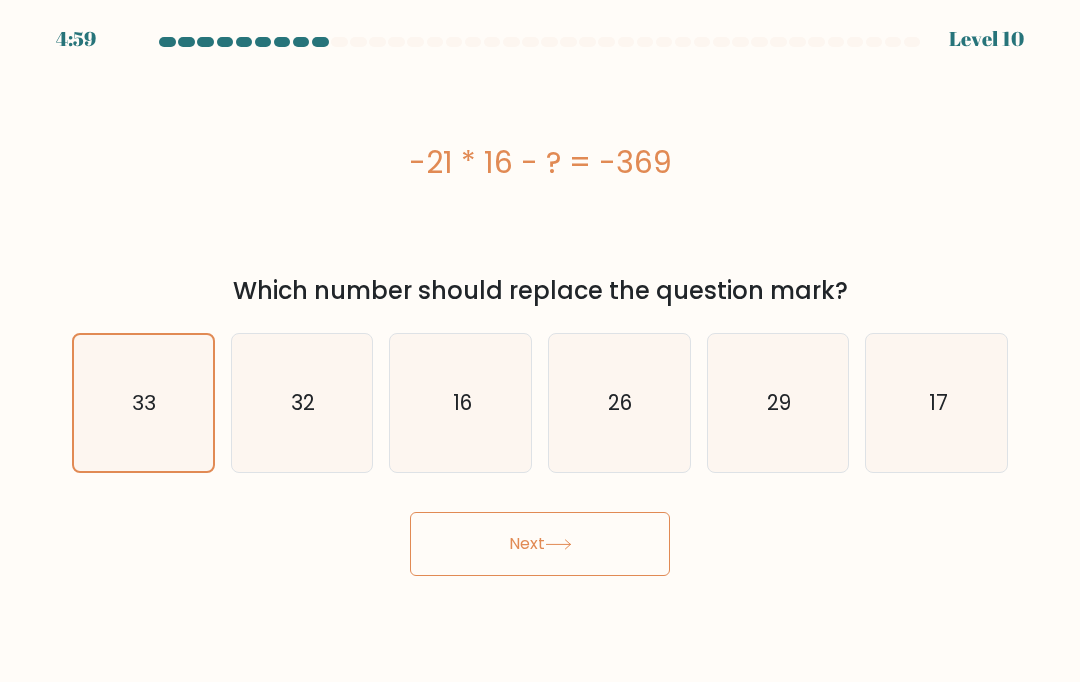 click on "Next" at bounding box center [540, 544] 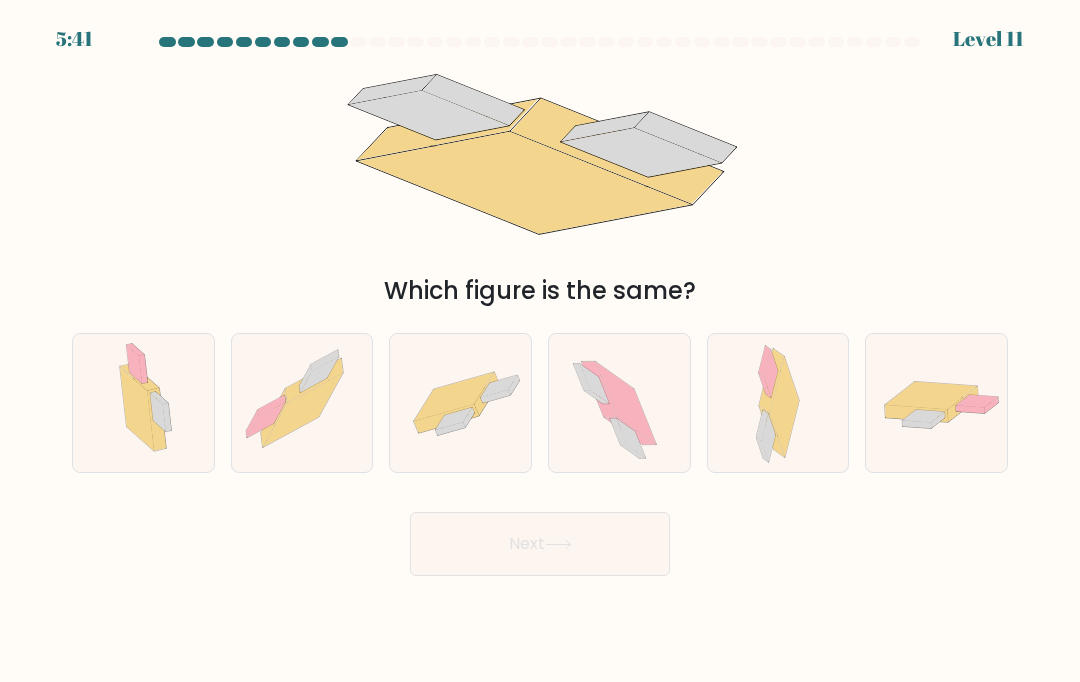 click 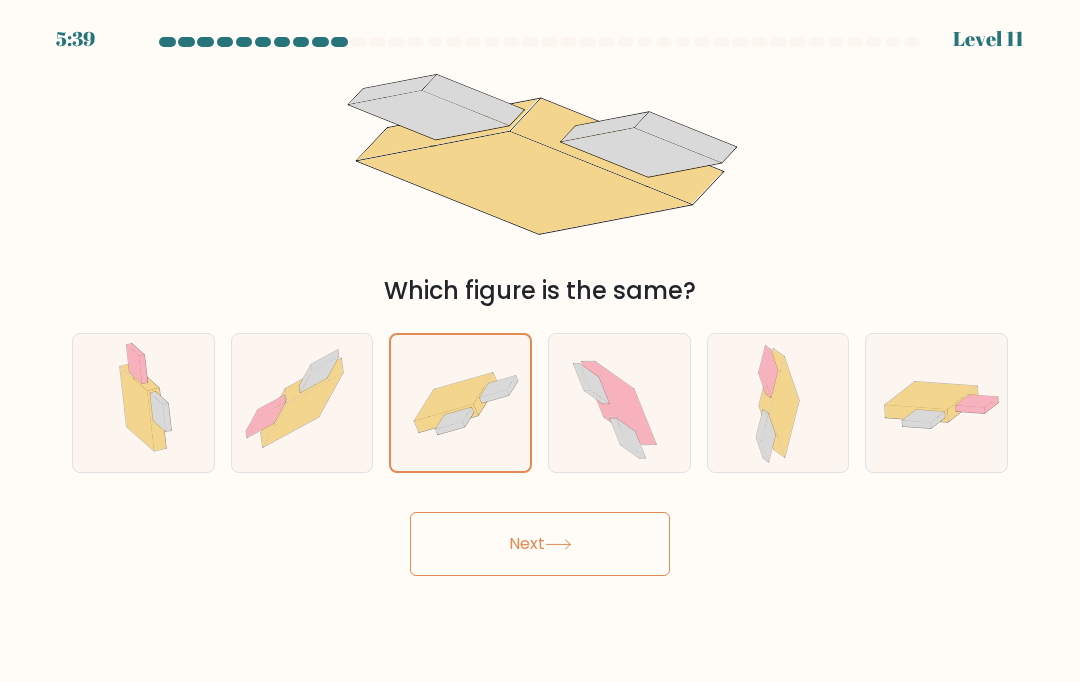 click on "Next" at bounding box center (540, 544) 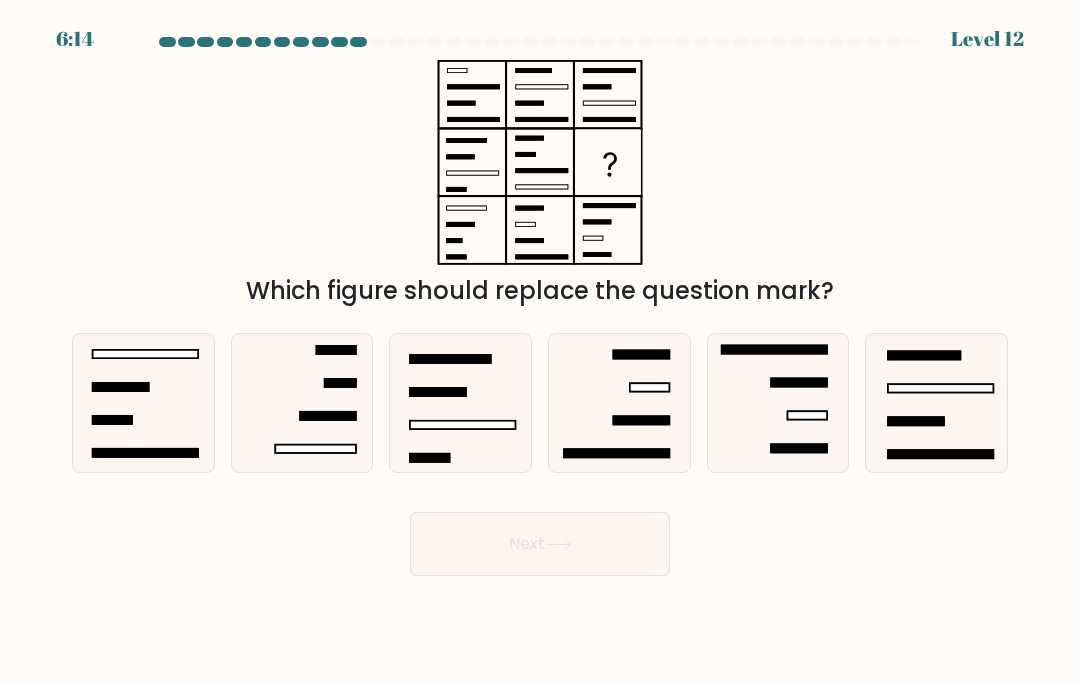 click 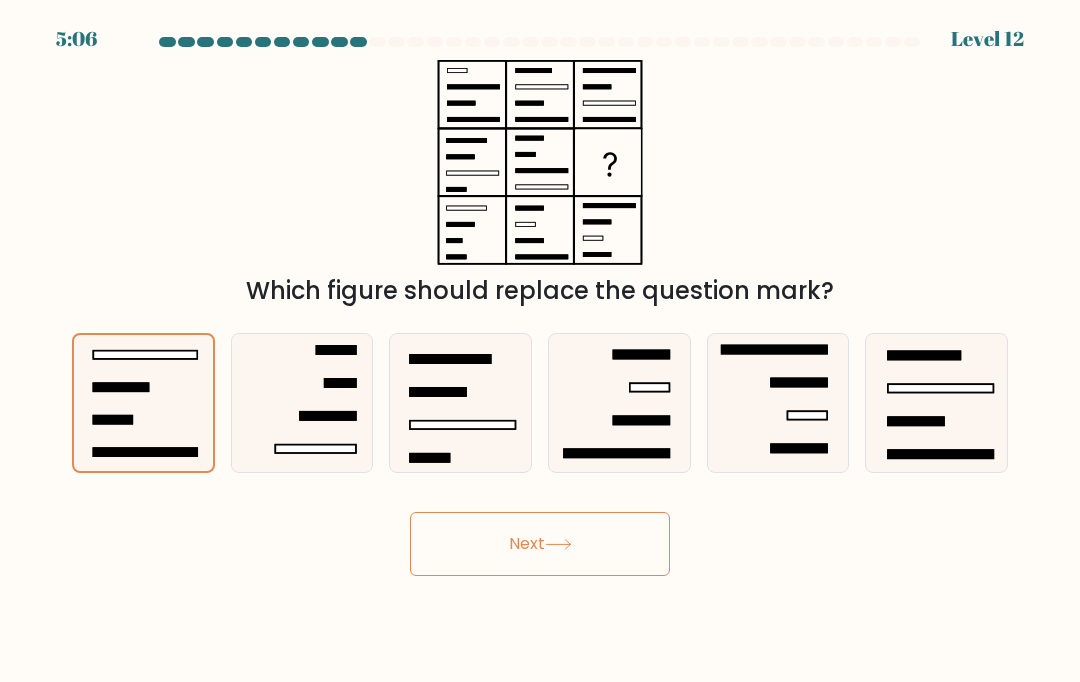 click on "Next" at bounding box center [540, 544] 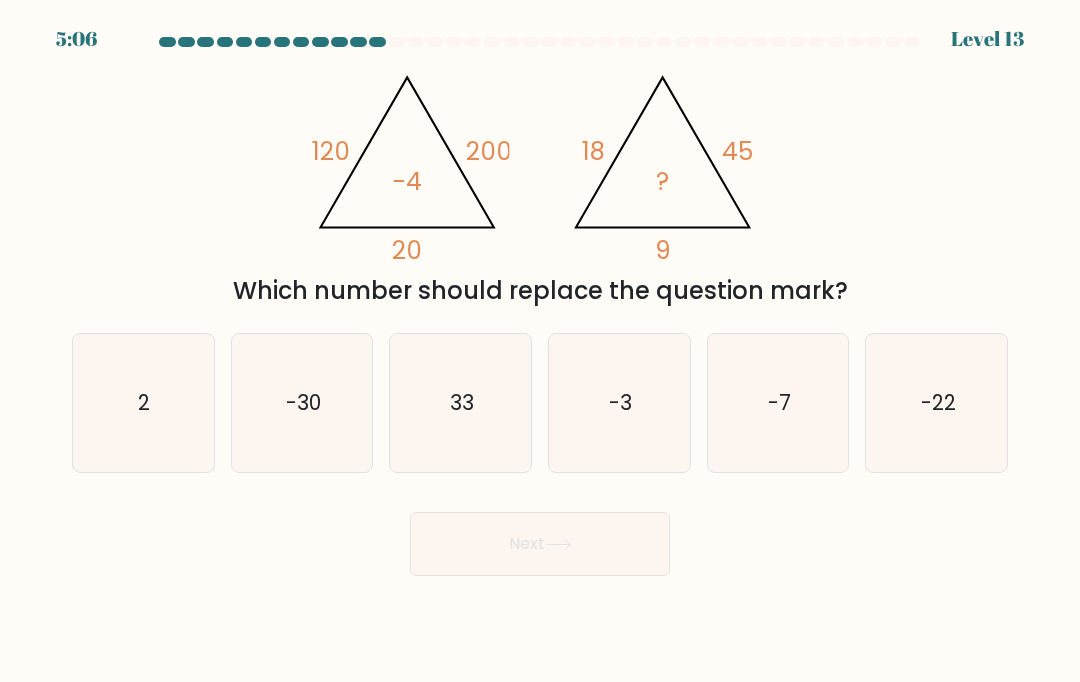 click on "-3" 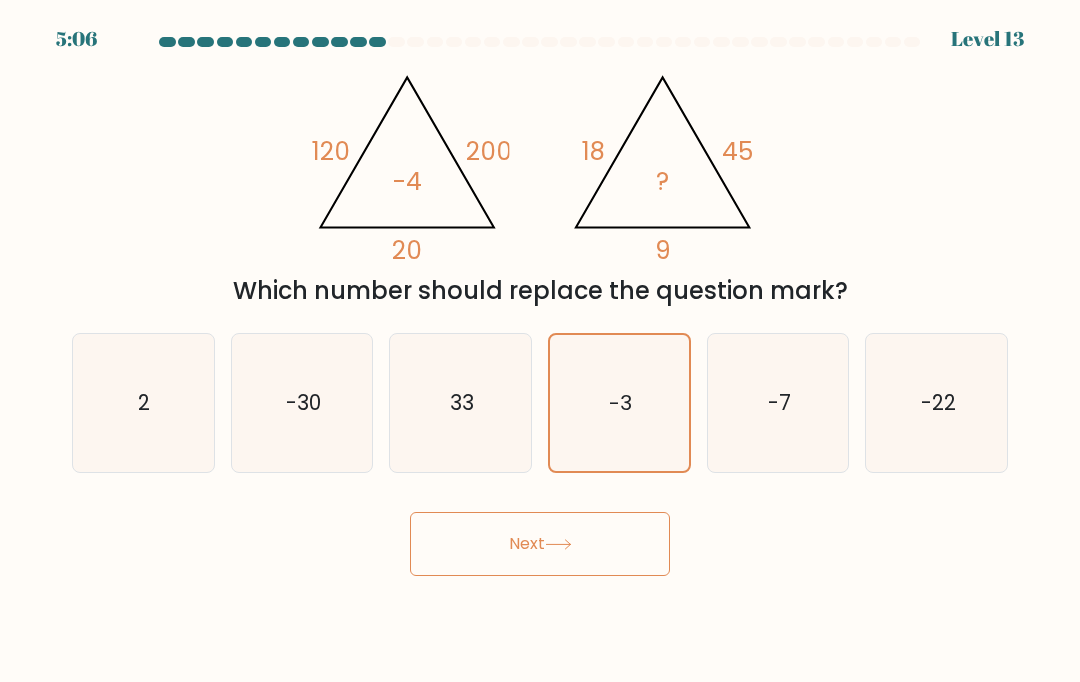 click on "Next" at bounding box center [540, 544] 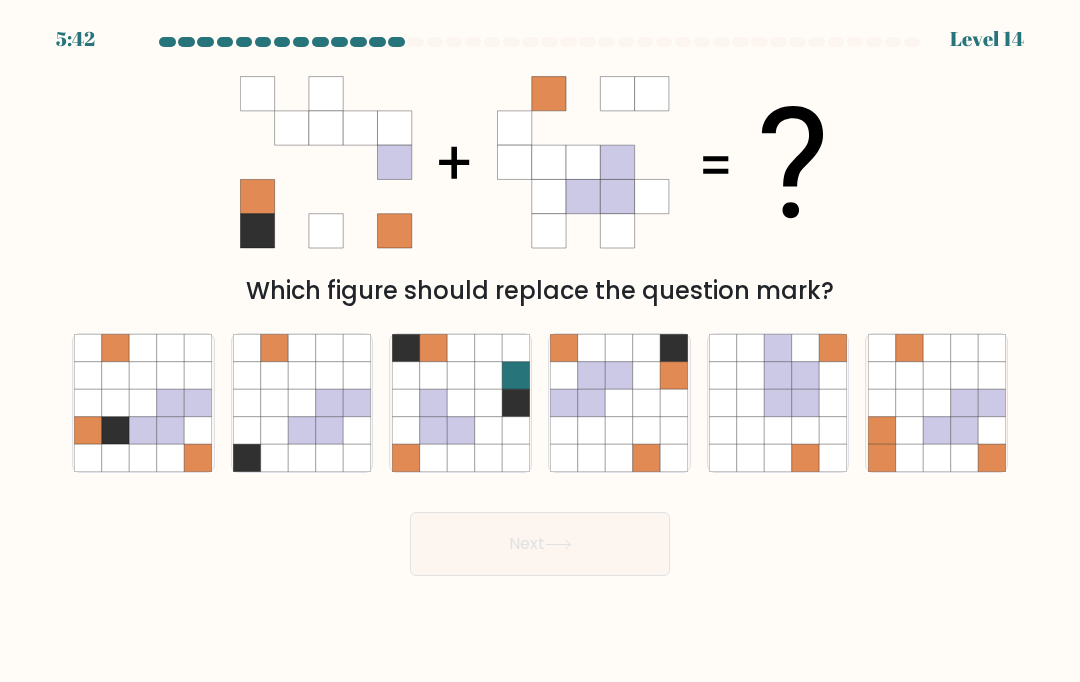 click 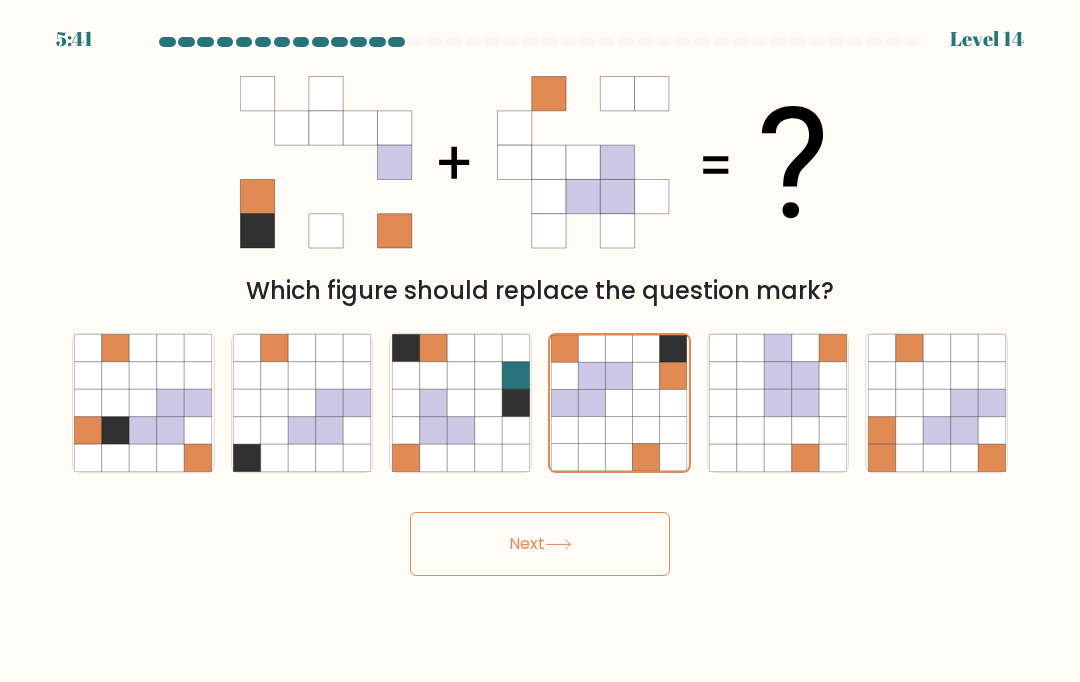 click on "Next" at bounding box center [540, 544] 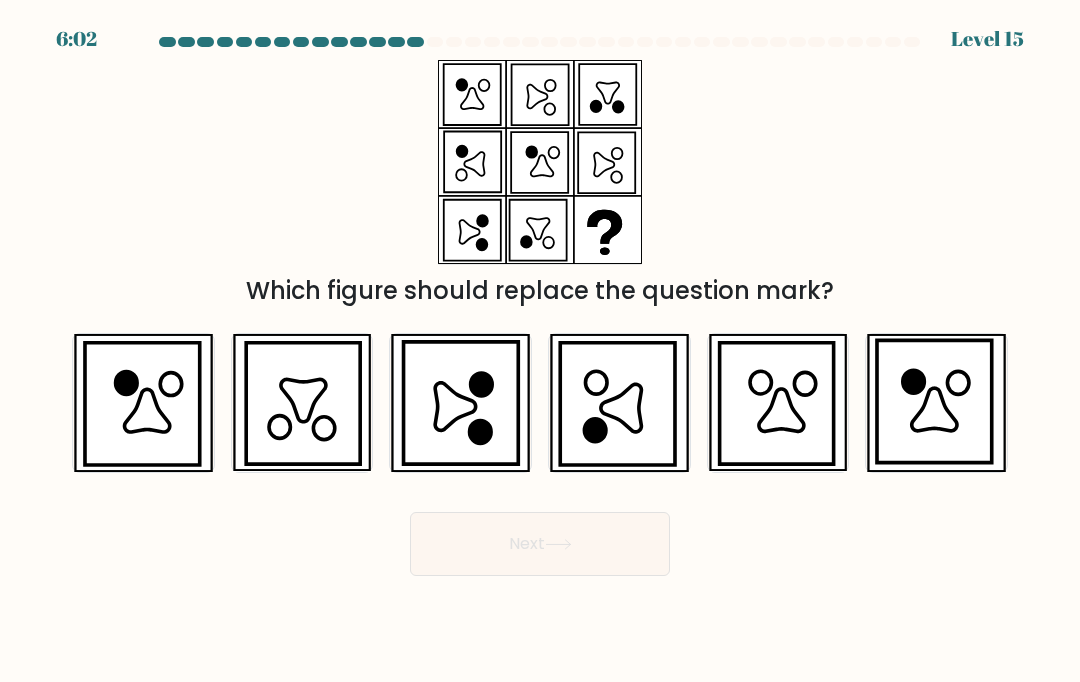 click 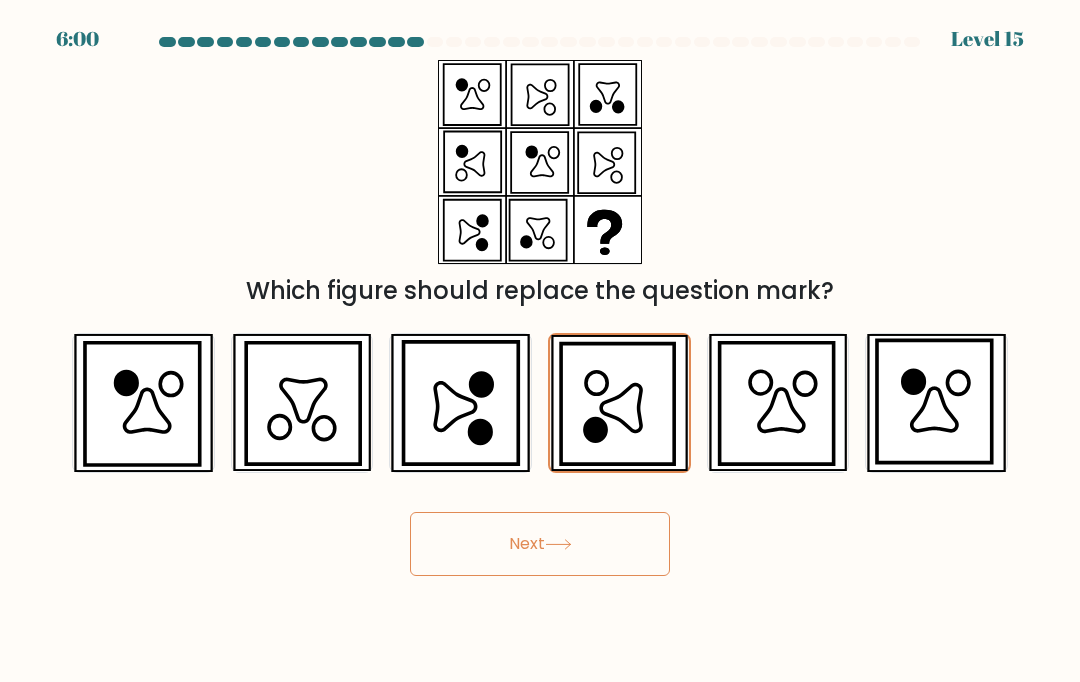 click on "Next" at bounding box center (540, 544) 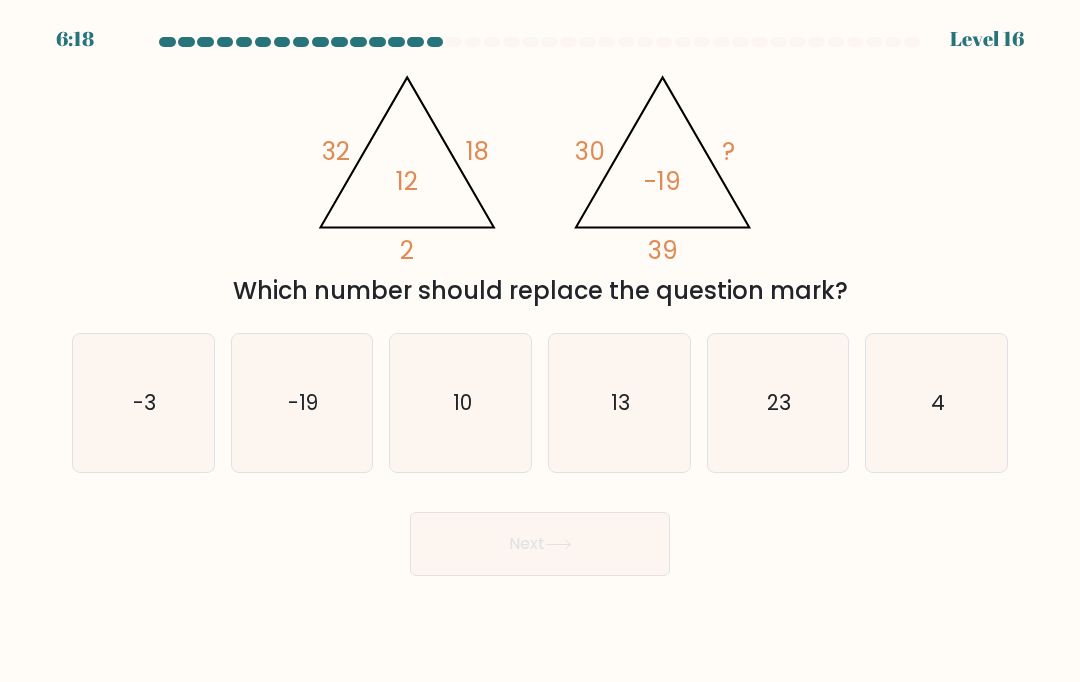click on "10" 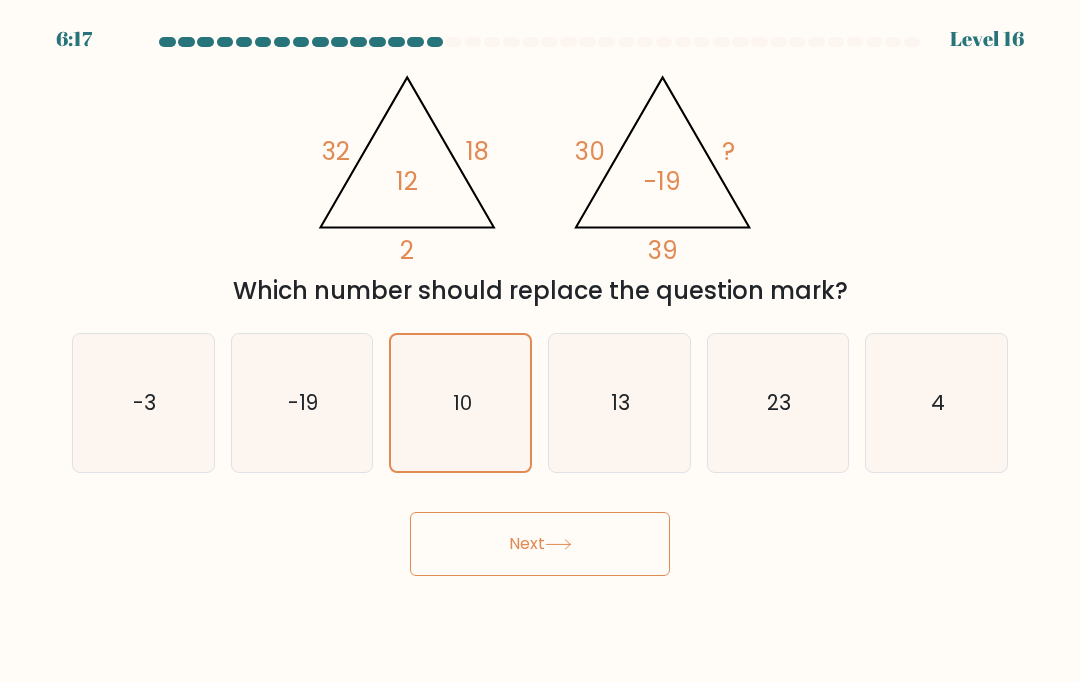 click on "Next" at bounding box center [540, 544] 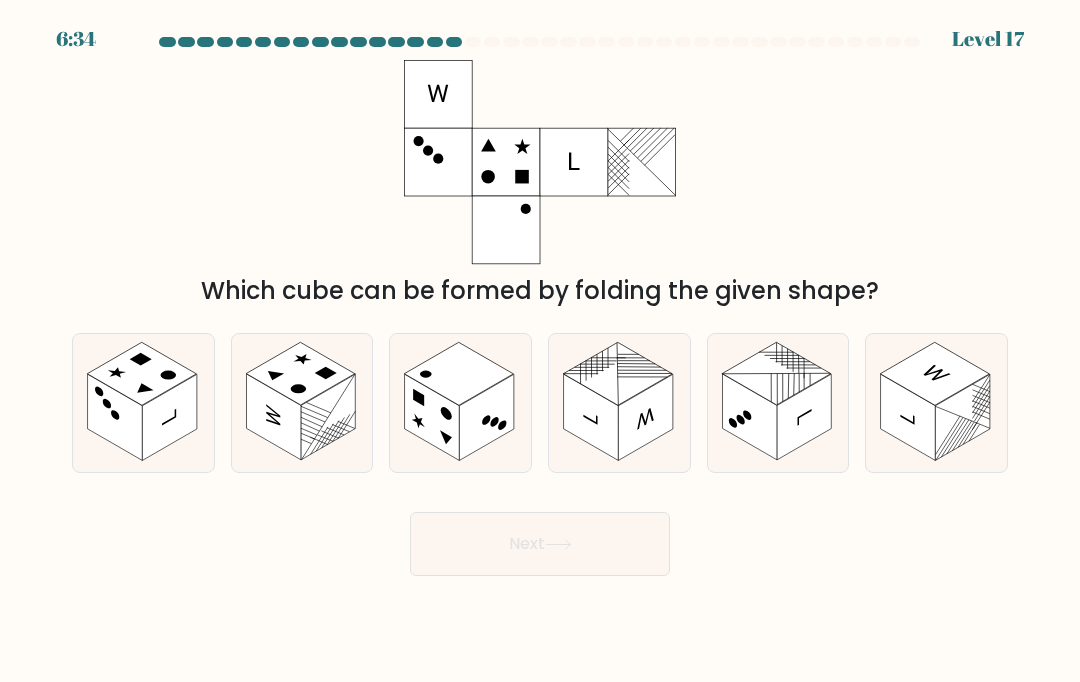click 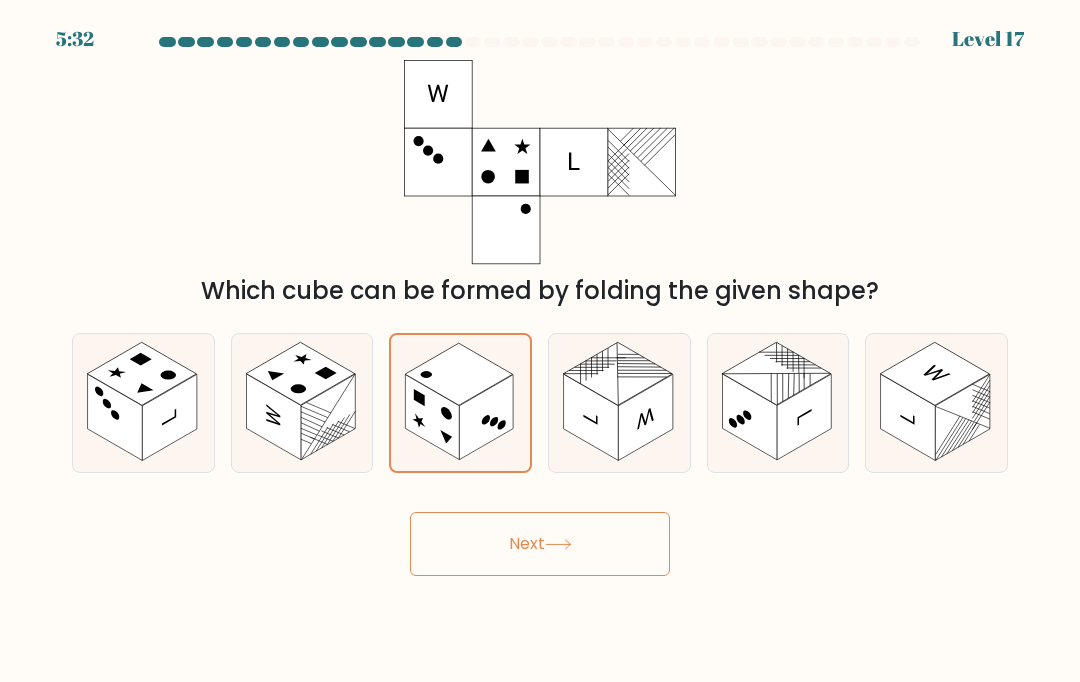 click on "Next" at bounding box center (540, 544) 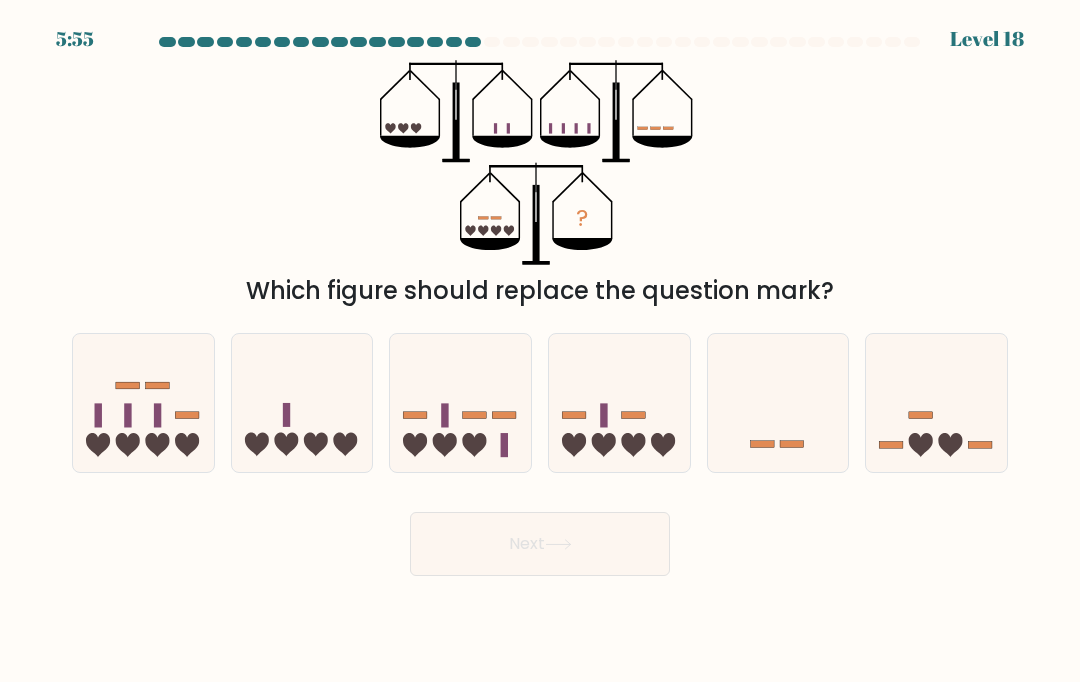 click 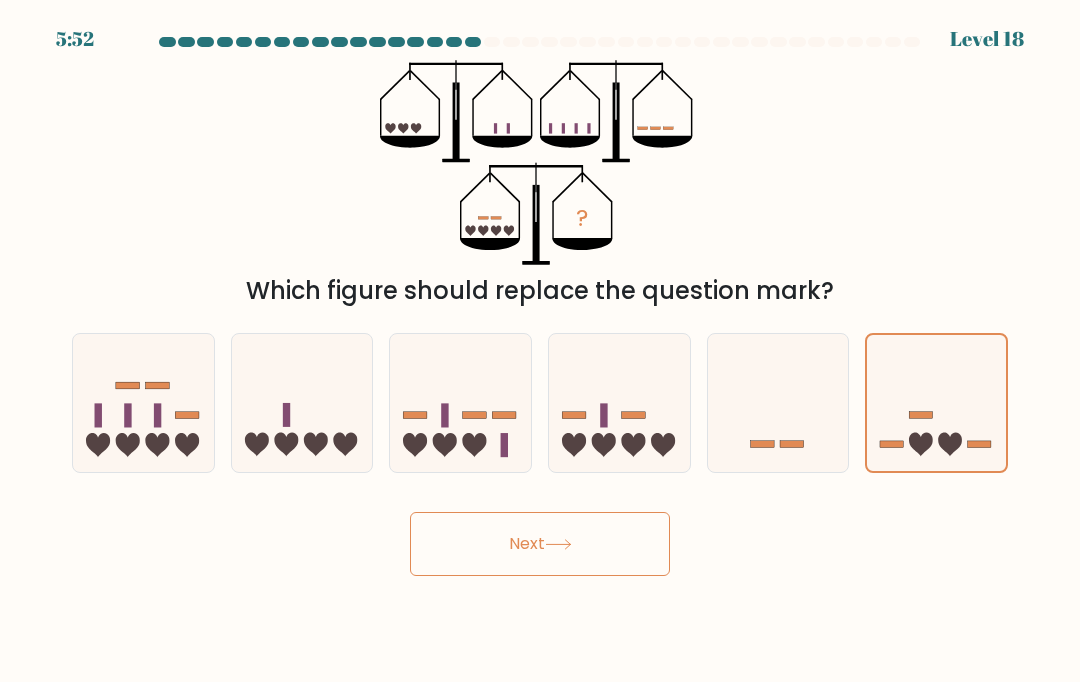 click on "Next" at bounding box center (540, 544) 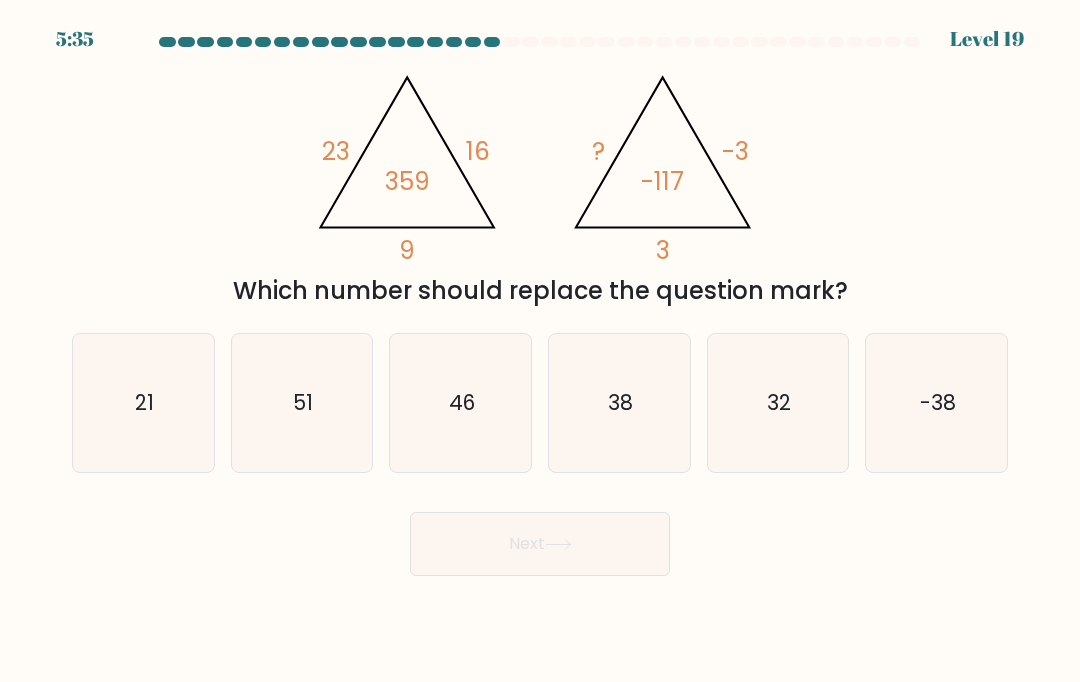 click on "38" 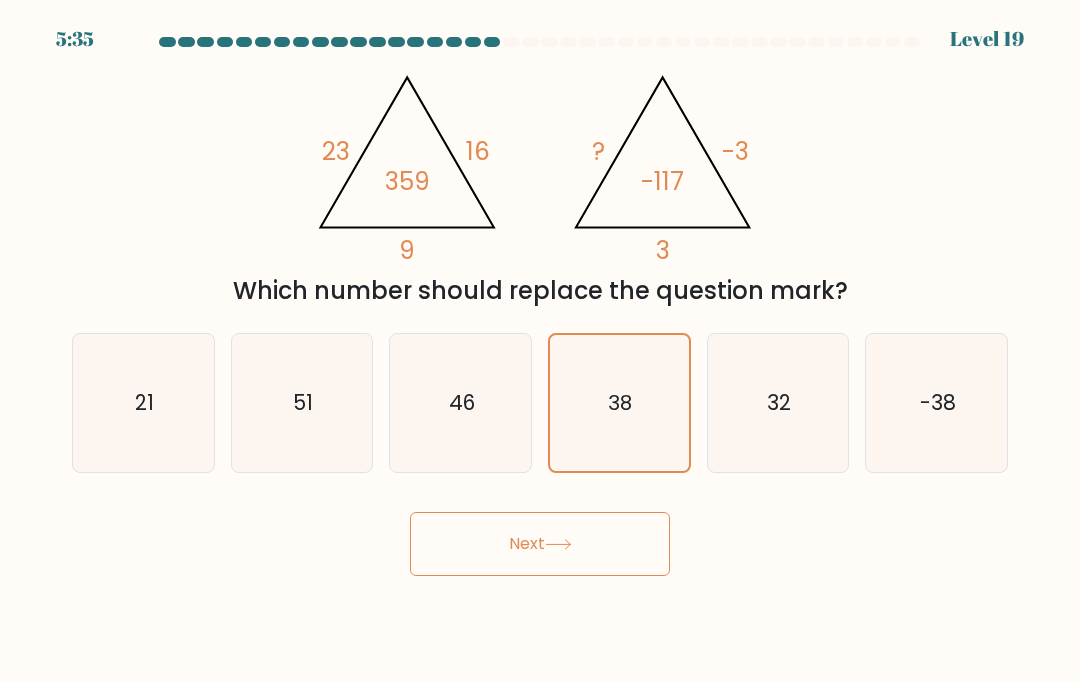 click on "Next" at bounding box center [540, 544] 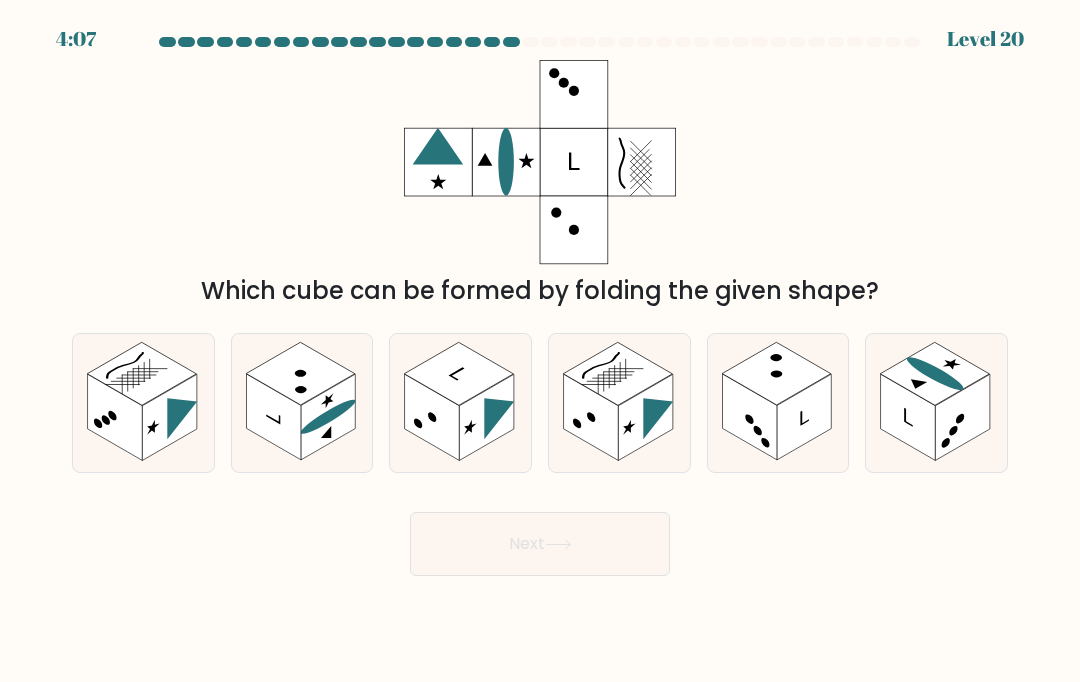click 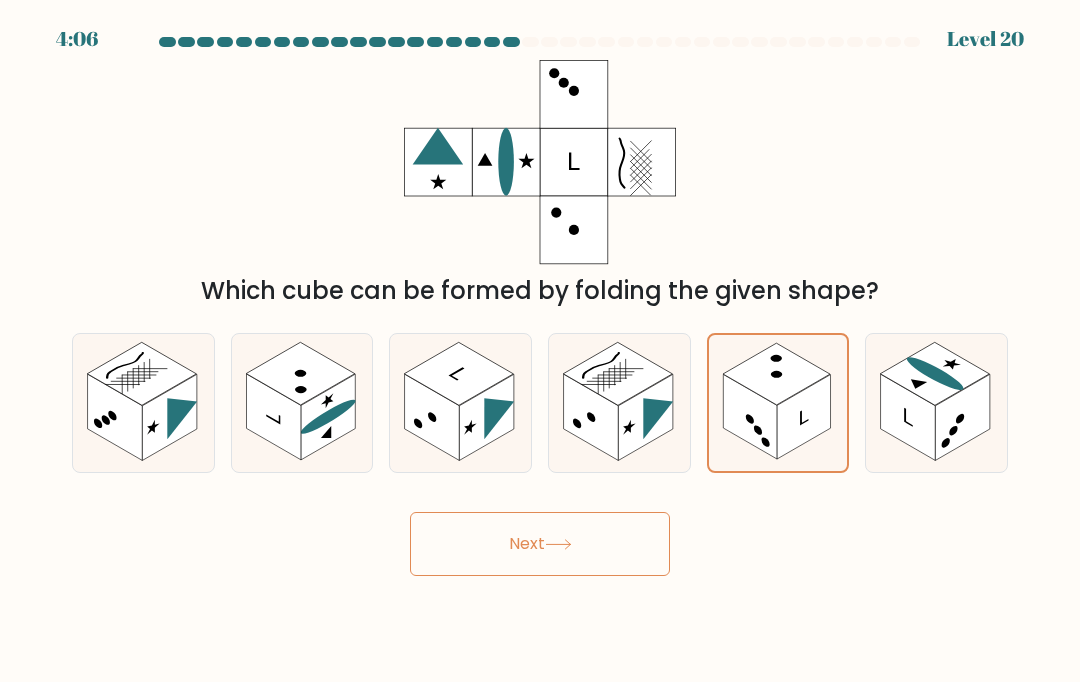 click 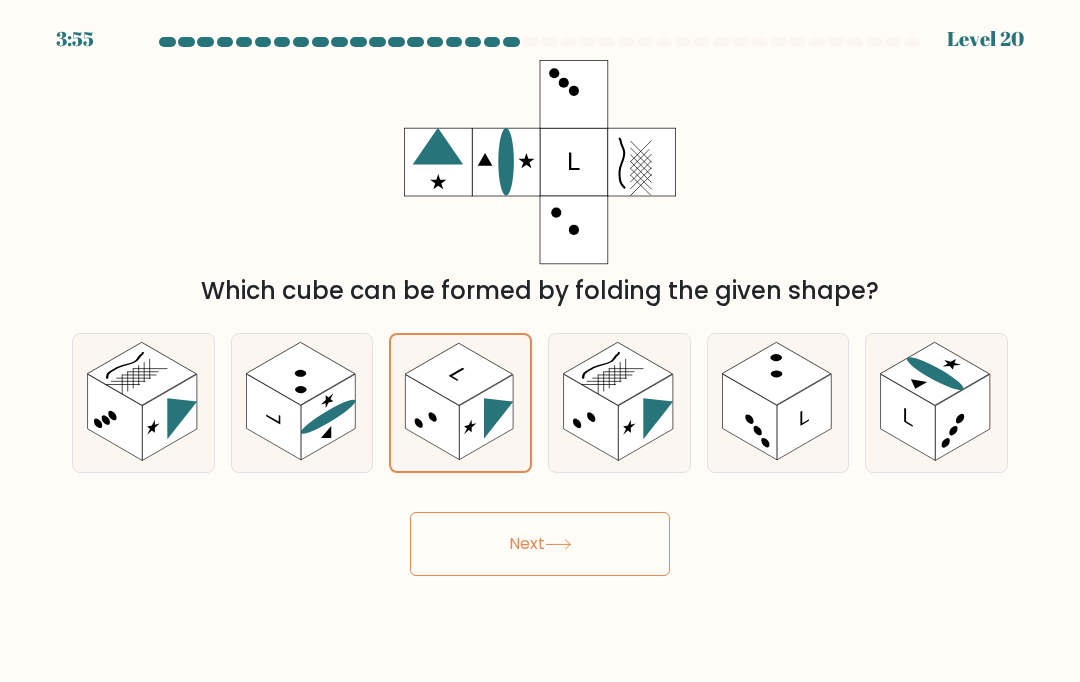 click 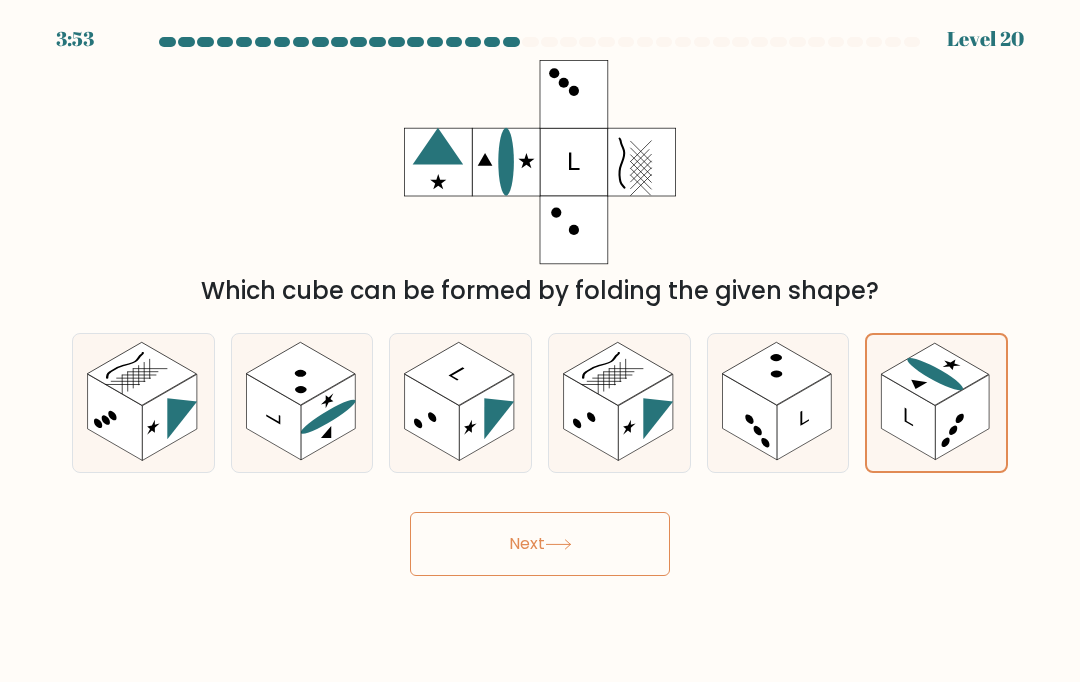 click 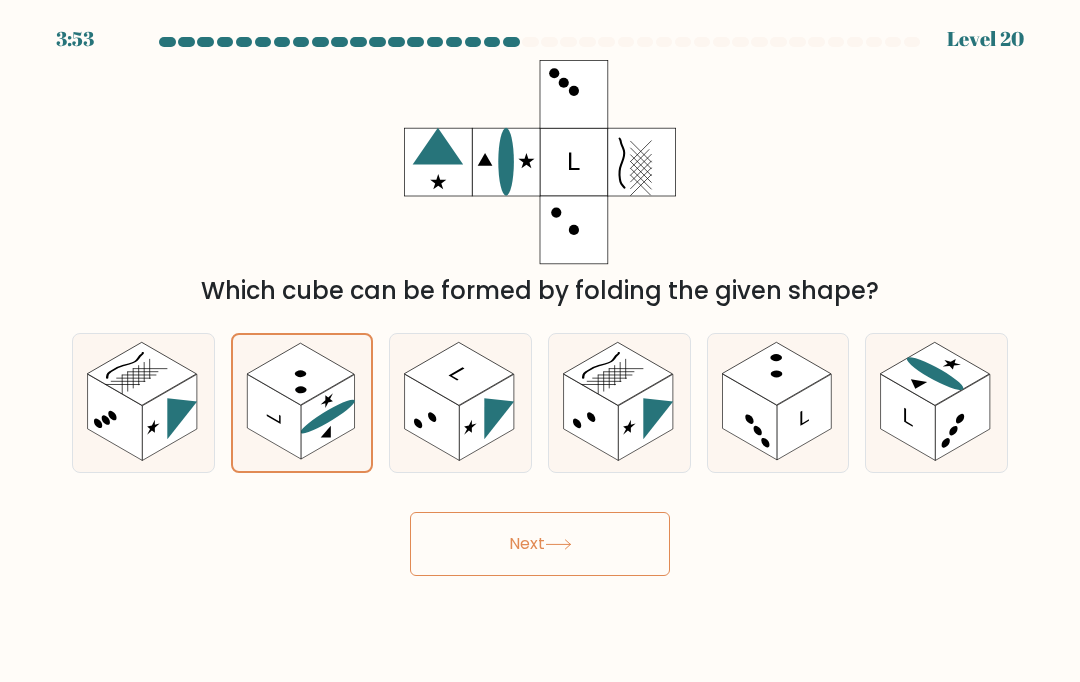 click 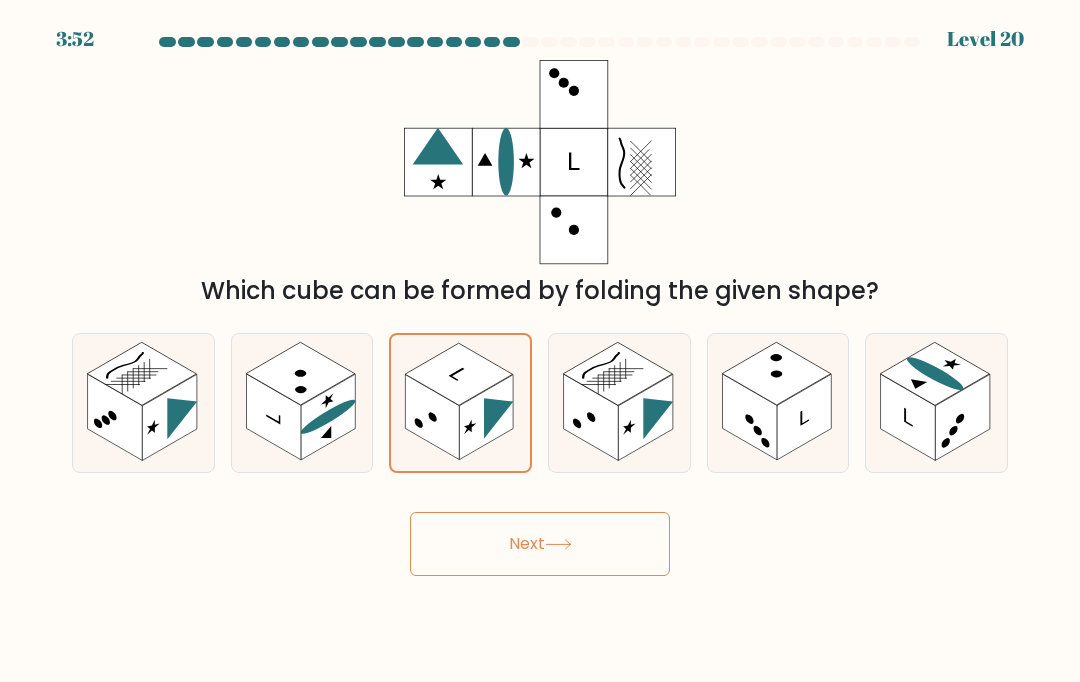 click 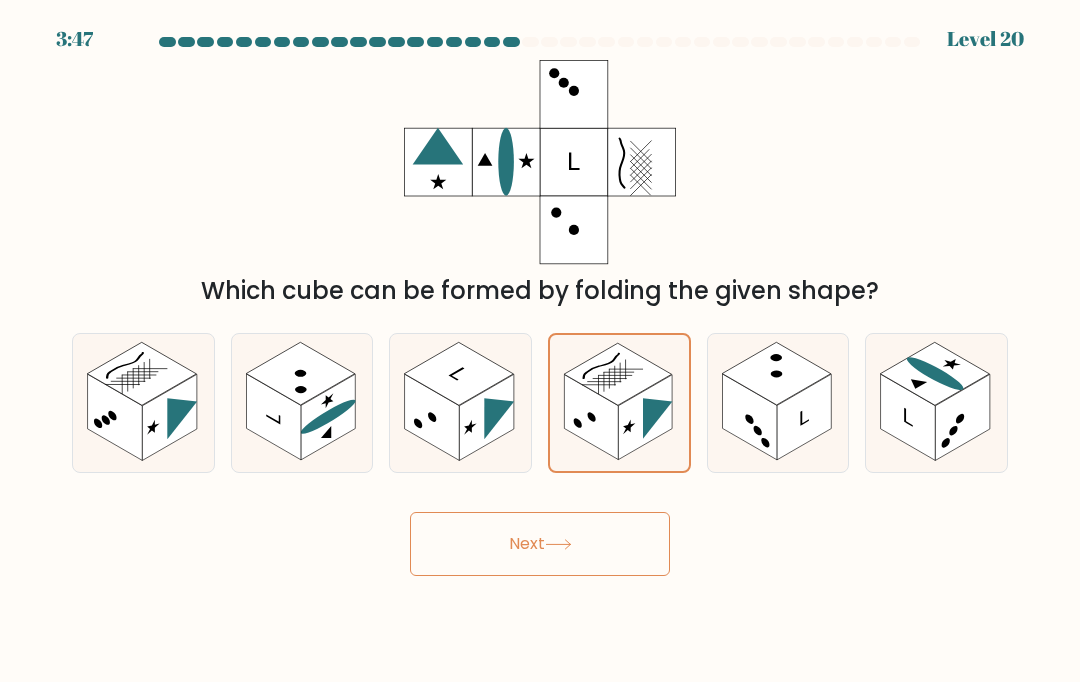 click 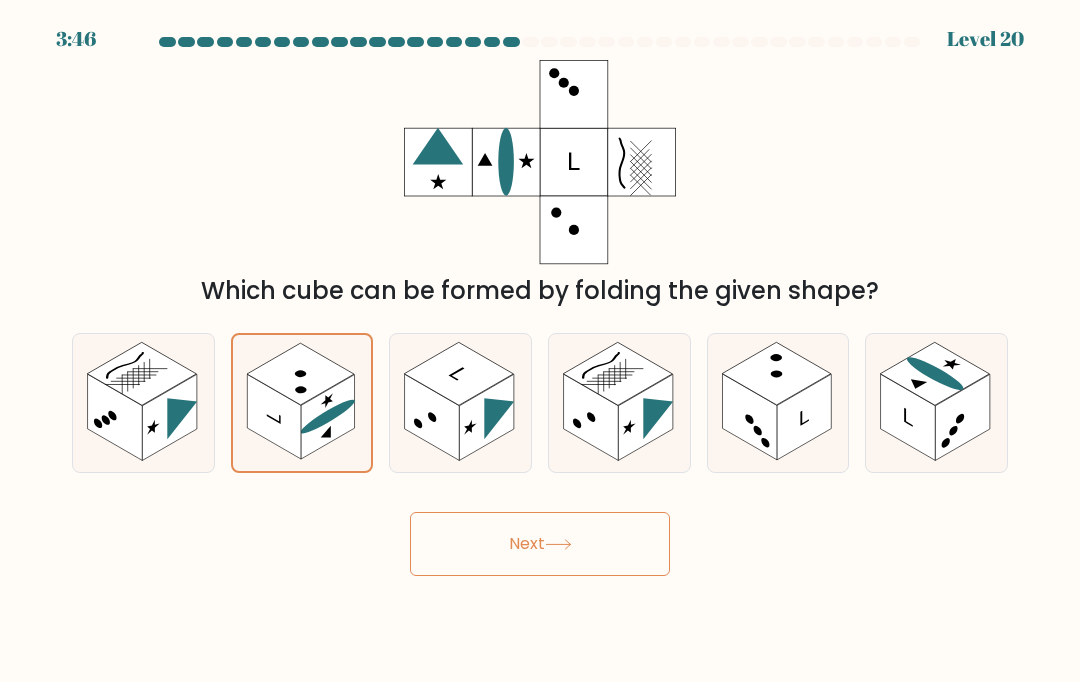click 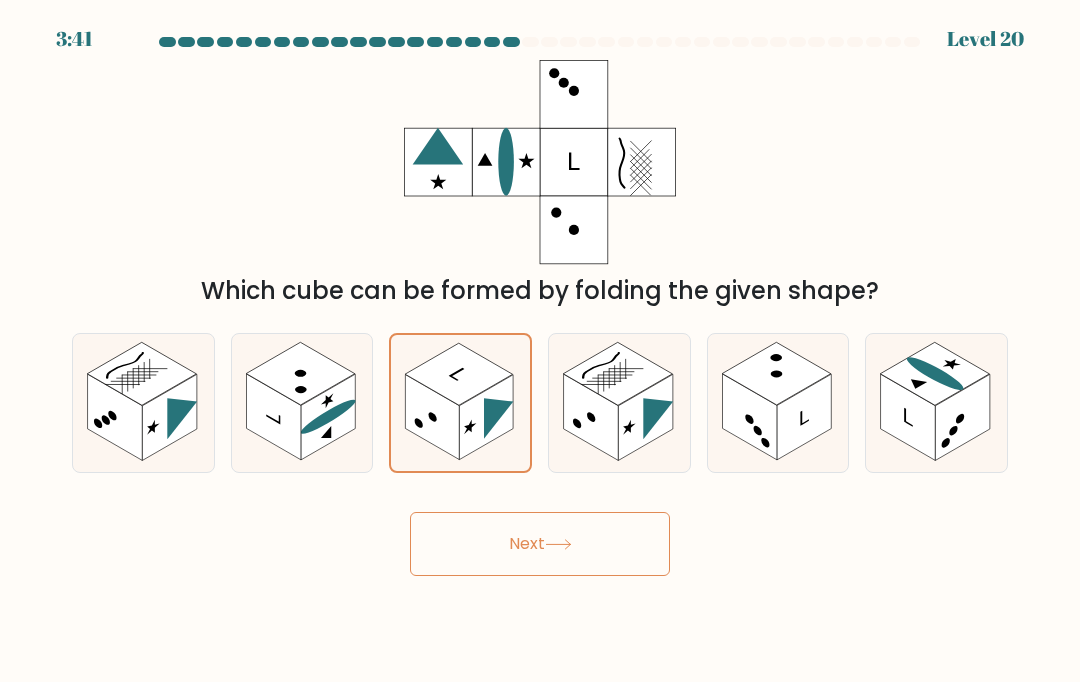 click 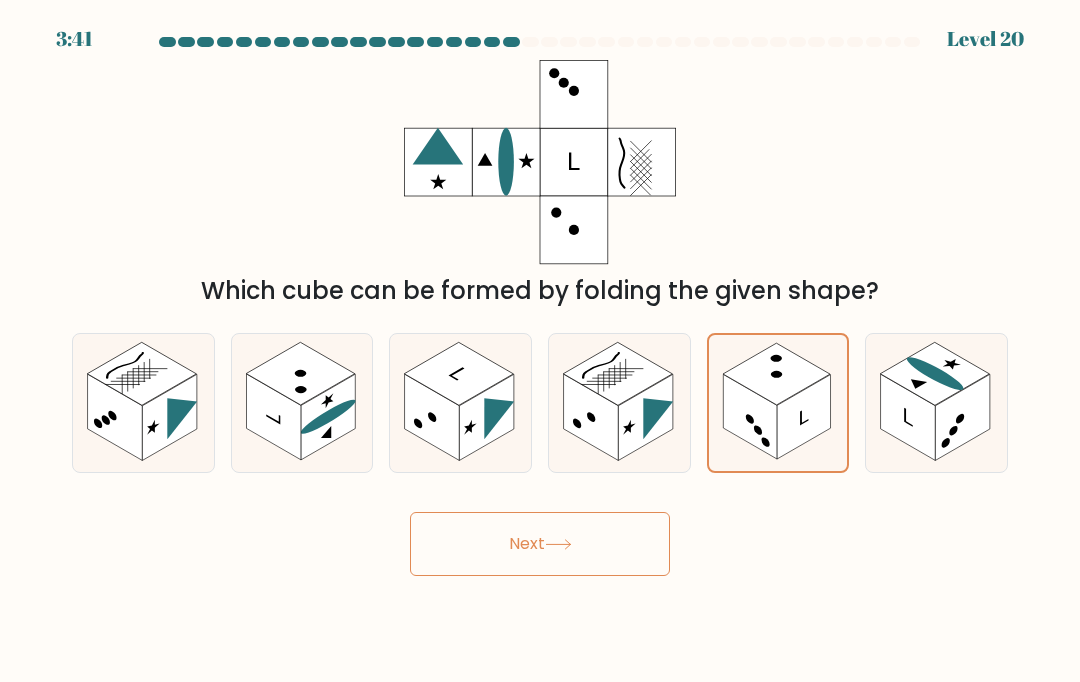 click 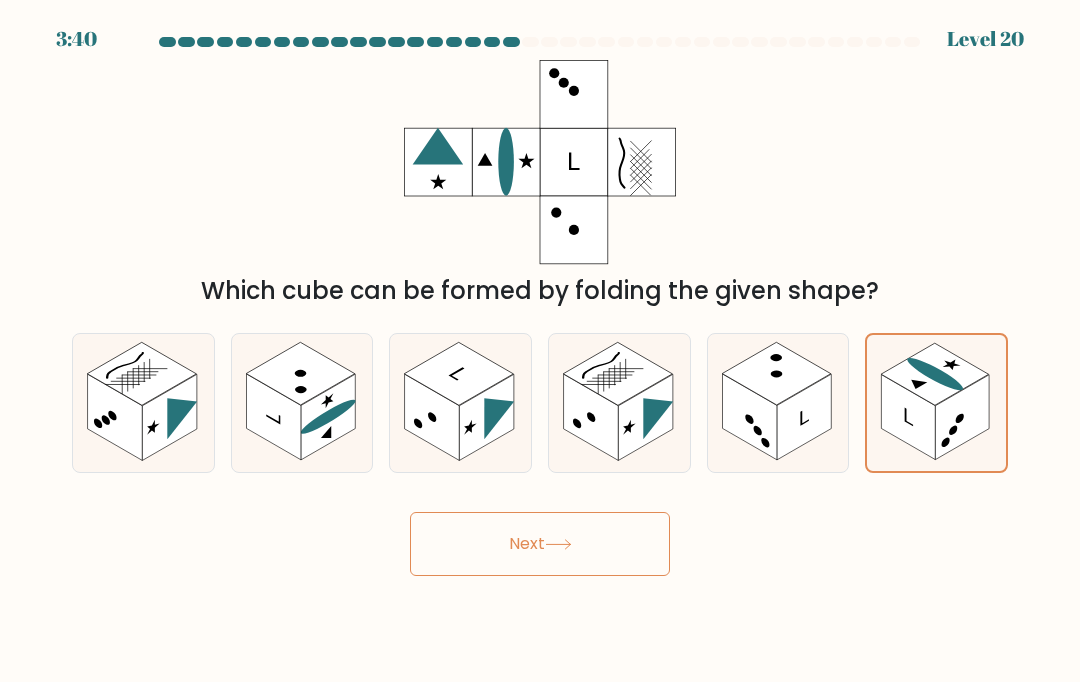 click 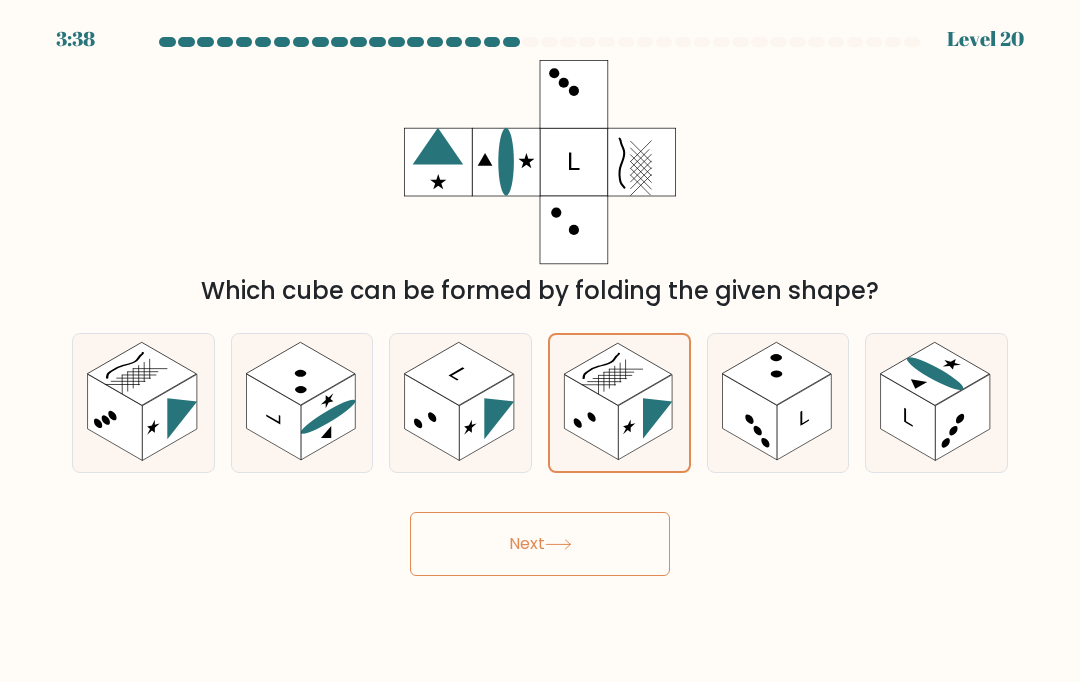 click 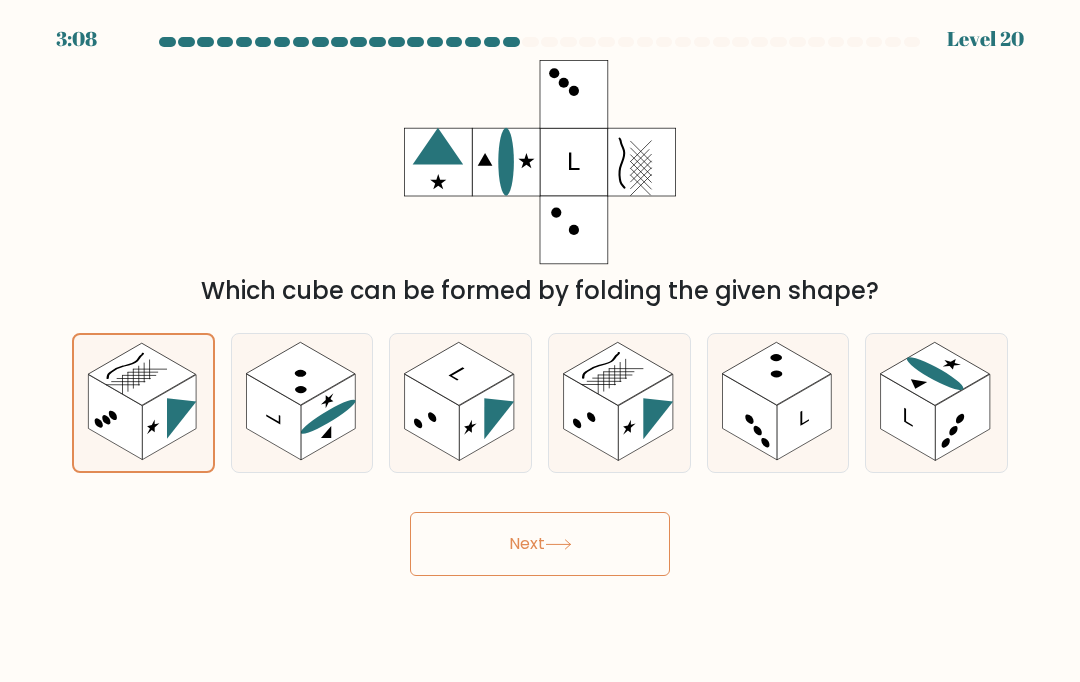click on "Next" at bounding box center (540, 544) 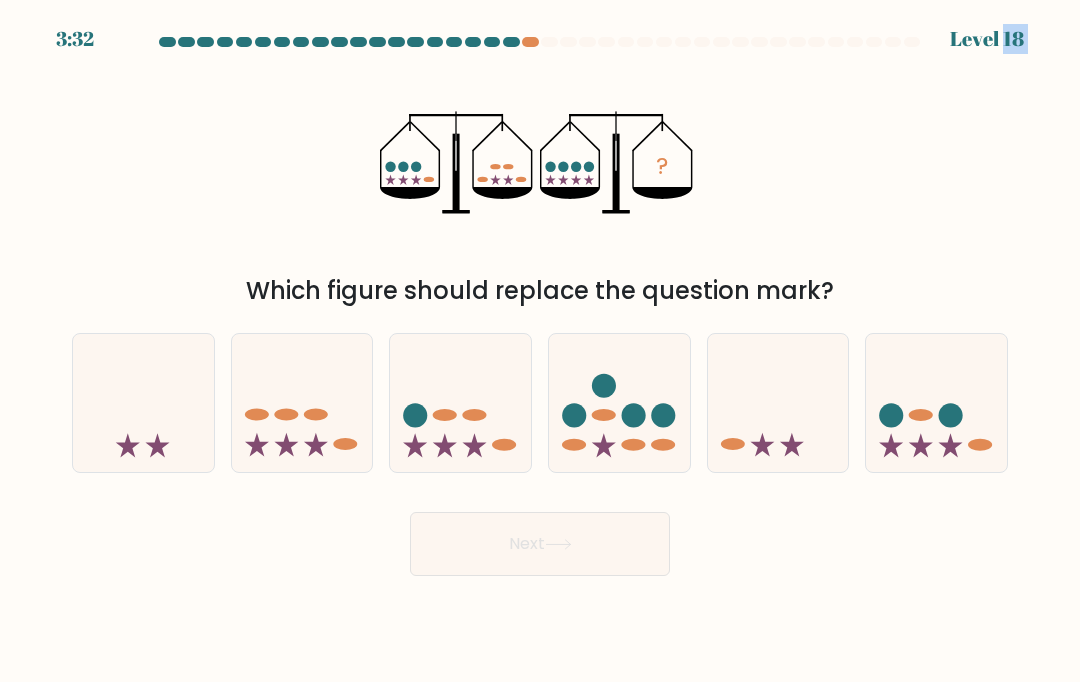 click on "?
Which figure should replace the question mark?" at bounding box center [540, 184] 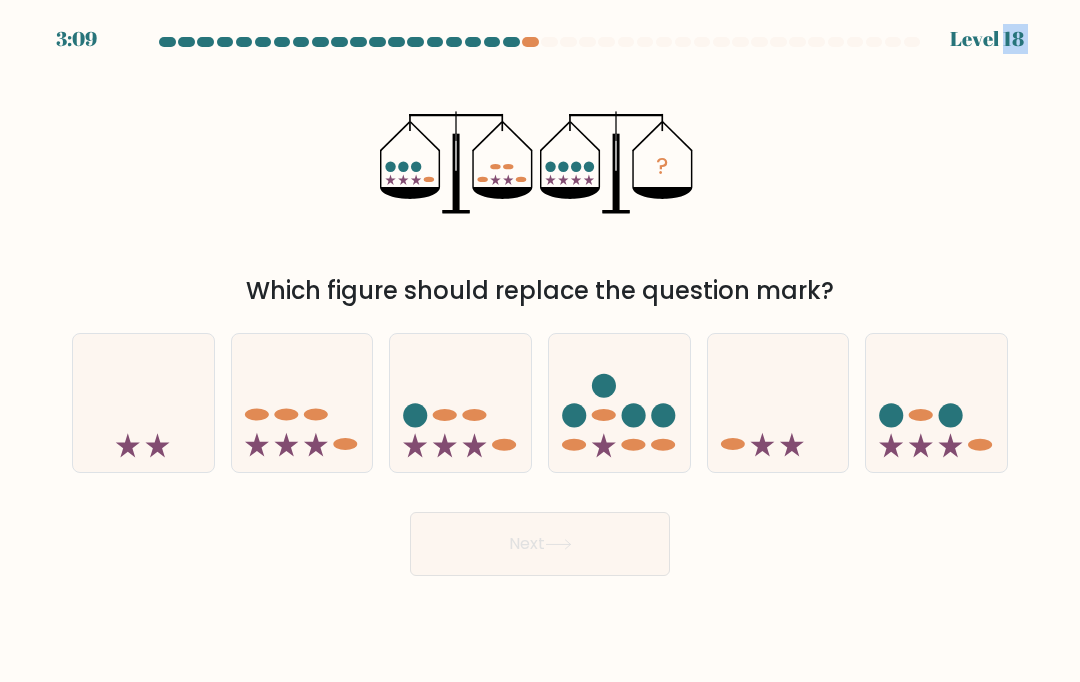 click on "?
Which figure should replace the question mark?" at bounding box center (540, 184) 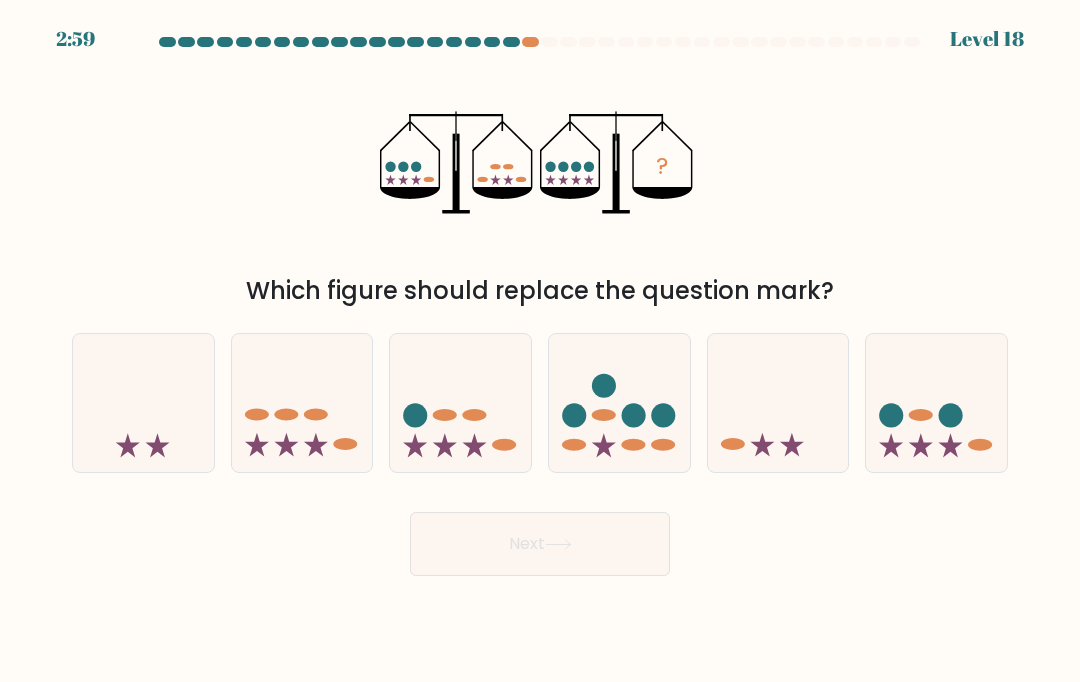 click 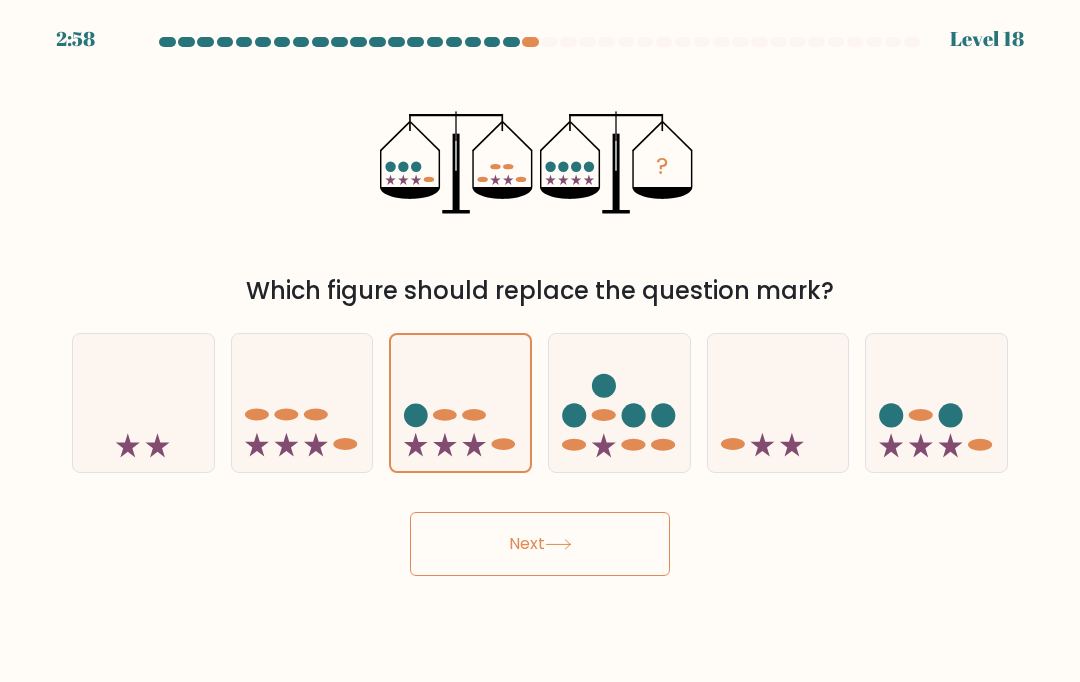 click on "Next" at bounding box center [540, 544] 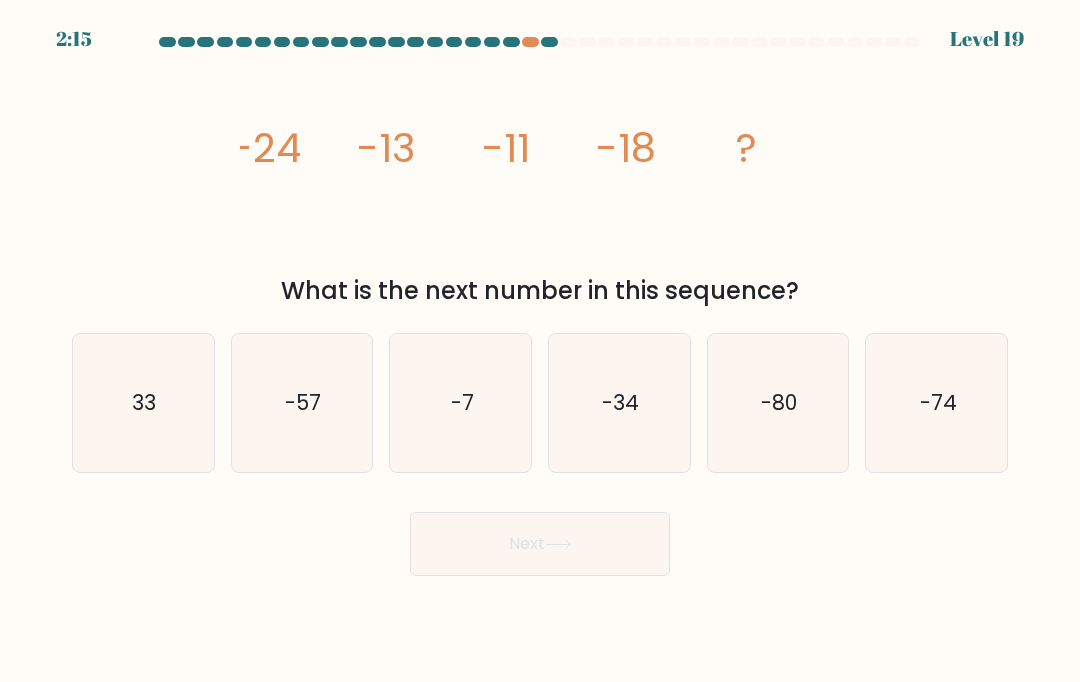 click on "-7" 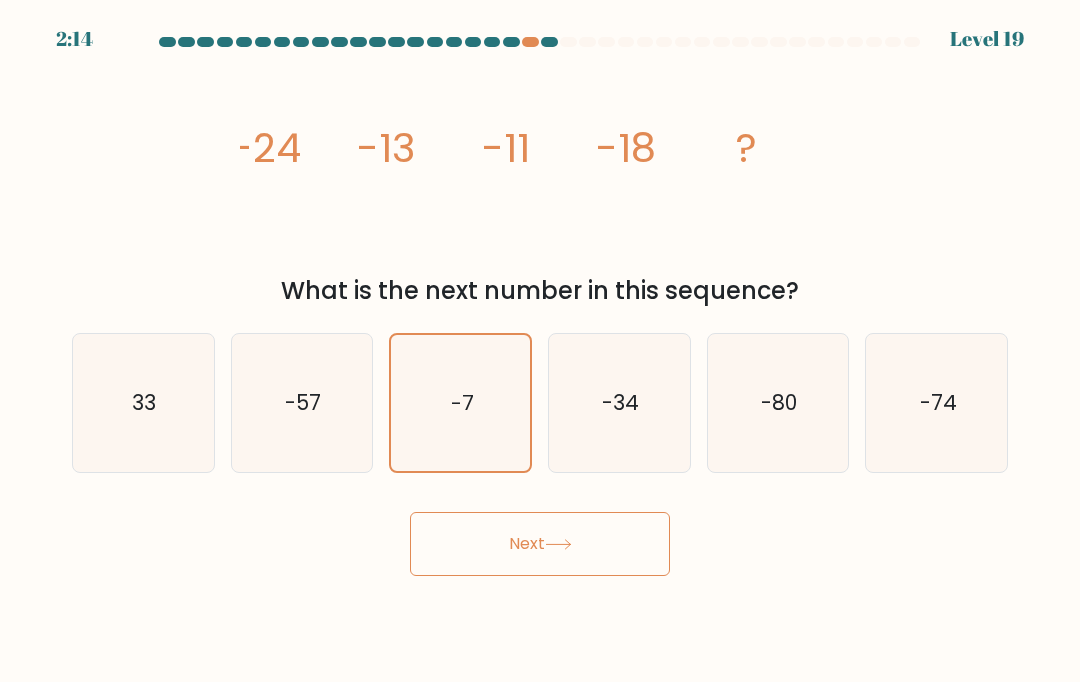 click on "Next" at bounding box center (540, 544) 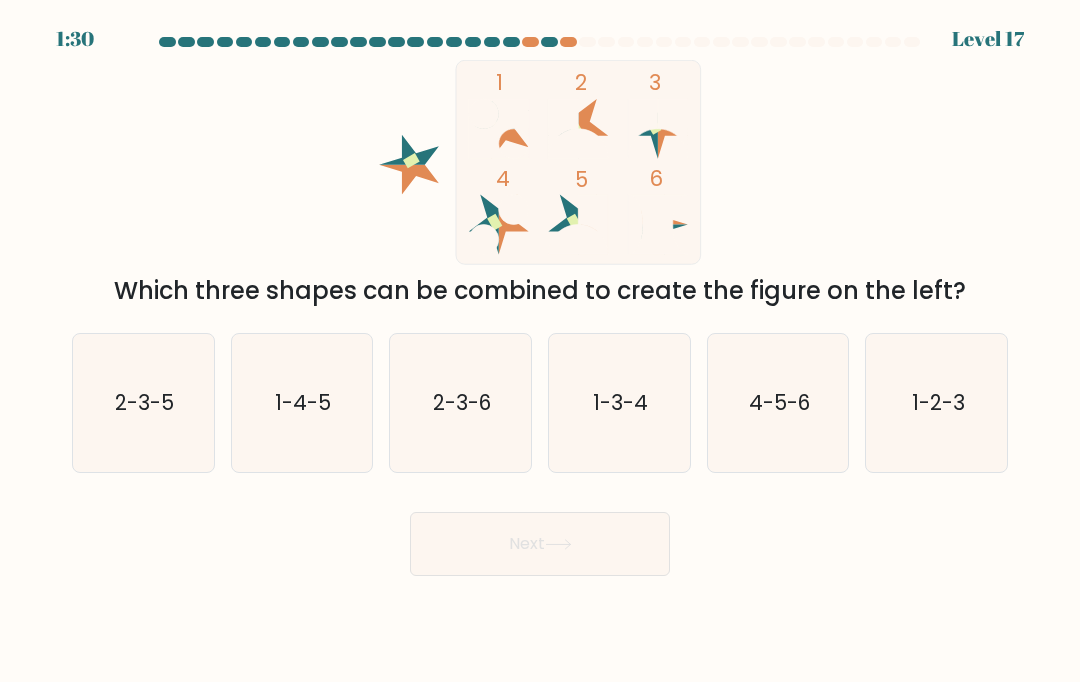 click on "2-3-5" 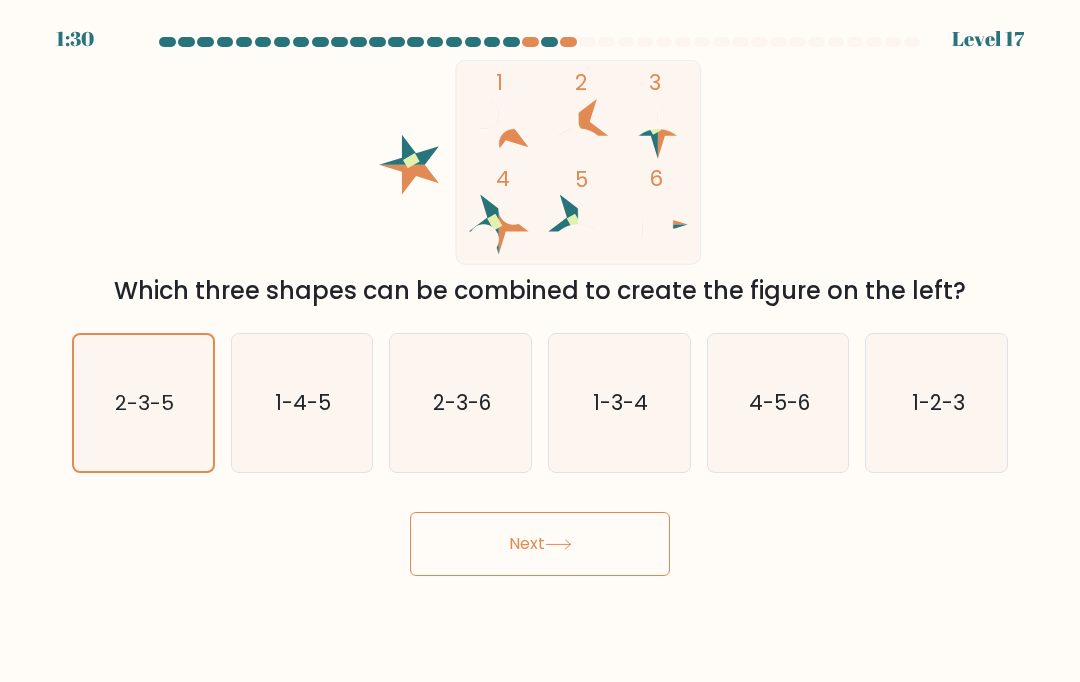 click on "Next" at bounding box center [540, 544] 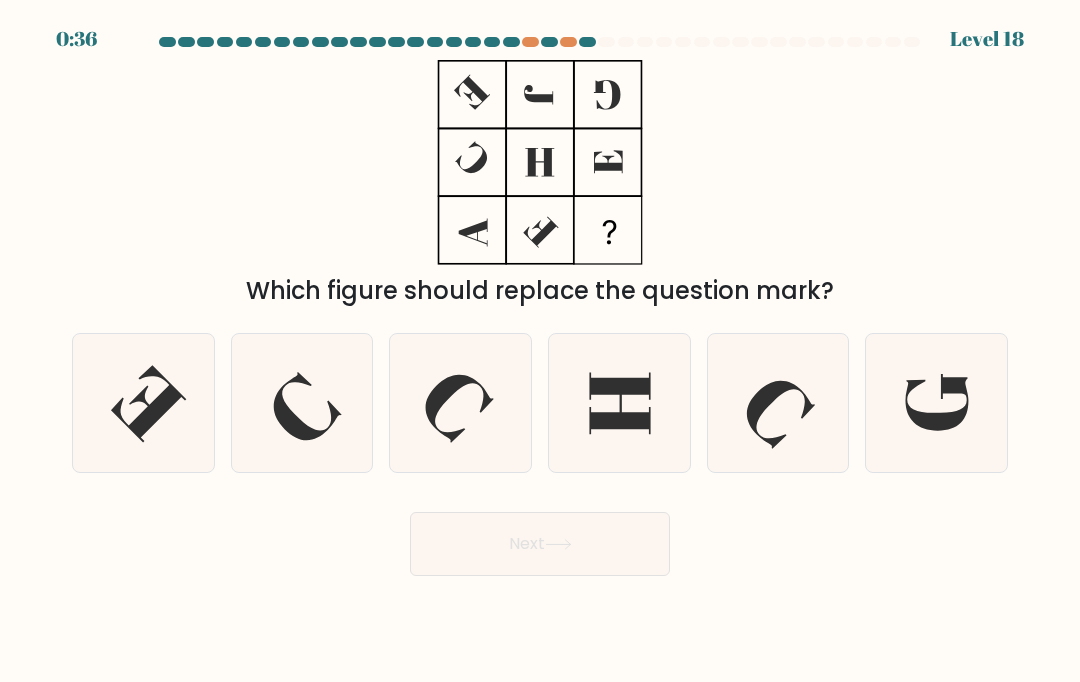 click 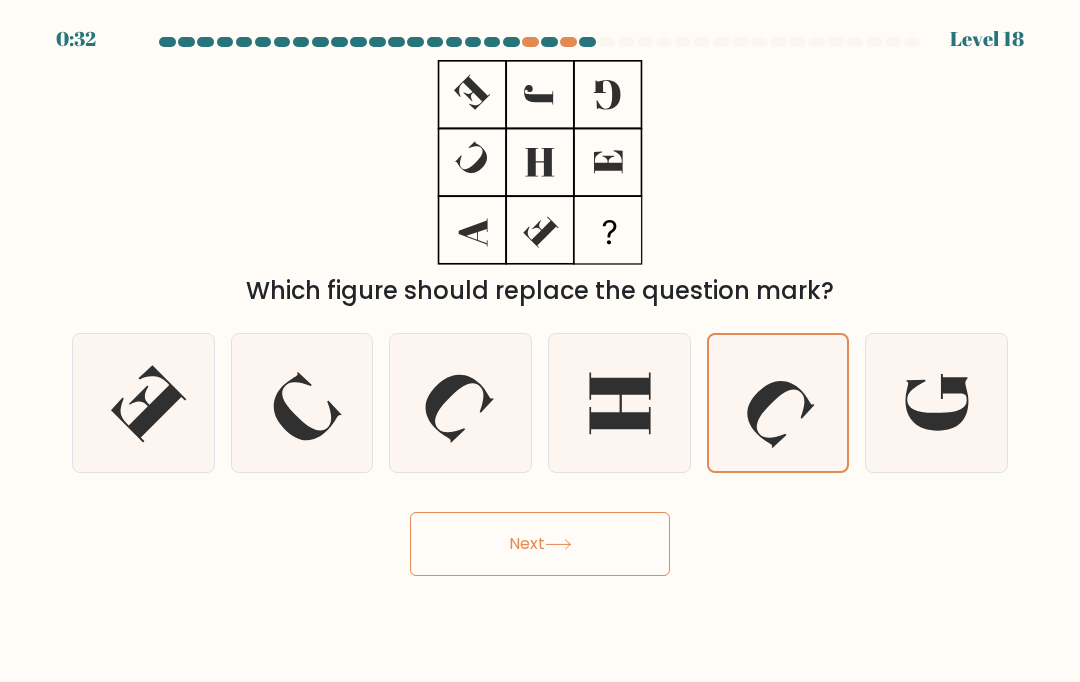 click 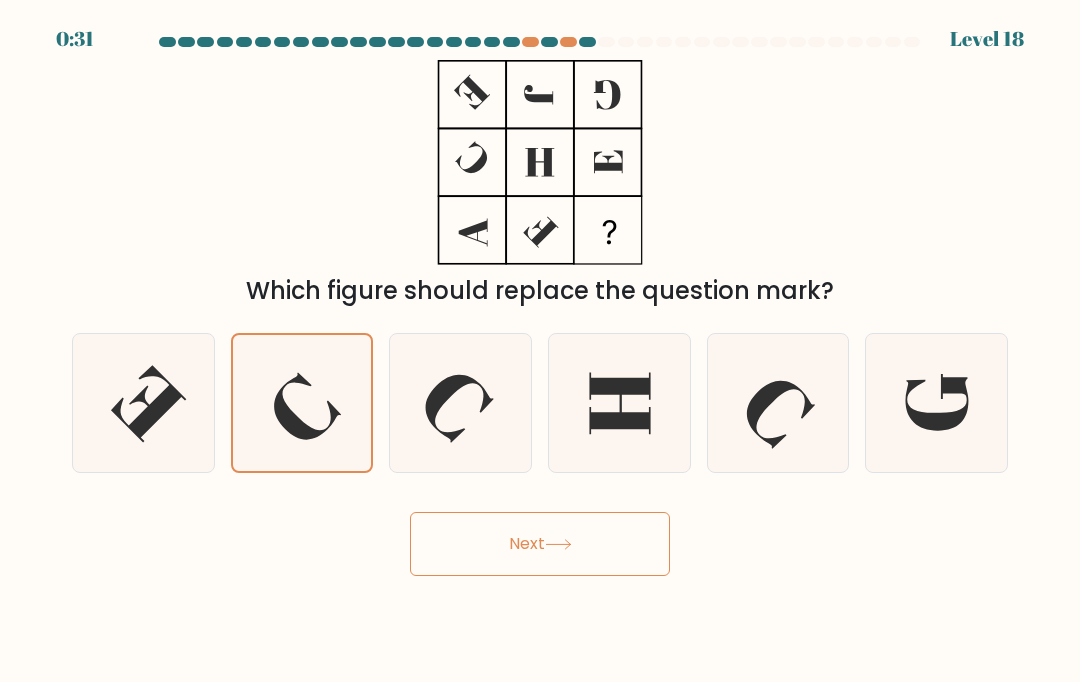 click on "Next" at bounding box center [540, 544] 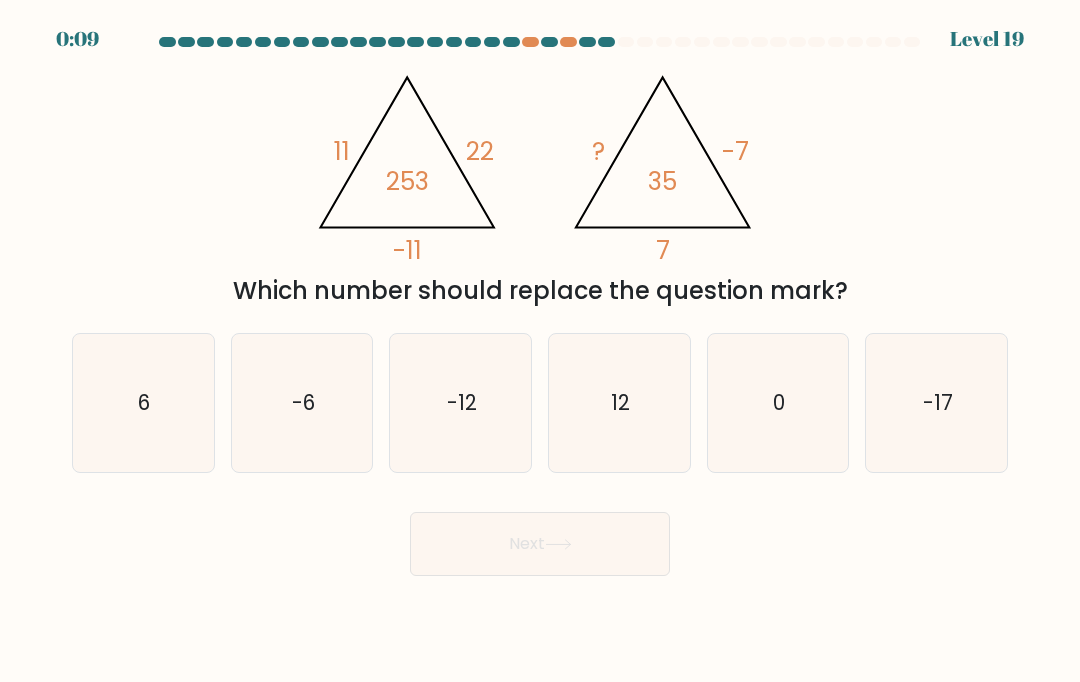 click on "-6" 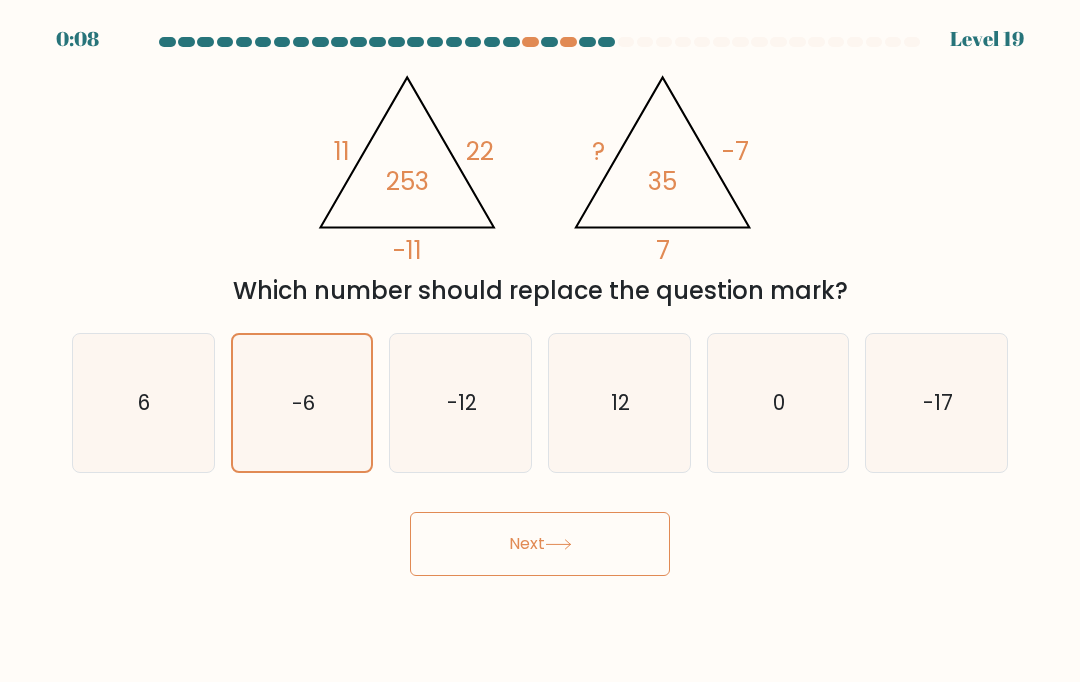 click on "6" 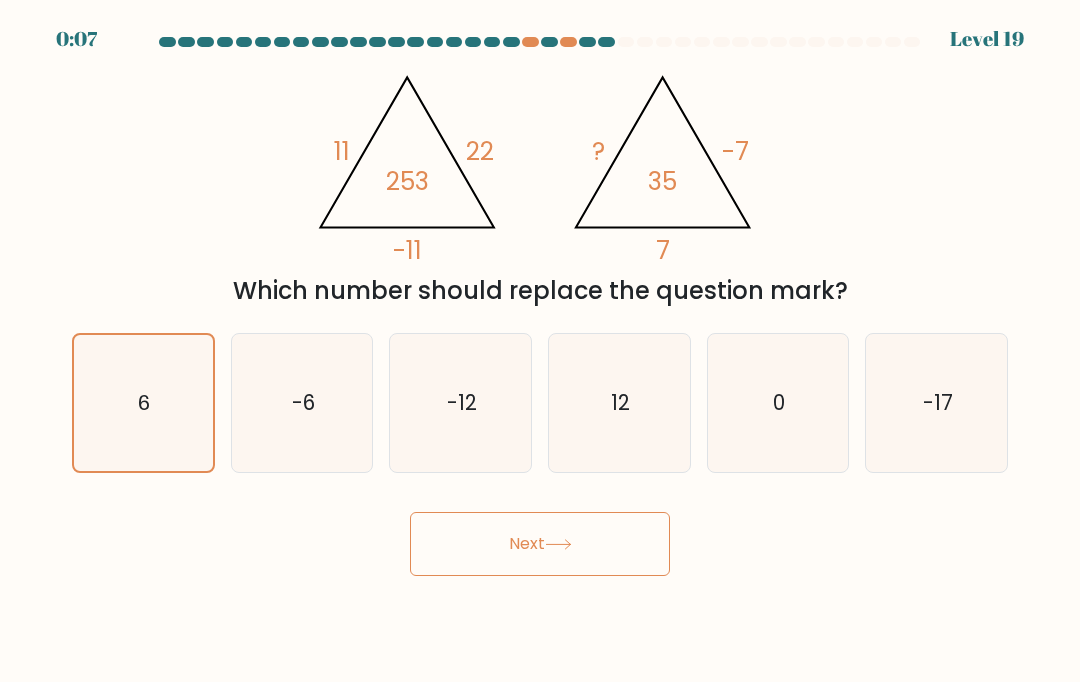 click on "-6" 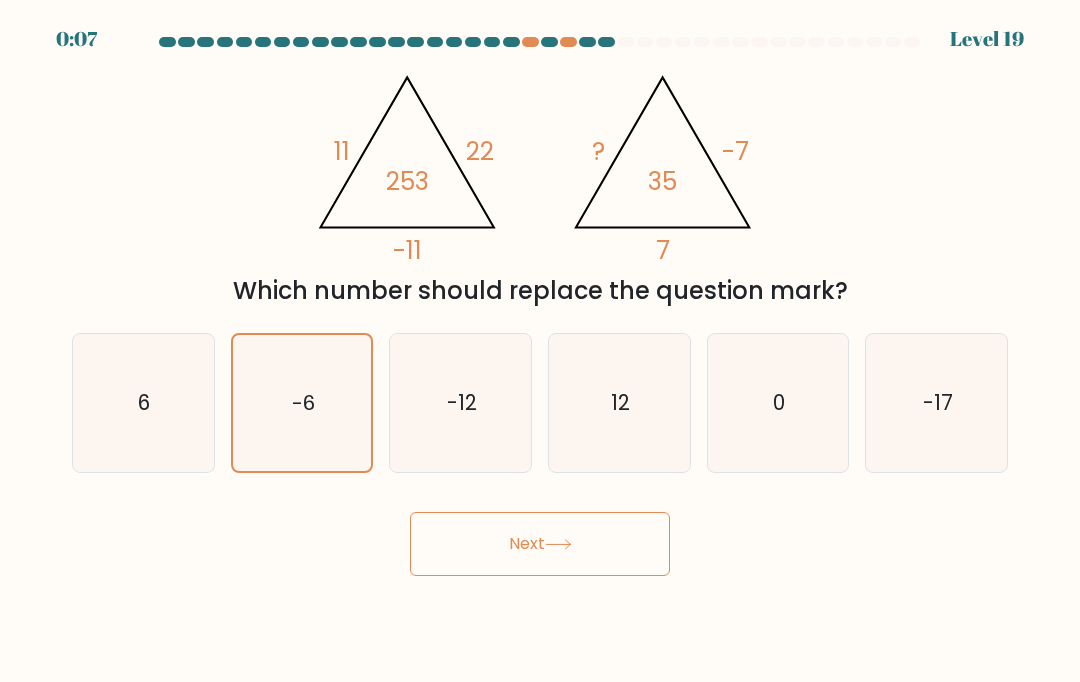 click on "Next" at bounding box center (540, 544) 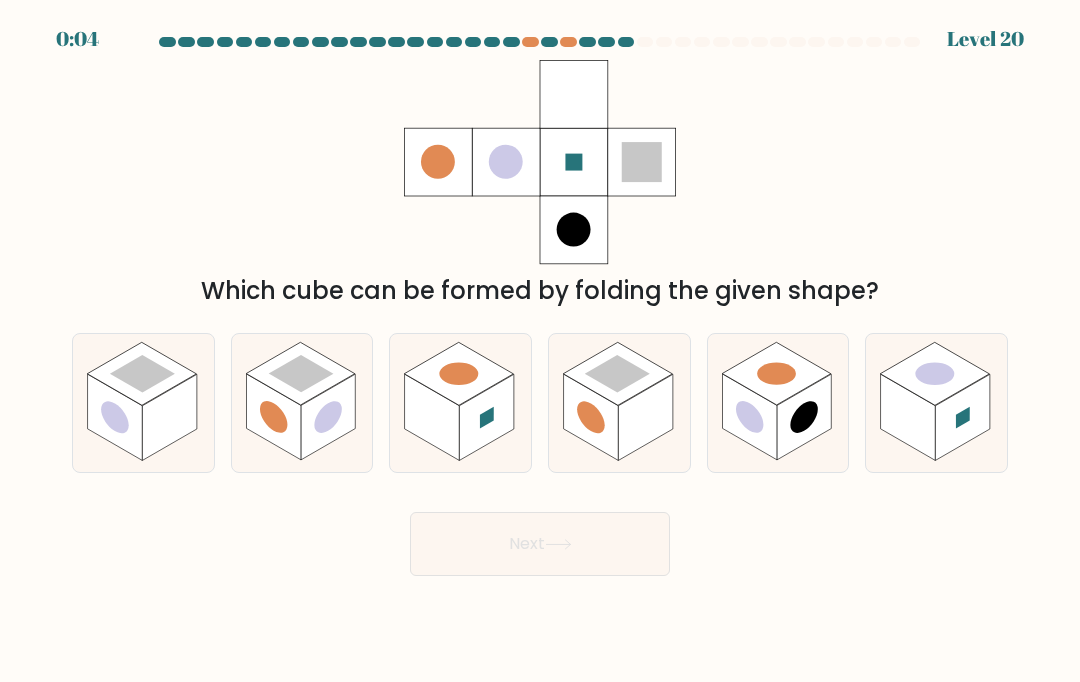 click 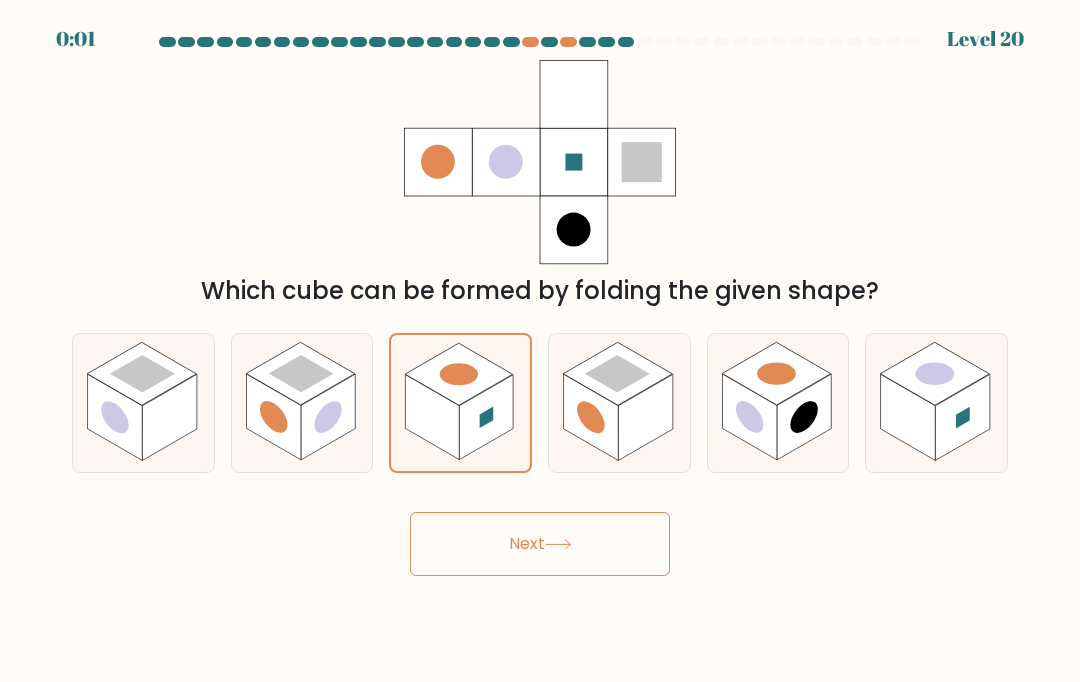 click 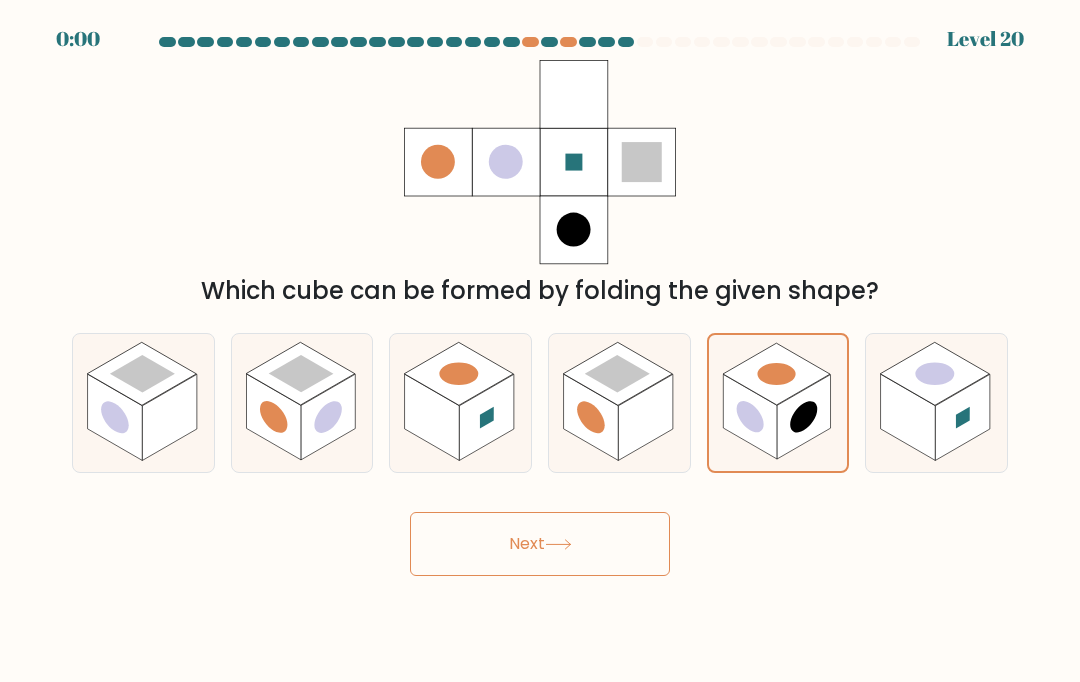 click on "Next" at bounding box center (540, 544) 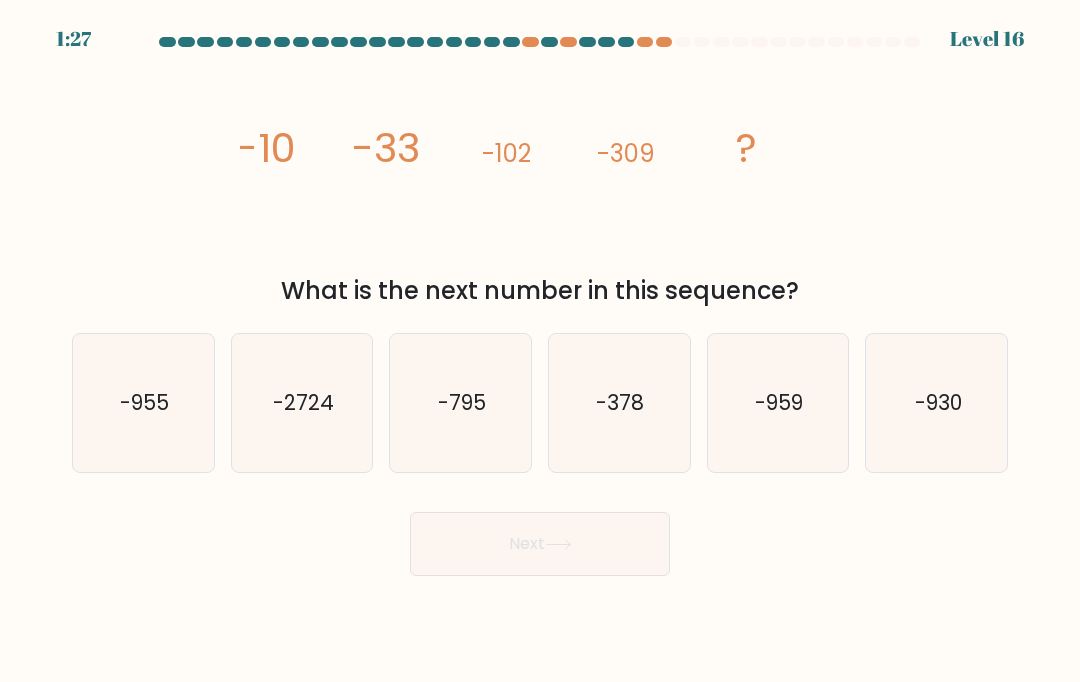 scroll, scrollTop: 0, scrollLeft: 0, axis: both 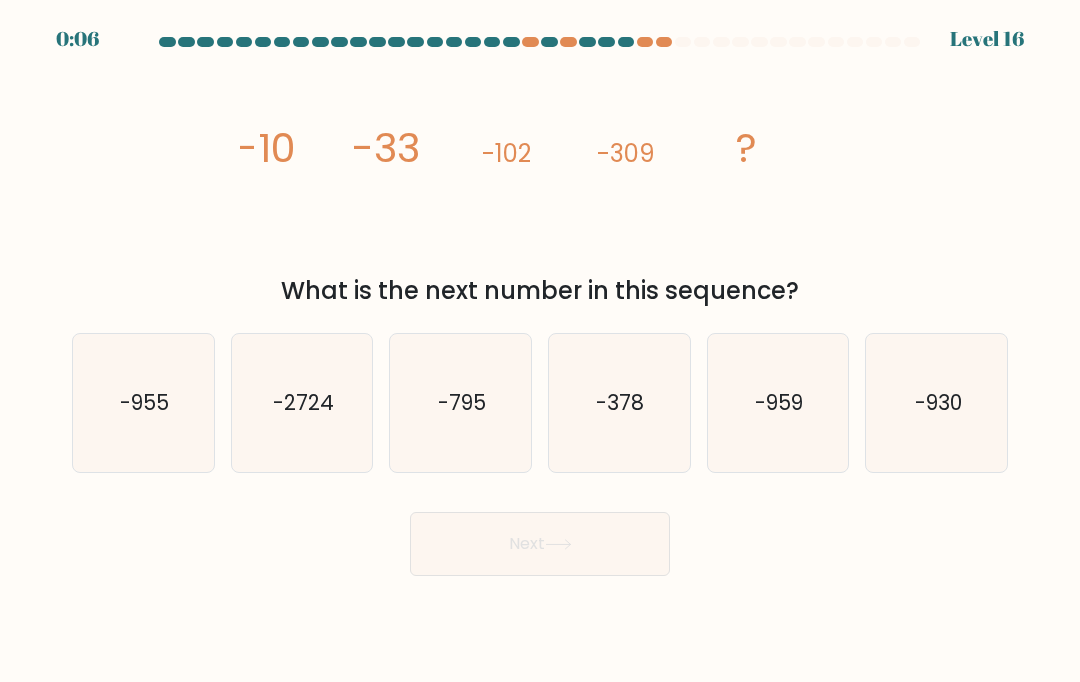 click on "-378" 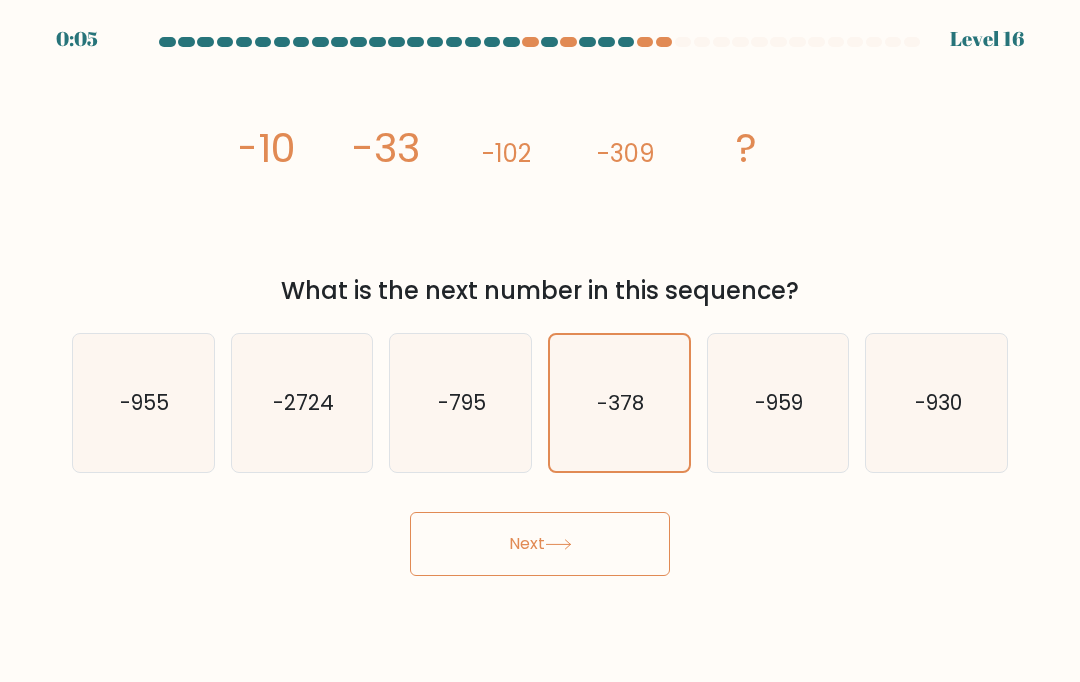 click on "Next" at bounding box center (540, 544) 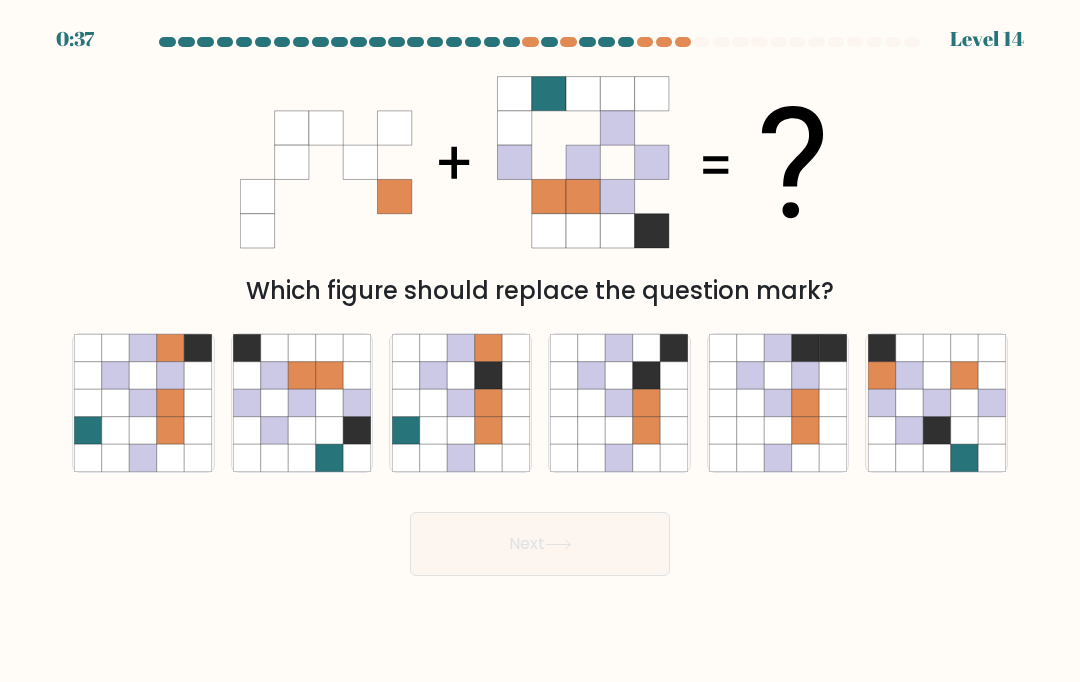 click 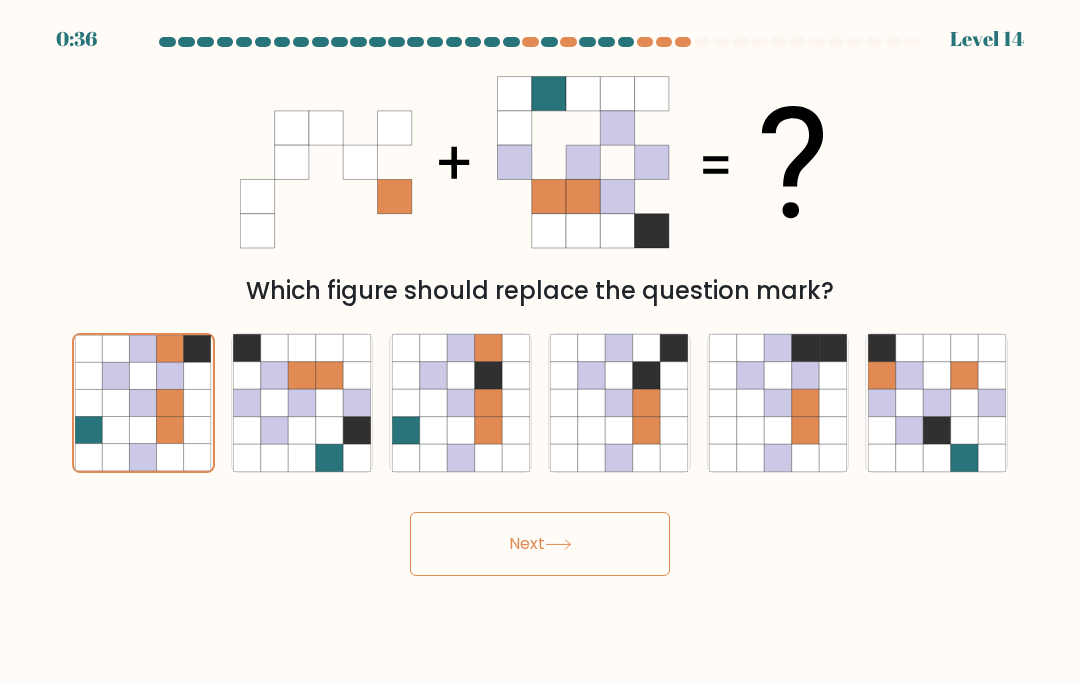 click on "Next" at bounding box center [540, 544] 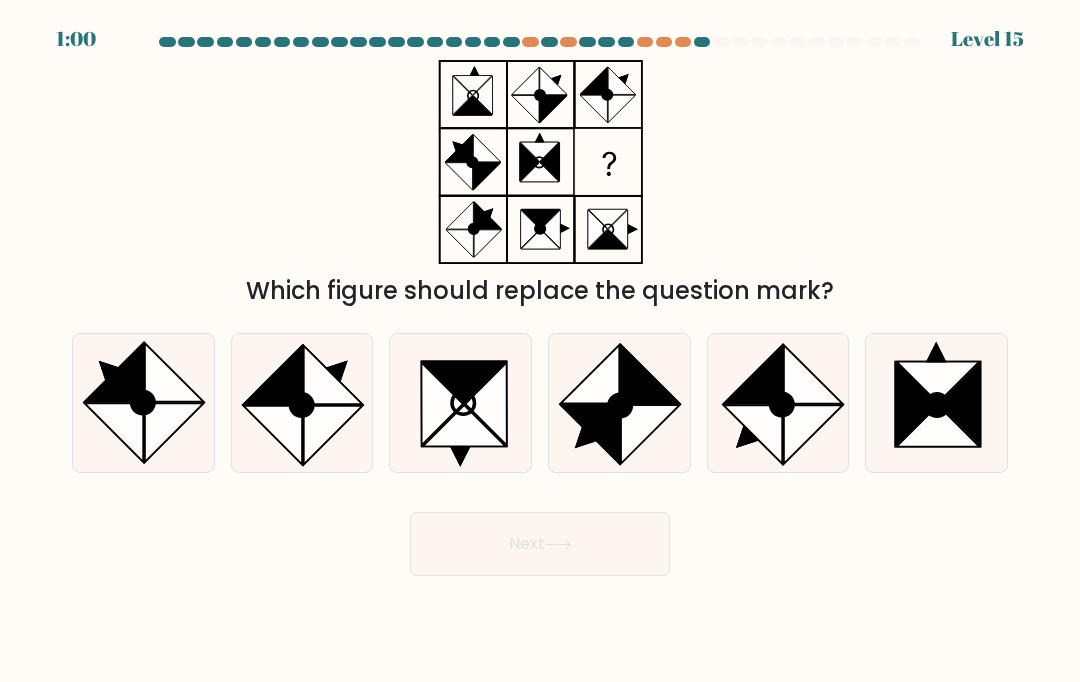click 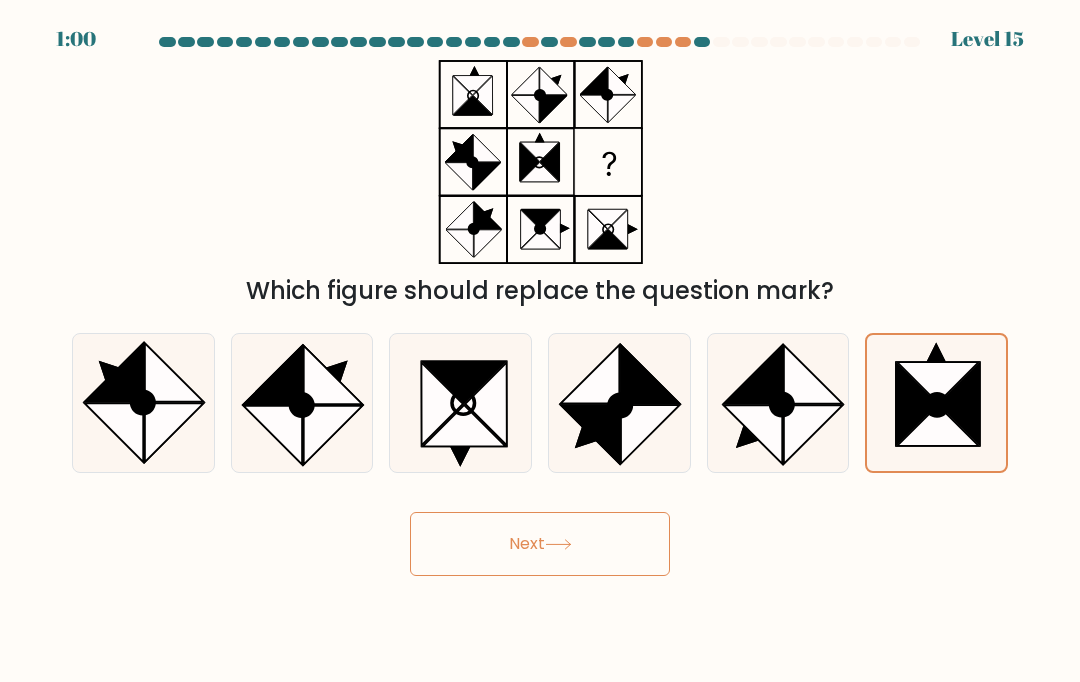 click on "Next" at bounding box center (540, 544) 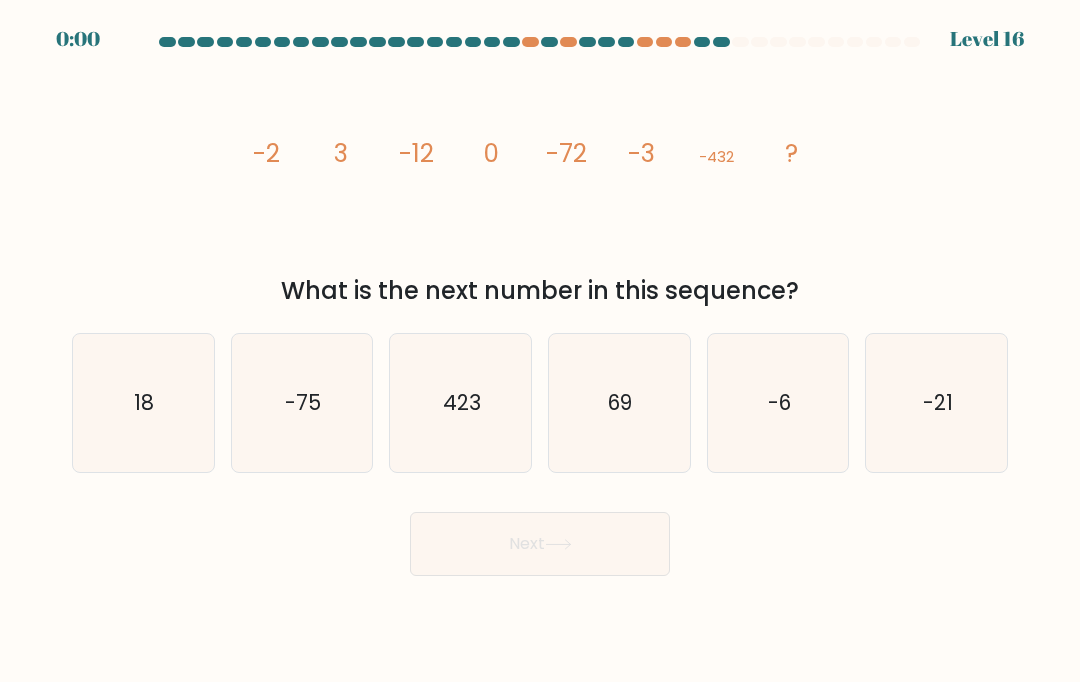 click on "-75" 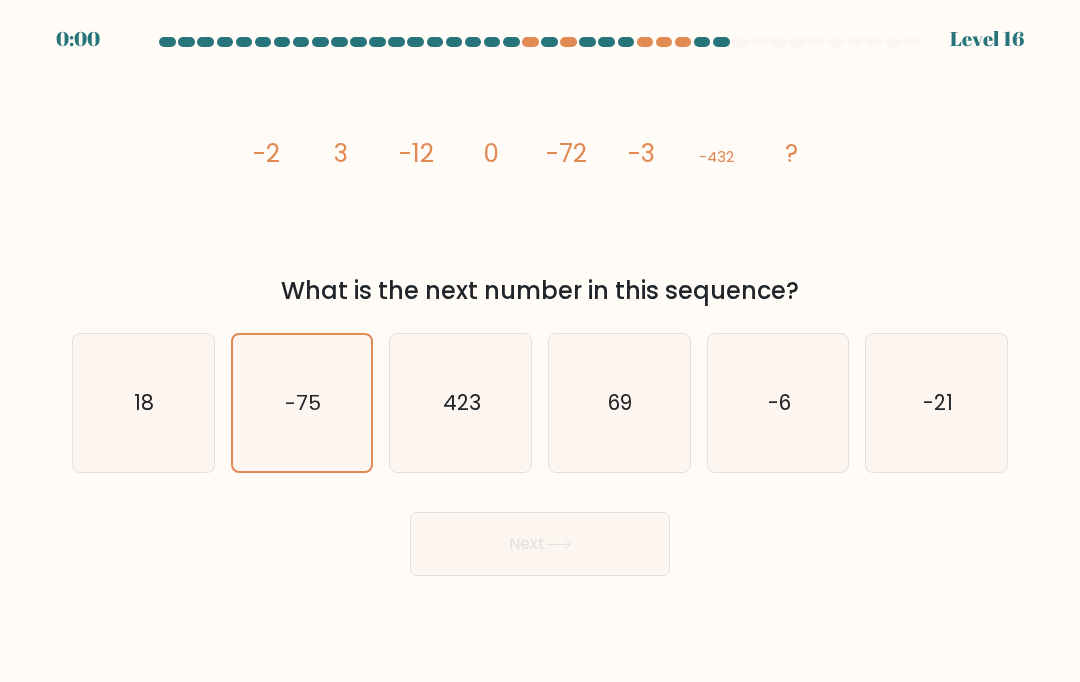click on "Next" at bounding box center (540, 544) 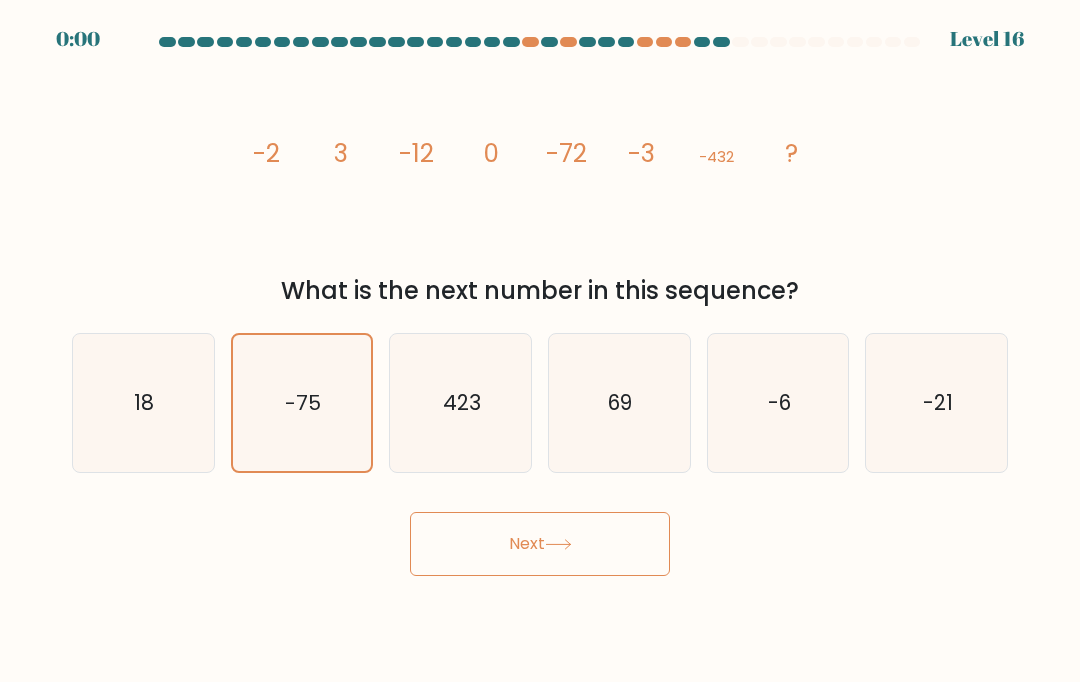 click on "Next" at bounding box center (540, 544) 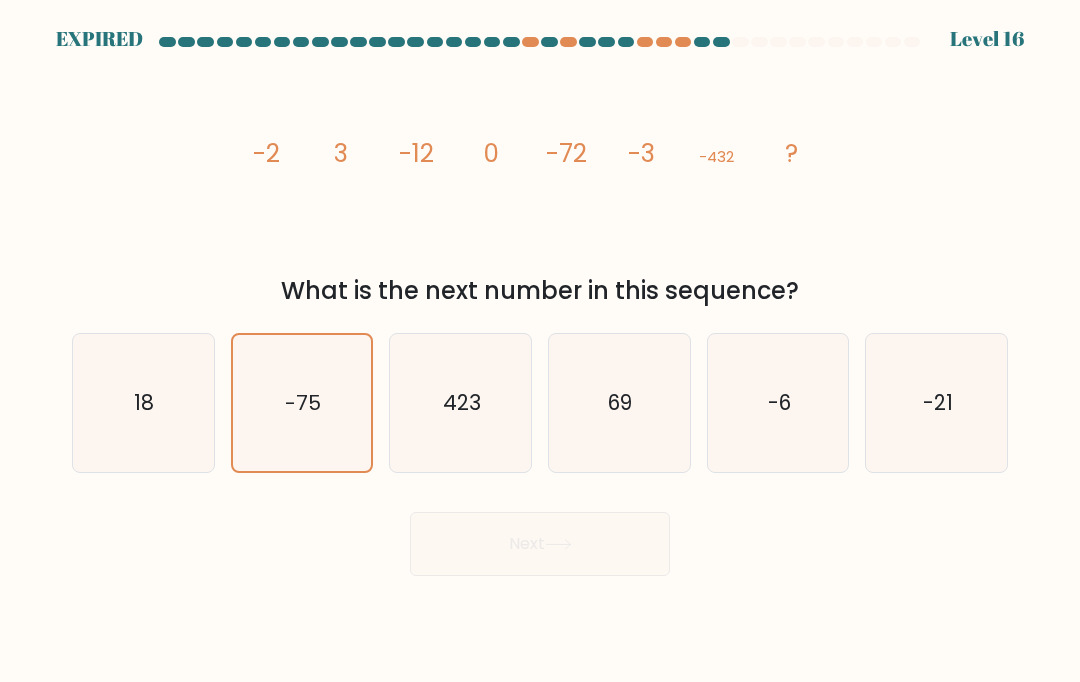 click on "Next" at bounding box center [540, 536] 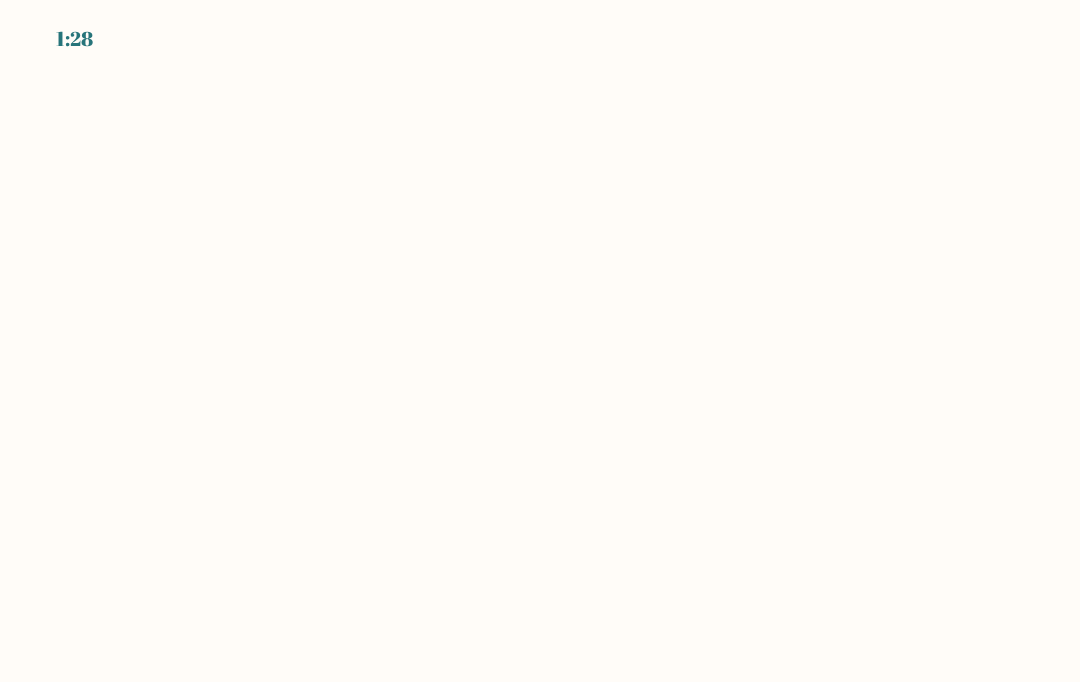 scroll, scrollTop: 0, scrollLeft: 0, axis: both 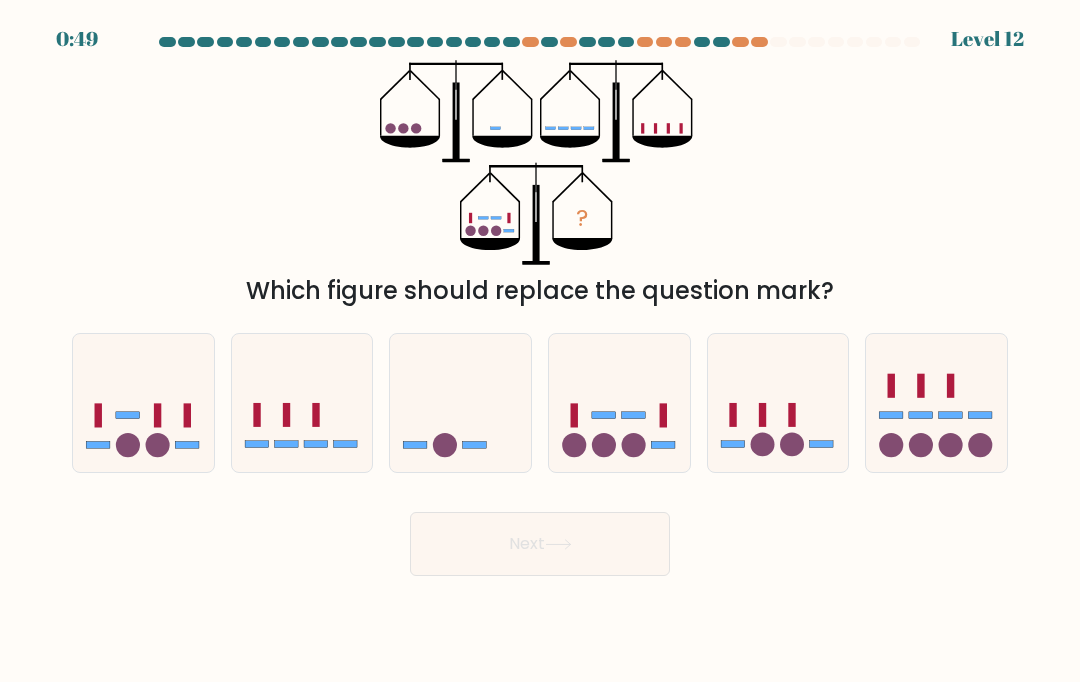 click 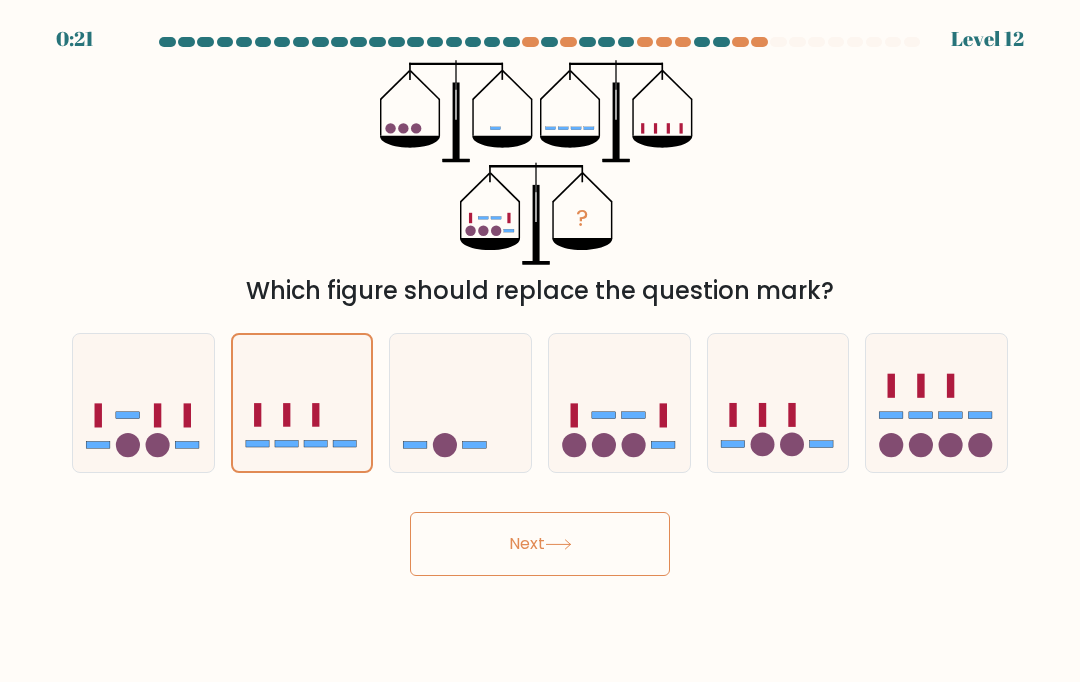 click 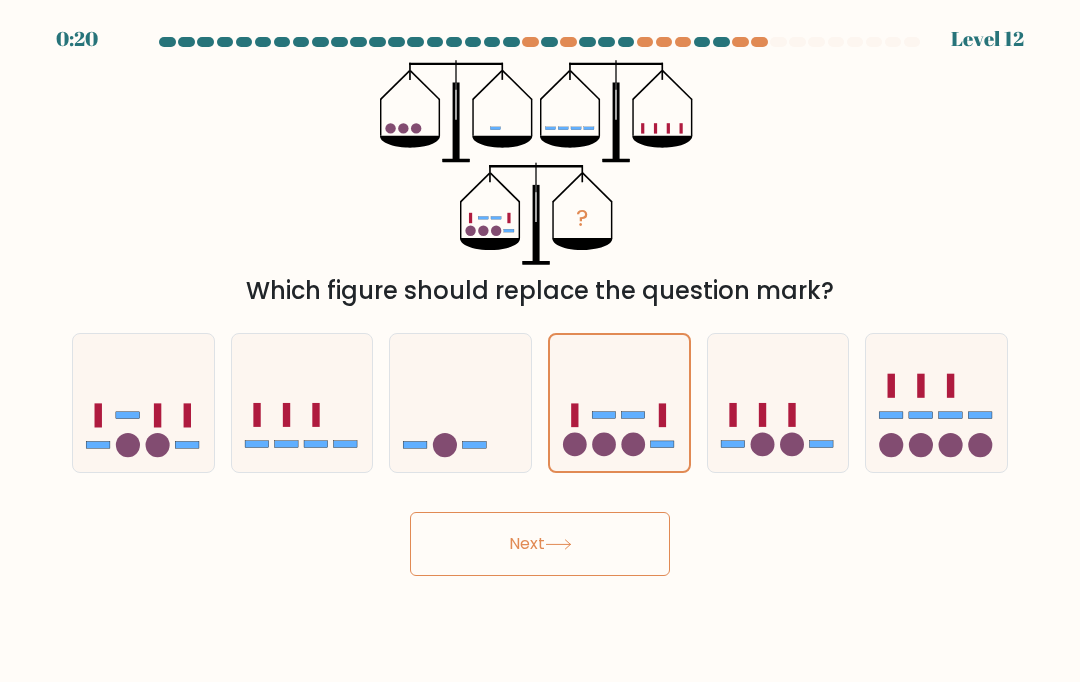 click 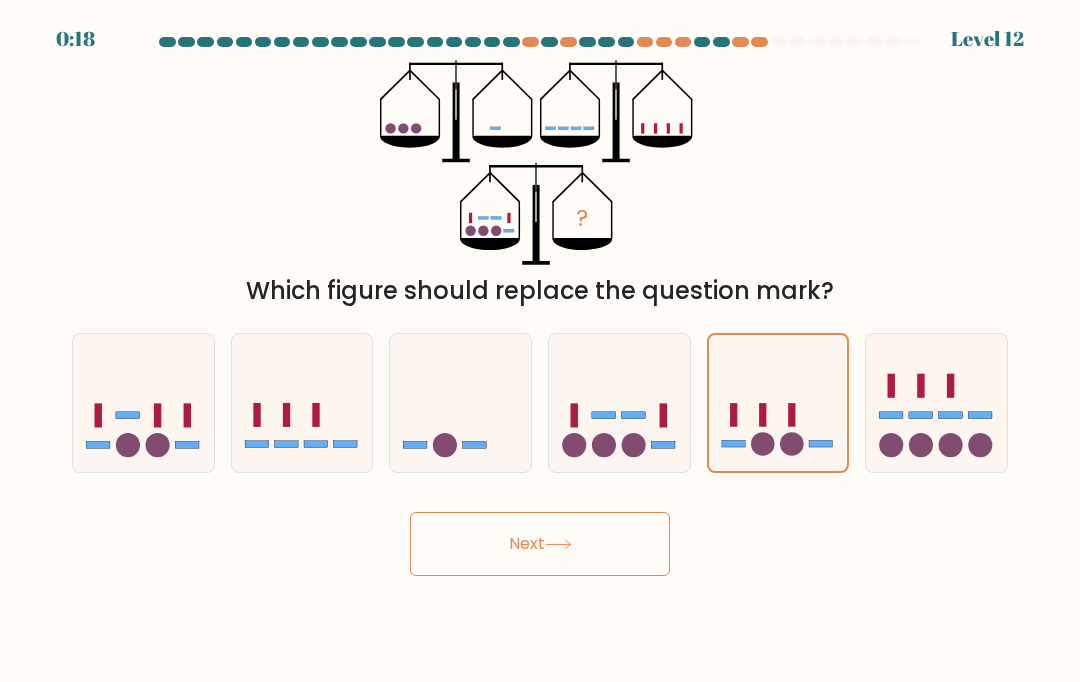 click 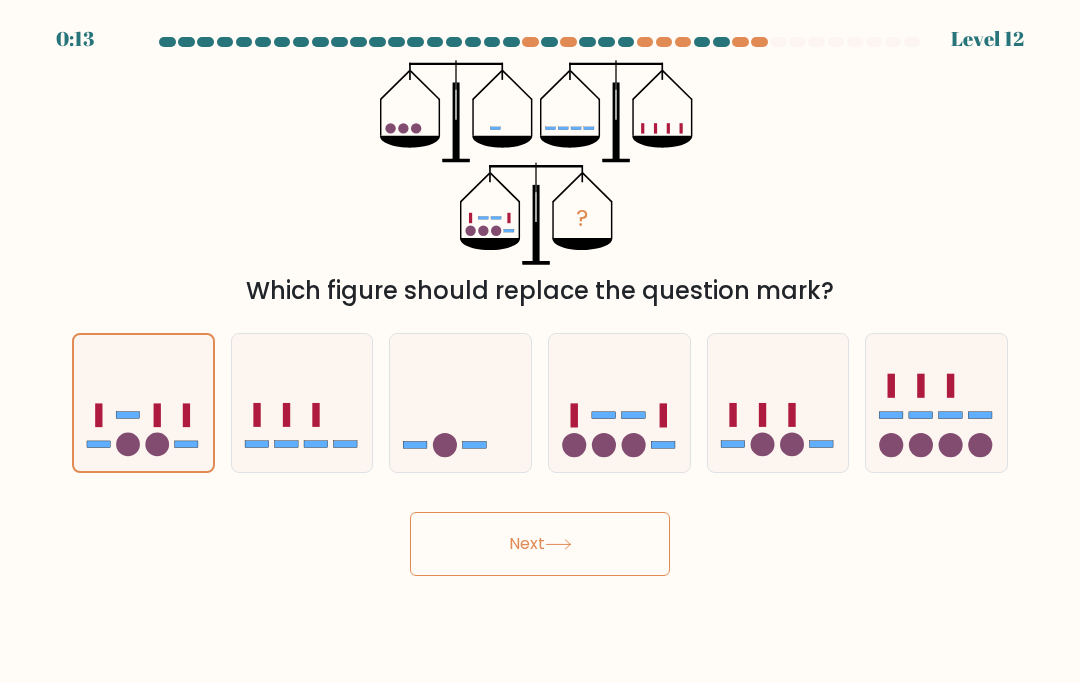 click 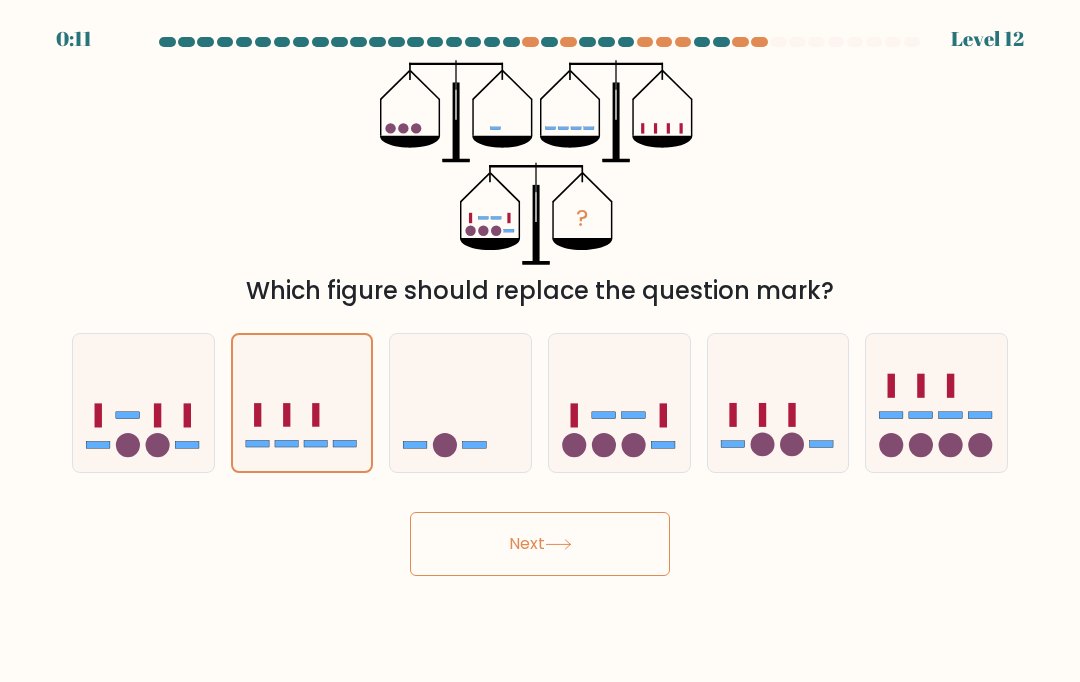 click 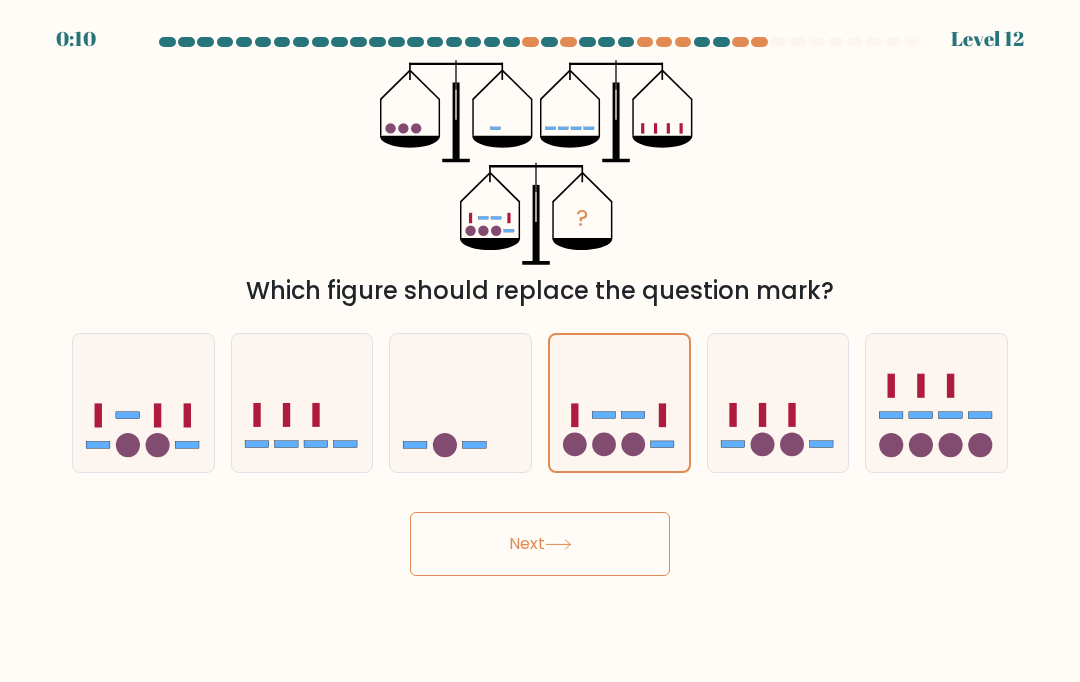 click on "Next" at bounding box center (540, 544) 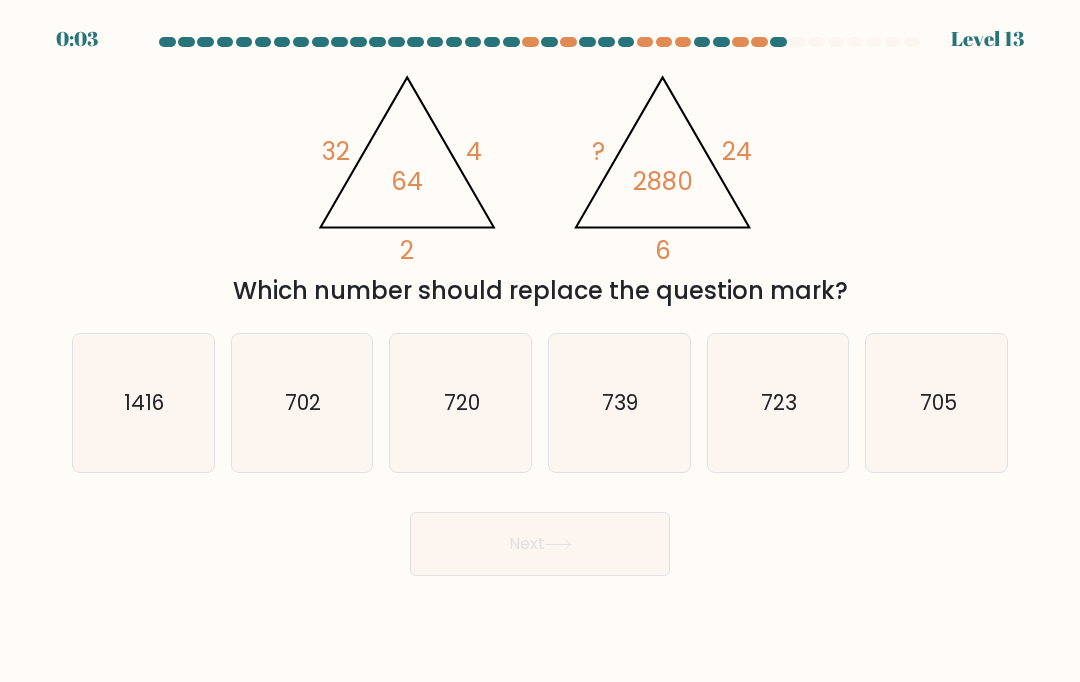 click on "705" 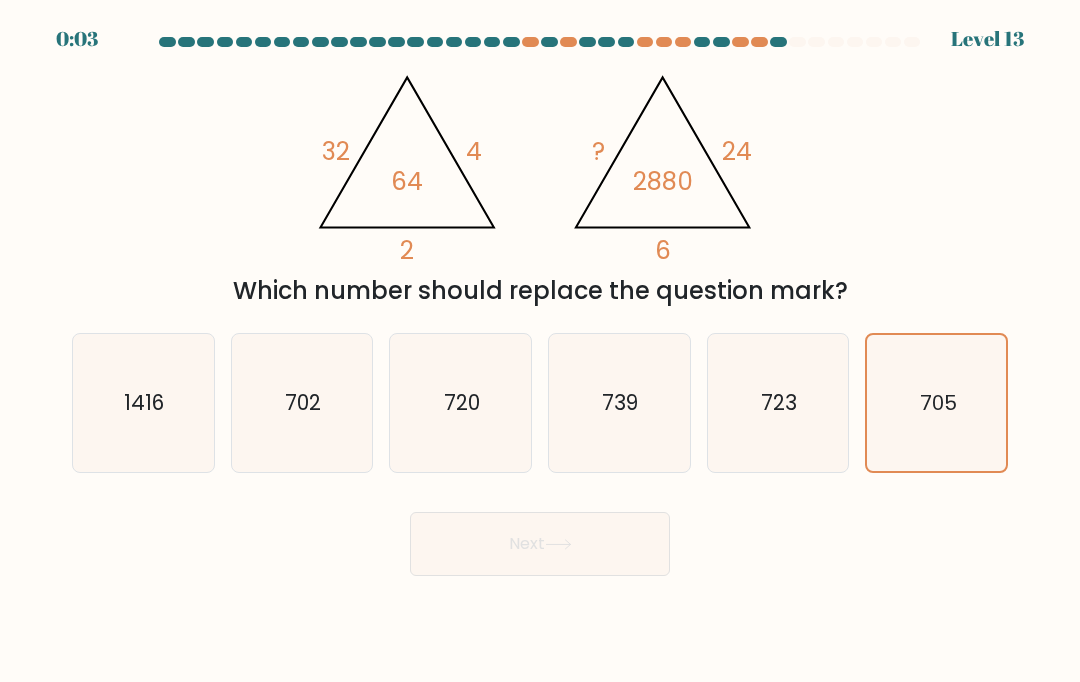 click on "Next" at bounding box center (540, 544) 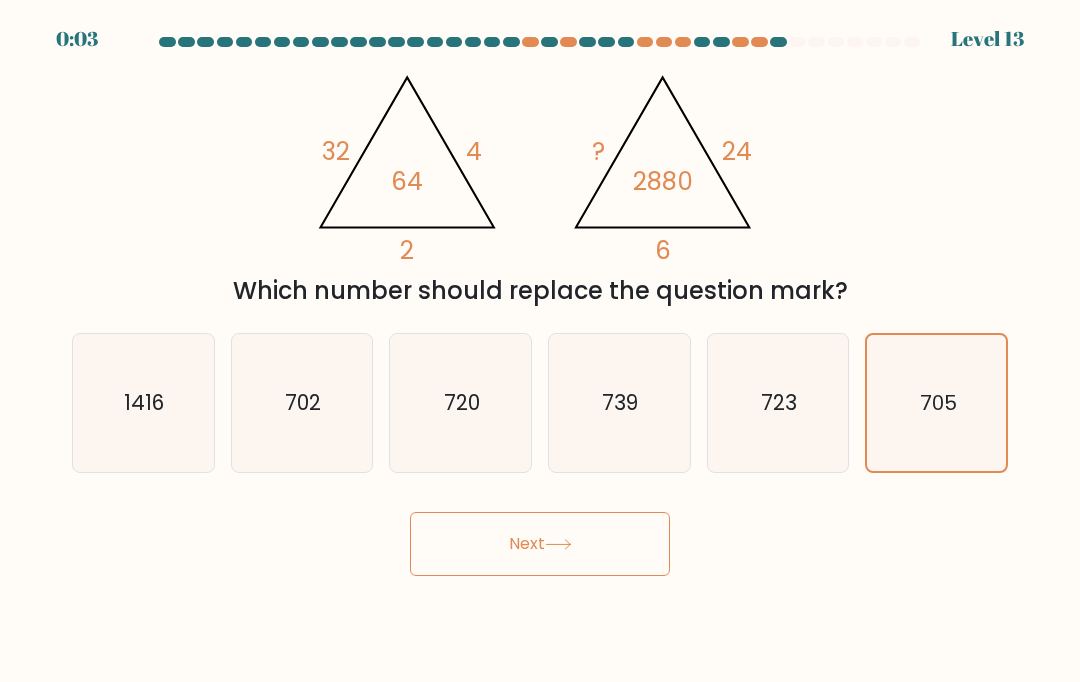 click on "Next" at bounding box center [540, 544] 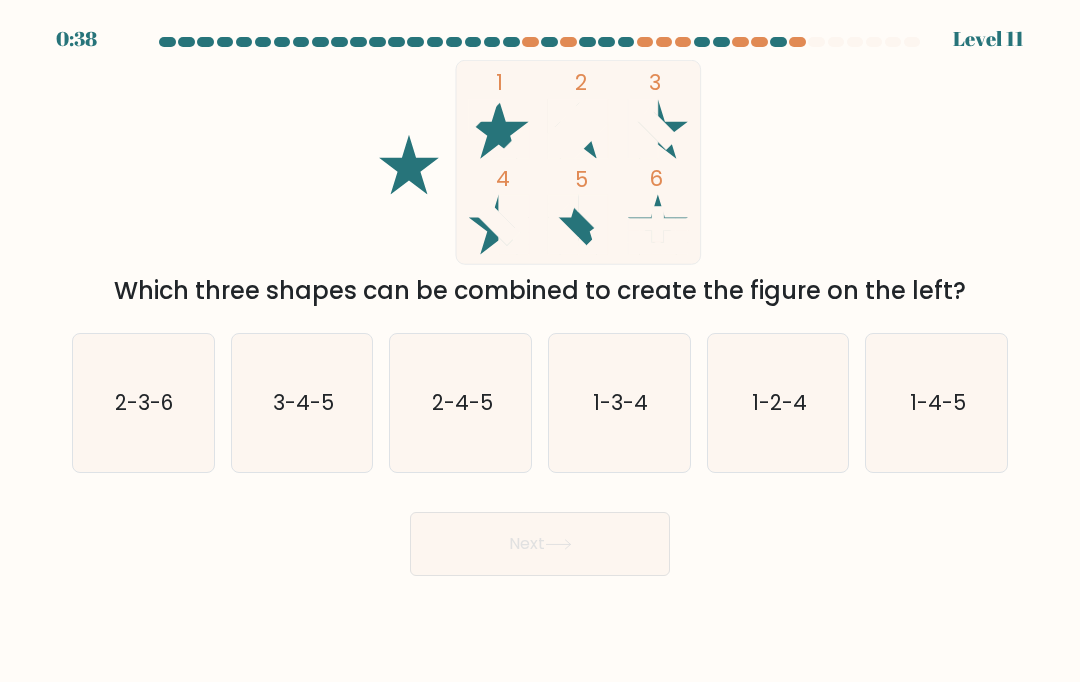 click on "3-4-5" 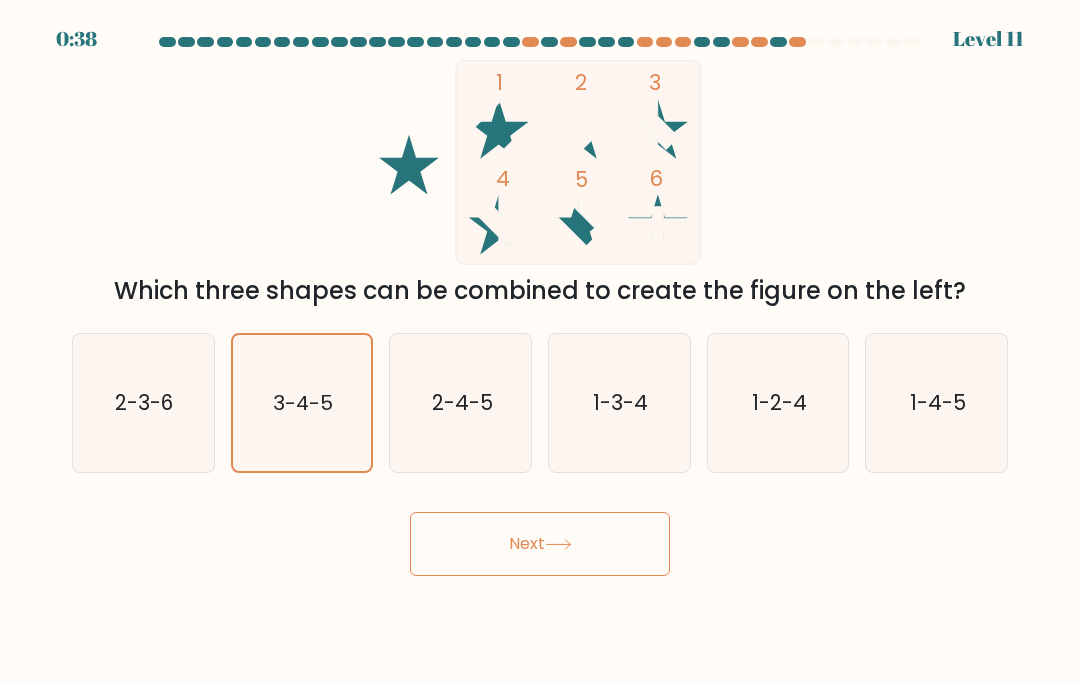 click on "Next" at bounding box center [540, 544] 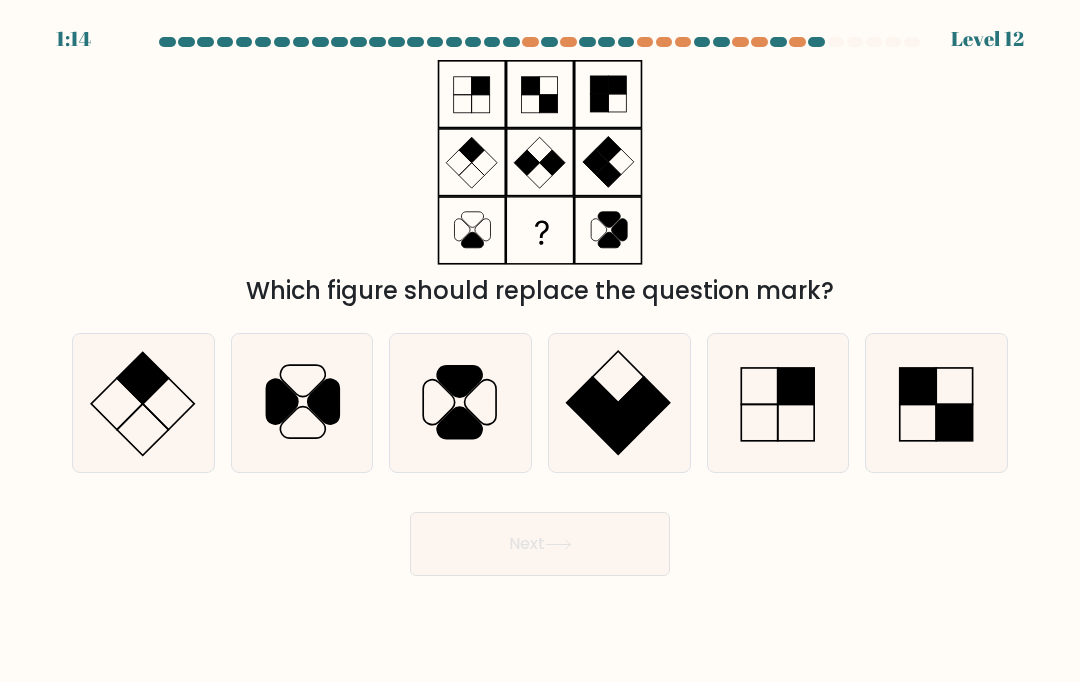 click 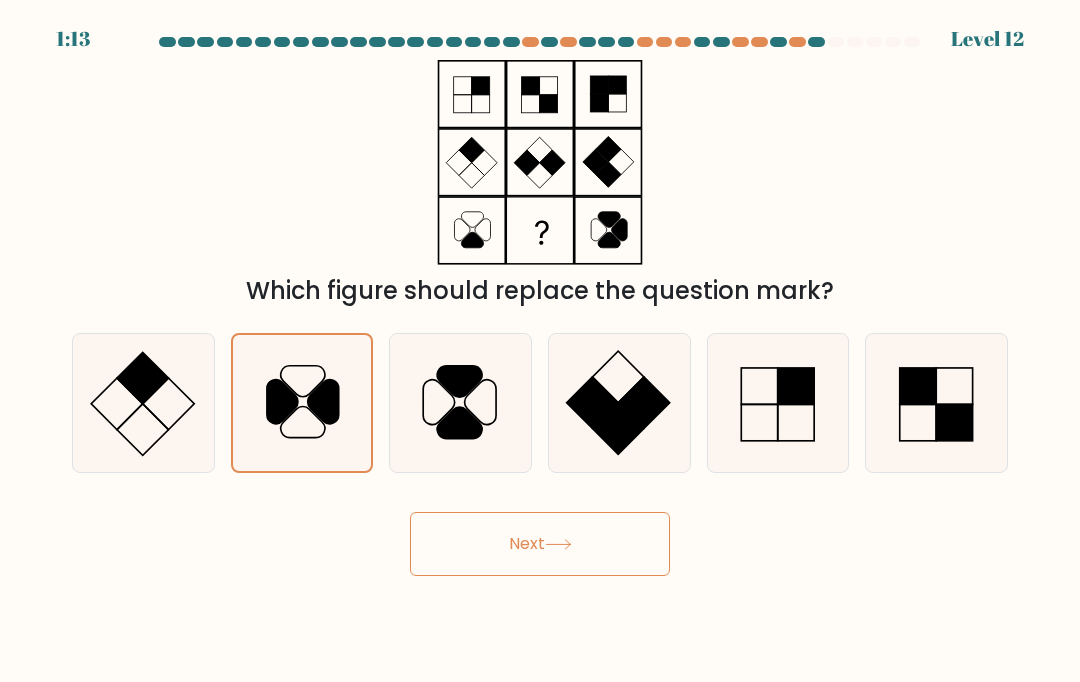 click 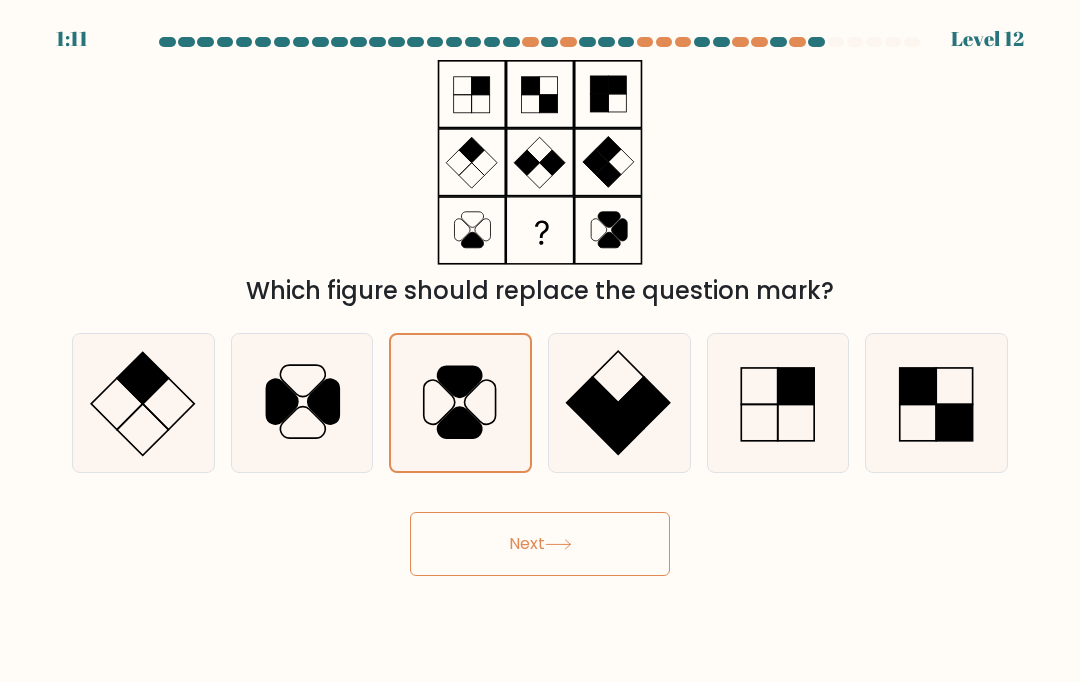 click 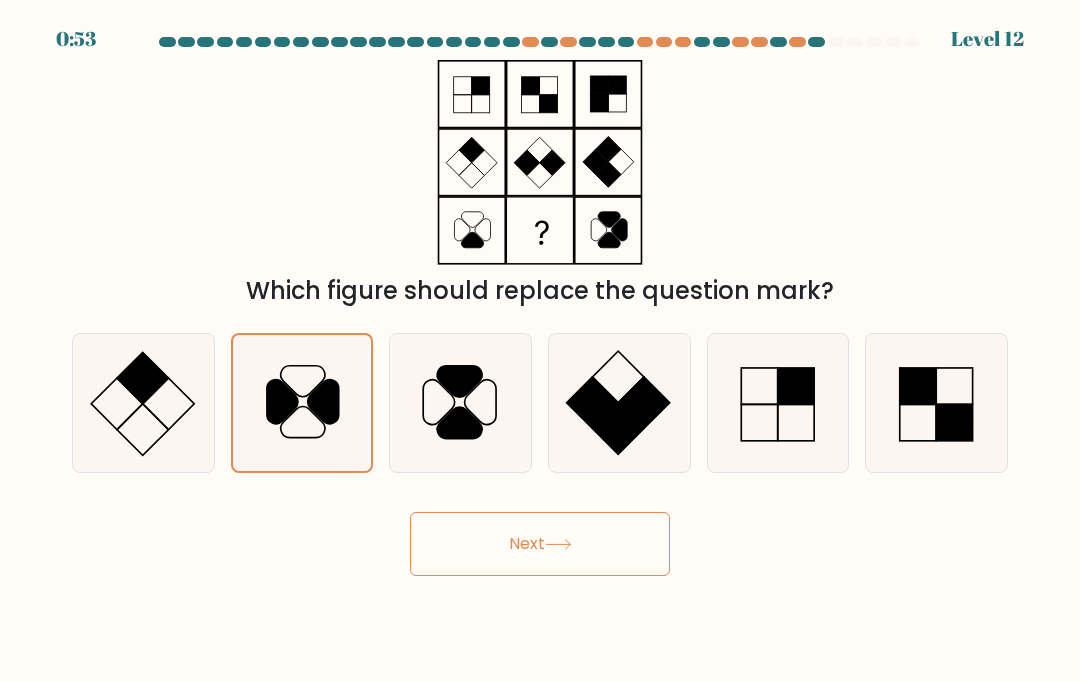 click on "Next" at bounding box center [540, 544] 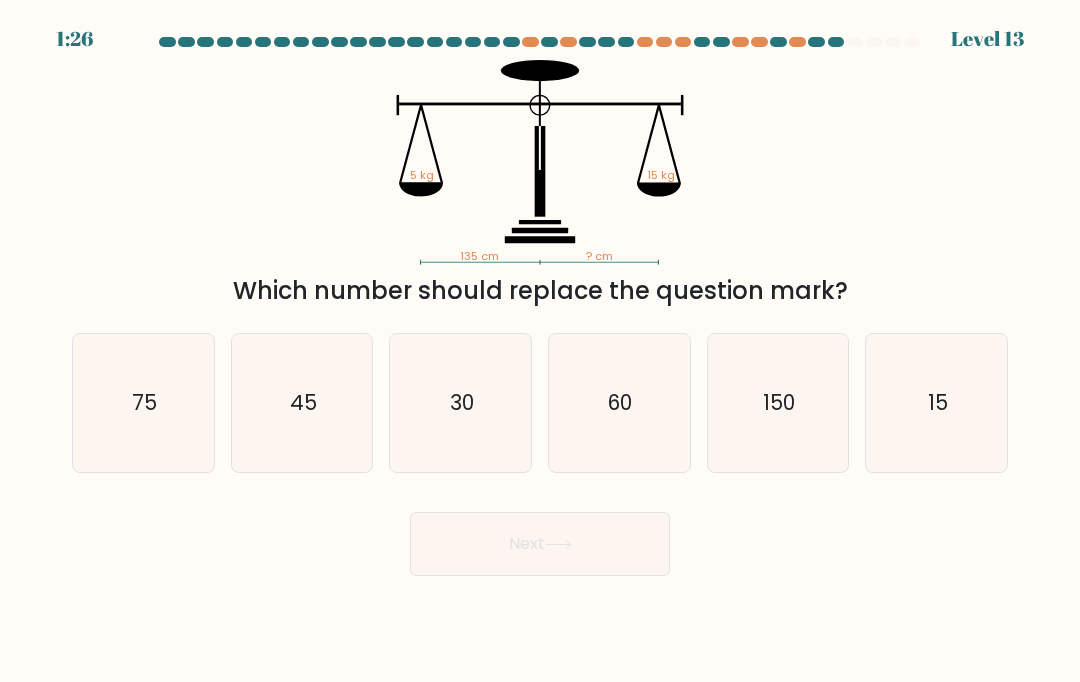click on "45" 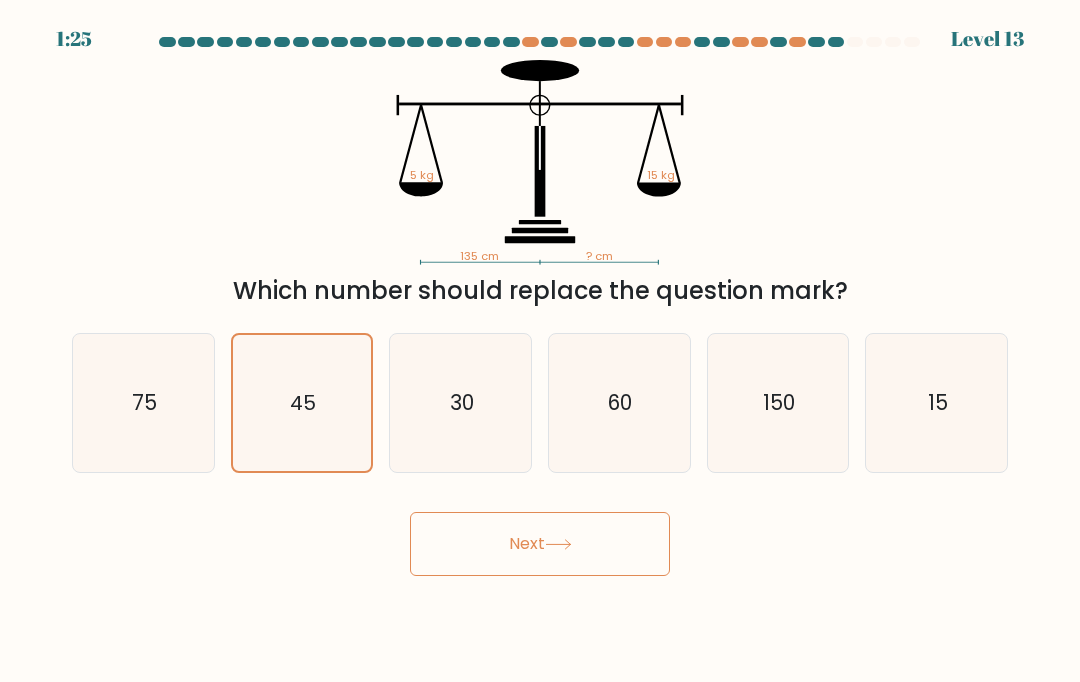click on "Next" at bounding box center (540, 544) 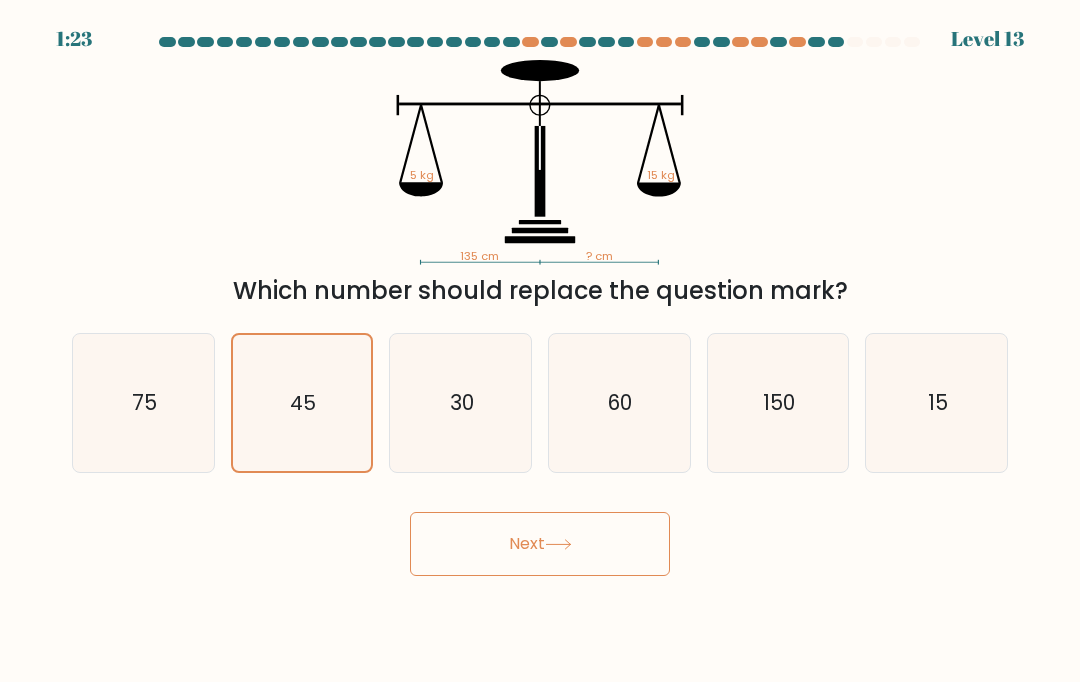 click on "Next" at bounding box center [540, 544] 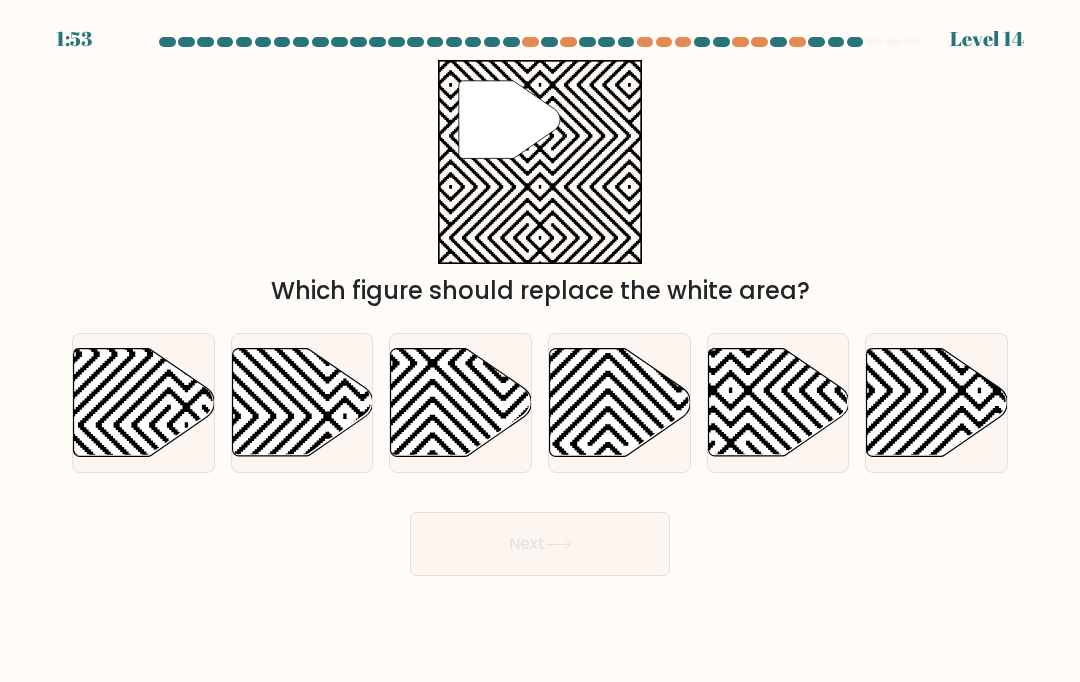 click 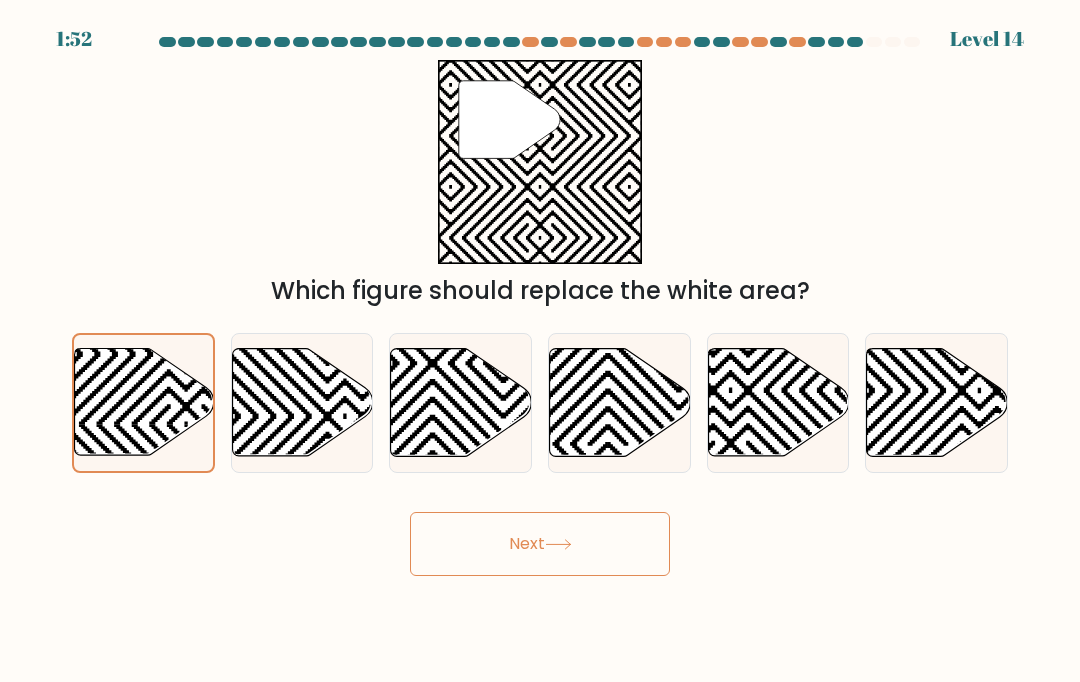 click on "Next" at bounding box center (540, 544) 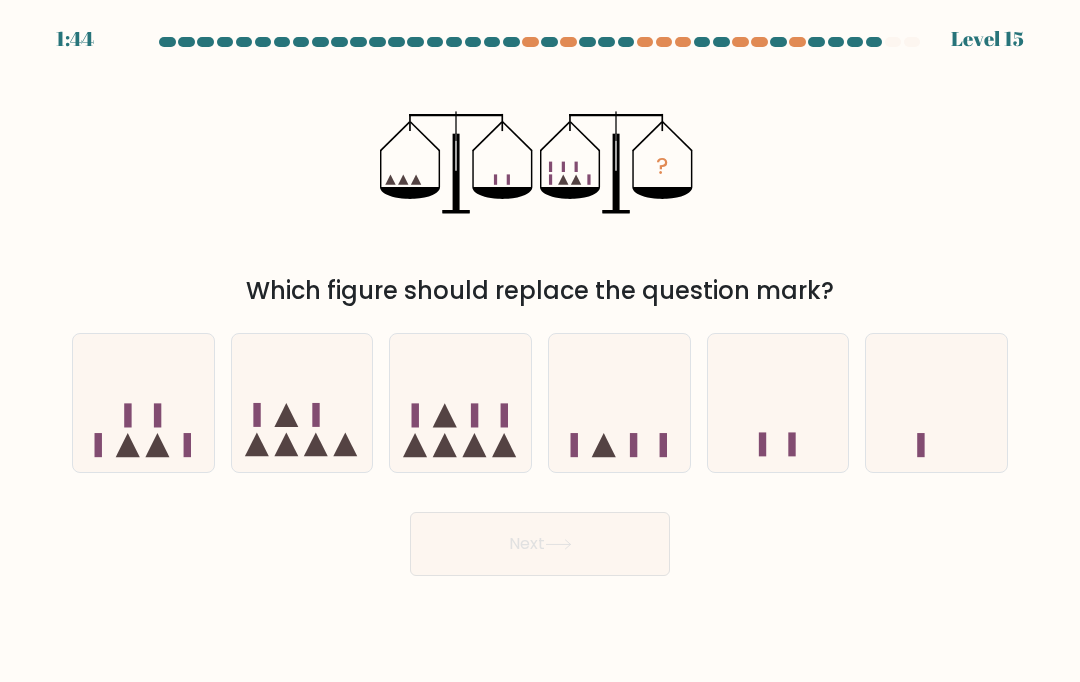 click 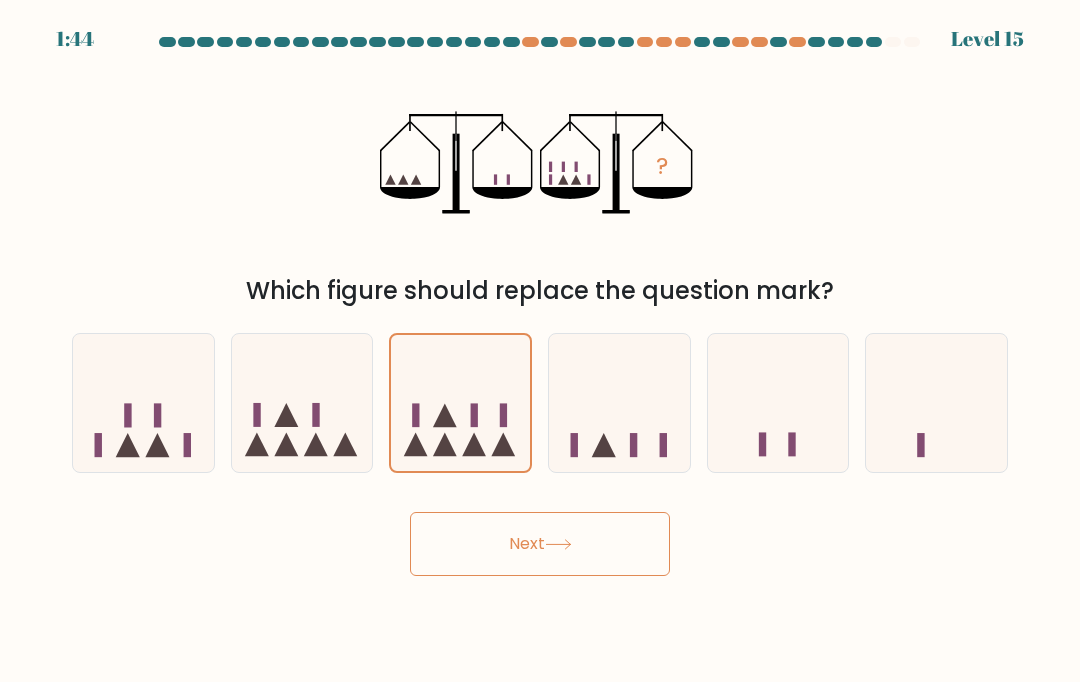 click on "Next" at bounding box center [540, 544] 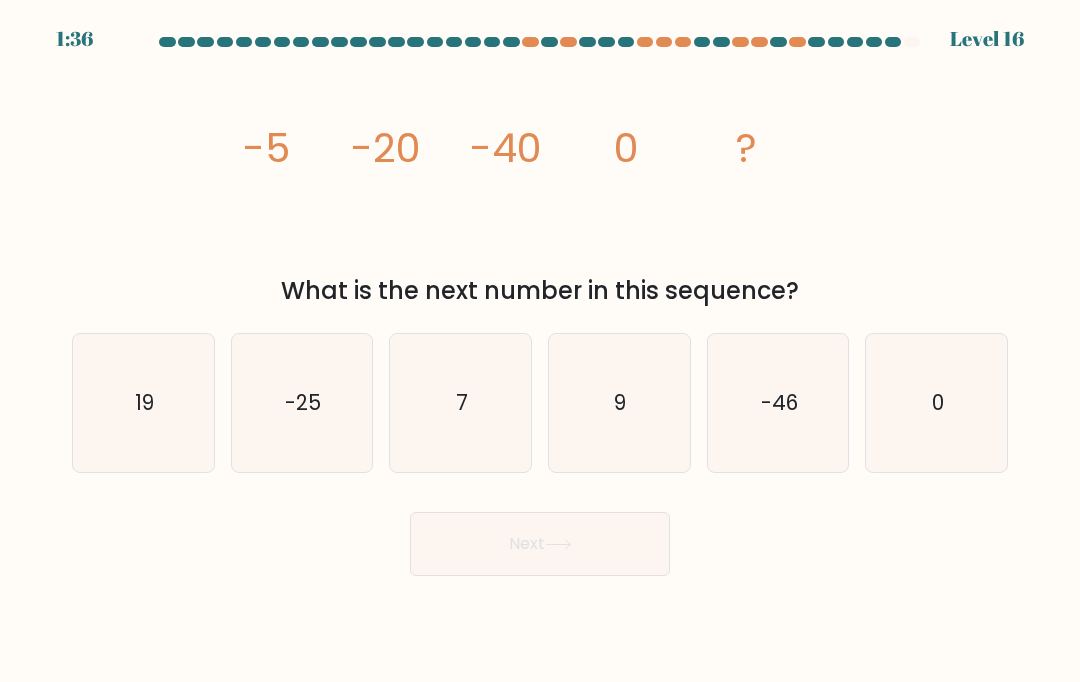 click on "0" 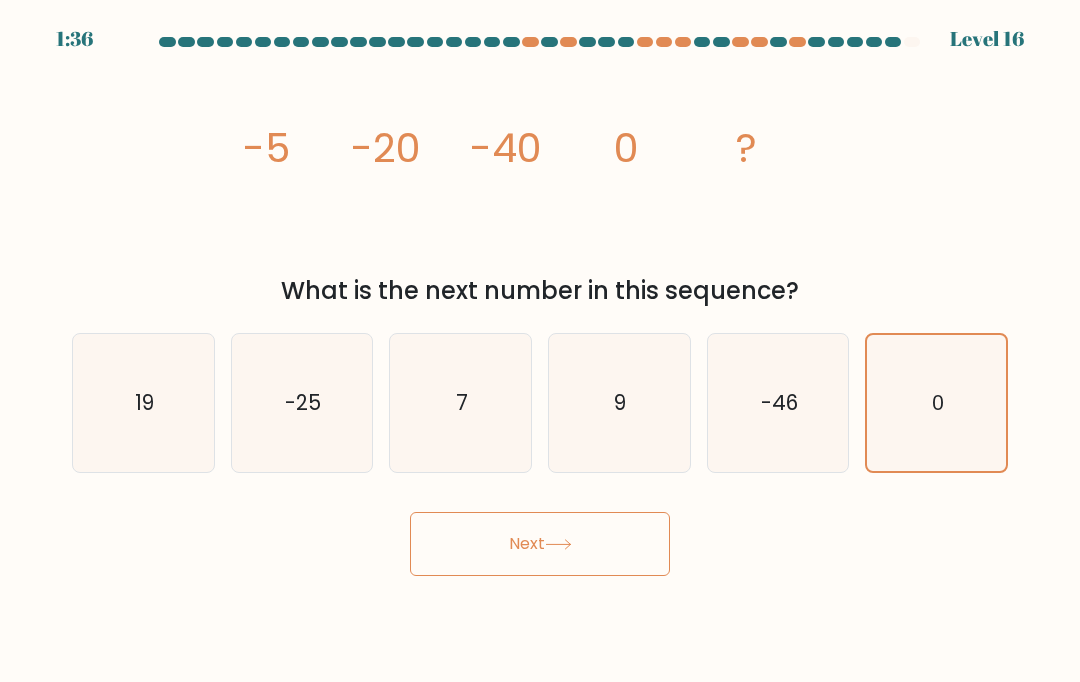 click on "Next" at bounding box center (540, 544) 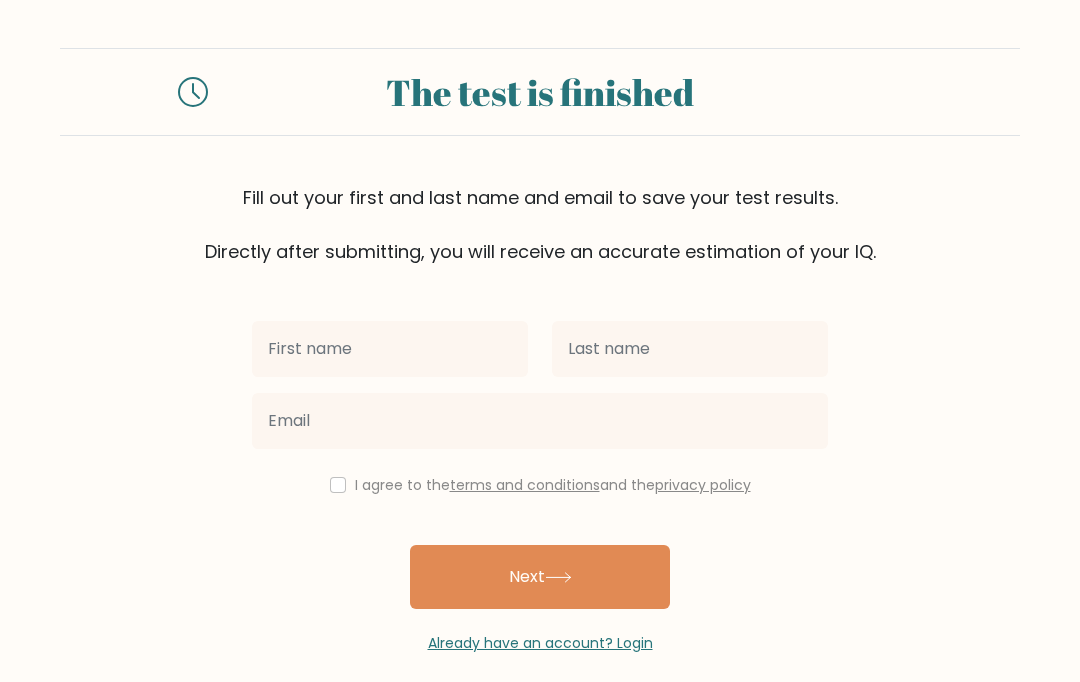 scroll, scrollTop: 0, scrollLeft: 0, axis: both 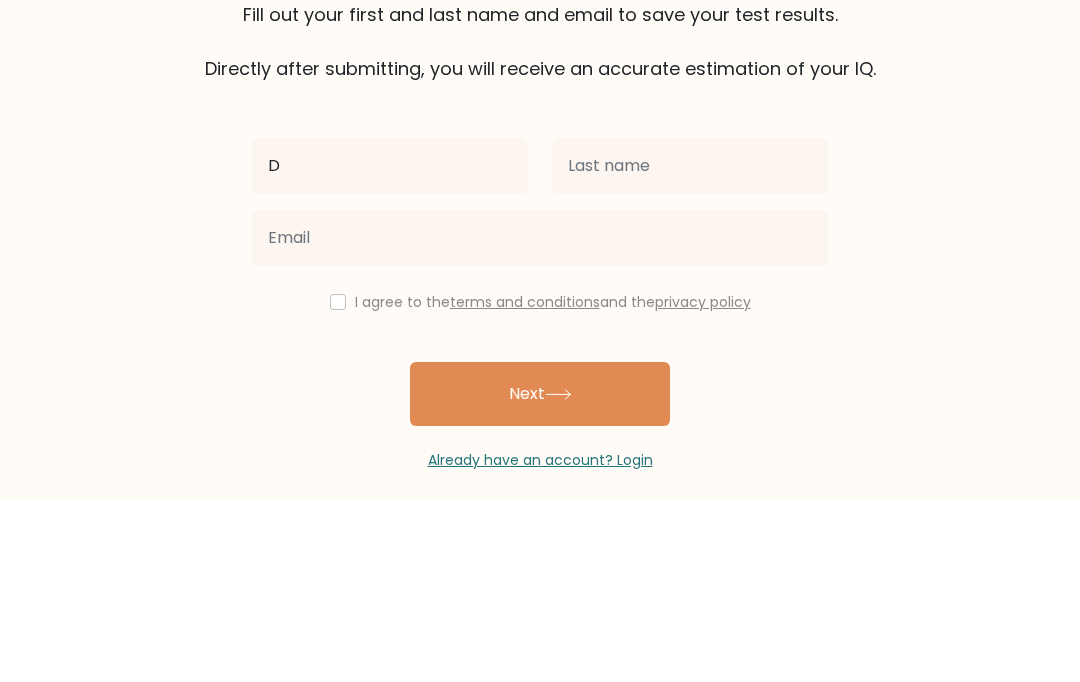 type on "D" 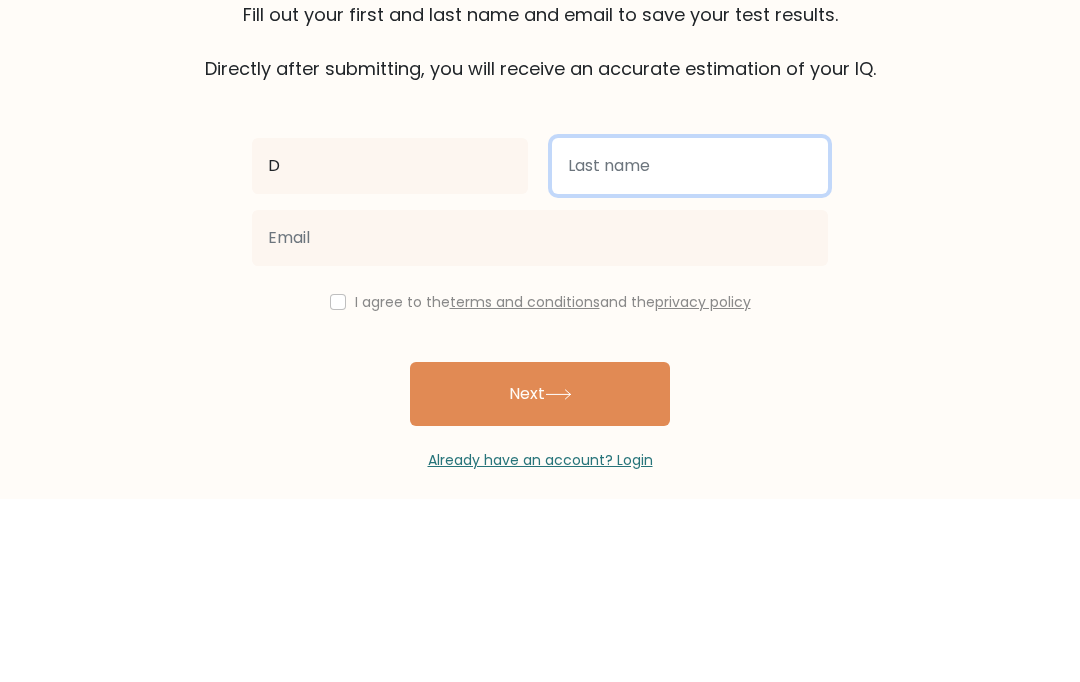 click at bounding box center [690, 349] 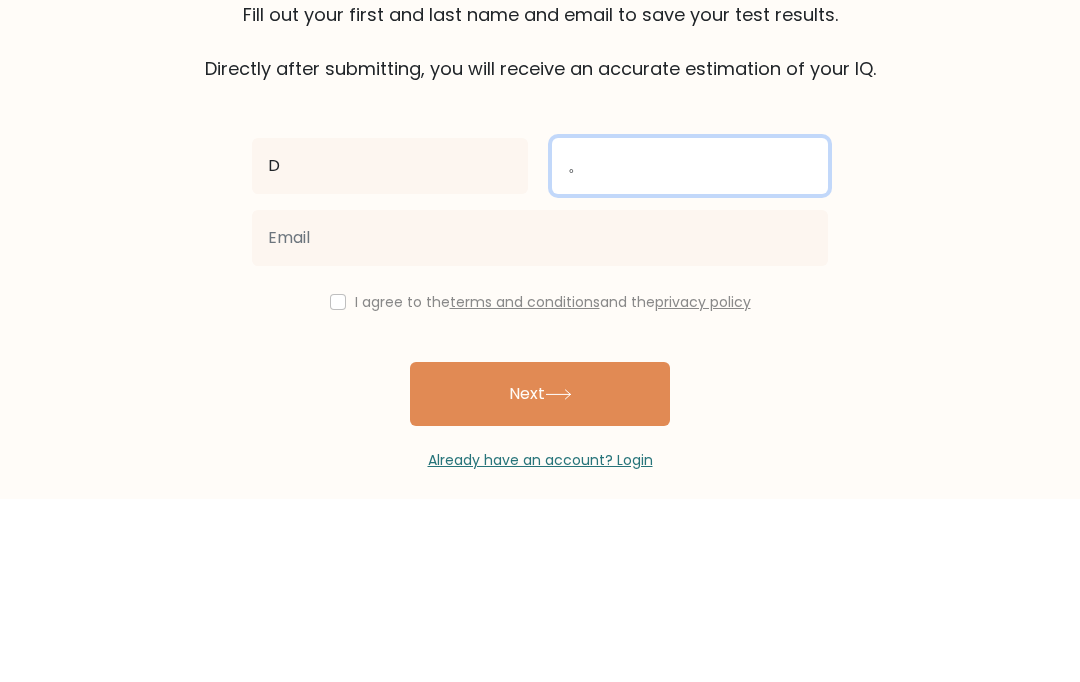 type on "。" 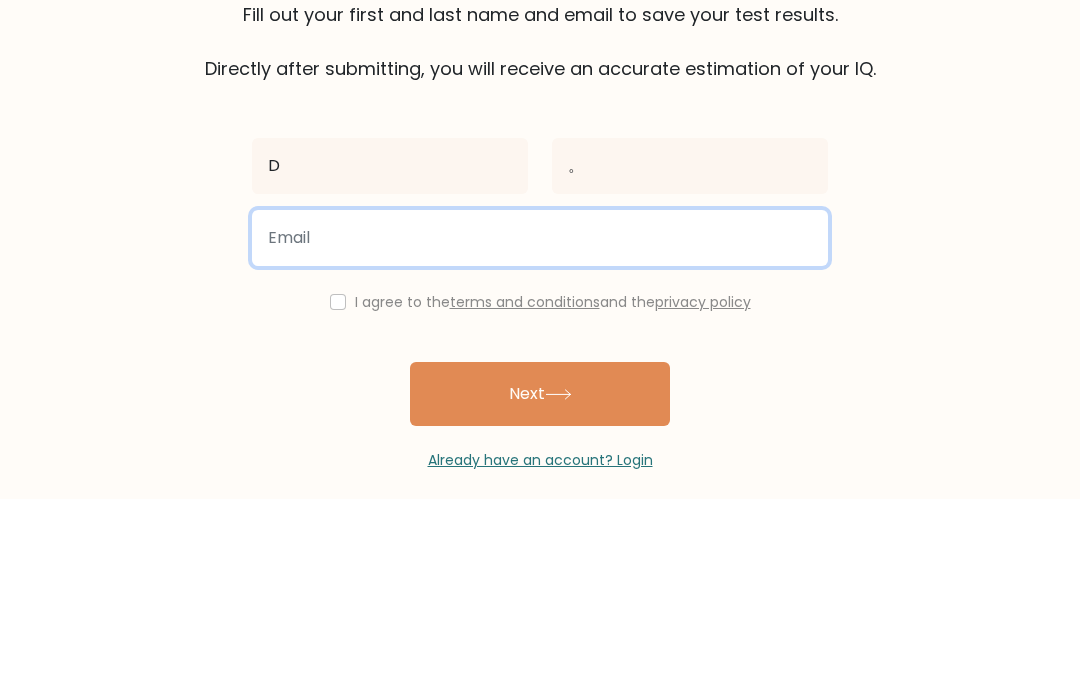 click at bounding box center (540, 421) 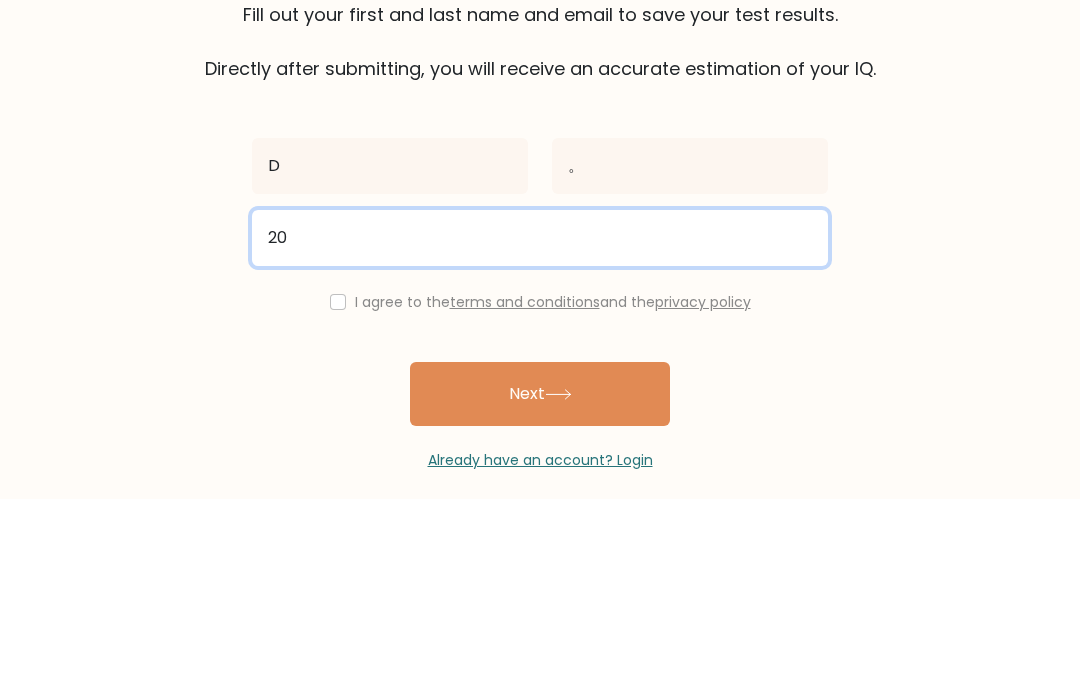 type on "2" 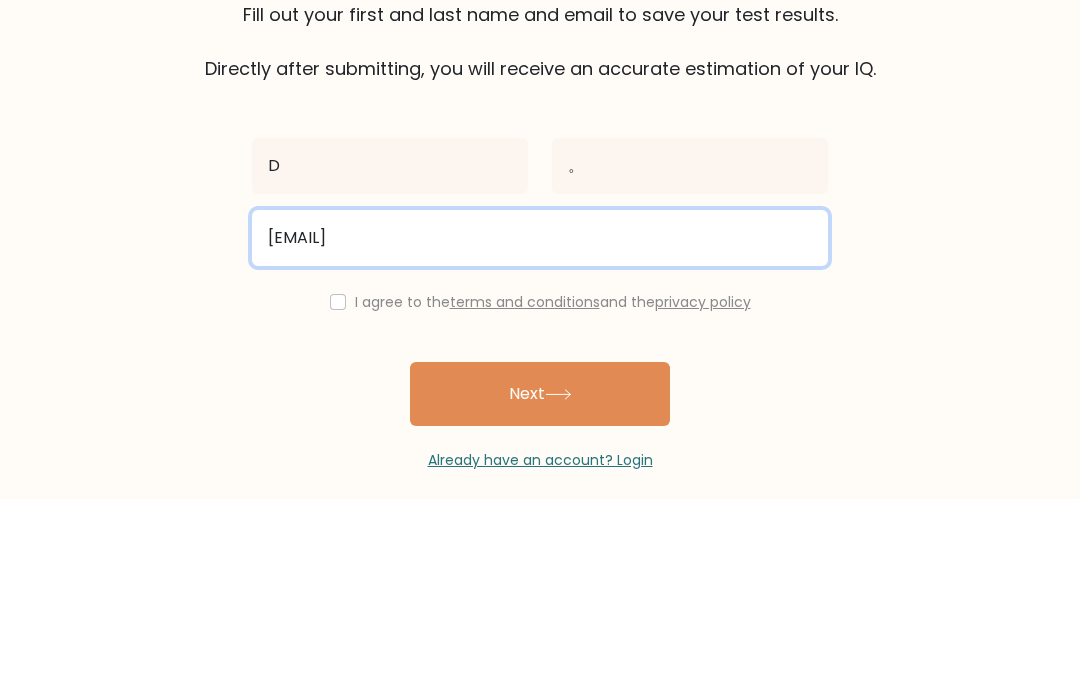 type on "[EMAIL]" 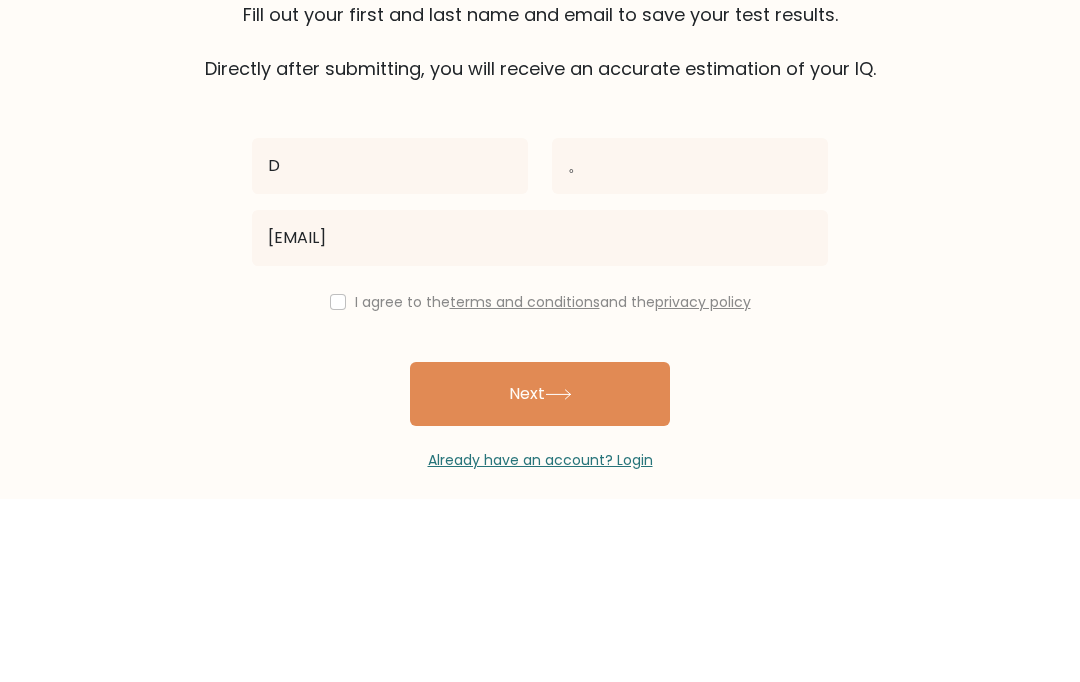 click on "I agree to the  terms and conditions  and the  privacy policy" at bounding box center (540, 485) 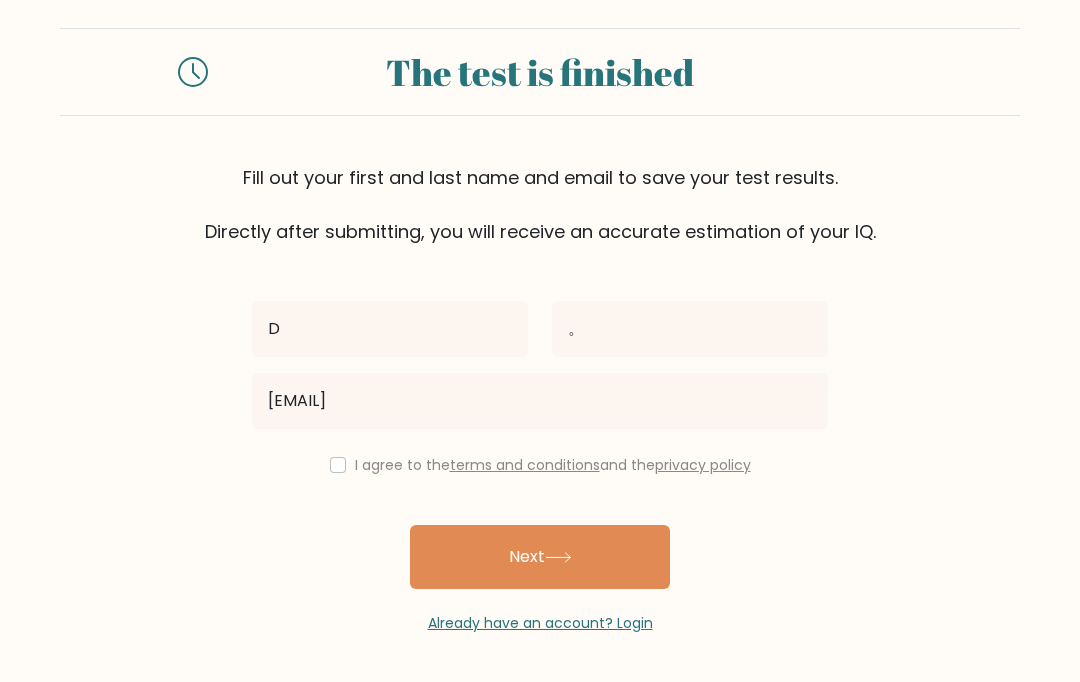 click on "I agree to the  terms and conditions  and the  privacy policy" at bounding box center [540, 465] 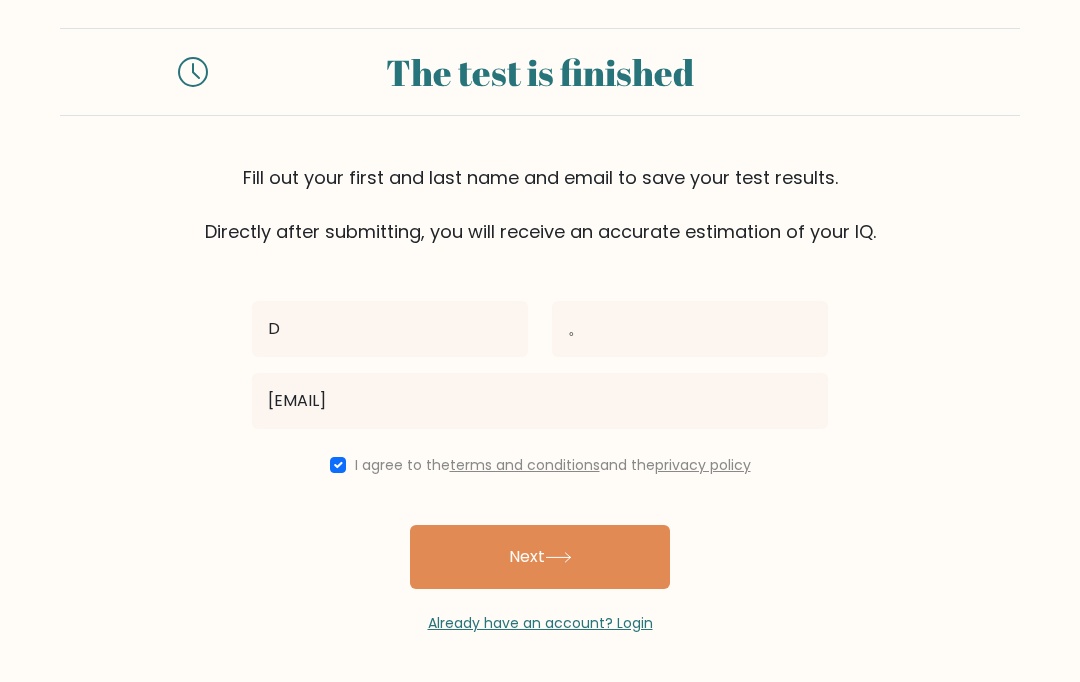 click at bounding box center (338, 465) 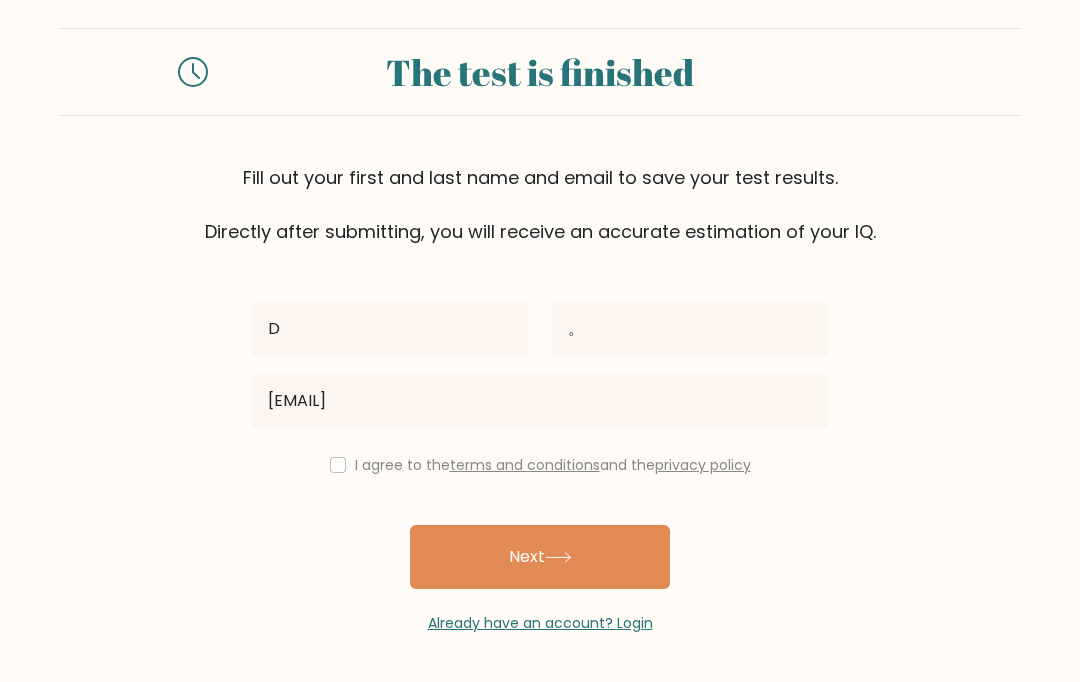 click at bounding box center [338, 465] 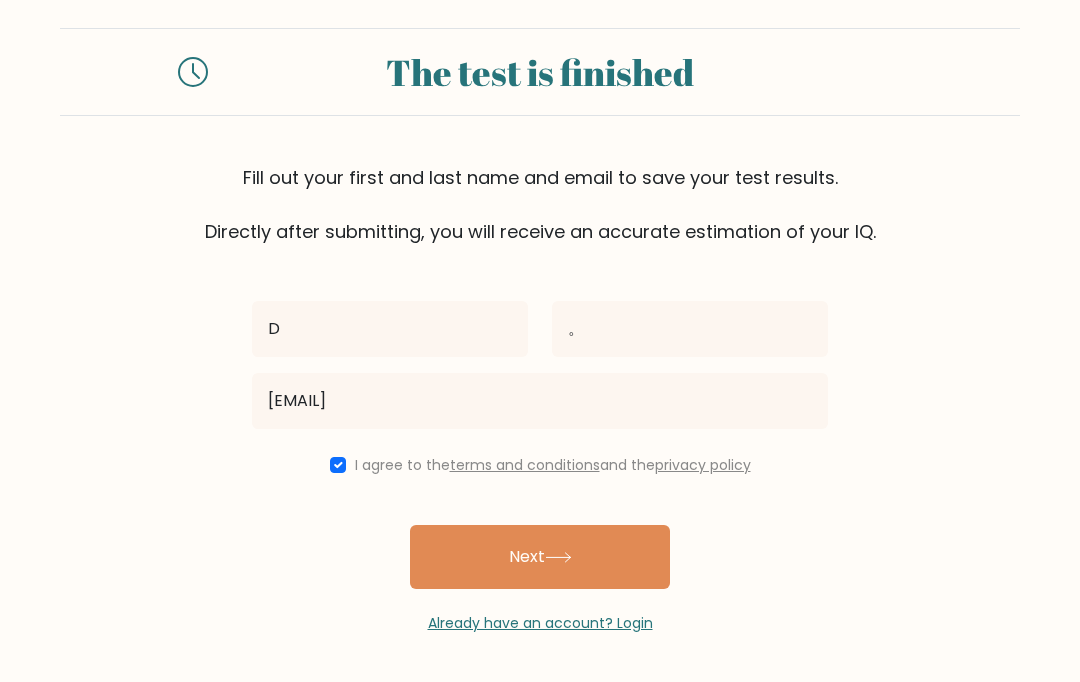 click on "Next" at bounding box center [540, 557] 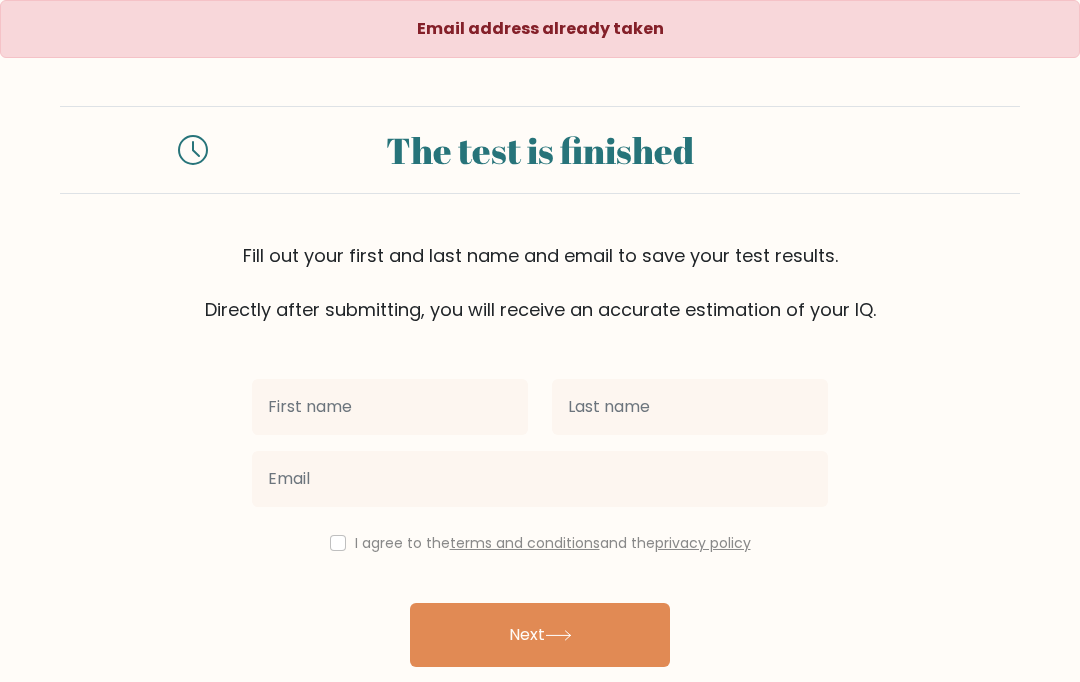 scroll, scrollTop: 0, scrollLeft: 0, axis: both 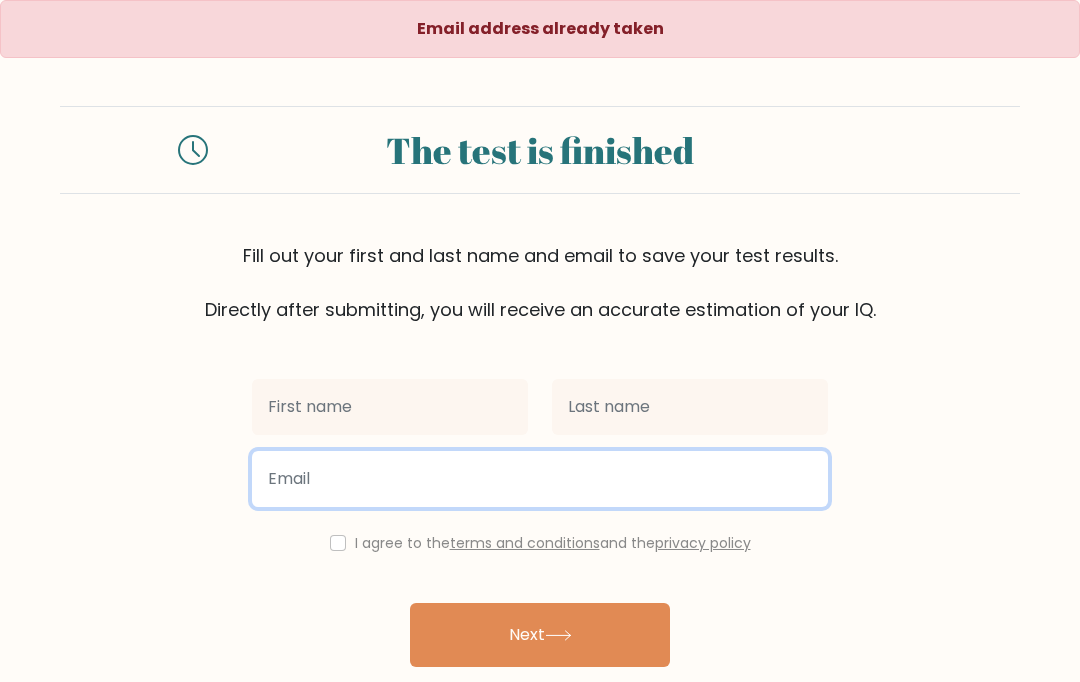 click at bounding box center [540, 479] 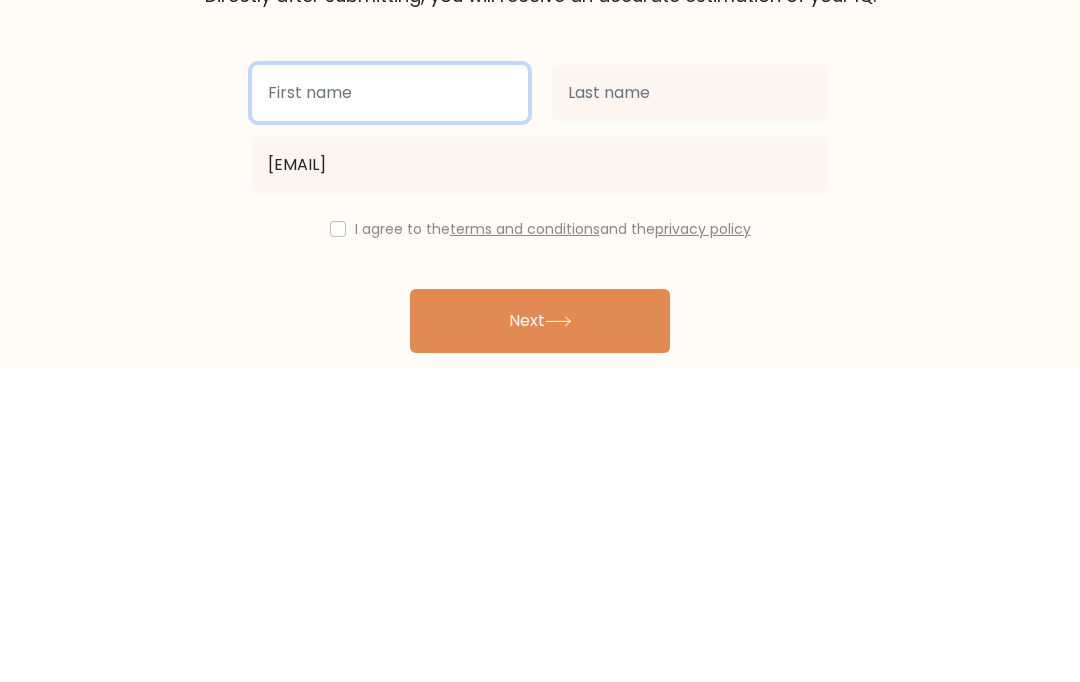 click at bounding box center (390, 407) 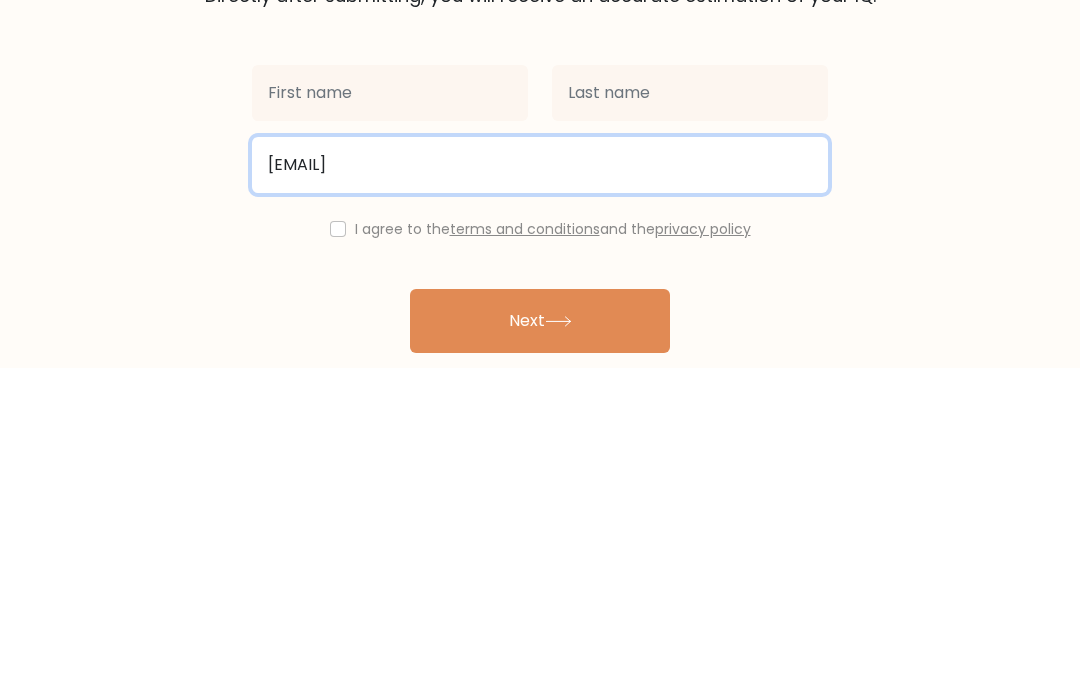 type on "2023771499@qq.com" 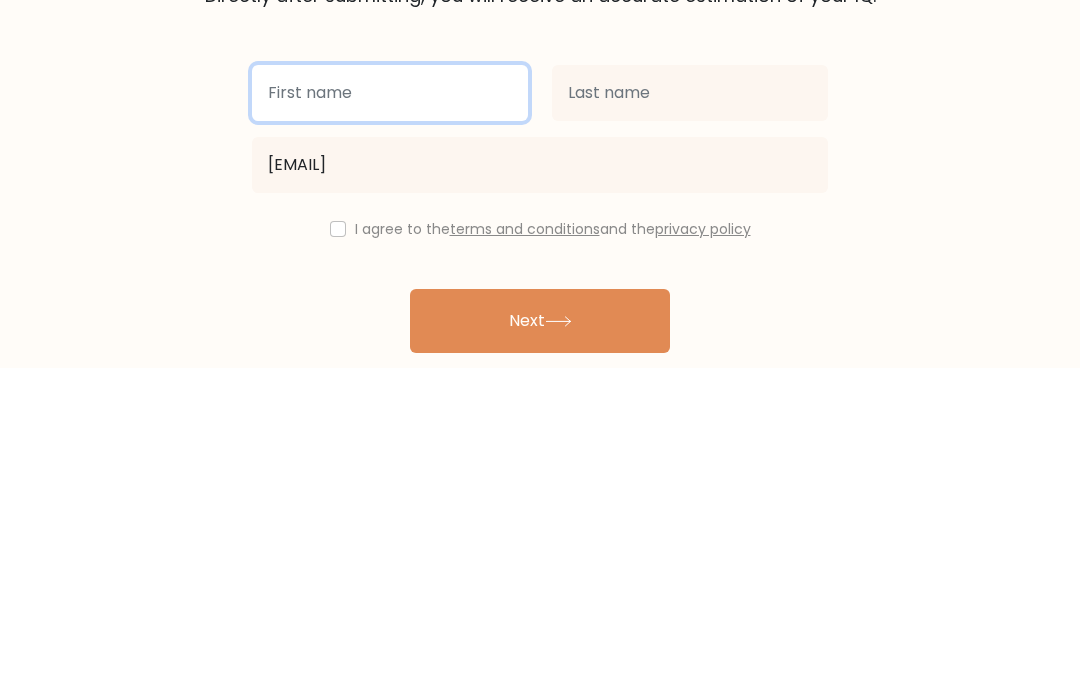 click at bounding box center (390, 407) 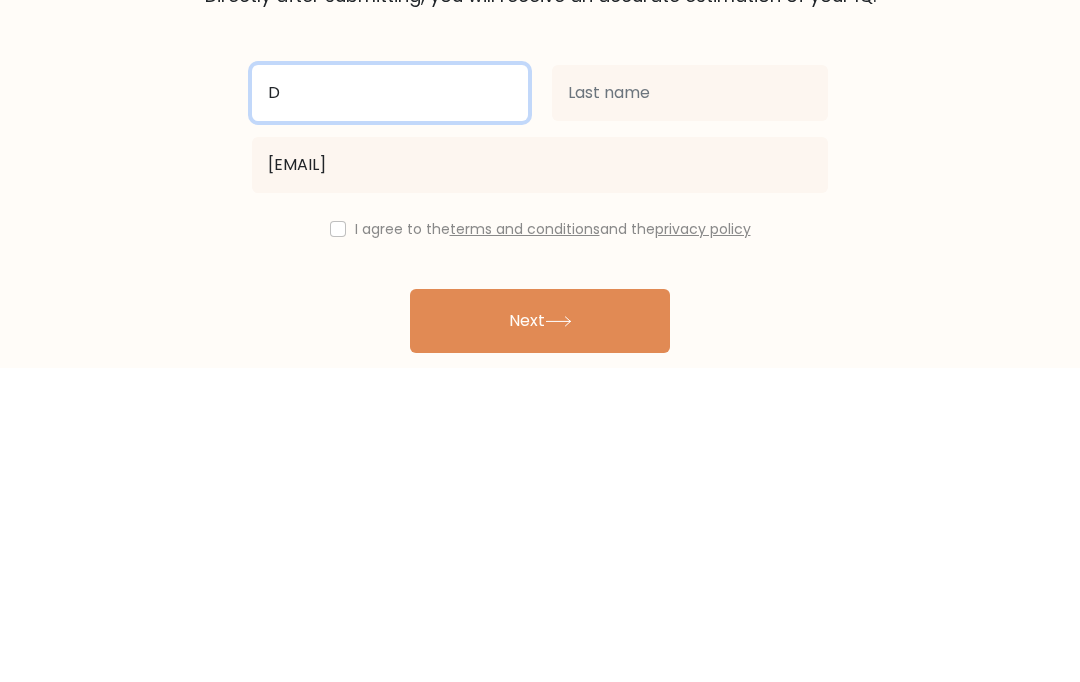 type on "D" 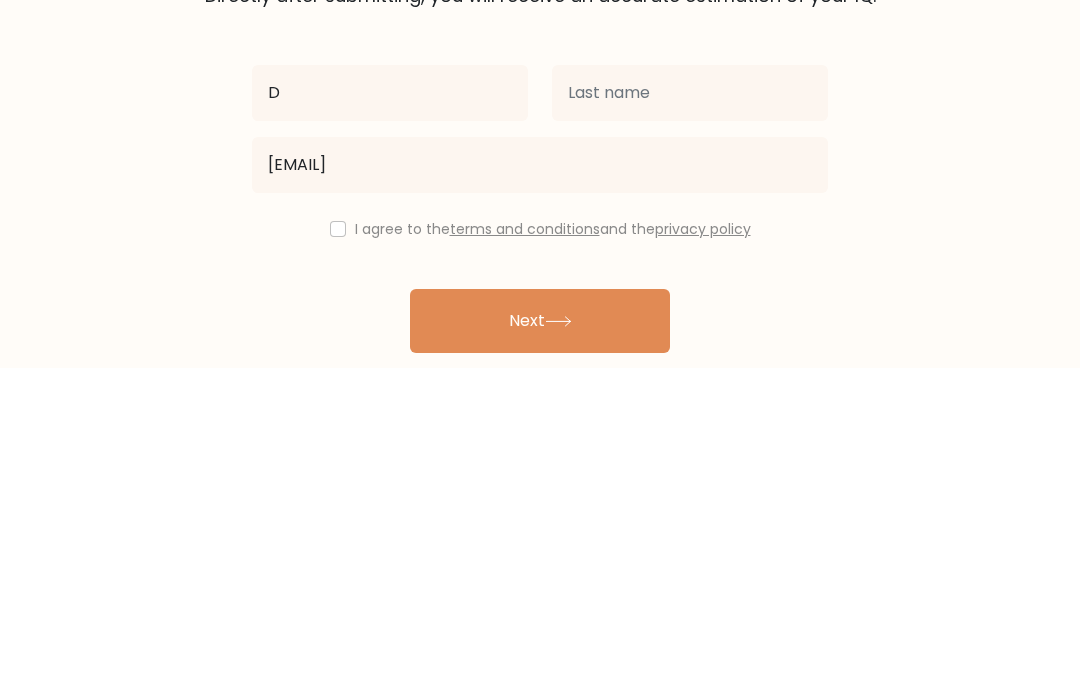 click at bounding box center (690, 407) 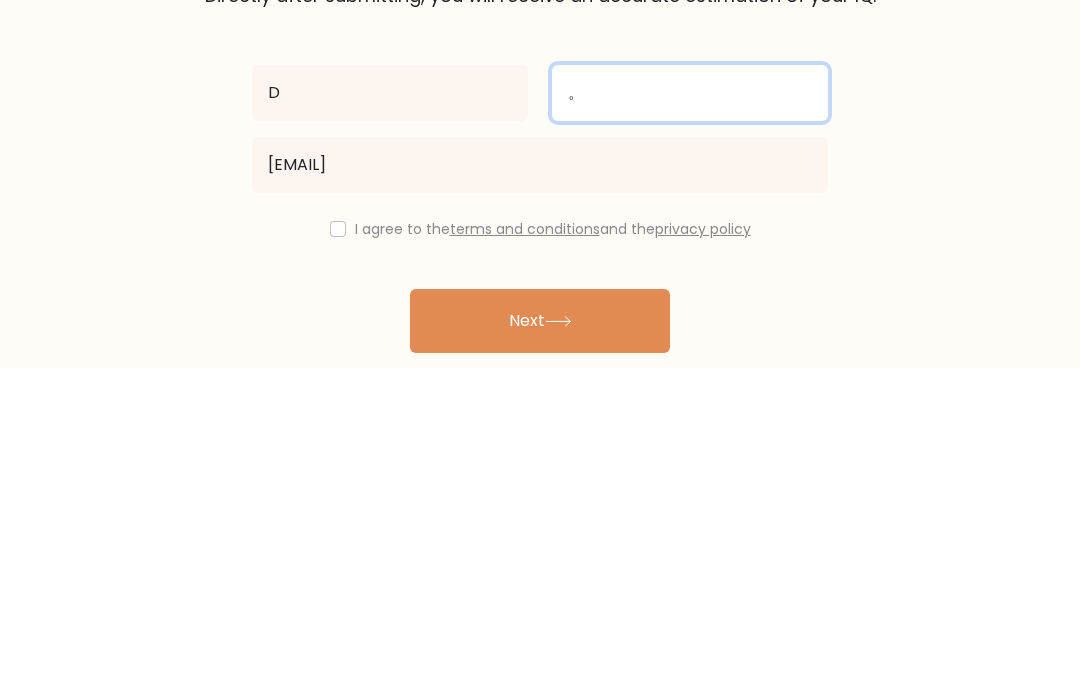 type on "。" 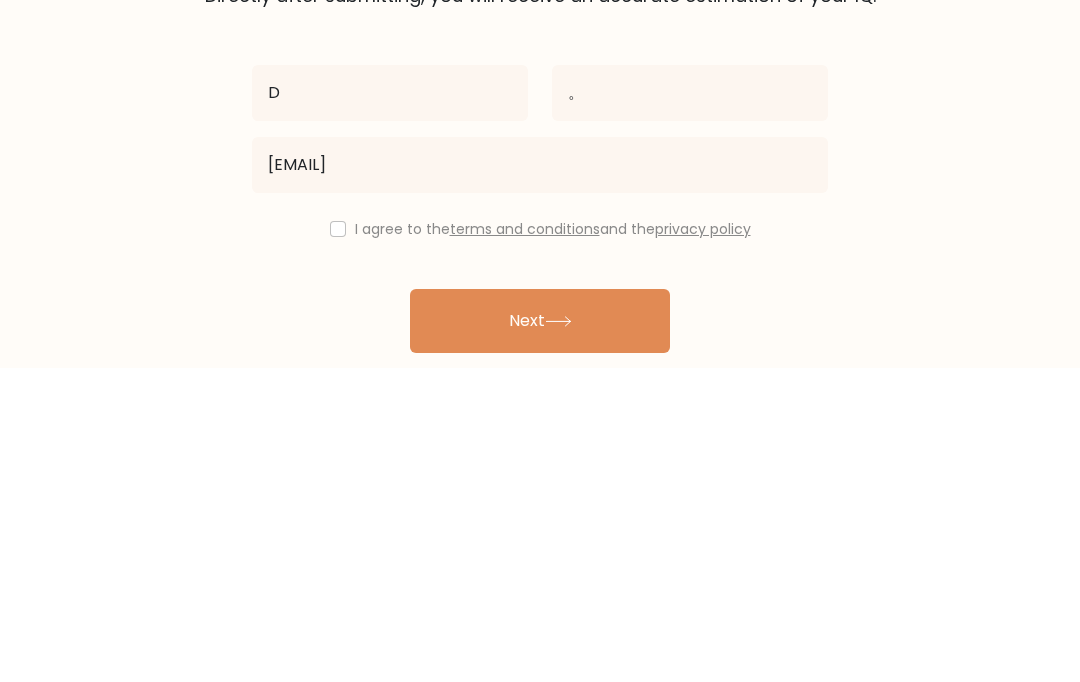 click on "Next" at bounding box center (540, 635) 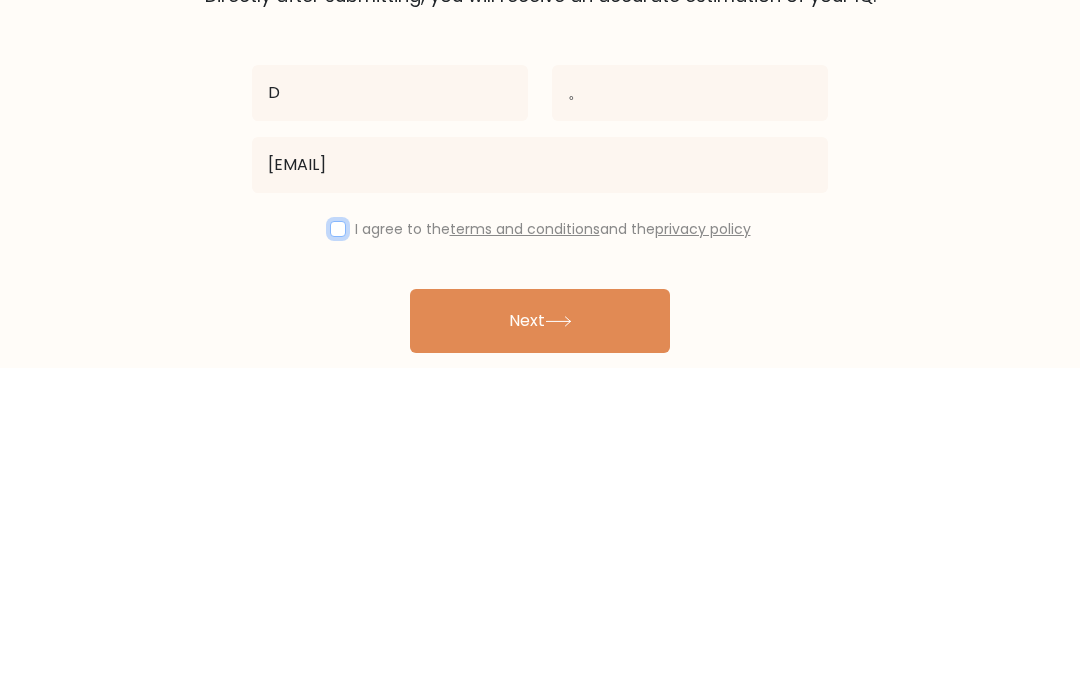 scroll, scrollTop: 80, scrollLeft: 0, axis: vertical 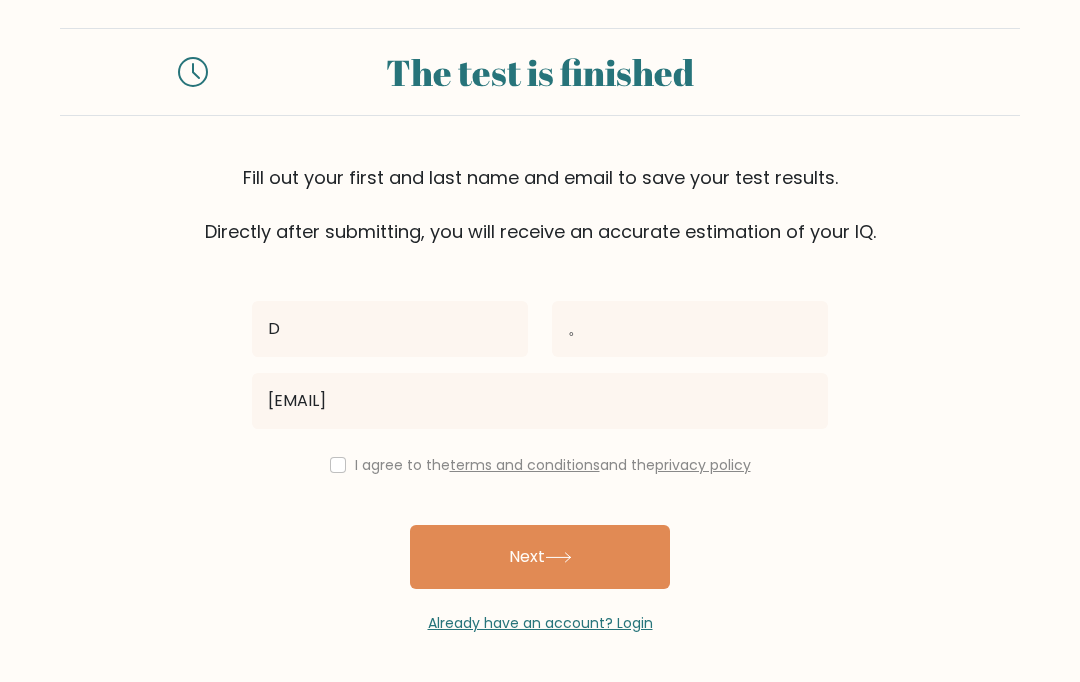 click on "I agree to the  terms and conditions  and the  privacy policy" at bounding box center [540, 465] 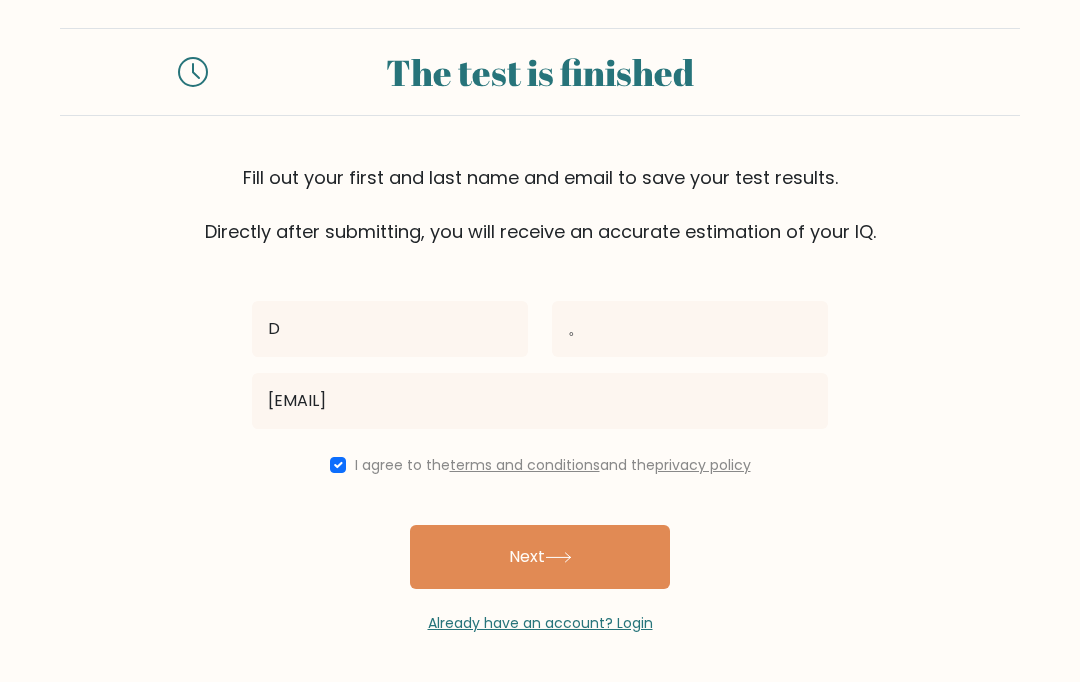 click on "Next" at bounding box center [540, 557] 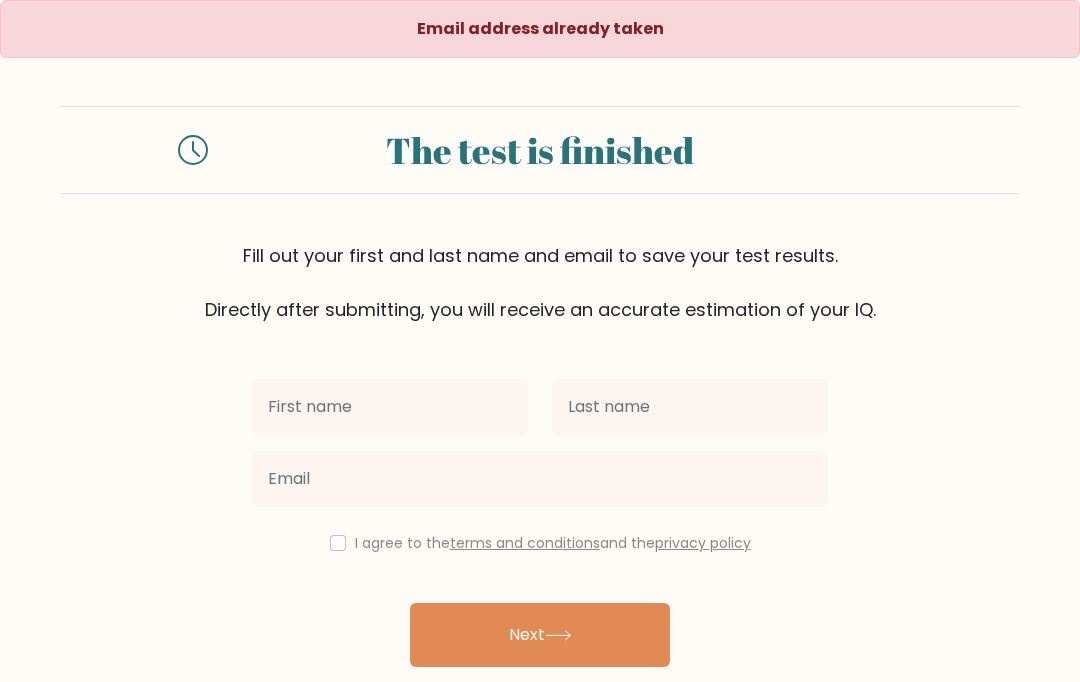 scroll, scrollTop: 0, scrollLeft: 0, axis: both 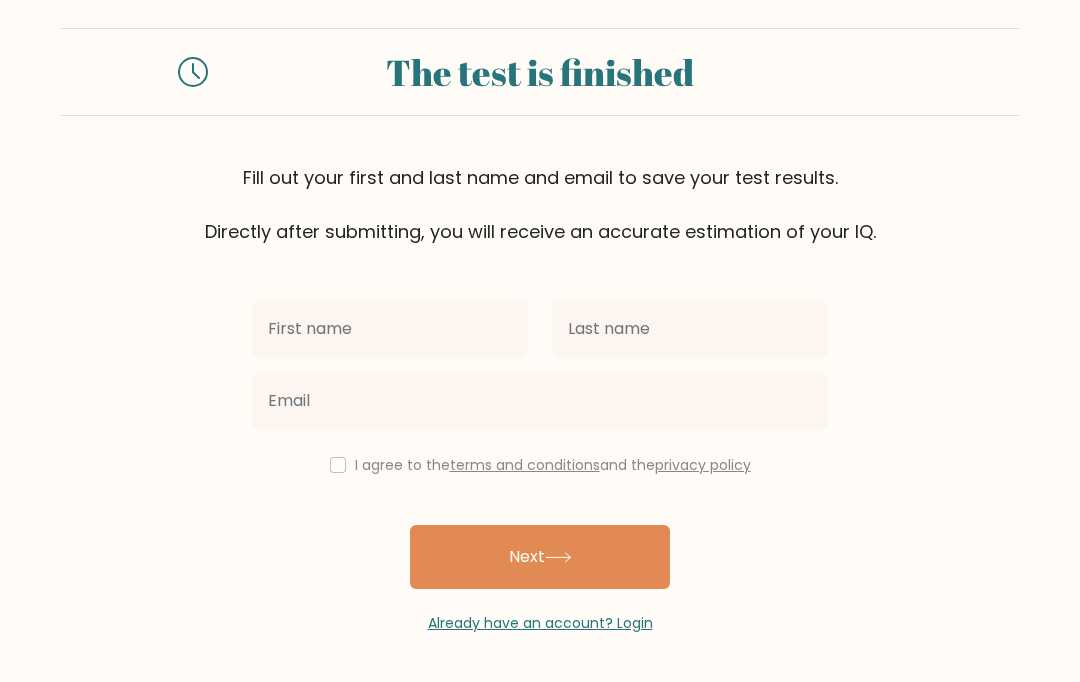 click on "Already have an account? Login" at bounding box center [540, 623] 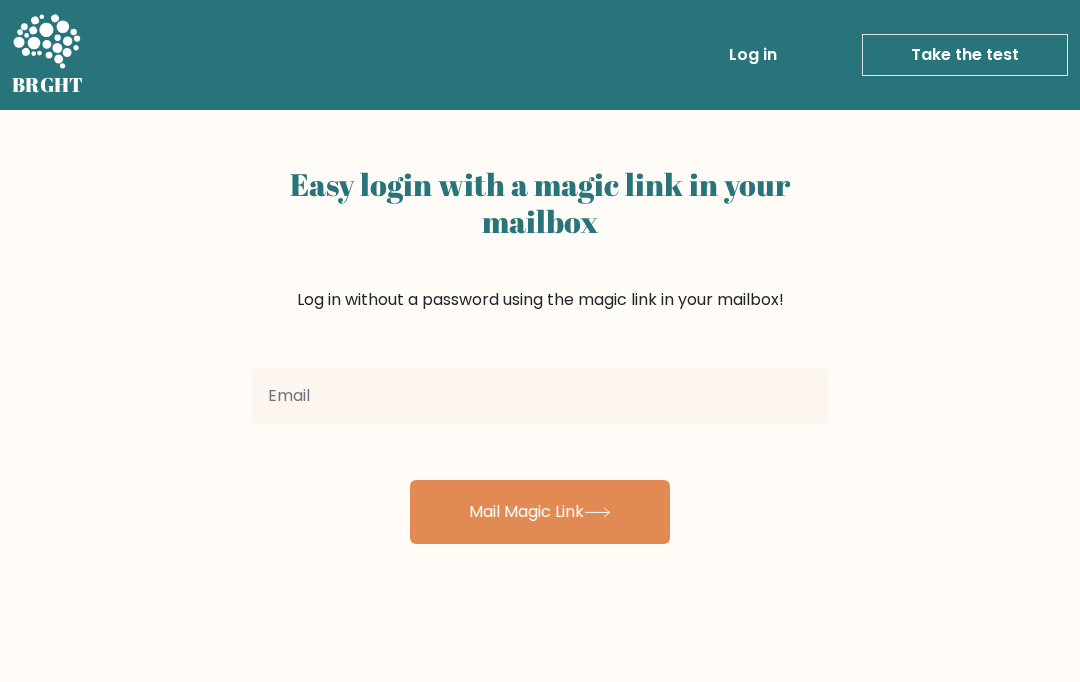 scroll, scrollTop: 0, scrollLeft: 0, axis: both 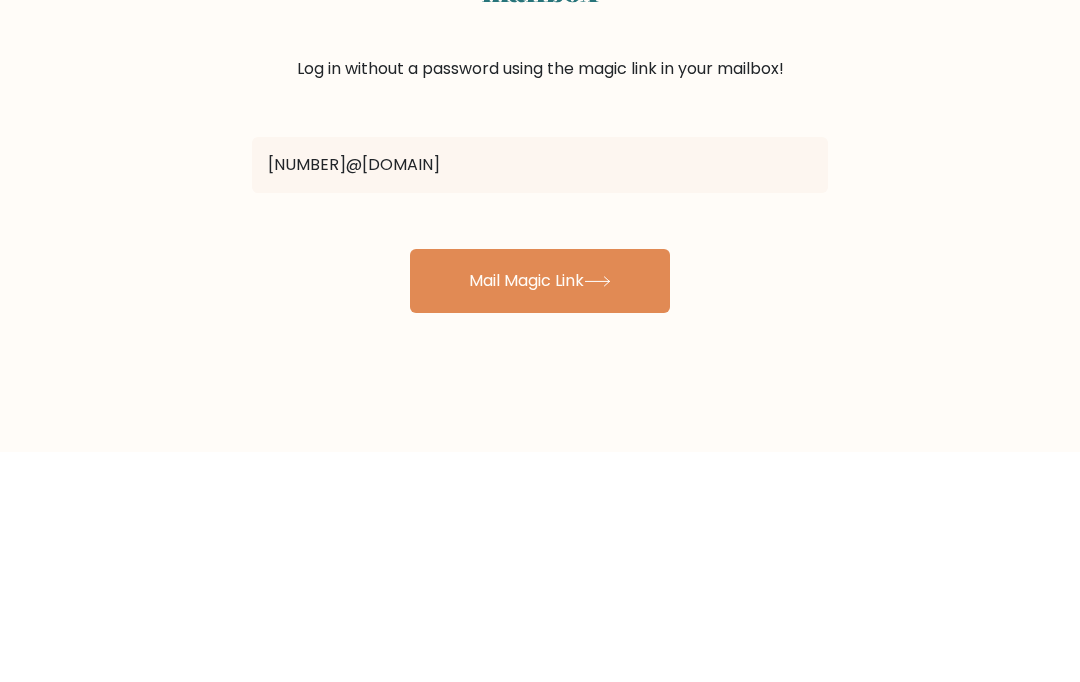 type on "[NUMBER]@[DOMAIN]" 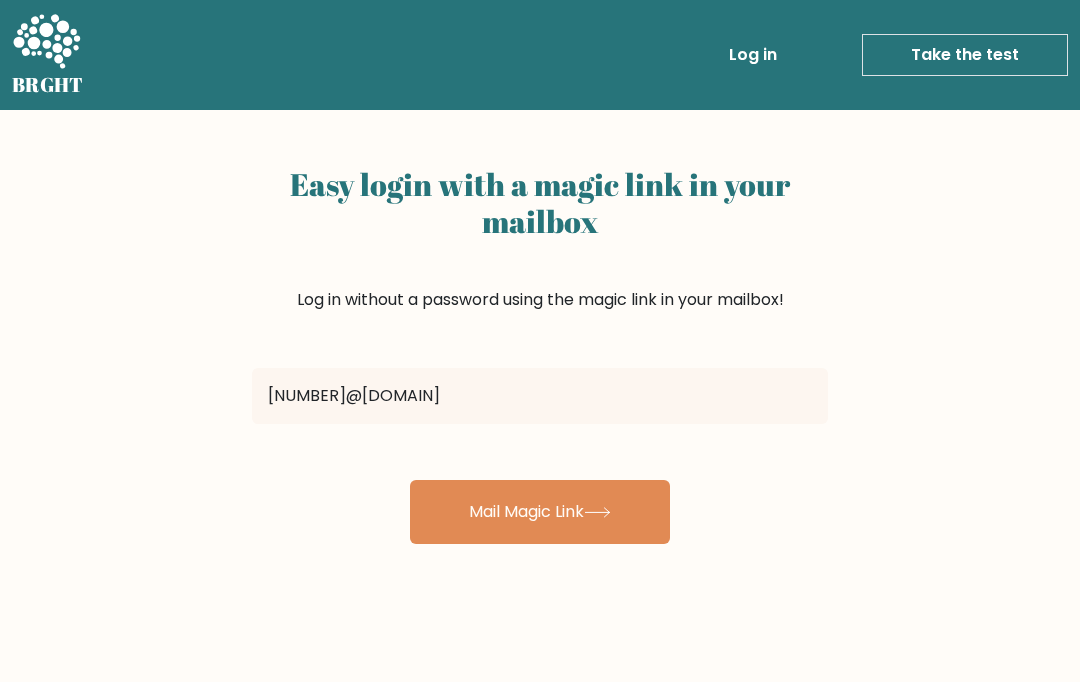 scroll, scrollTop: 231, scrollLeft: 0, axis: vertical 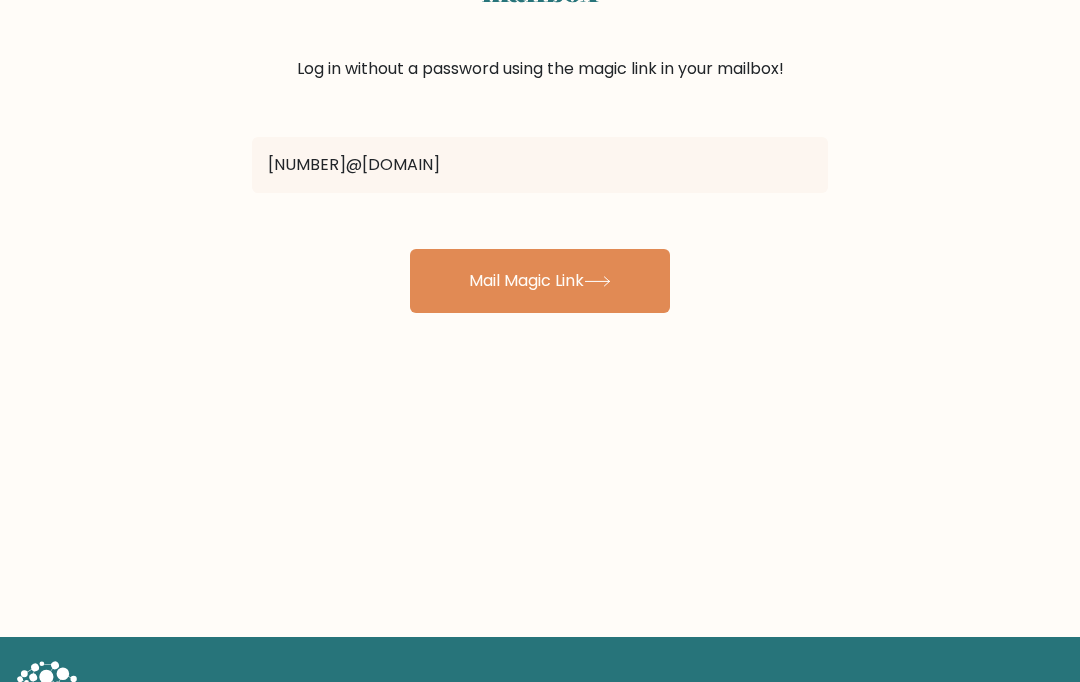 click on "Mail Magic Link" at bounding box center [540, 281] 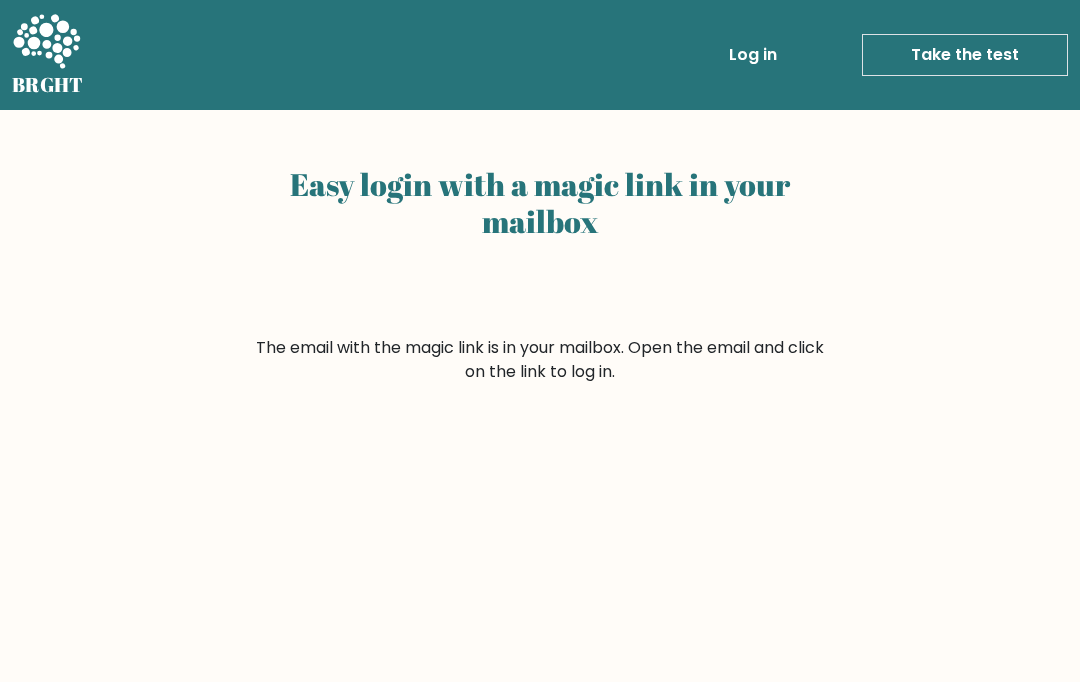 scroll, scrollTop: 0, scrollLeft: 0, axis: both 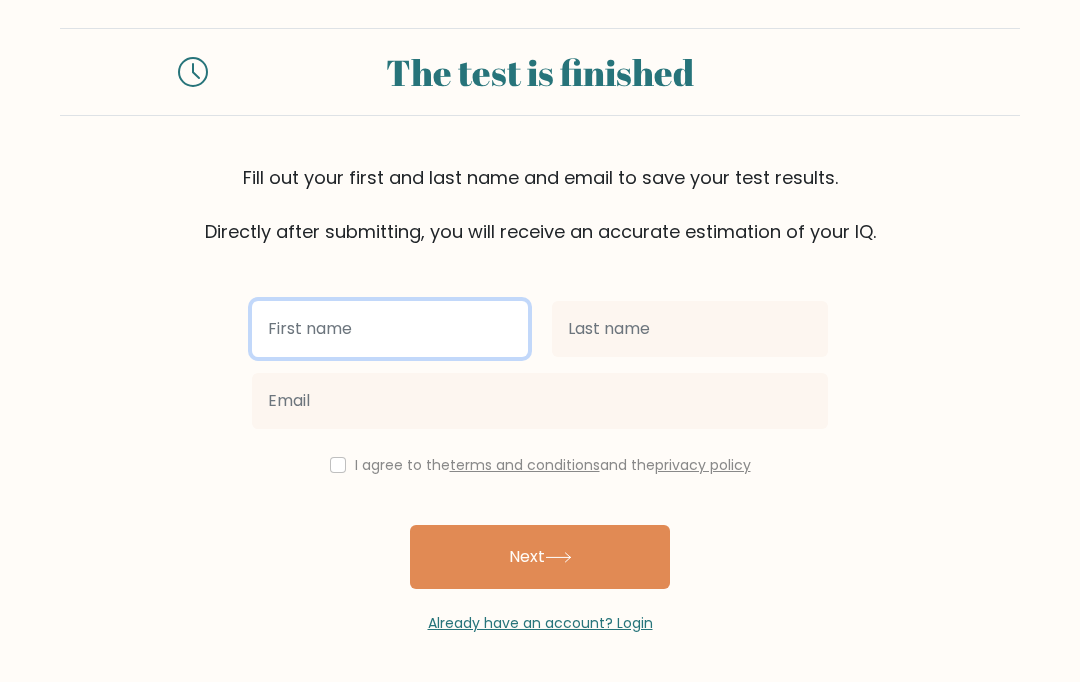 click at bounding box center (390, 329) 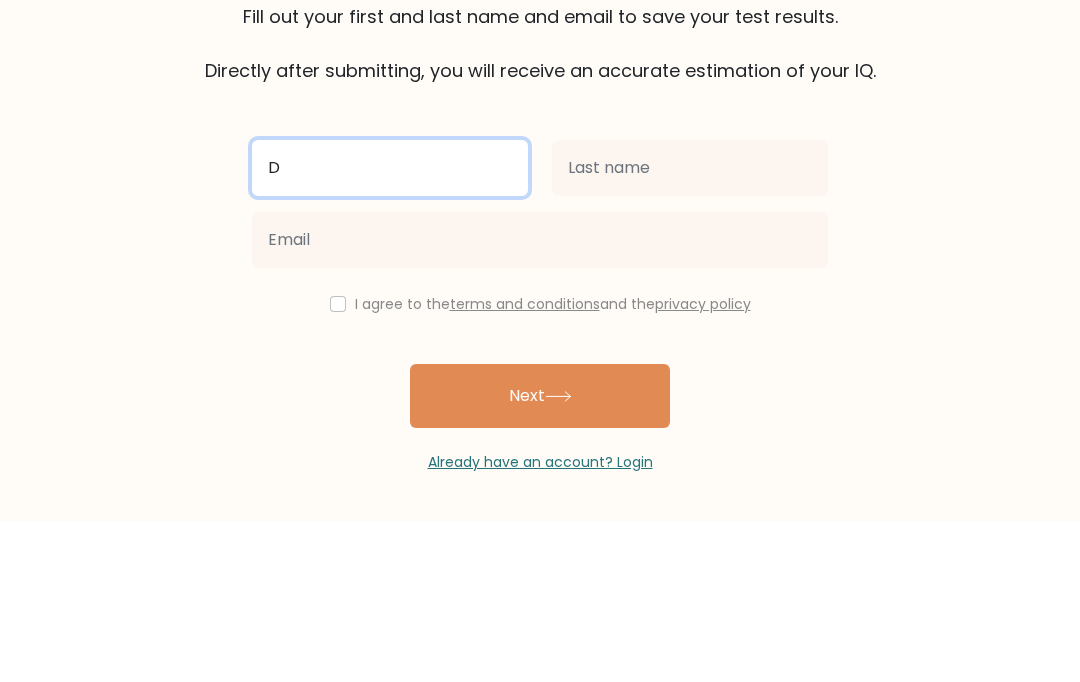 type on "D" 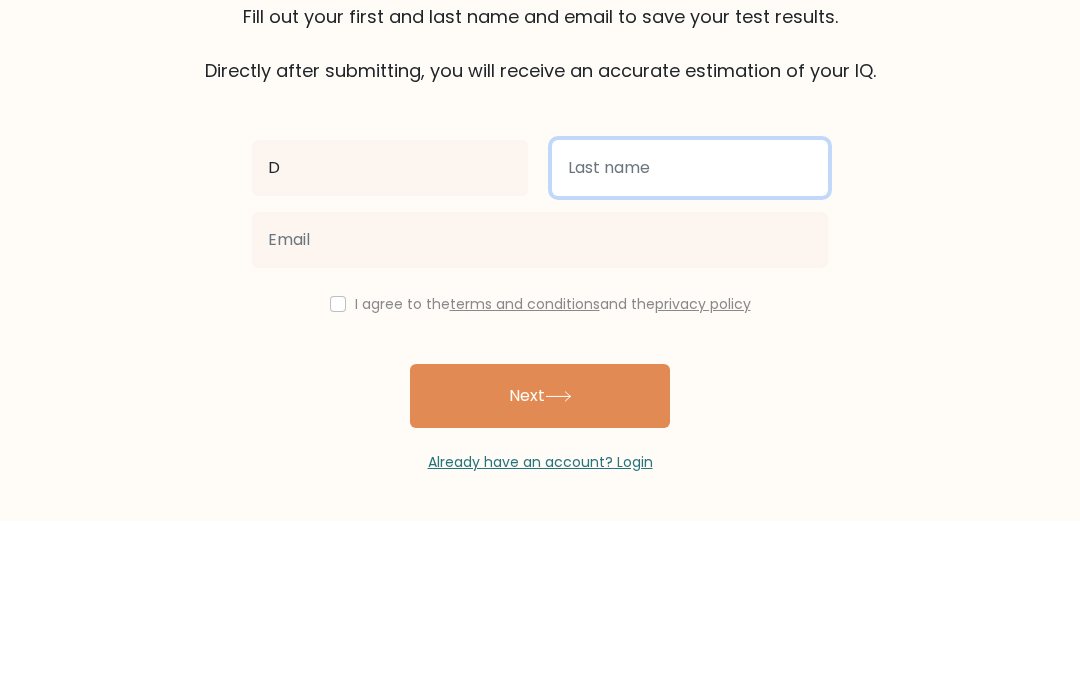click at bounding box center [690, 329] 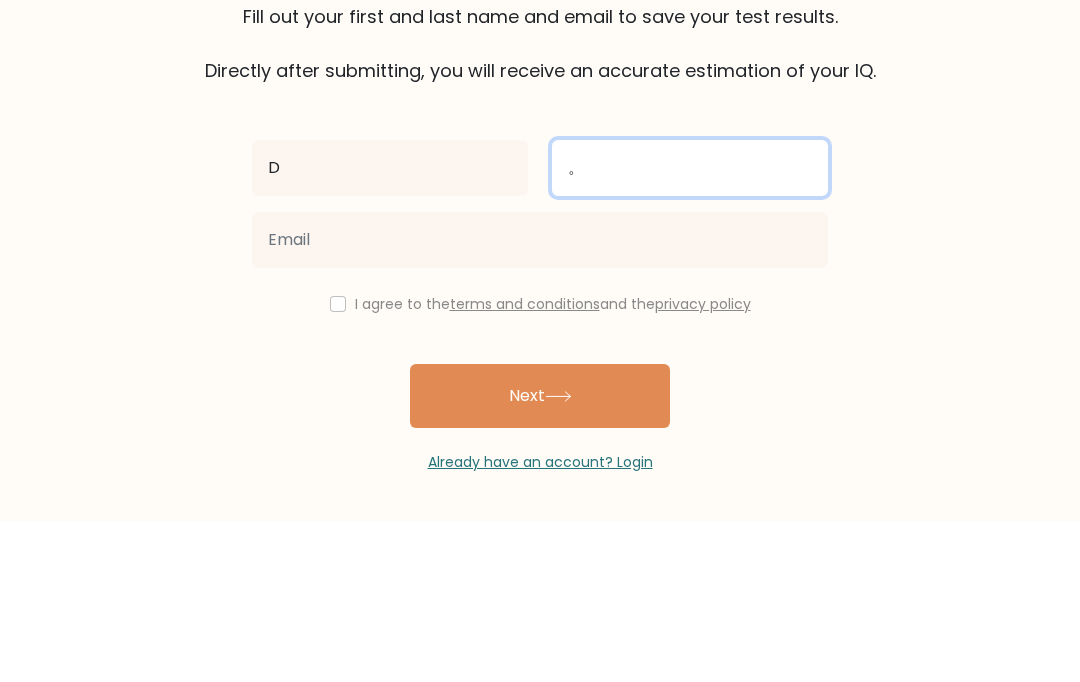 type on "。" 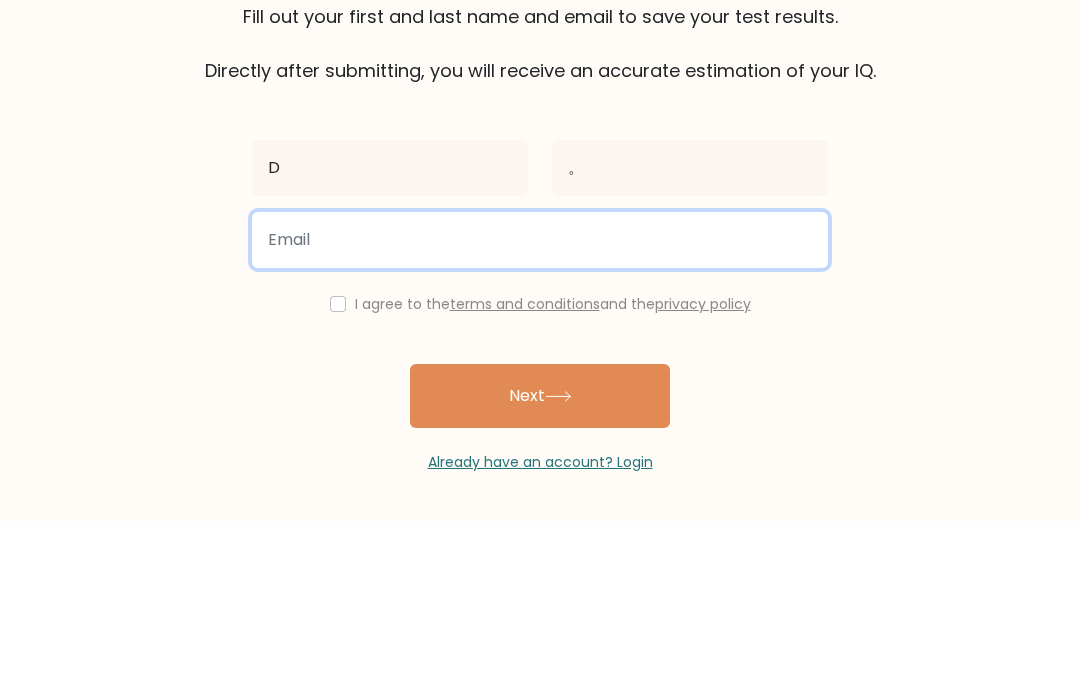 click at bounding box center (540, 401) 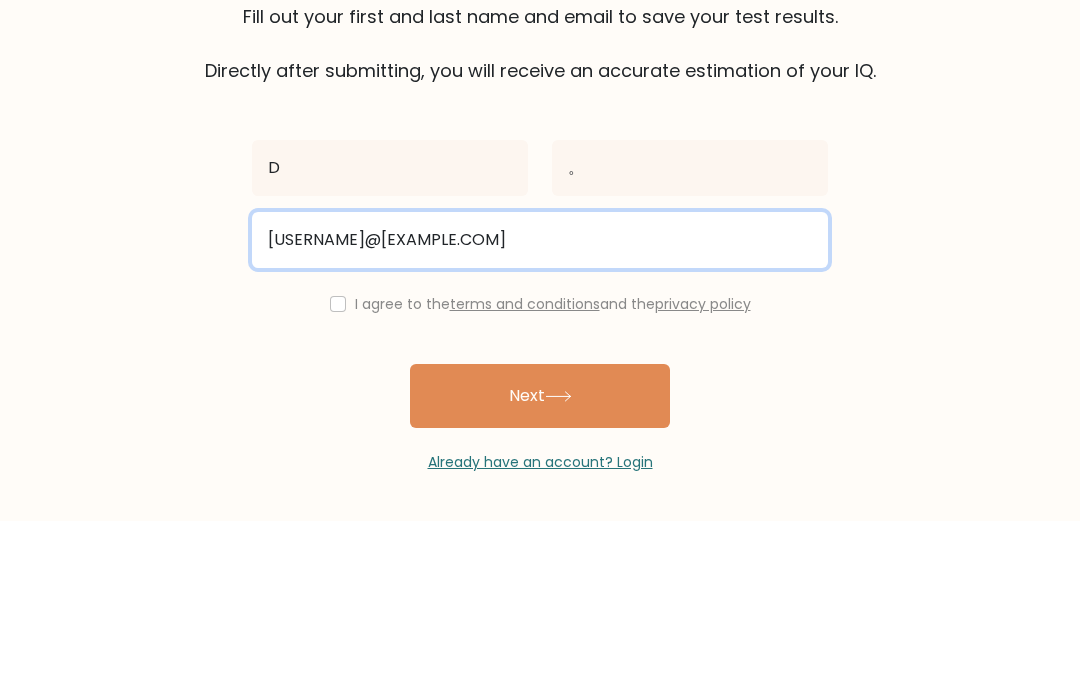 type on "skdean1899@gmail.com" 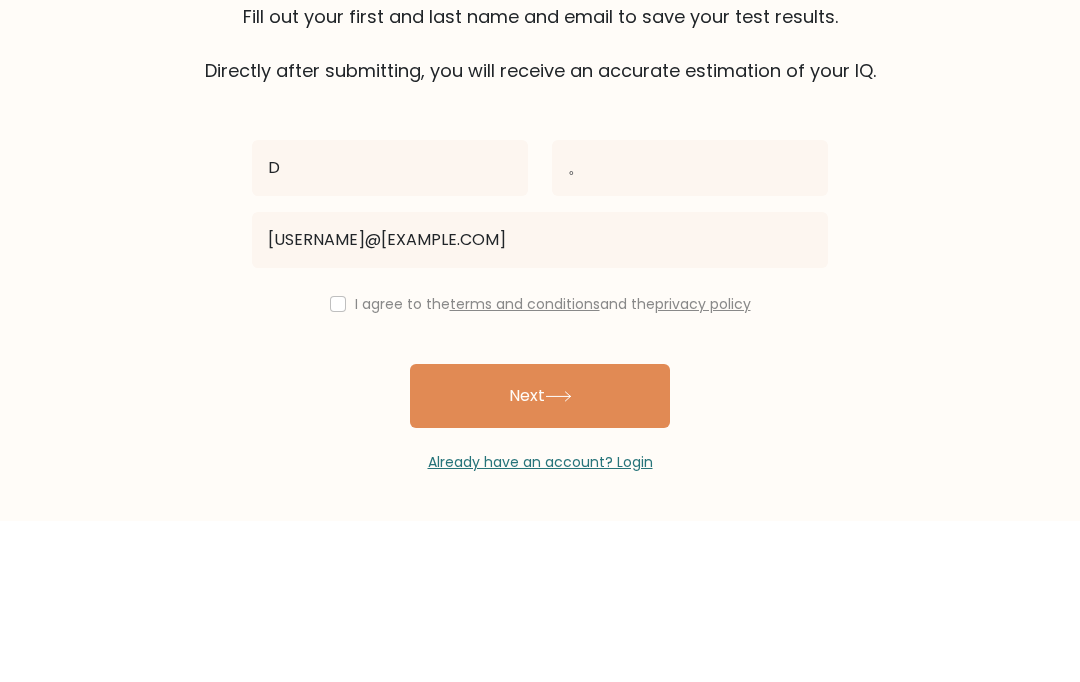 click at bounding box center [338, 465] 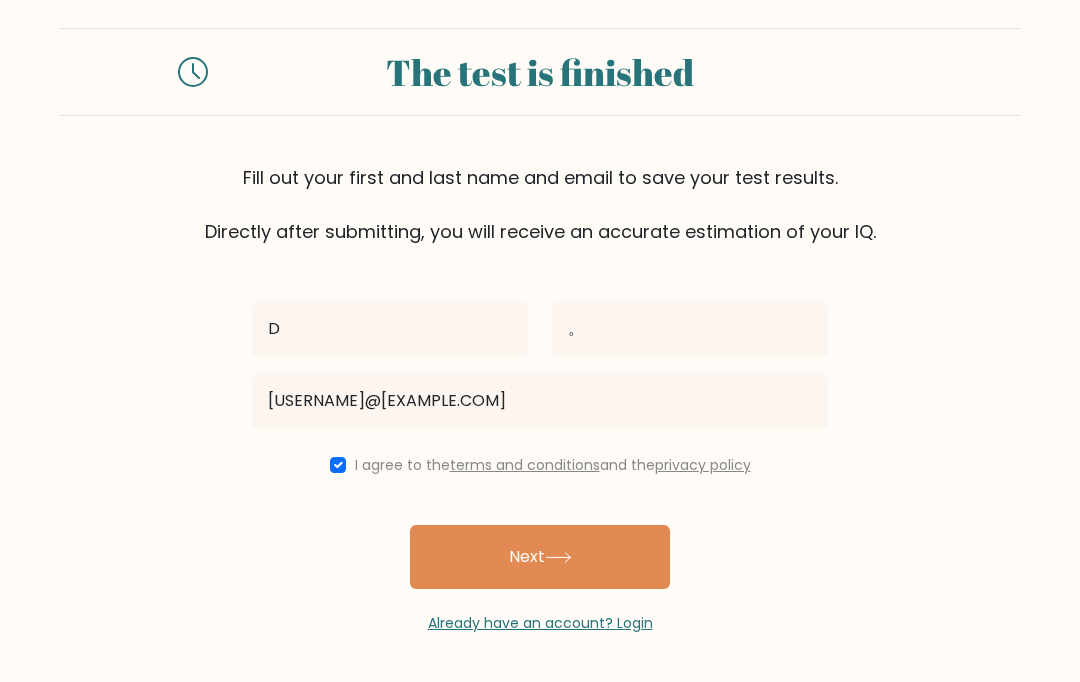 click on "Next" at bounding box center (540, 557) 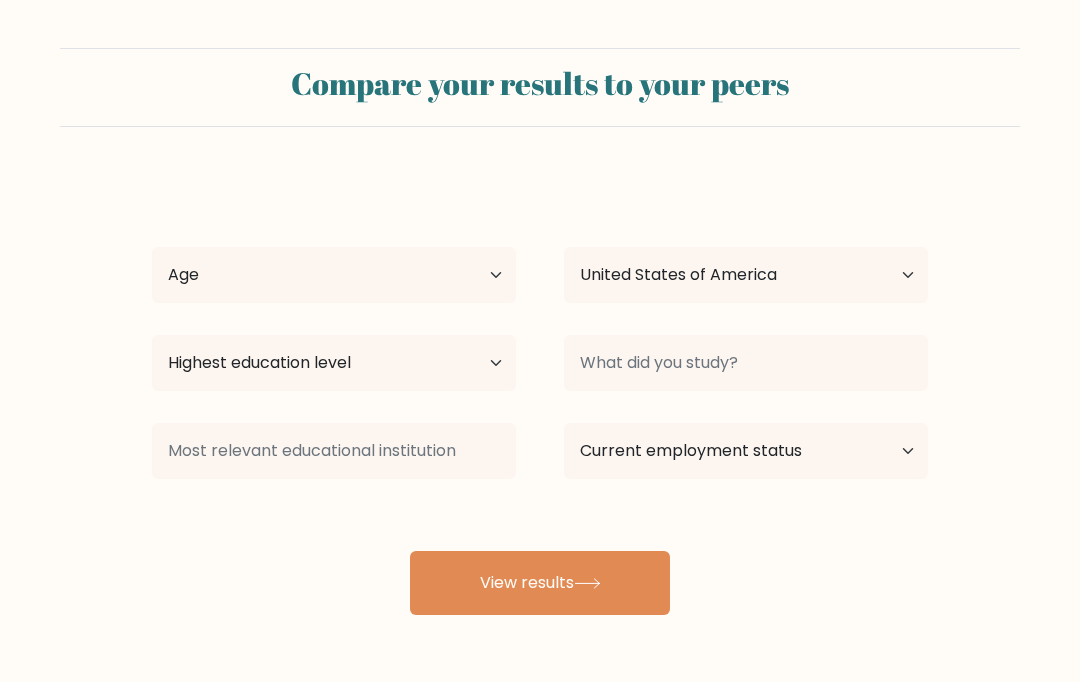 select on "US" 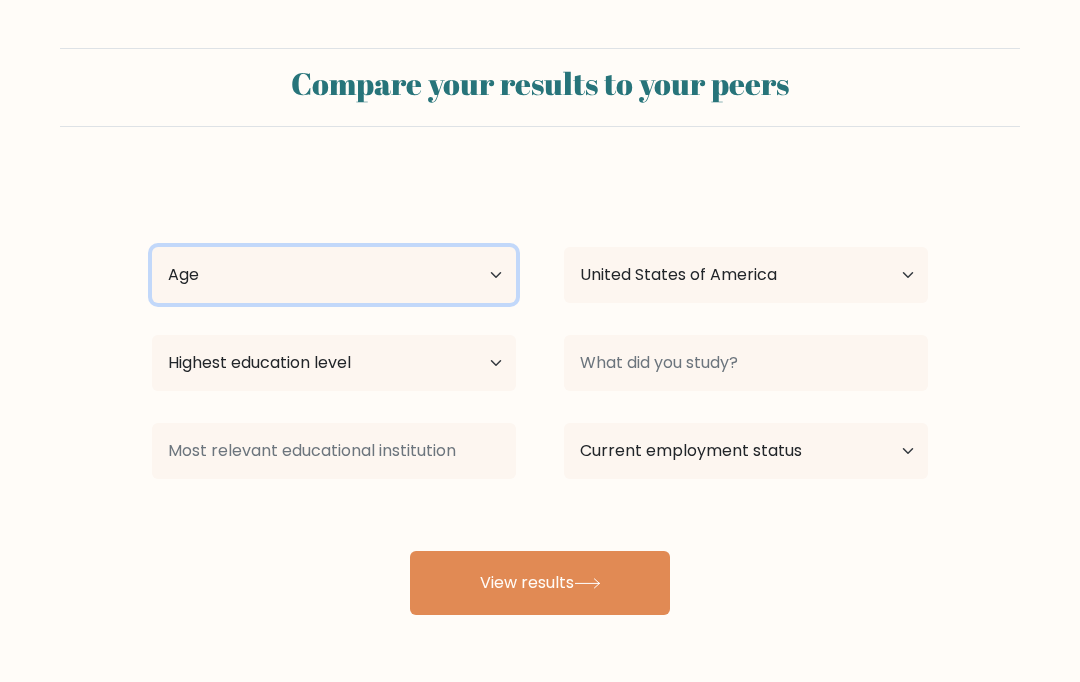 click on "Age
Under 18 years old
18-24 years old
25-34 years old
35-44 years old
45-54 years old
55-64 years old
65 years old and above" at bounding box center [334, 275] 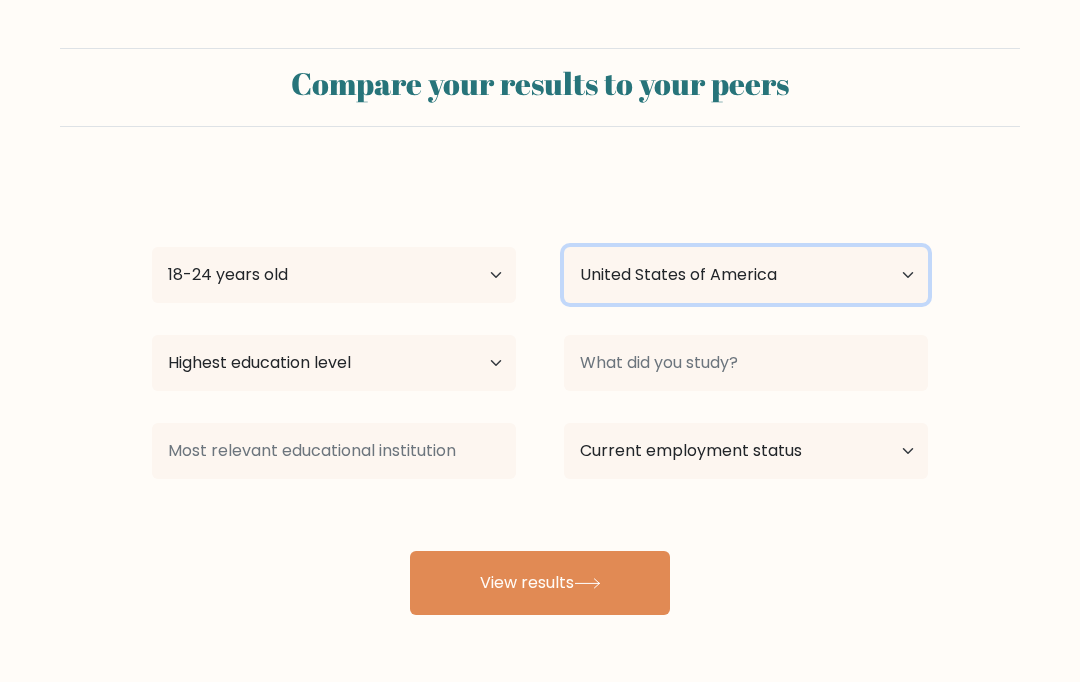 click on "Country
Afghanistan
Albania
Algeria
American Samoa
Andorra
Angola
Anguilla
Antarctica
Antigua and Barbuda
Argentina
Armenia
Aruba
Australia
Austria
Azerbaijan
Bahamas
Bahrain
Bangladesh
Barbados
Belarus
Belgium
Belize
Benin
Bermuda
Bhutan
Bolivia
Bonaire, Sint Eustatius and Saba
Bosnia and Herzegovina
Botswana
Bouvet Island
Brazil
British Indian Ocean Territory
Brunei
Bulgaria
Burkina Faso
Burundi
Cabo Verde
Cambodia
Cameroon
Canada
Cayman Islands
Central African Republic
Chad
Chile
China
Christmas Island
Cocos (Keeling) Islands
Colombia
Comoros
Congo
Congo (the Democratic Republic of the)
Cook Islands
Costa Rica
Côte d'Ivoire
Croatia
Cuba" at bounding box center [746, 275] 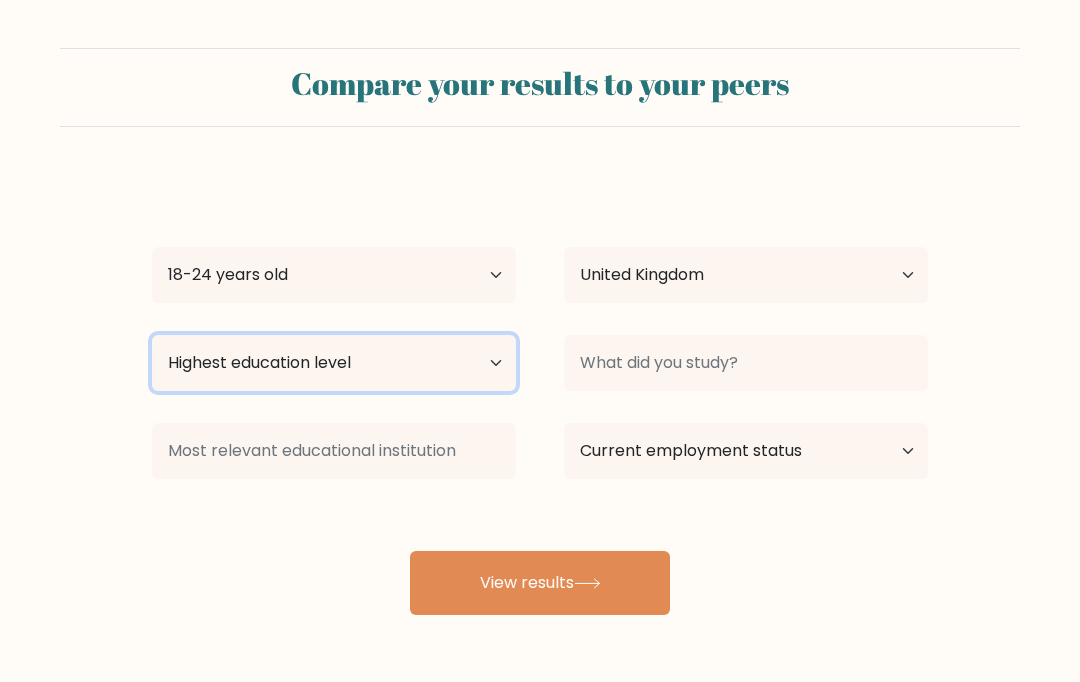 click on "Highest education level
No schooling
Primary
Lower Secondary
Upper Secondary
Occupation Specific
Bachelor's degree
Master's degree
Doctoral degree" at bounding box center (334, 363) 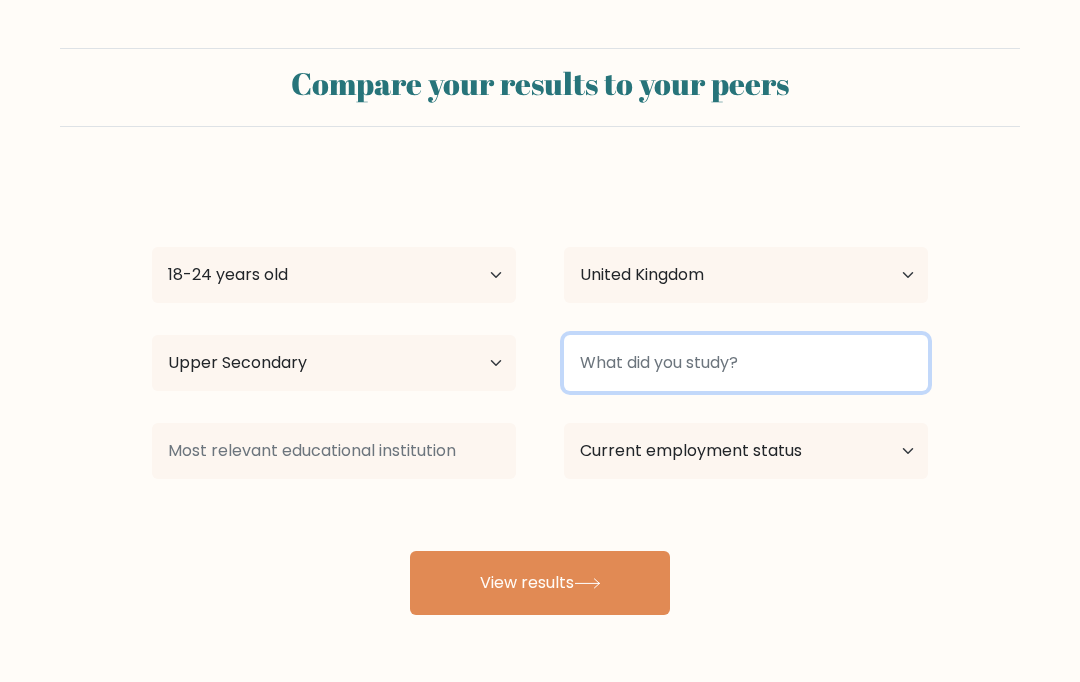 click at bounding box center (746, 363) 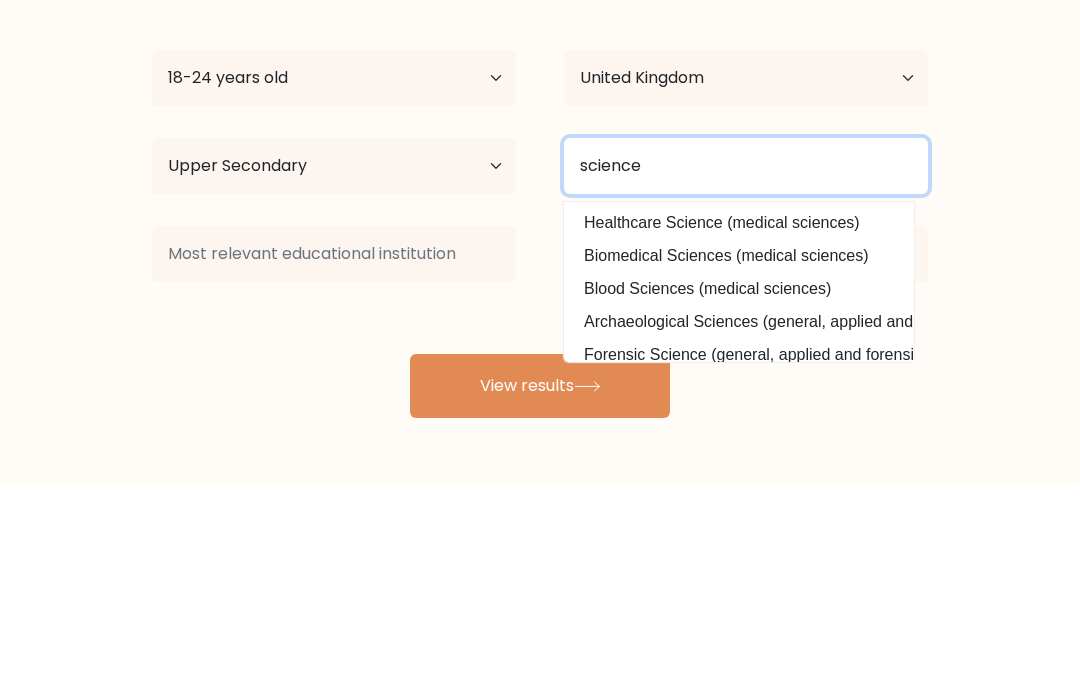 type on "science" 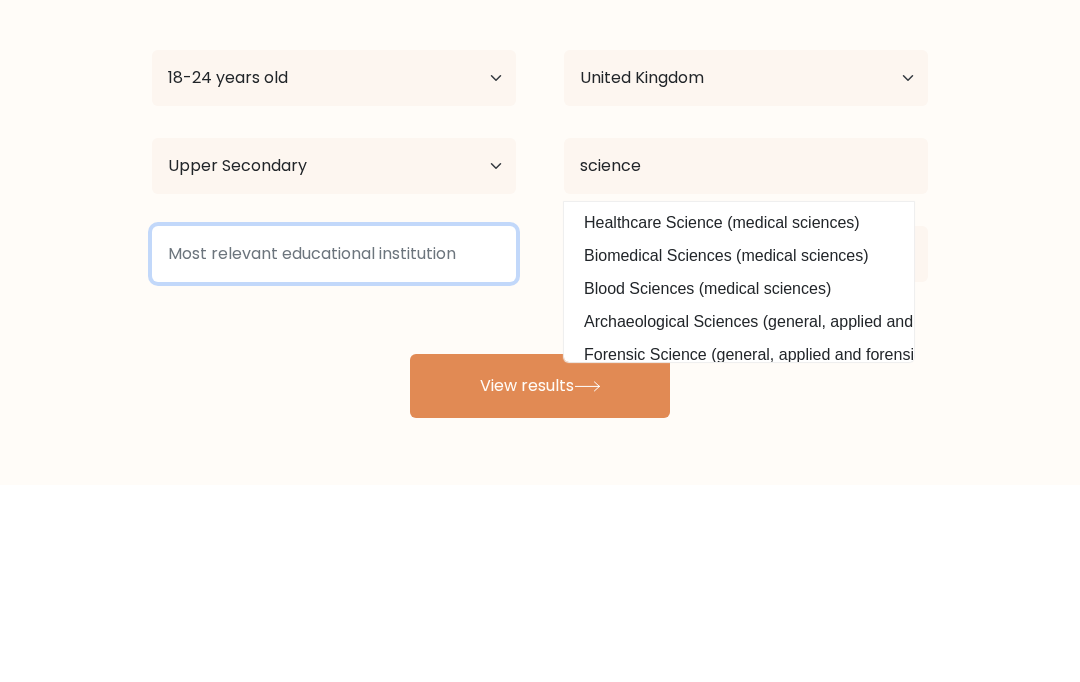 click at bounding box center (334, 451) 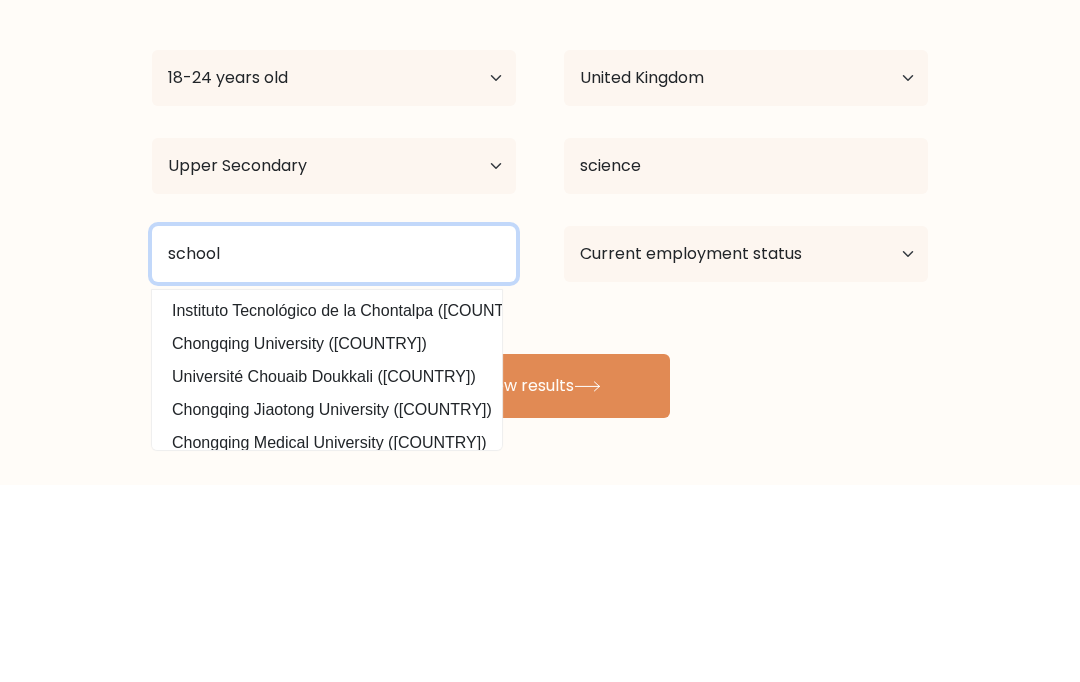 type on "school" 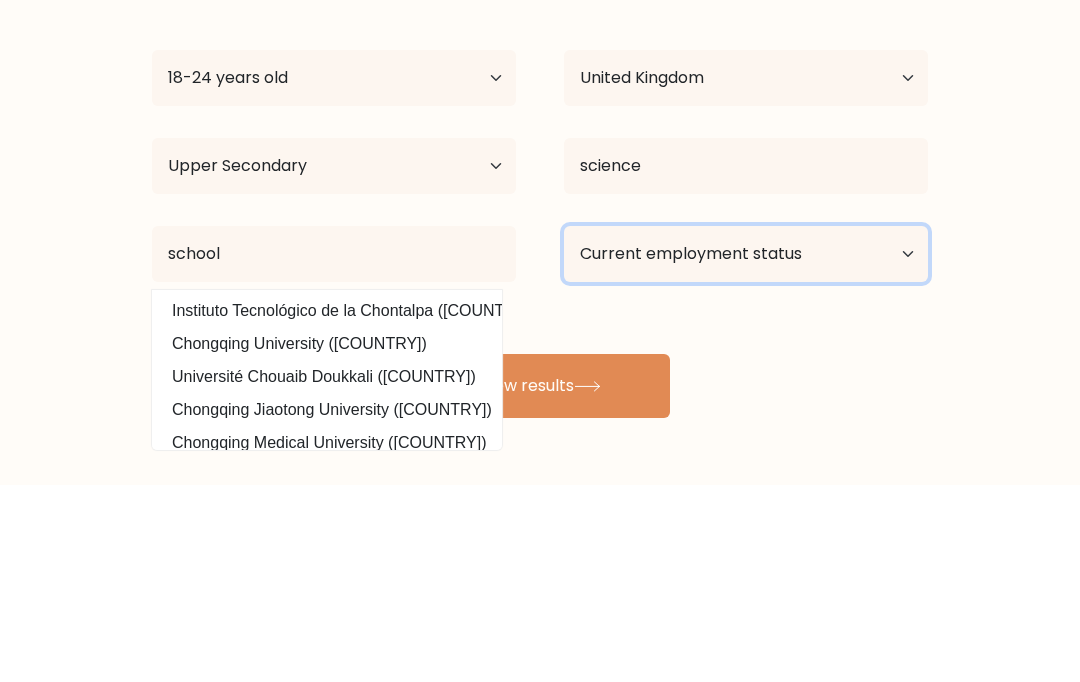 click on "Current employment status
Employed
Student
Retired
Other / prefer not to answer" at bounding box center (746, 451) 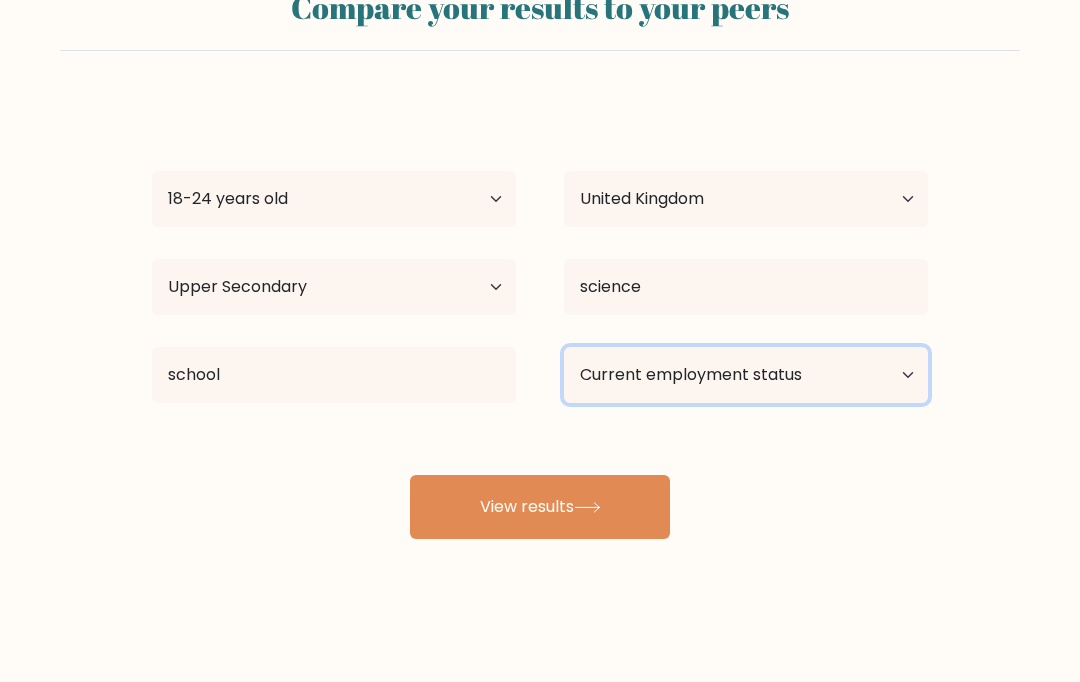 select on "student" 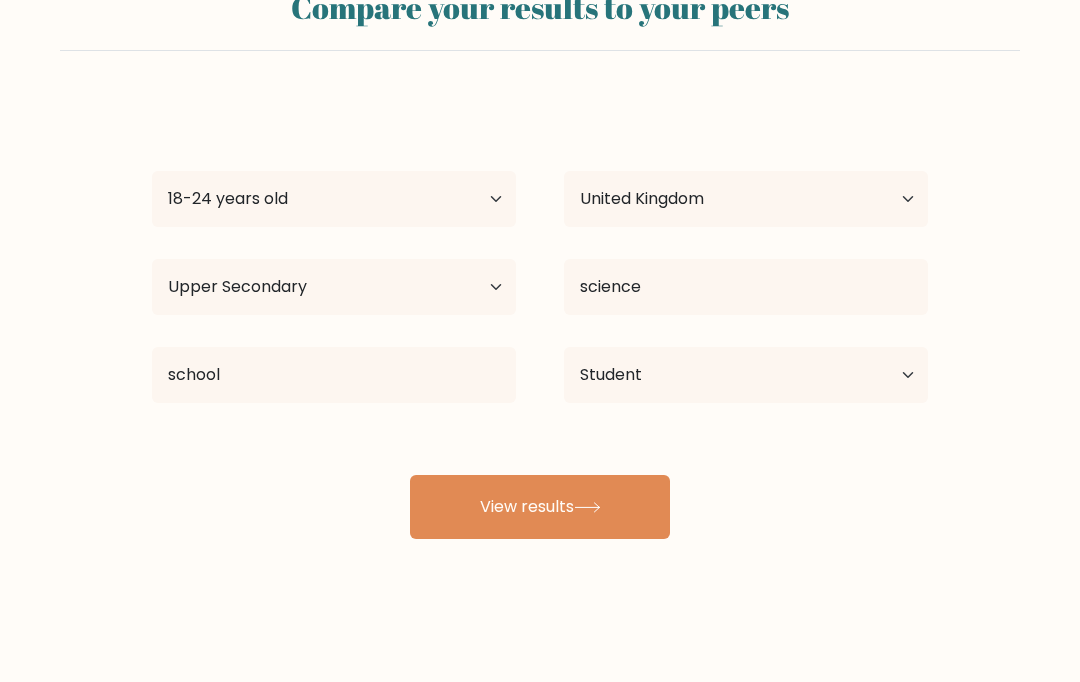 click on "View results" at bounding box center (540, 507) 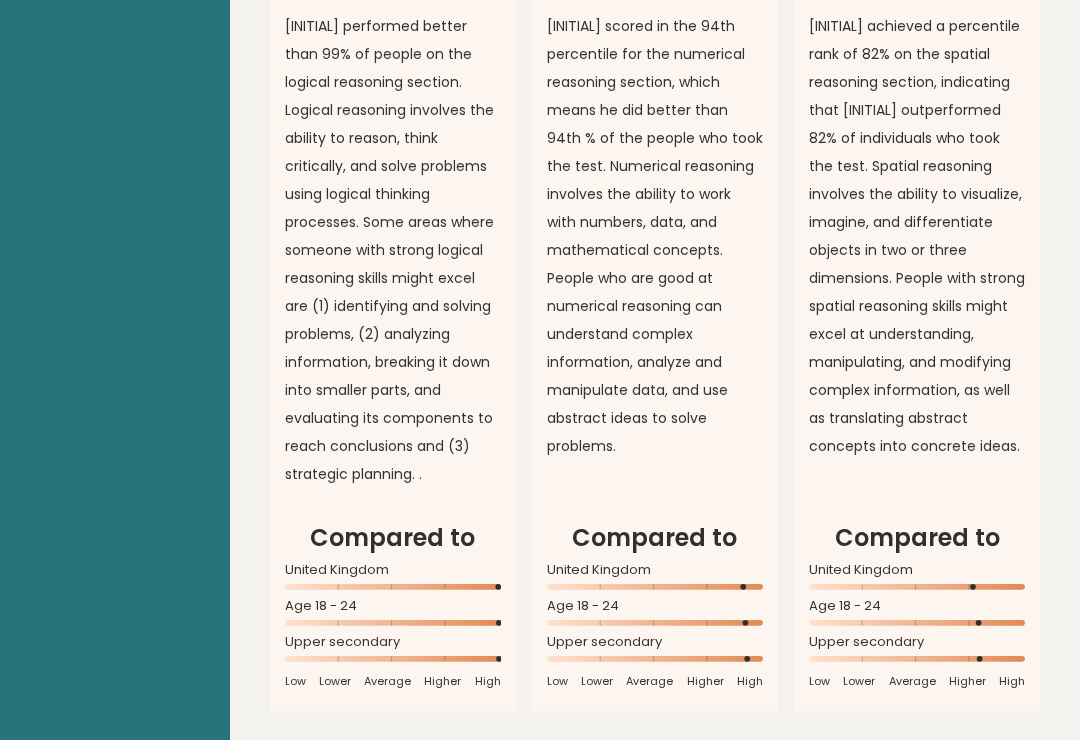 scroll, scrollTop: 1834, scrollLeft: 0, axis: vertical 